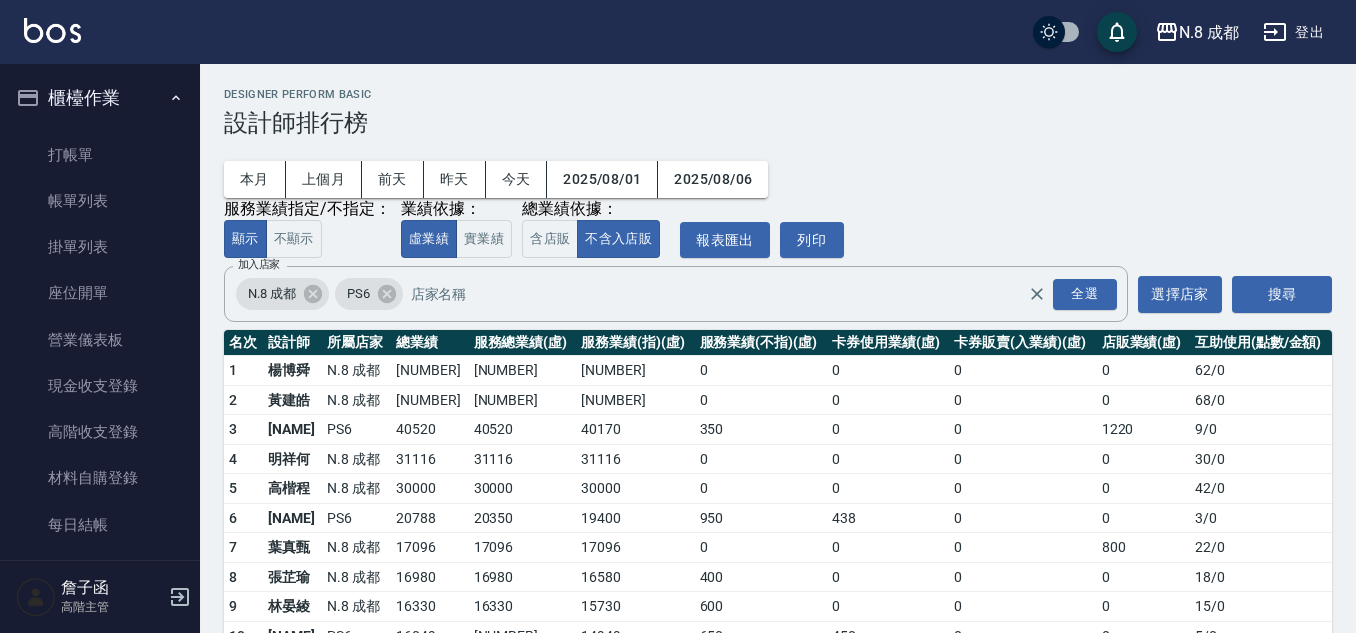 scroll, scrollTop: 0, scrollLeft: 0, axis: both 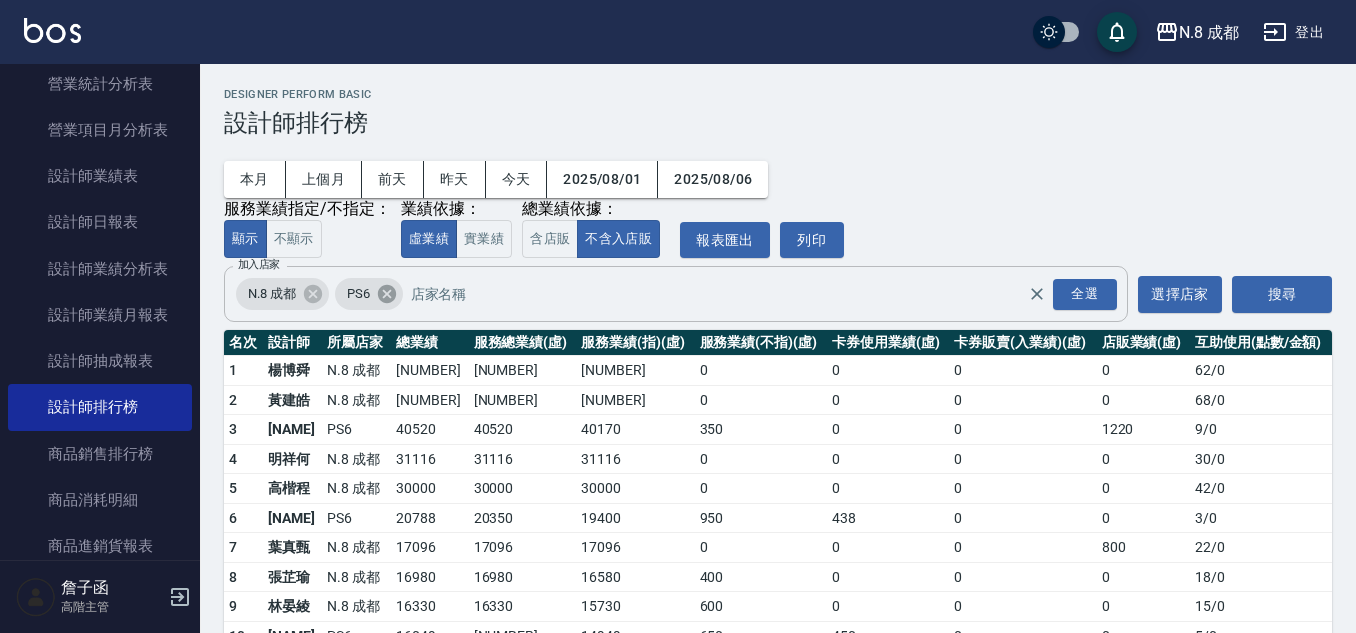 click 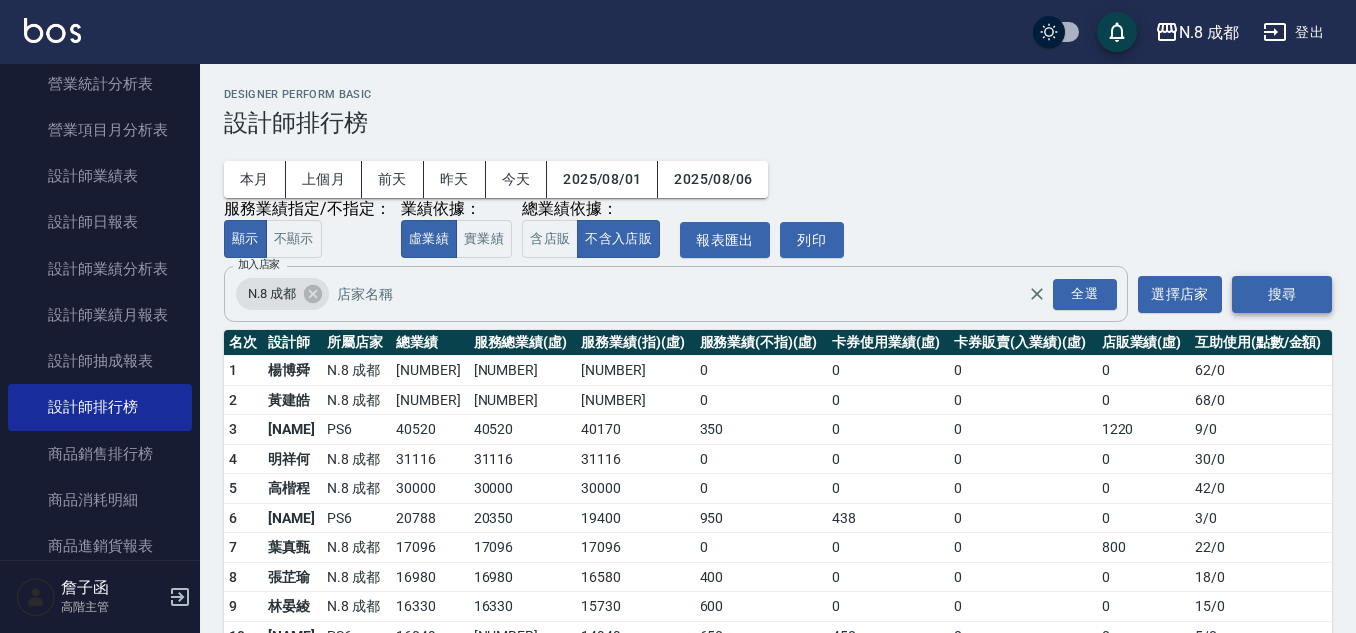 click on "搜尋" at bounding box center [1282, 294] 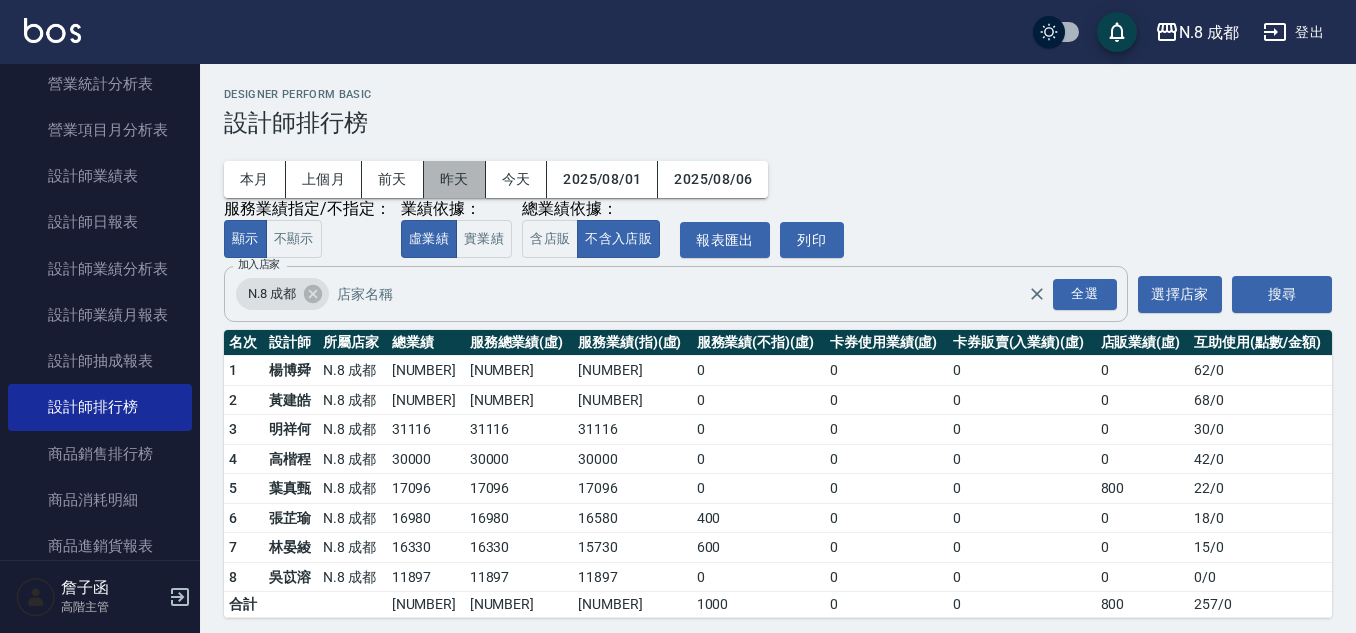 click on "昨天" at bounding box center [455, 179] 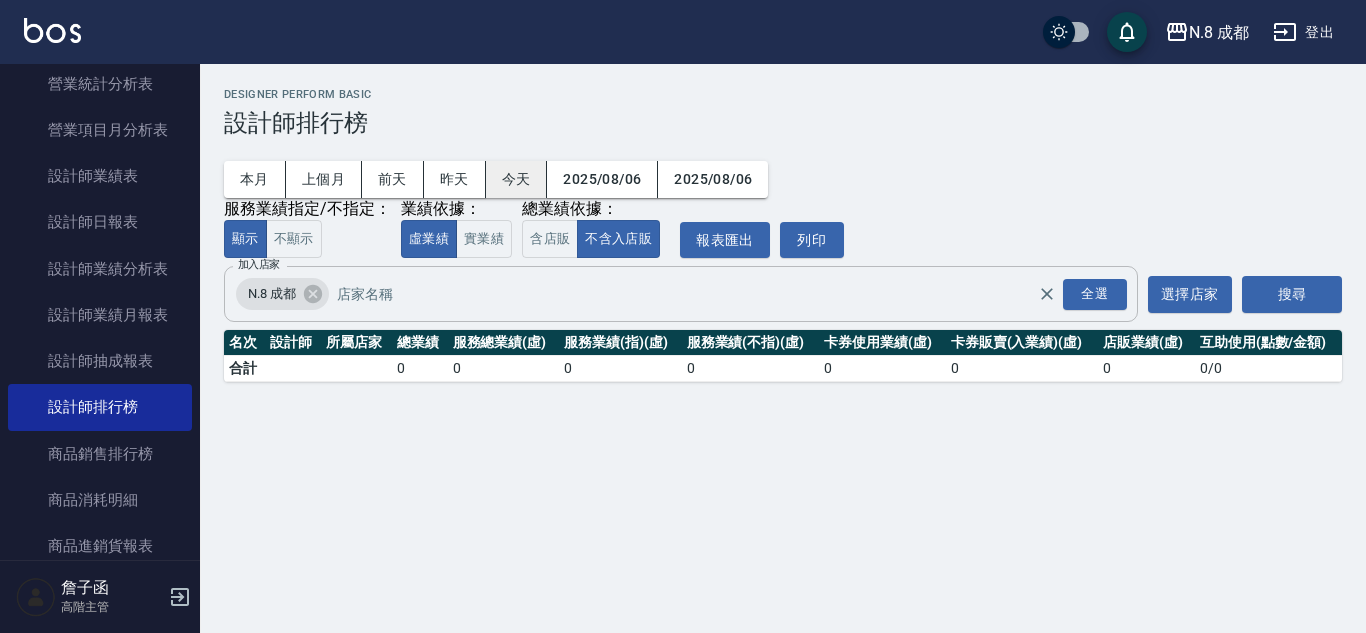 click on "今天" at bounding box center (517, 179) 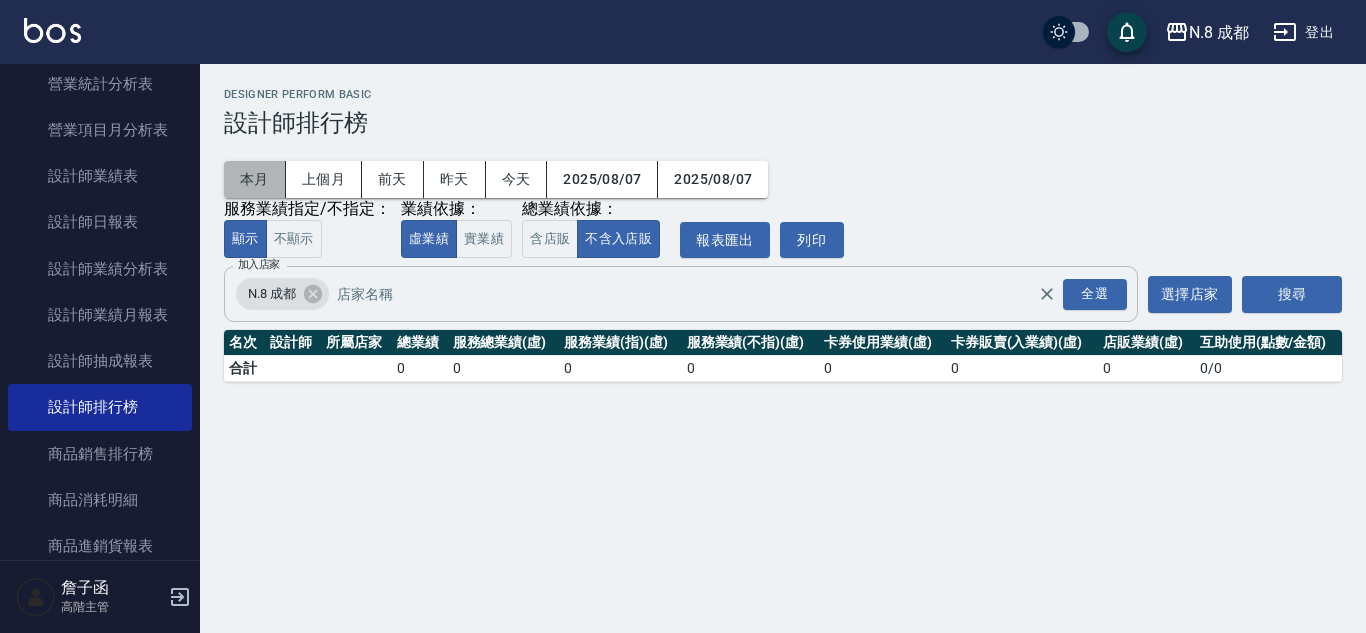 click on "本月" at bounding box center (255, 179) 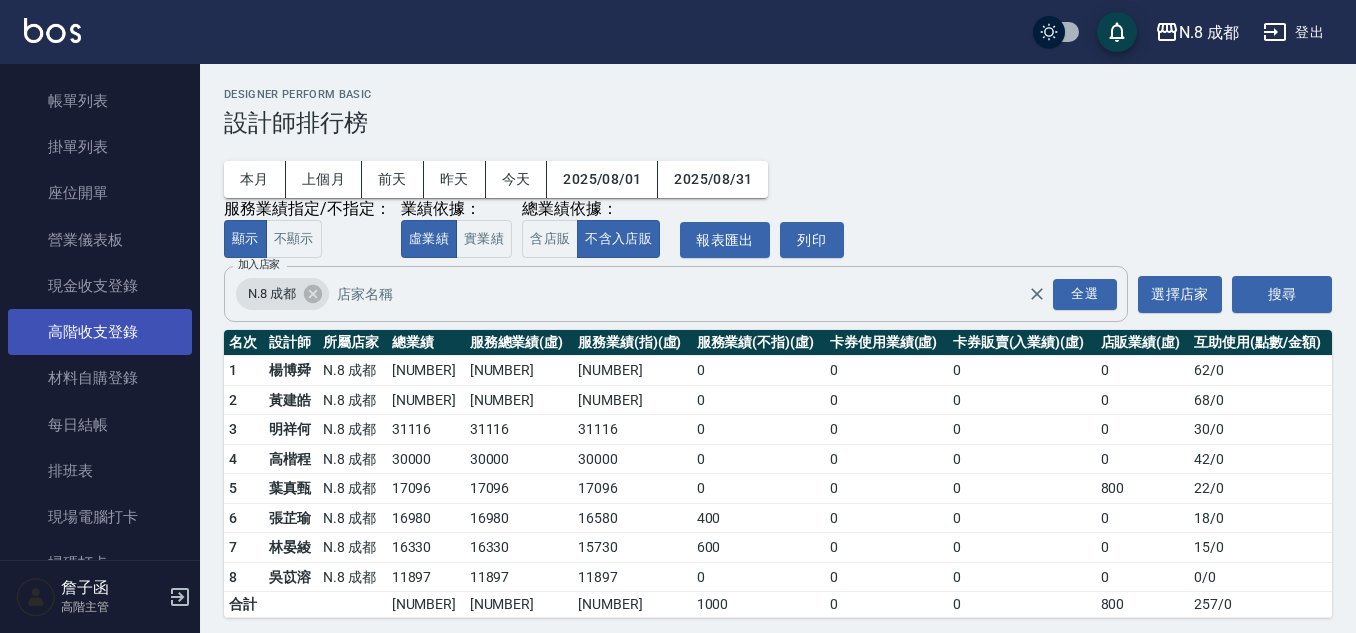 scroll, scrollTop: 0, scrollLeft: 0, axis: both 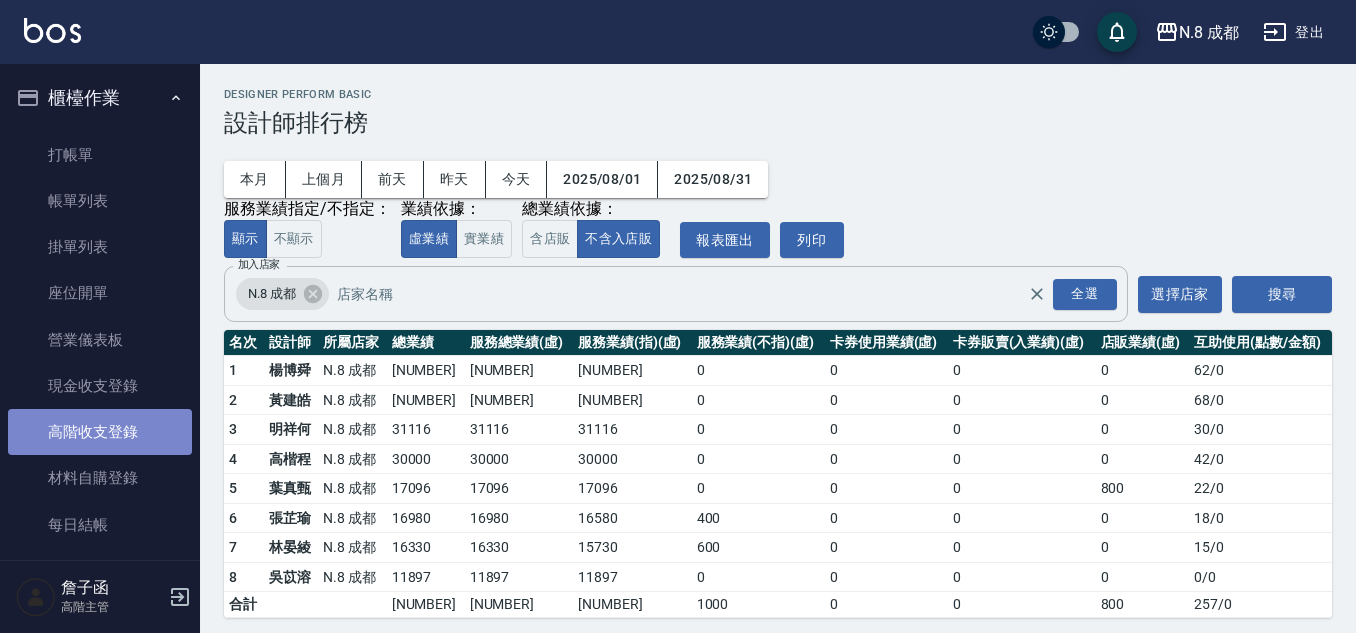 click on "高階收支登錄" at bounding box center (100, 432) 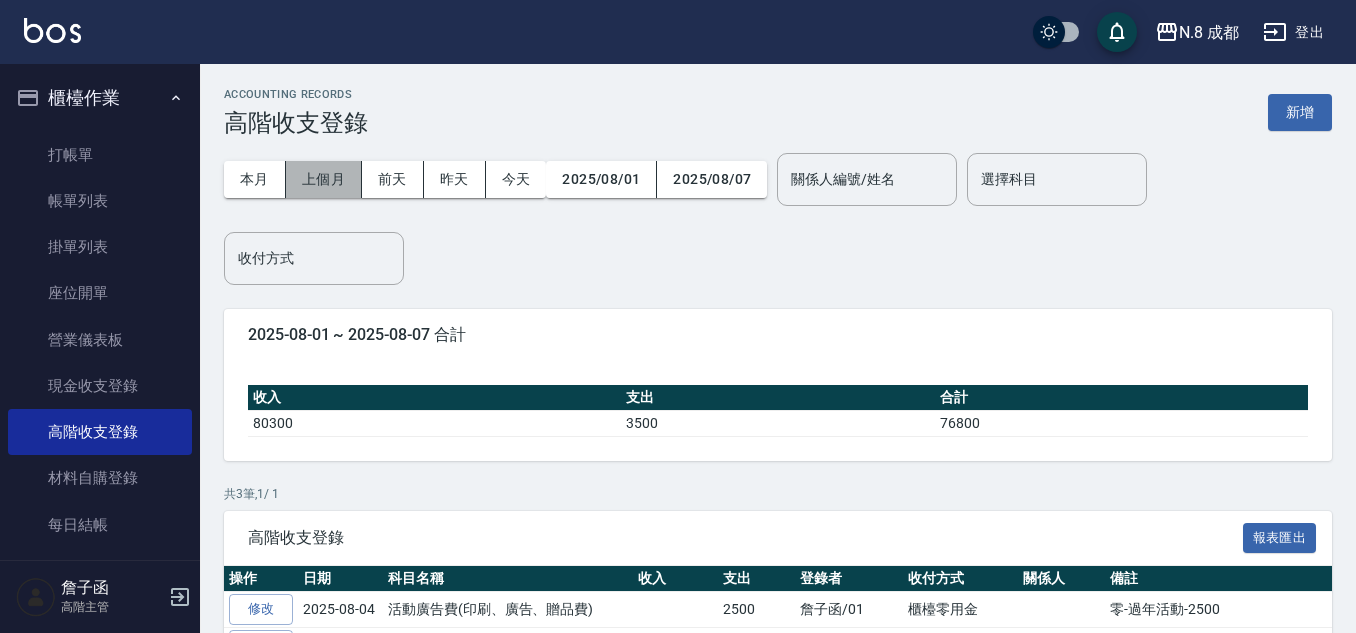 click on "上個月" at bounding box center (324, 179) 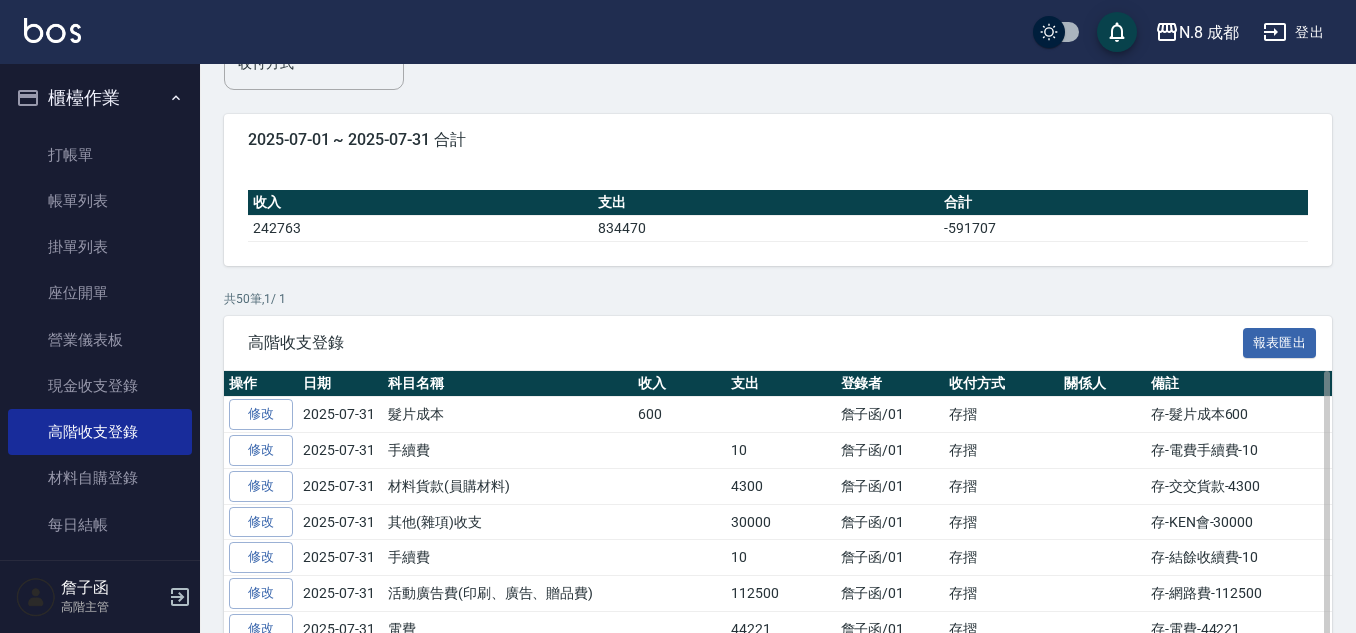 scroll, scrollTop: 0, scrollLeft: 0, axis: both 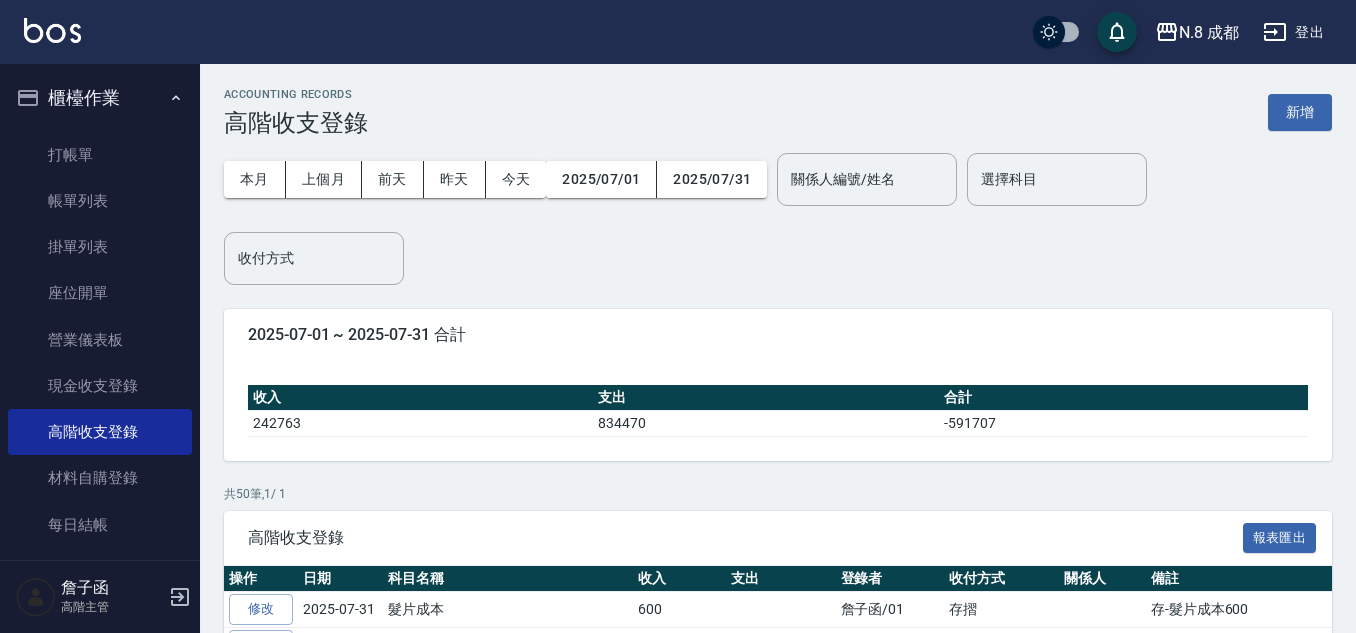 click on "ACCOUNTING RECORDS 高階收支登錄 新增 本月 上個月 前天 昨天 今天 2025/07/01 2025/07/31 關係人編號/姓名 關係人編號/姓名 選擇科目 選擇科目 收付方式 收付方式 2025-07-01 ~ 2025-07-31 合計 收入 支出 合計 242763 834470 -591707 共  50  筆,  1  /   1 高階收支登錄 報表匯出 操作 日期 科目名稱 收入 支出 登錄者 收付方式 關係人 備註 修改 2025-07-31 髮片成本 600 詹子函/01 存摺 存-髮片成本600 修改 2025-07-31 手續費 10 詹子函/01 存摺 存-電費手續費-10 修改 2025-07-31 材料貨款(員購材料) 4300 詹子函/01 存摺 存-交交貨款-4300 修改 2025-07-31 其他(雜項)收支 30000 詹子函/01 存摺 存-KEN會-30000 修改 2025-07-31 手續費 10 詹子函/01 存摺 存-結餘收續費-10 修改 2025-07-31 活動廣告費(印刷、廣告、贈品費) 112500 詹子函/01 存摺 存-網路費-112500 修改 2025-07-31 電費 44221 詹子函/01 存摺 存-電費-44221 修改 2025-07-31 助理薪資 10" at bounding box center [778, 1266] 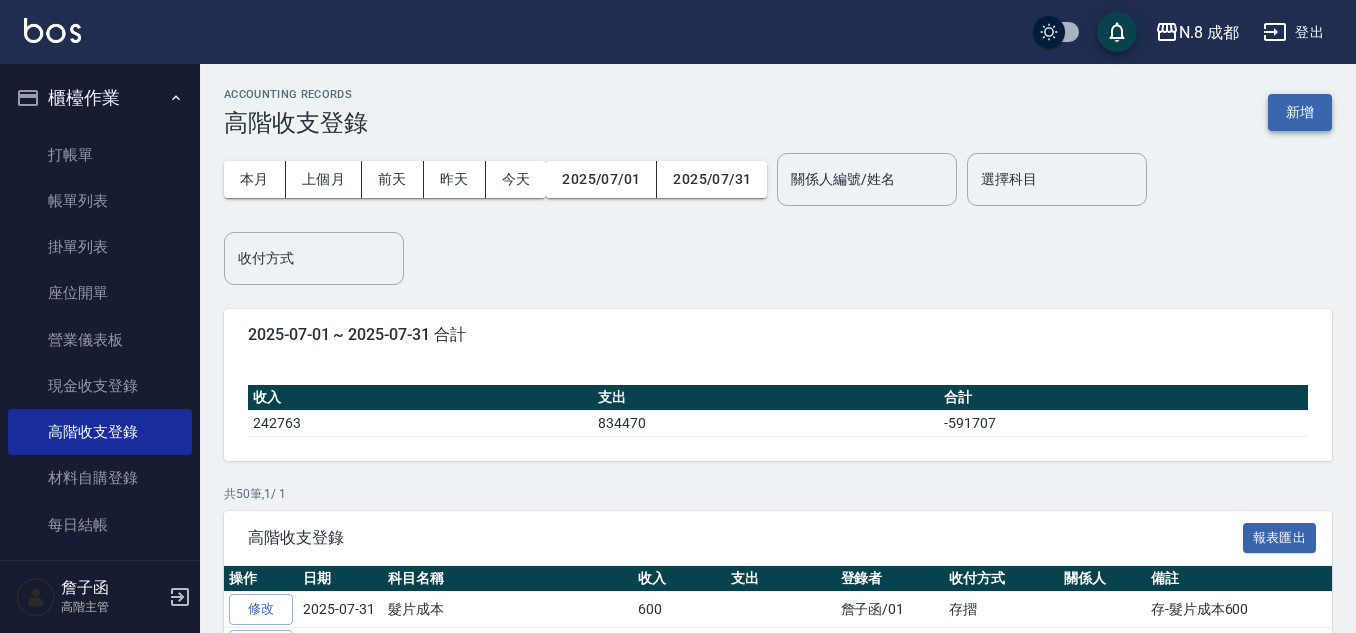 click on "新增" at bounding box center [1300, 112] 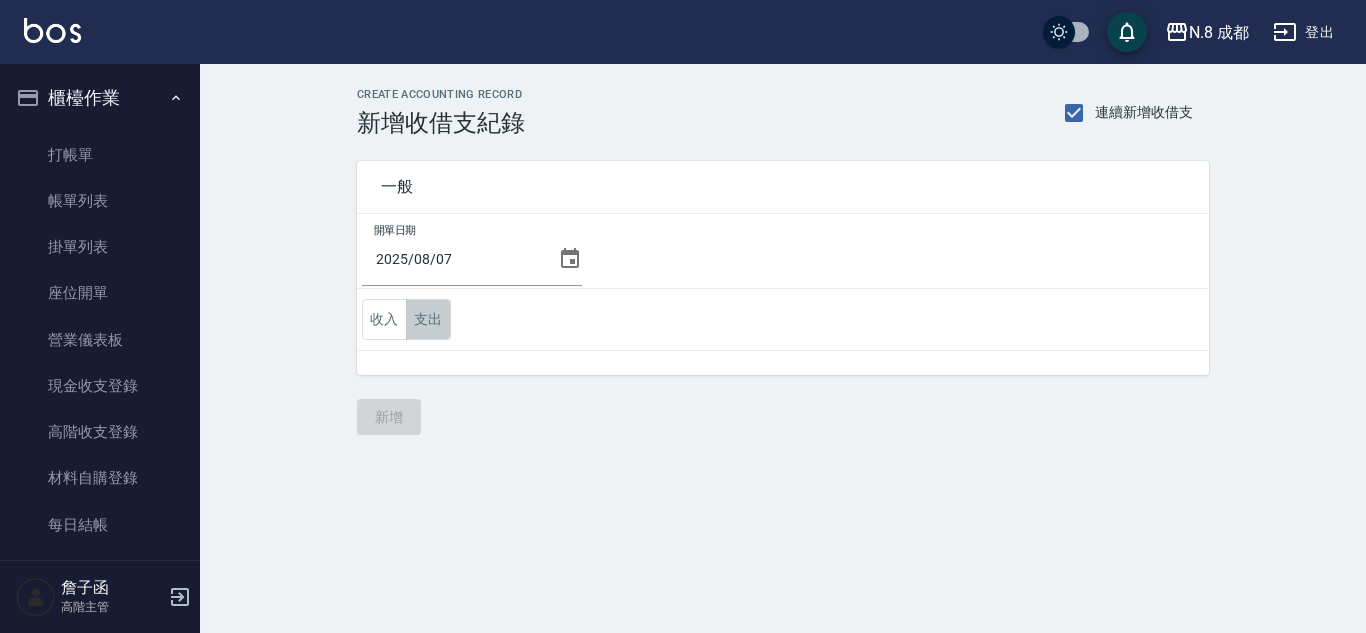 click on "支出" at bounding box center [428, 319] 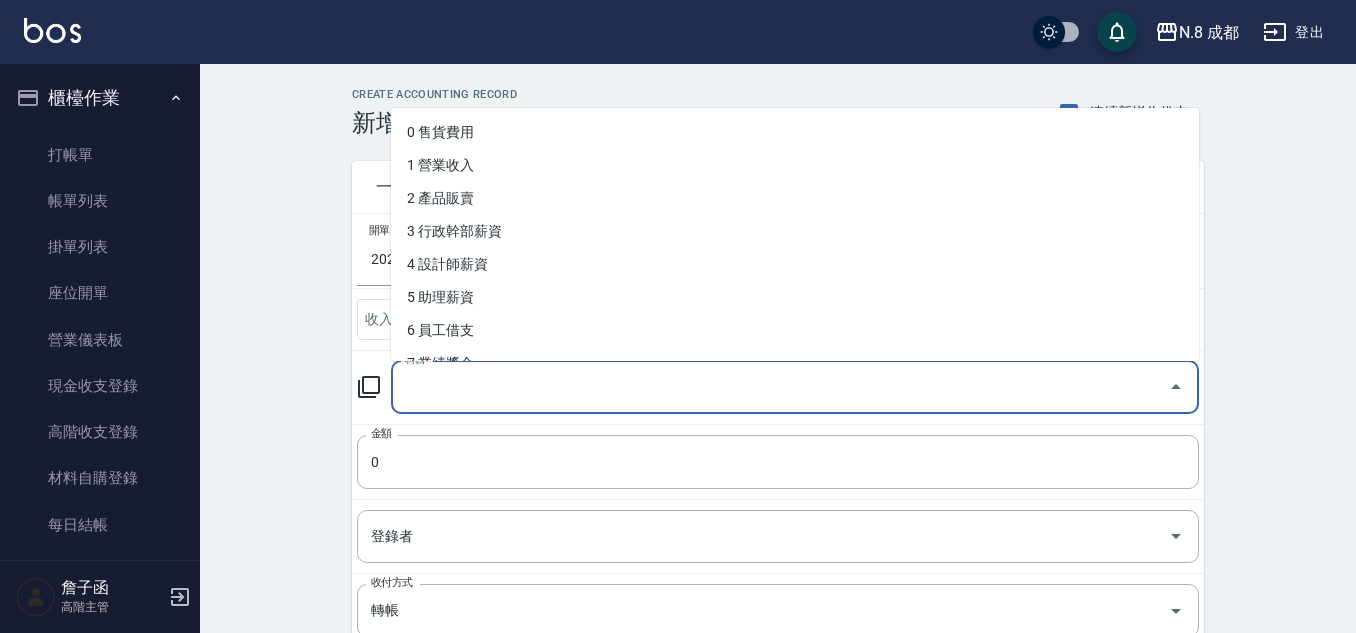 click on "科目" at bounding box center (780, 387) 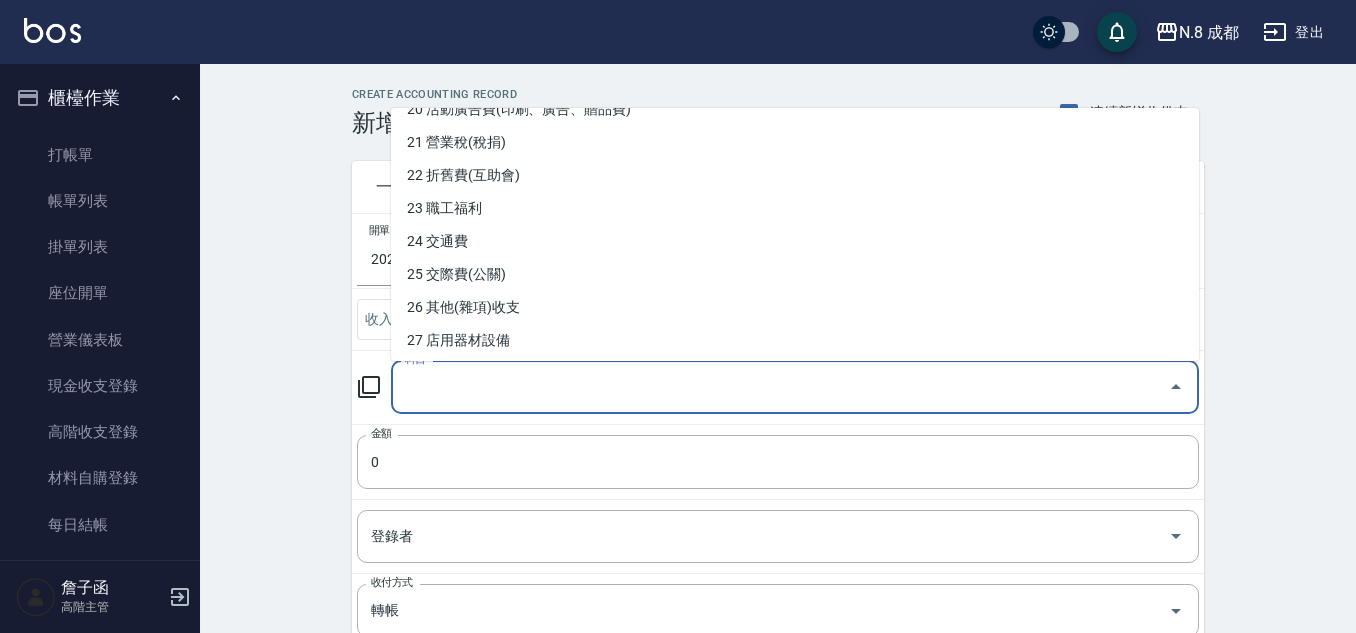 scroll, scrollTop: 1083, scrollLeft: 0, axis: vertical 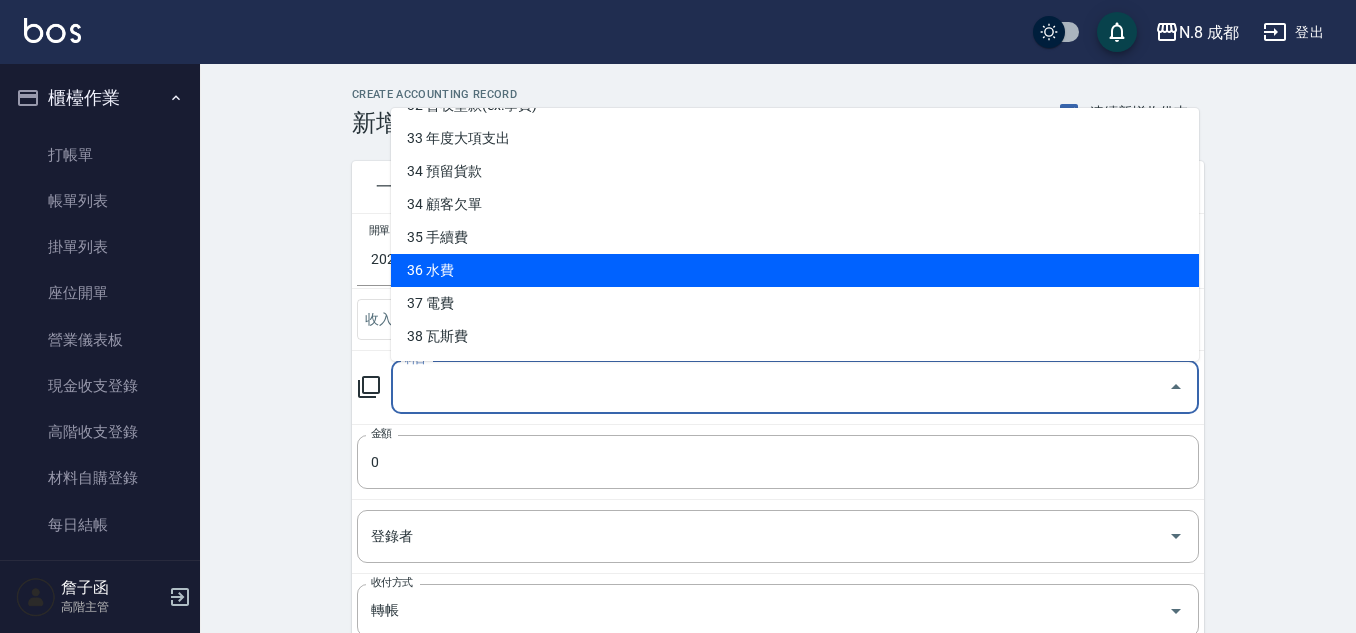 click on "36 水費" at bounding box center (795, 270) 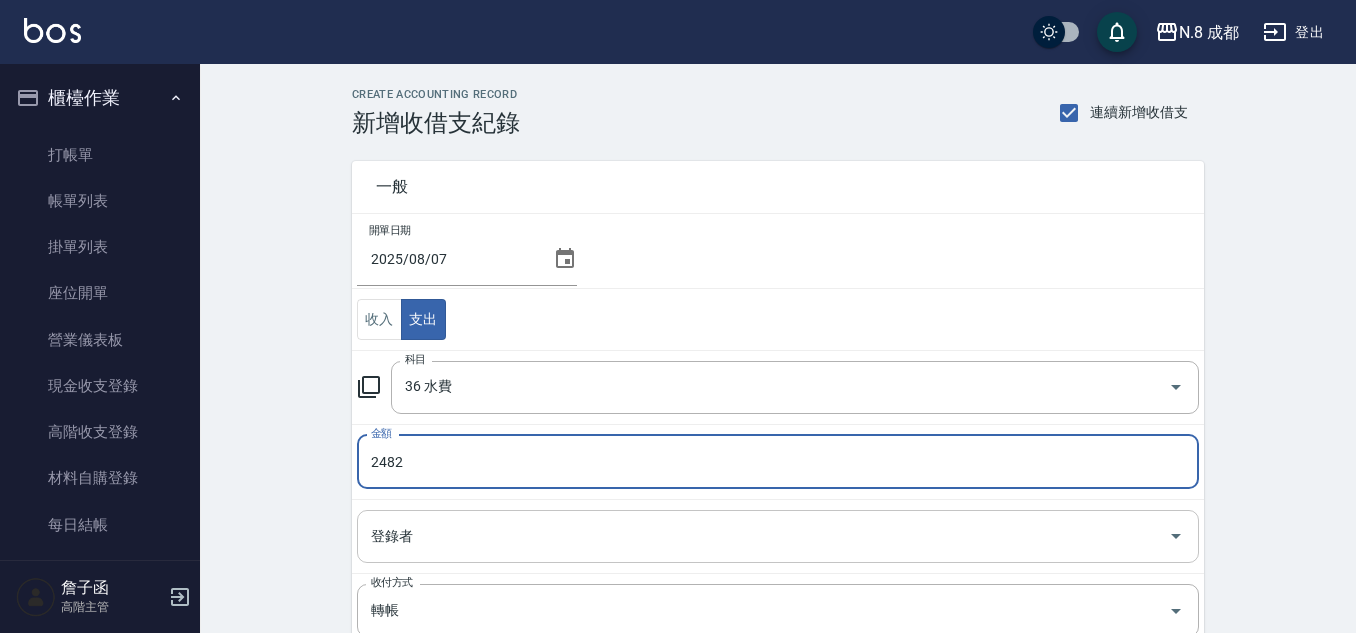 type on "2482" 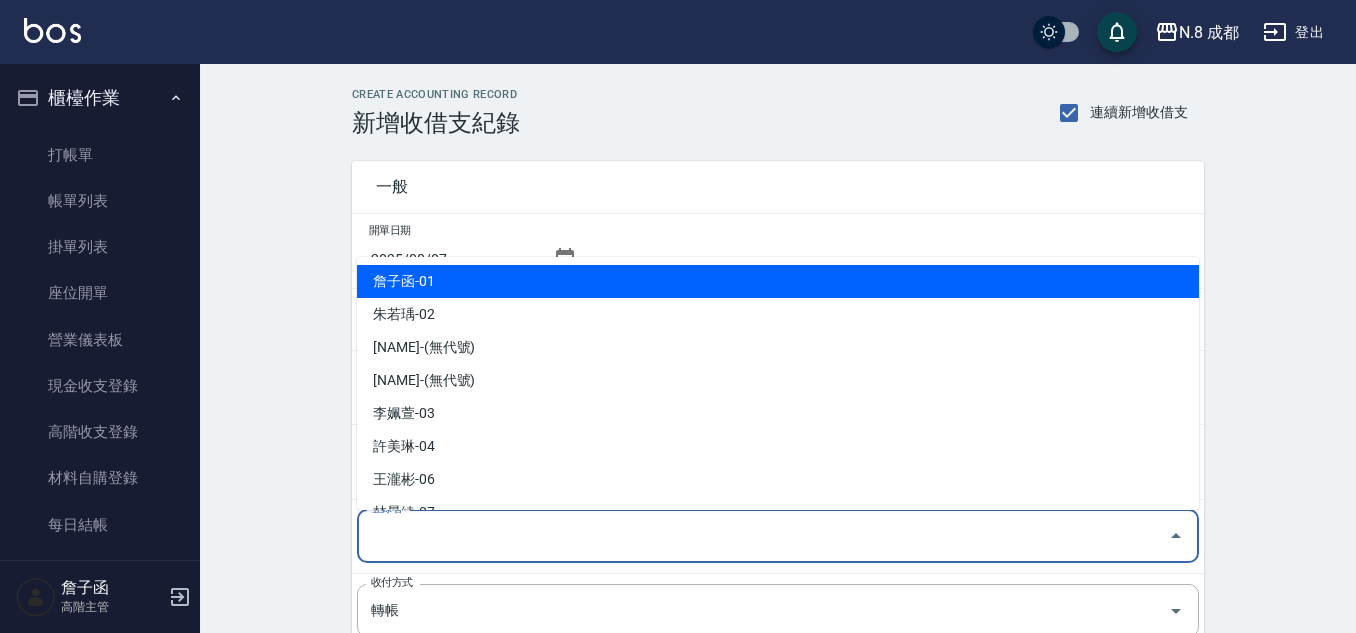 click on "詹子函-01" at bounding box center [778, 281] 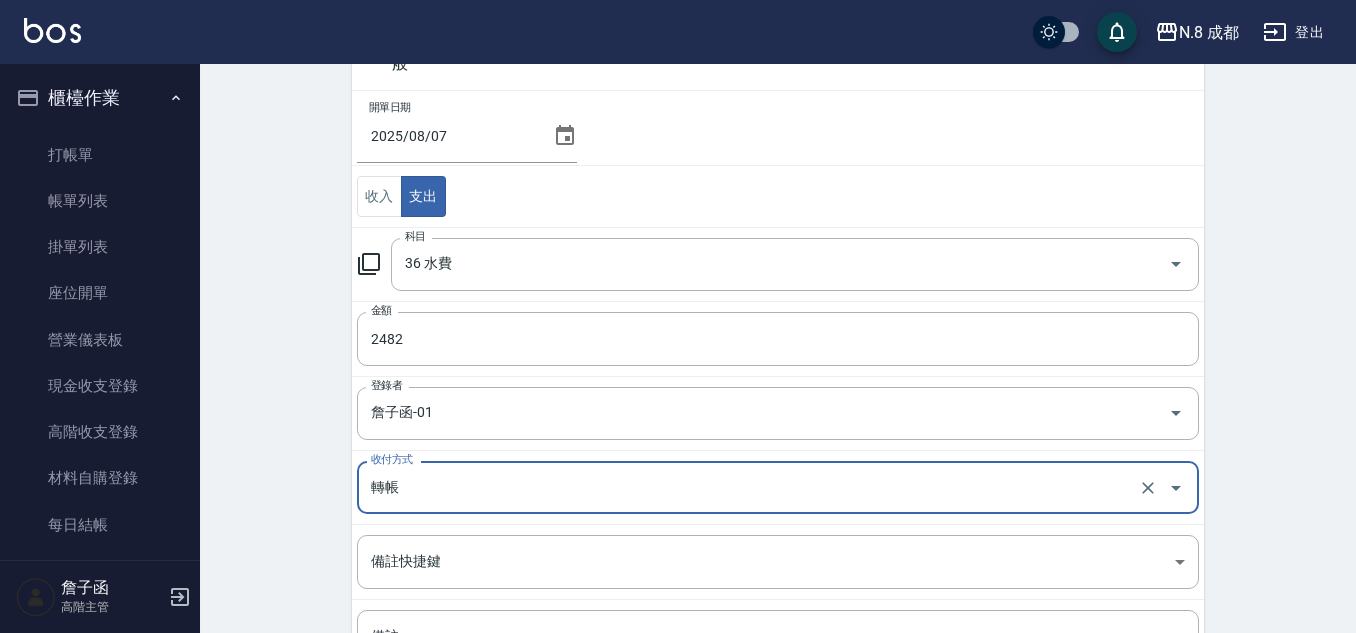 scroll, scrollTop: 321, scrollLeft: 0, axis: vertical 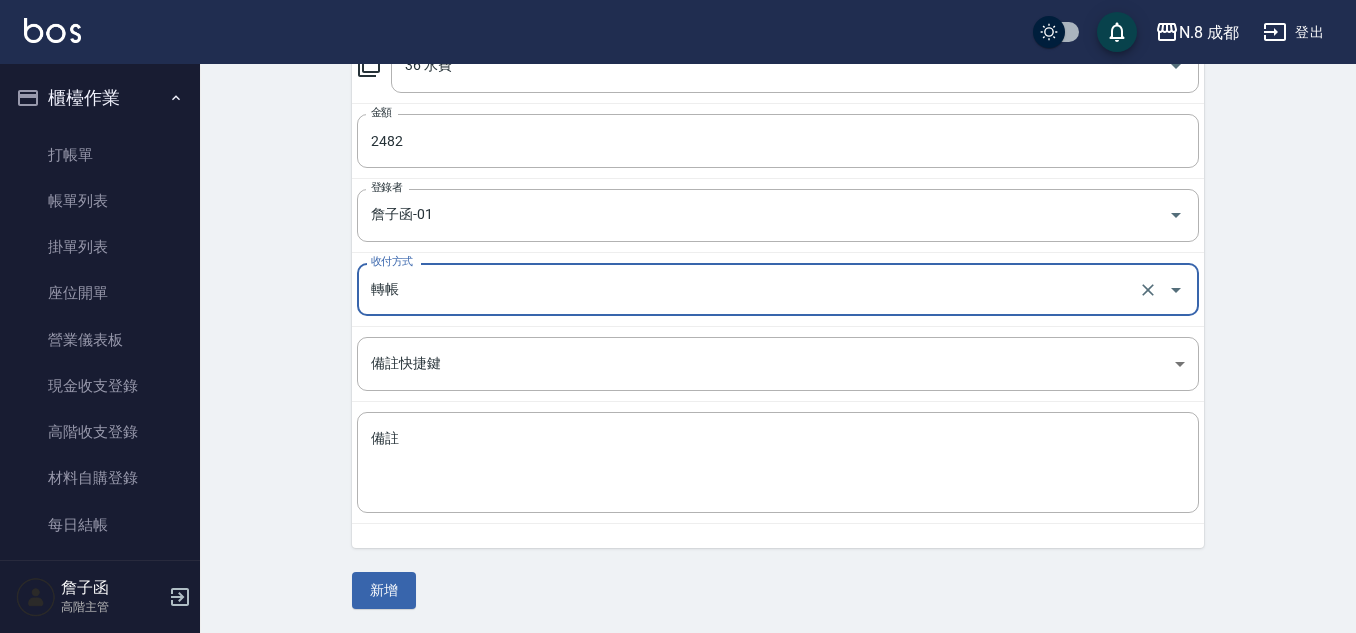 click on "轉帳" at bounding box center [750, 289] 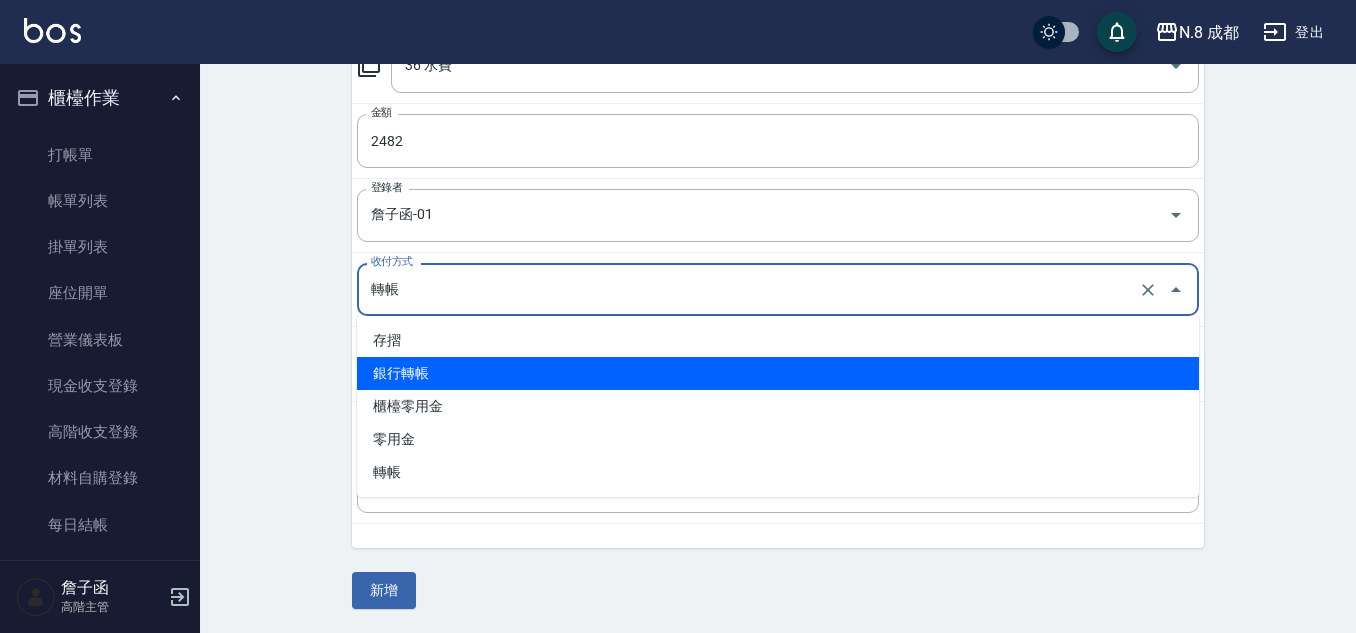 click on "櫃檯零用金" at bounding box center (778, 406) 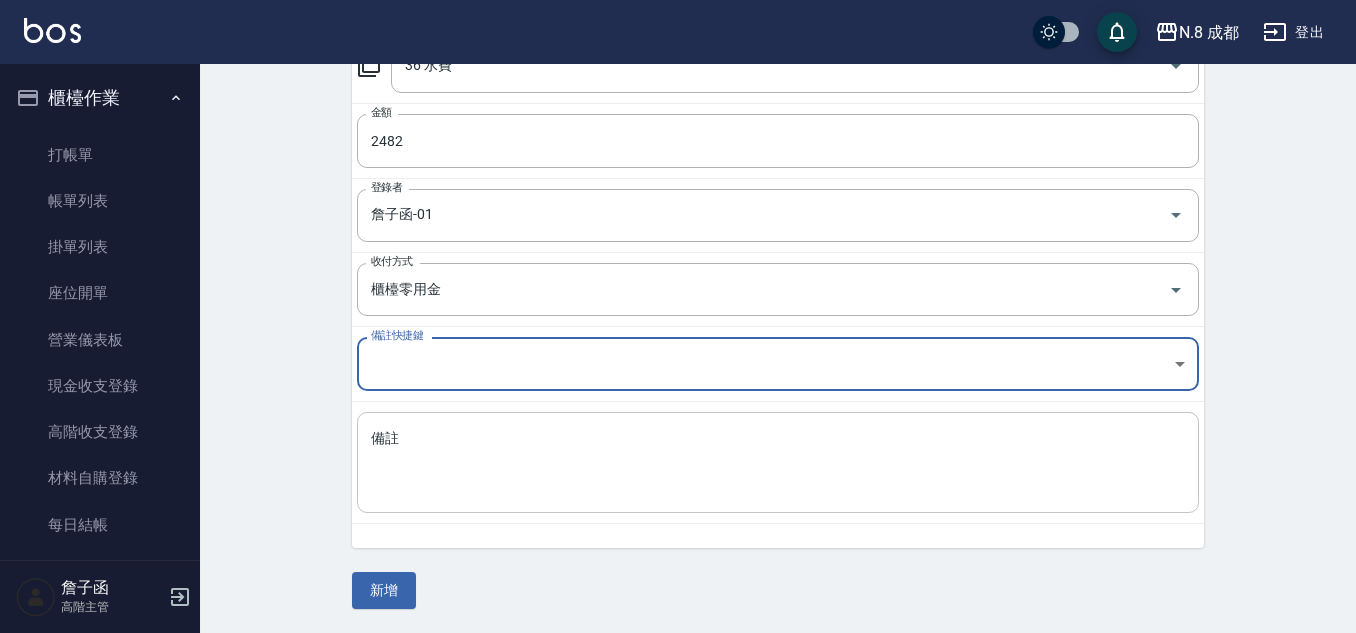 click on "備註" at bounding box center [778, 463] 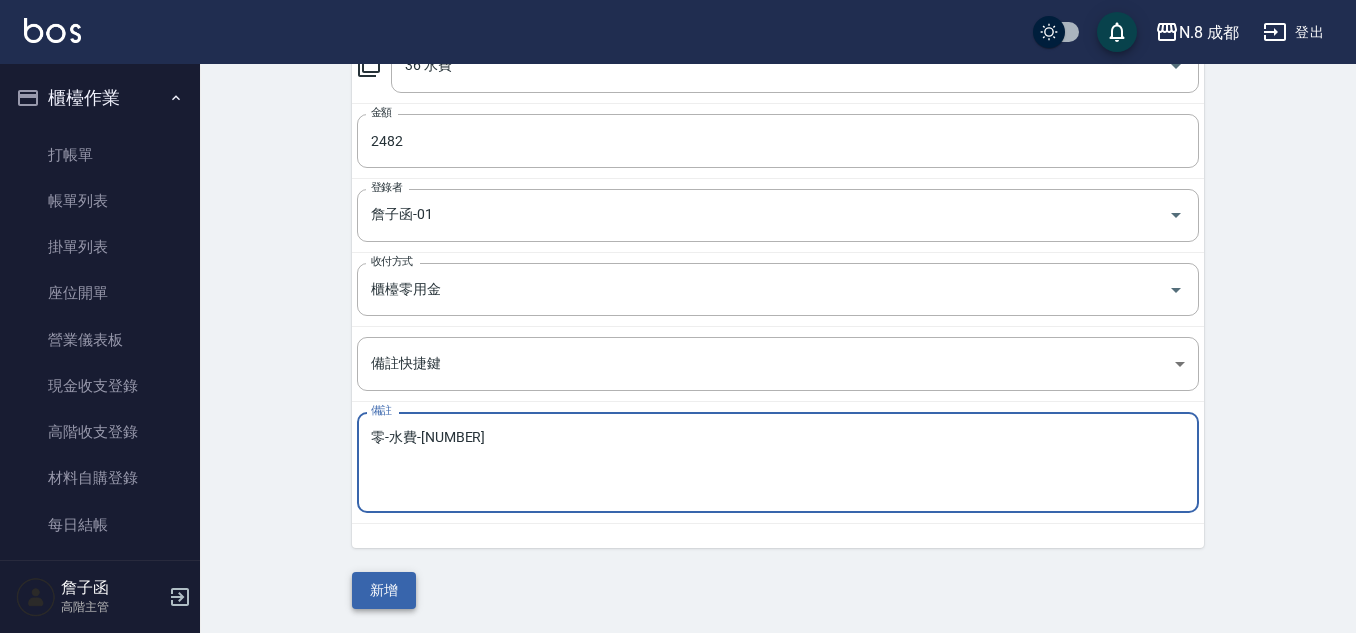 type on "零-水費-2482" 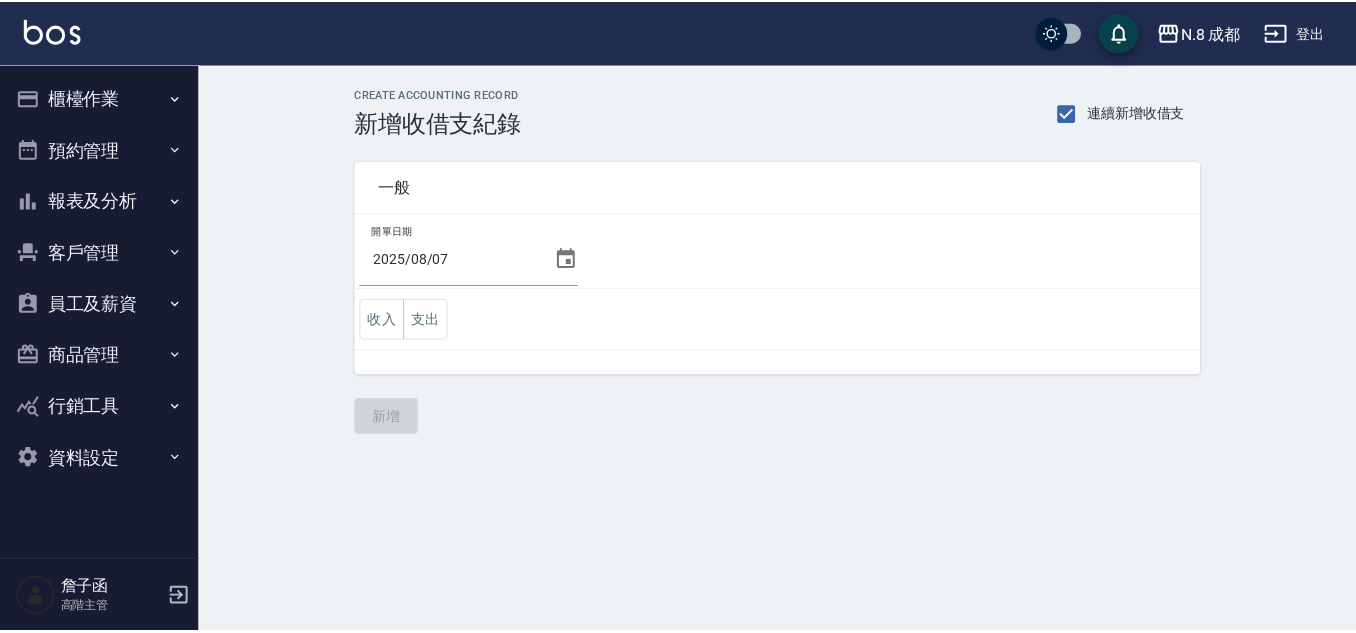 scroll, scrollTop: 0, scrollLeft: 0, axis: both 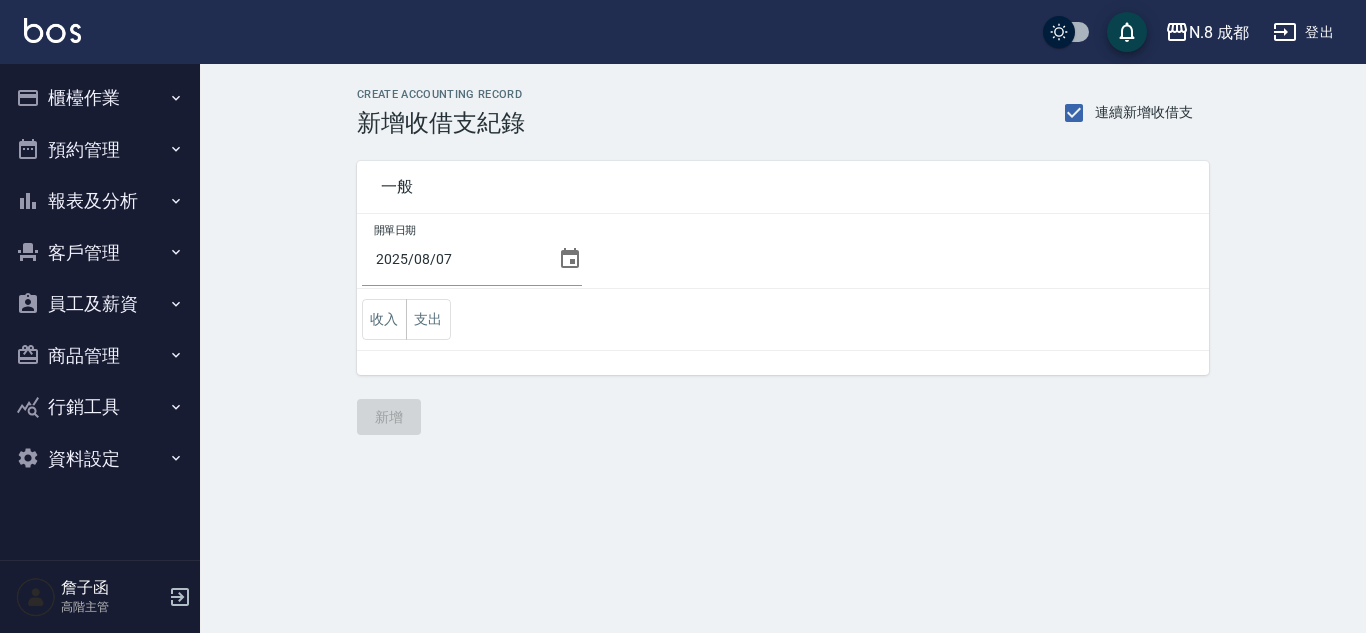 click on "櫃檯作業" at bounding box center (100, 98) 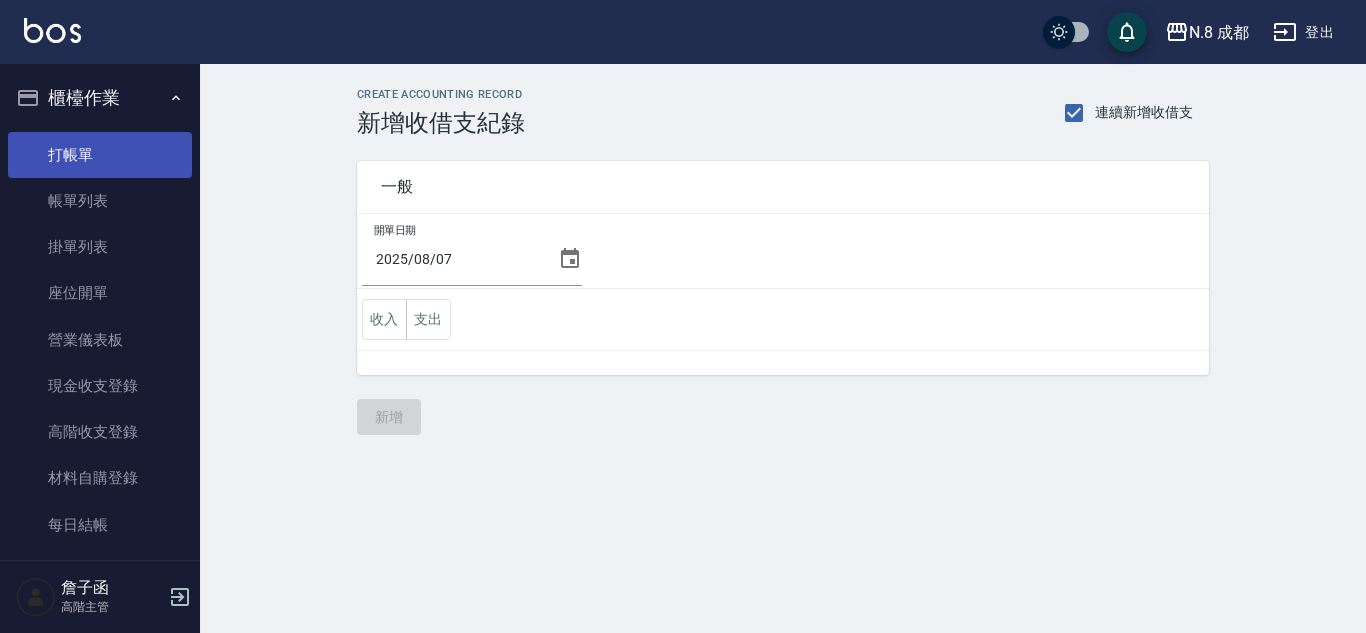 click on "打帳單" at bounding box center (100, 155) 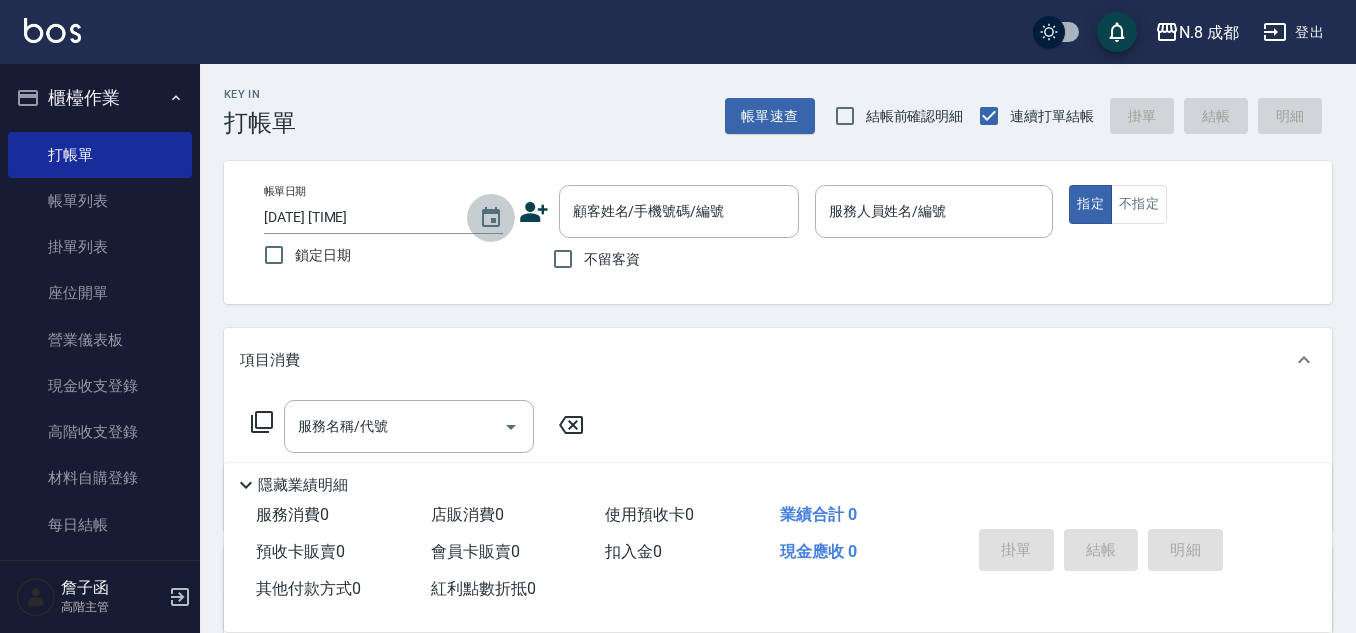 click 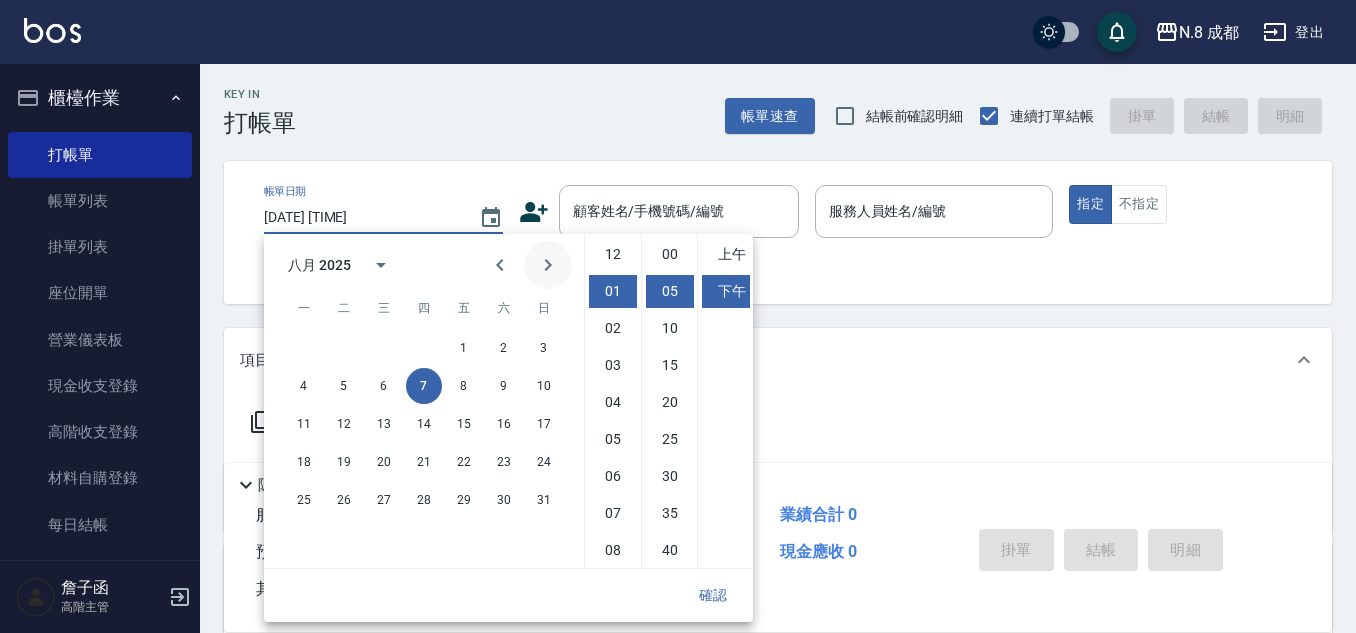 scroll, scrollTop: 37, scrollLeft: 0, axis: vertical 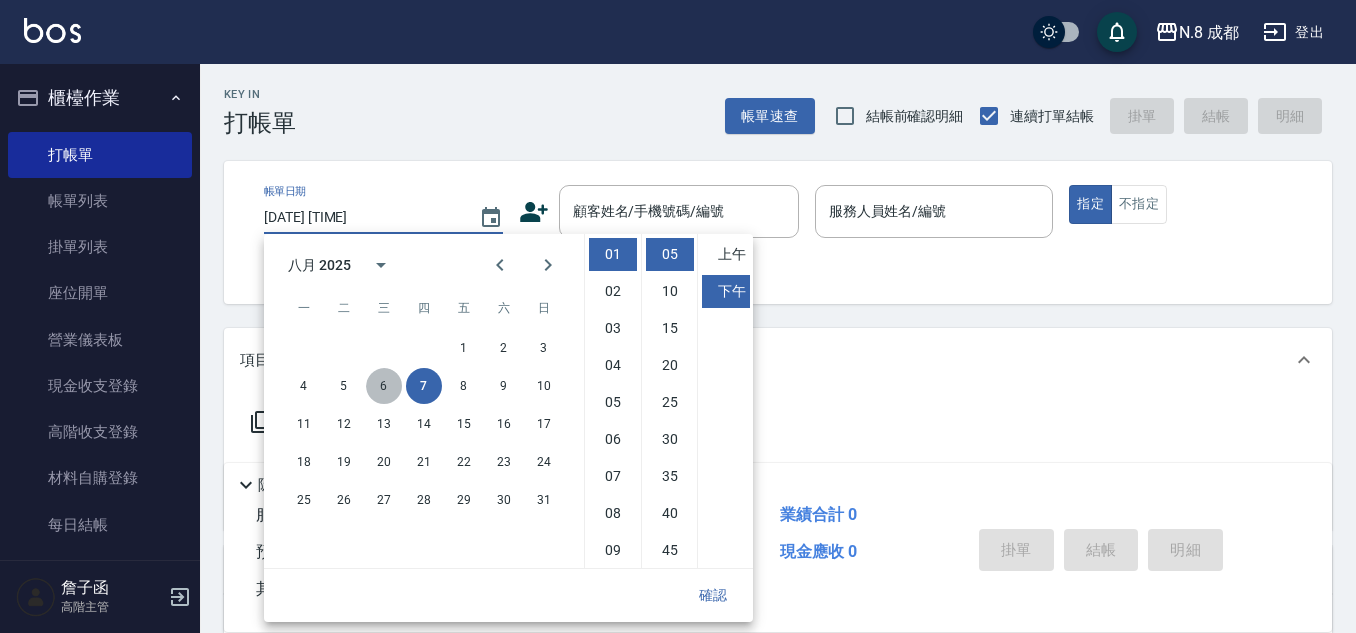 click on "6" at bounding box center (384, 386) 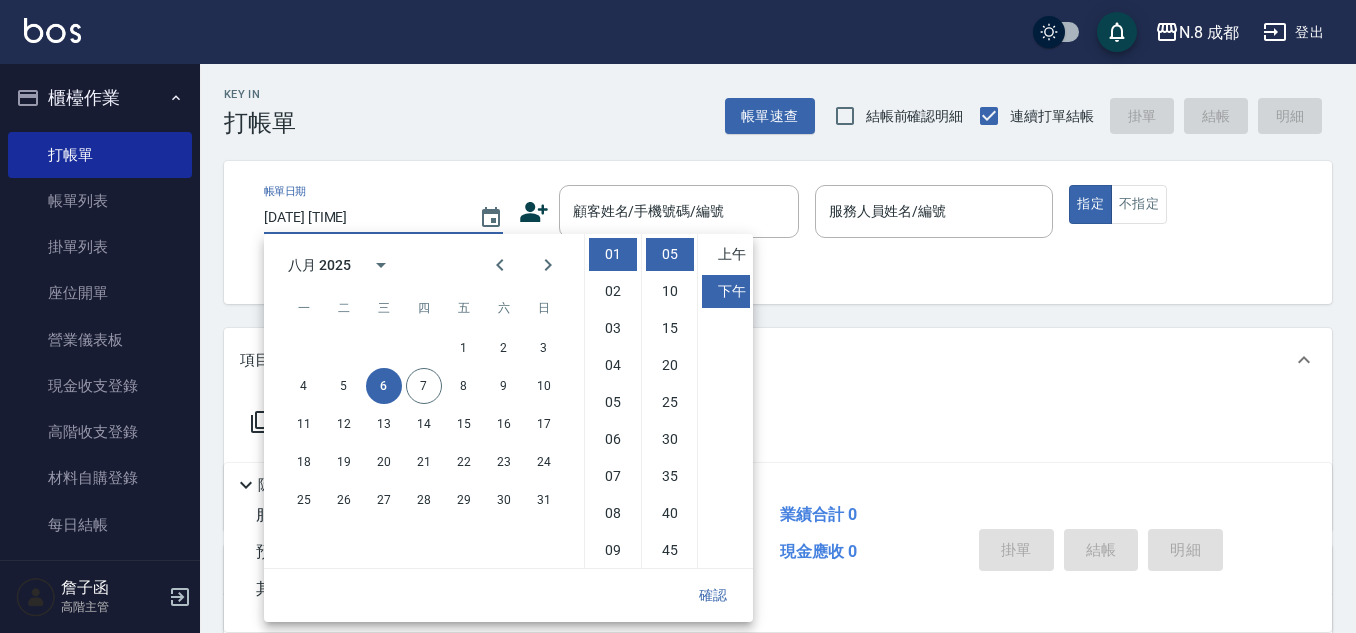 click on "確認" at bounding box center [713, 595] 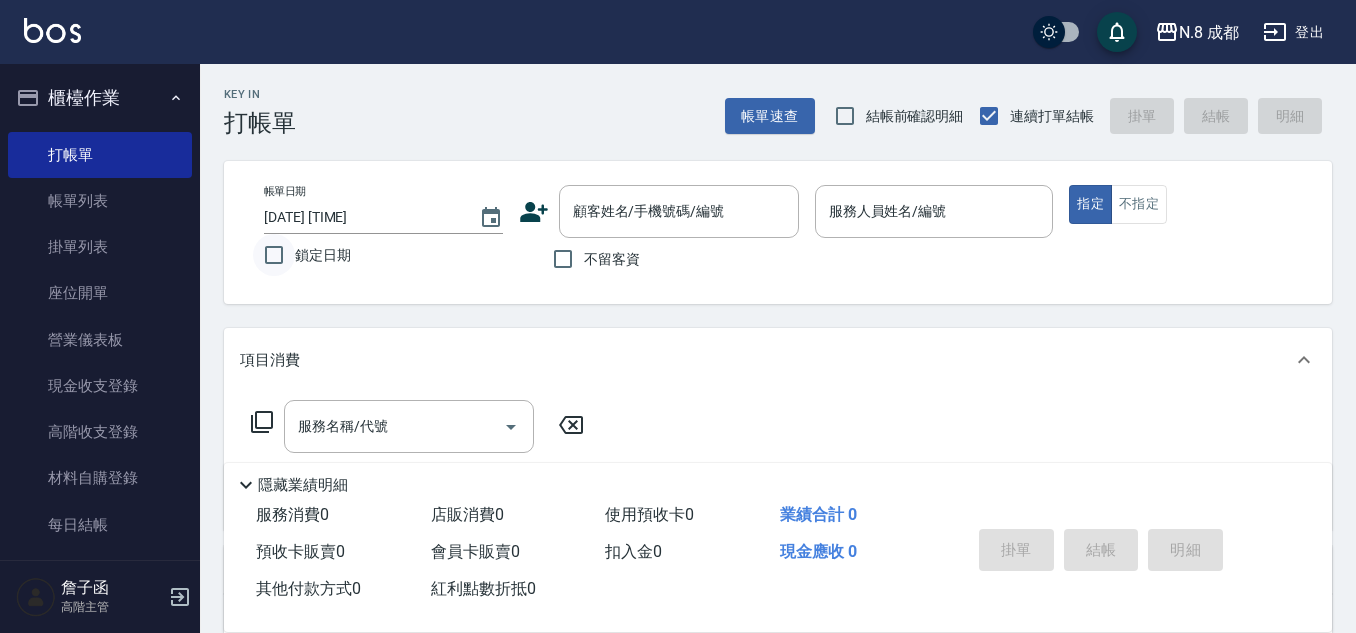 click on "鎖定日期" at bounding box center [274, 255] 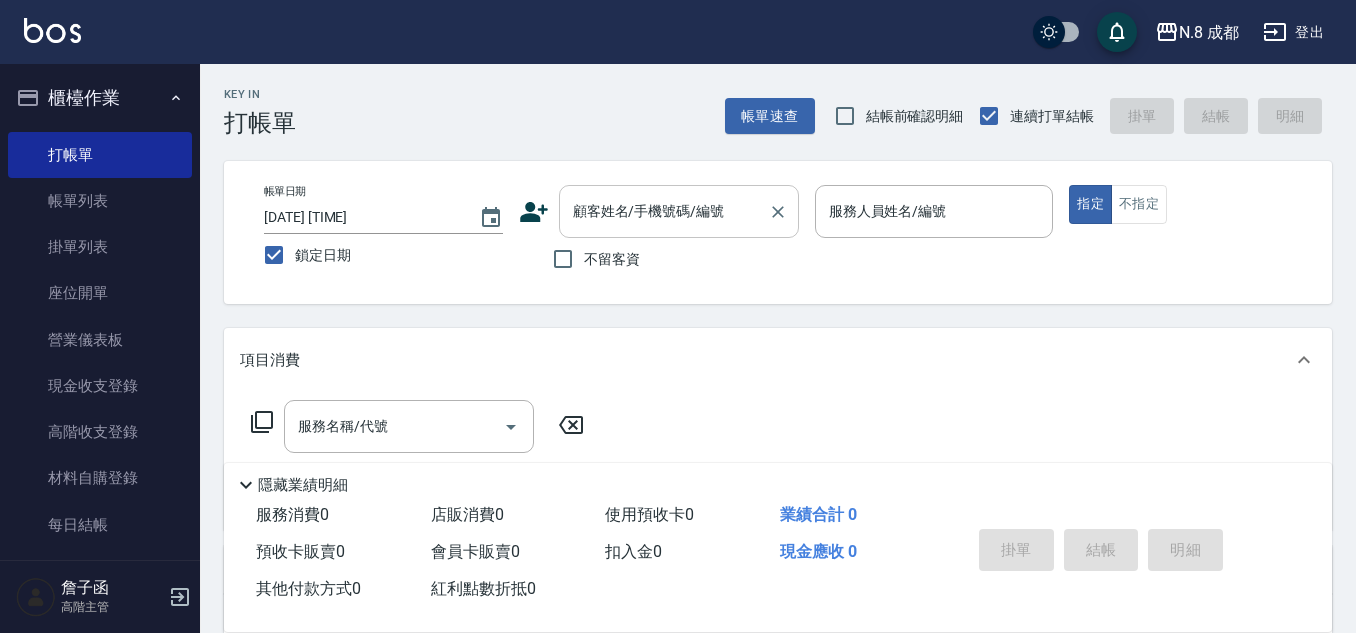 click on "顧客姓名/手機號碼/編號" at bounding box center (664, 211) 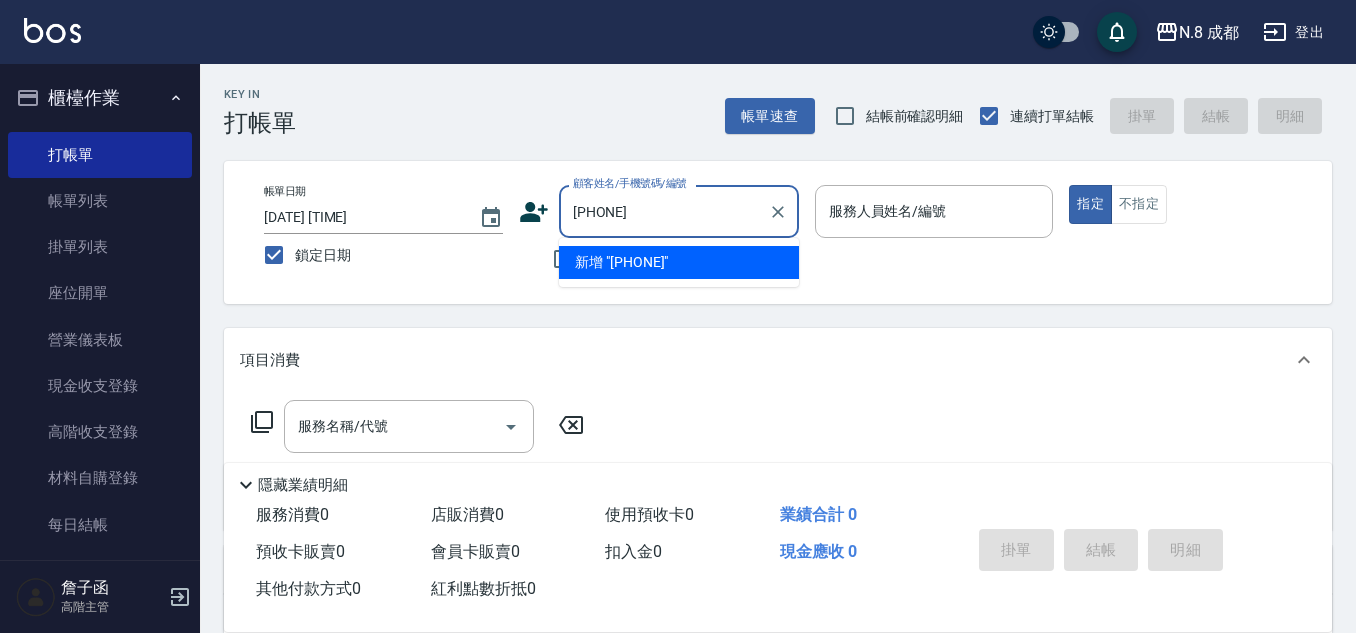 click on "新增 "0955788017"" at bounding box center [679, 262] 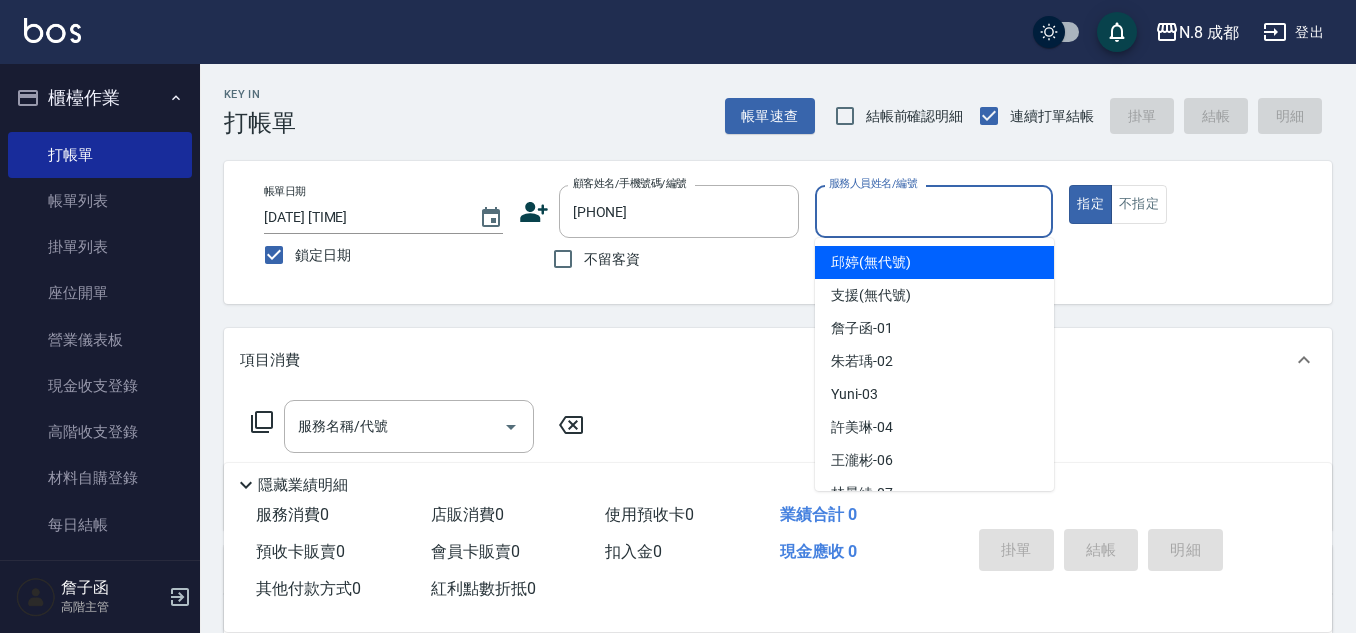 click on "服務人員姓名/編號" at bounding box center (934, 211) 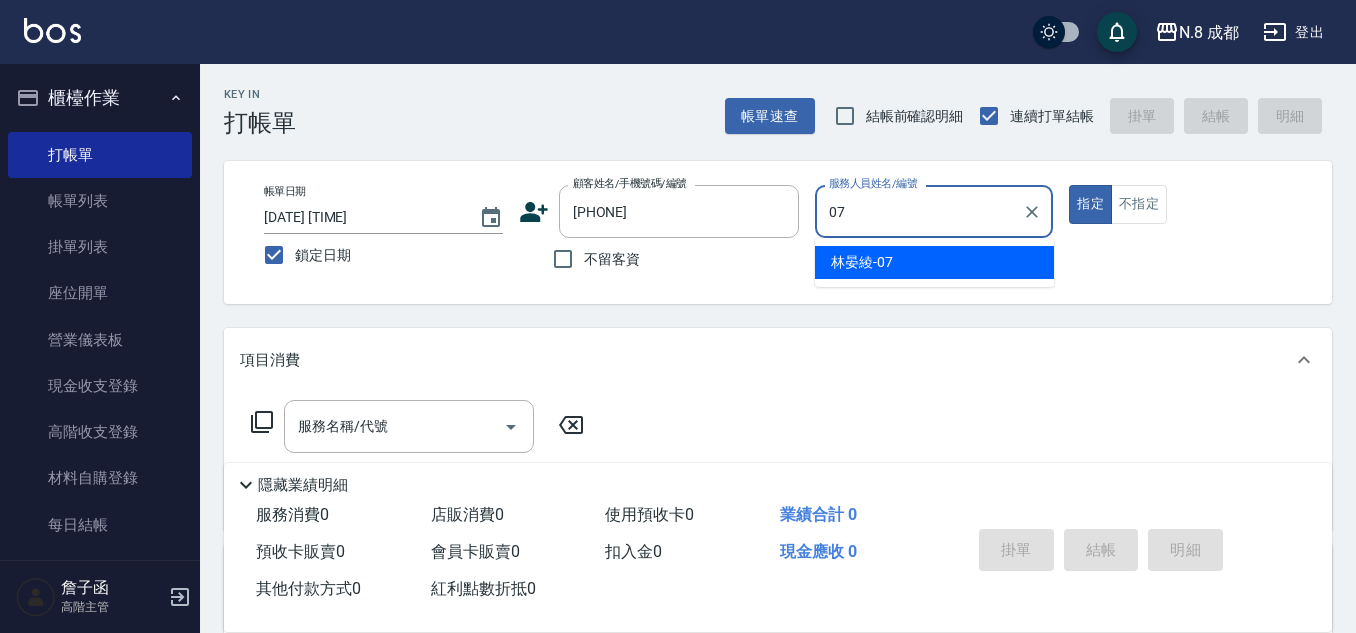 click on "林晏綾 -07" at bounding box center [862, 262] 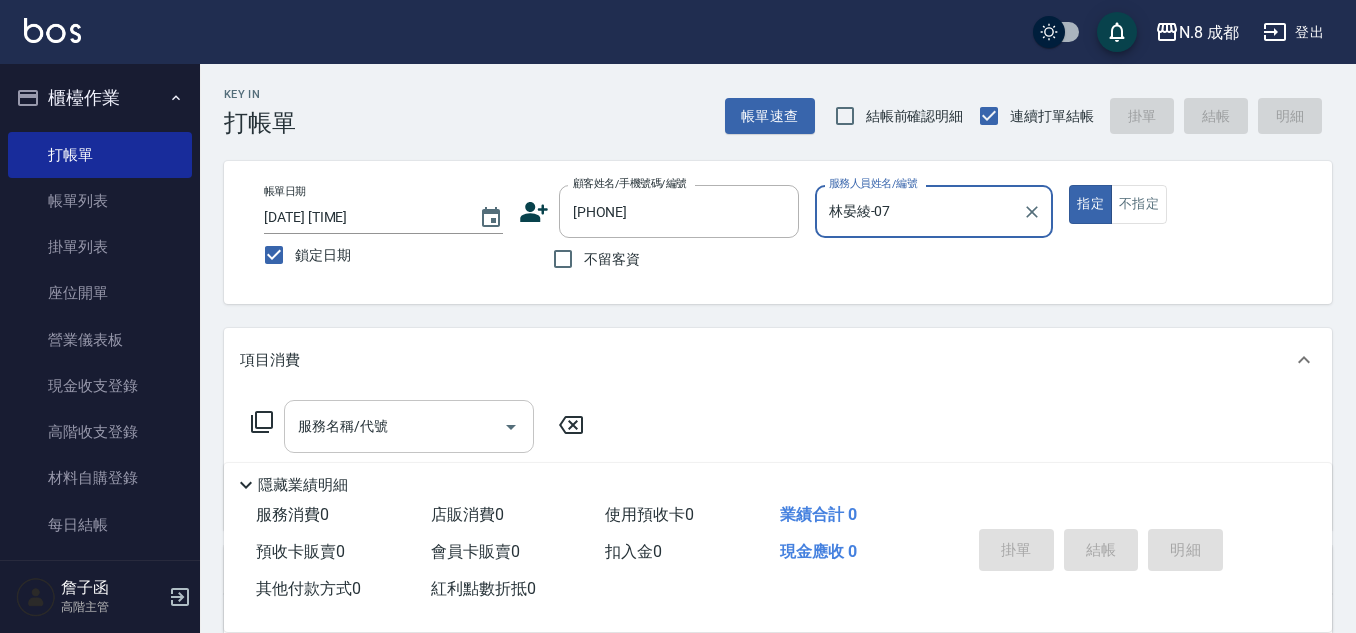 type on "林晏綾-07" 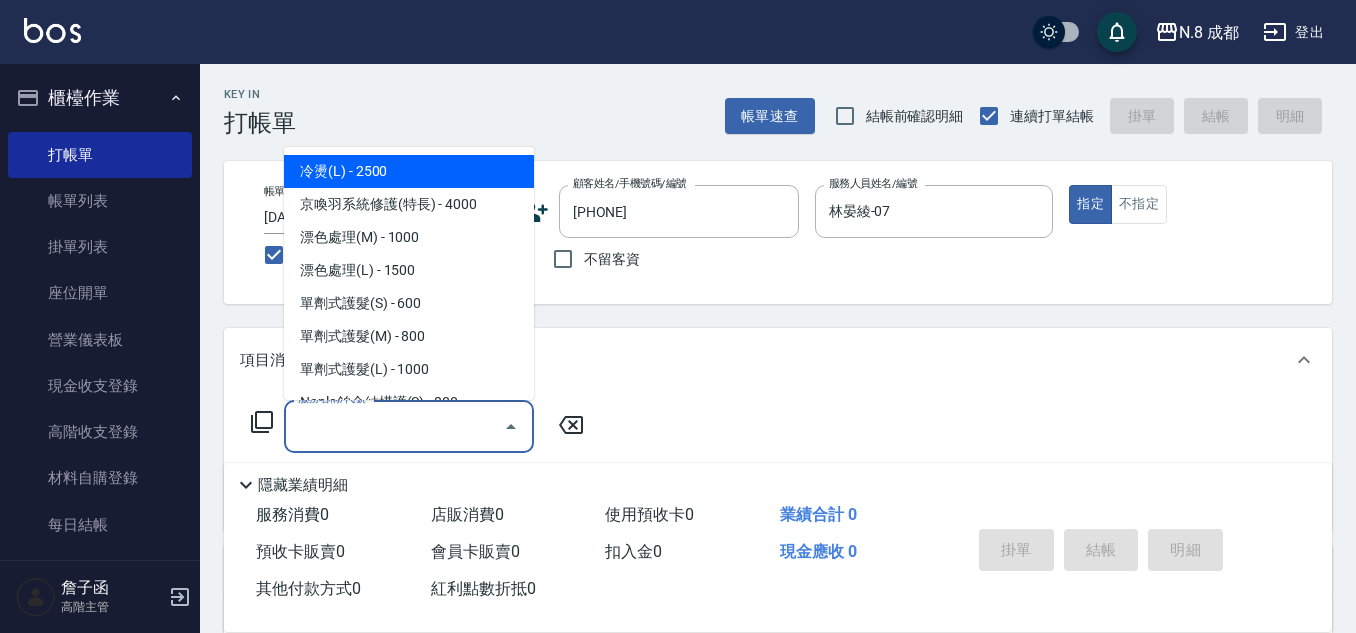 click on "服務名稱/代號" at bounding box center (394, 426) 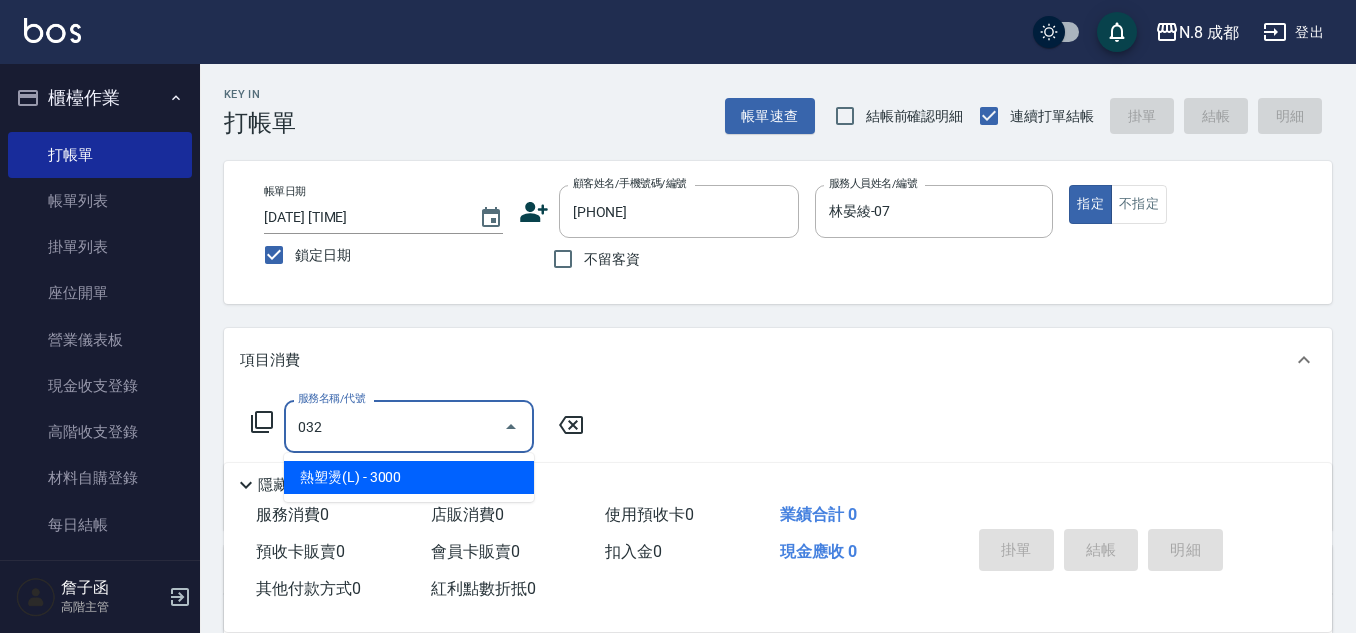 drag, startPoint x: 400, startPoint y: 452, endPoint x: 490, endPoint y: 459, distance: 90.27181 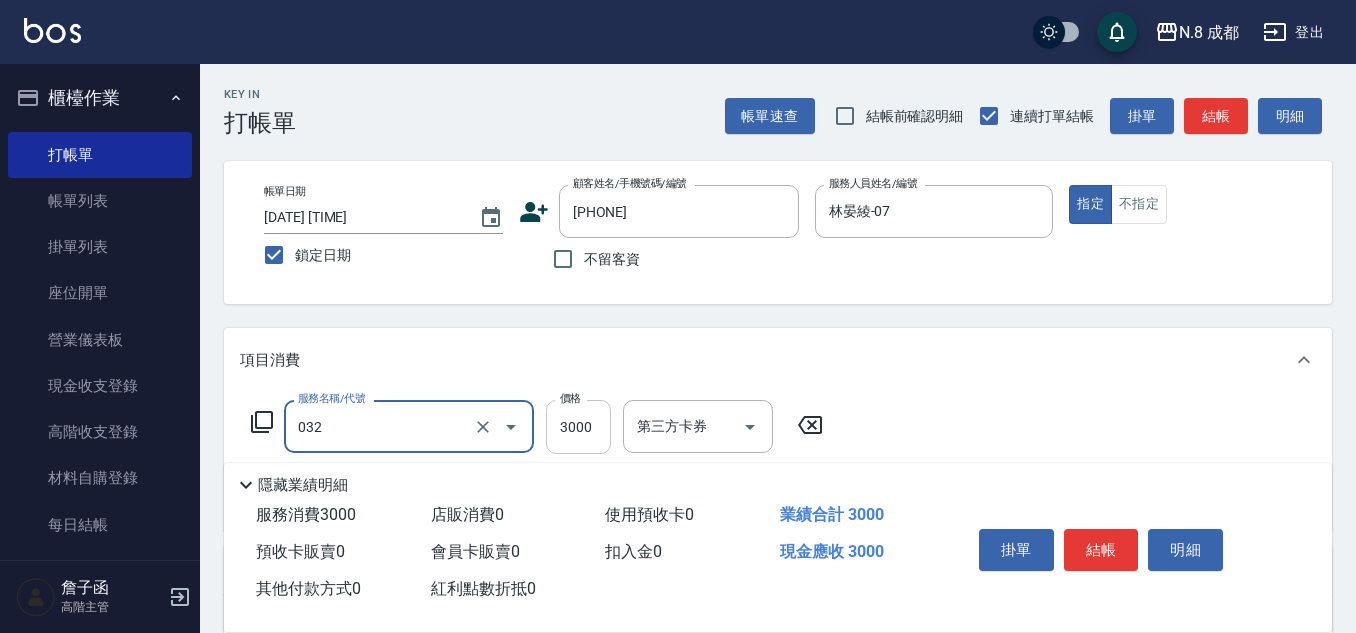 type on "熱塑燙(L)(032)" 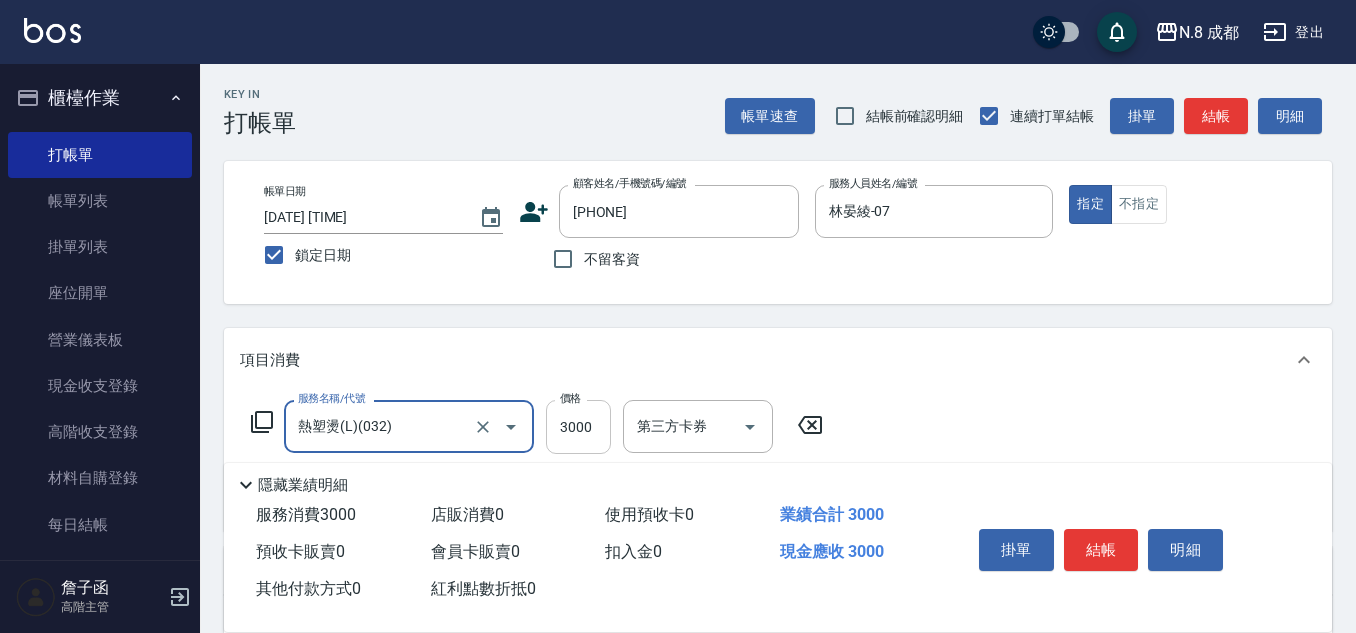 click on "3000" at bounding box center (578, 427) 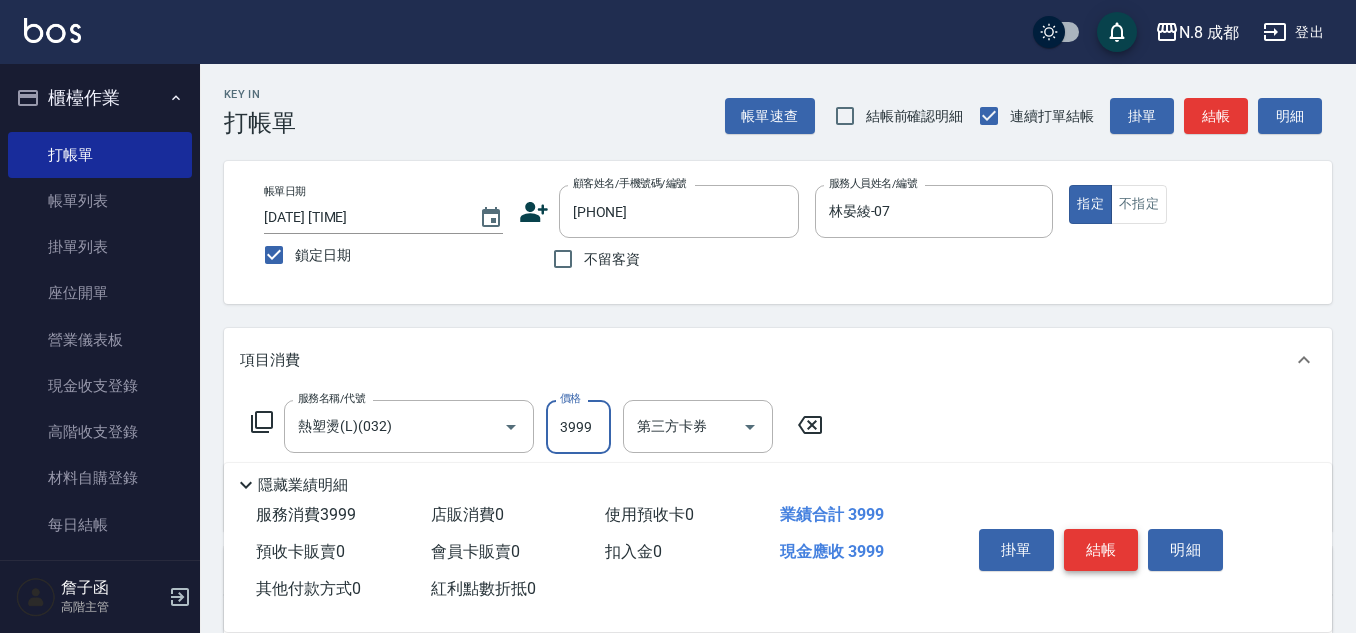 type on "3999" 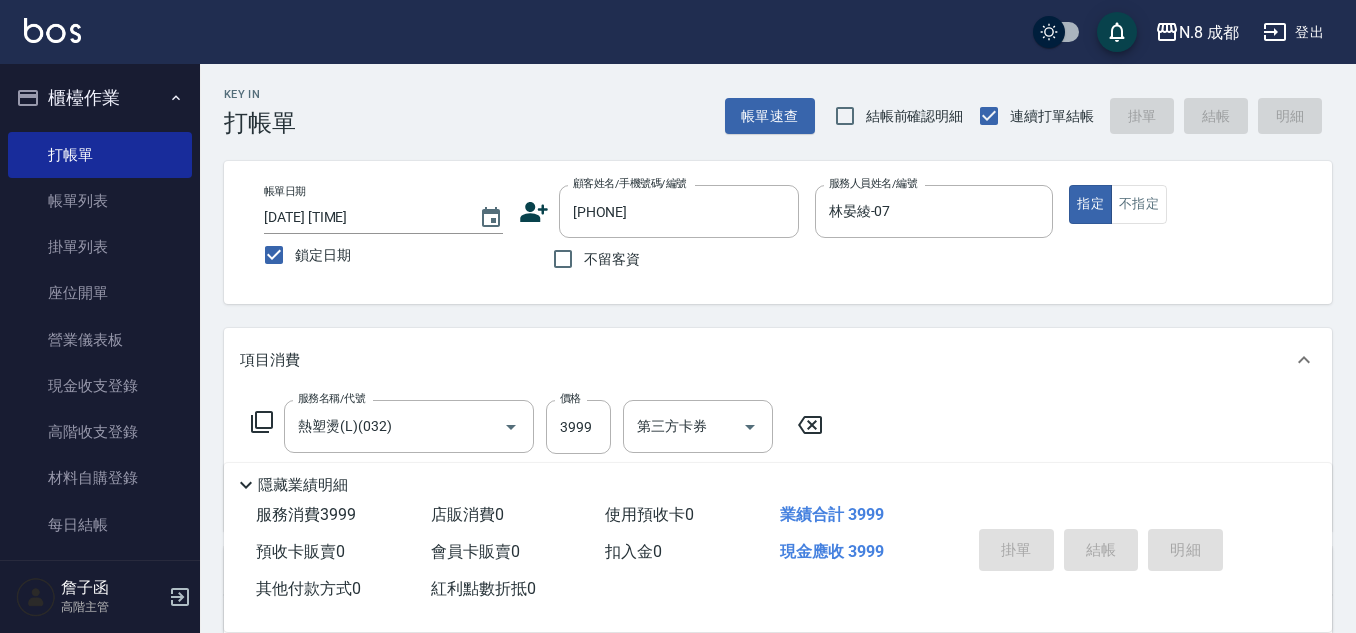 type 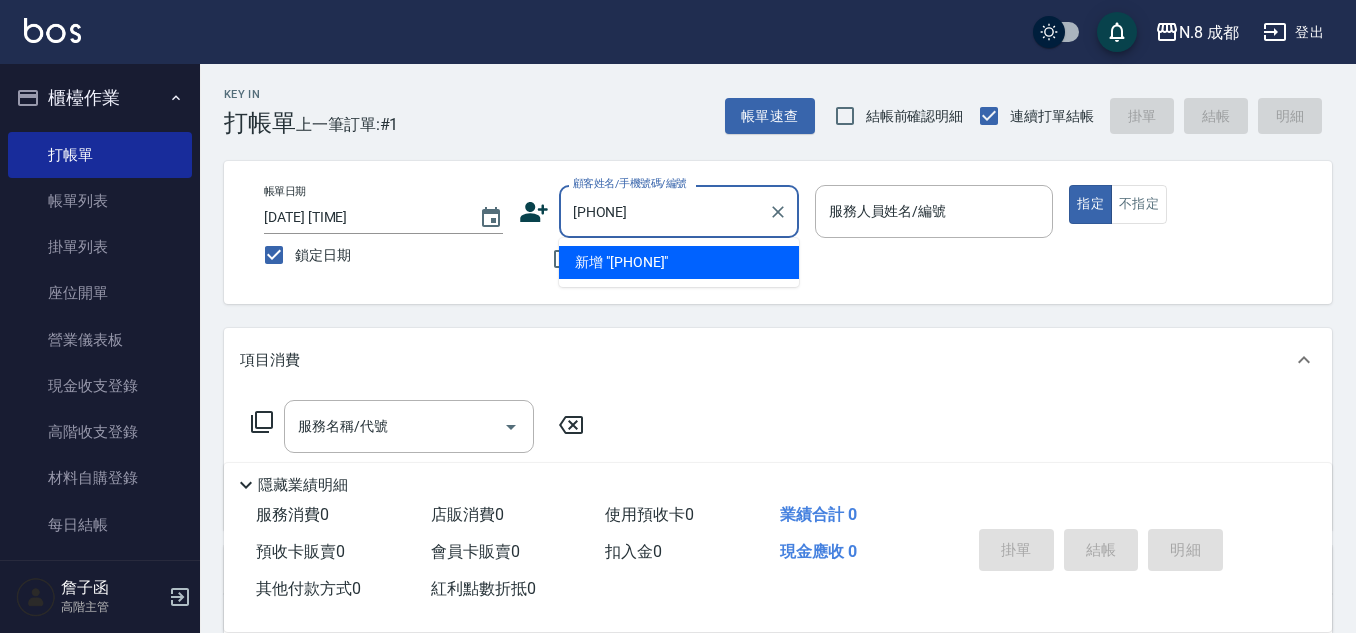 drag, startPoint x: 689, startPoint y: 206, endPoint x: 541, endPoint y: 206, distance: 148 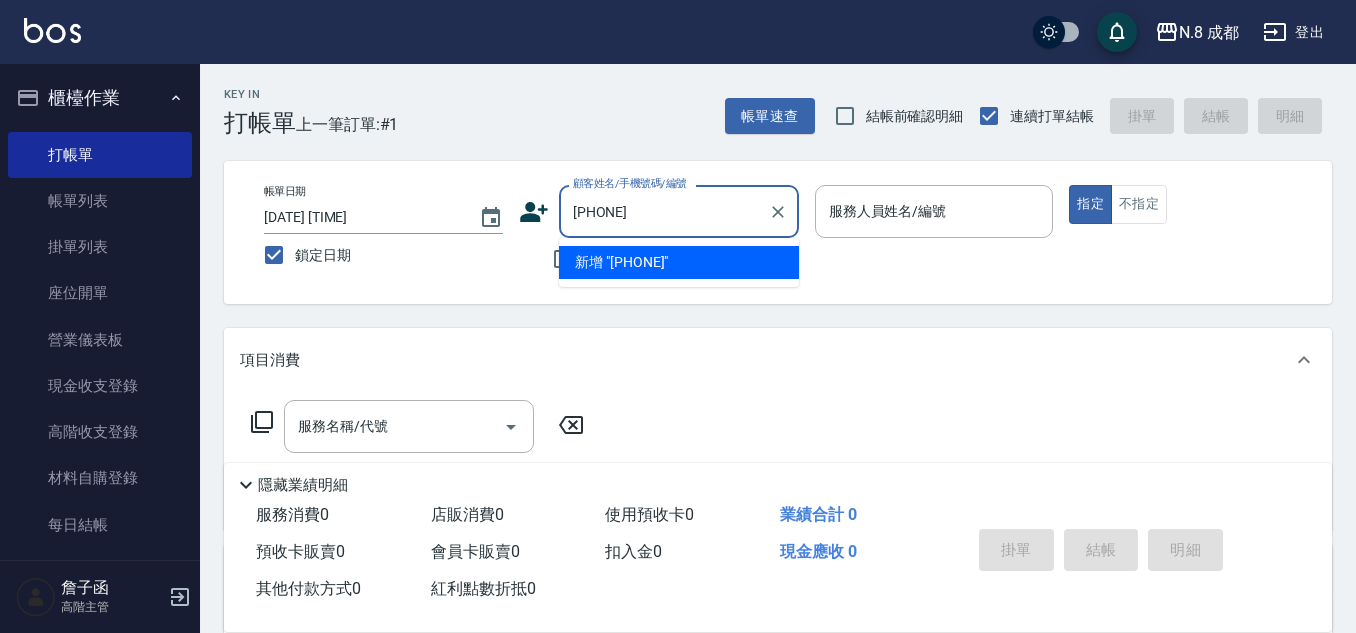 click on "新增 "0971008193"" at bounding box center [679, 262] 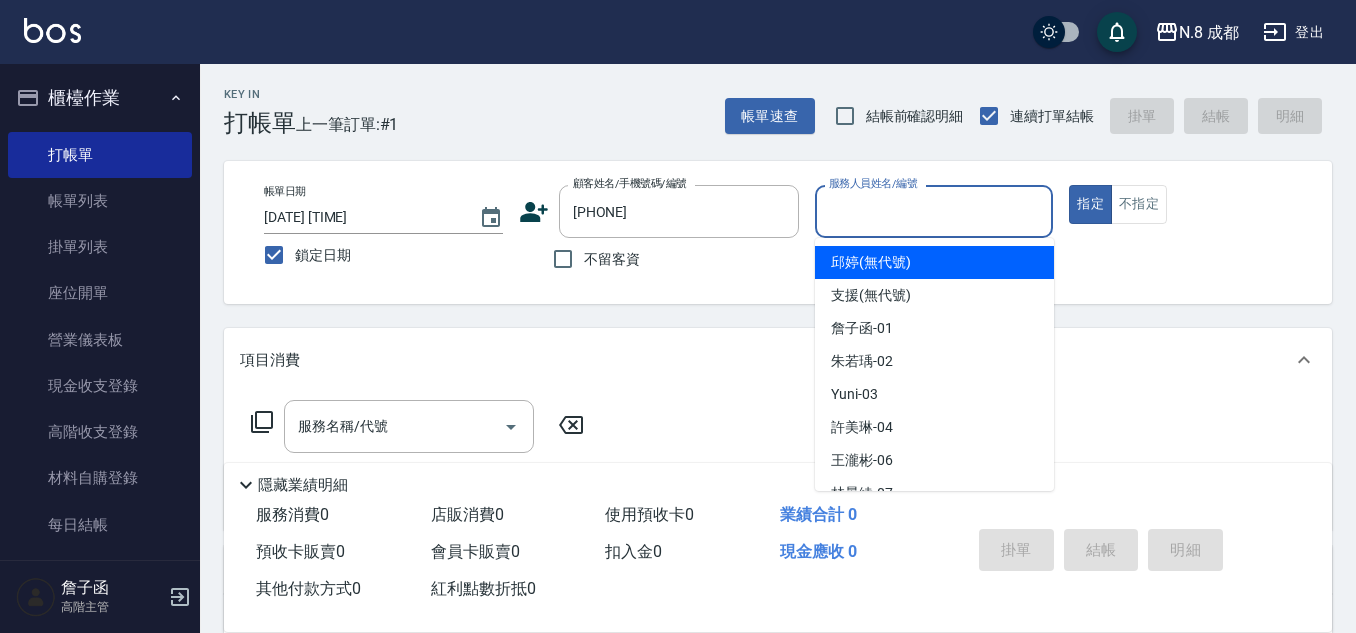 click on "服務人員姓名/編號" at bounding box center (934, 211) 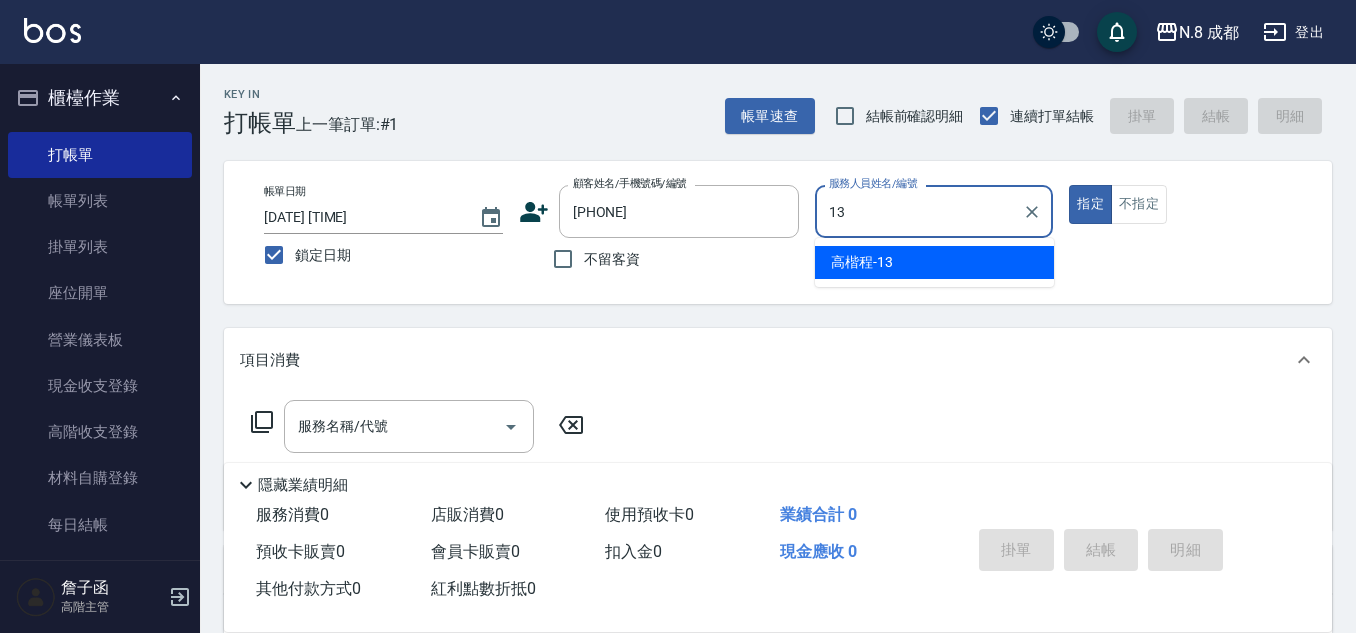 click on "[NAME] -13" at bounding box center (862, 262) 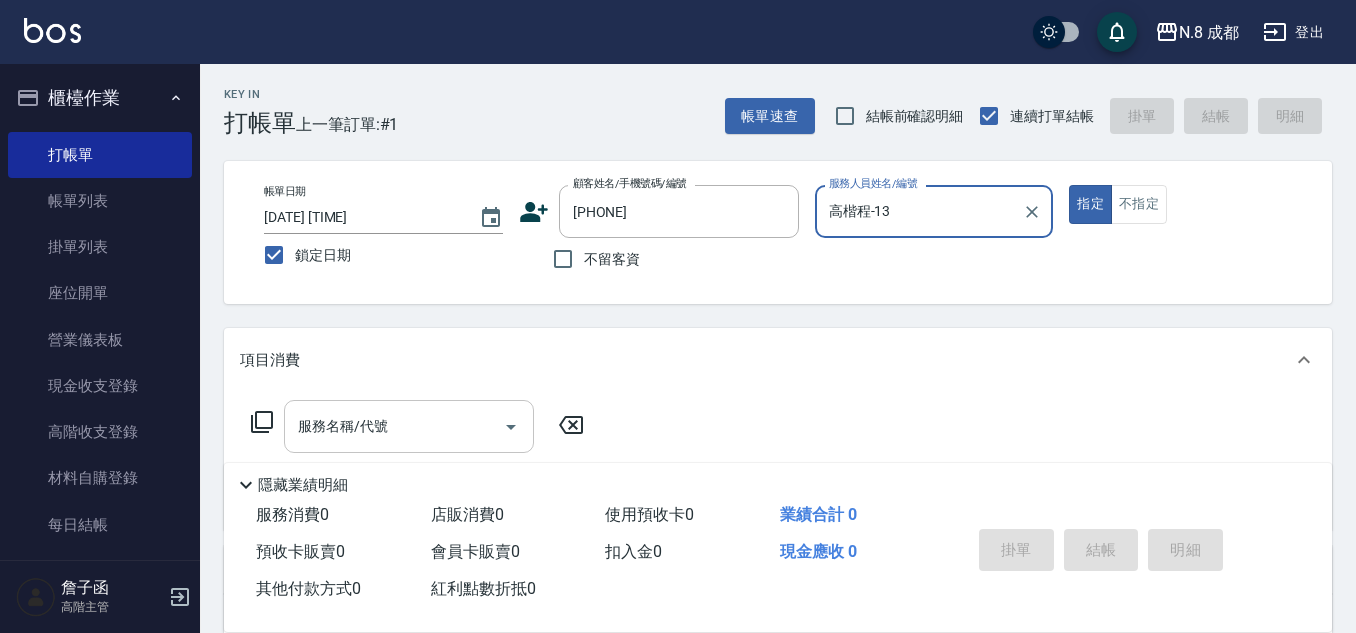 type on "高楷程-13" 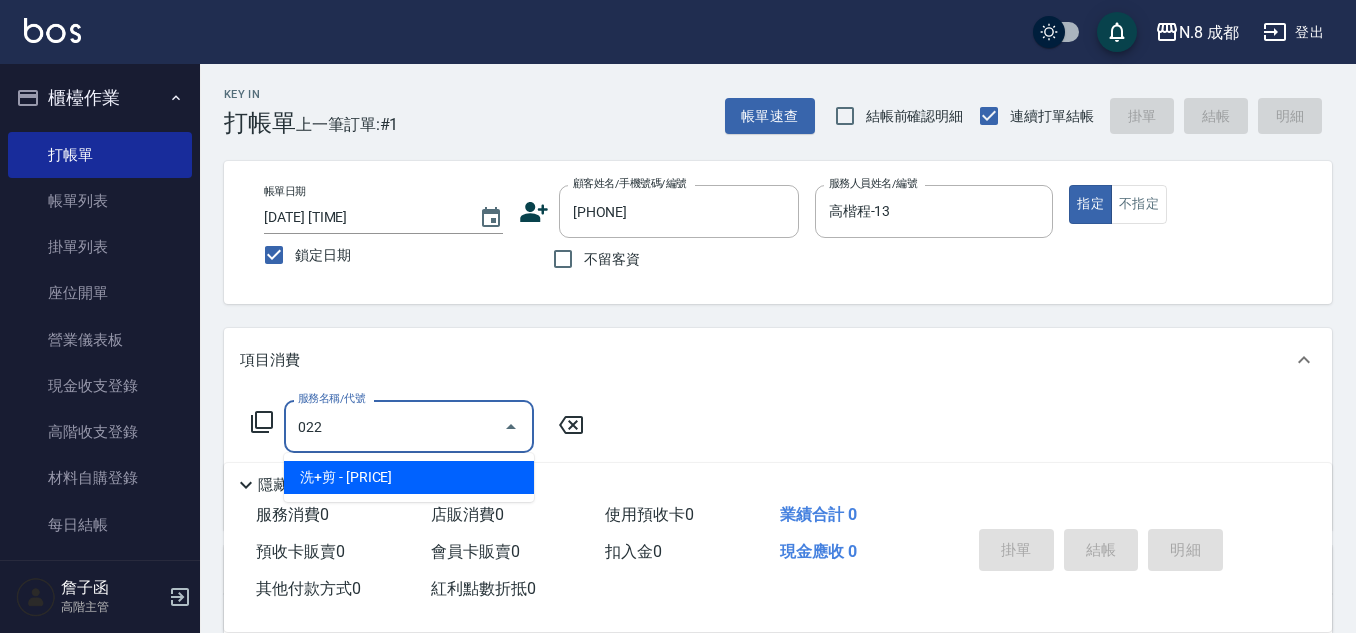 click on "洗+剪 - 500" at bounding box center (409, 477) 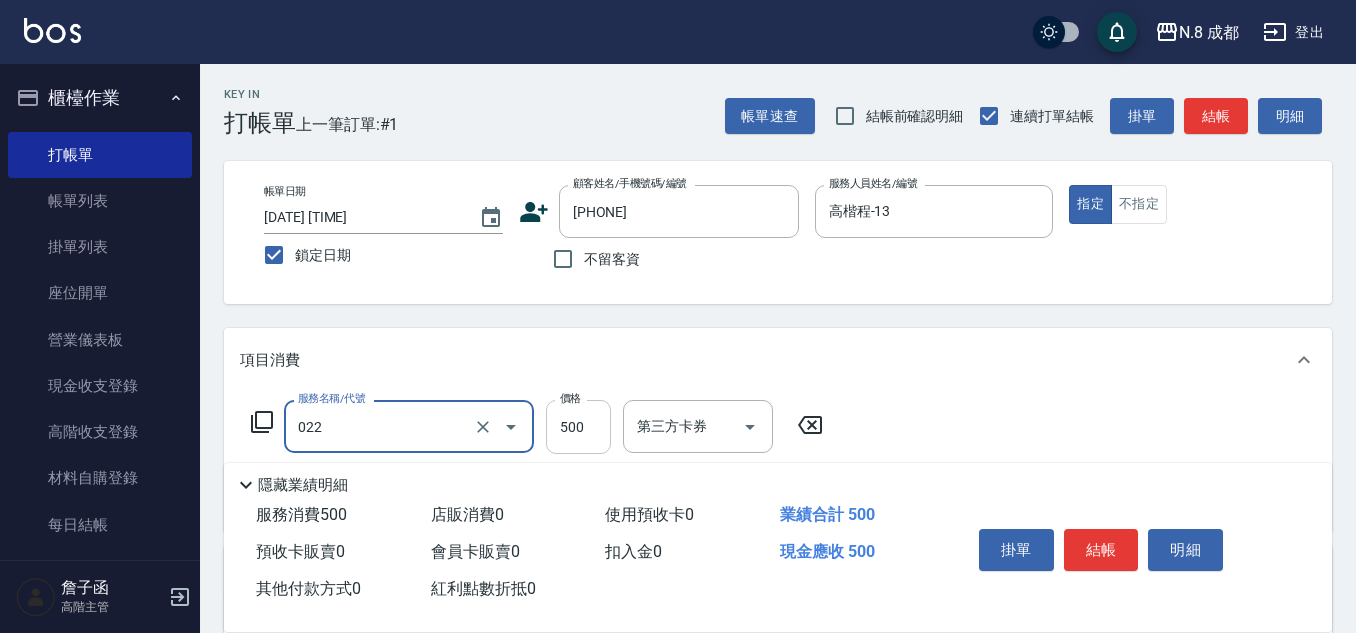 type on "洗+剪(022)" 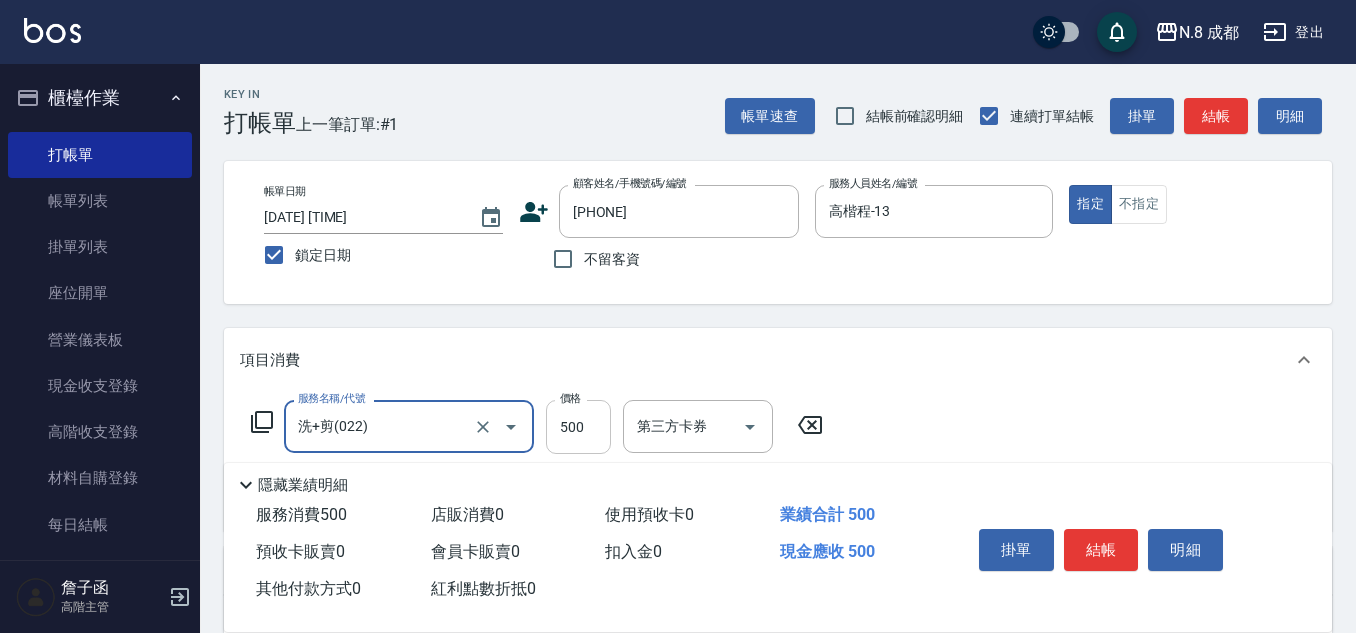 click on "500" at bounding box center [578, 427] 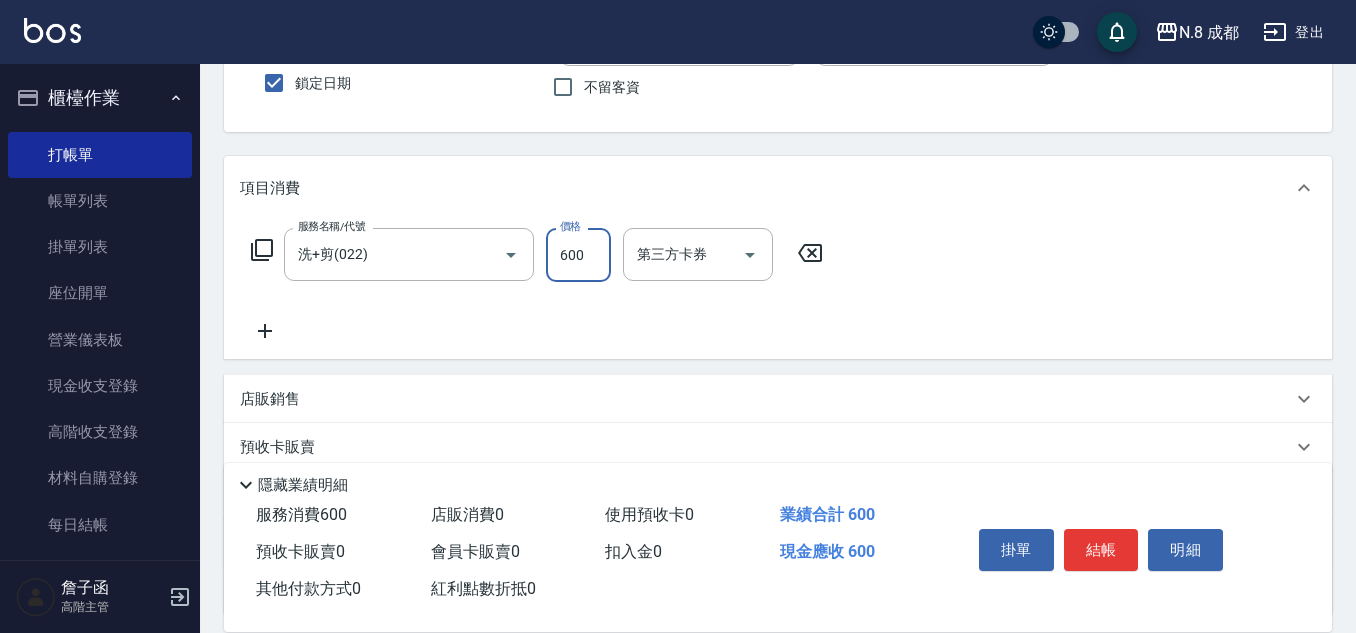 scroll, scrollTop: 200, scrollLeft: 0, axis: vertical 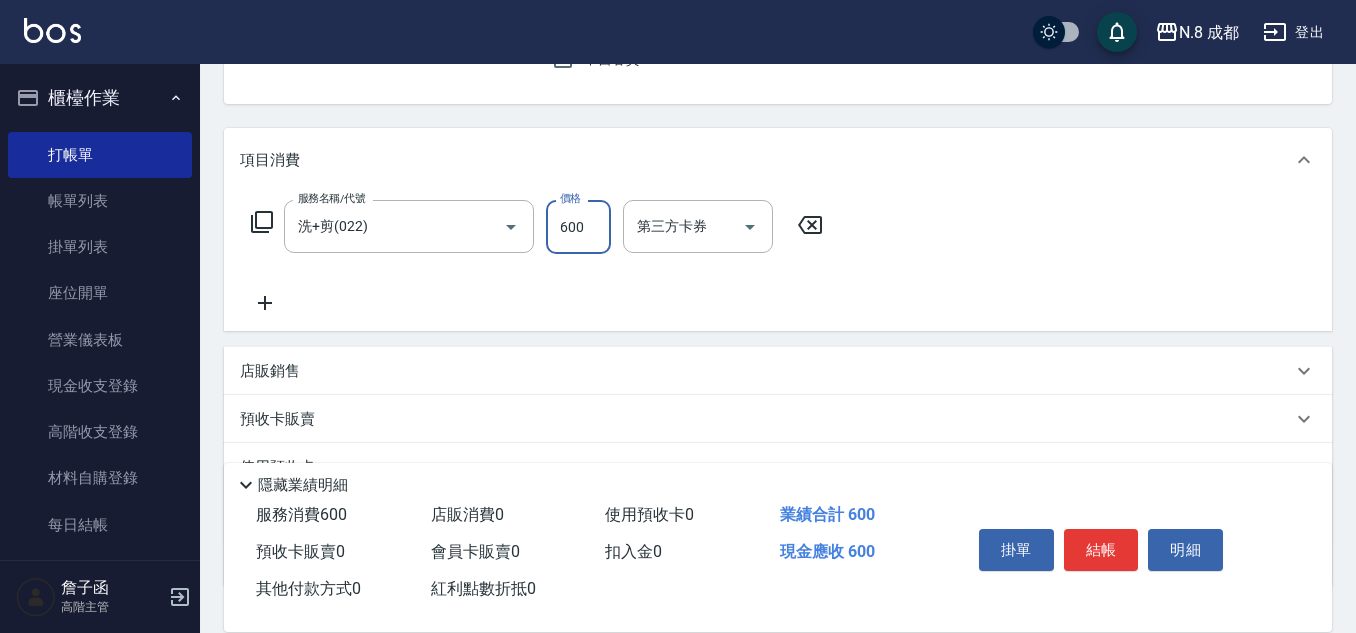 type on "600" 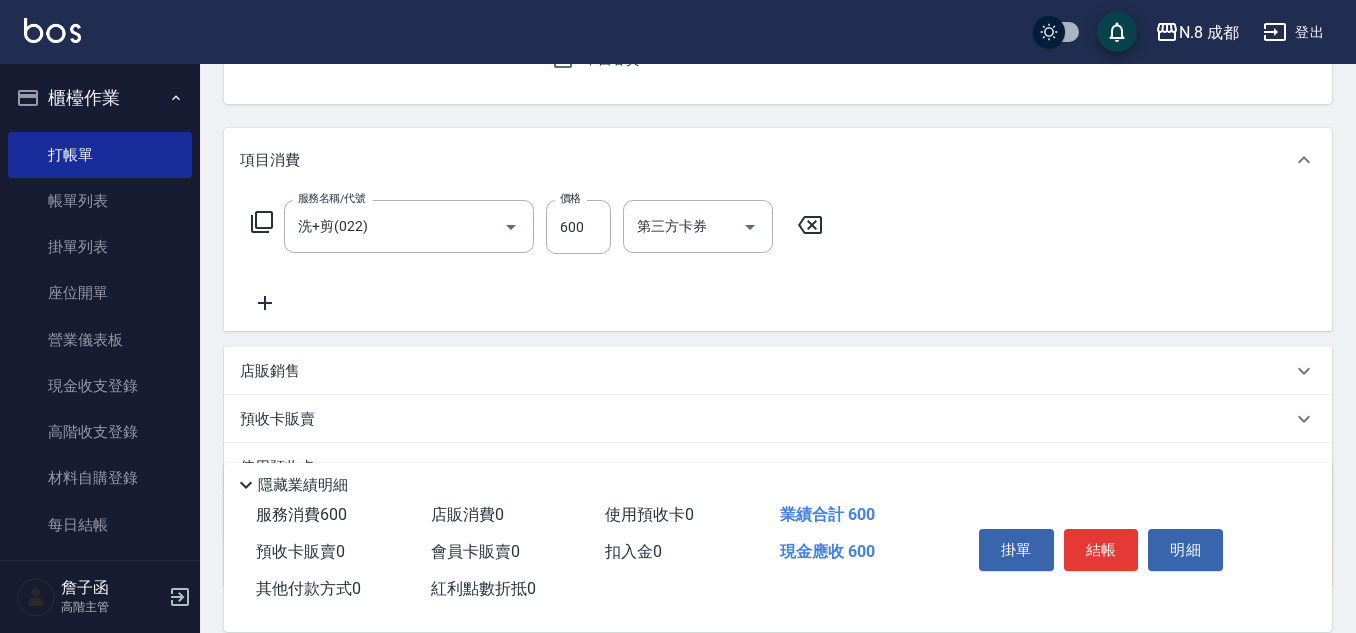click 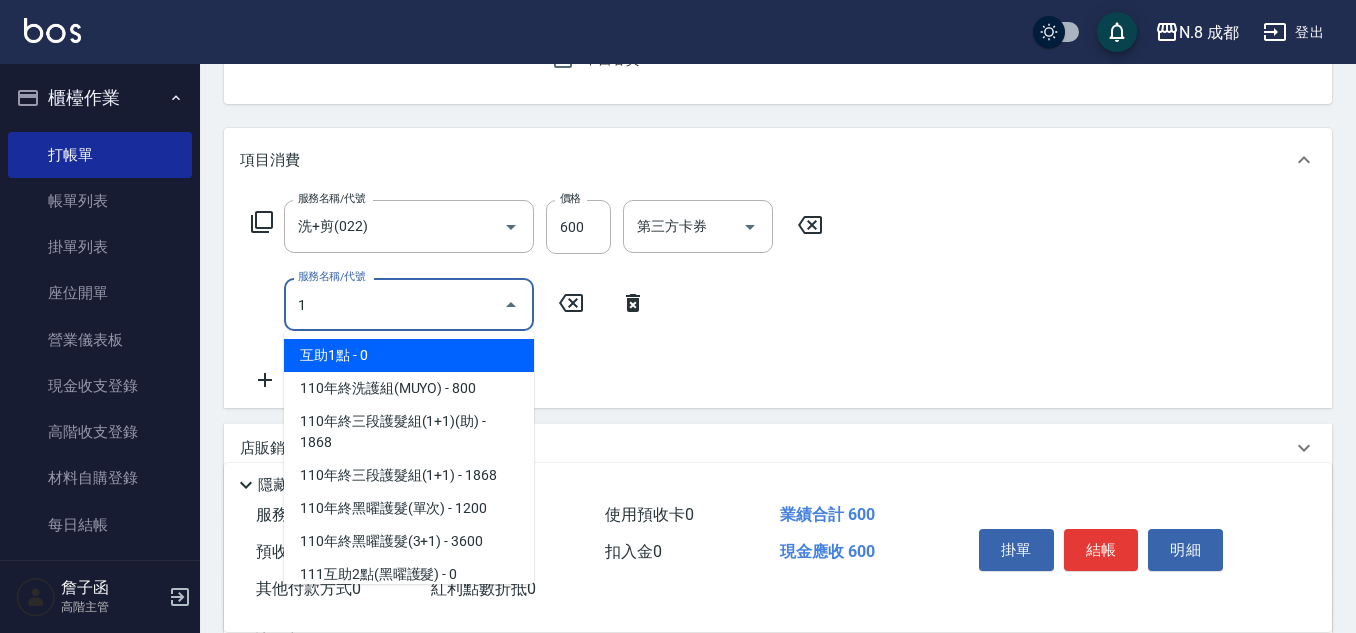 click on "互助1點 - 0" at bounding box center [409, 355] 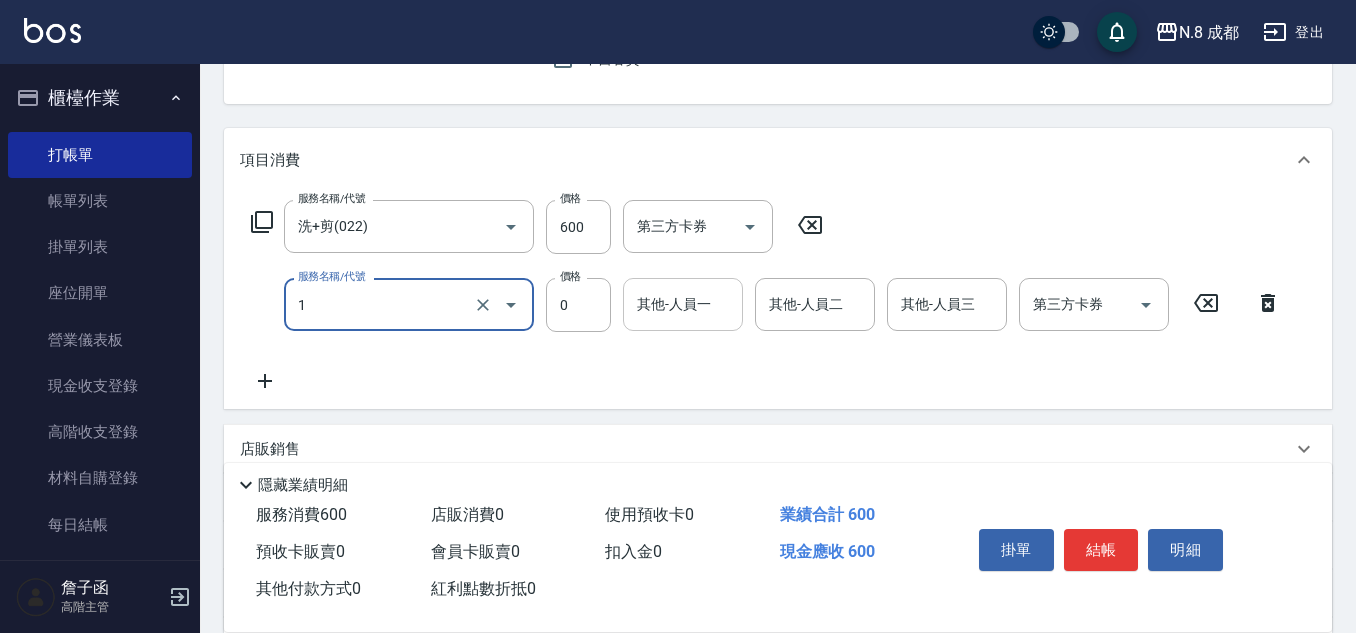 type on "互助1點(1)" 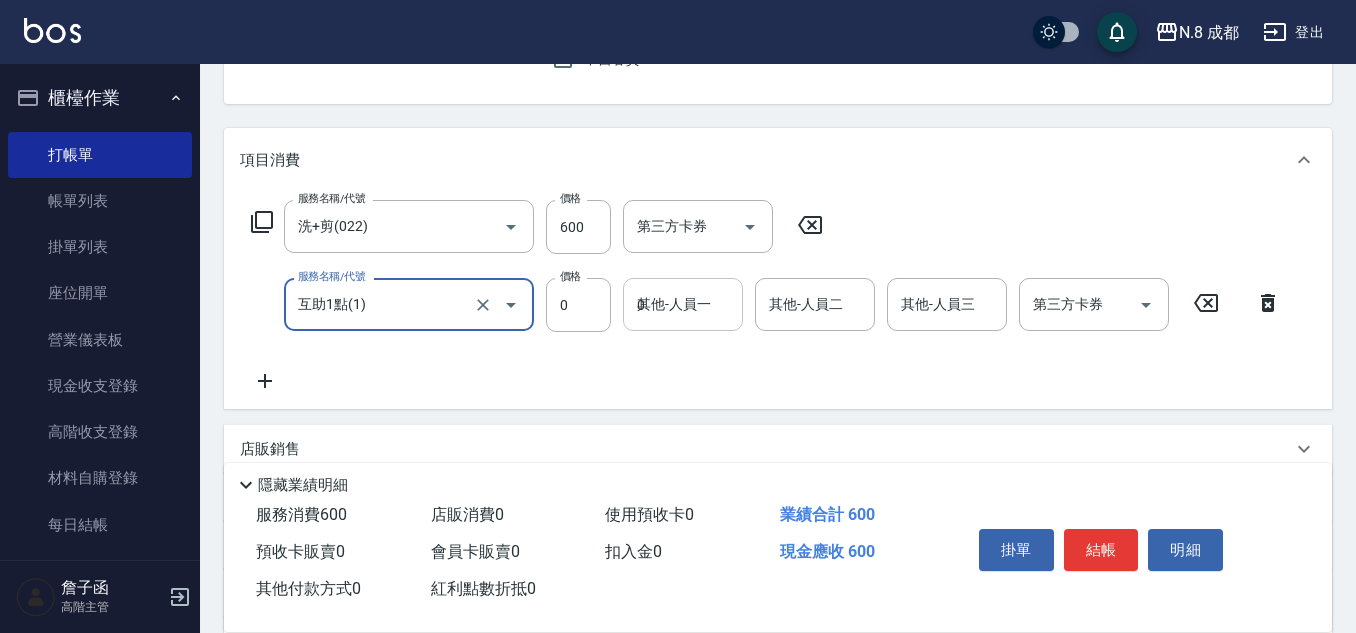 click on "0" at bounding box center (683, 304) 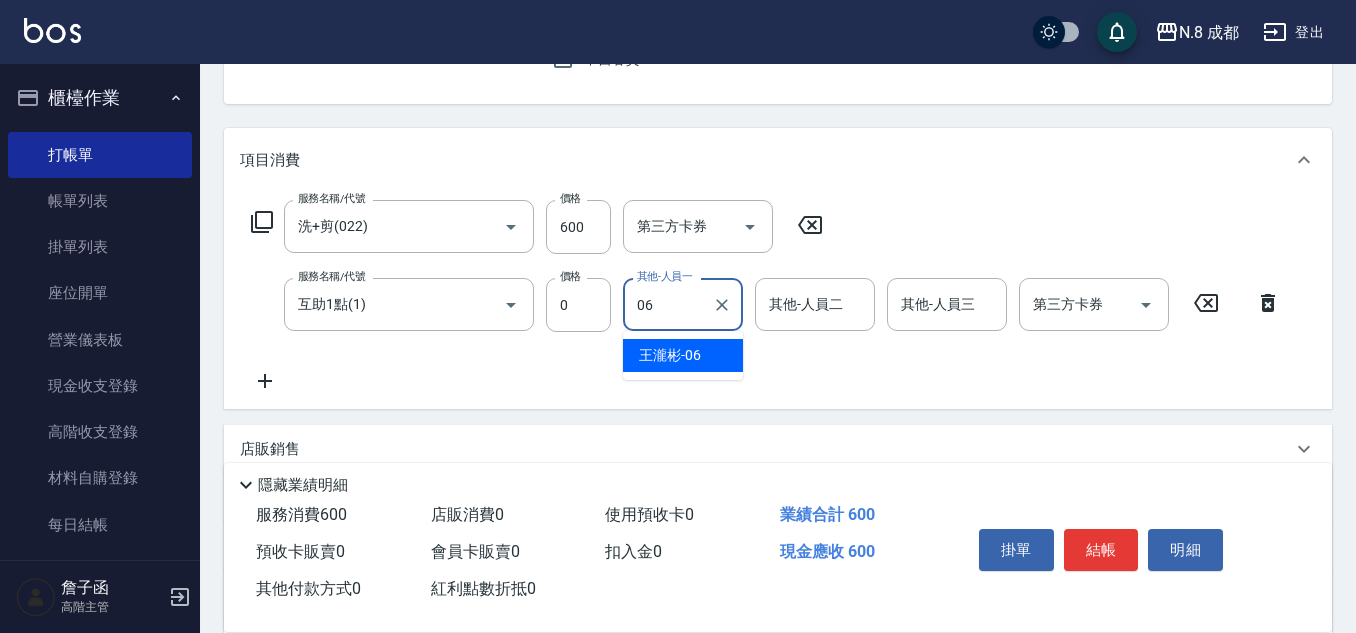 click on "[FIRST] -06" at bounding box center (670, 355) 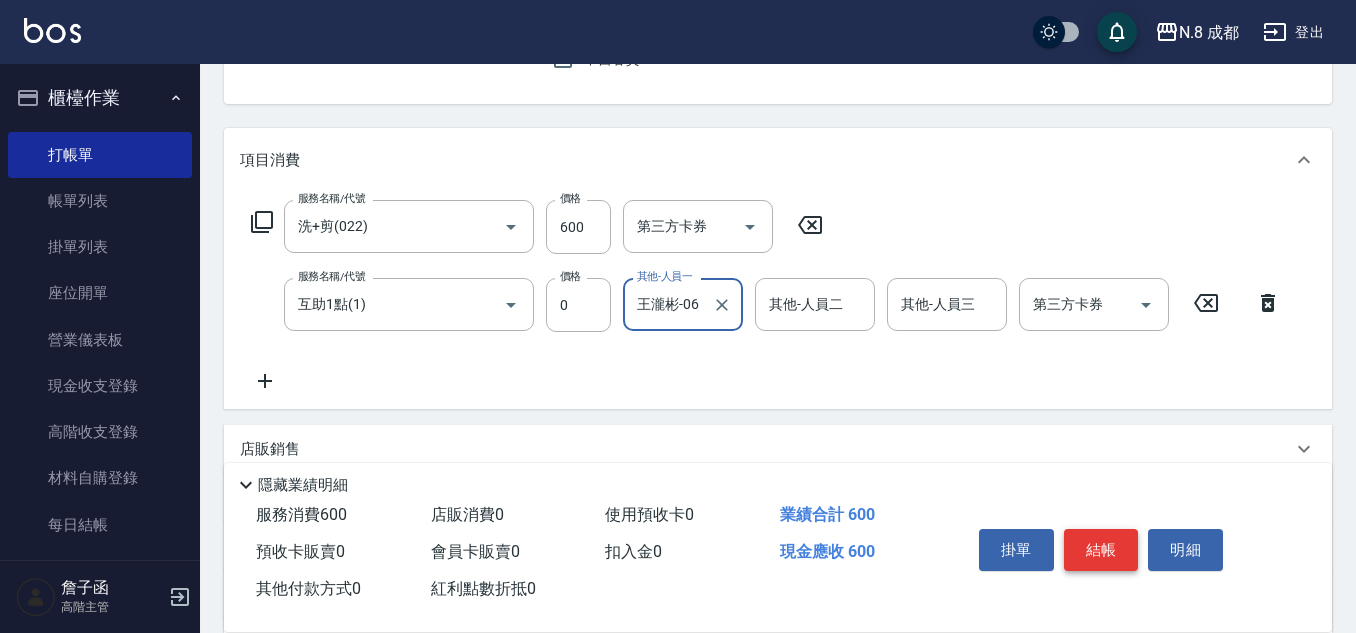 type on "王瀧彬-06" 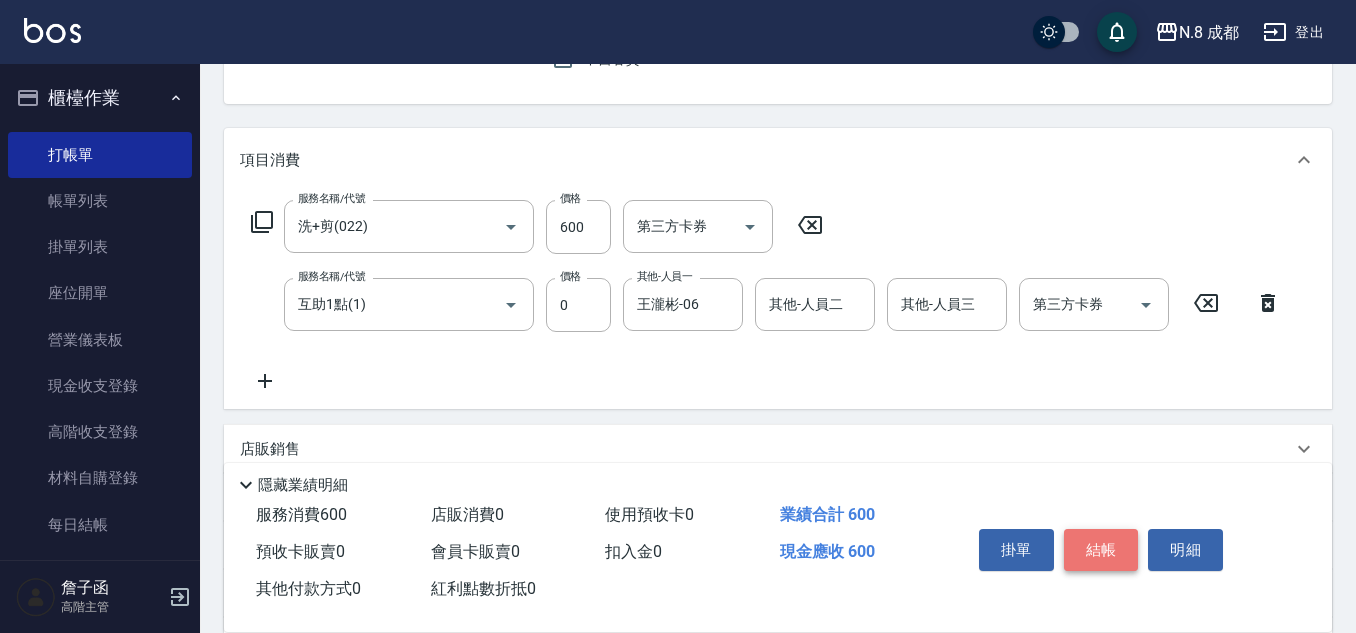click on "結帳" at bounding box center (1101, 550) 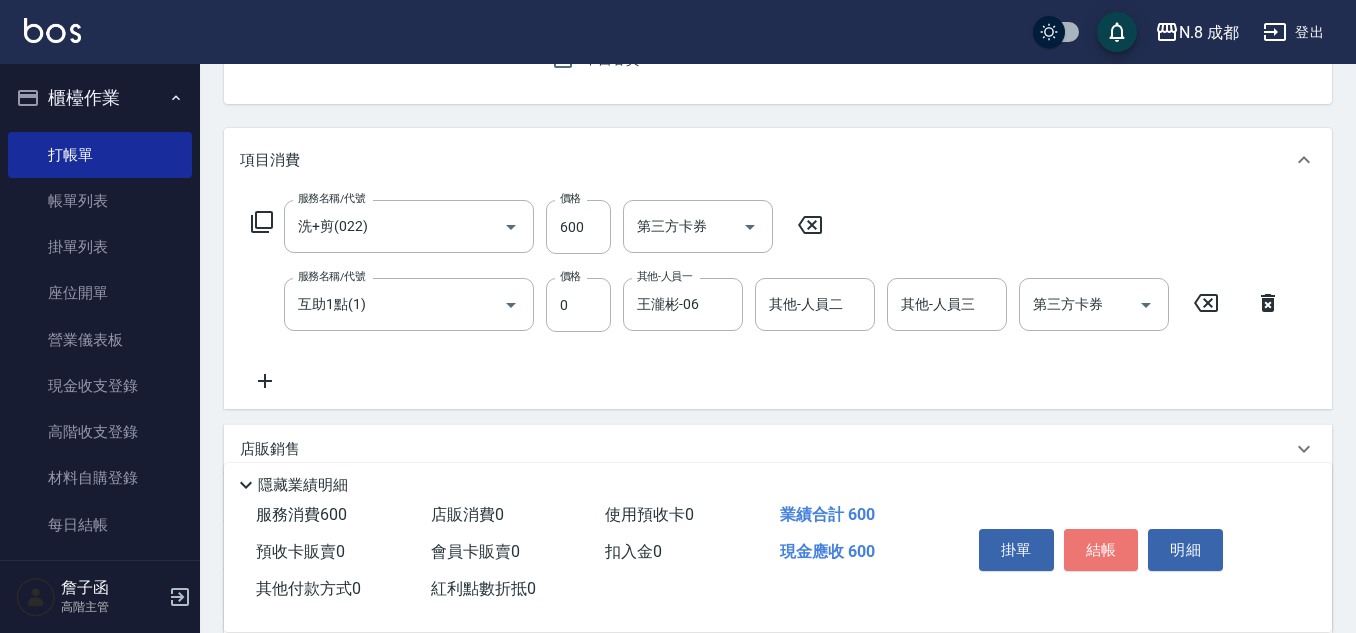 type 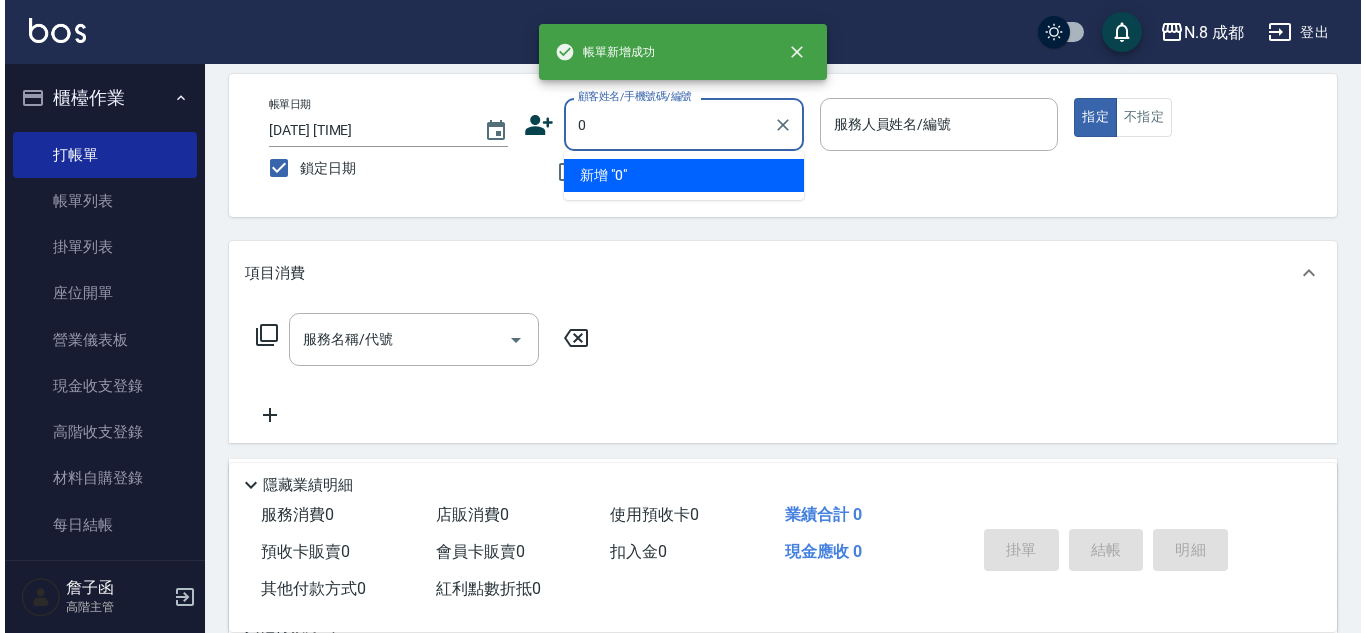 scroll, scrollTop: 0, scrollLeft: 0, axis: both 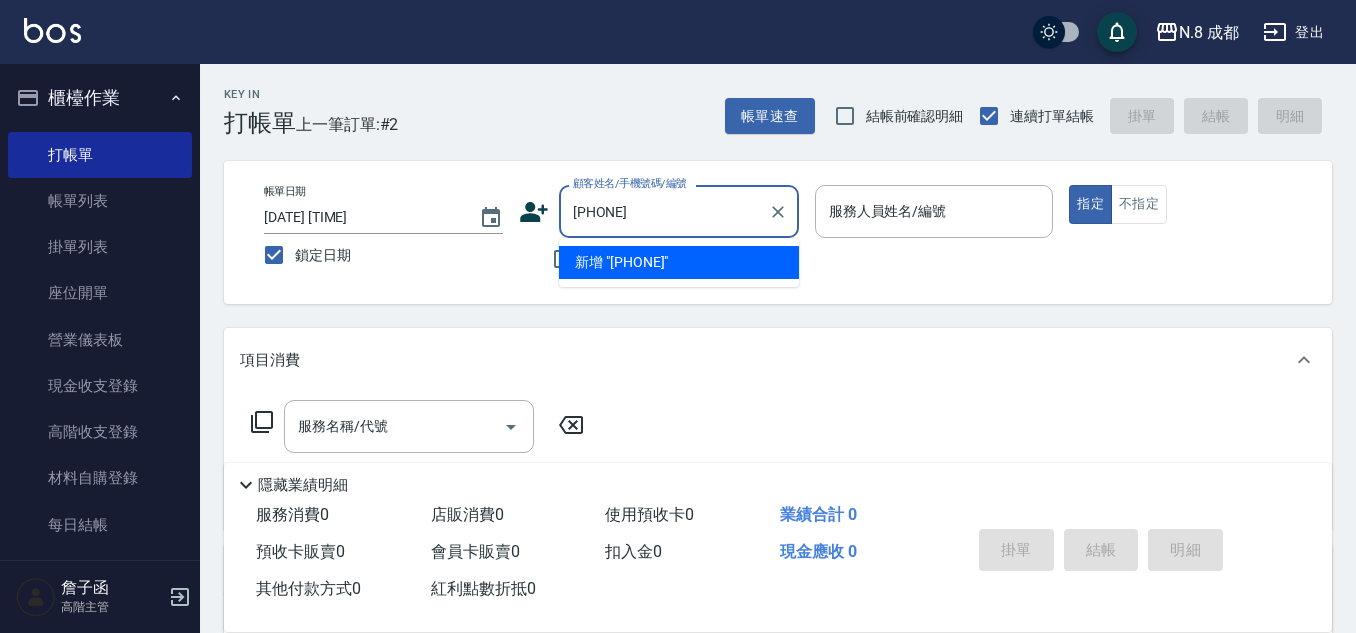 type on "[PHONE]" 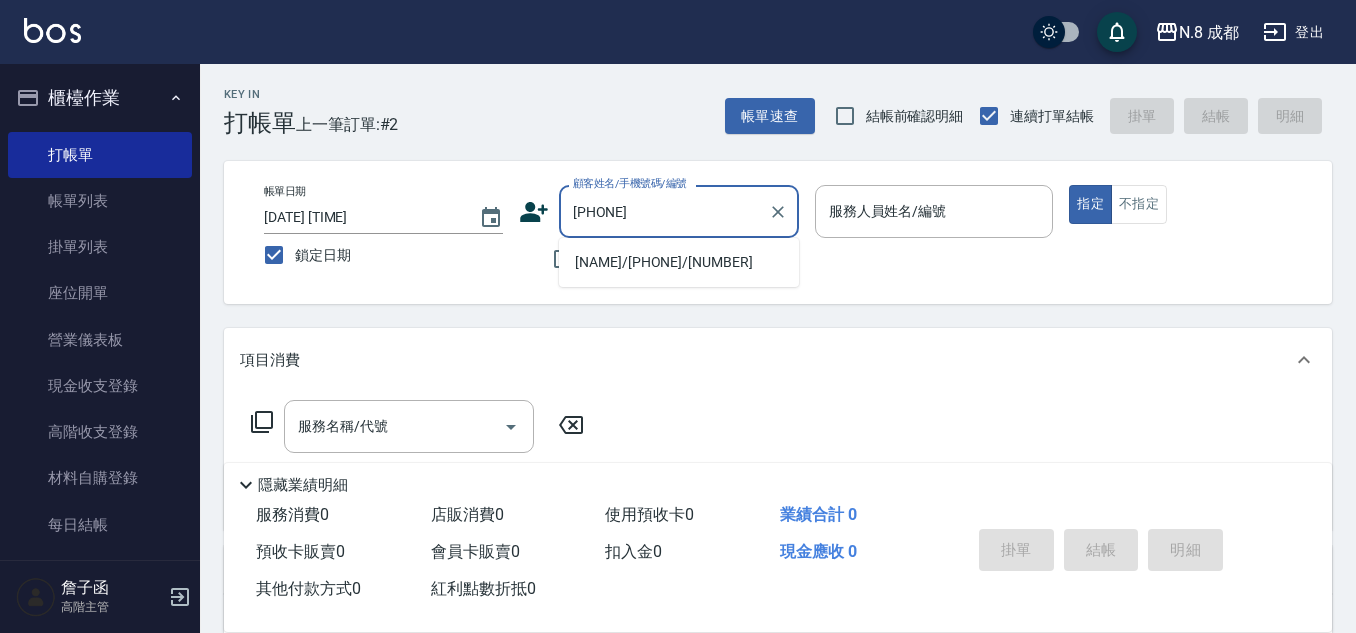 click on "[LAST] [FIRST]/[PHONE]/[NUMBER]" at bounding box center [679, 262] 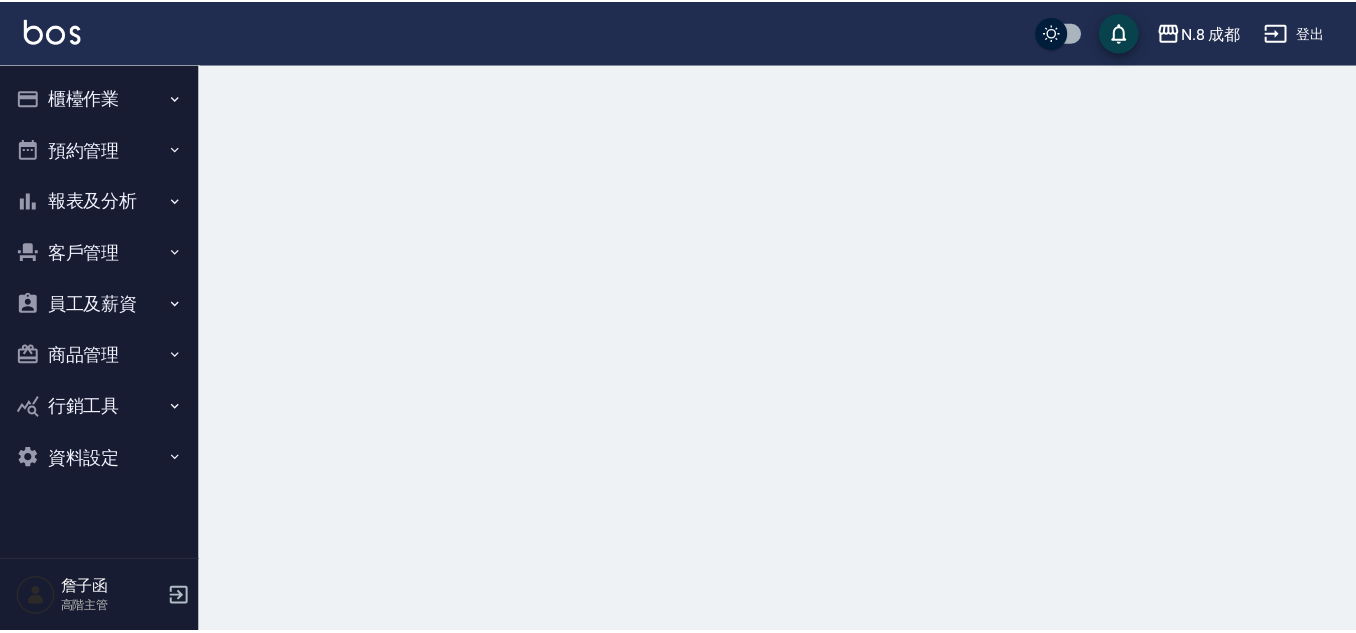 scroll, scrollTop: 0, scrollLeft: 0, axis: both 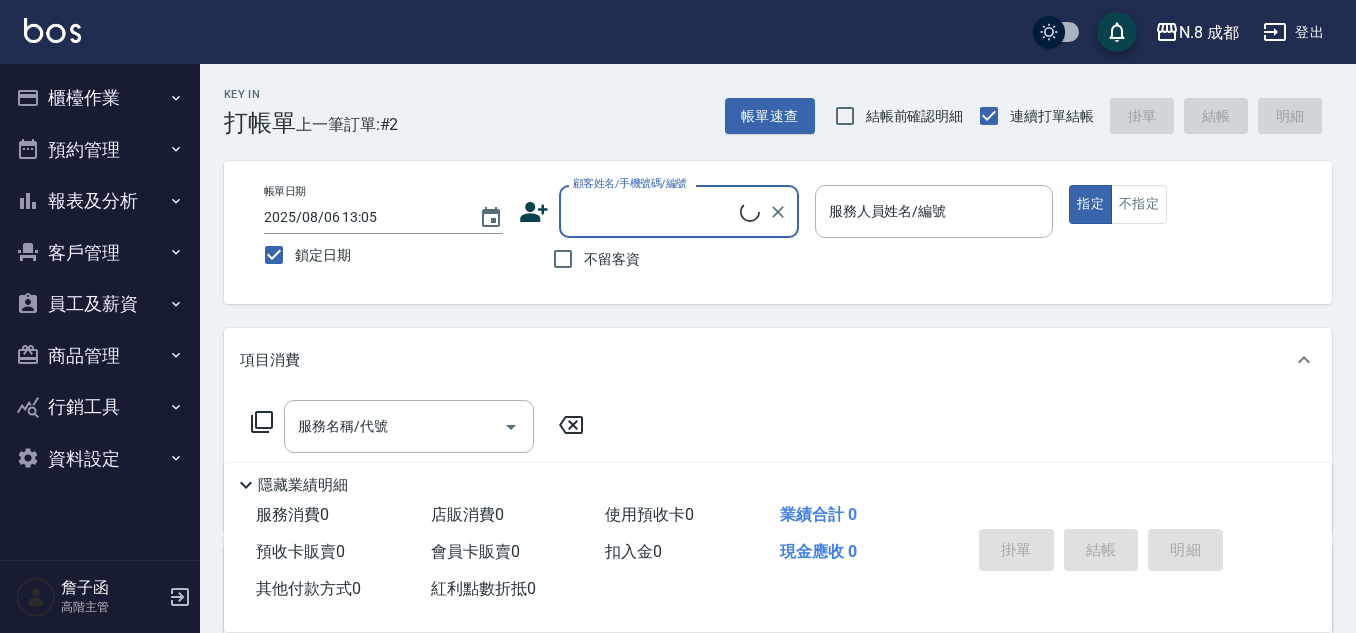 click on "顧客姓名/手機號碼/編號" at bounding box center [654, 211] 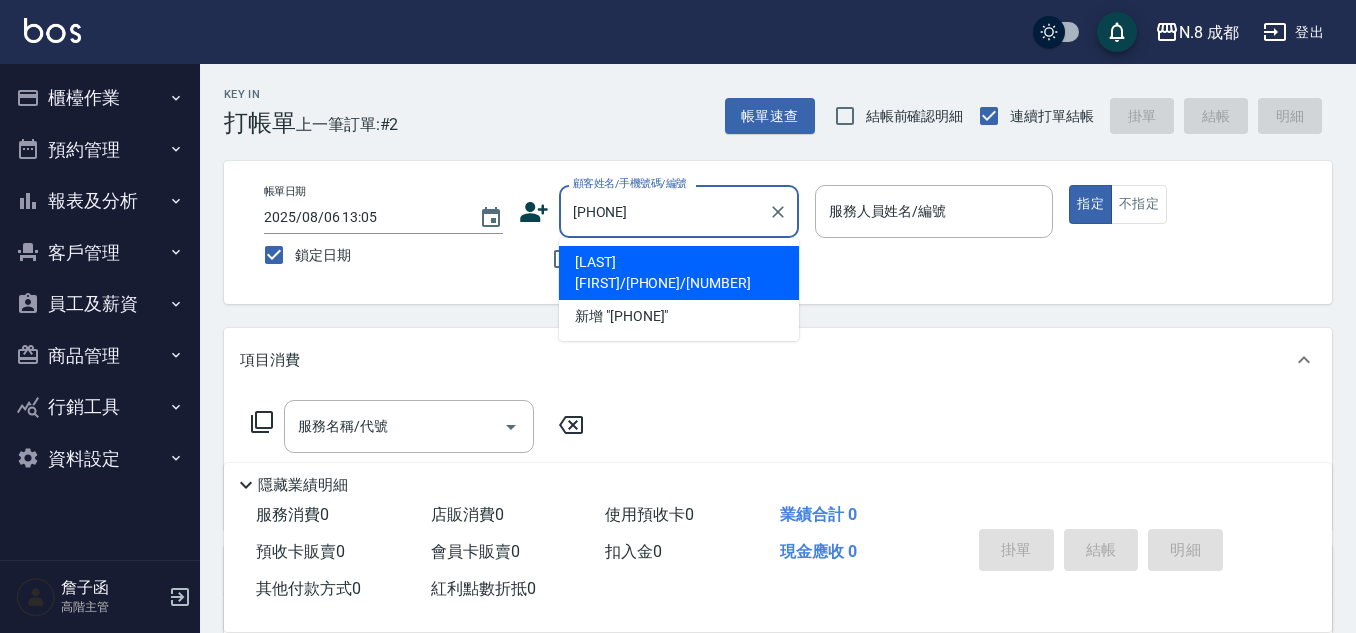 click on "[LAST] [FIRST]/[PHONE]/[NUMBER]" at bounding box center (679, 273) 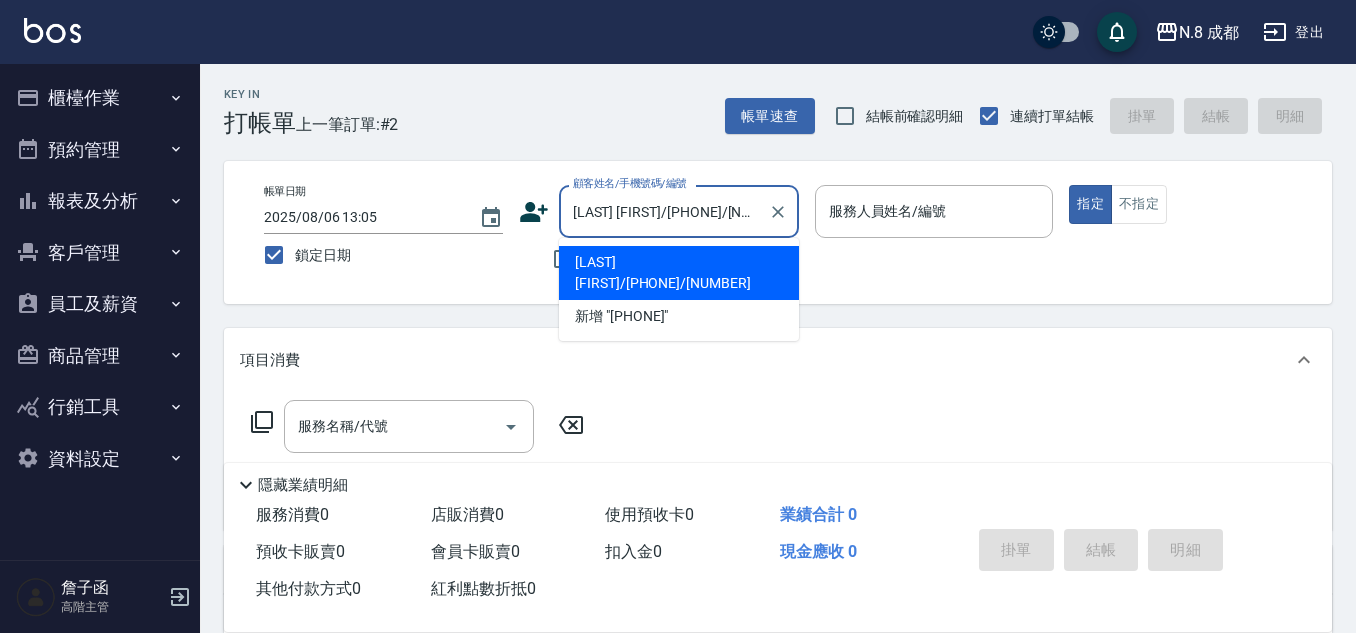 type on "高楷程-13" 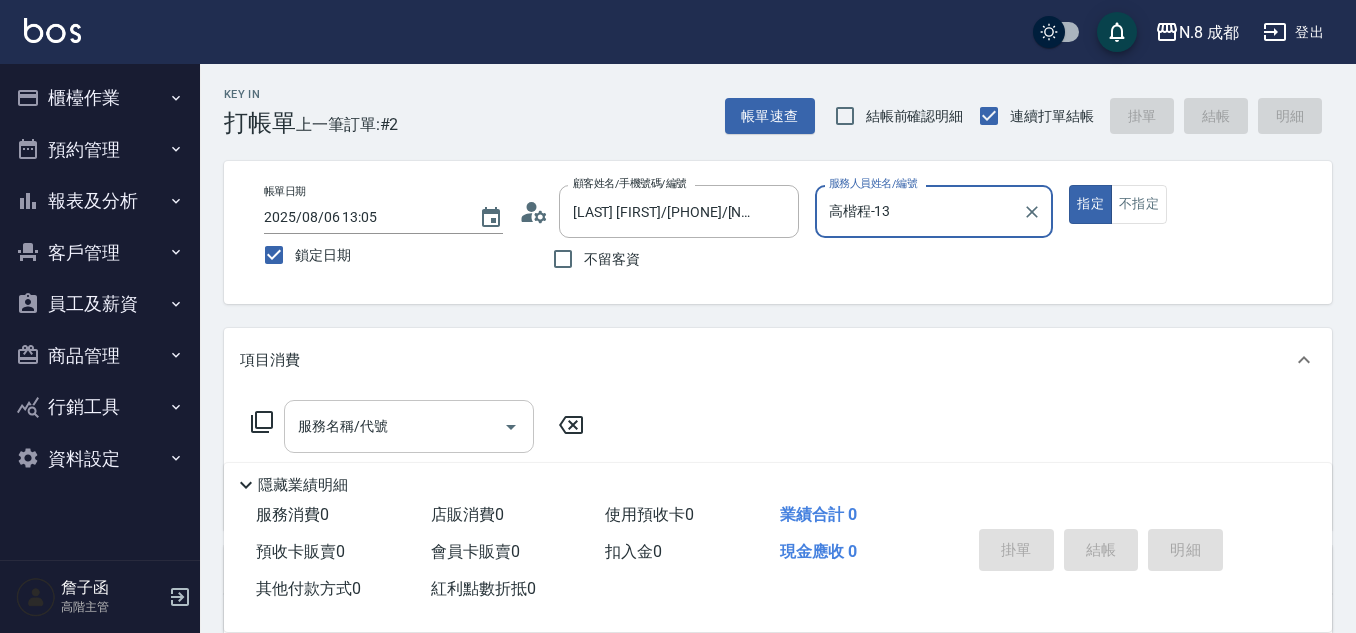 click on "服務名稱/代號" at bounding box center (394, 426) 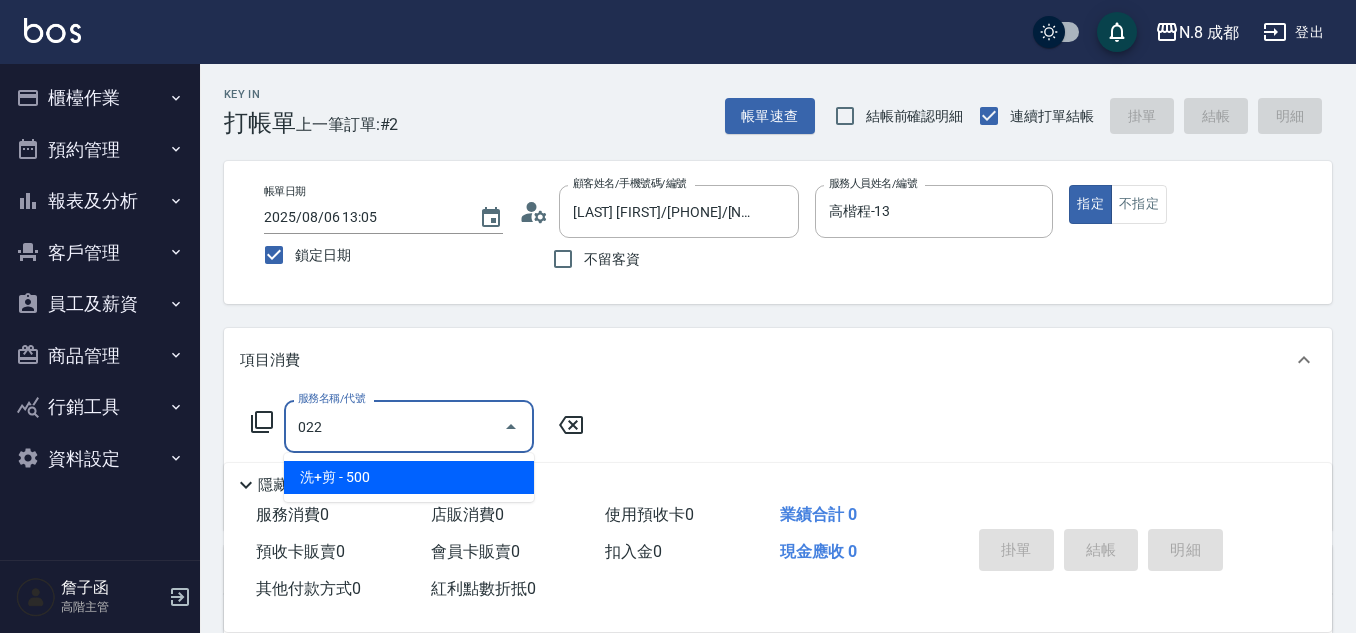 click on "洗+剪 - 500" at bounding box center (409, 477) 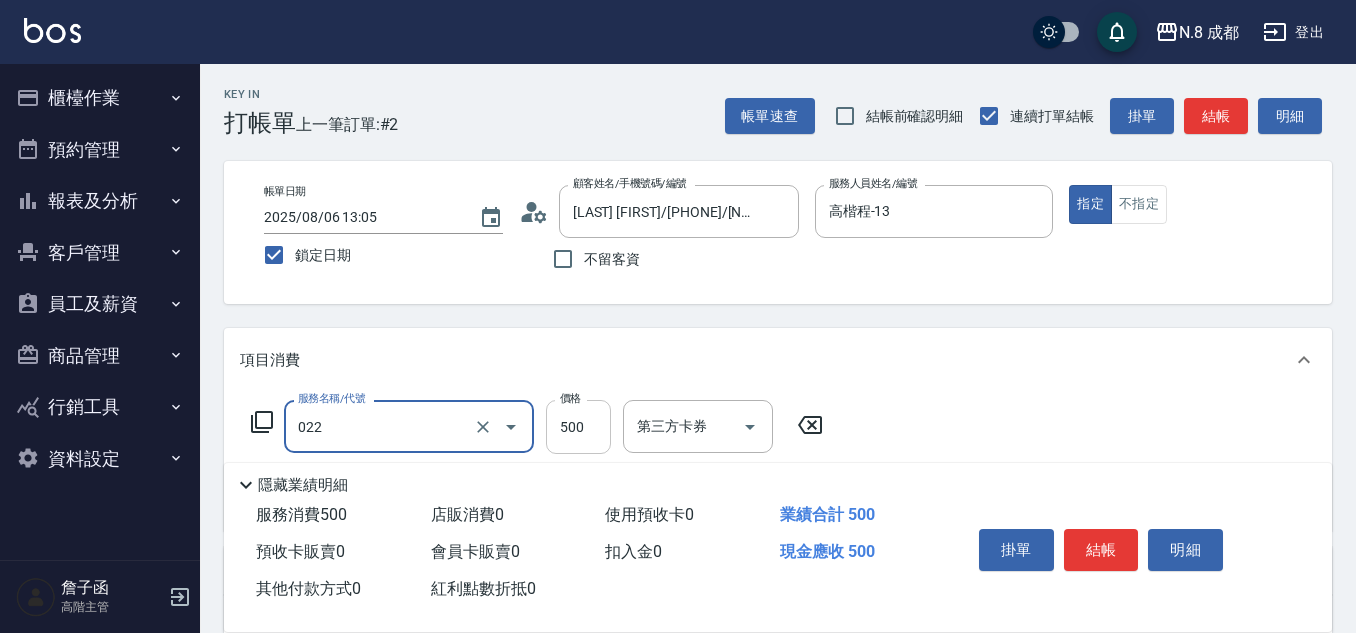type on "洗+剪(022)" 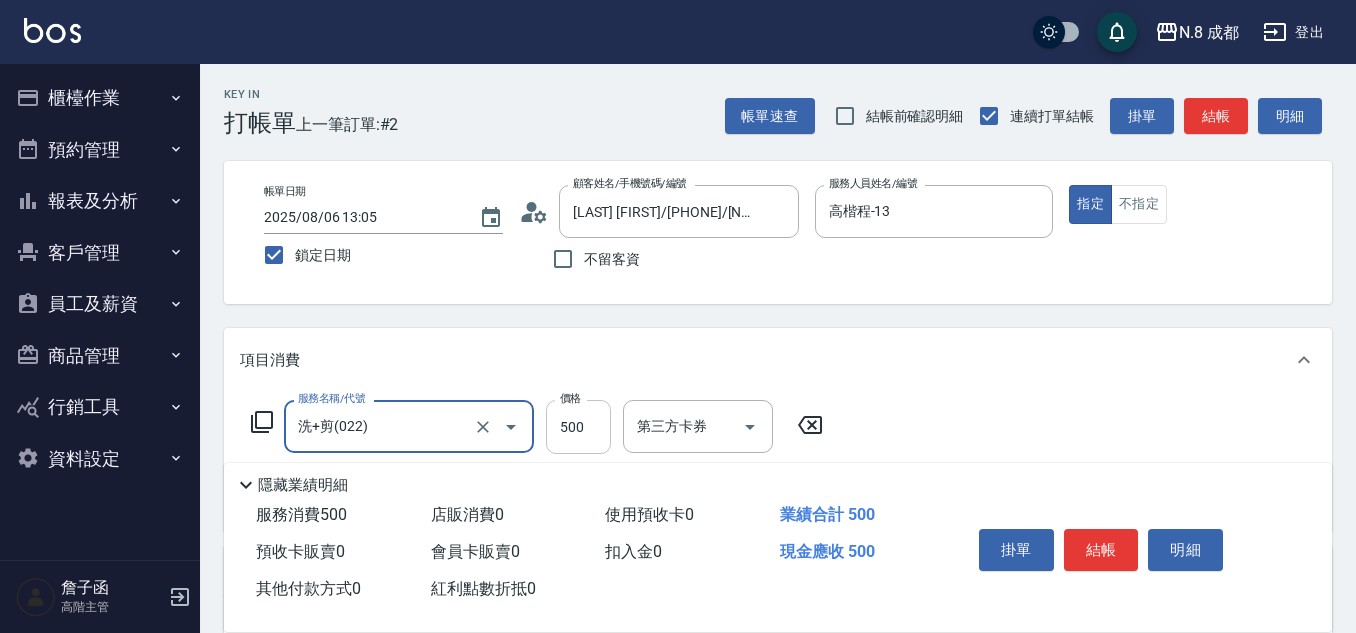 click on "500" at bounding box center [578, 427] 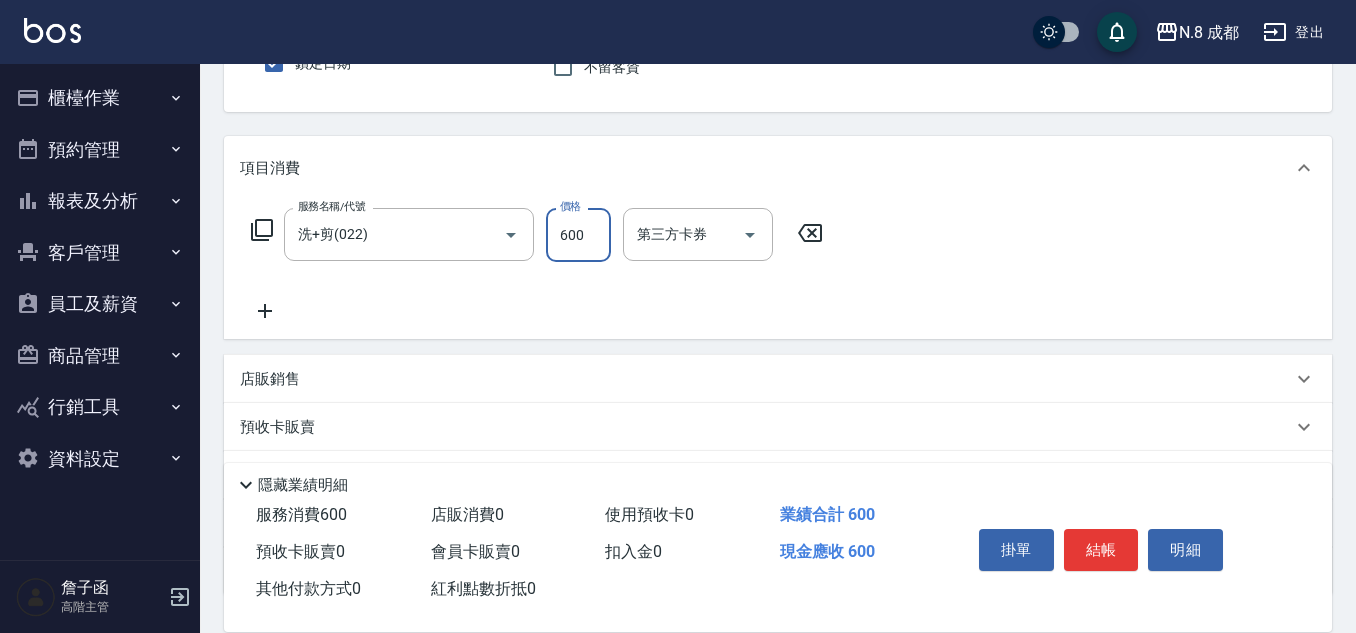 scroll, scrollTop: 200, scrollLeft: 0, axis: vertical 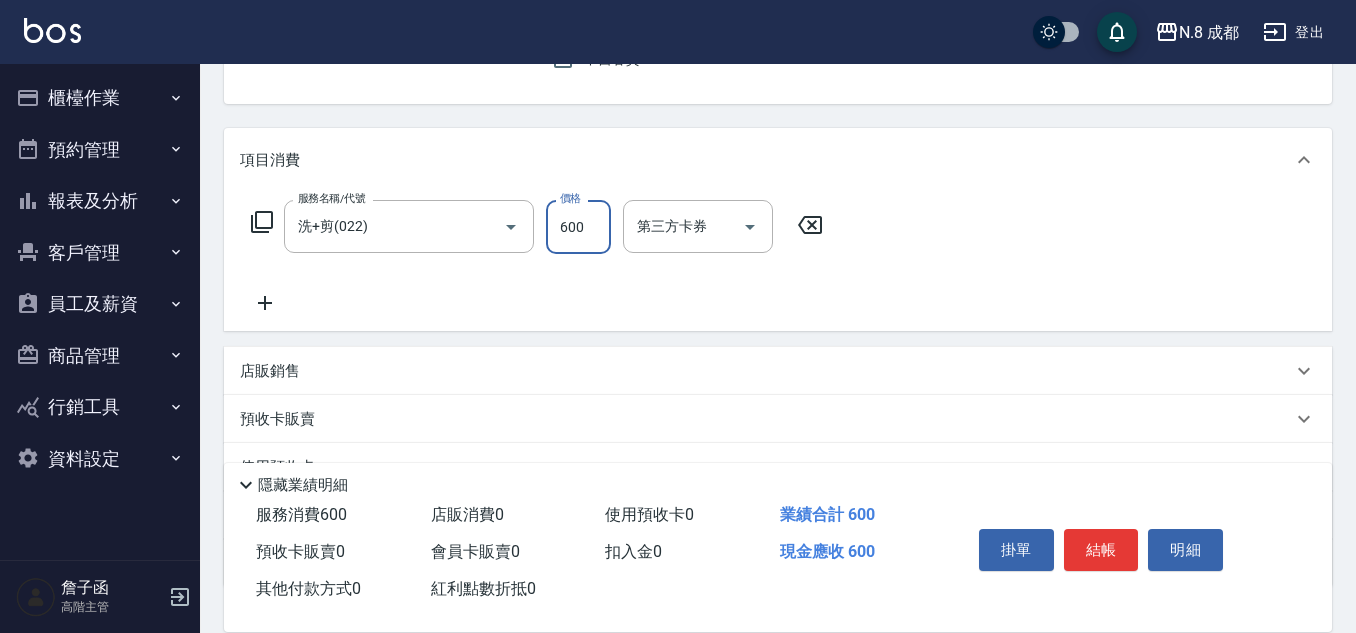 type on "600" 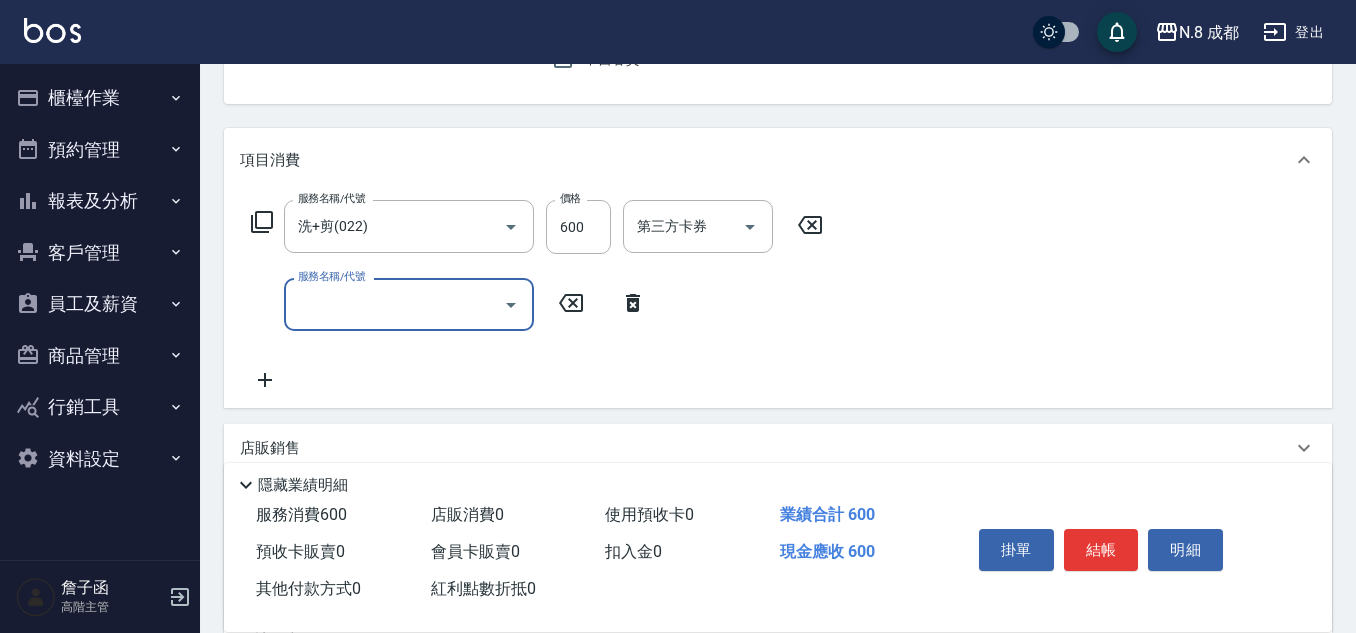 click on "服務名稱/代號" at bounding box center [394, 304] 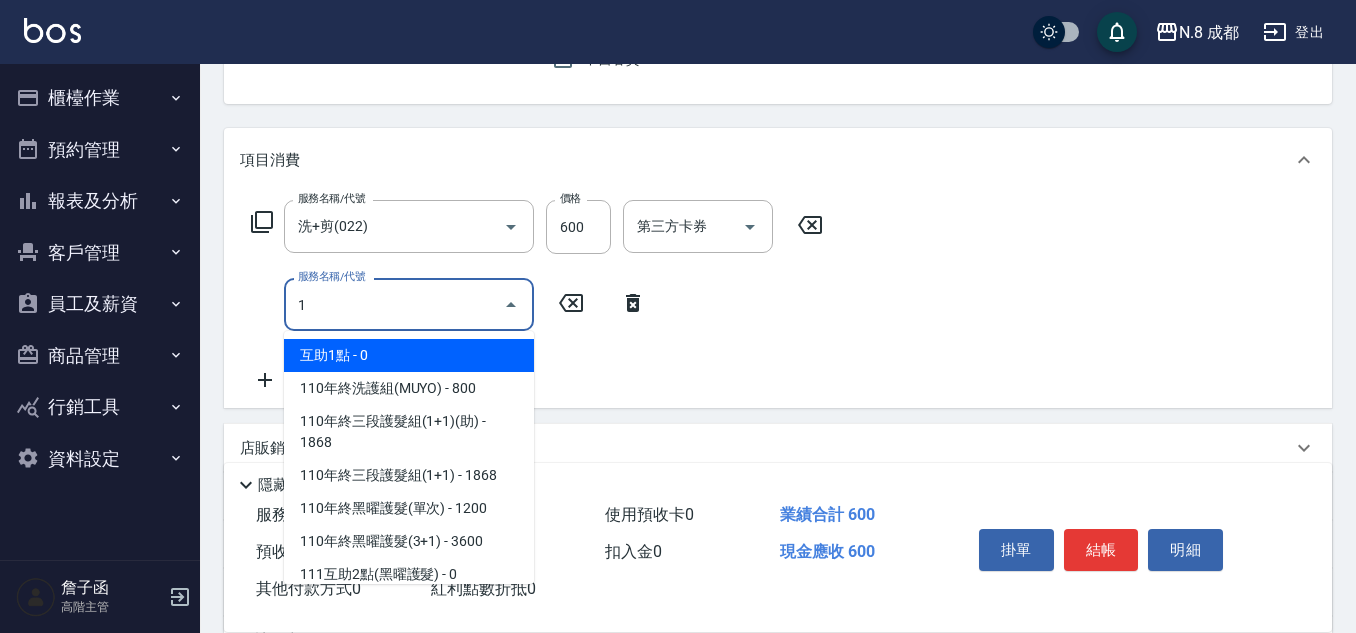 click on "互助1點 - 0" at bounding box center [409, 355] 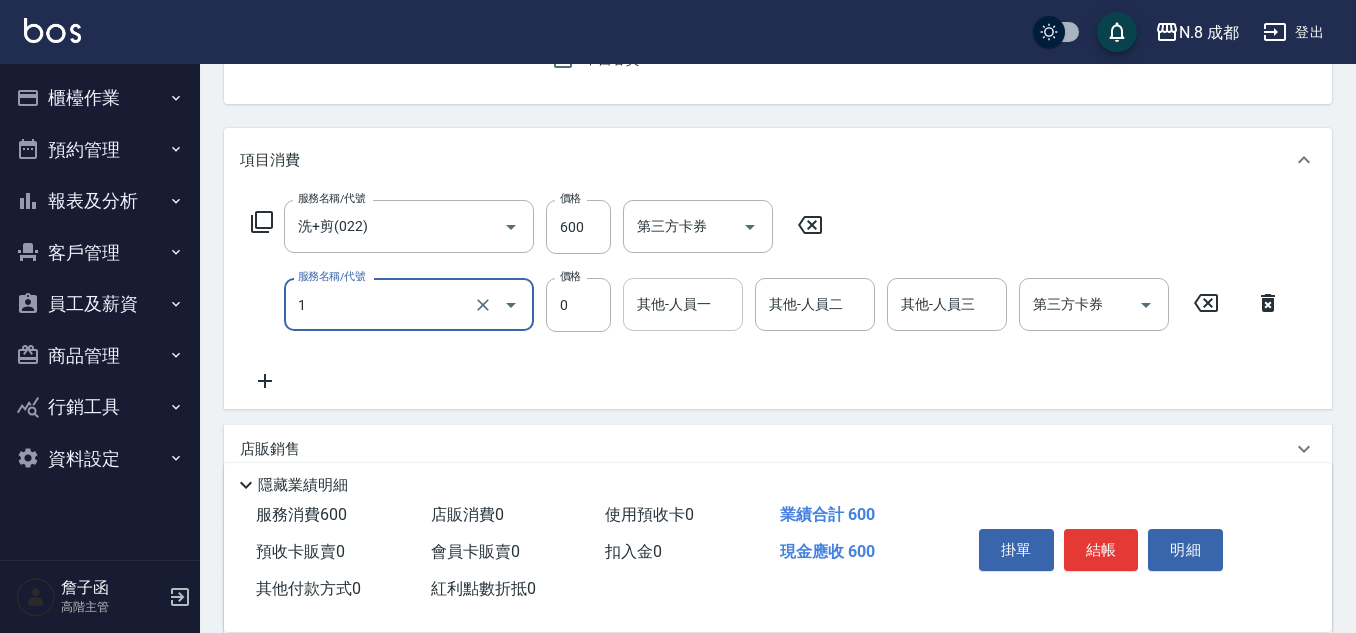 type on "互助1點(1)" 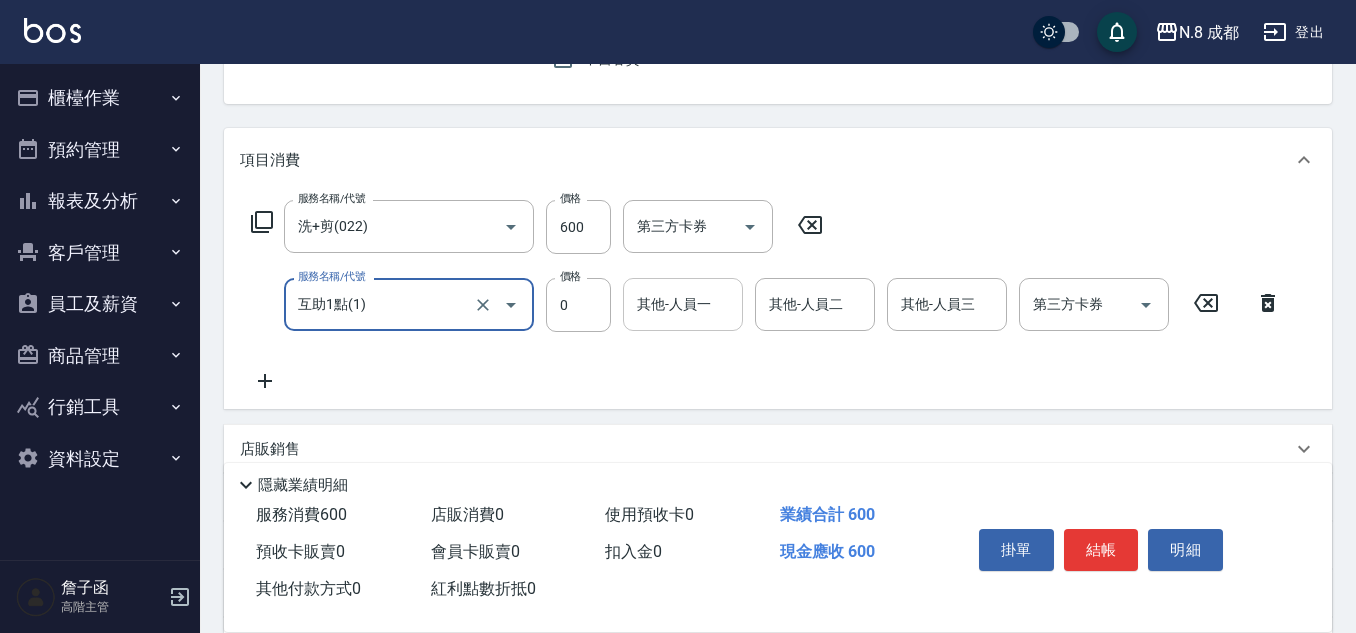 click on "其他-人員一" at bounding box center [683, 304] 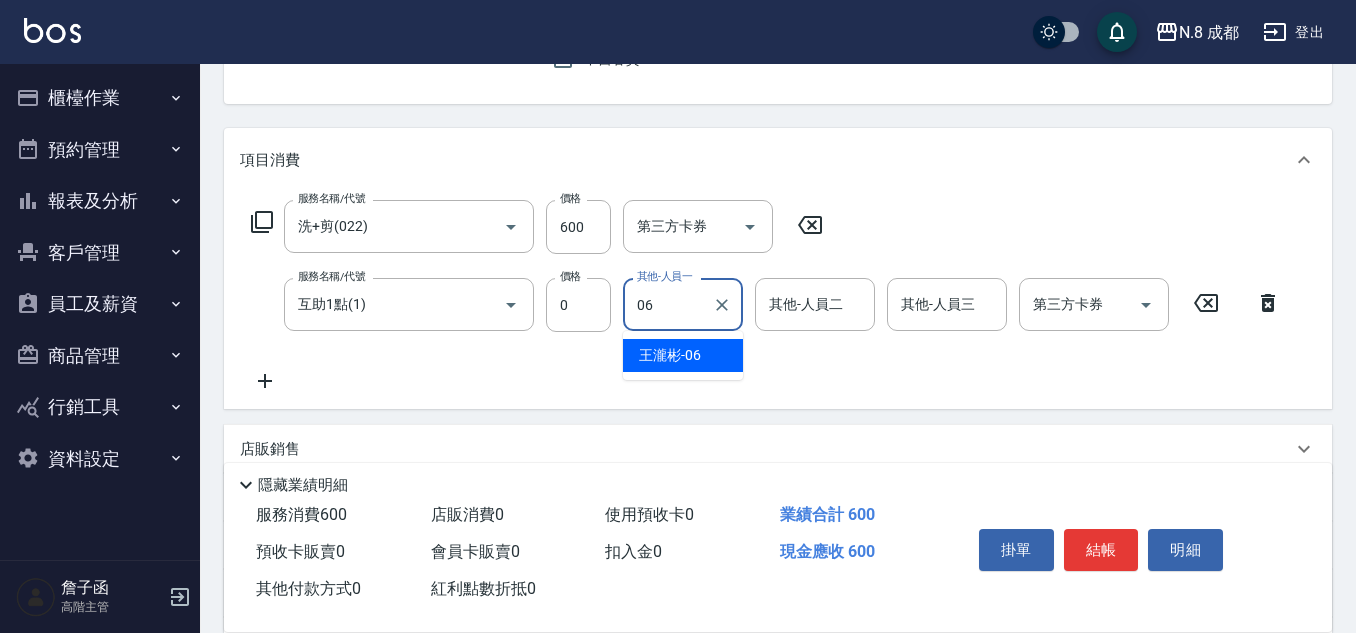 click on "[FIRST] -06" at bounding box center [683, 355] 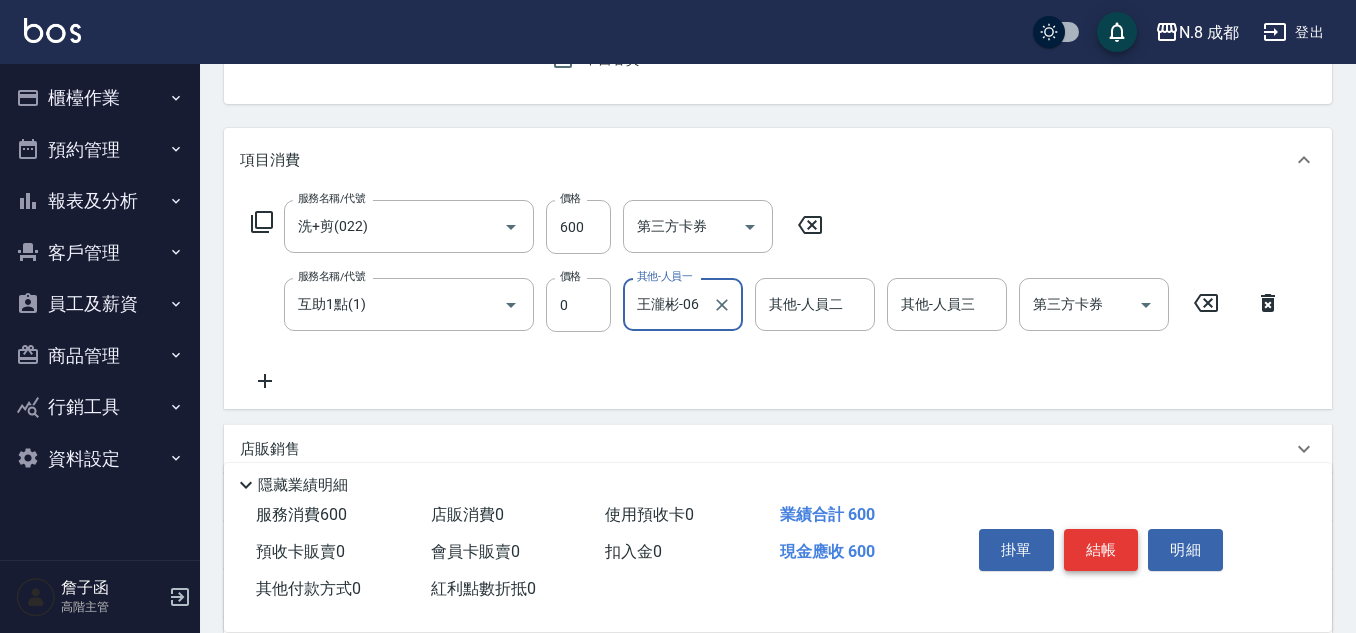 type on "王瀧彬-06" 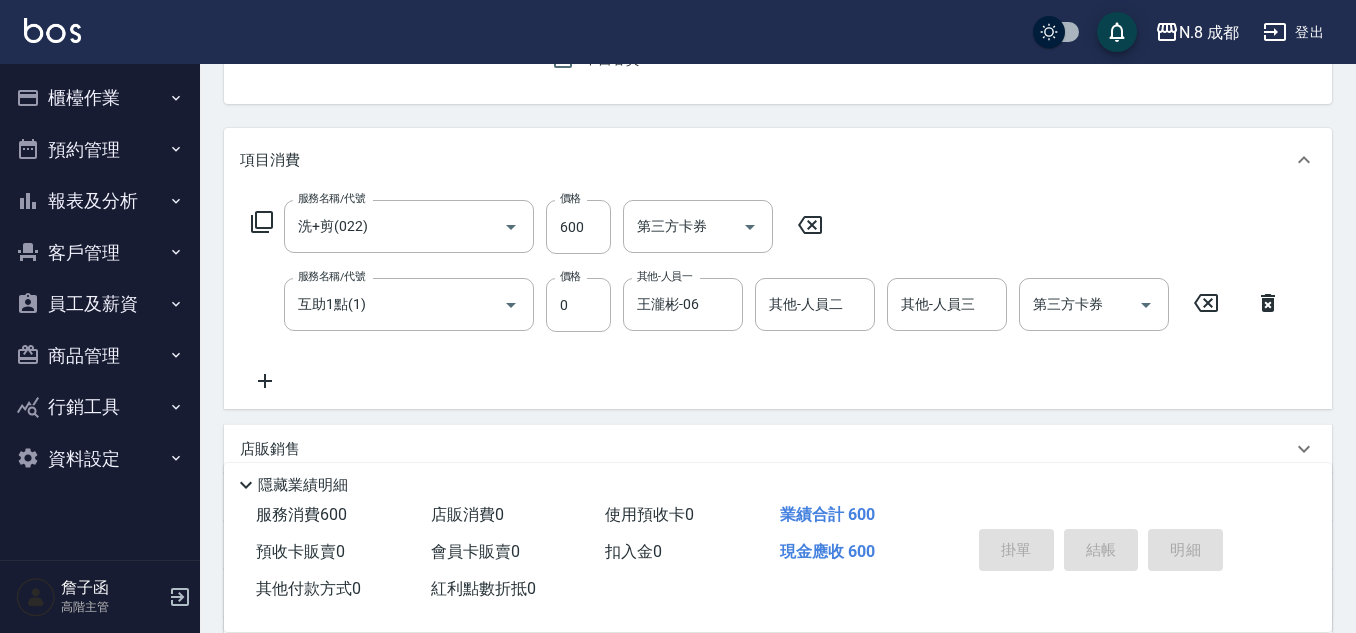 type 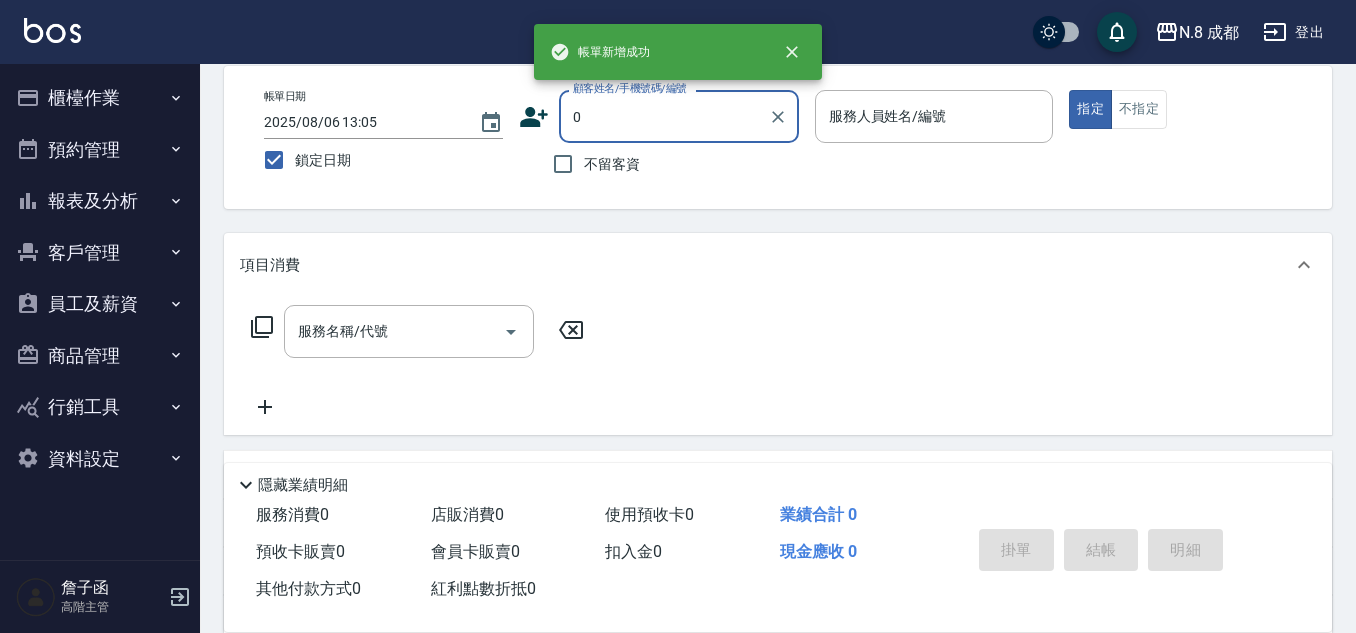 scroll, scrollTop: 0, scrollLeft: 0, axis: both 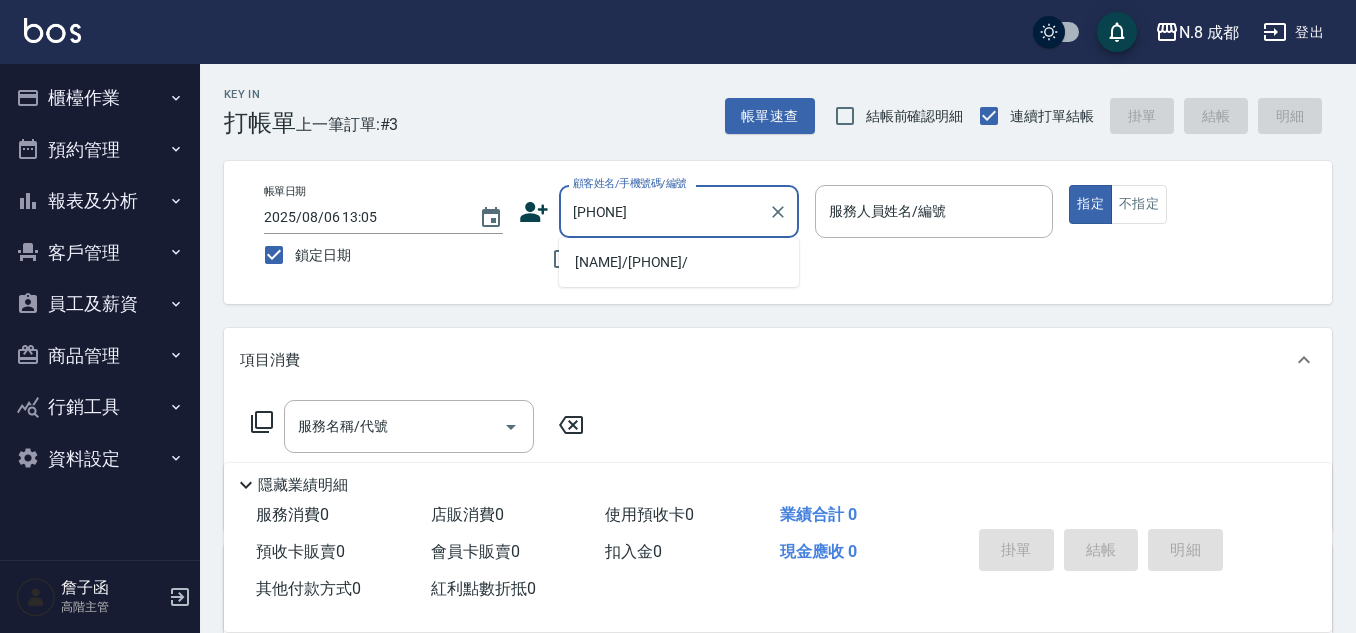 click on "[NAME]/[PHONE]/" at bounding box center [679, 262] 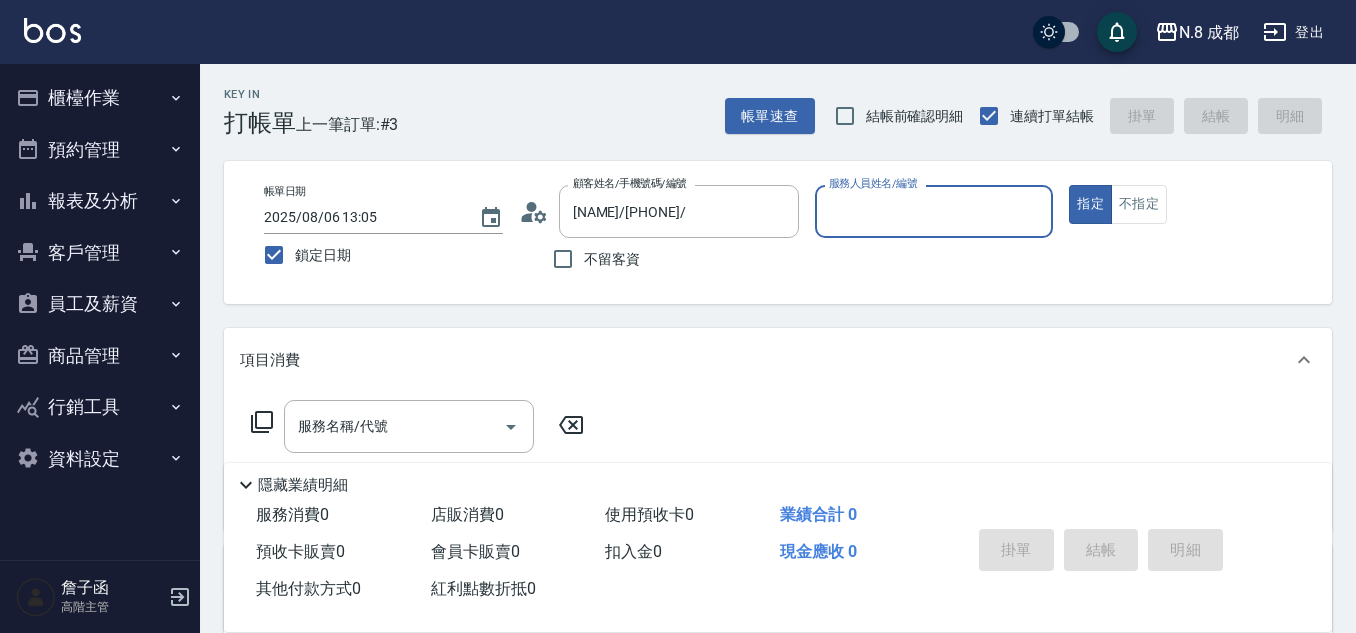 type on "高楷程-13" 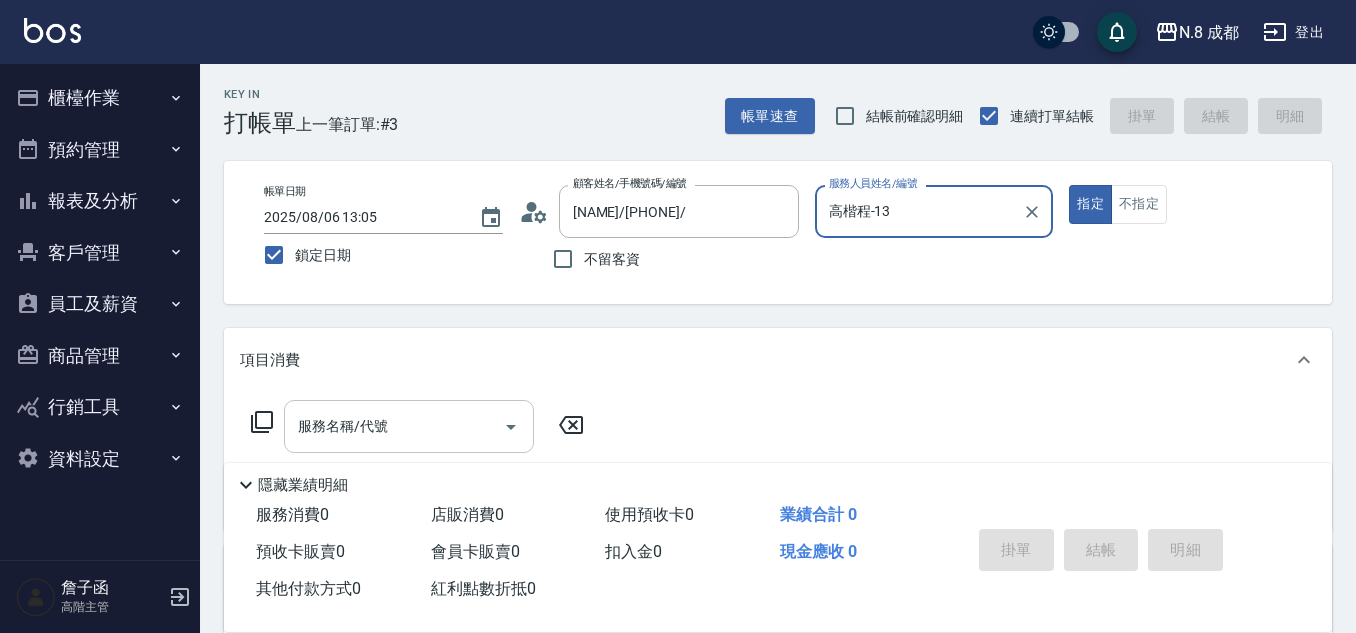 click on "服務名稱/代號" at bounding box center (394, 426) 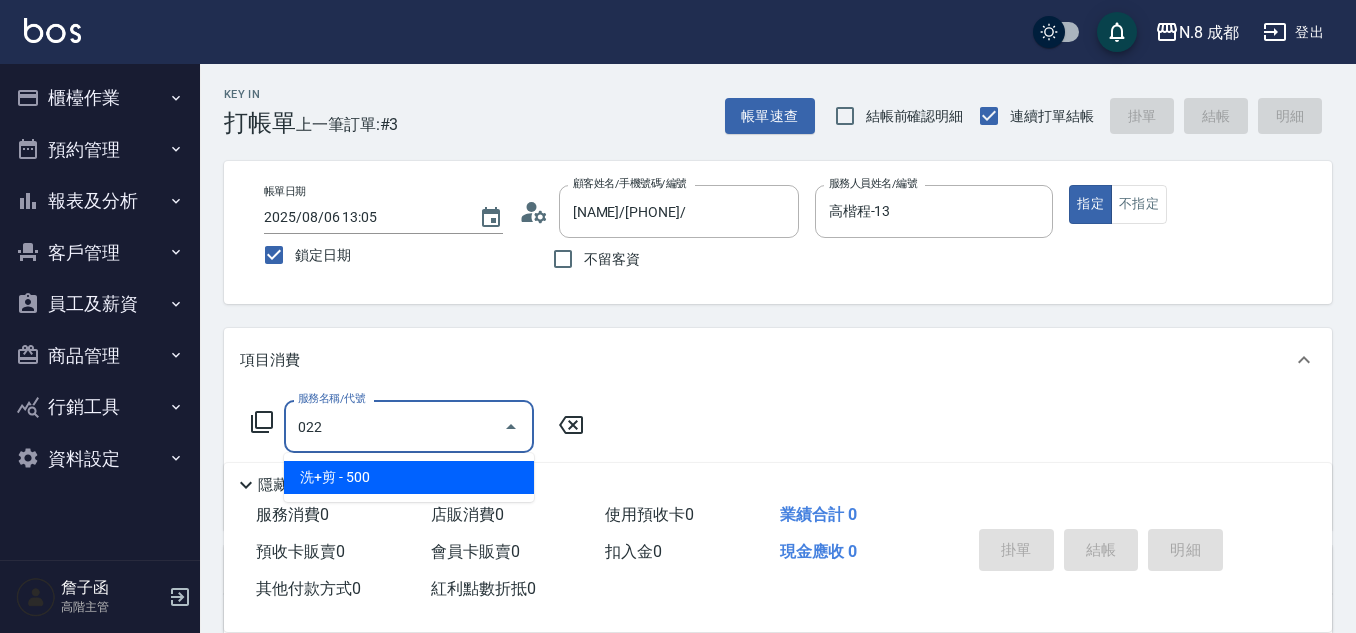 click on "洗+剪 - 500" at bounding box center (409, 477) 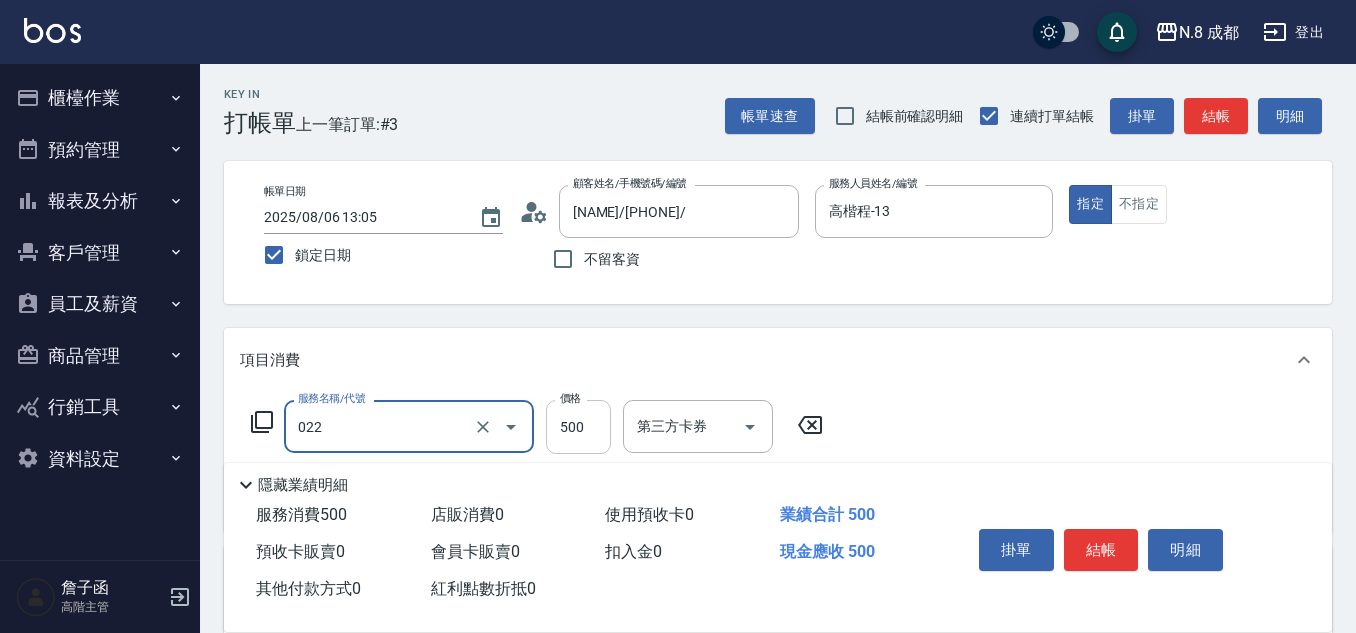 type on "洗+剪(022)" 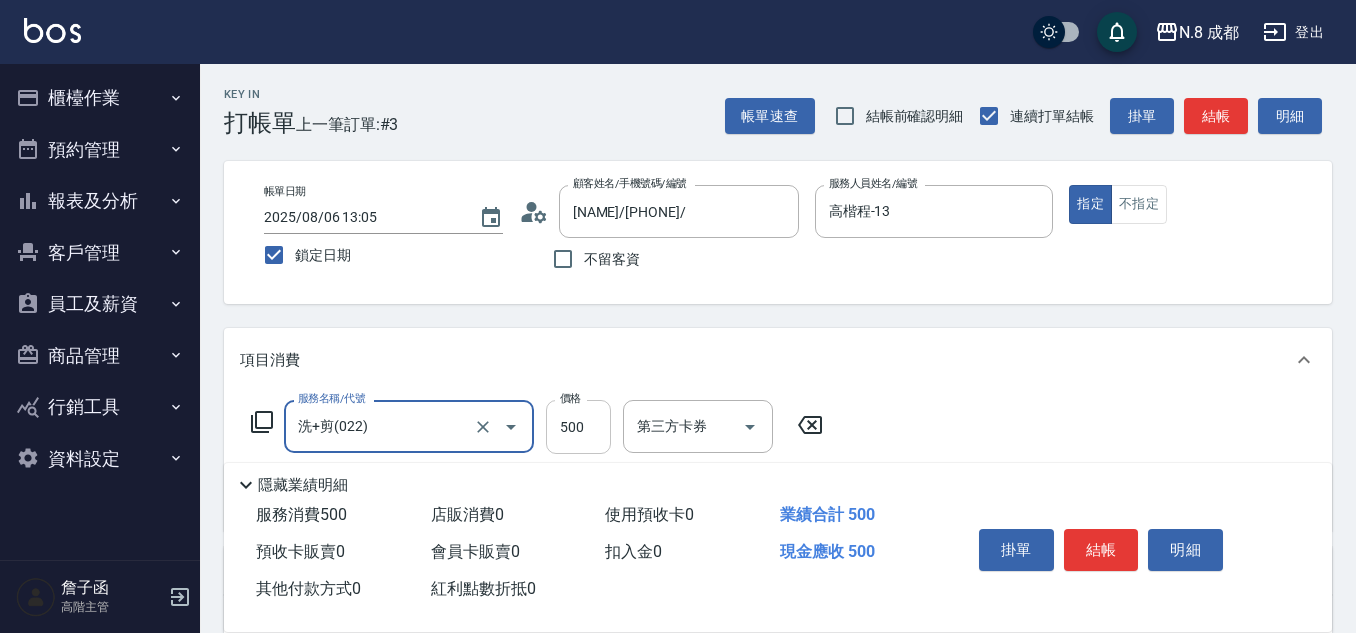click on "500" at bounding box center [578, 427] 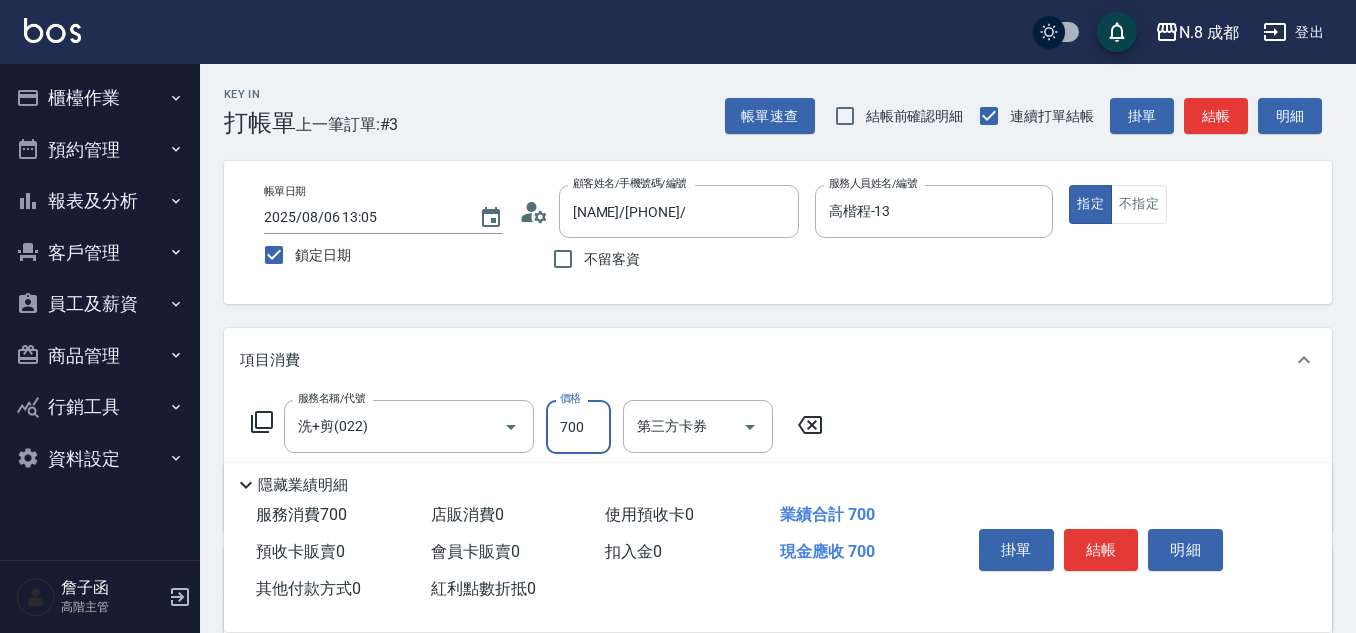 scroll, scrollTop: 100, scrollLeft: 0, axis: vertical 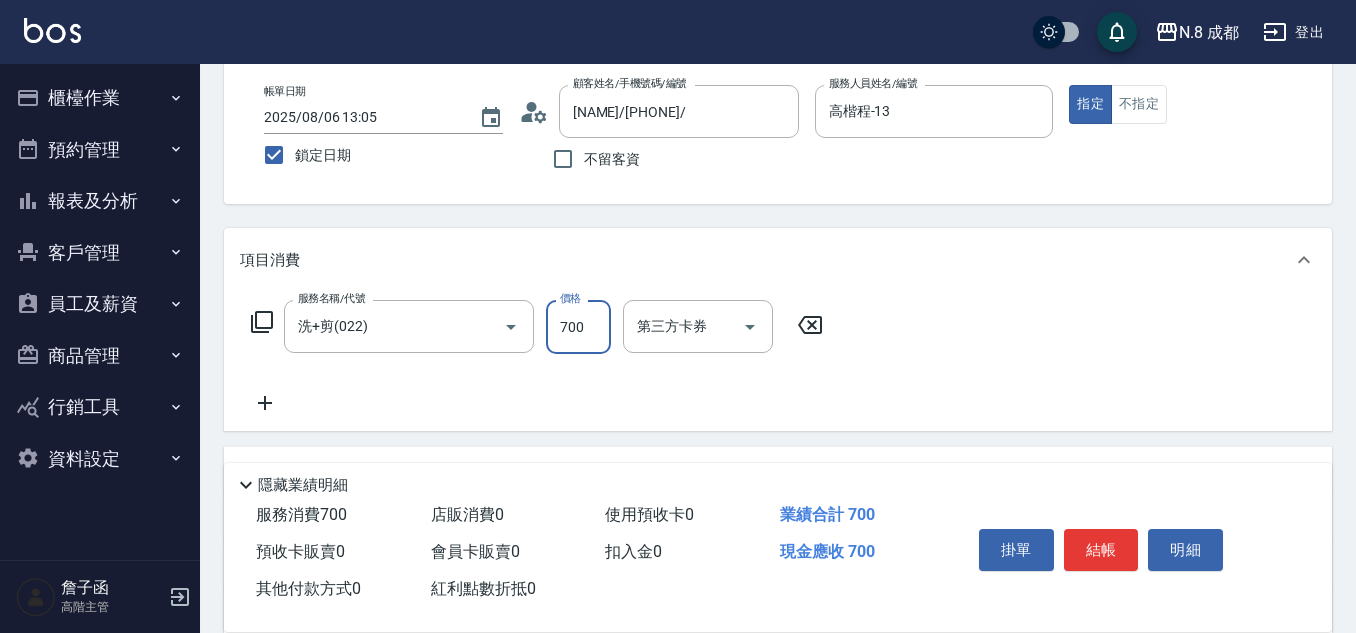type on "700" 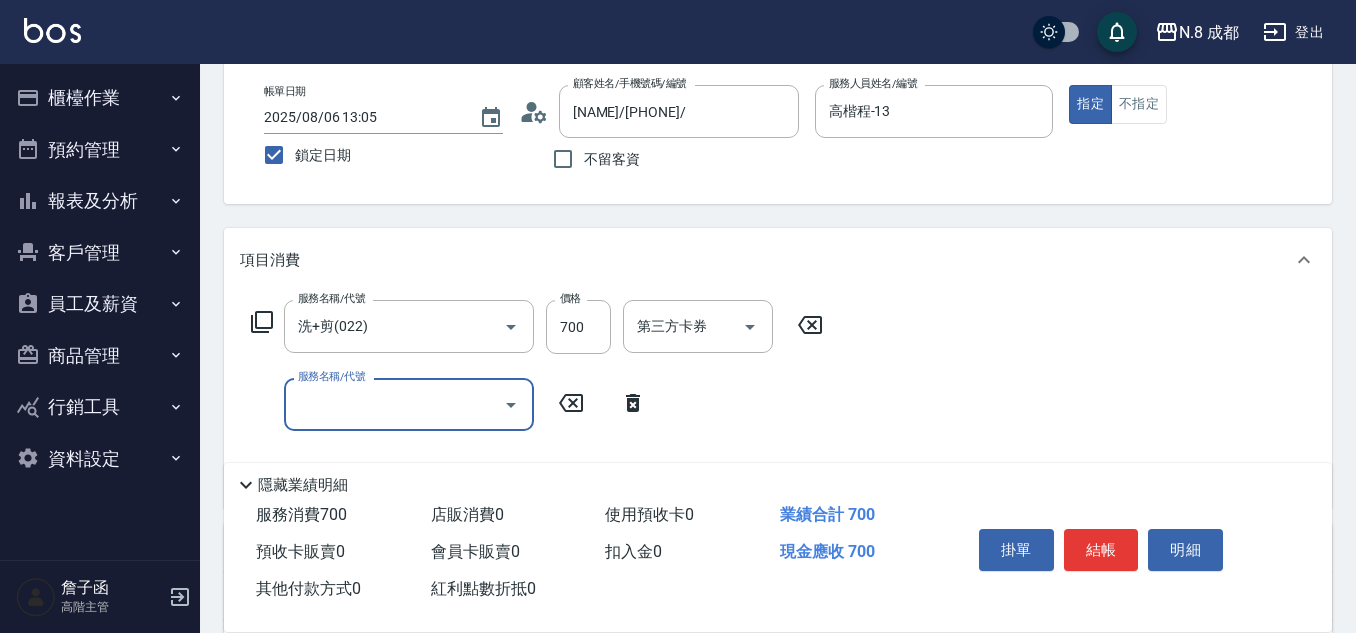 click on "服務名稱/代號" at bounding box center (394, 404) 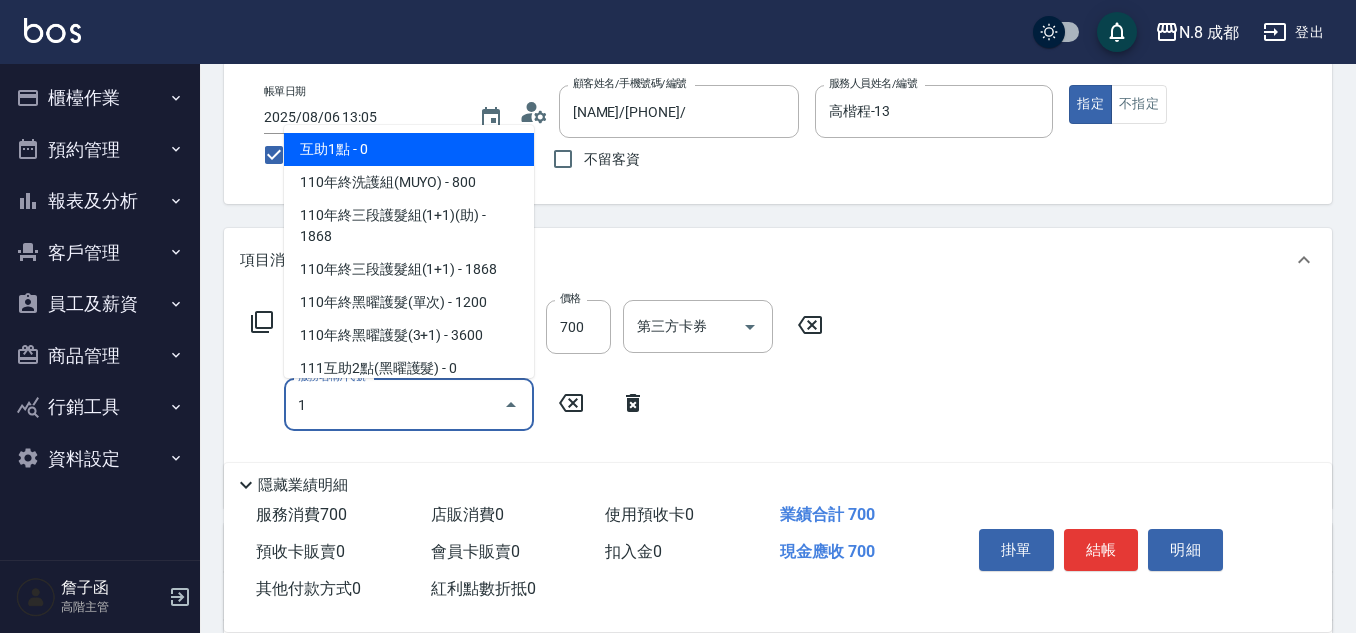 click on "互助1點 - 0" at bounding box center [409, 149] 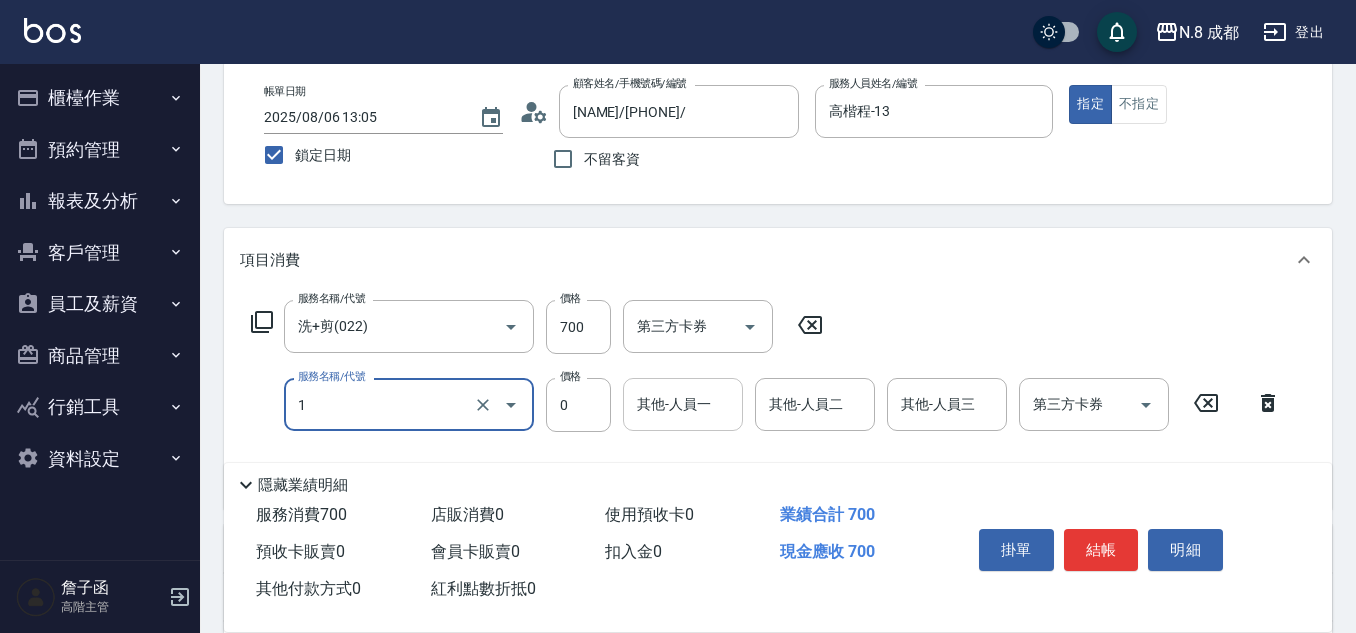 click on "其他-人員一" at bounding box center [683, 404] 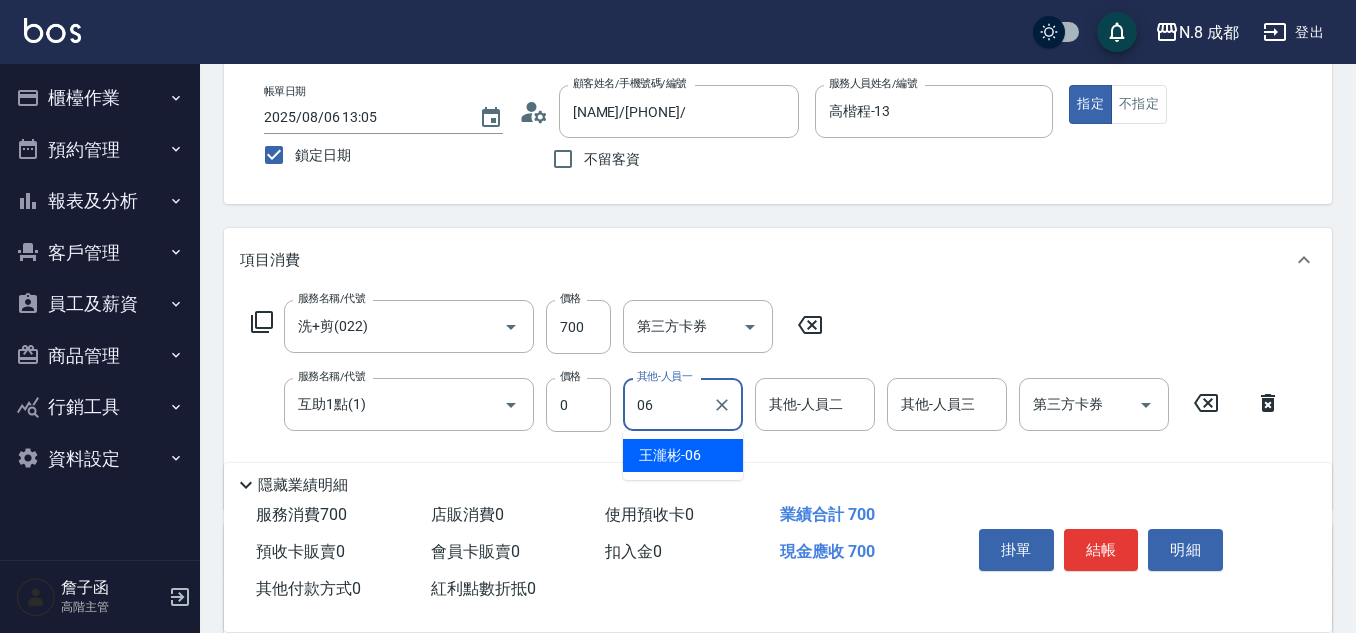 click on "[FIRST] -06" at bounding box center (683, 455) 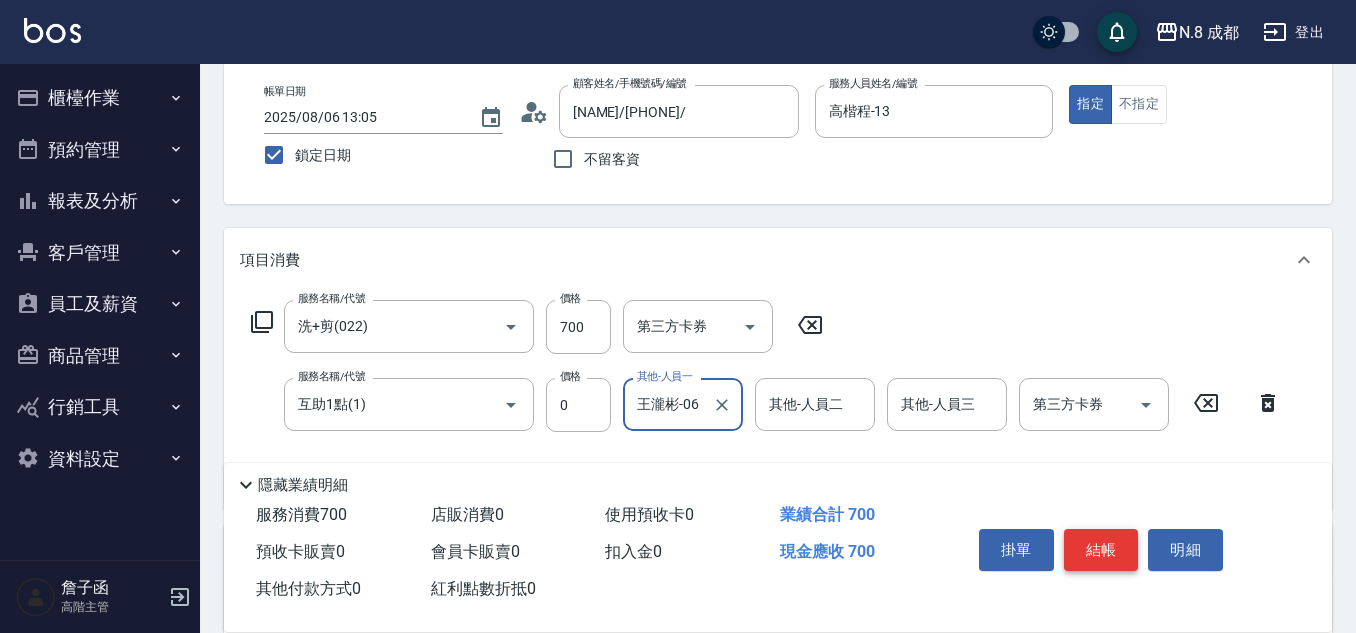 type on "王瀧彬-06" 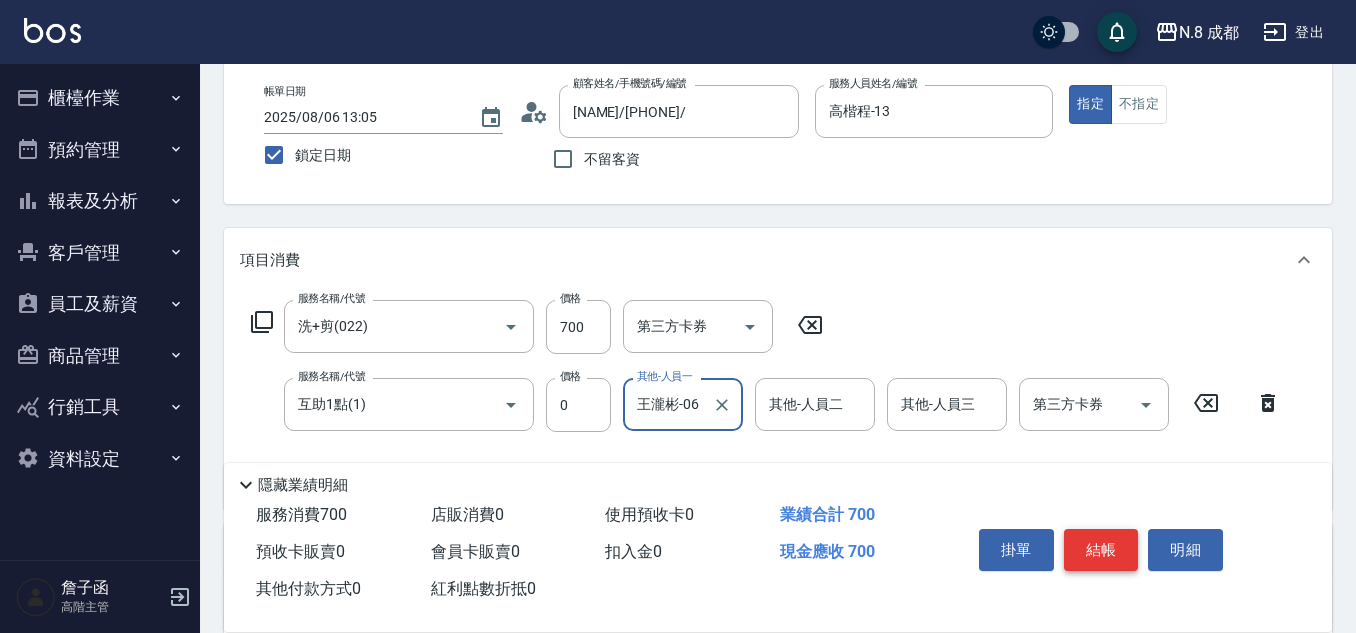 click on "結帳" at bounding box center [1101, 550] 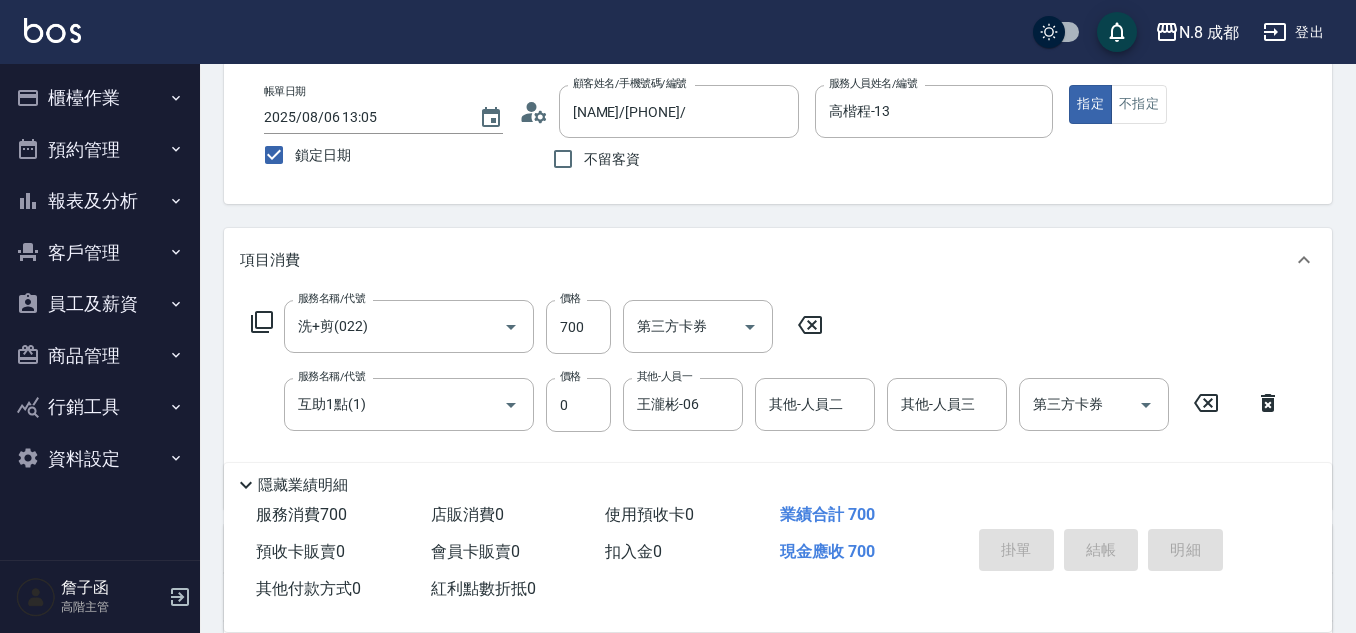 type 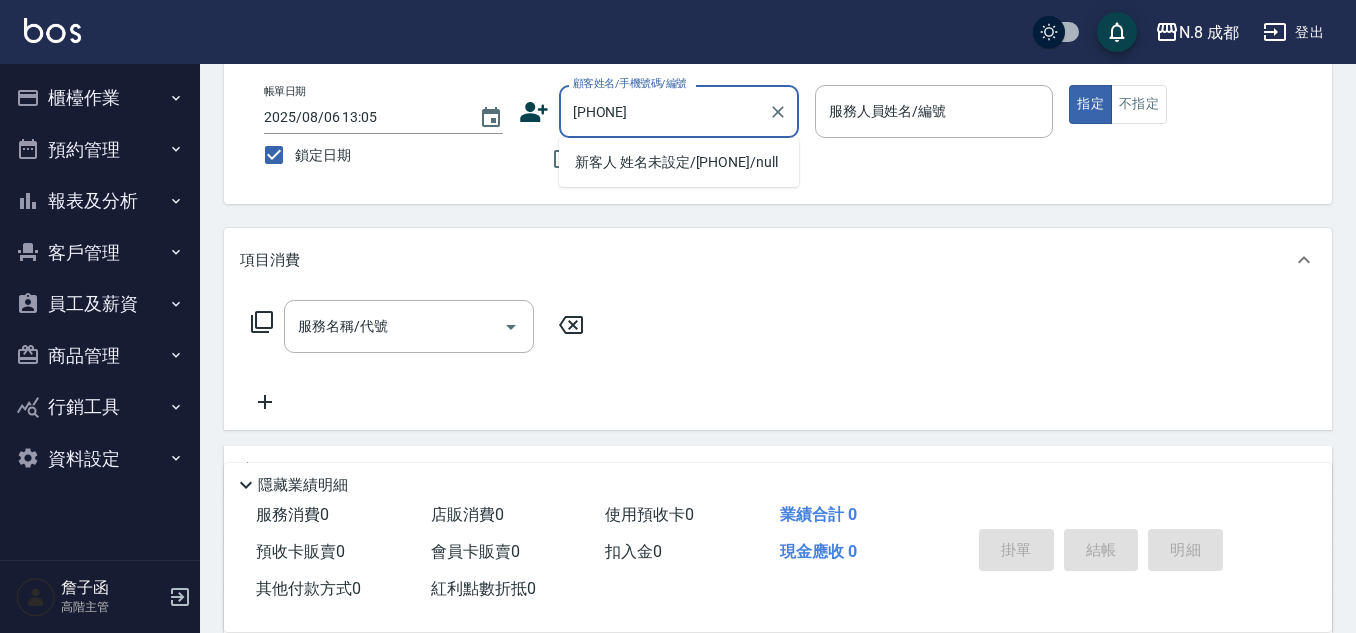 click on "新客人 姓名未設定/[PHONE]/null" at bounding box center [679, 162] 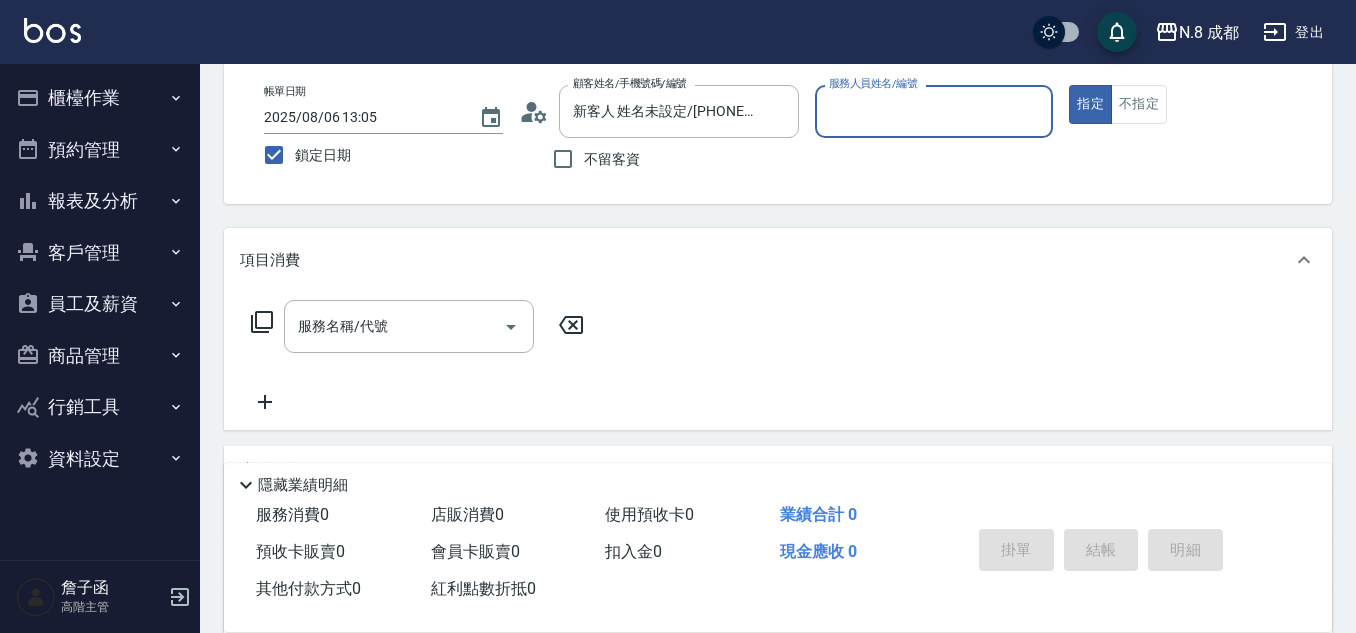 click on "服務人員姓名/編號" at bounding box center [934, 111] 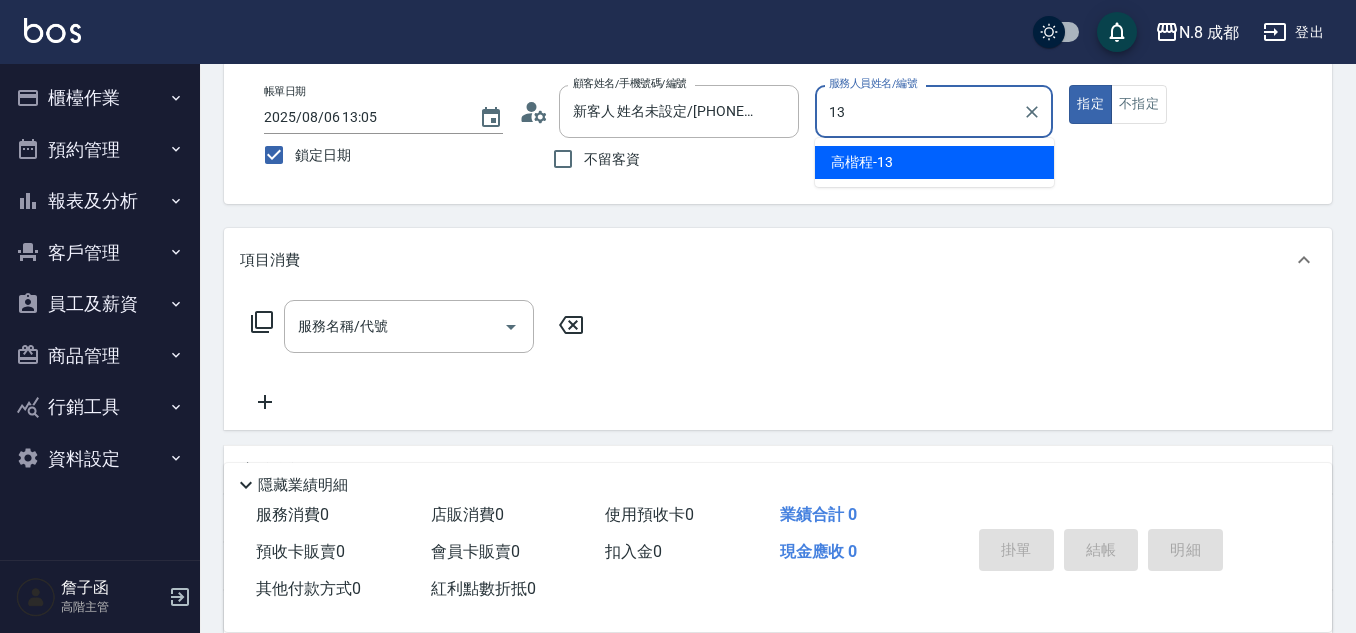 click on "[NAME] -13" at bounding box center (934, 162) 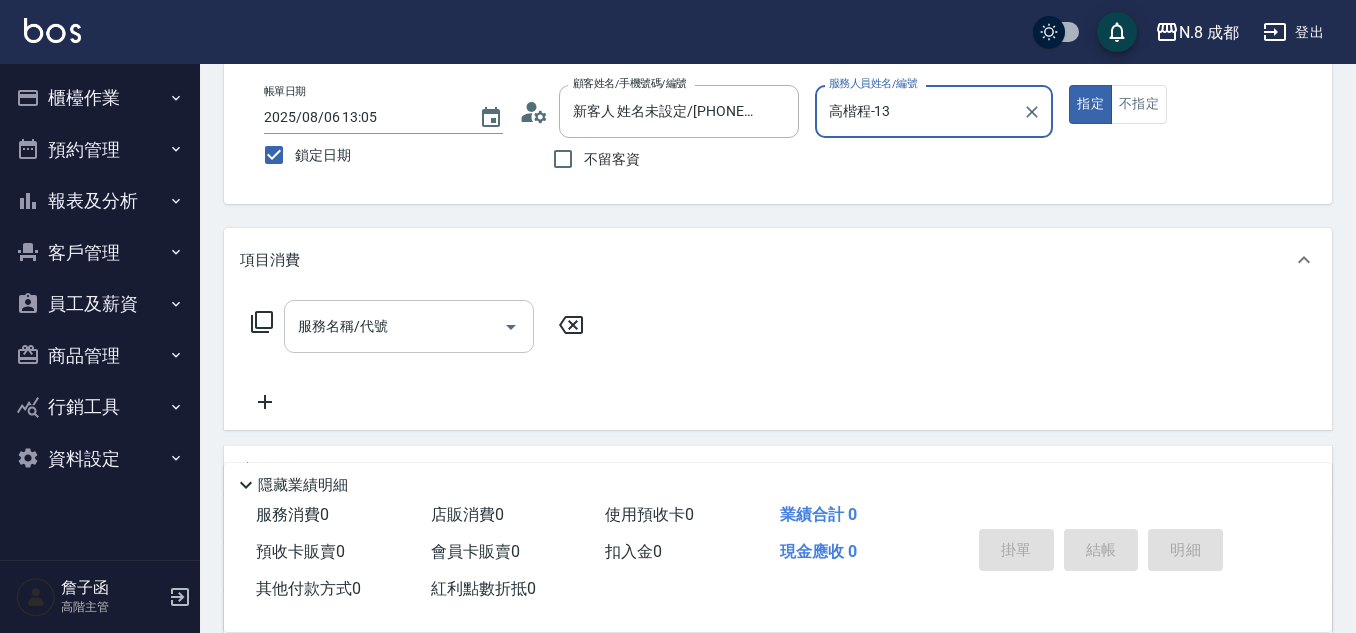 type on "高楷程-13" 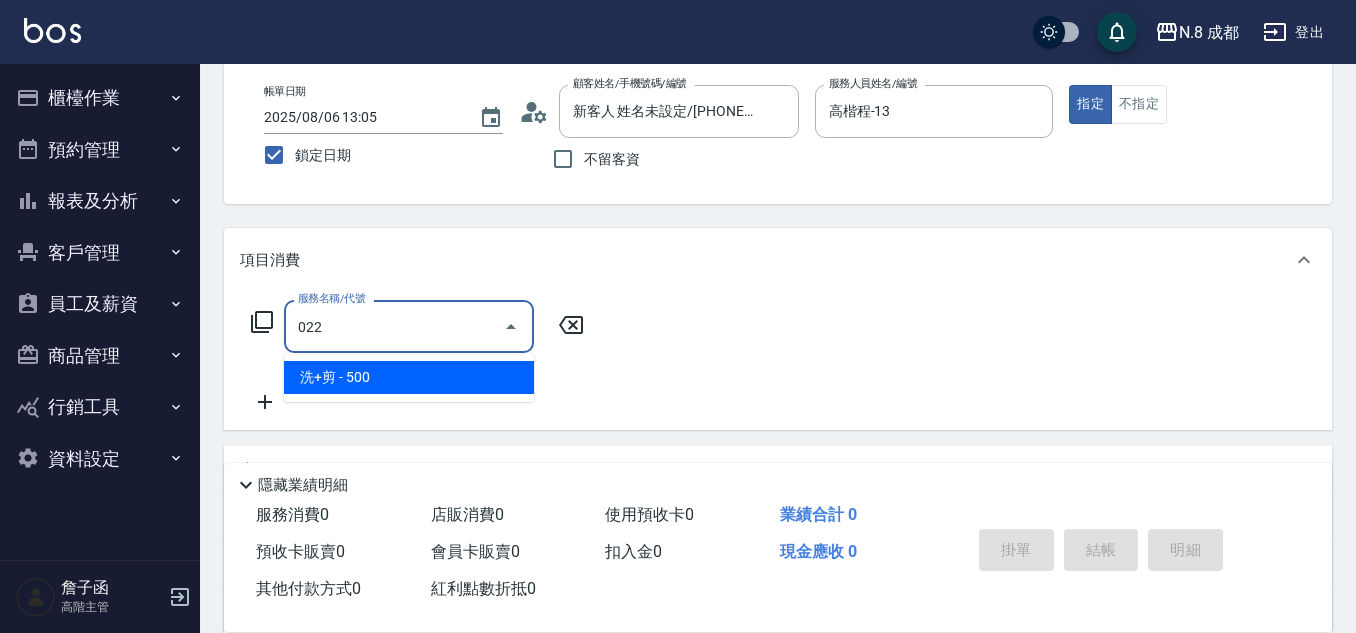 click on "洗+剪 - 500" at bounding box center [409, 377] 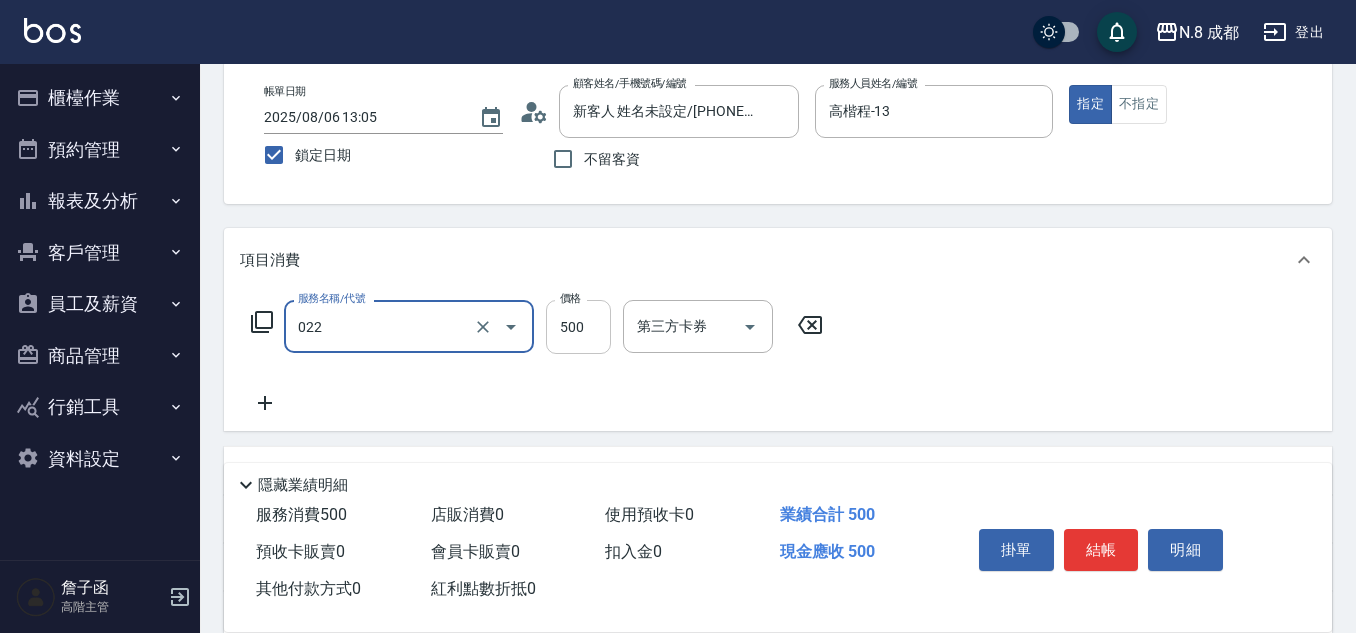 type on "洗+剪(022)" 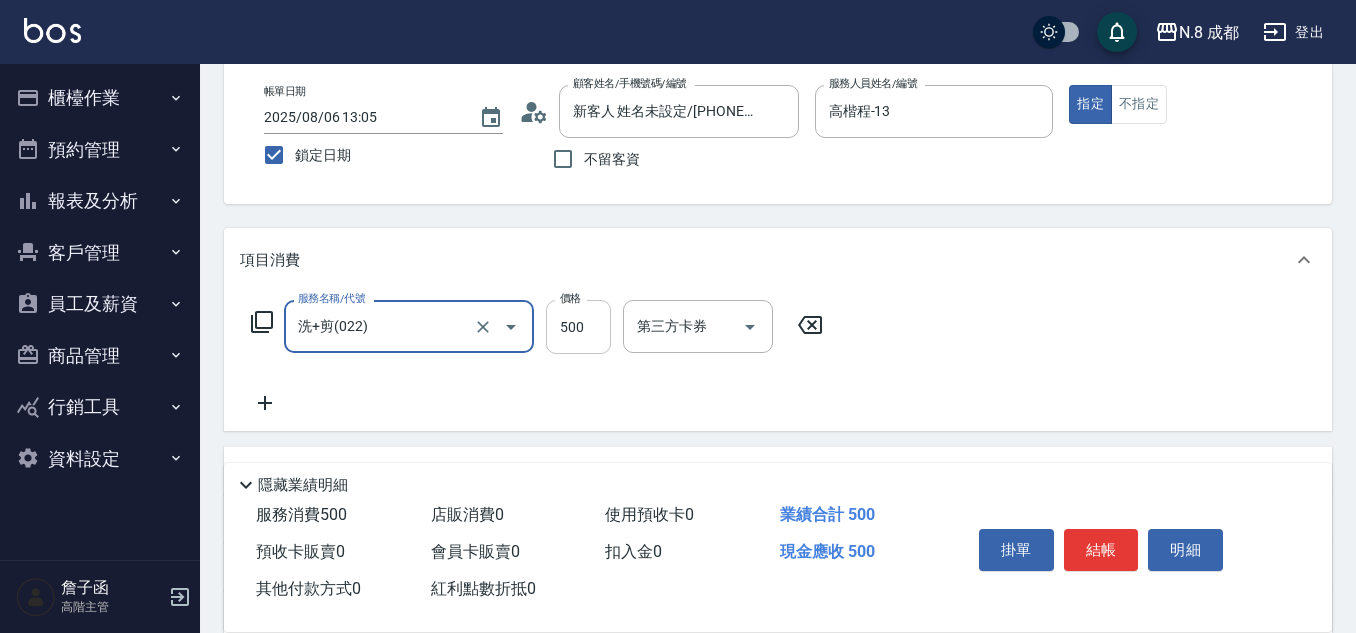 click on "500" at bounding box center (578, 327) 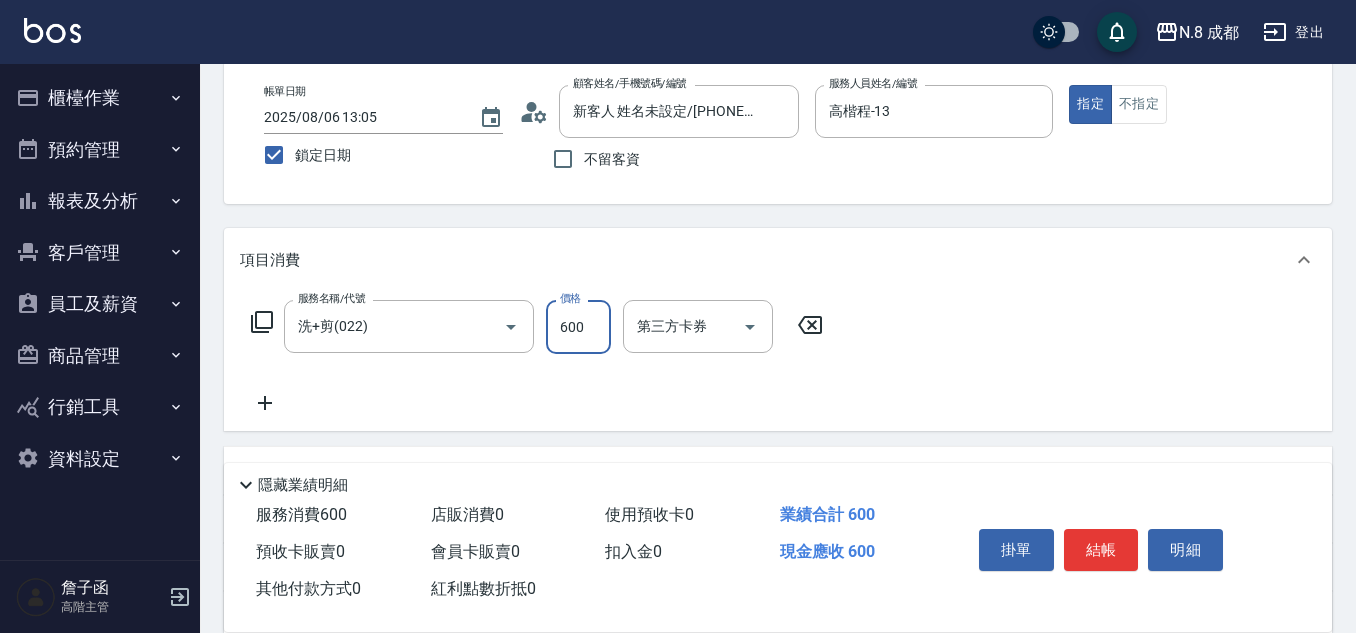 type on "600" 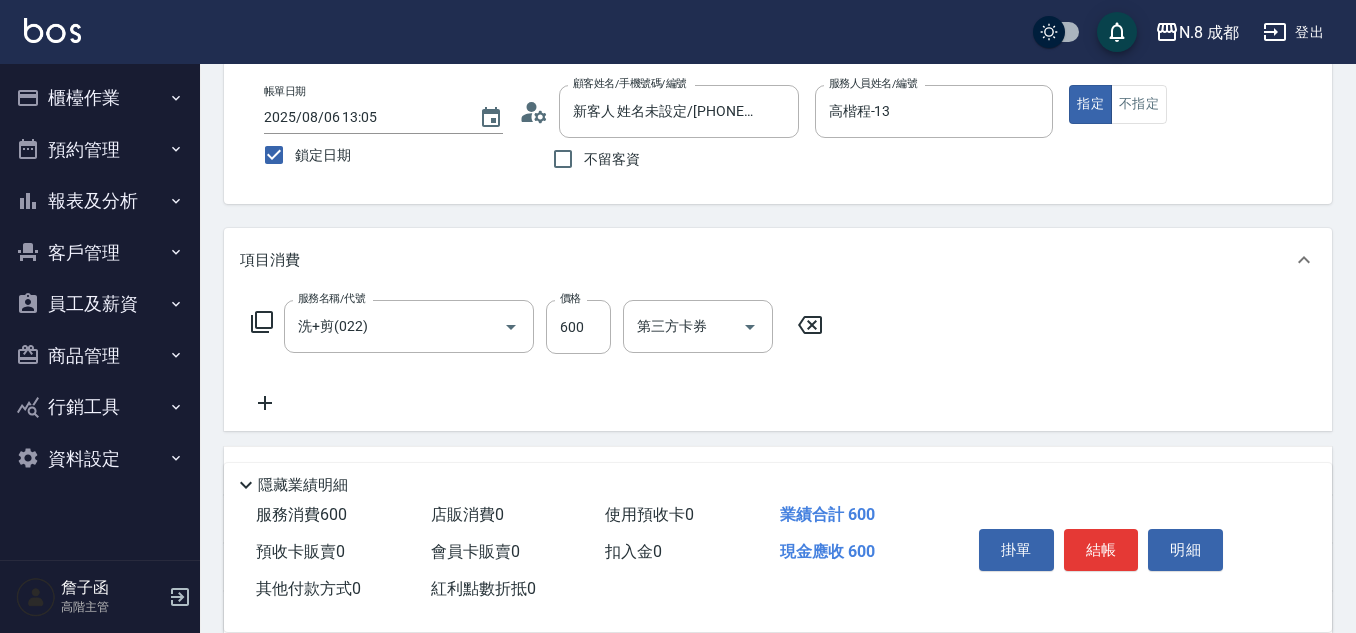 click 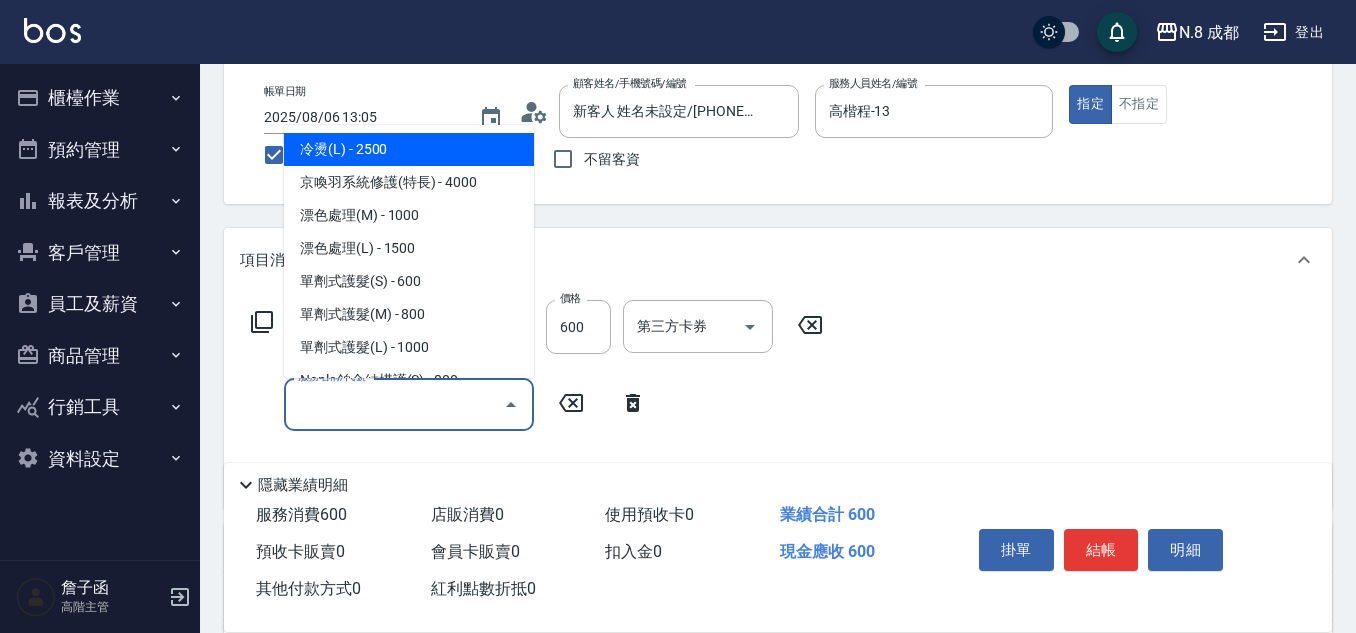 click on "服務名稱/代號" at bounding box center (394, 404) 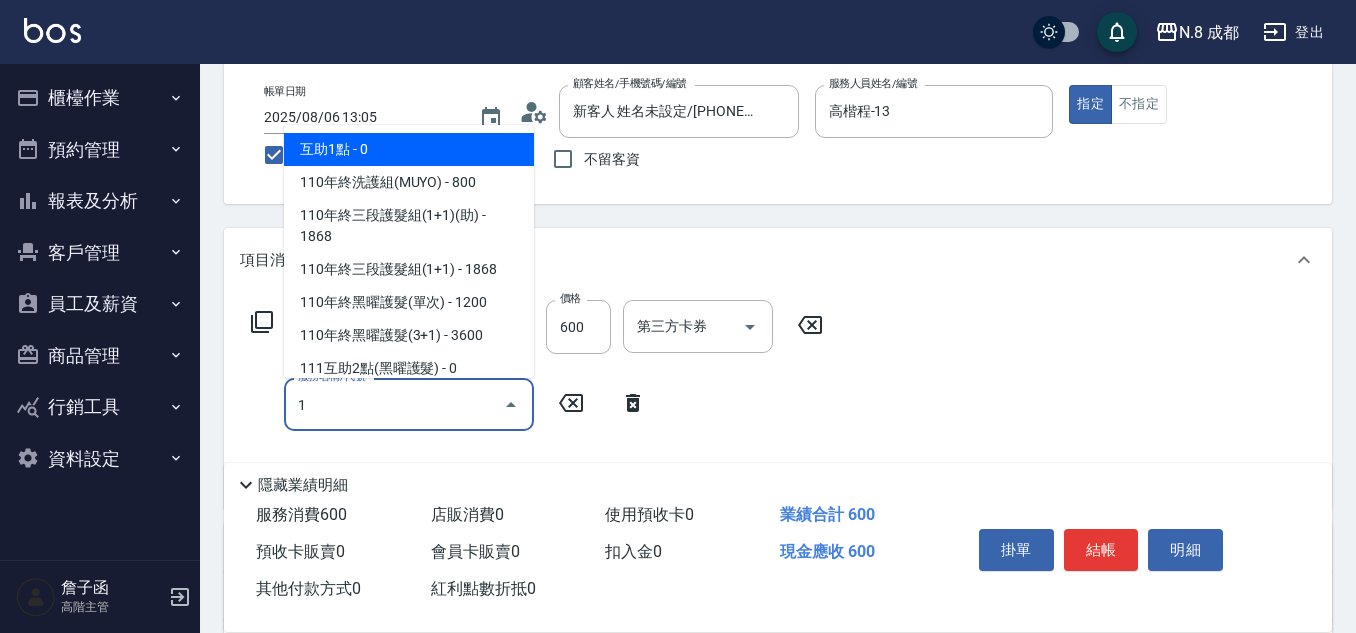 click on "互助1點 - 0" at bounding box center (409, 149) 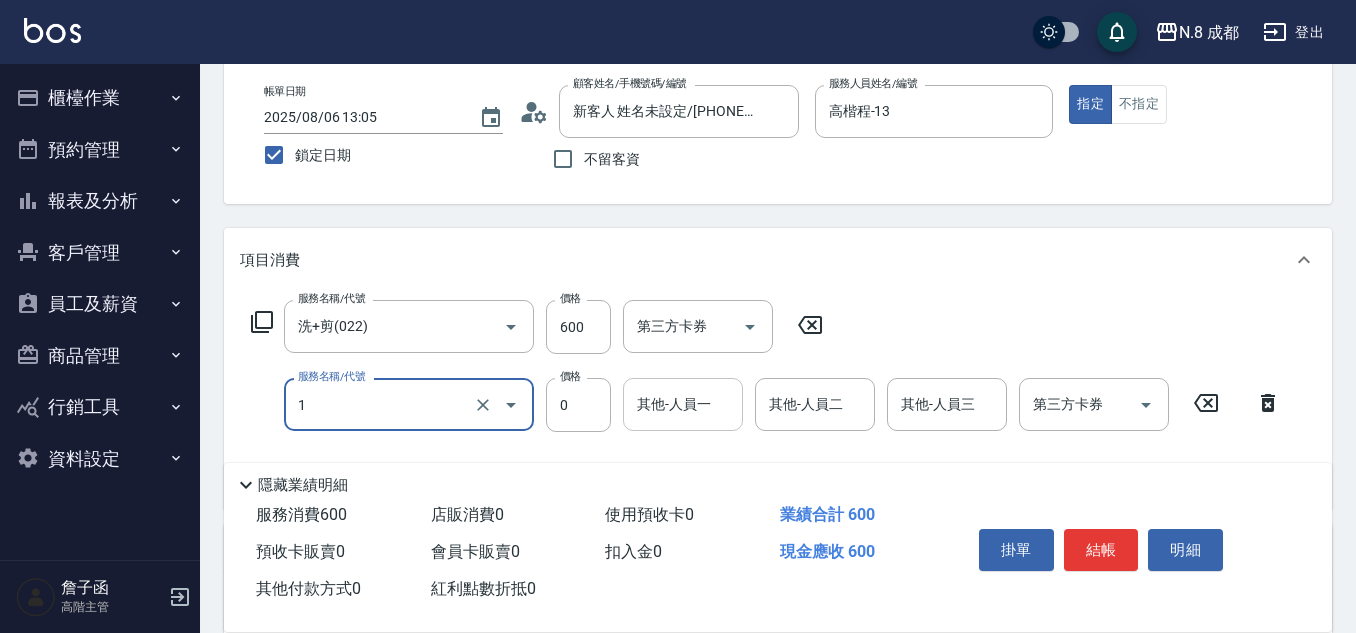 type on "互助1點(1)" 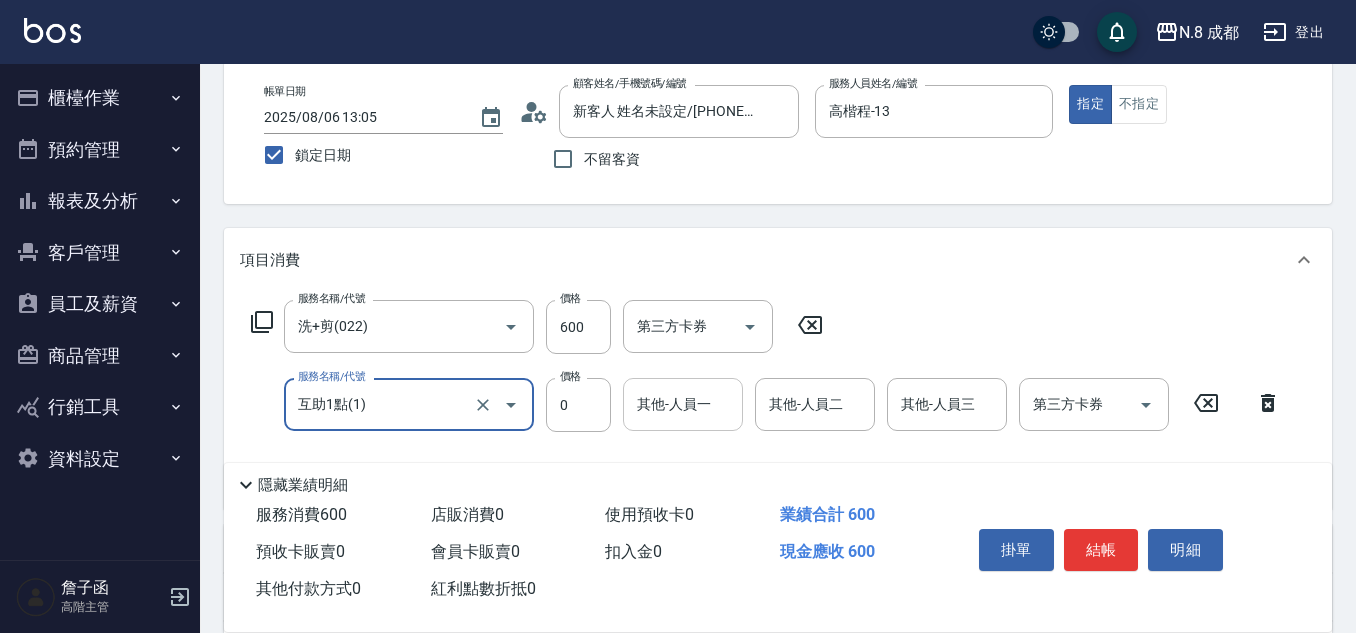click on "其他-人員一" at bounding box center (683, 404) 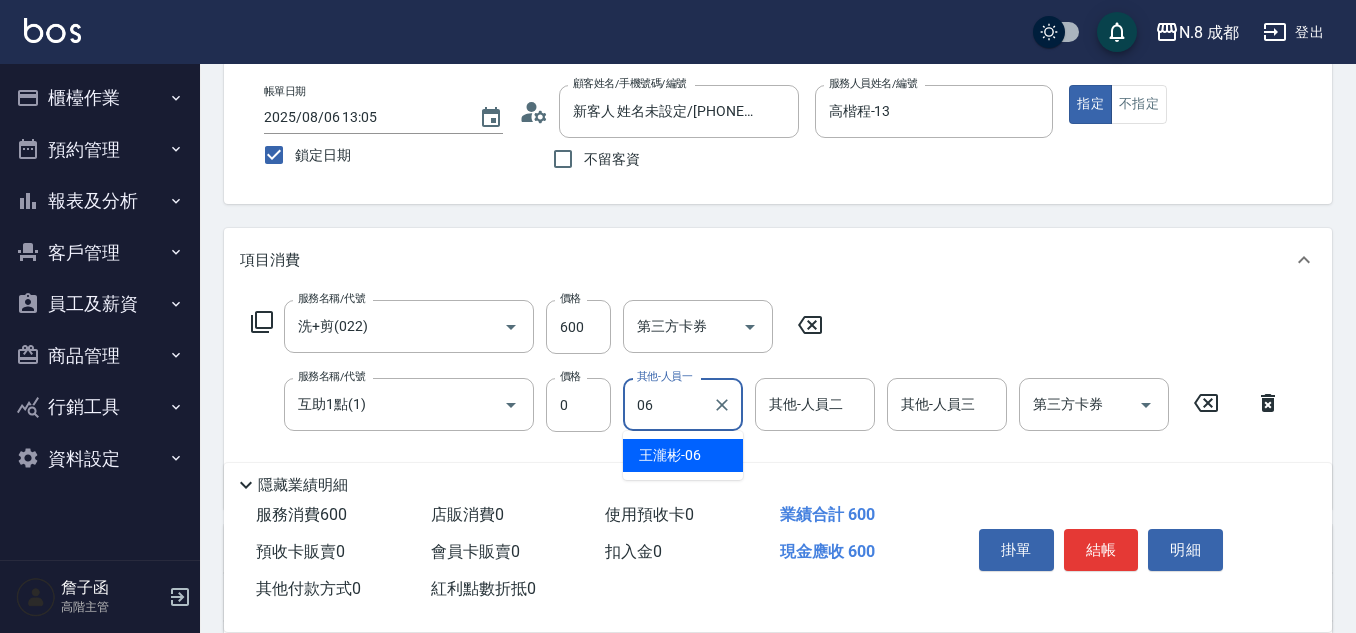 click on "[FIRST] -06" at bounding box center [670, 455] 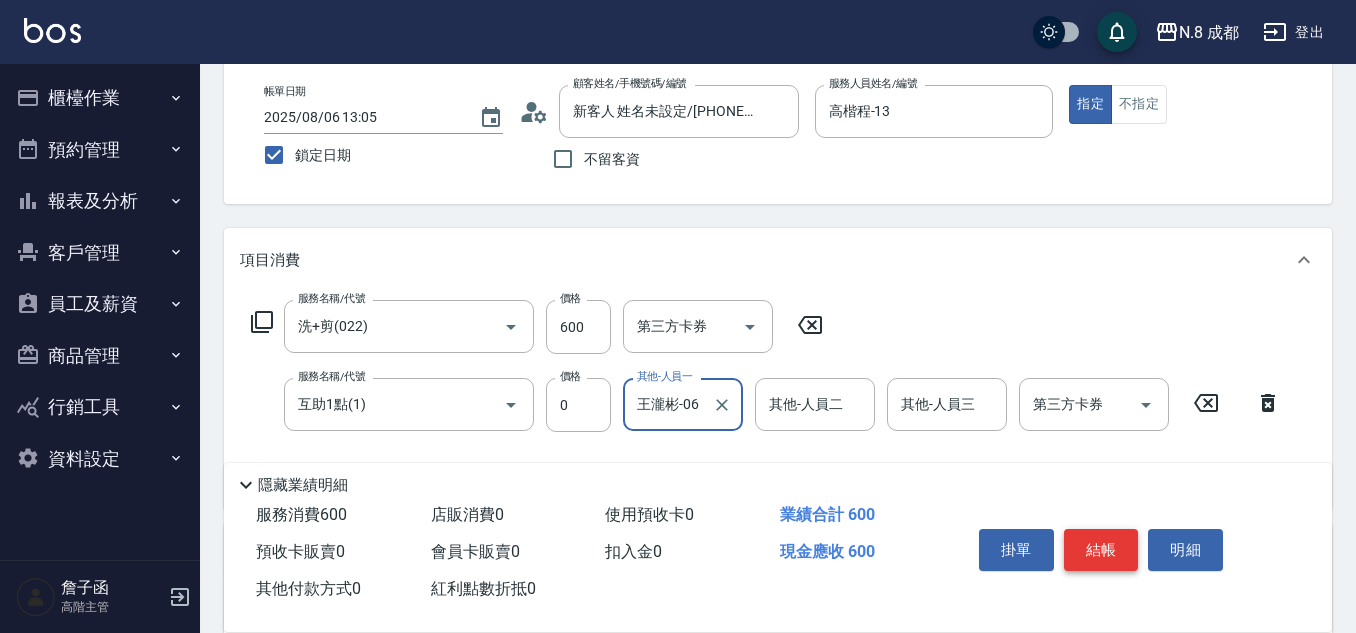 type on "王瀧彬-06" 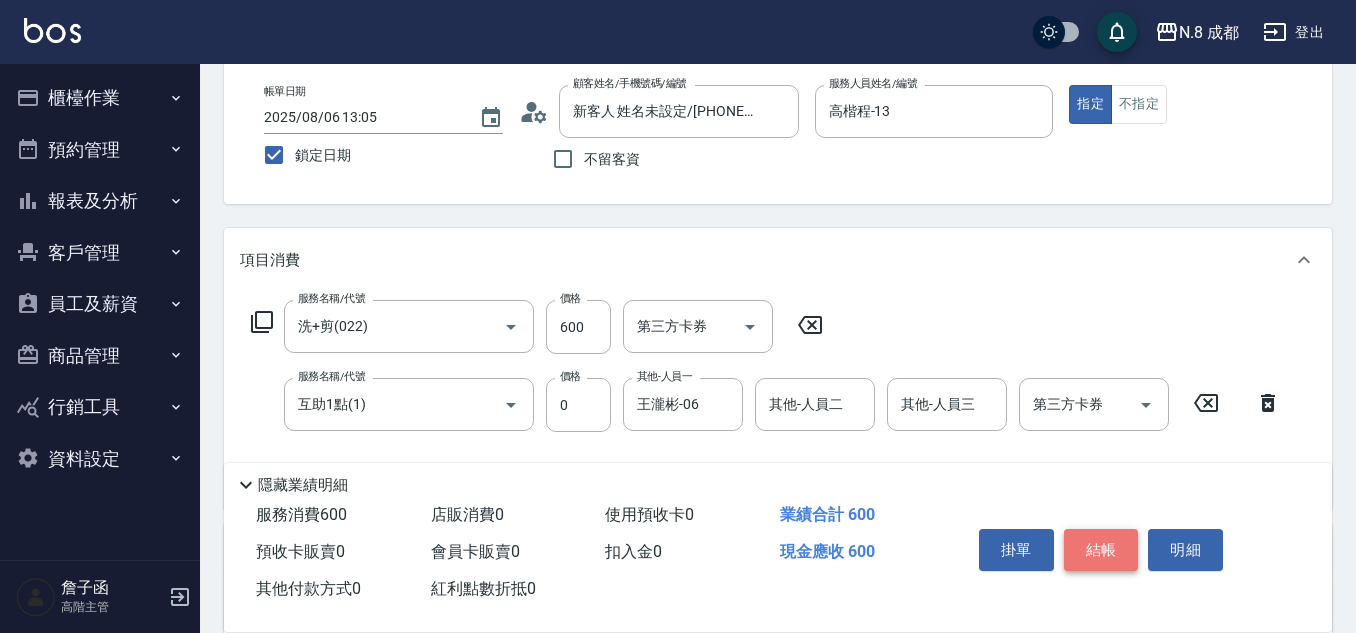 click on "結帳" at bounding box center [1101, 550] 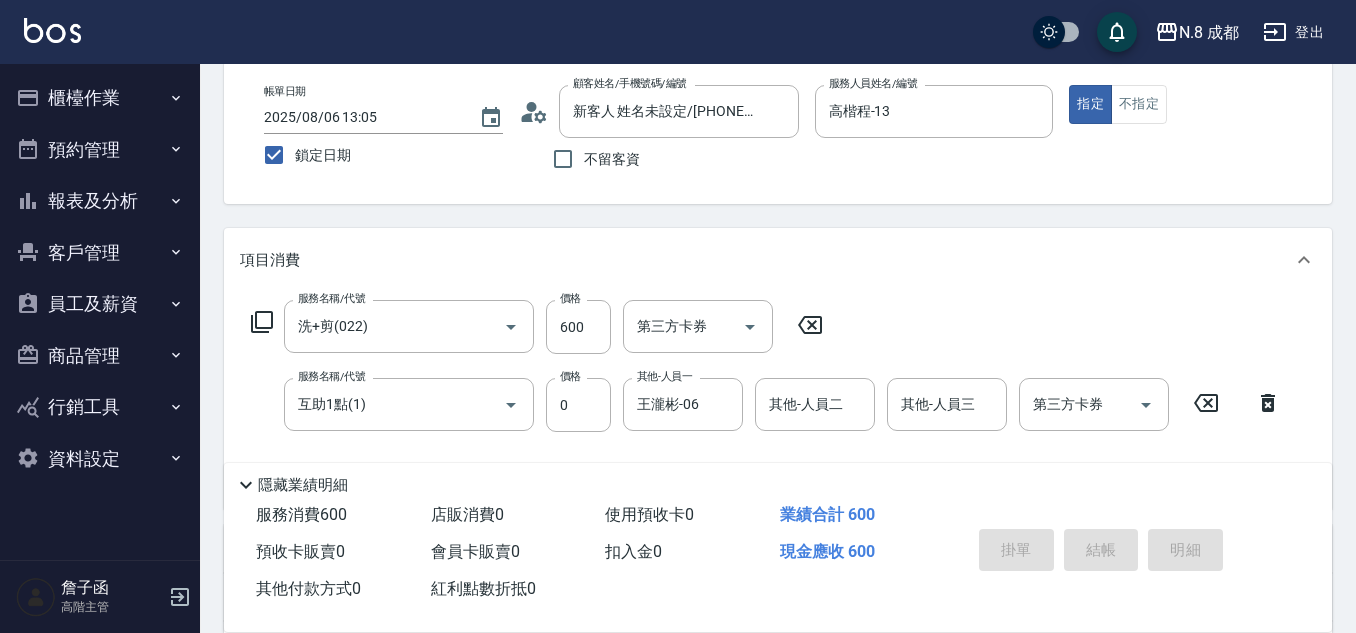 type 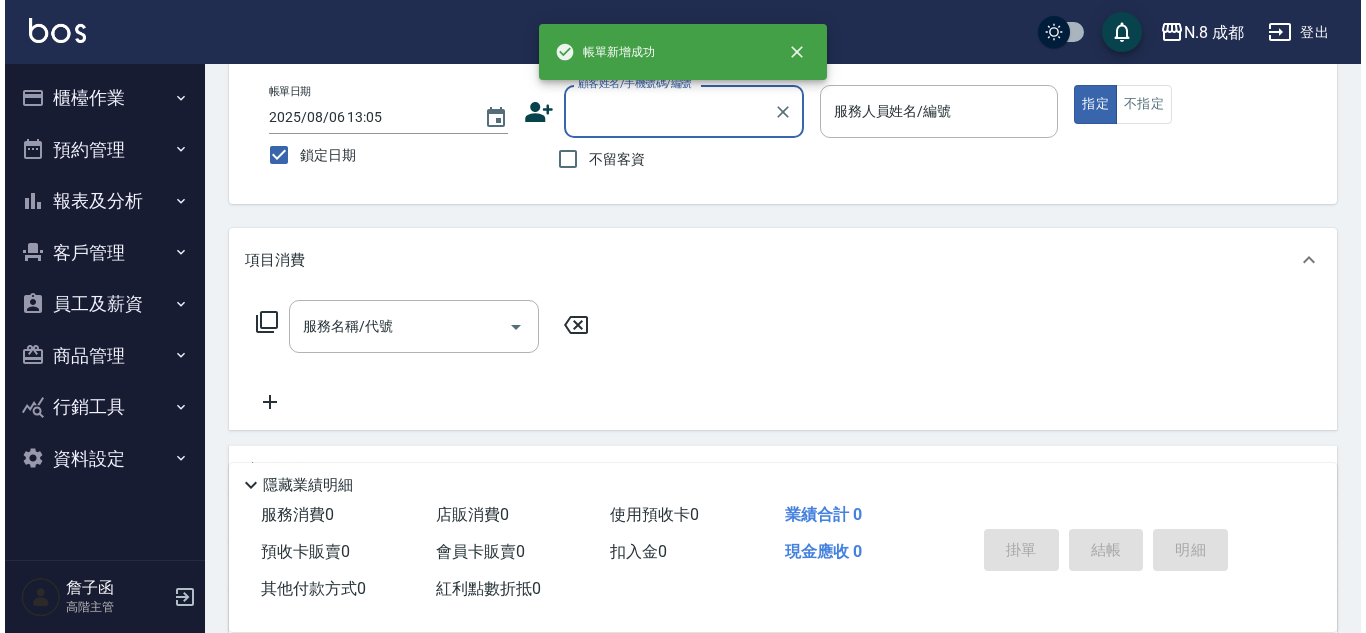 scroll, scrollTop: 0, scrollLeft: 0, axis: both 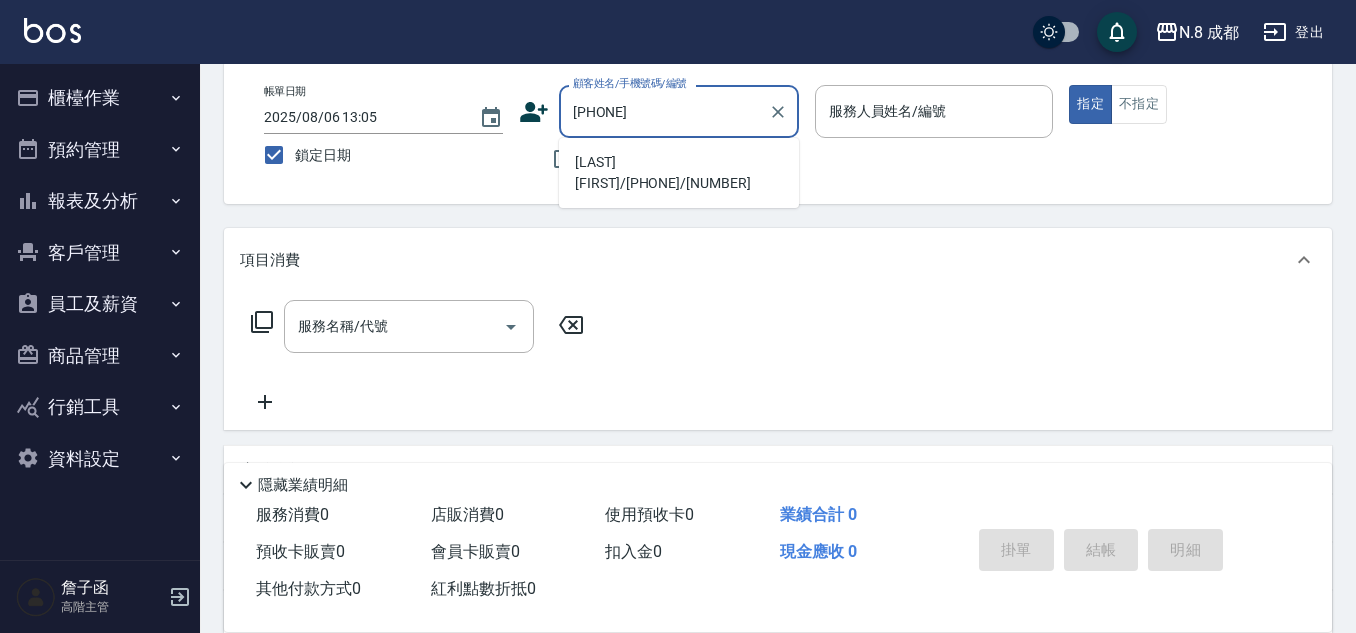 click on "[LAST] [FIRST]/[PHONE]/[NUMBER]" at bounding box center [679, 173] 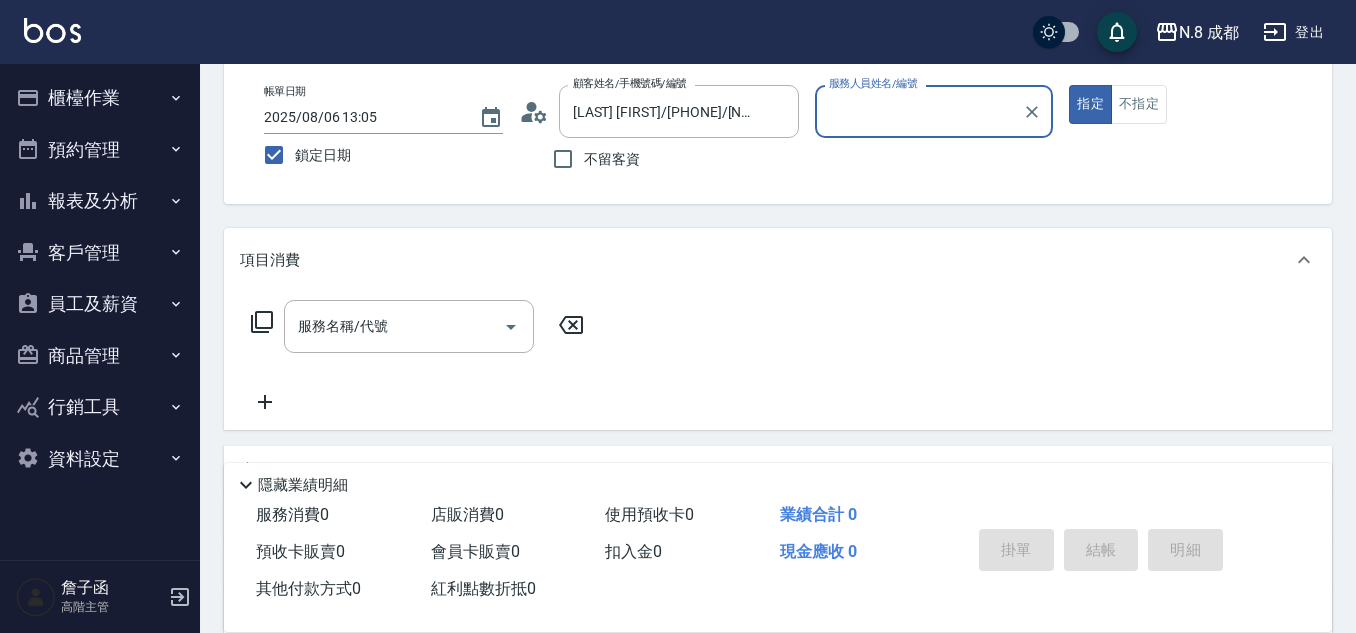 type on "高楷程-13" 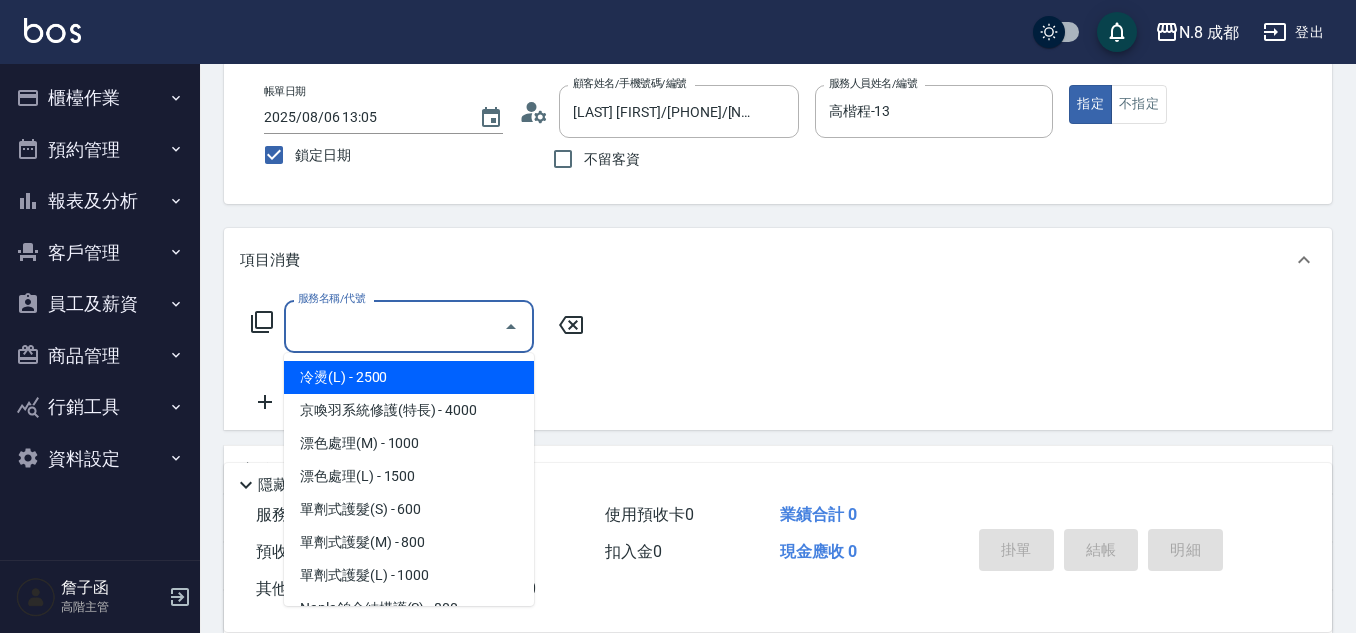 click on "服務名稱/代號" at bounding box center (394, 326) 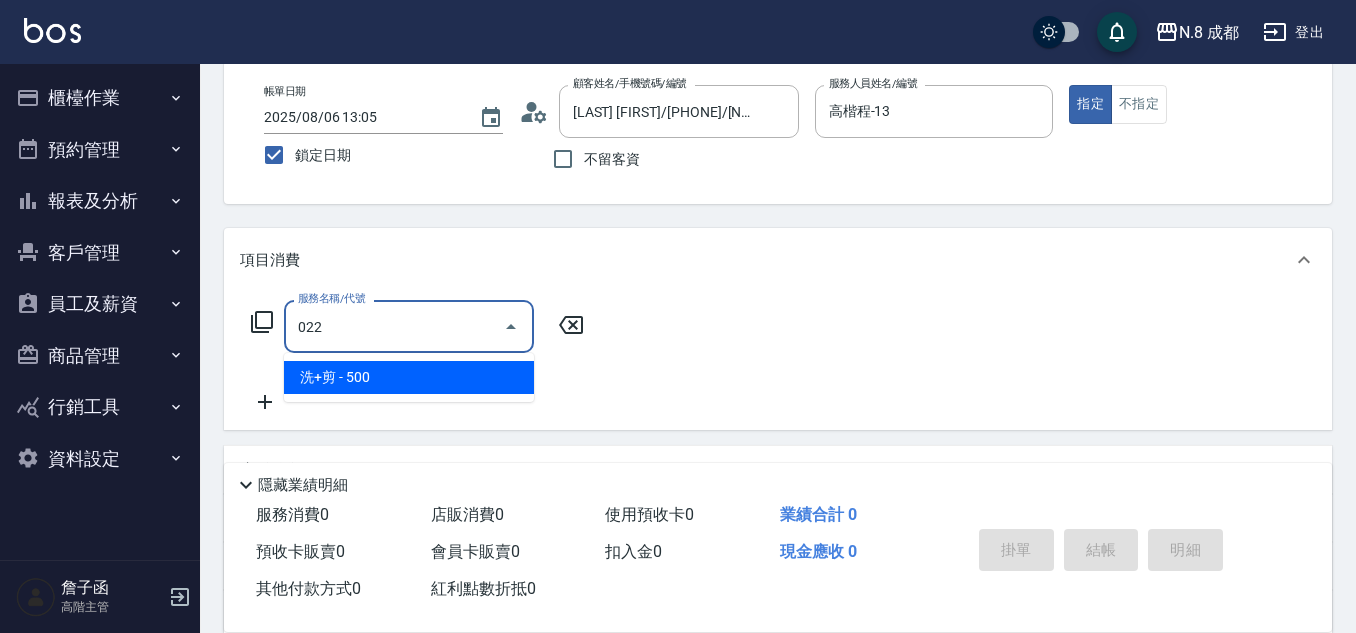 click on "洗+剪 - 500" at bounding box center [409, 377] 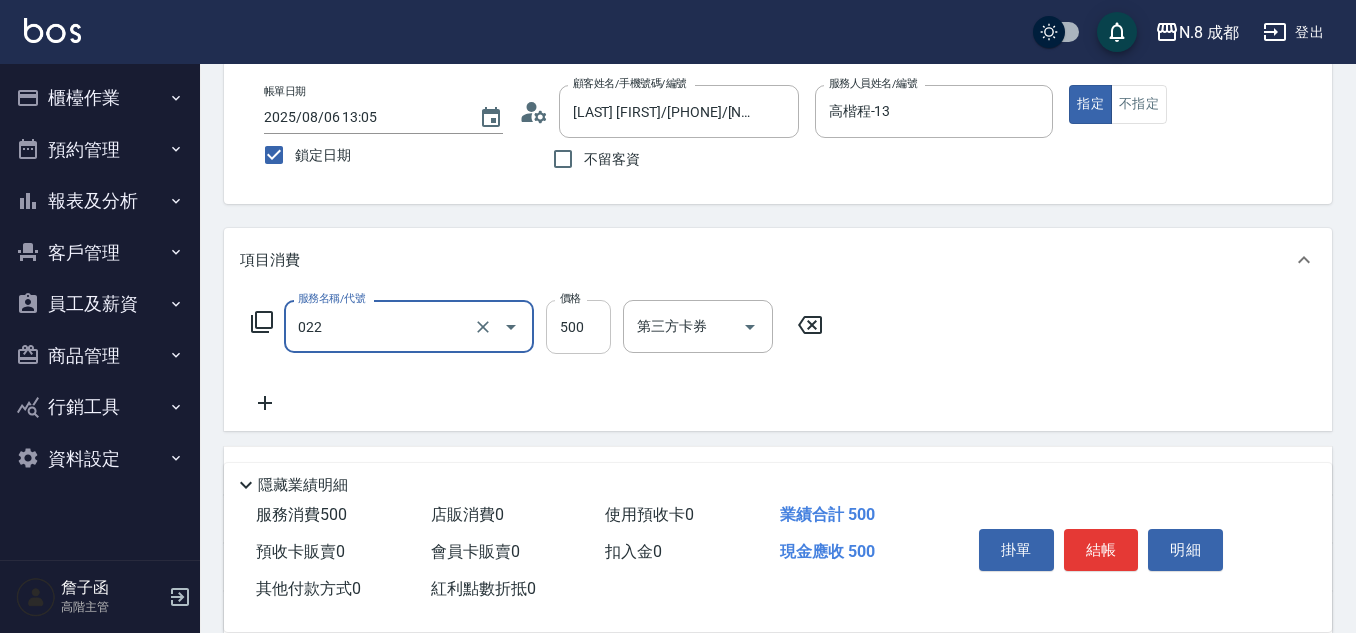 type on "洗+剪(022)" 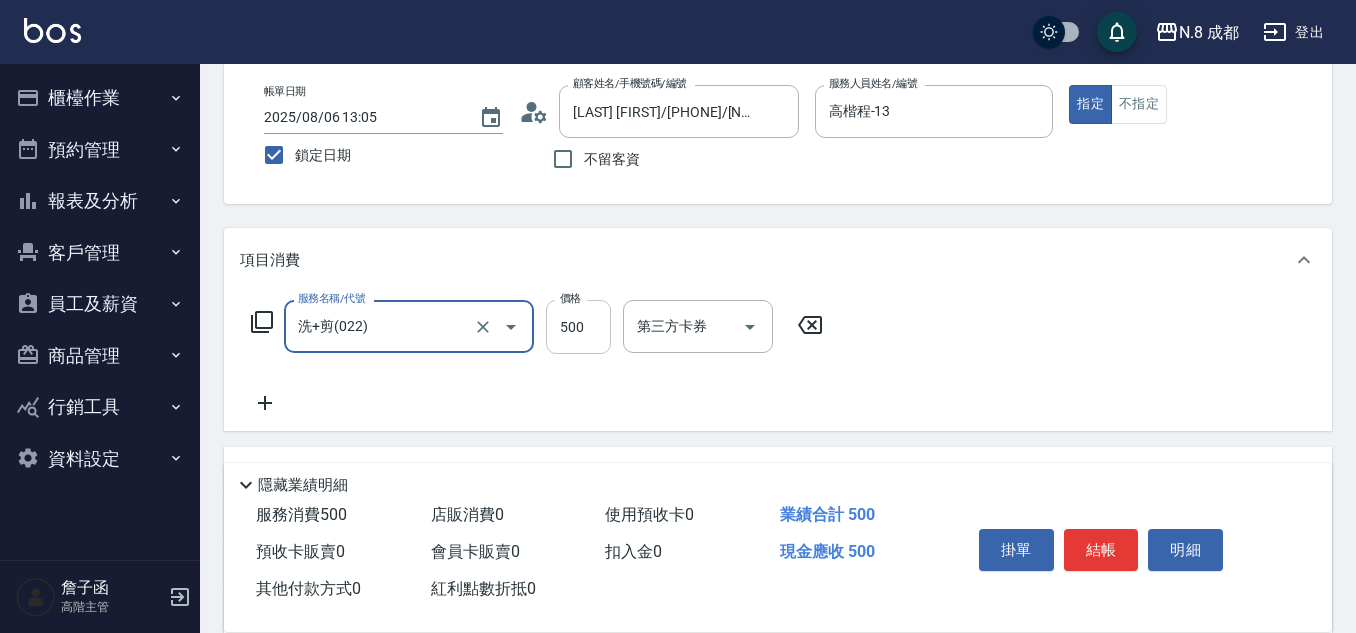 click on "500" at bounding box center (578, 327) 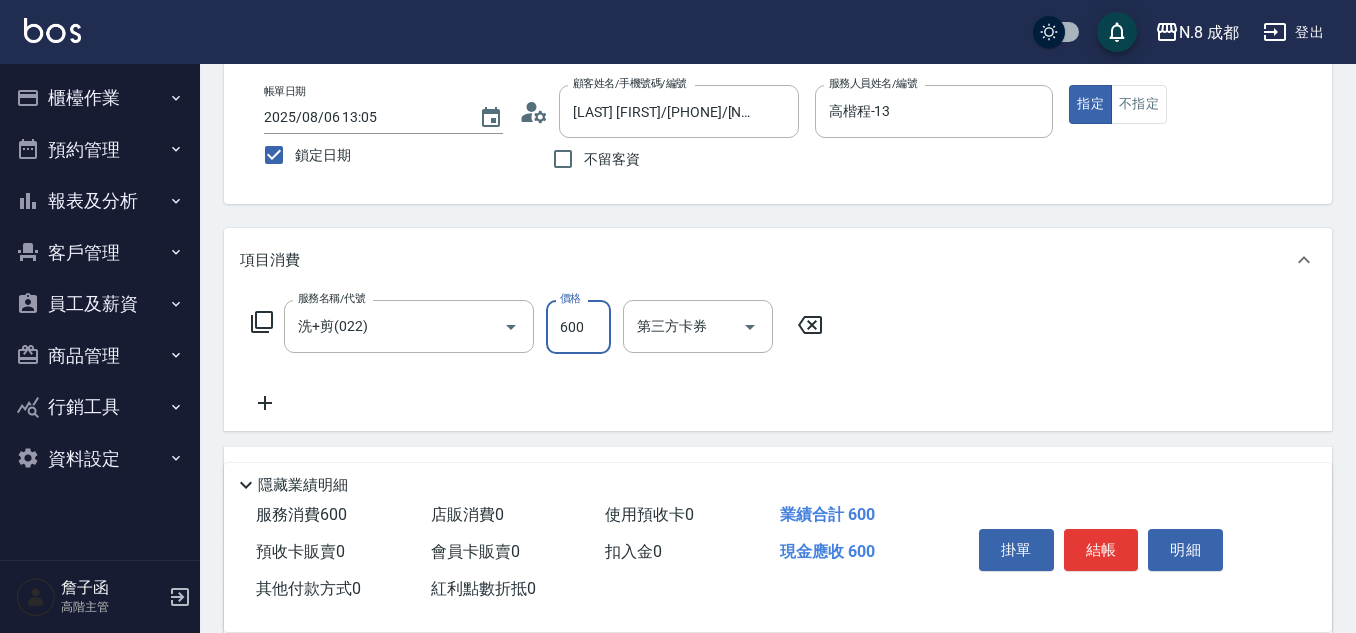 type on "600" 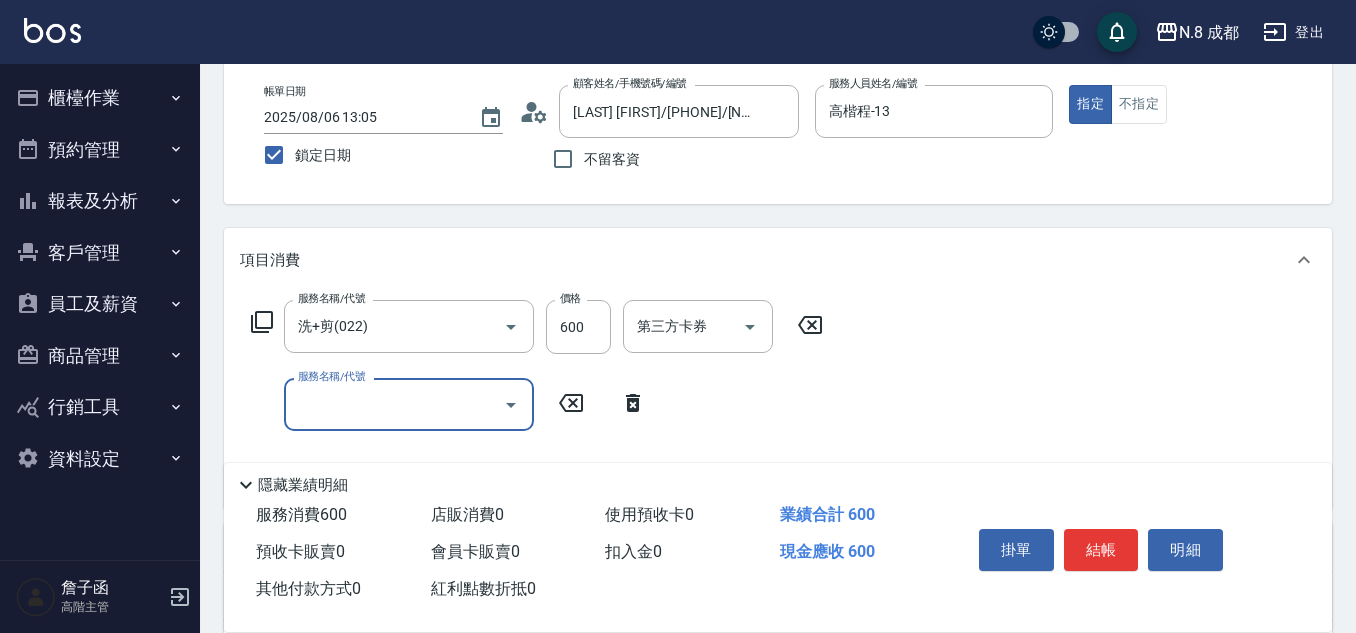 click on "服務名稱/代號" at bounding box center [394, 404] 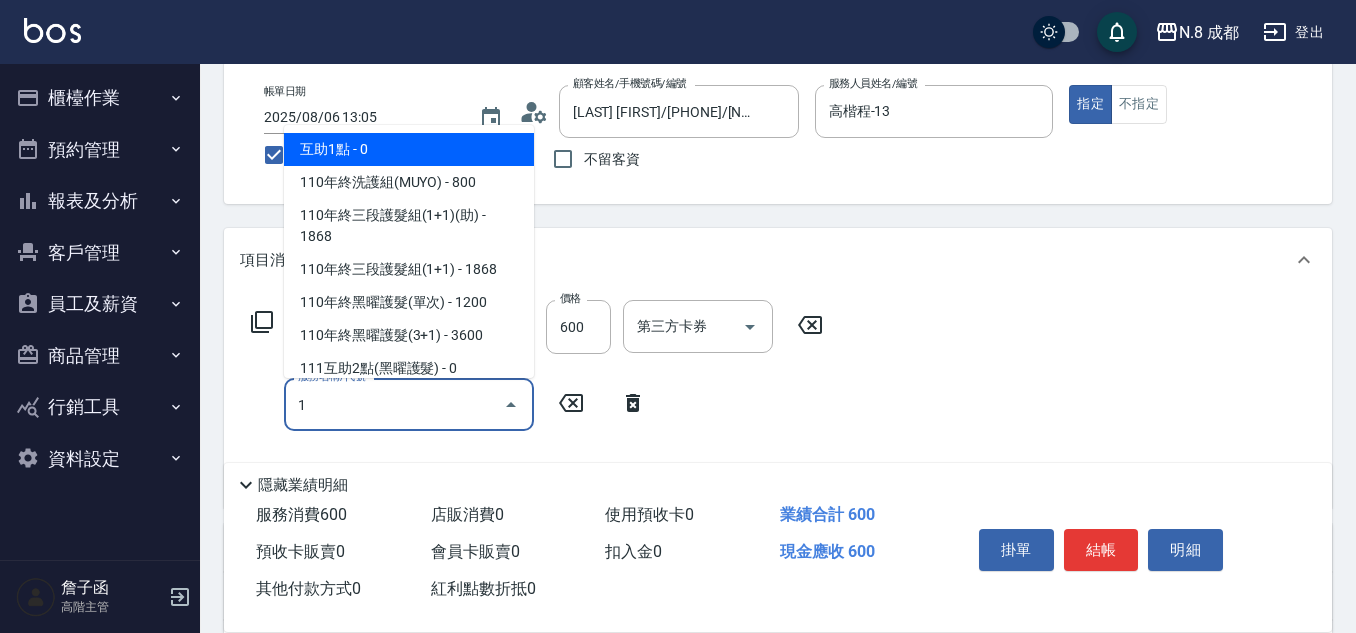 click on "互助1點 - 0" at bounding box center [409, 149] 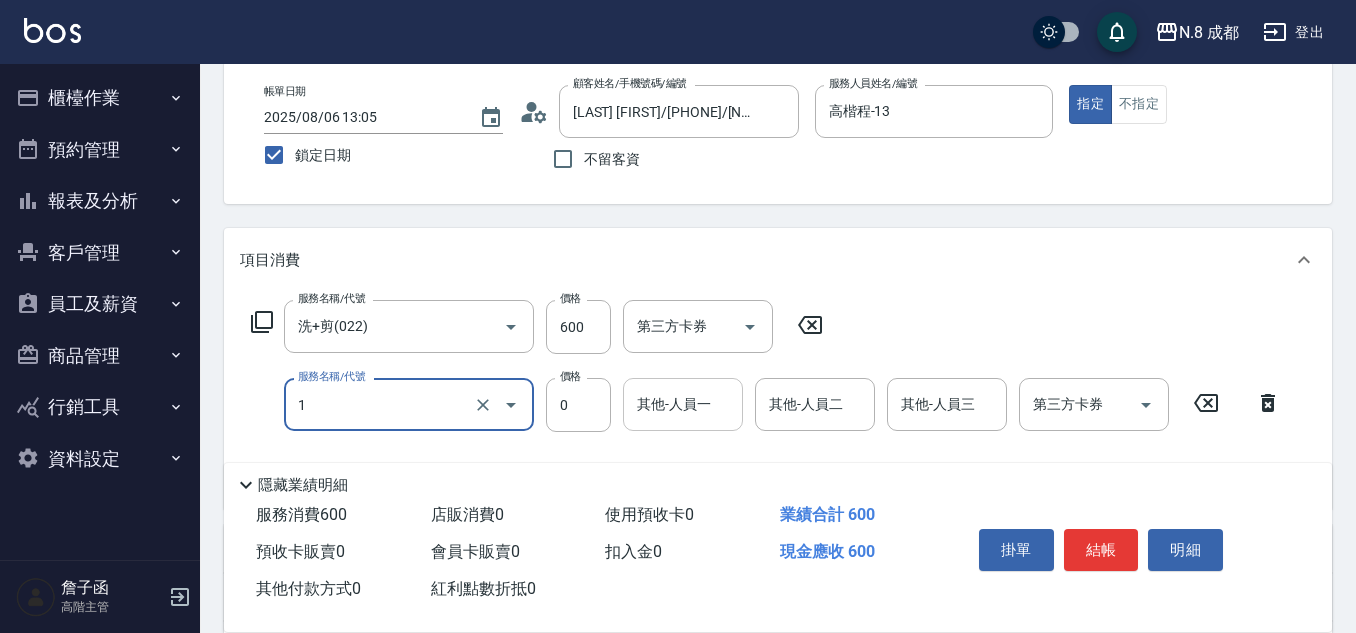 type on "互助1點(1)" 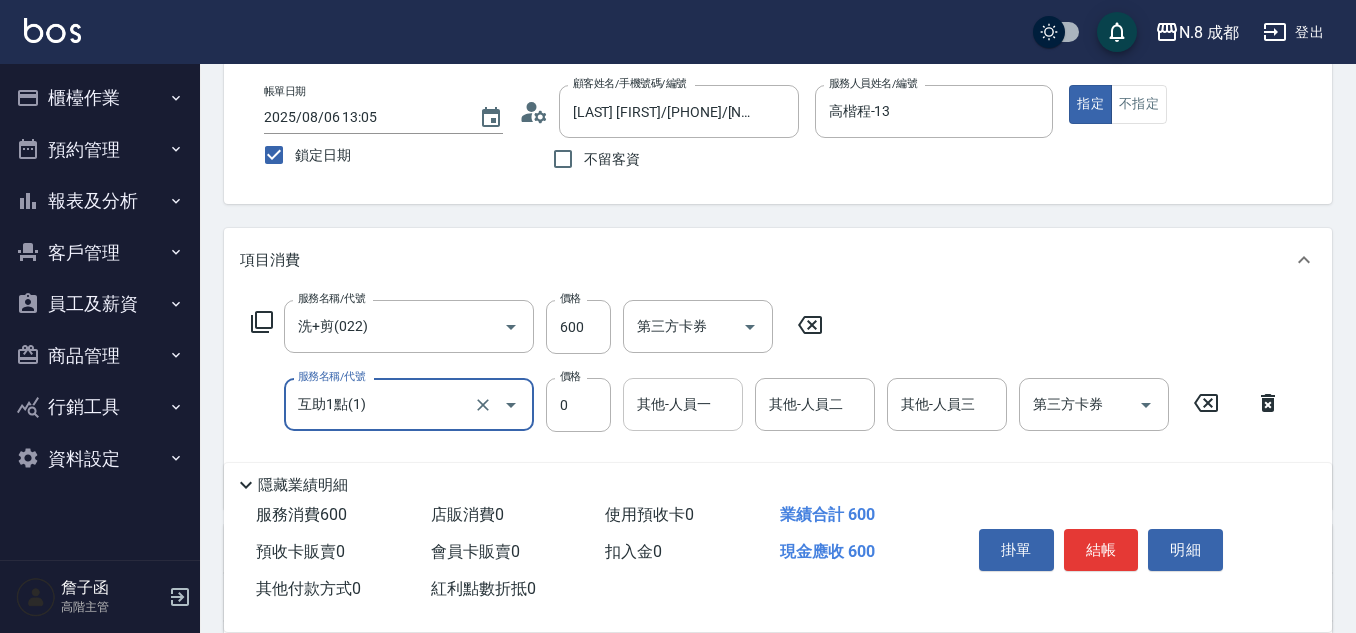 click on "其他-人員一" at bounding box center (683, 404) 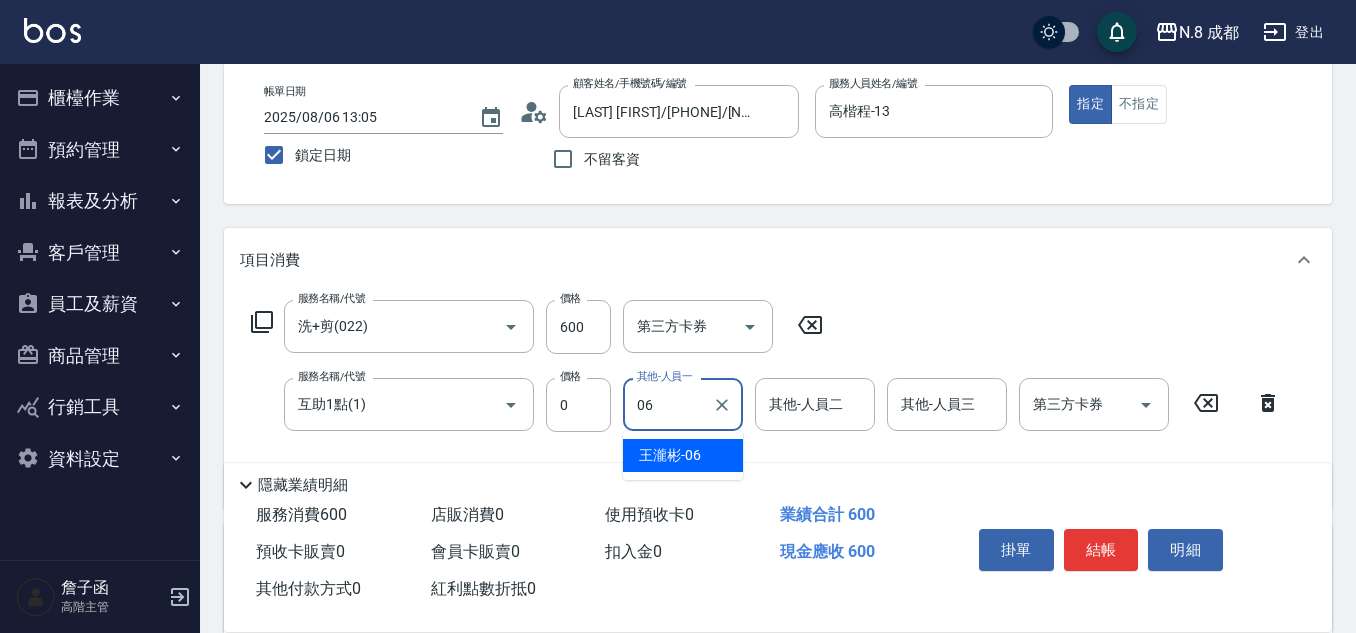 click on "[FIRST] -06" at bounding box center (683, 455) 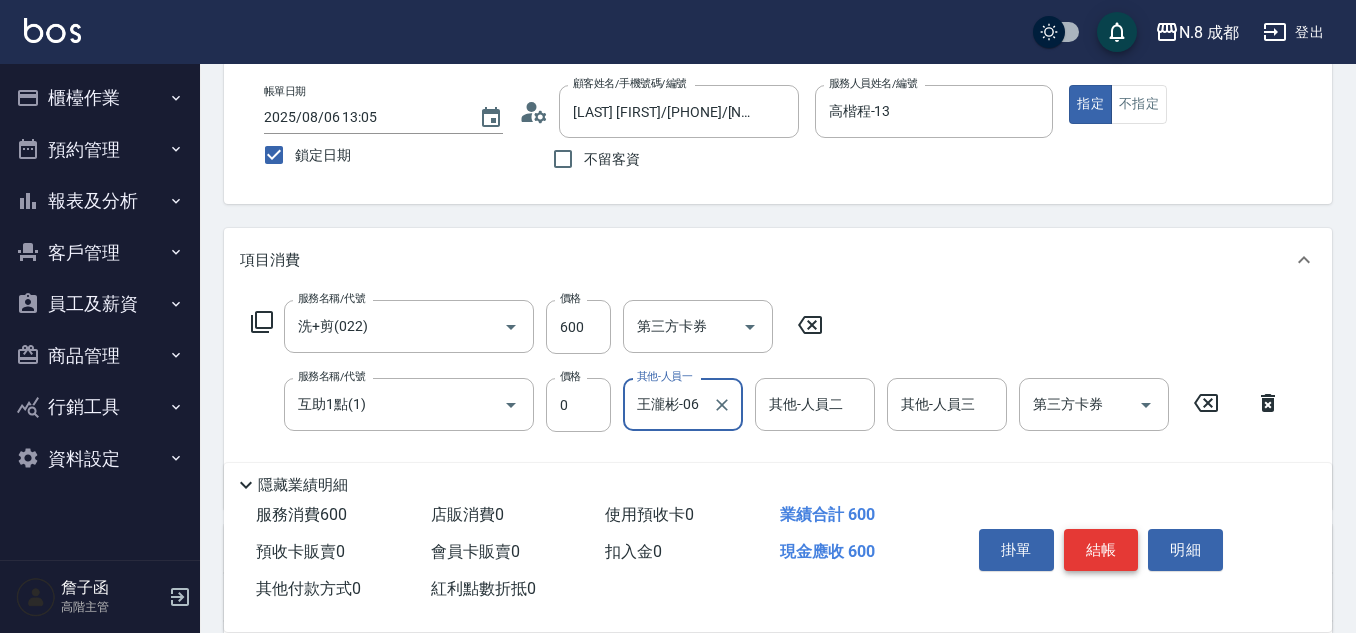 type on "王瀧彬-06" 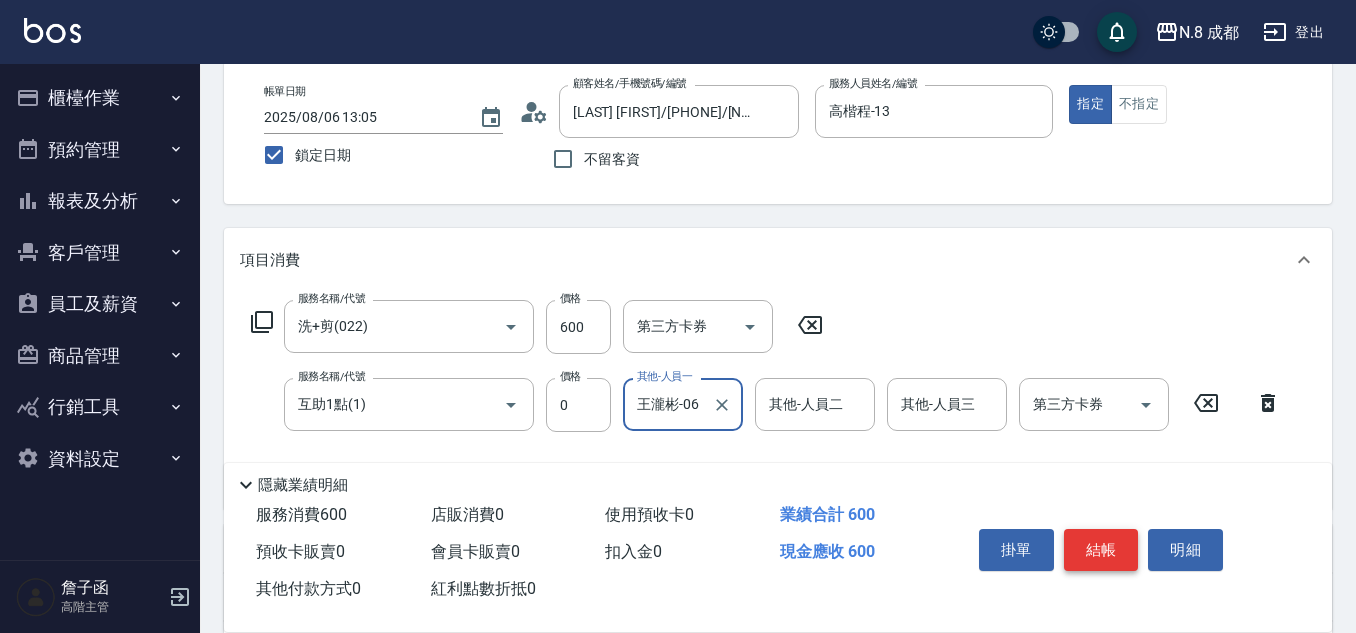click on "結帳" at bounding box center (1101, 550) 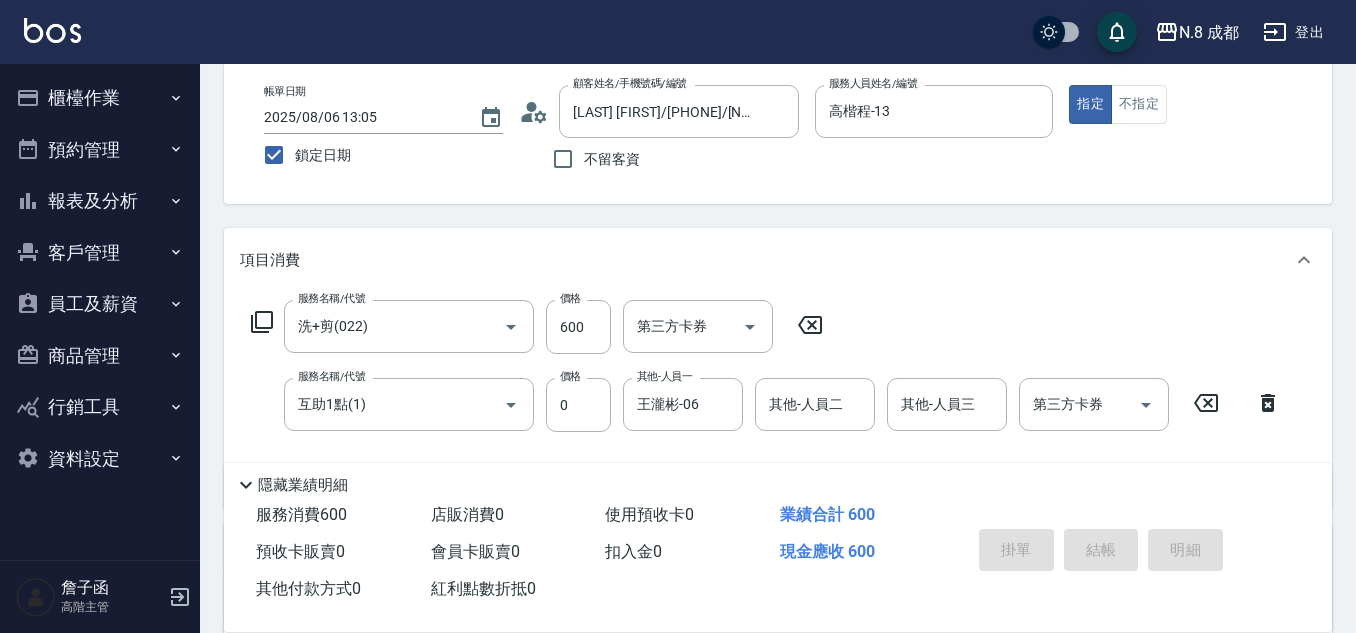 type 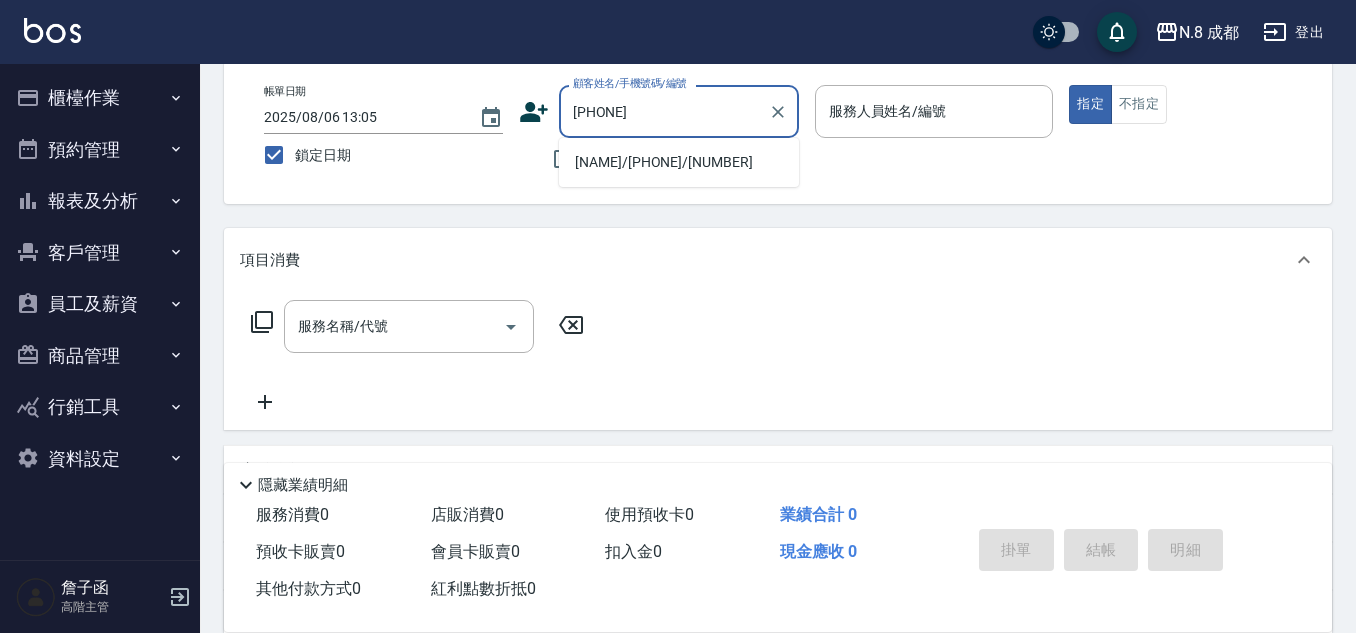 click on "[NAME]/[PHONE]/[NUMBER]" at bounding box center (679, 162) 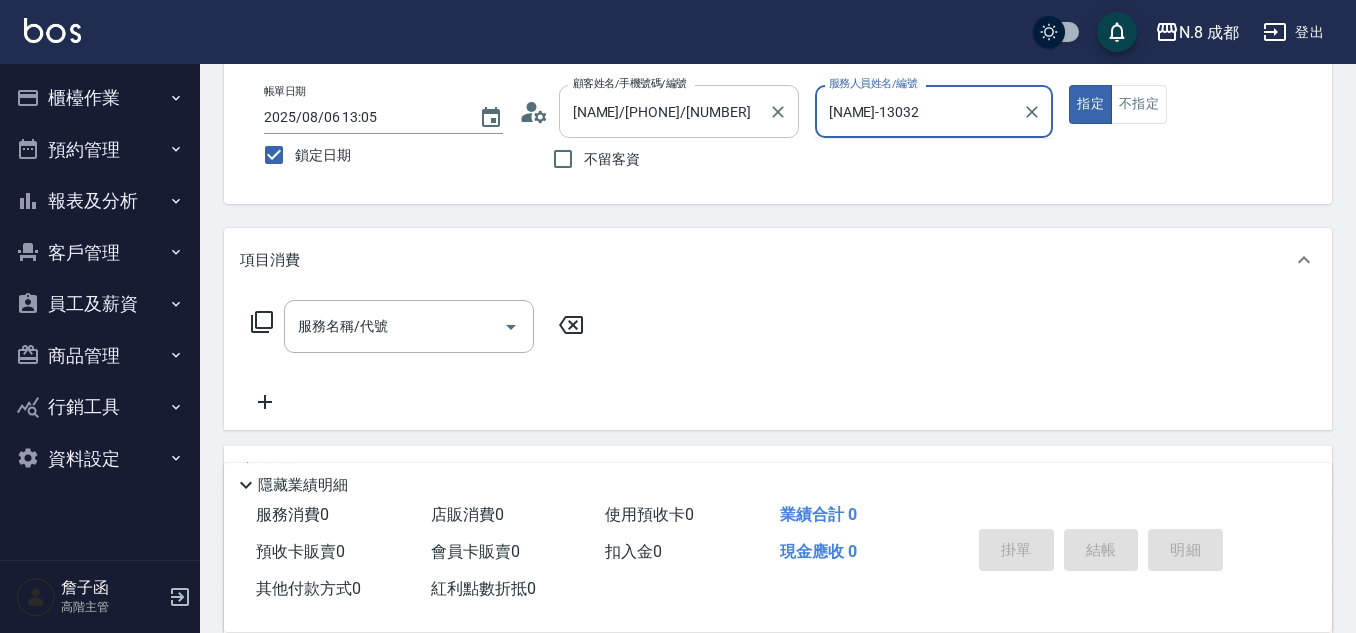 drag, startPoint x: 943, startPoint y: 113, endPoint x: 733, endPoint y: 111, distance: 210.00952 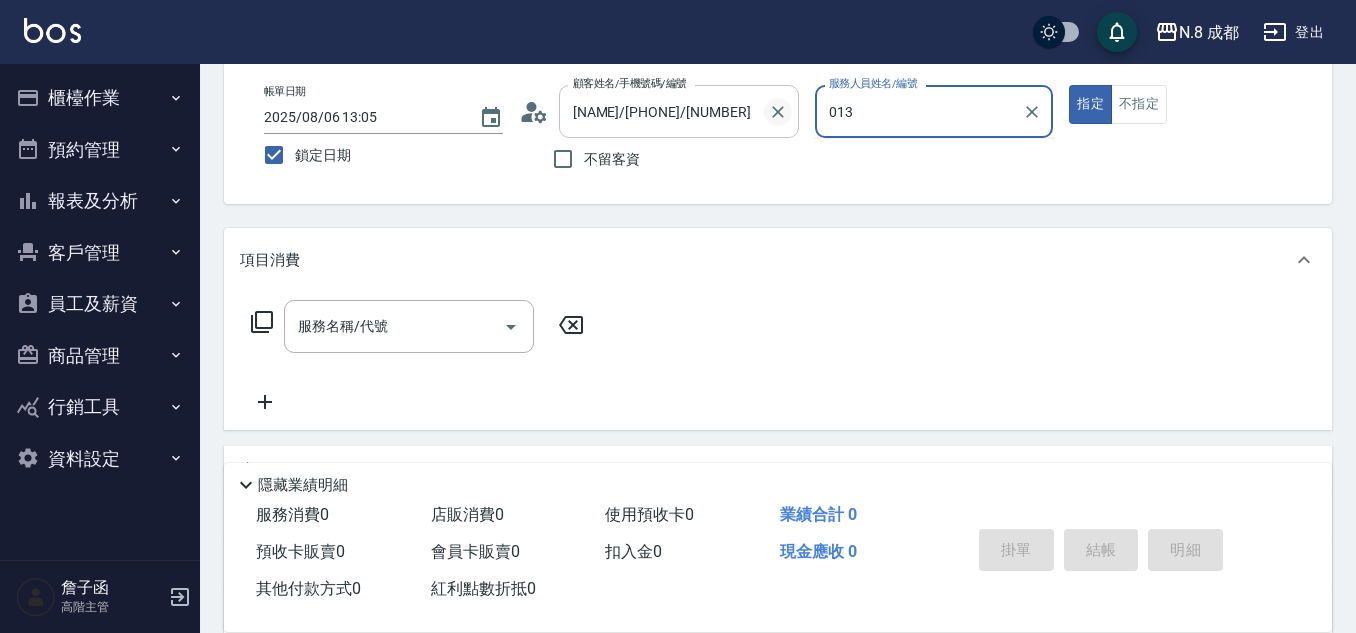 drag, startPoint x: 881, startPoint y: 116, endPoint x: 769, endPoint y: 114, distance: 112.01785 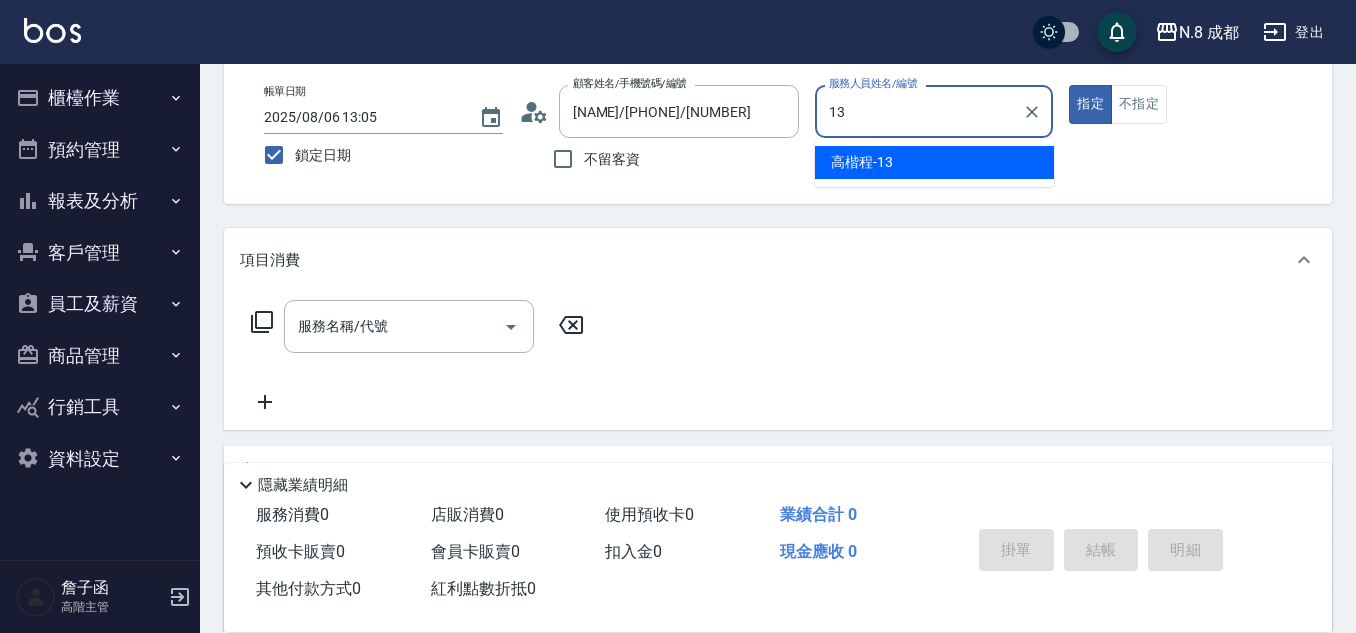 click on "[NAME] -13" at bounding box center [934, 162] 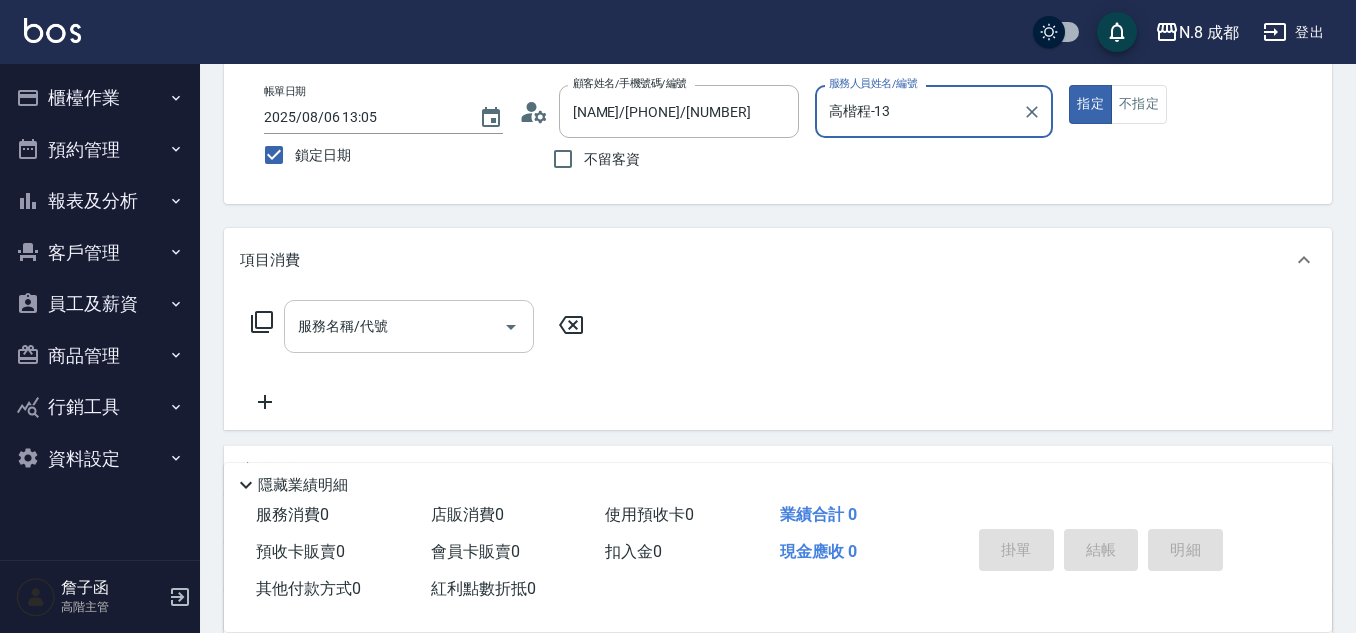 click on "服務名稱/代號" at bounding box center (394, 326) 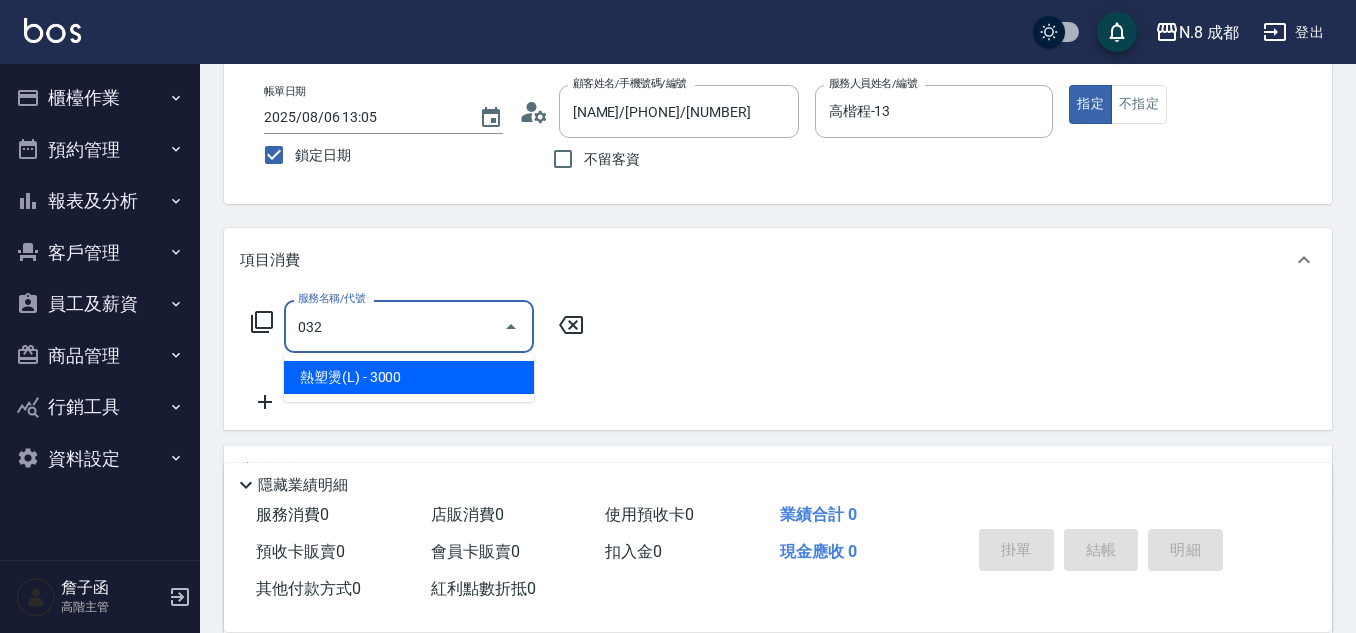 click on "熱塑燙(L) - 3000" at bounding box center (409, 377) 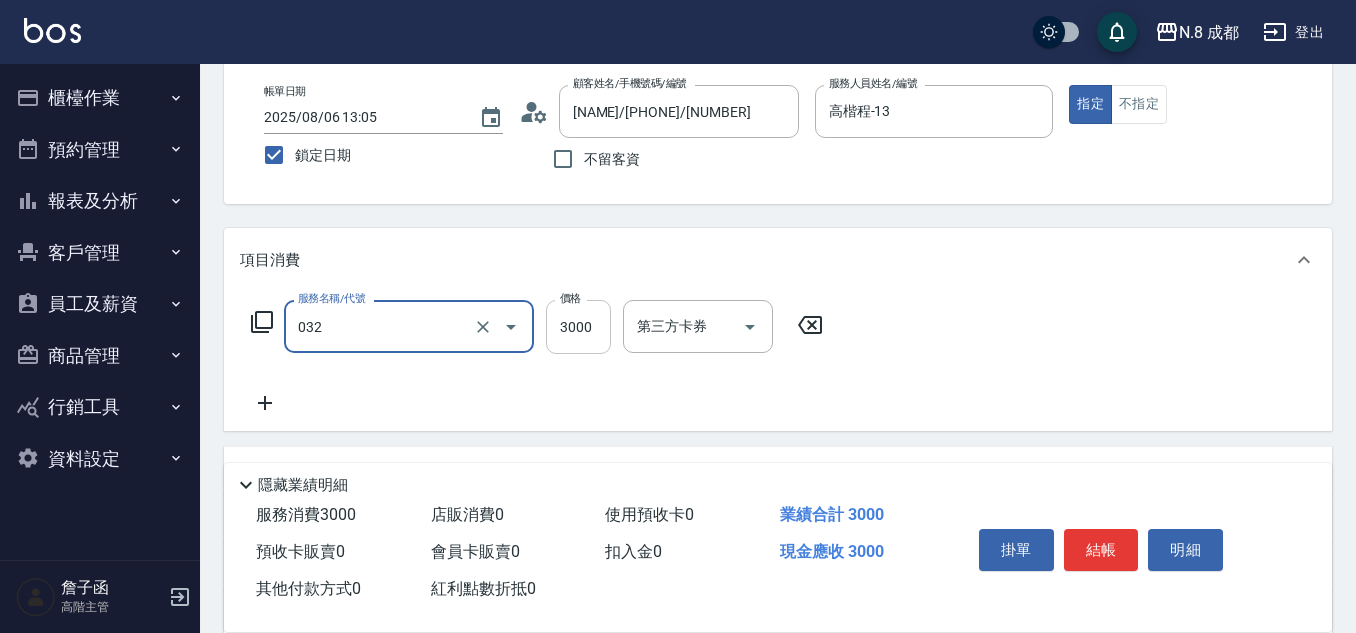 type on "熱塑燙(L)(032)" 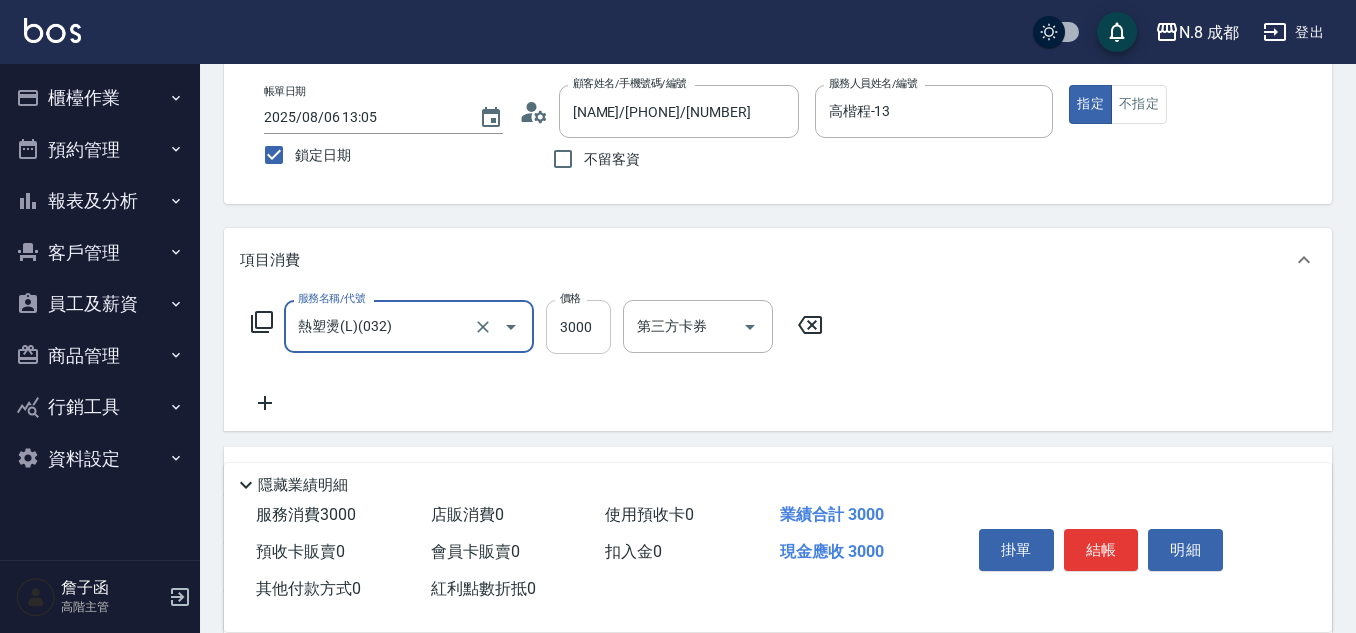 click on "3000" at bounding box center (578, 327) 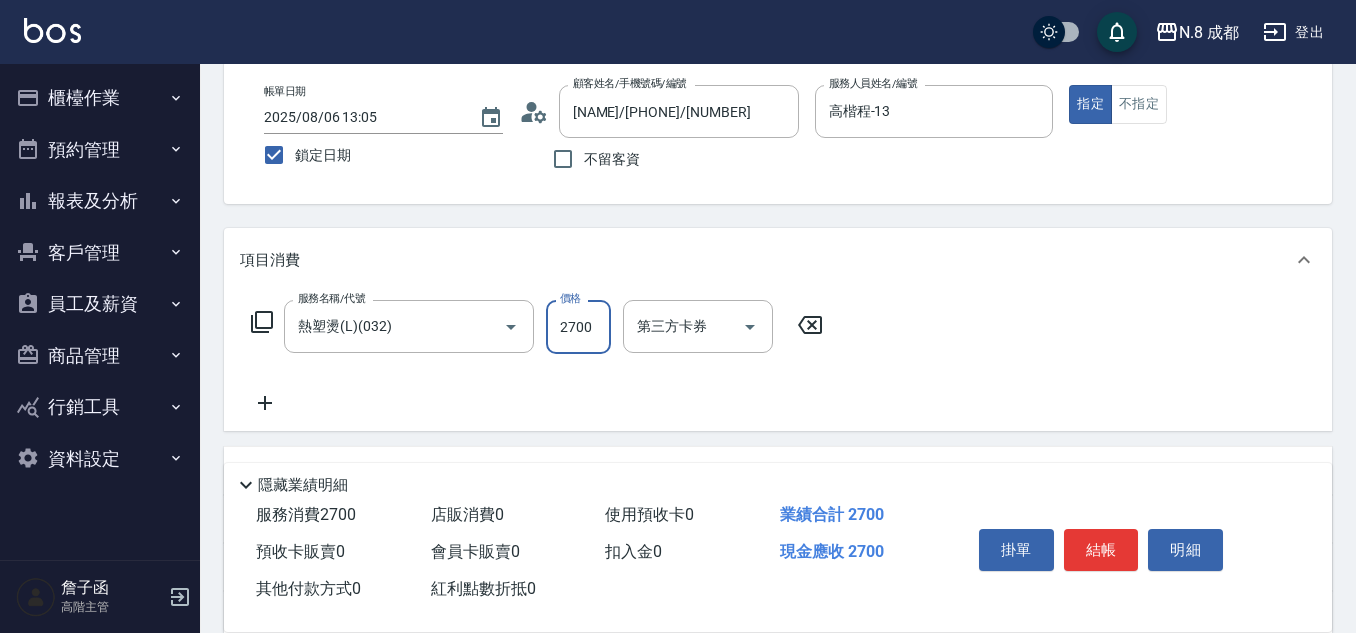 type on "2700" 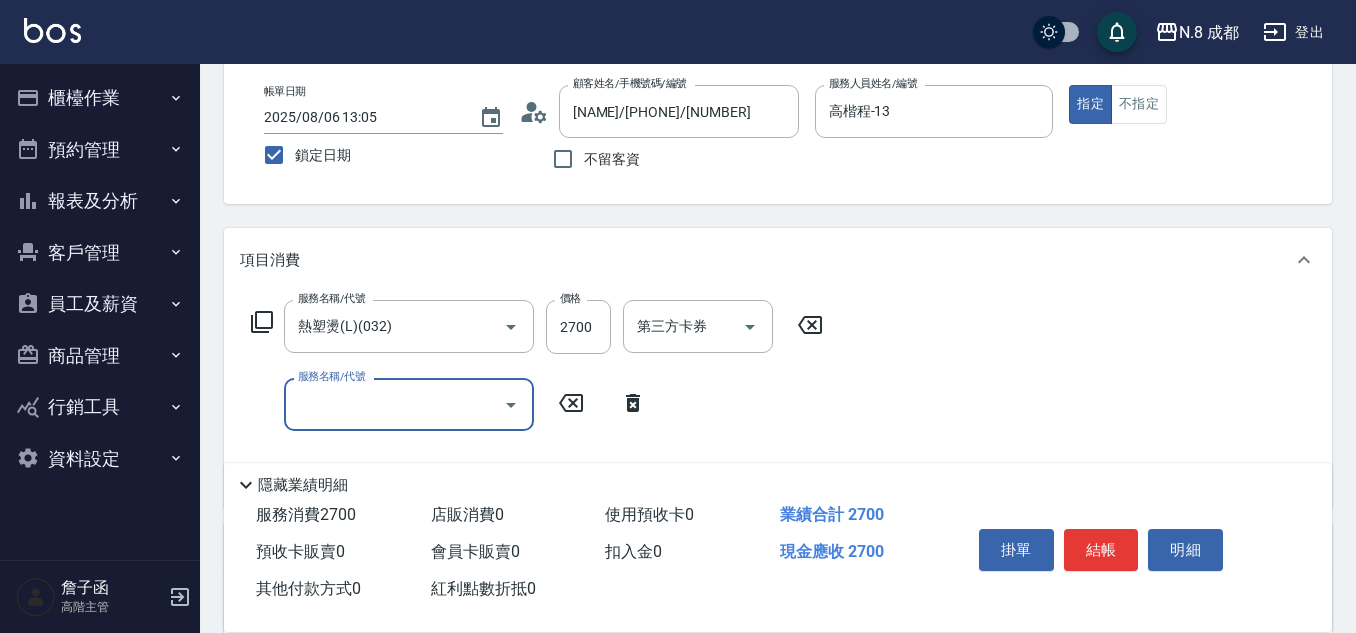 click on "服務名稱/代號" at bounding box center (394, 404) 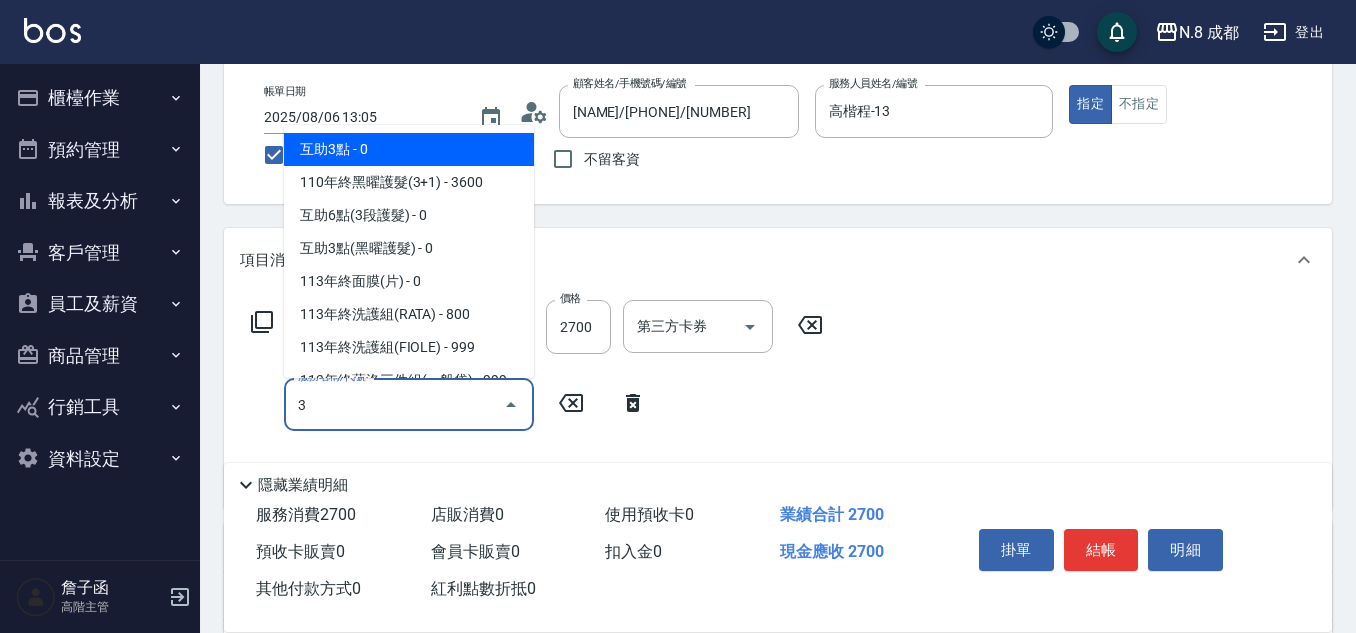 click on "互助3點 - 0" at bounding box center (409, 149) 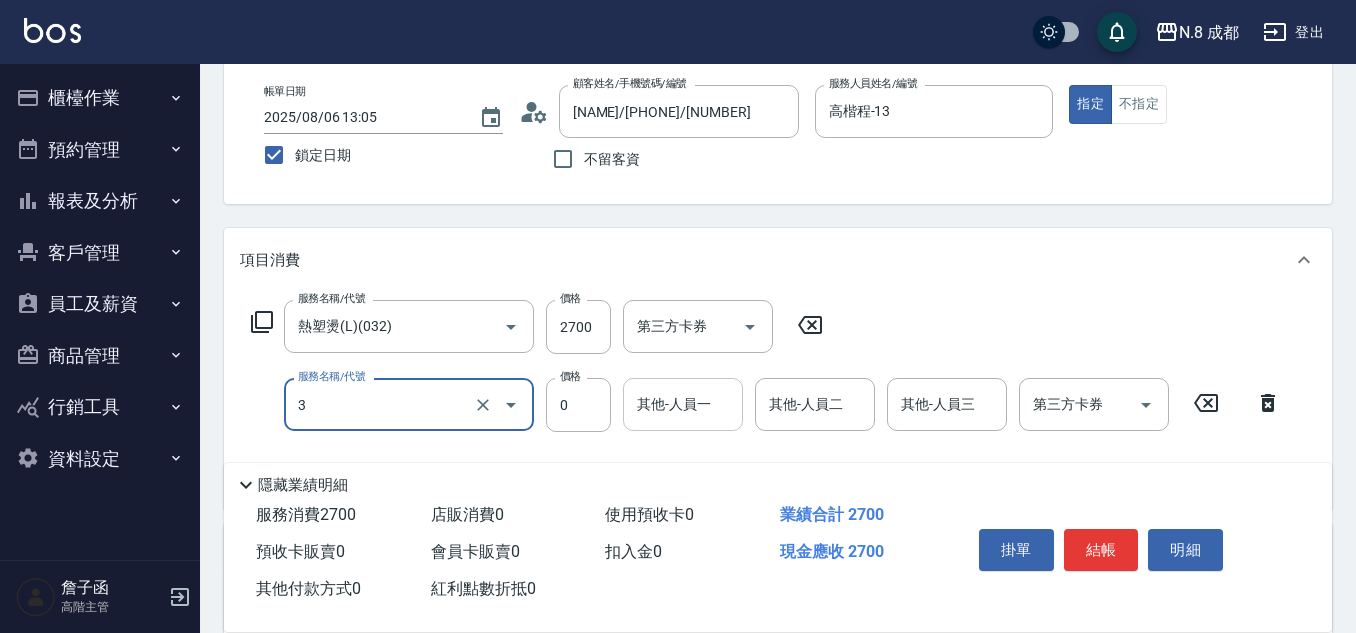 type on "互助3點(3)" 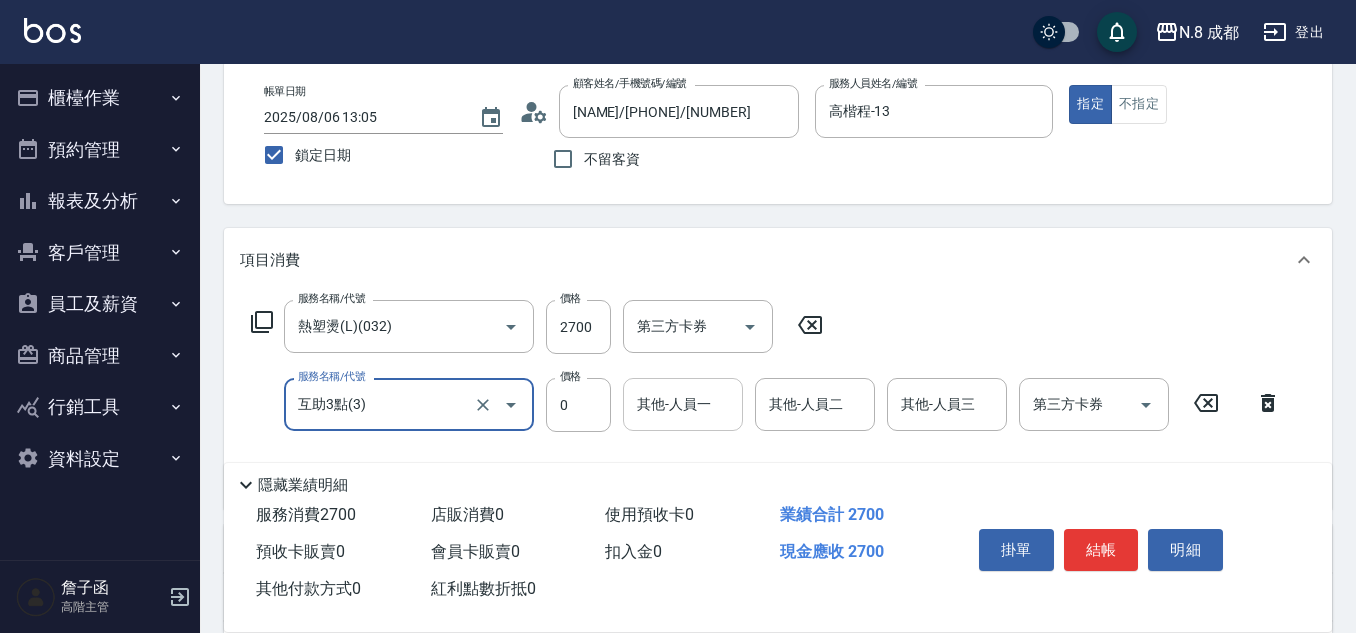 click on "其他-人員一" at bounding box center [683, 404] 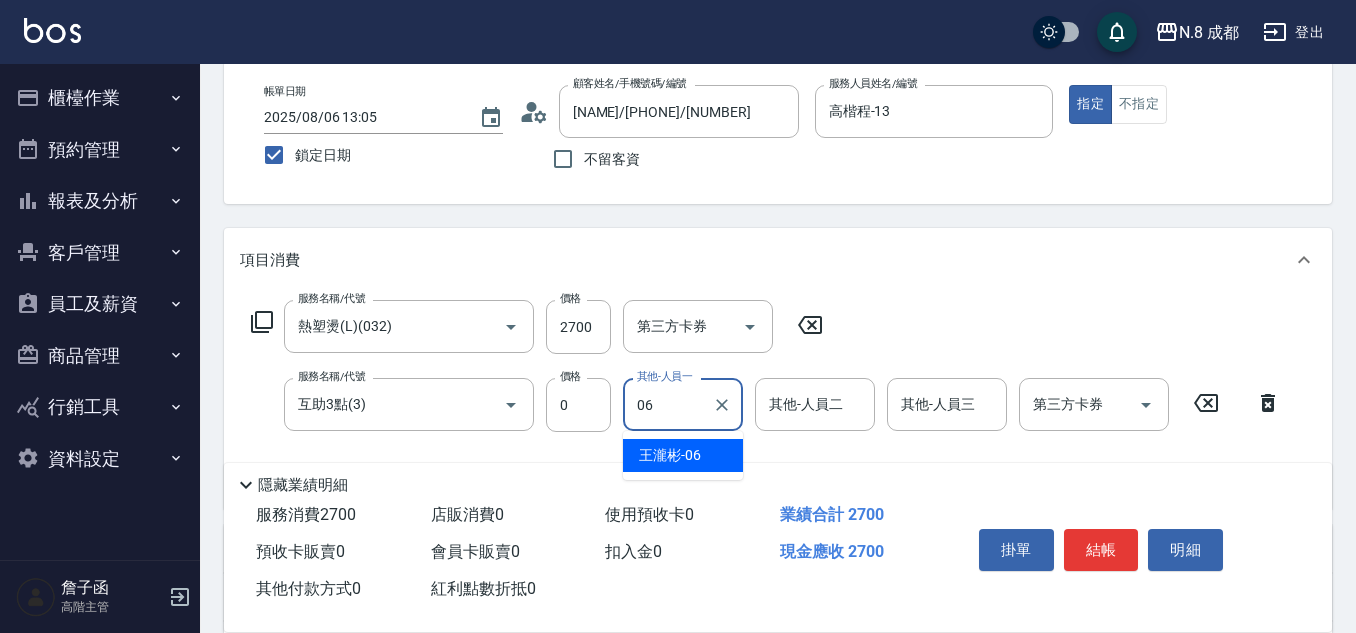 click on "[FIRST] -06" at bounding box center [670, 455] 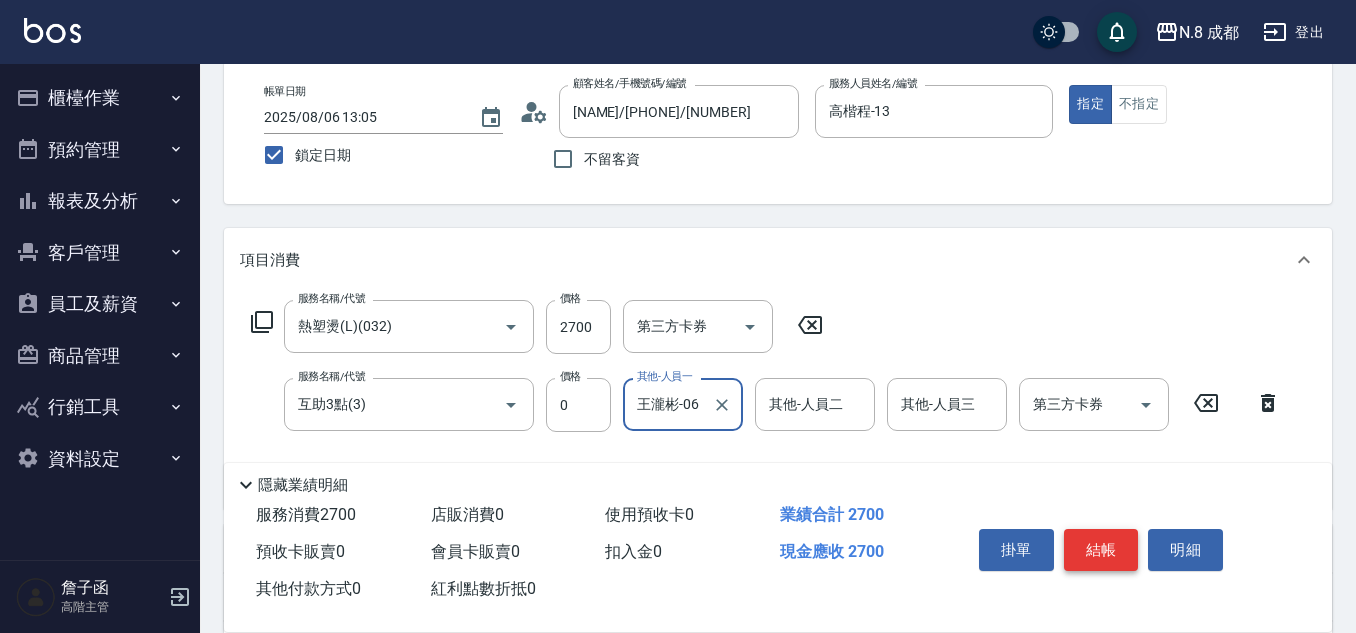 type on "王瀧彬-06" 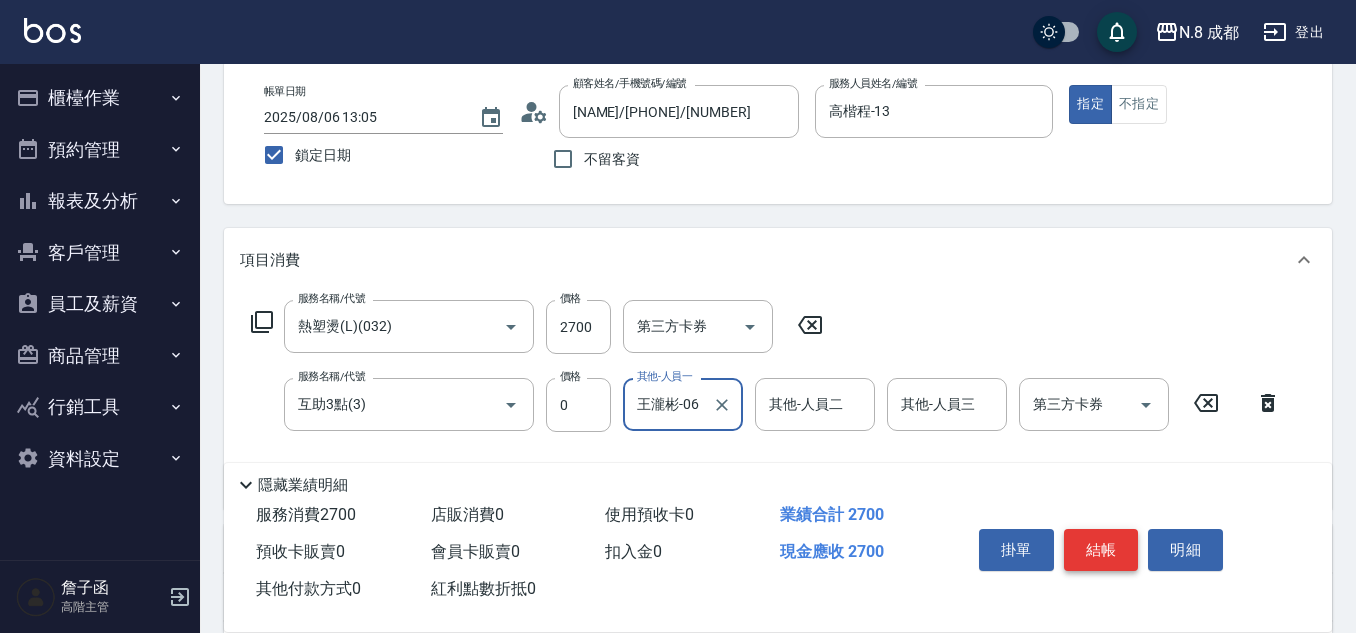 click on "結帳" at bounding box center [1101, 550] 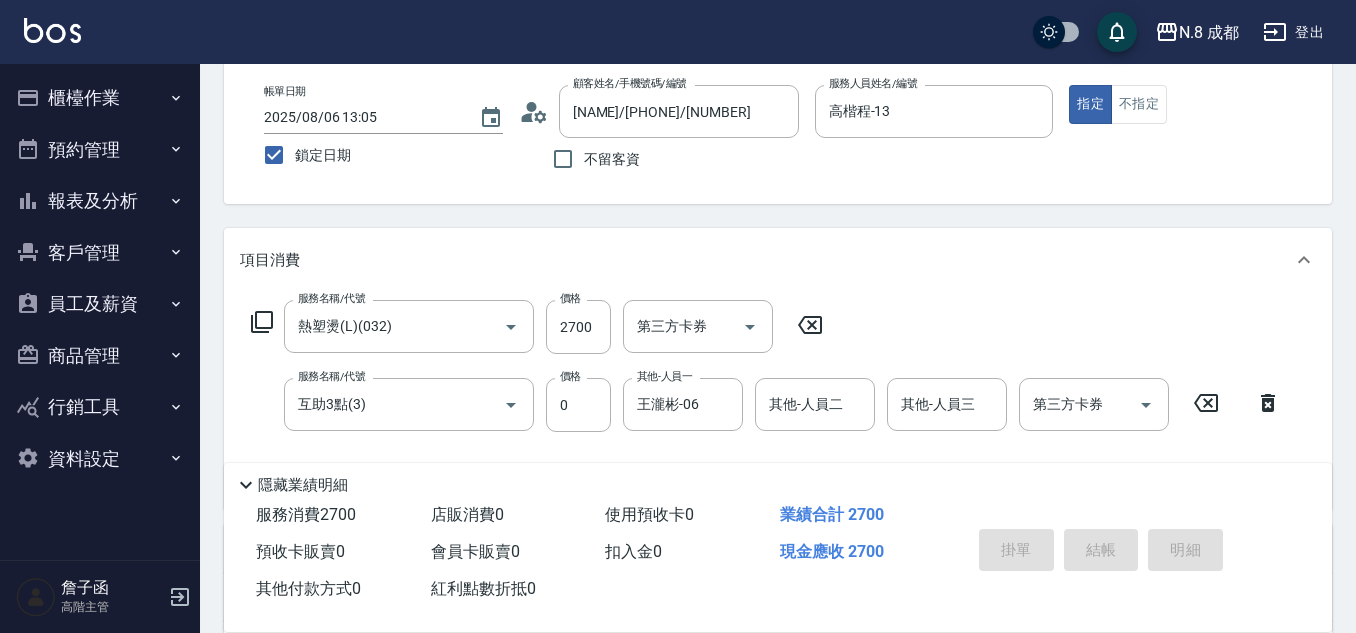 type 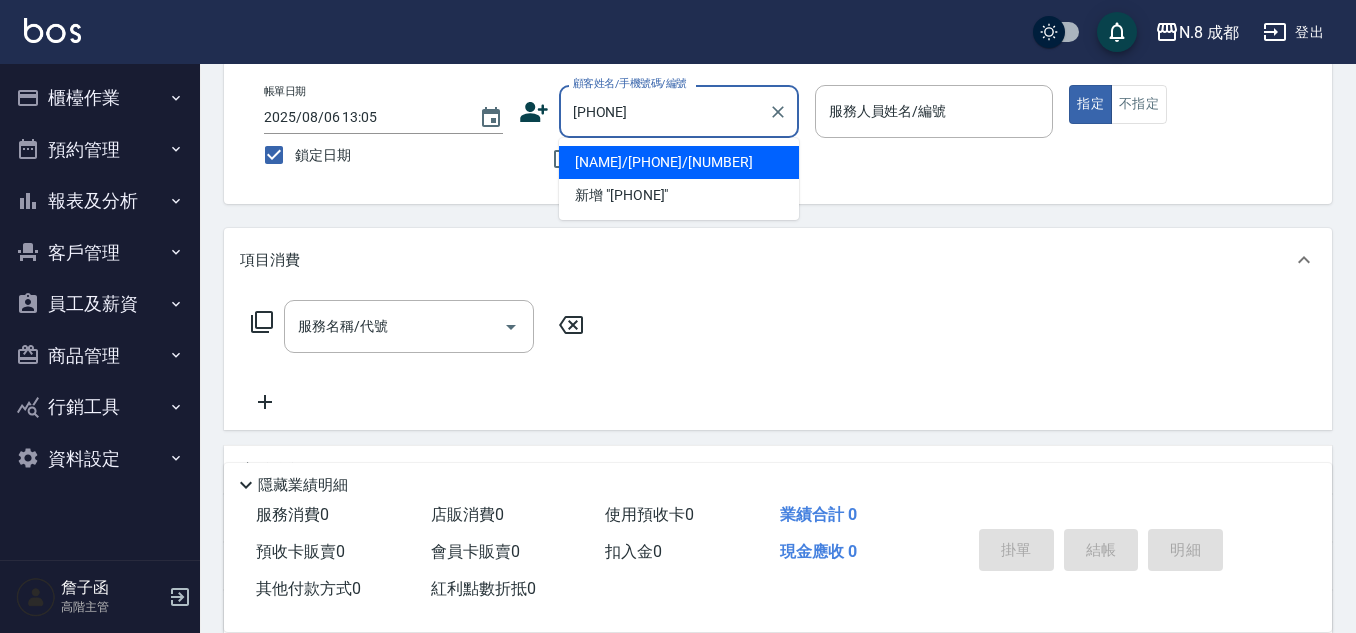 type on "[PHONE]" 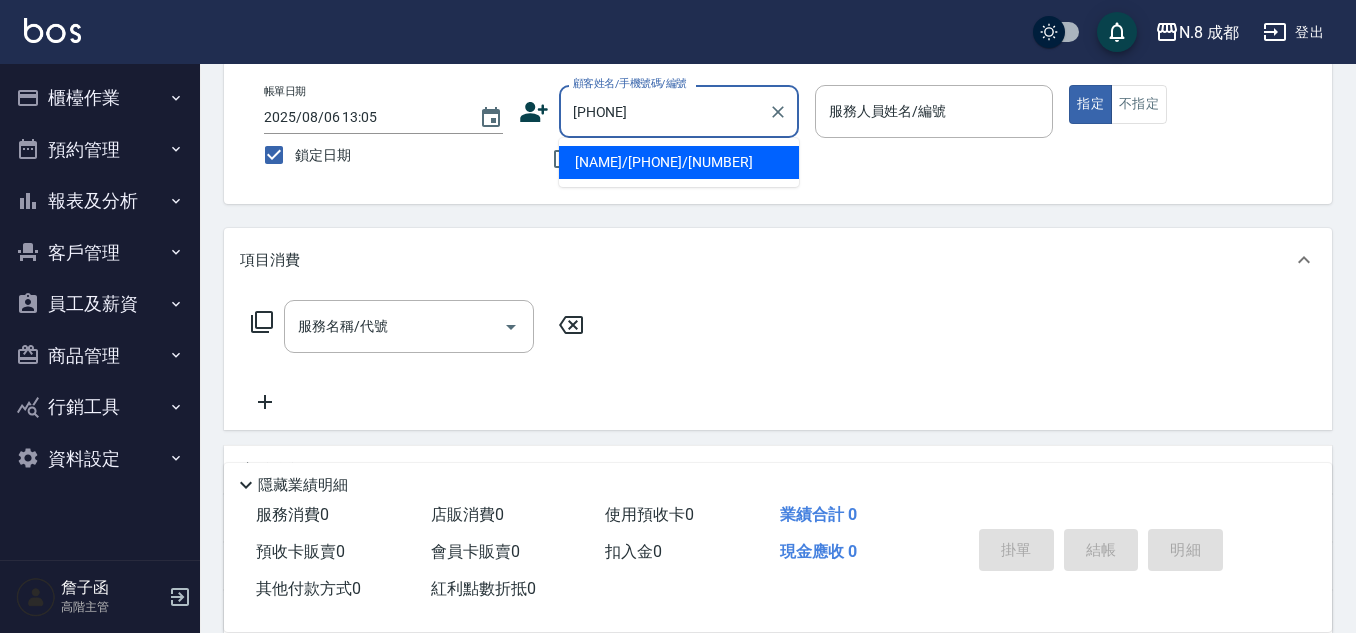 drag, startPoint x: 718, startPoint y: 110, endPoint x: 434, endPoint y: 135, distance: 285.09824 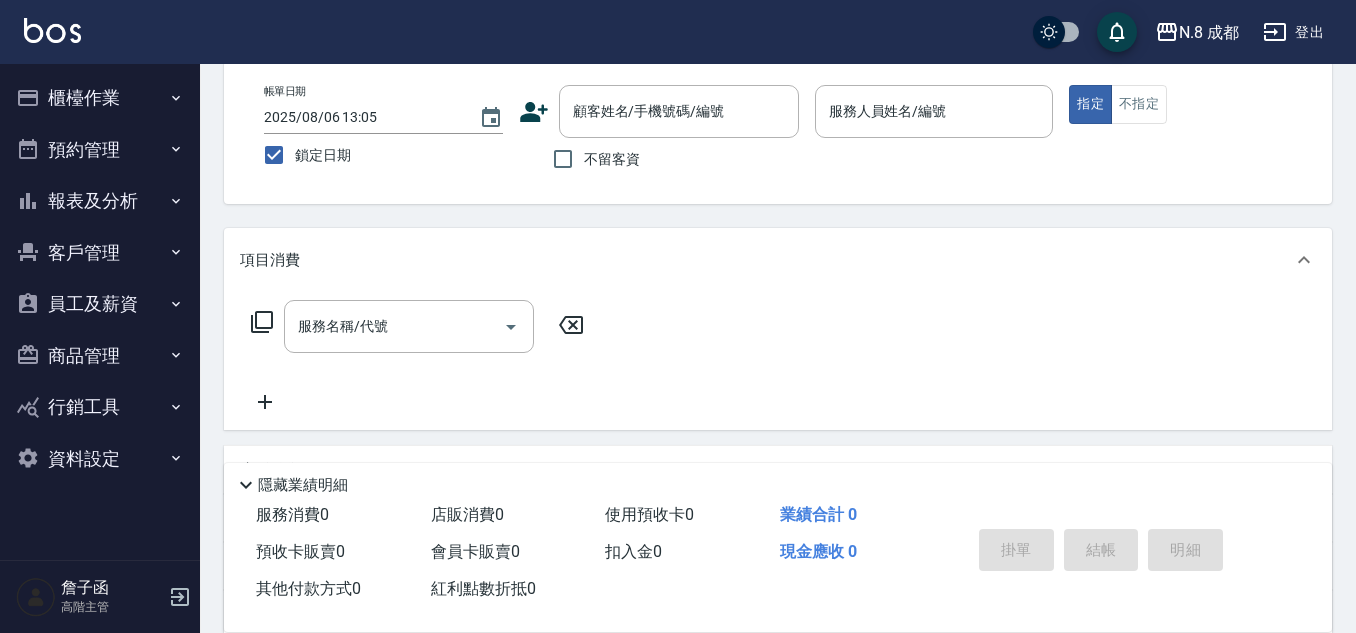 click 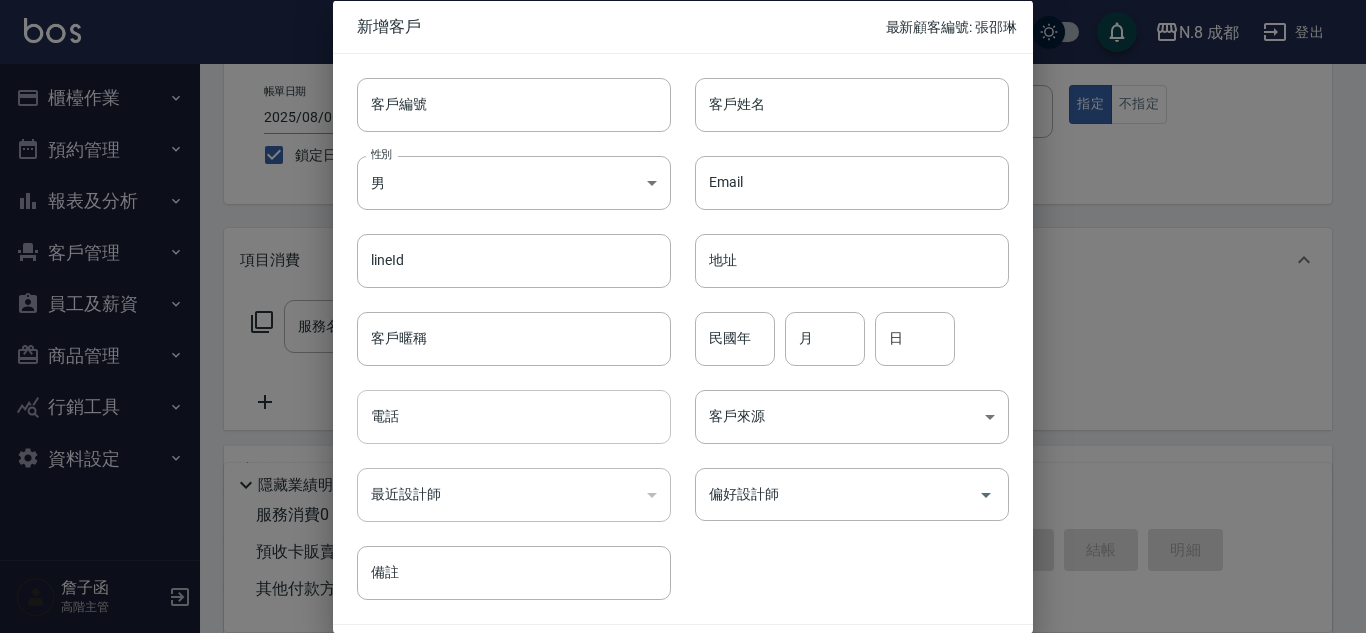 click on "電話" at bounding box center [514, 417] 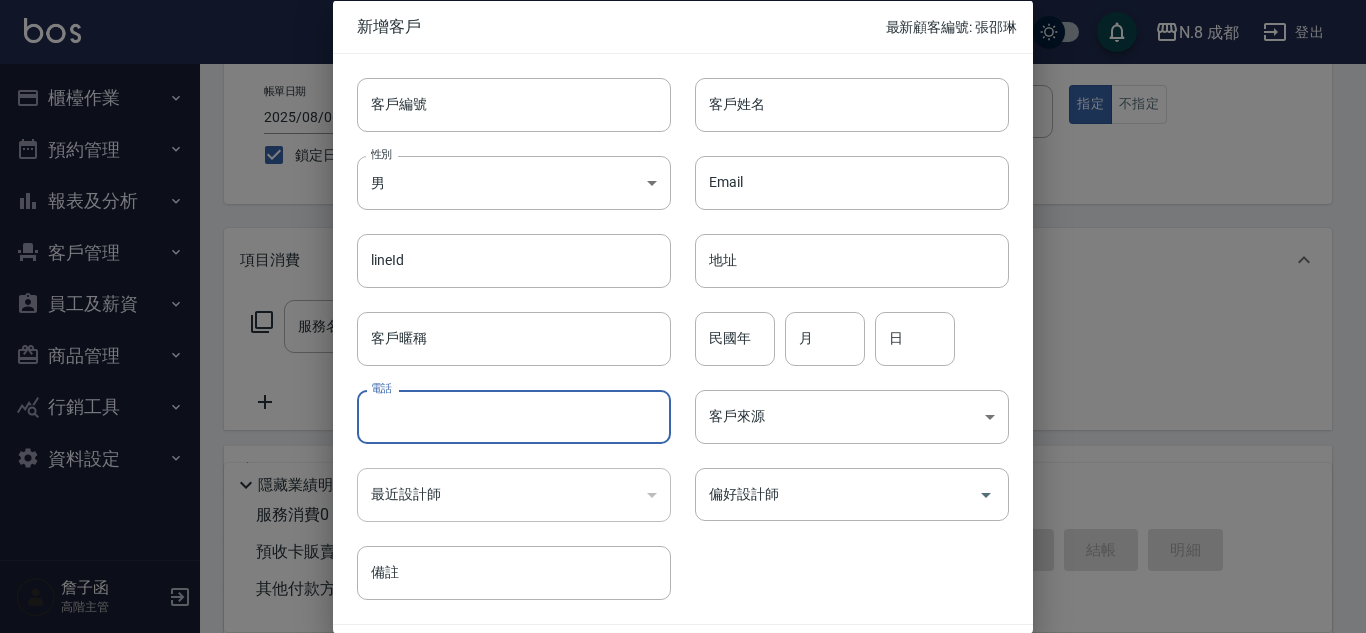 paste on "[PHONE]" 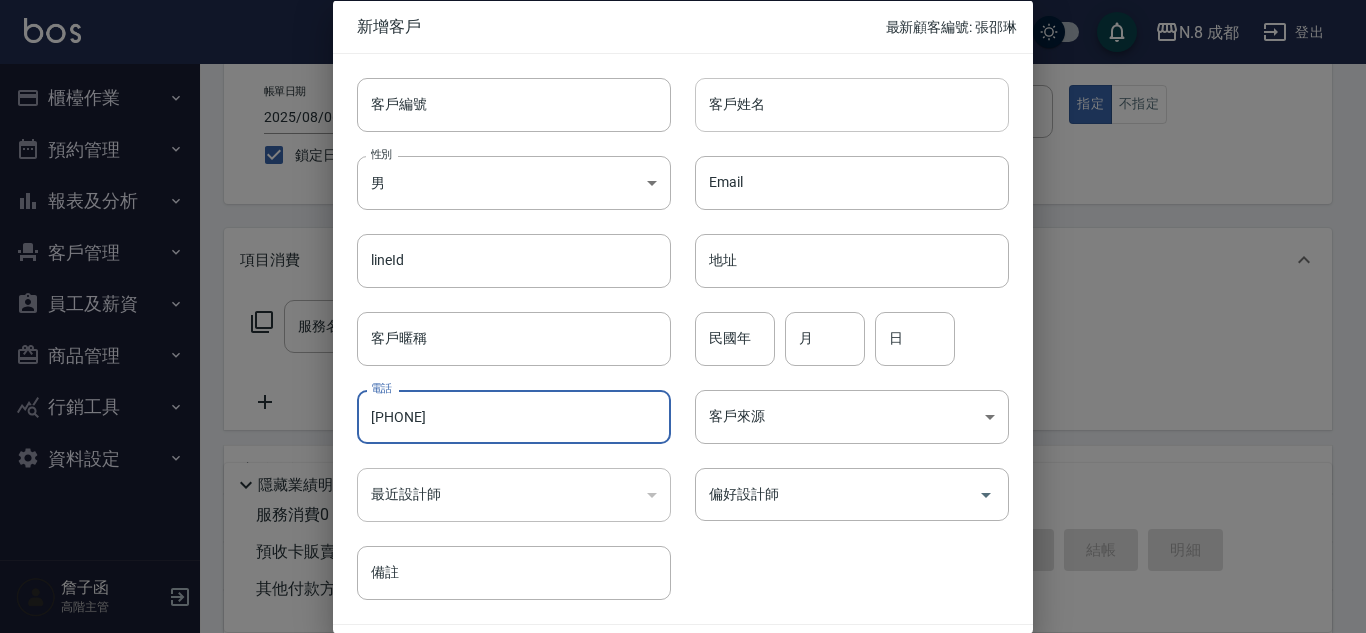 type on "[PHONE]" 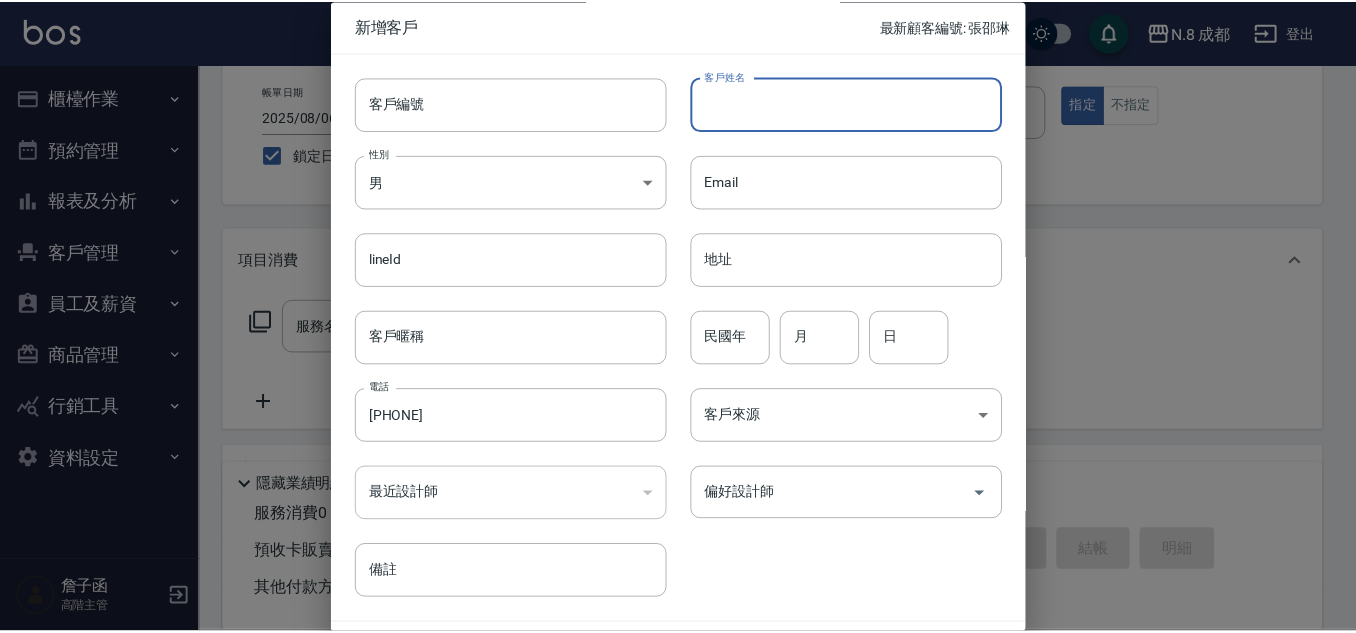 scroll, scrollTop: 60, scrollLeft: 0, axis: vertical 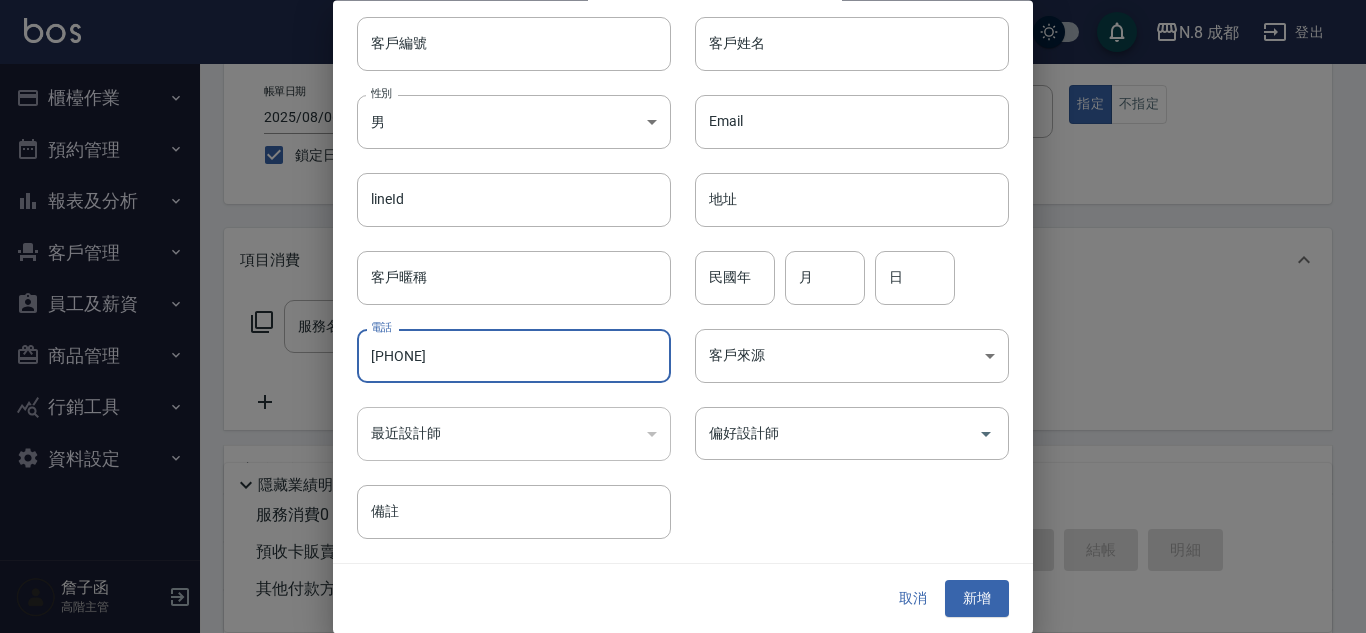 drag, startPoint x: 258, startPoint y: 398, endPoint x: 208, endPoint y: 399, distance: 50.01 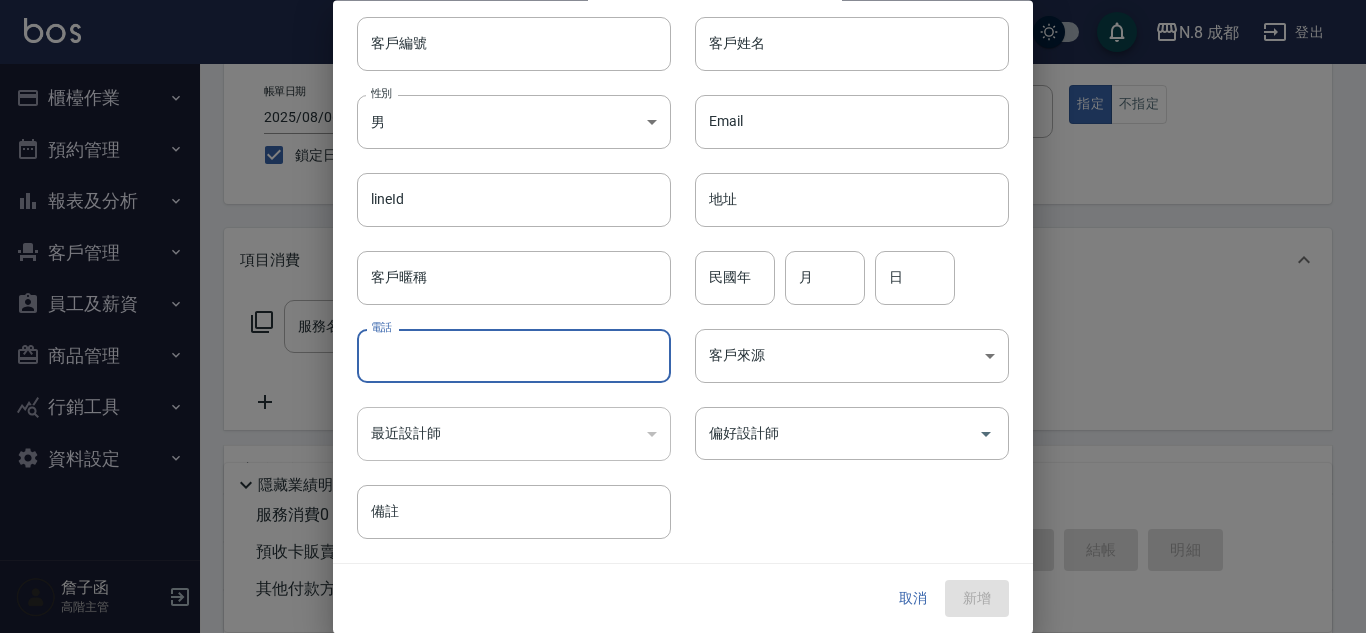 type 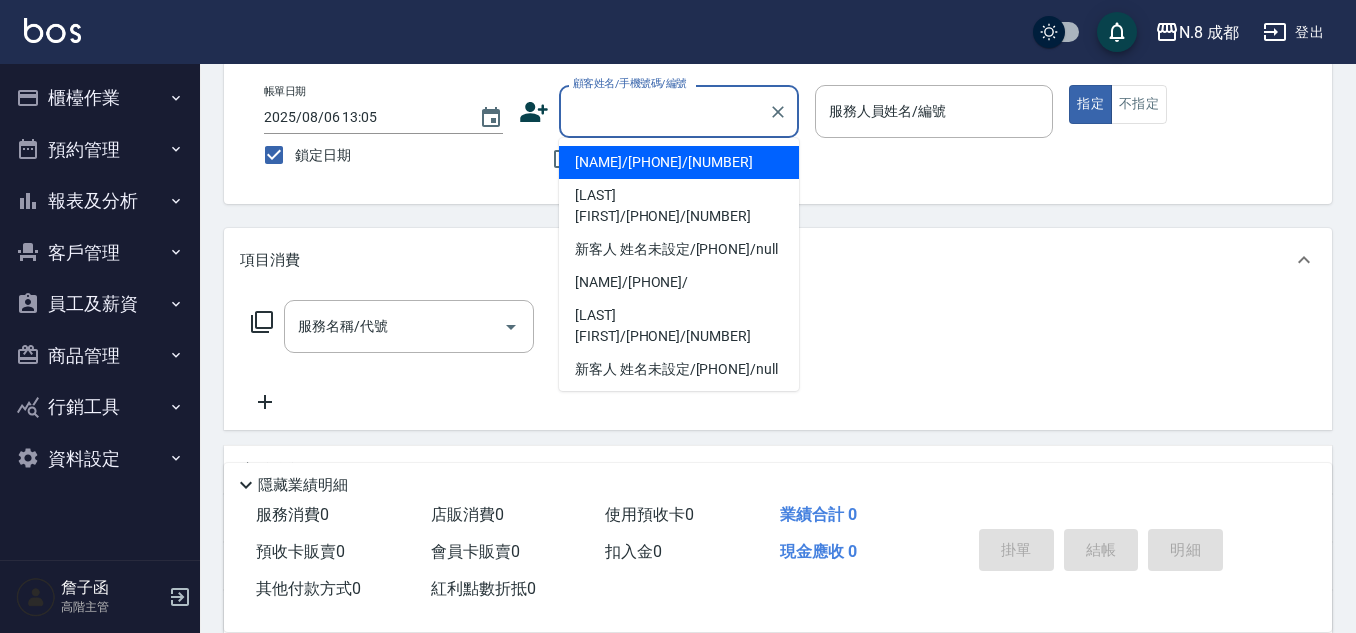 click on "顧客姓名/手機號碼/編號" at bounding box center (664, 111) 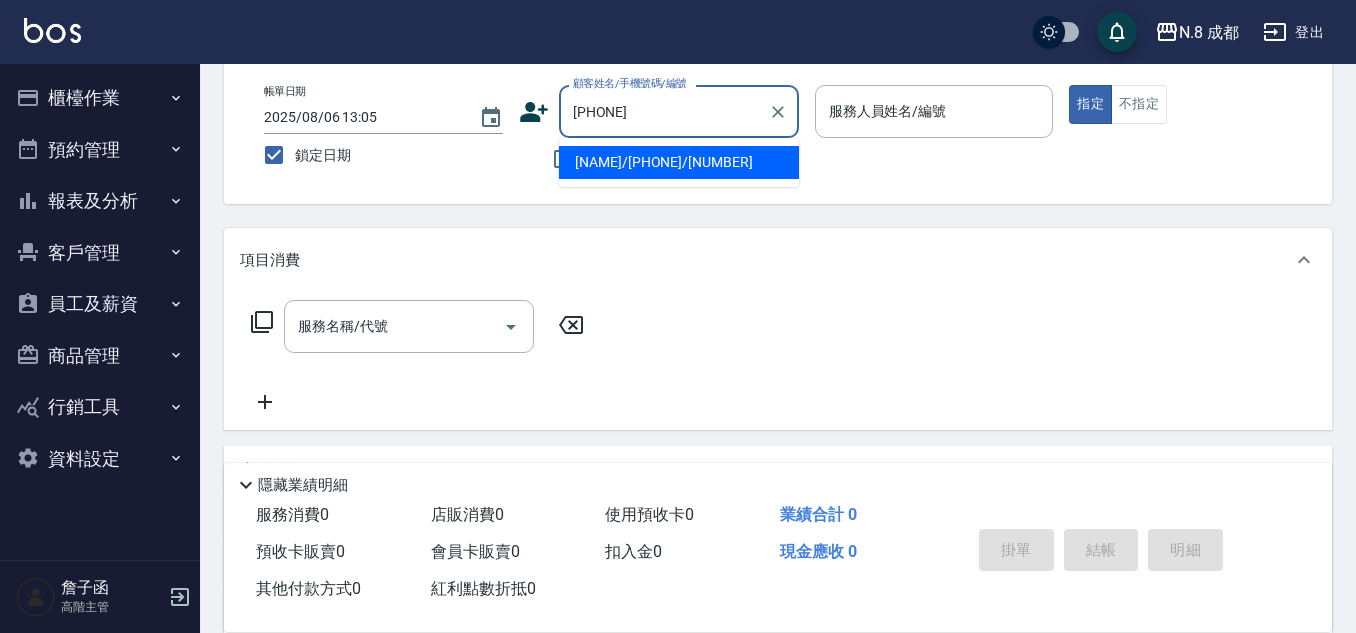 click on "[NAME]/[PHONE]/[NUMBER]" at bounding box center [679, 162] 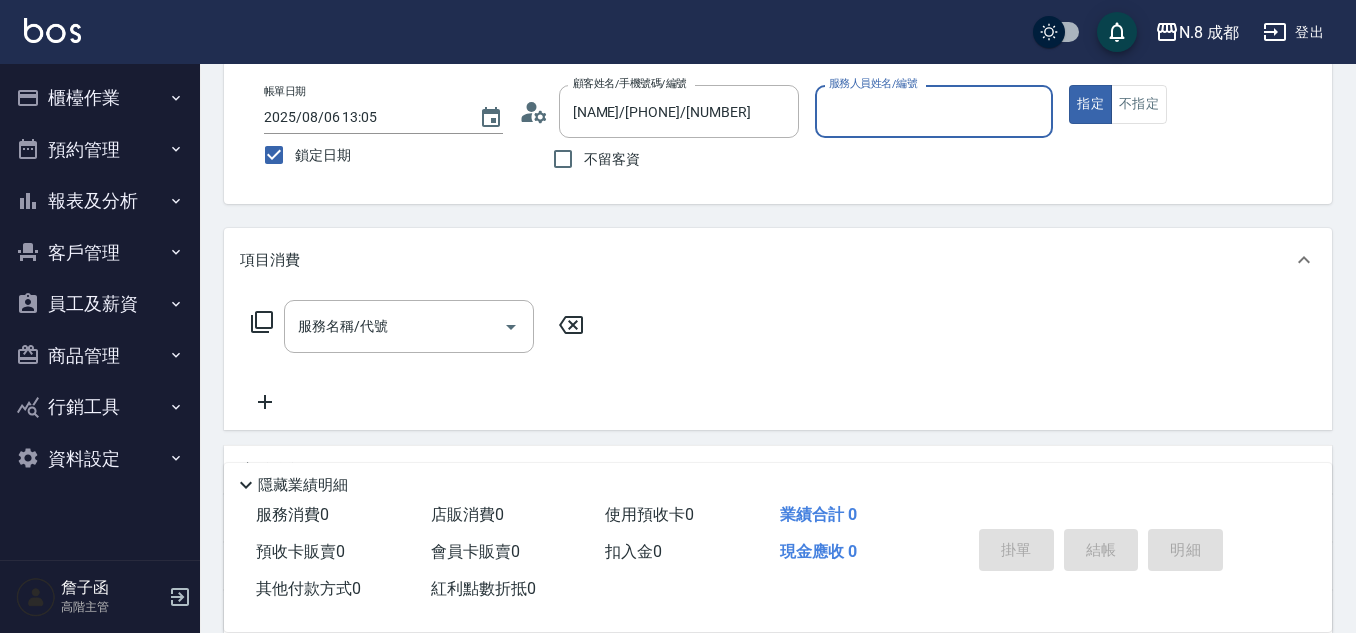 type on "高楷程-13" 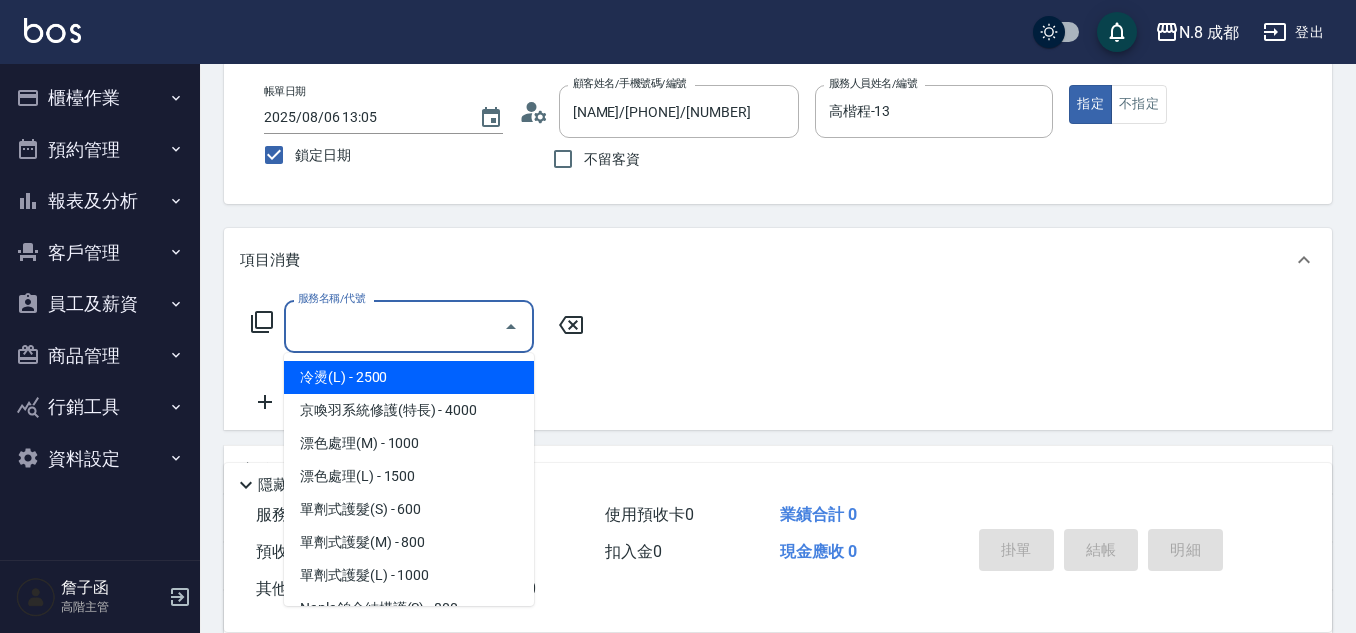 click on "服務名稱/代號" at bounding box center [394, 326] 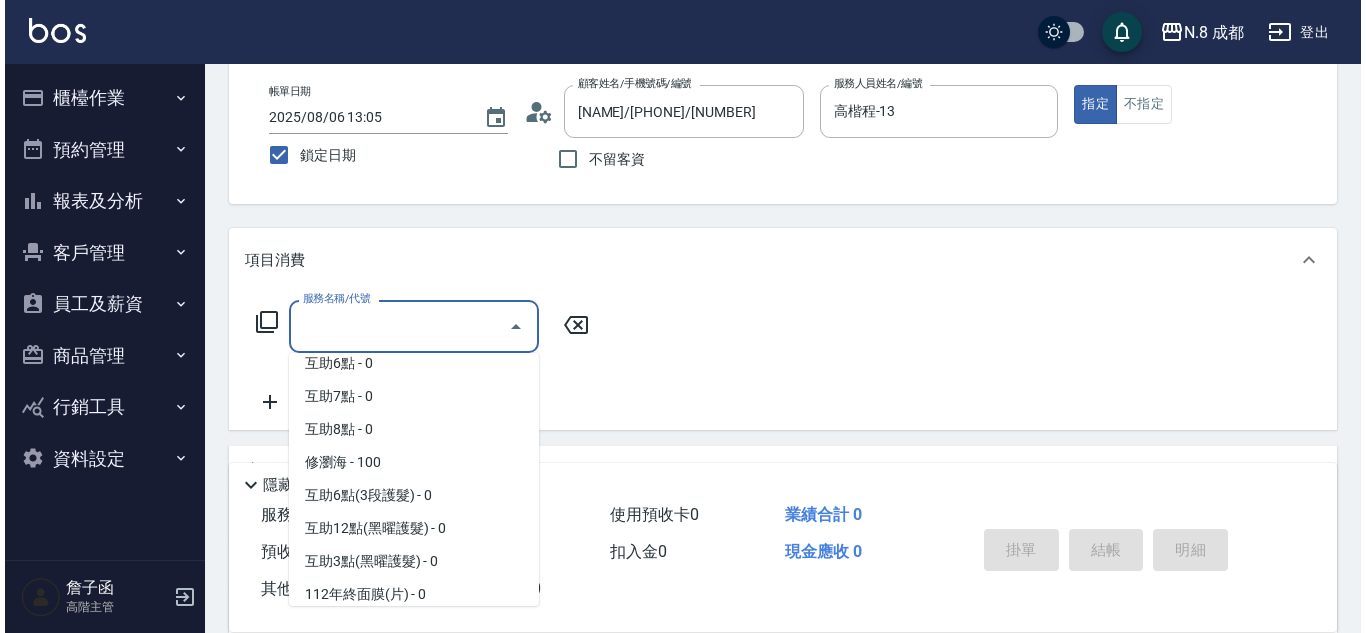 scroll, scrollTop: 2697, scrollLeft: 0, axis: vertical 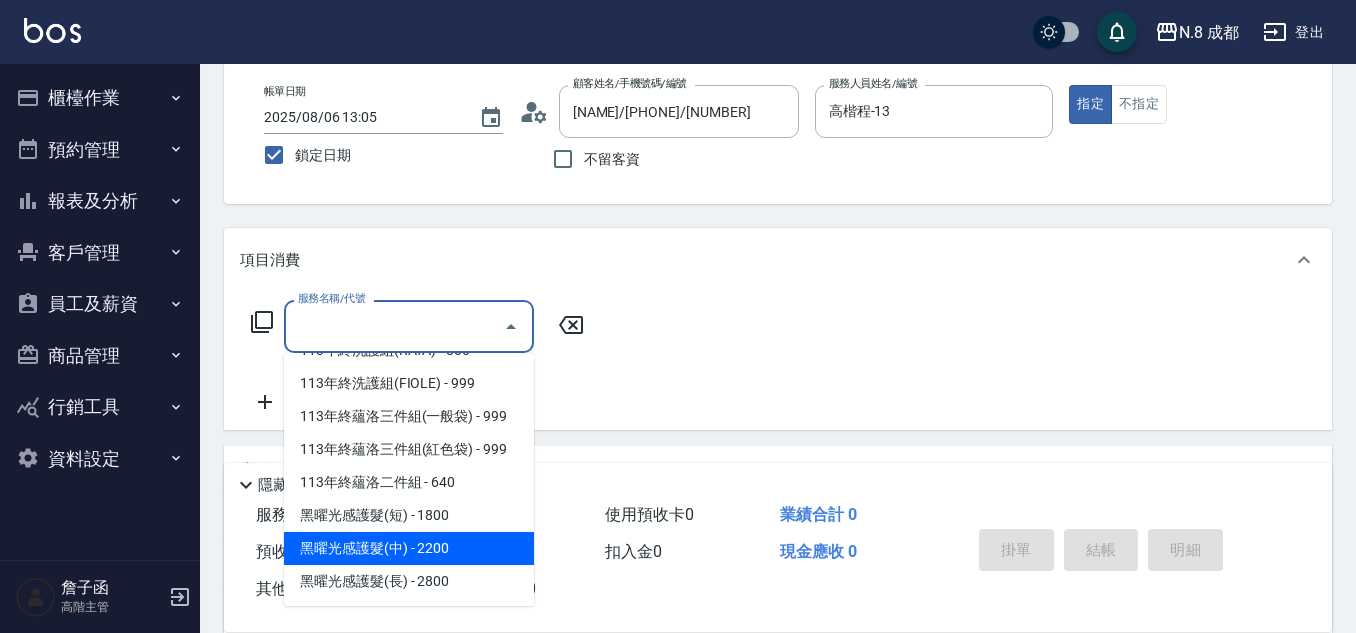 click on "黑曜光感護髮(中) - 2200" at bounding box center (409, 548) 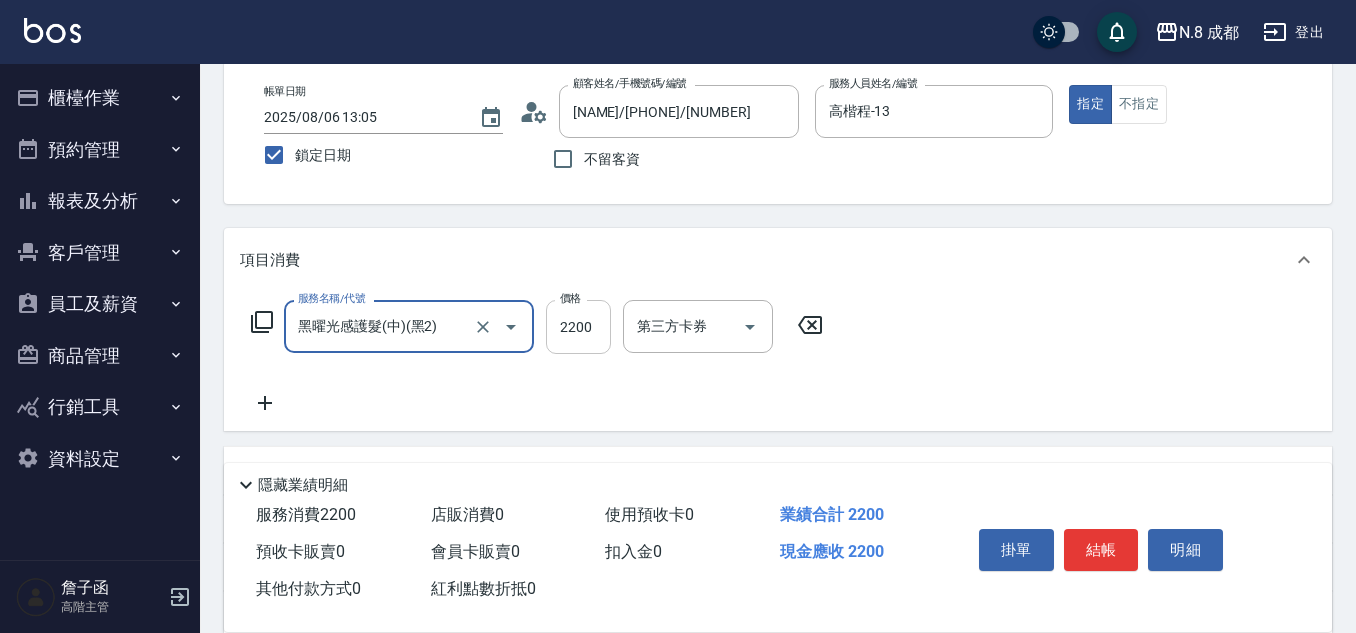 click on "2200" at bounding box center [578, 327] 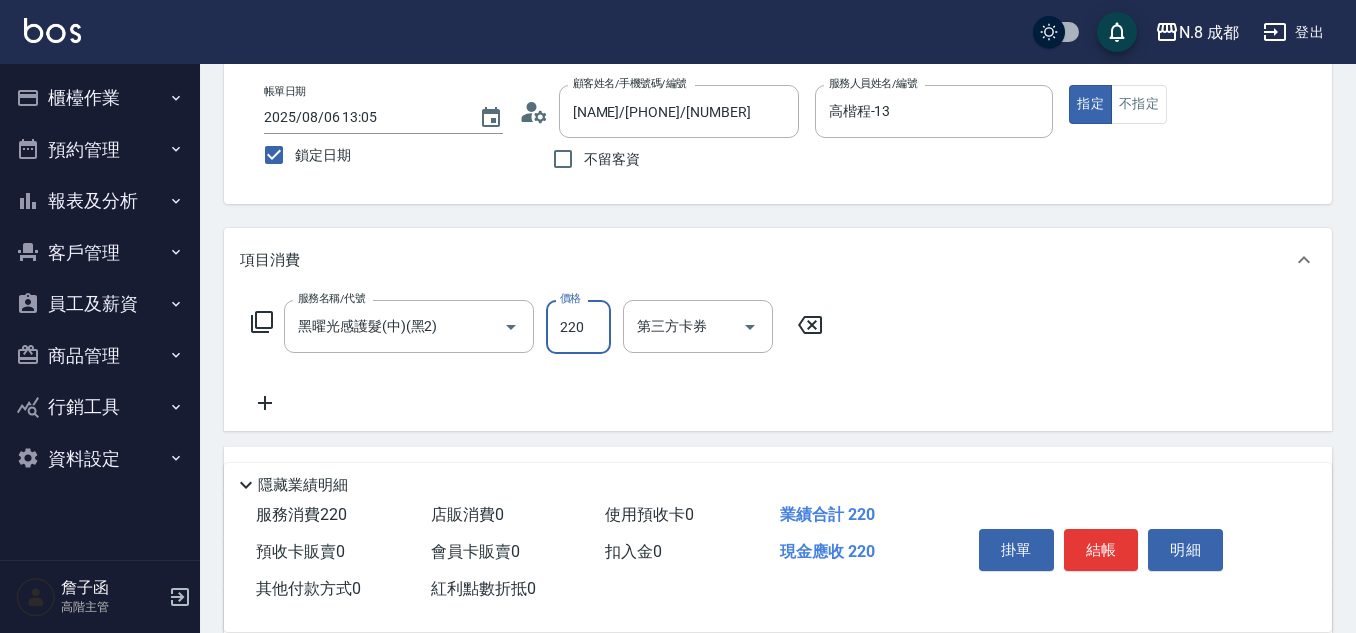 type on "2200" 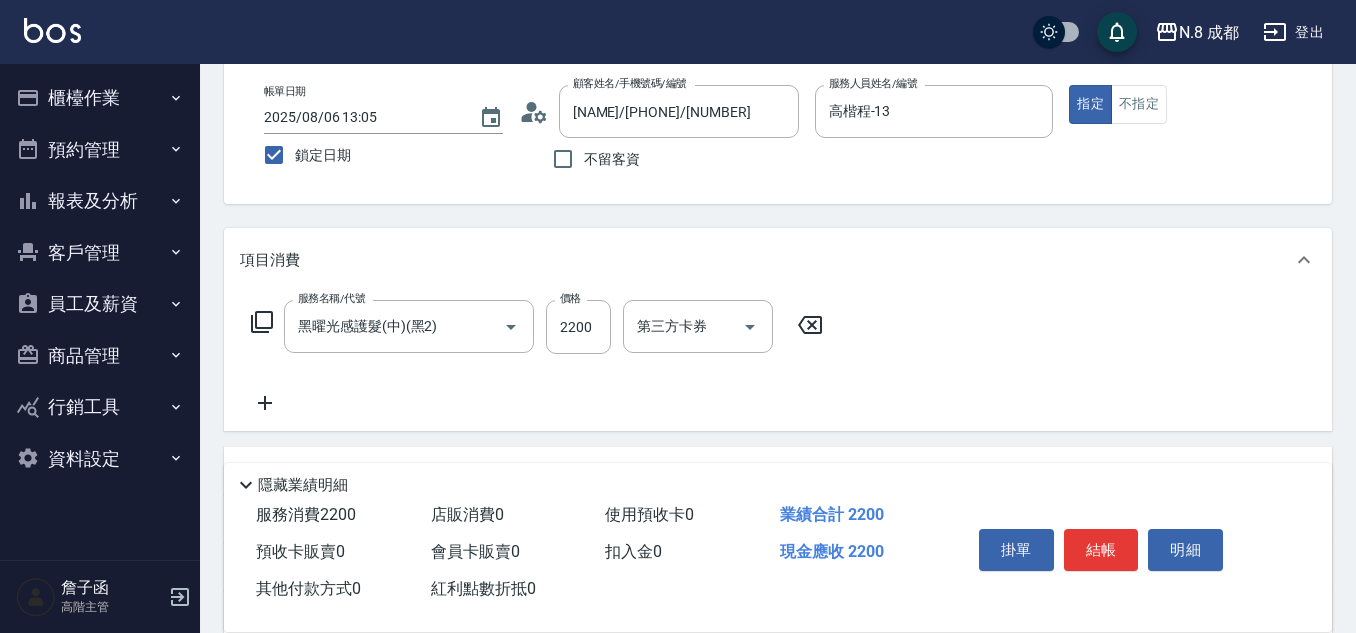 click 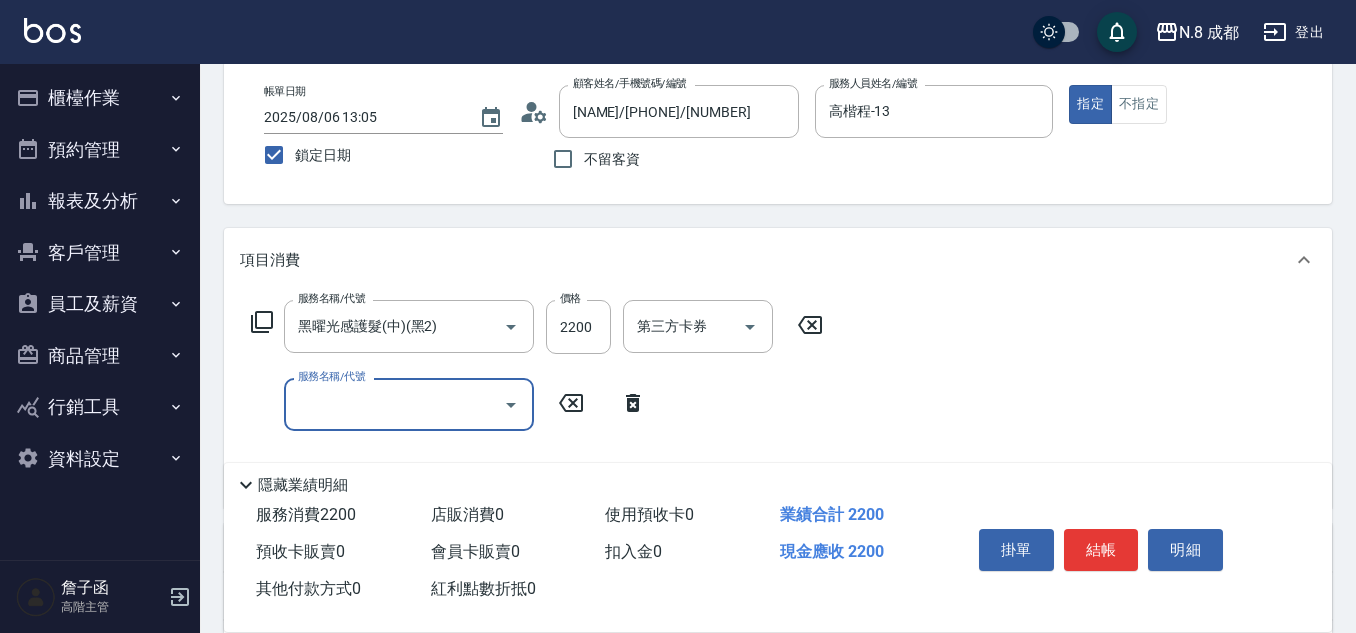 click on "服務名稱/代號" at bounding box center [394, 404] 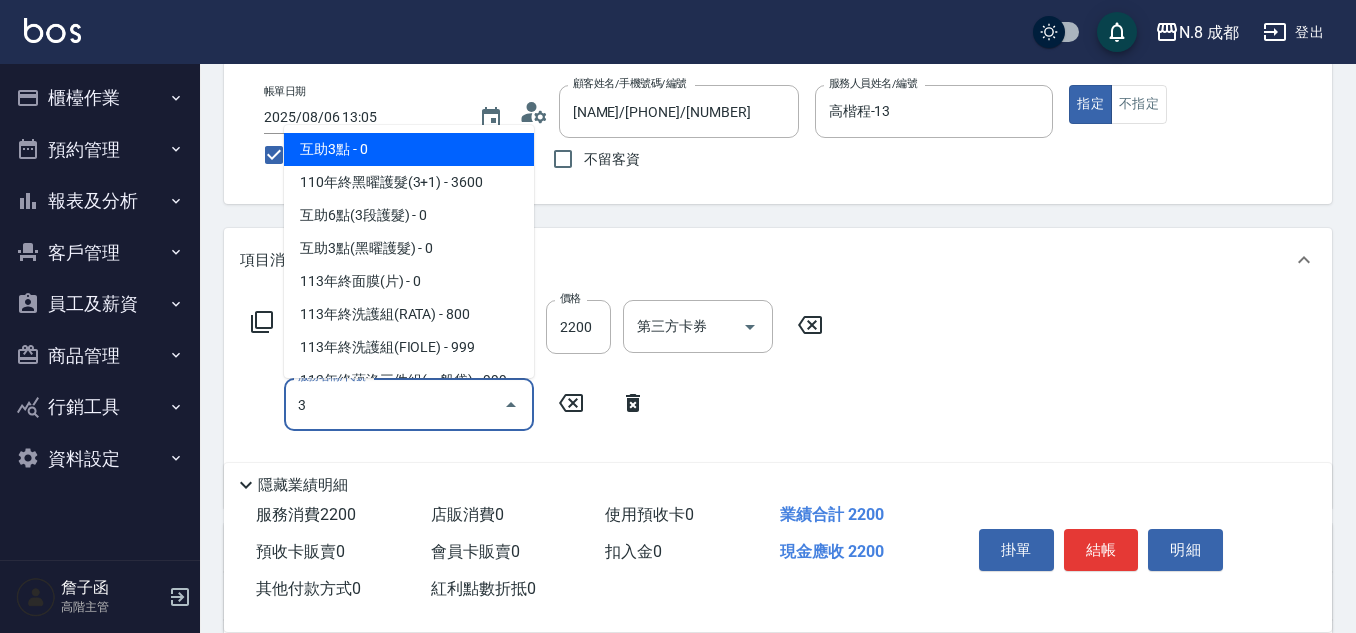 click on "互助3點 - 0" at bounding box center [409, 149] 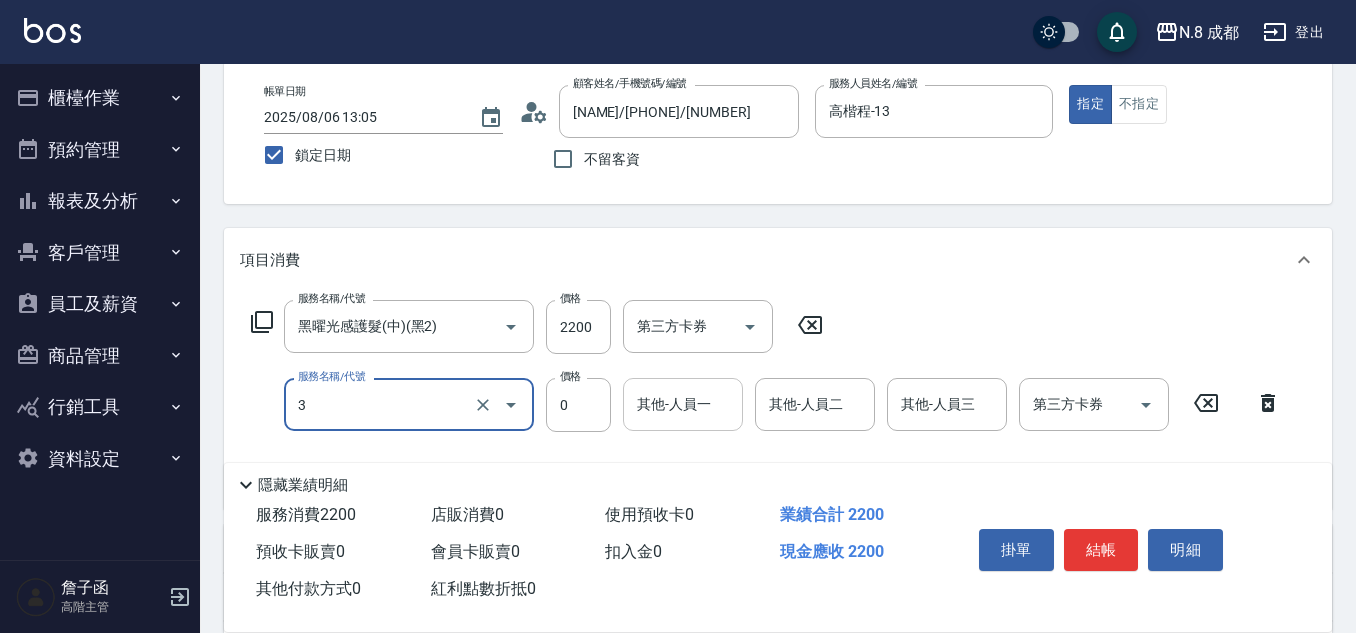 type on "互助3點(3)" 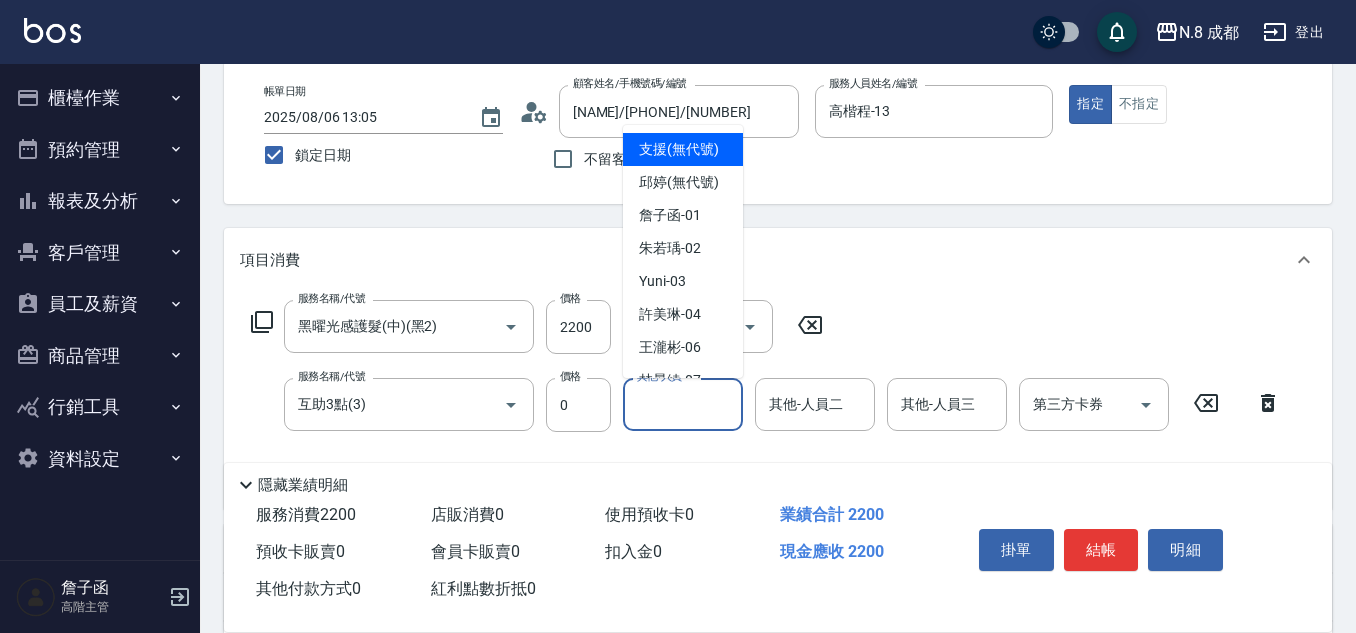 click on "其他-人員一" at bounding box center (683, 404) 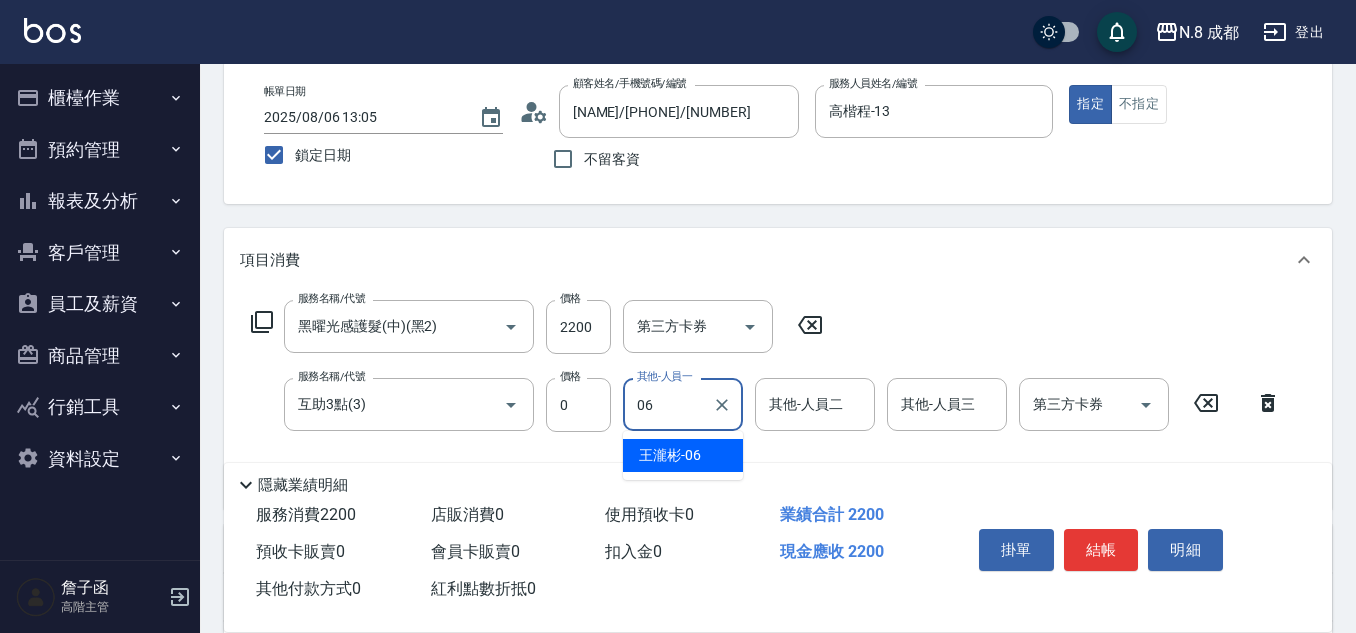 click on "[FIRST] -06" at bounding box center [670, 455] 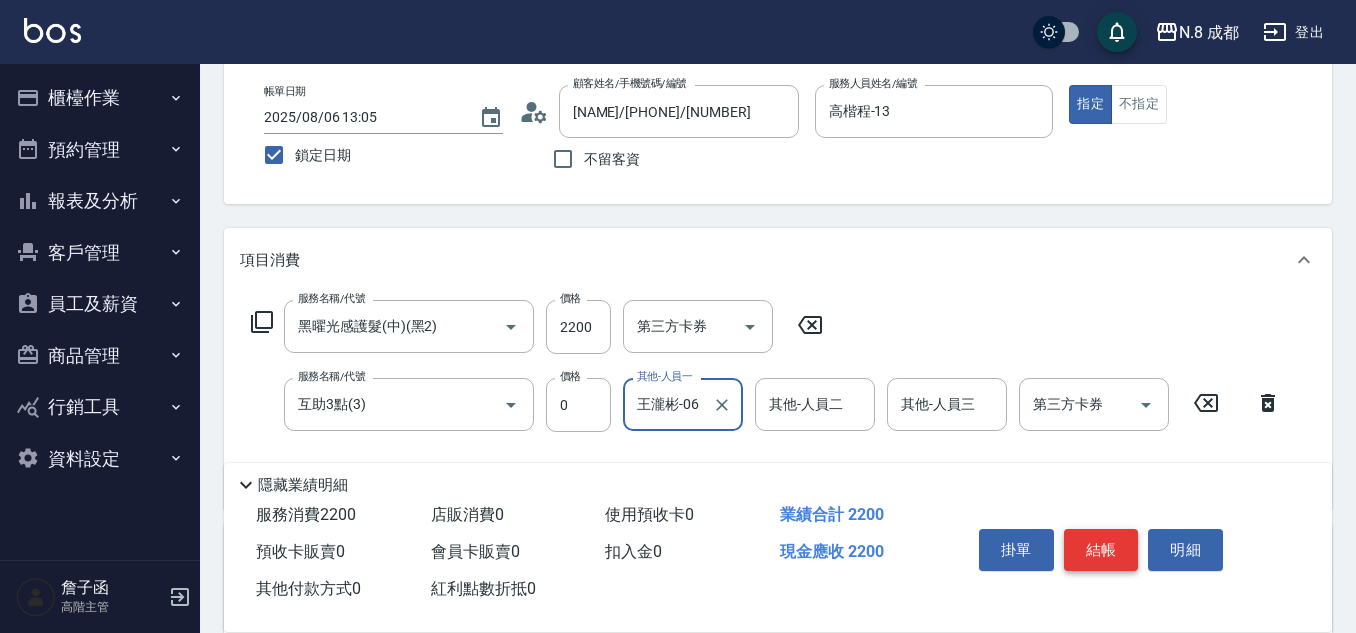 type on "王瀧彬-06" 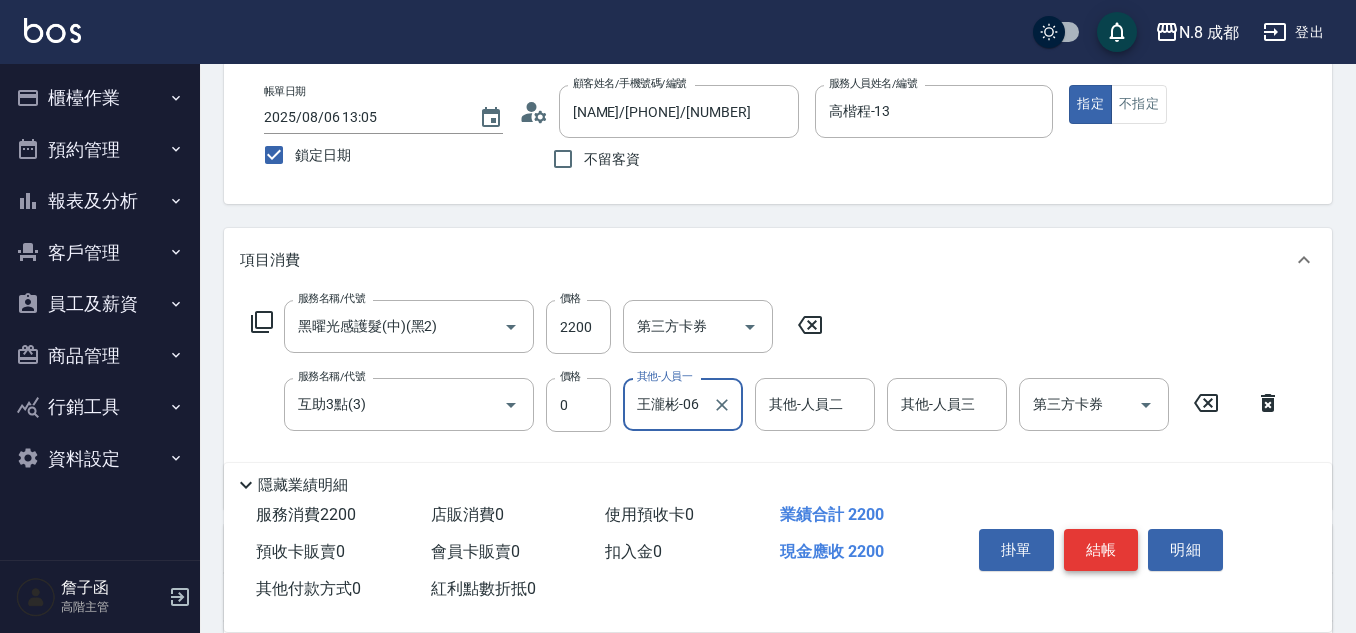 click on "結帳" at bounding box center [1101, 550] 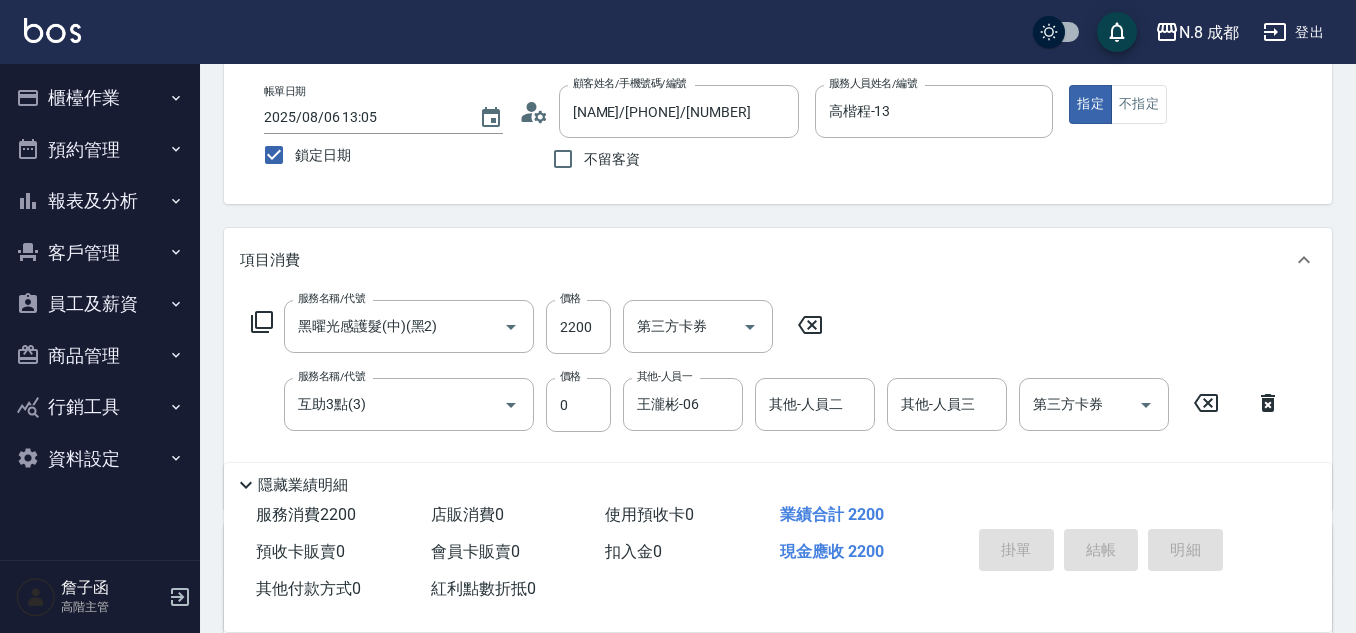 type 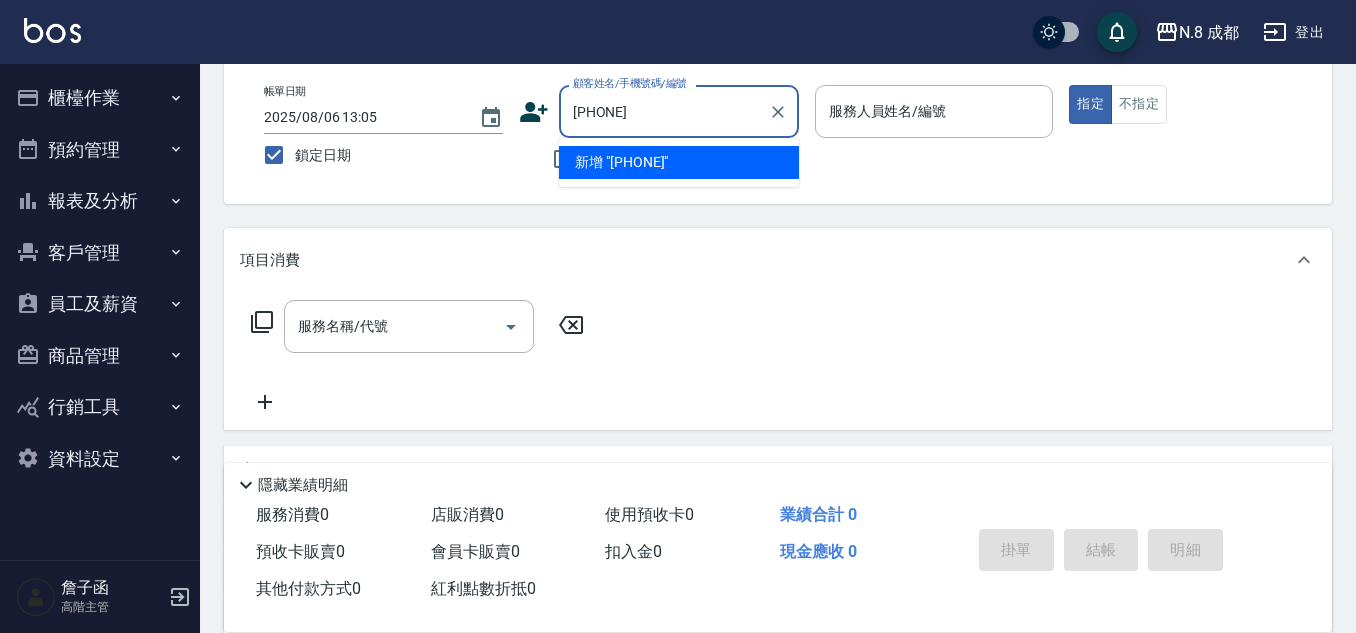 type on "[PHONE]" 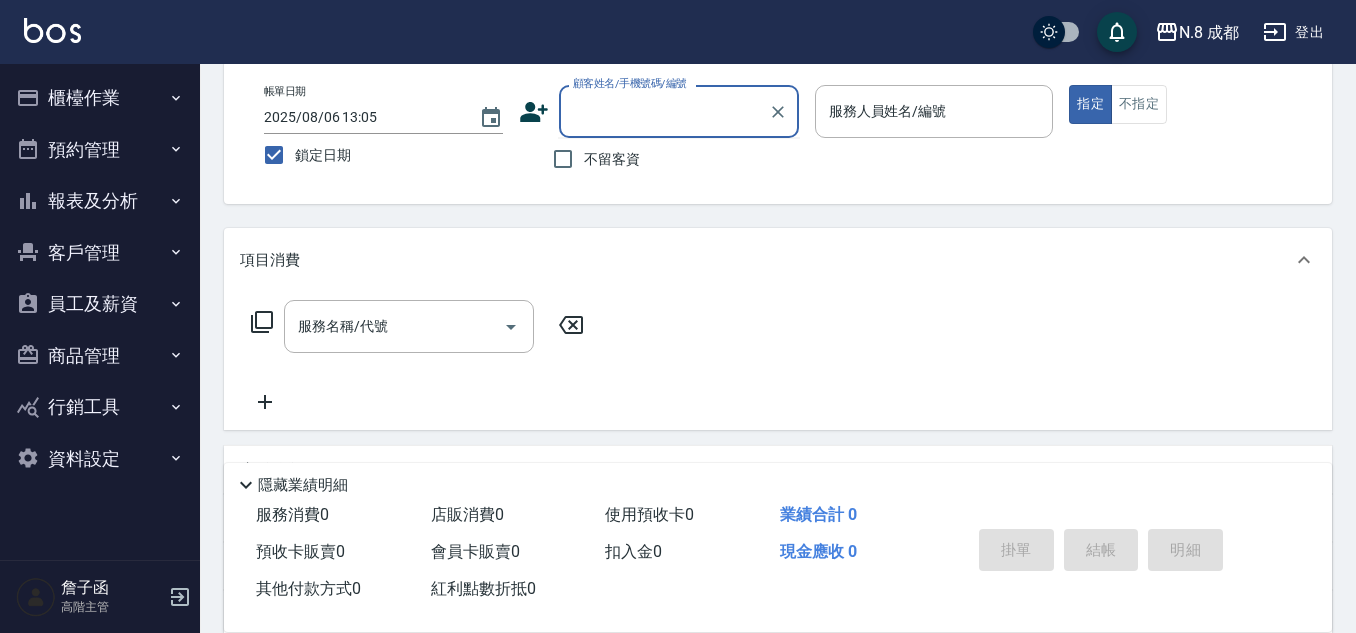 click 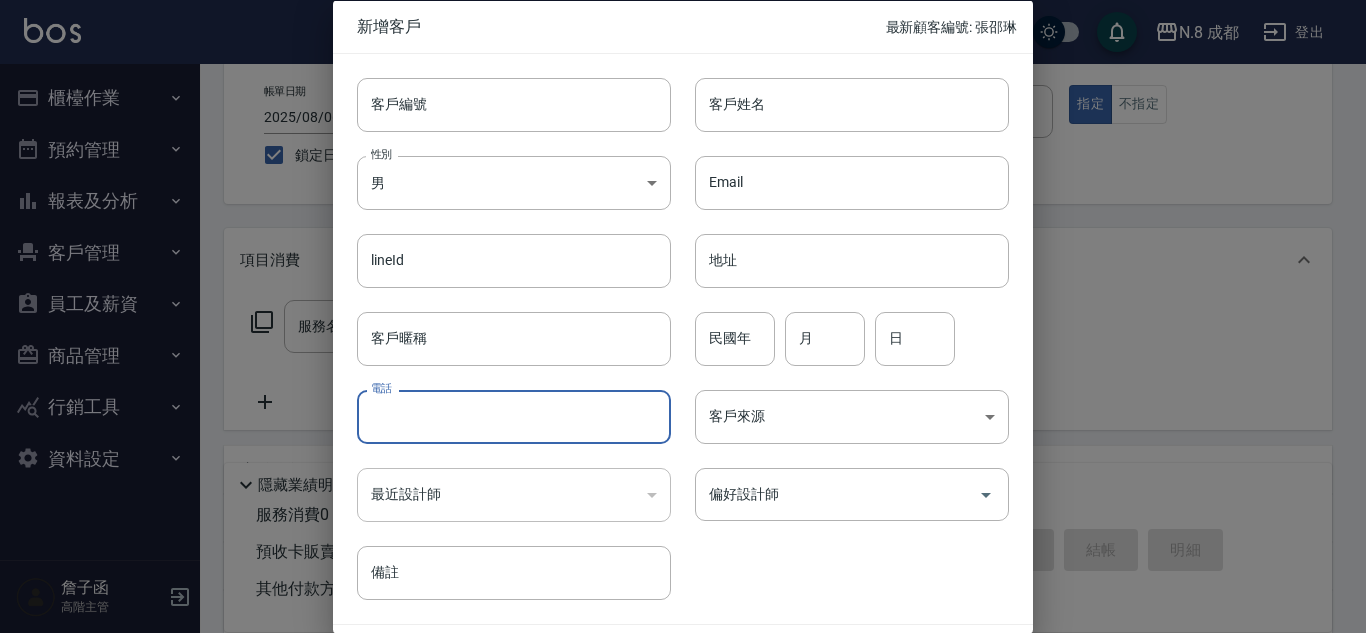 click on "電話" at bounding box center [514, 417] 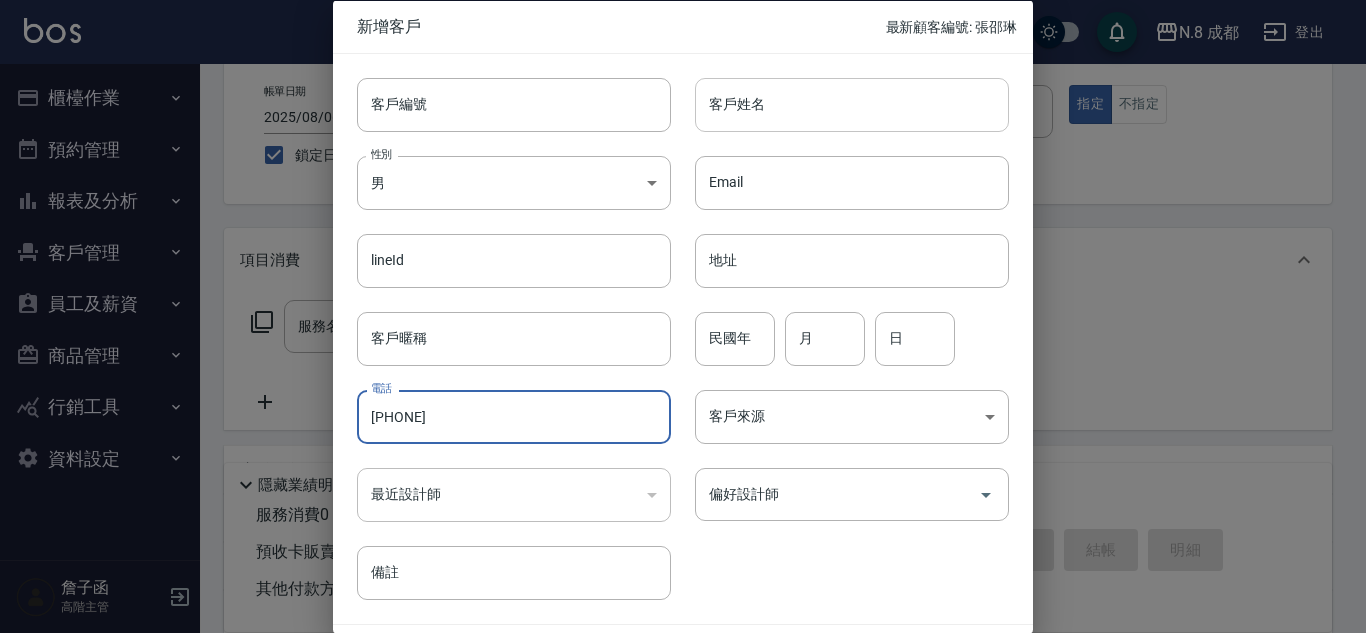 type on "[PHONE]" 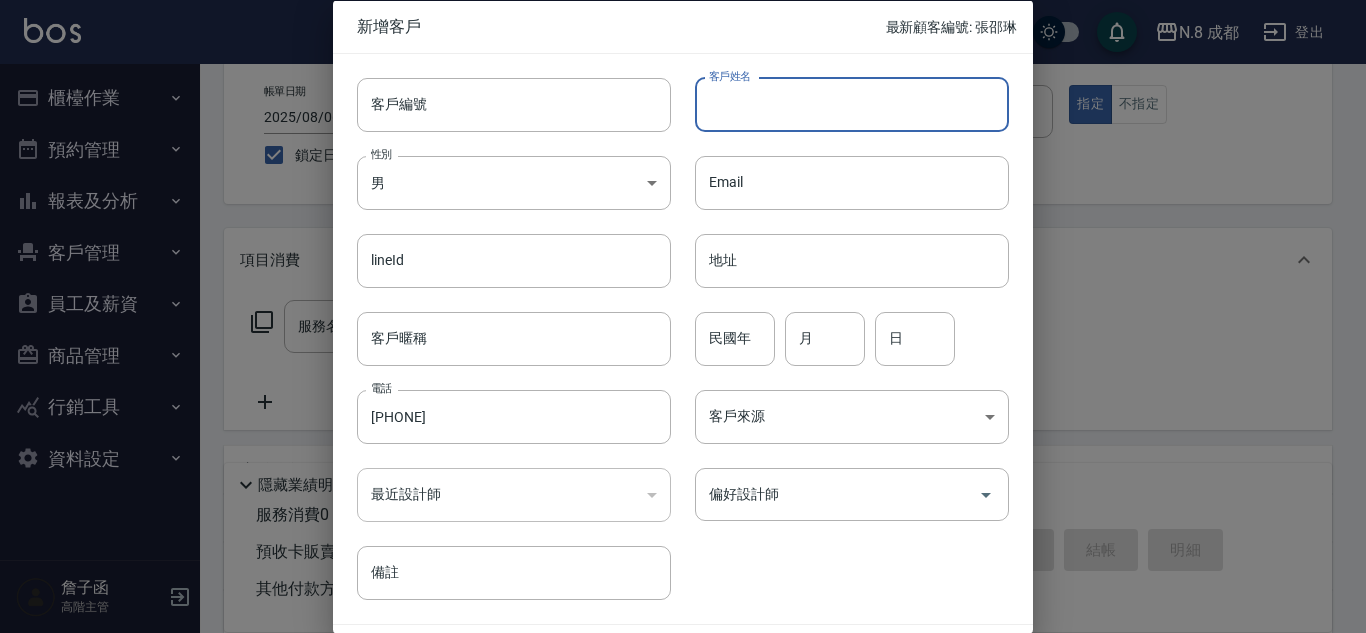 click on "客戶姓名" at bounding box center (852, 104) 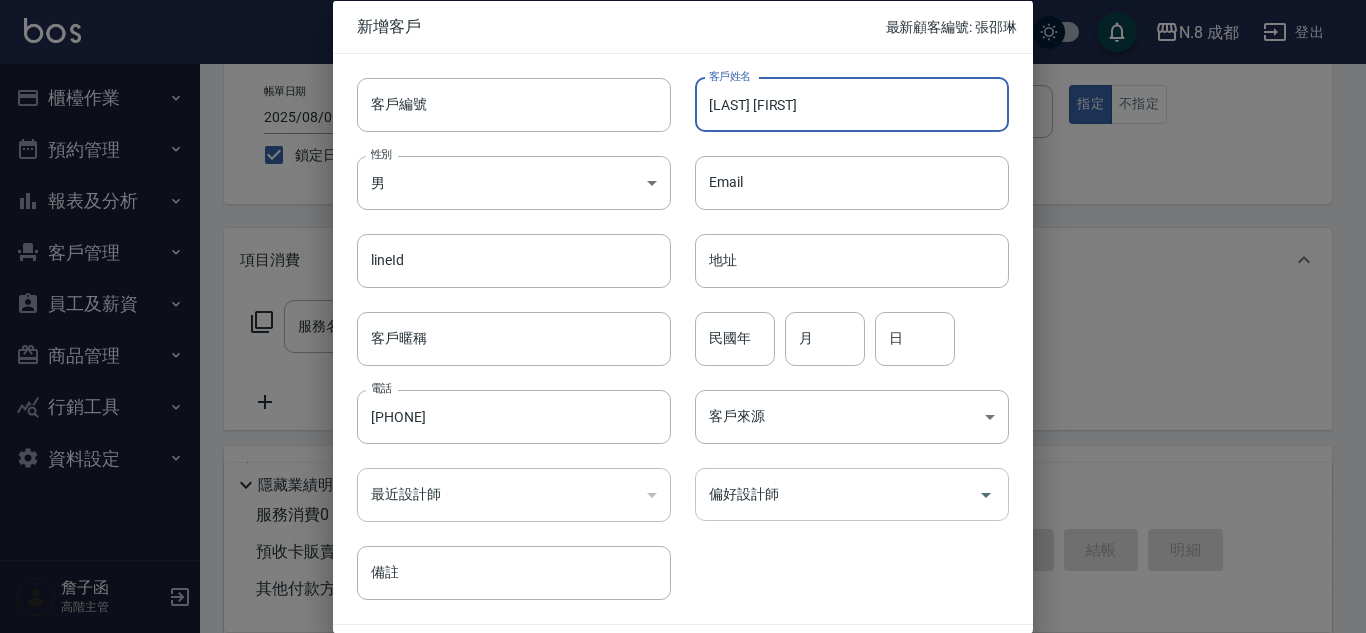 type on "[LAST] [FIRST]" 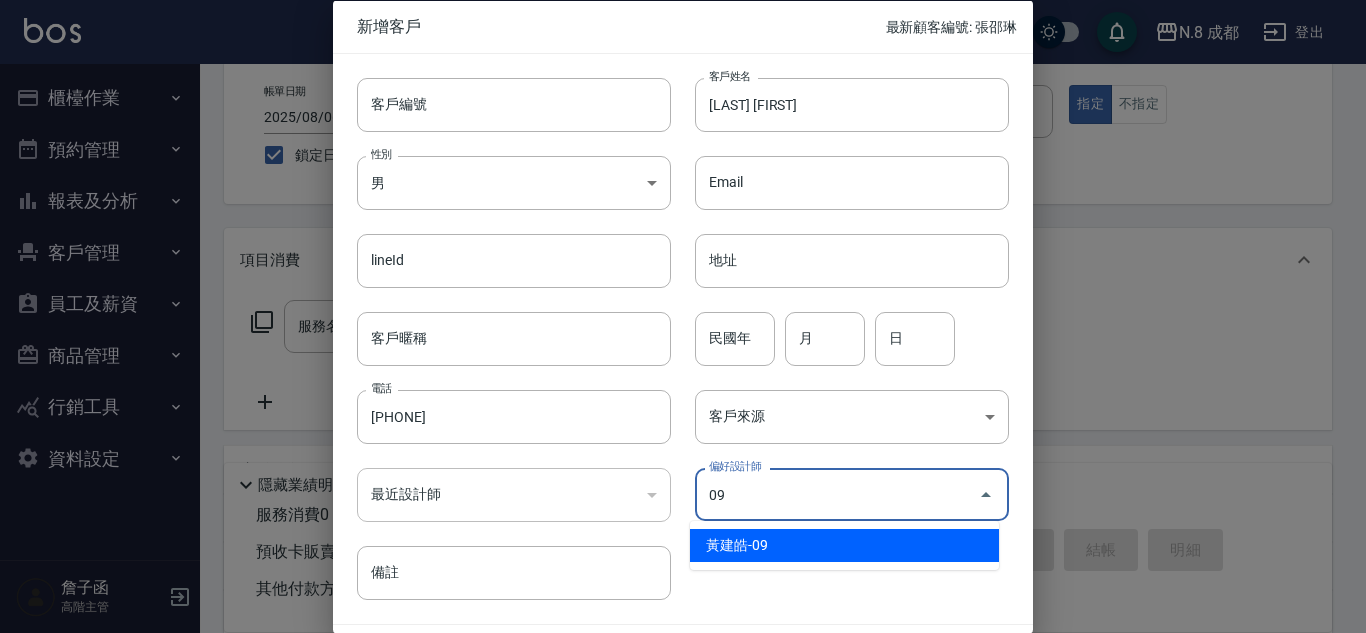 click on "黃建皓-09" at bounding box center [844, 545] 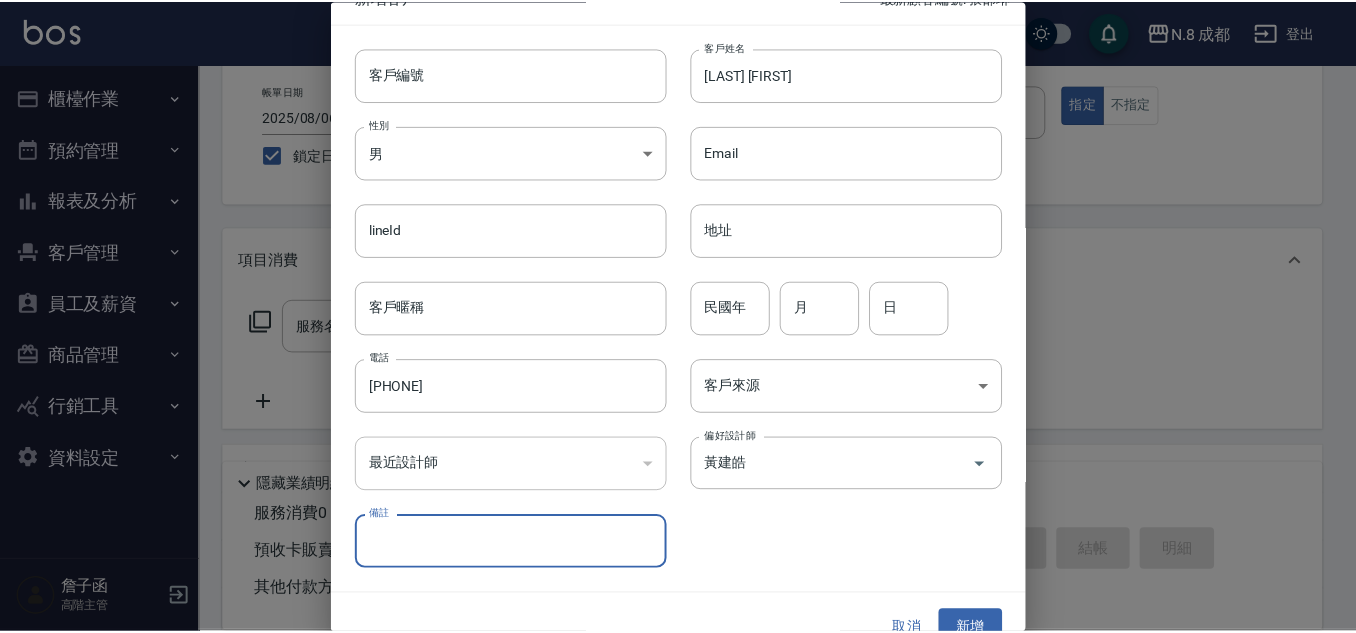 scroll, scrollTop: 60, scrollLeft: 0, axis: vertical 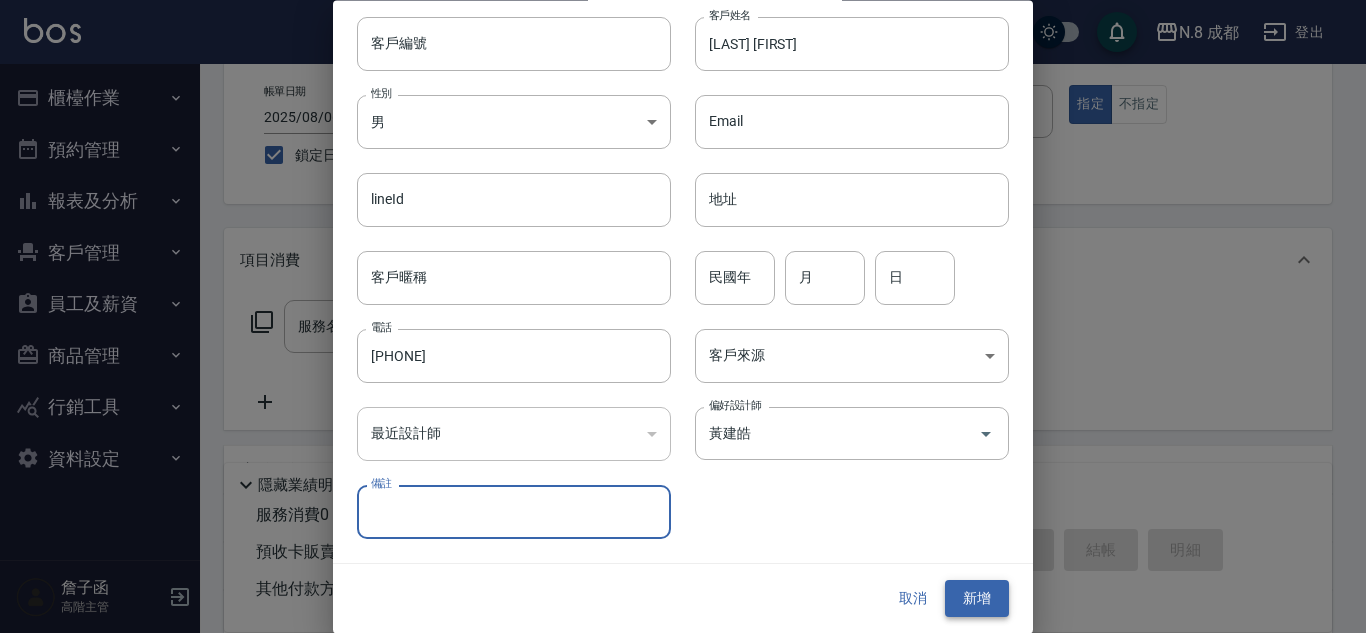 click on "新增" at bounding box center (977, 599) 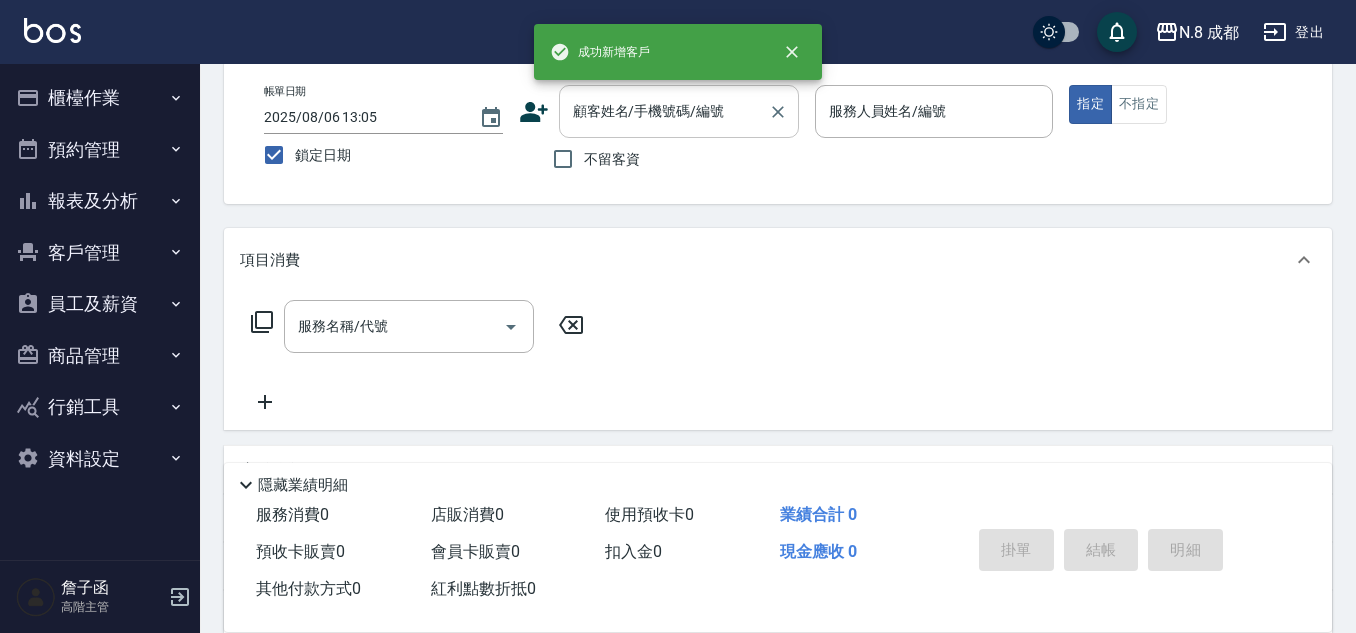 click on "顧客姓名/手機號碼/編號" at bounding box center (664, 111) 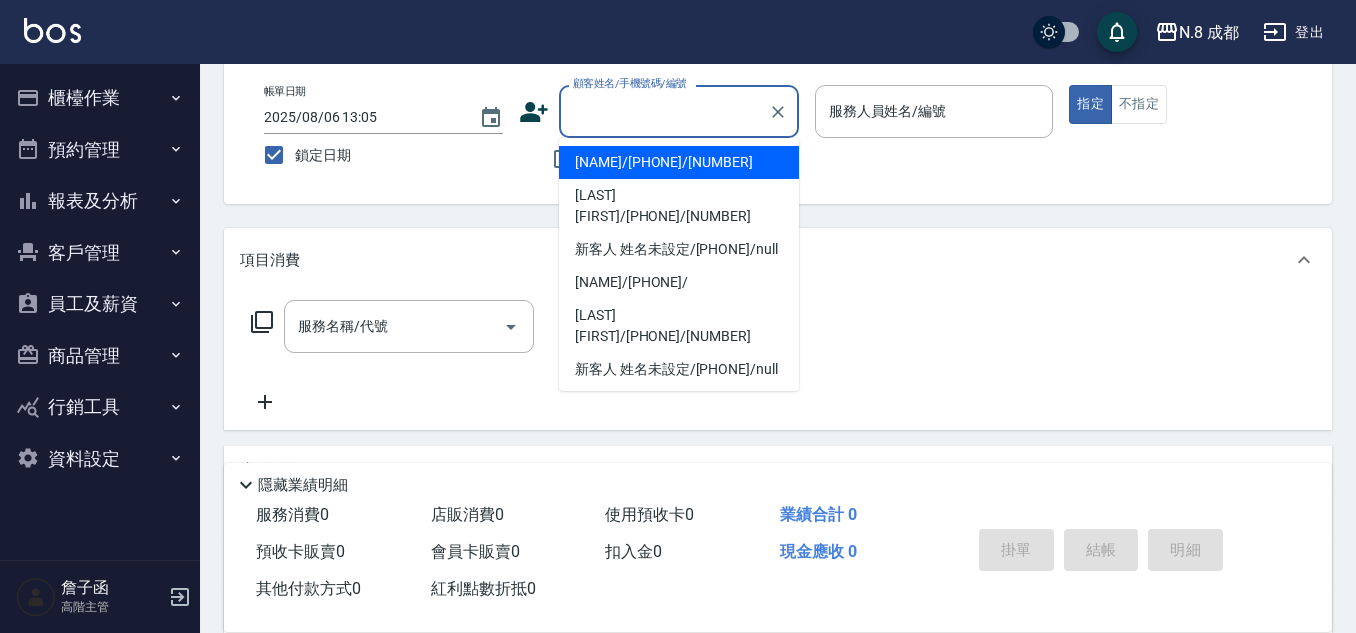 paste on "[PHONE]" 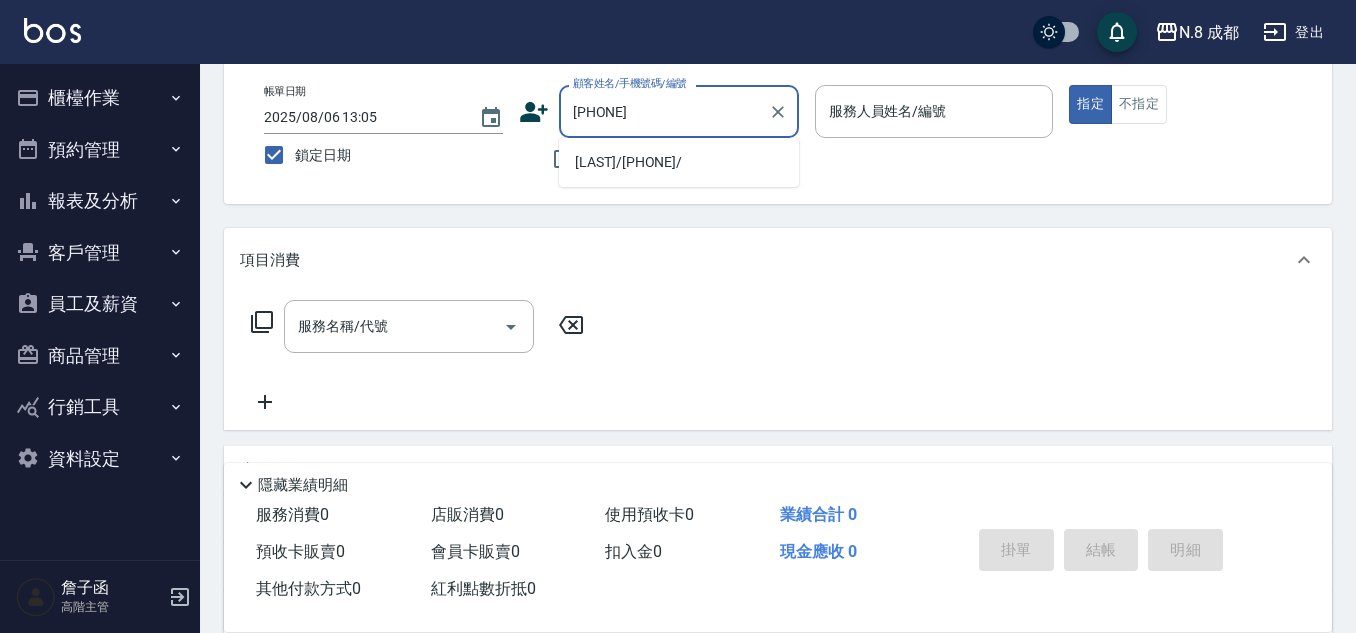 click on "[LAST]/[PHONE]/" at bounding box center (679, 162) 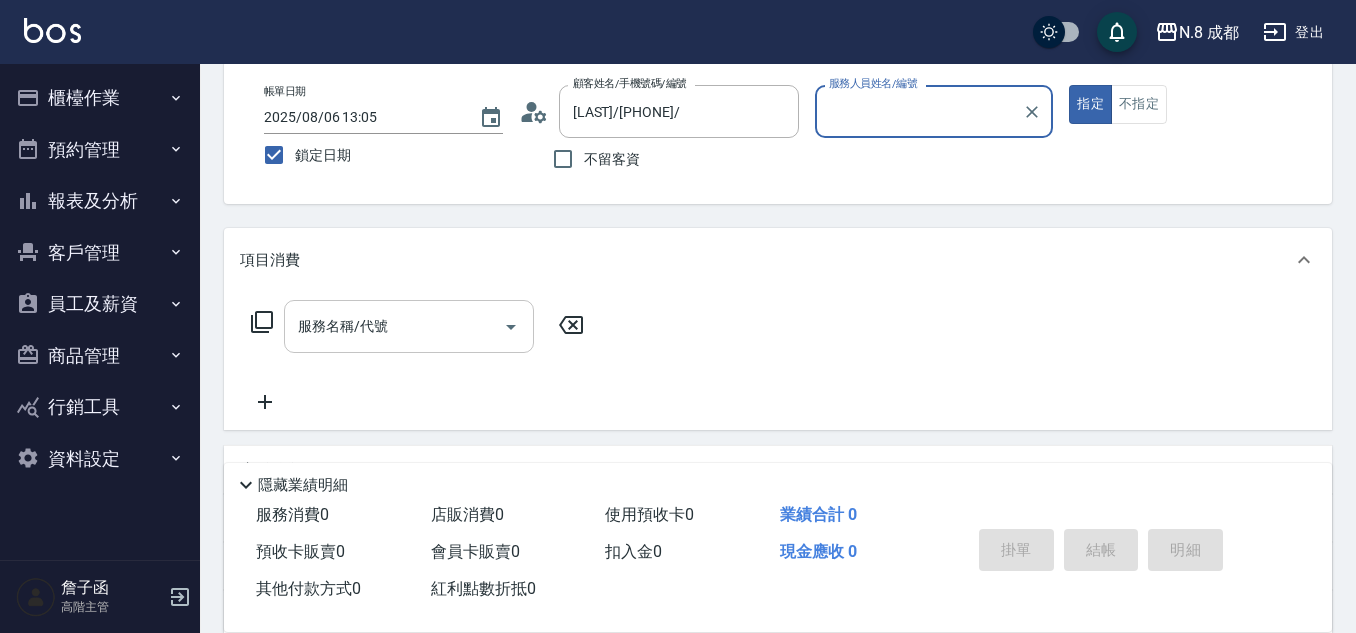 type on "黃建皓-09" 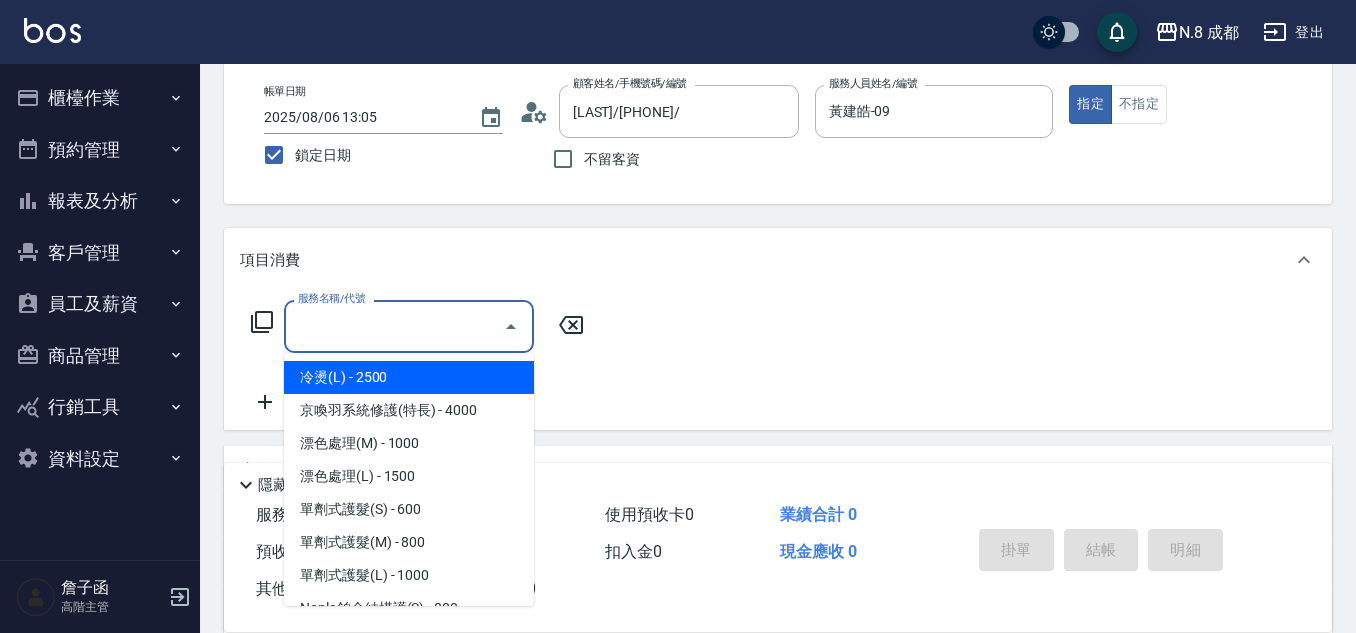 click on "服務名稱/代號" at bounding box center [394, 326] 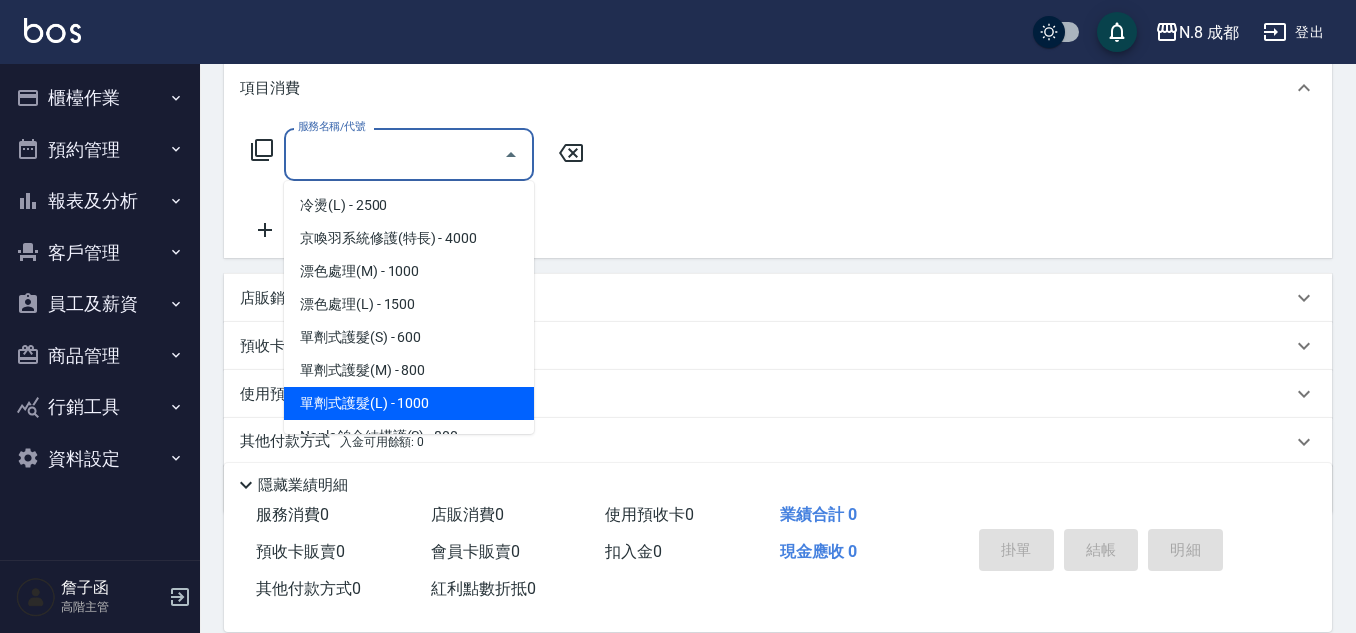 scroll, scrollTop: 345, scrollLeft: 0, axis: vertical 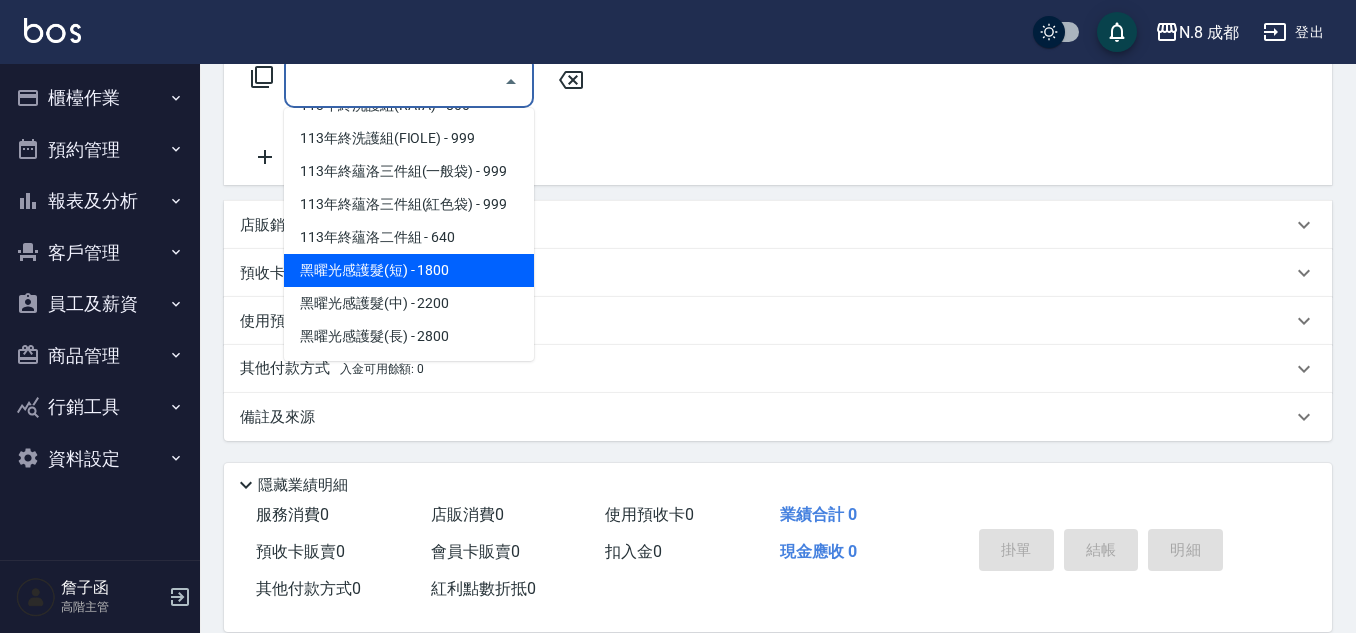 click on "黑曜光感護髮(短) - 1800" at bounding box center (409, 270) 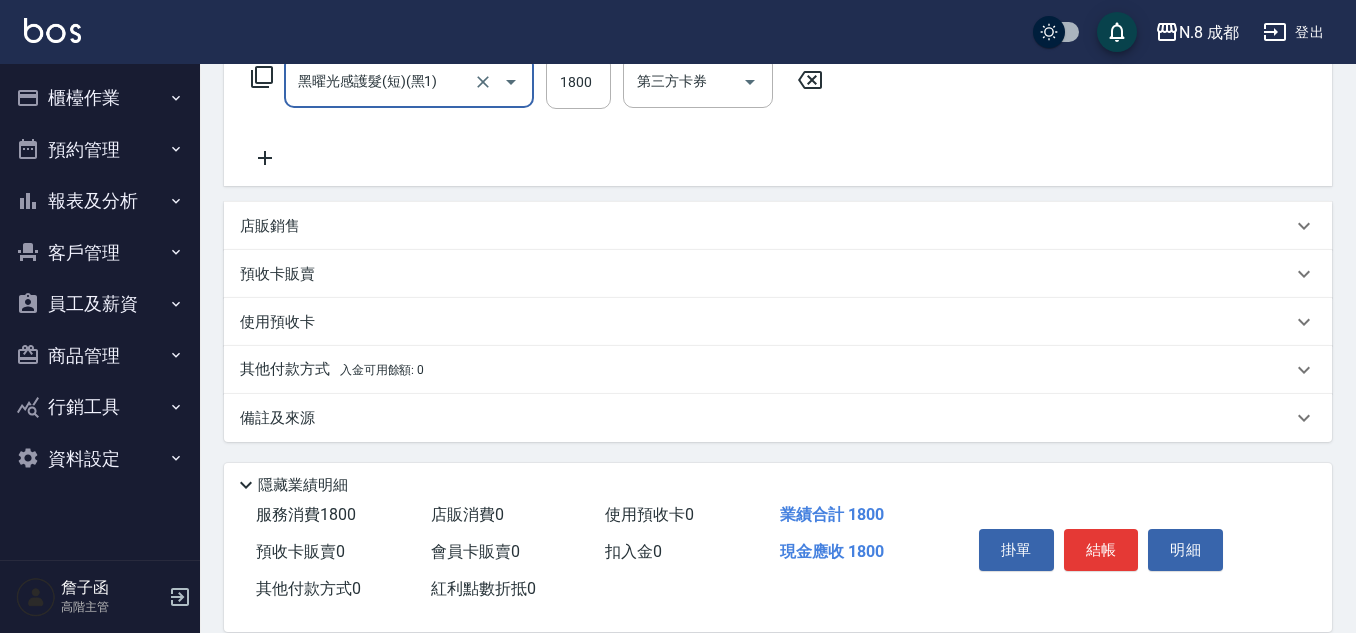 scroll, scrollTop: 145, scrollLeft: 0, axis: vertical 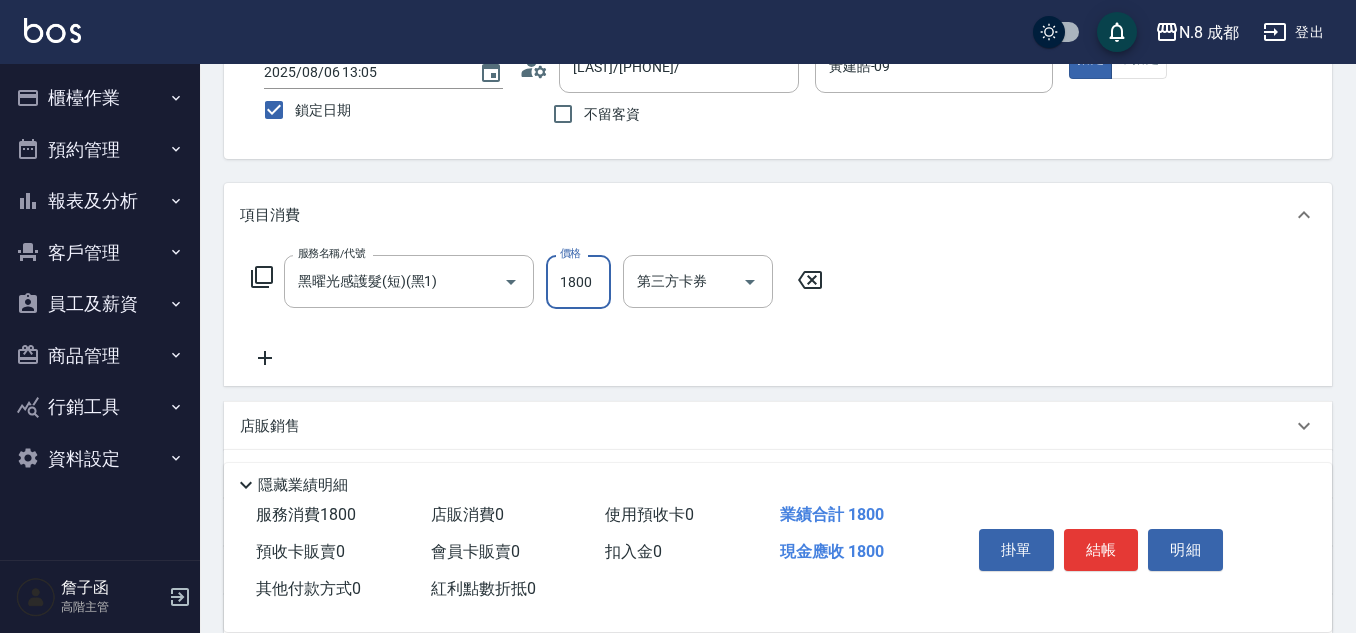 click on "1800" at bounding box center (578, 282) 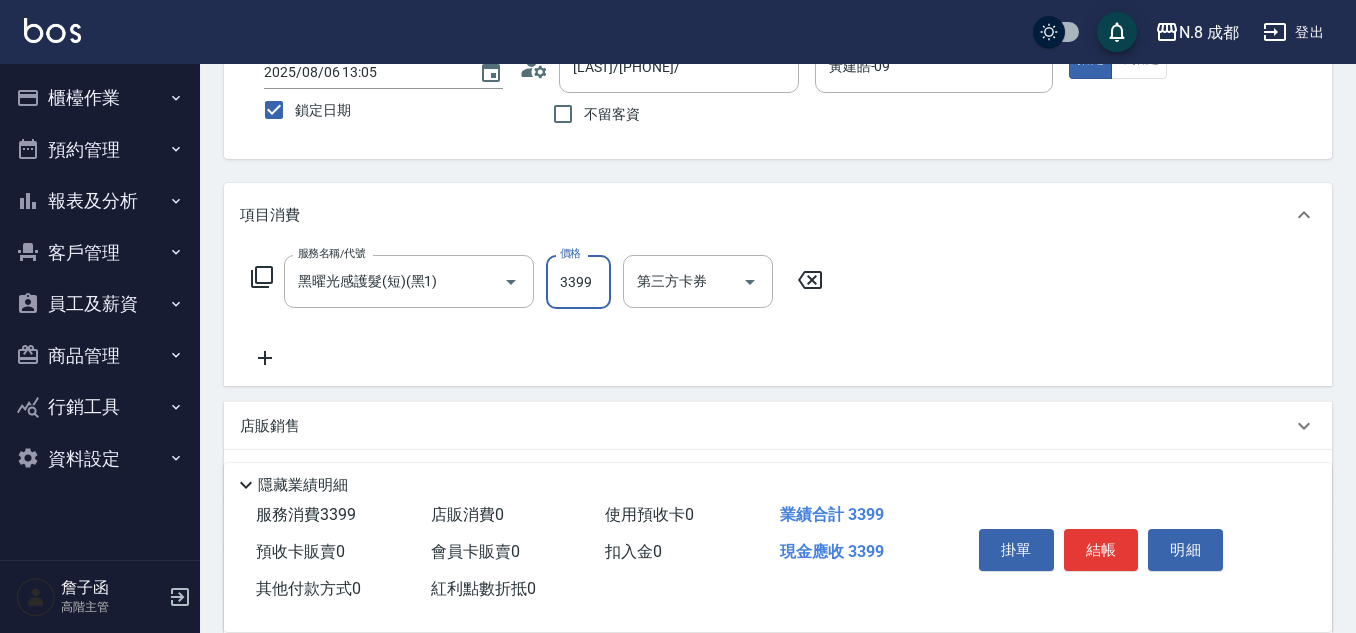 type on "3399" 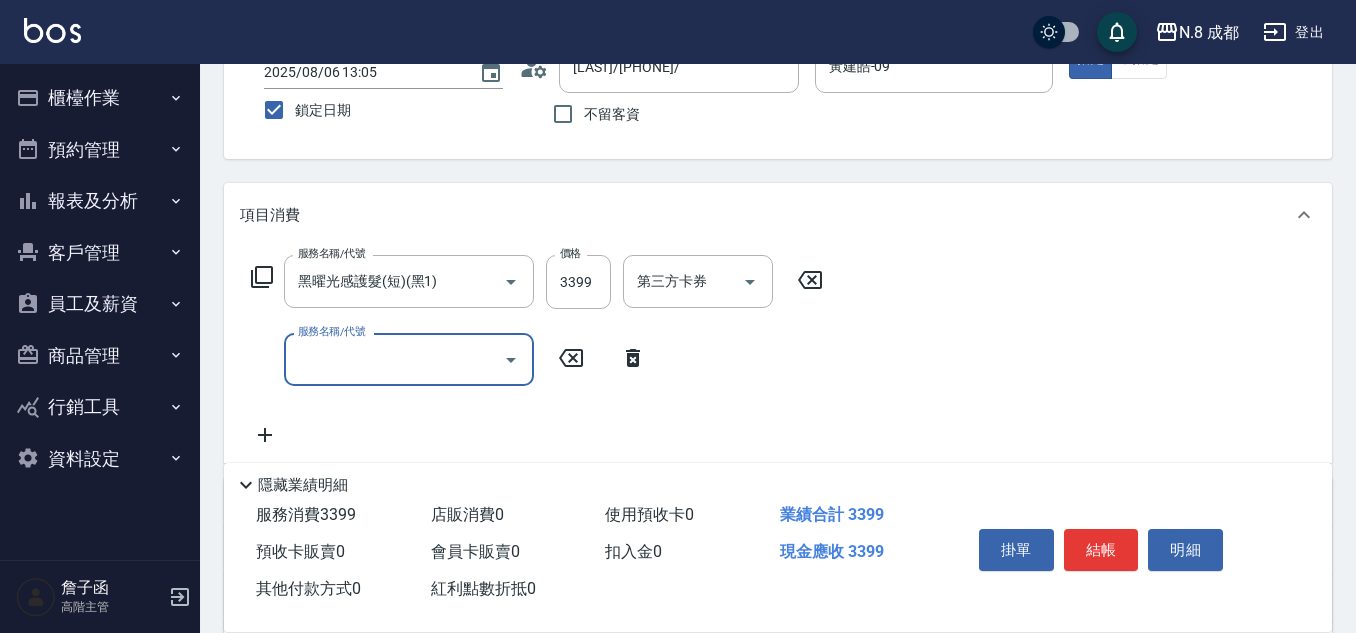 click on "服務名稱/代號" at bounding box center (394, 359) 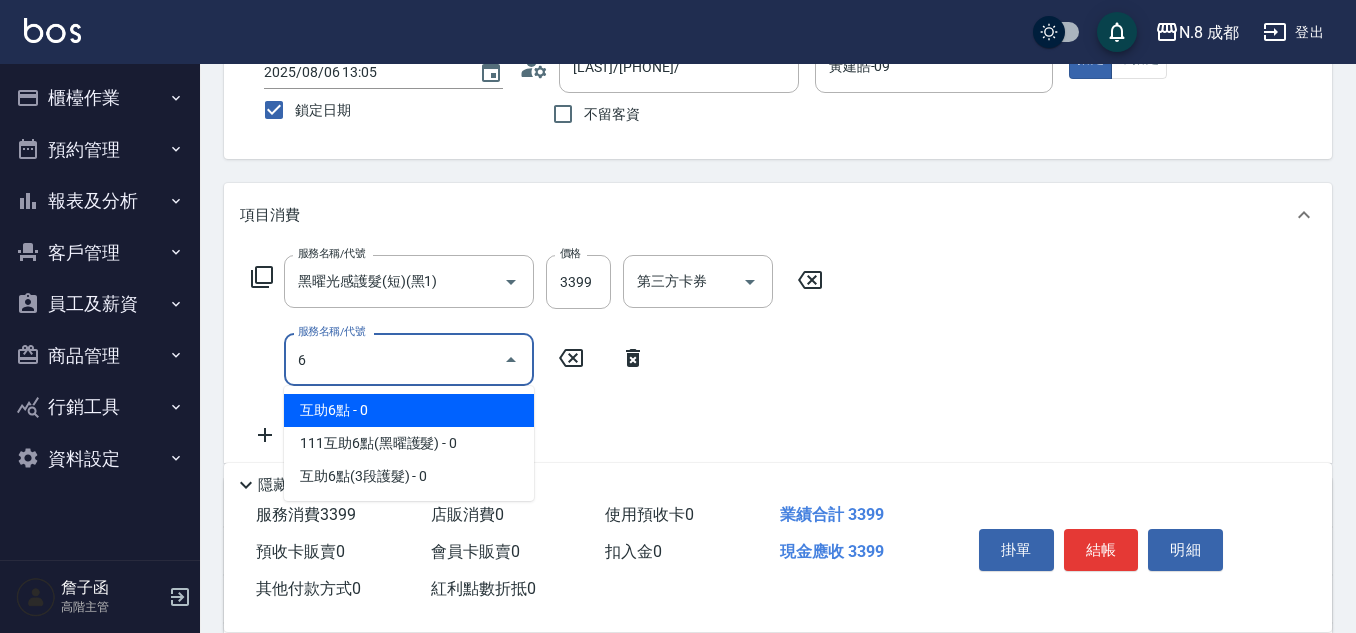 click on "互助6點 - 0" at bounding box center [409, 410] 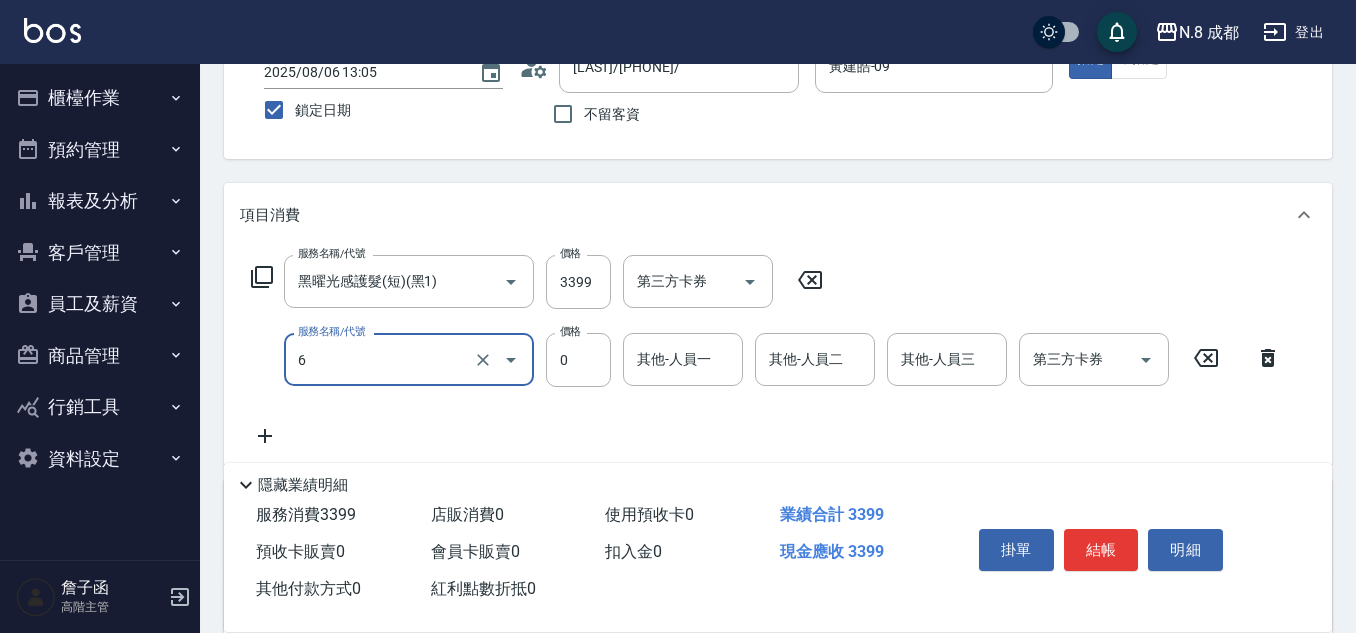 type on "互助6點(6)" 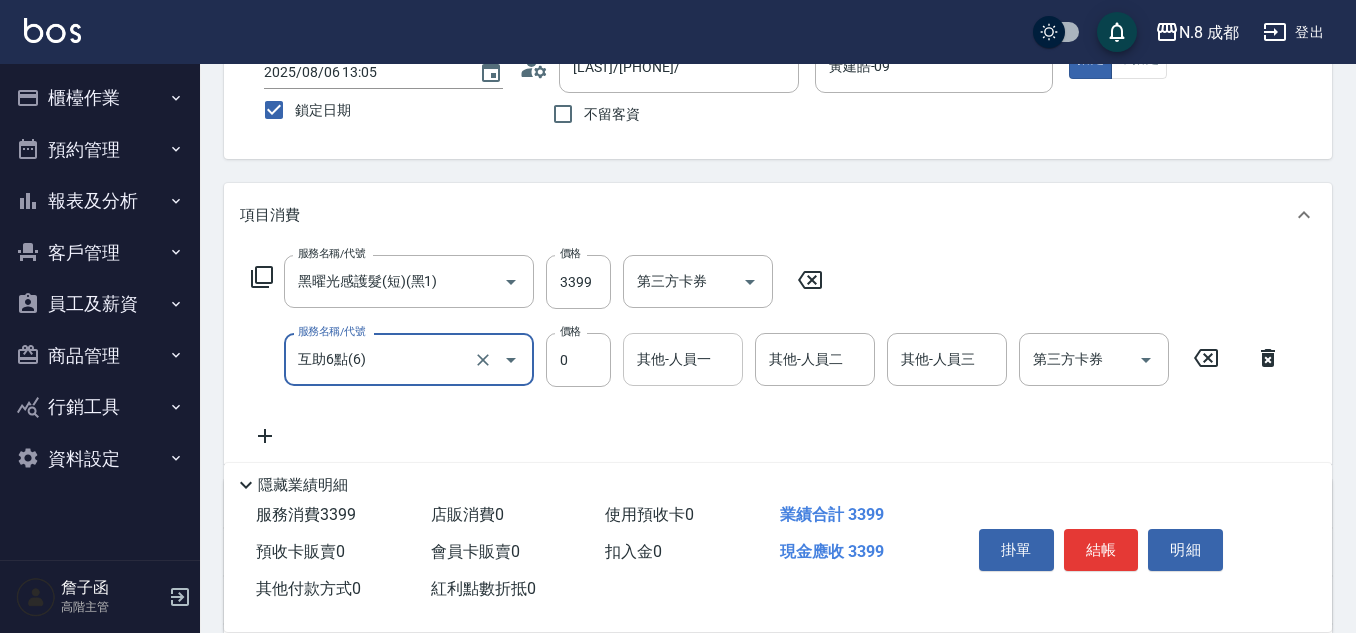 drag, startPoint x: 613, startPoint y: 388, endPoint x: 654, endPoint y: 361, distance: 49.09175 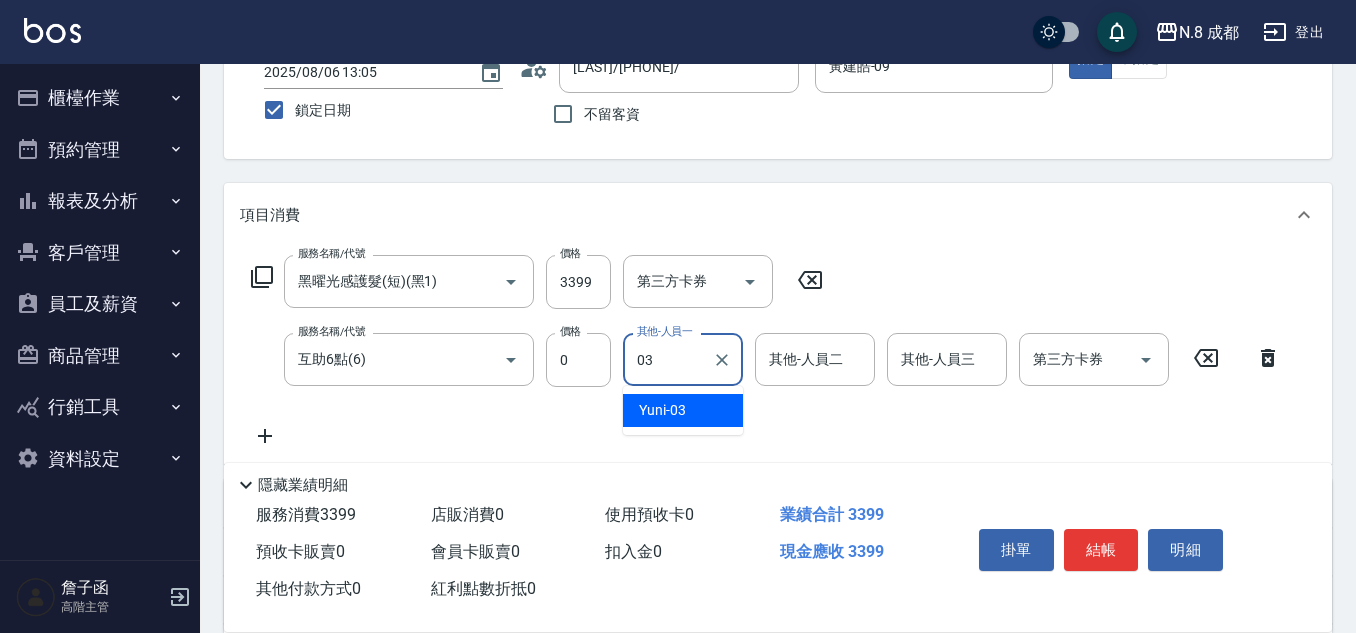 click on "Yuni -03" at bounding box center [683, 410] 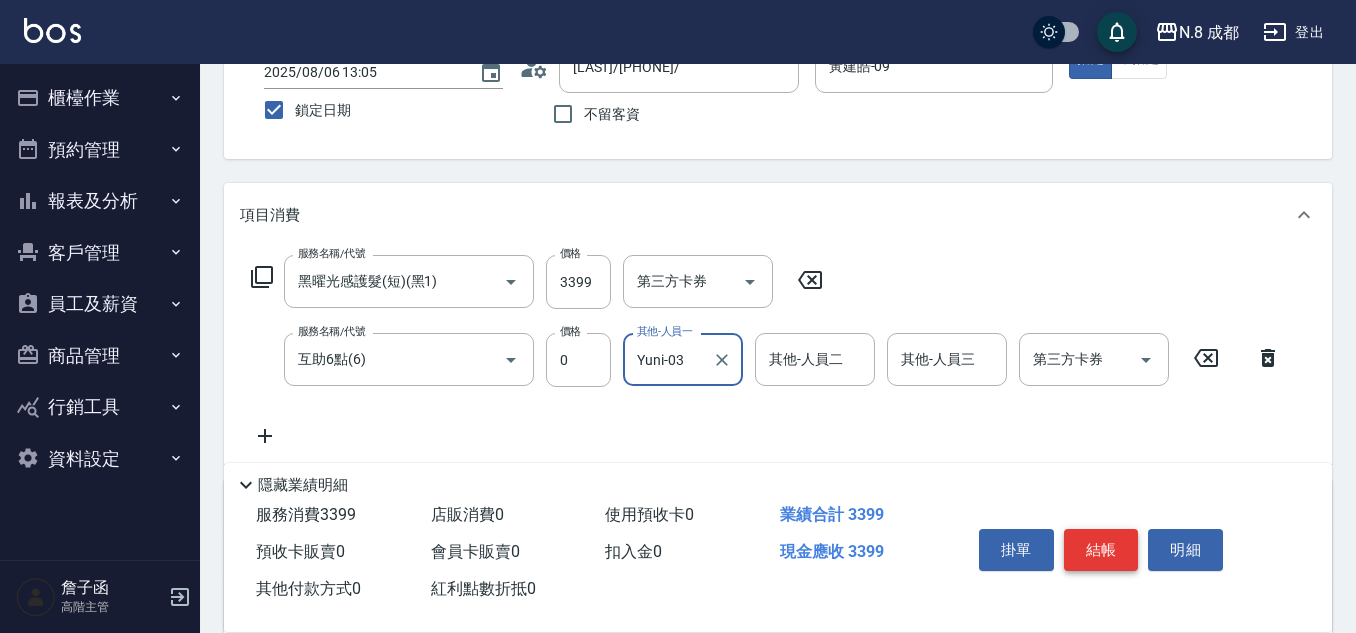 type on "Yuni-03" 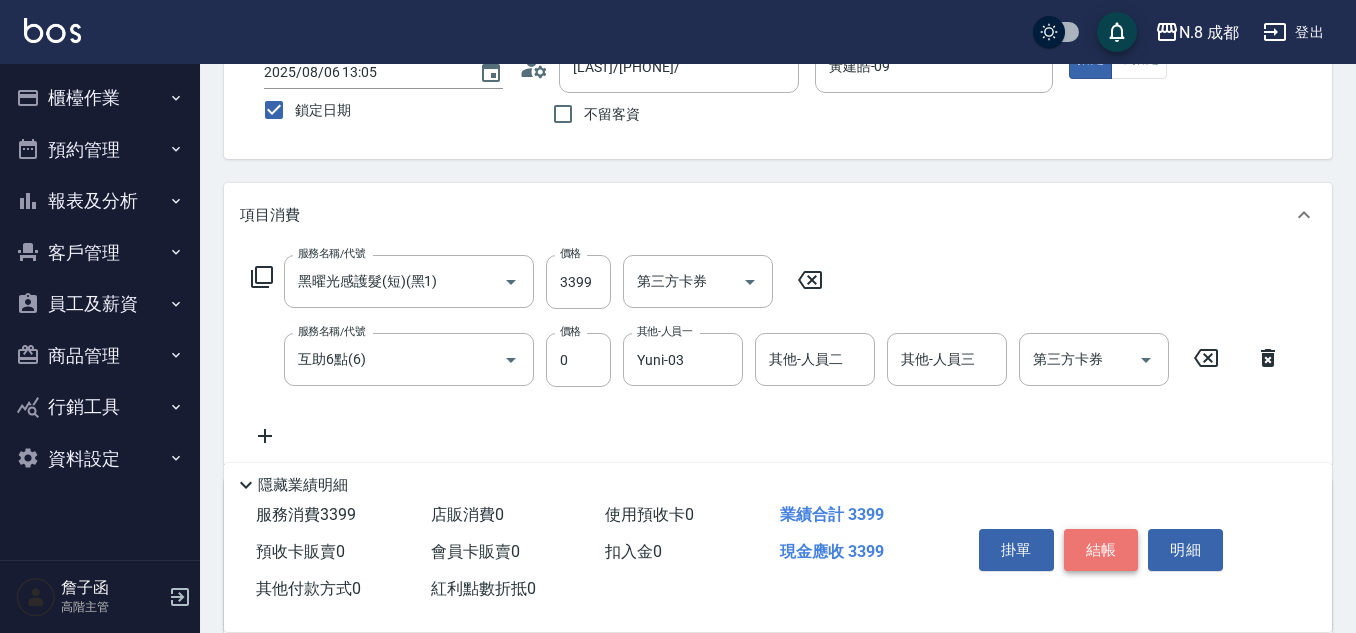 click on "結帳" at bounding box center (1101, 550) 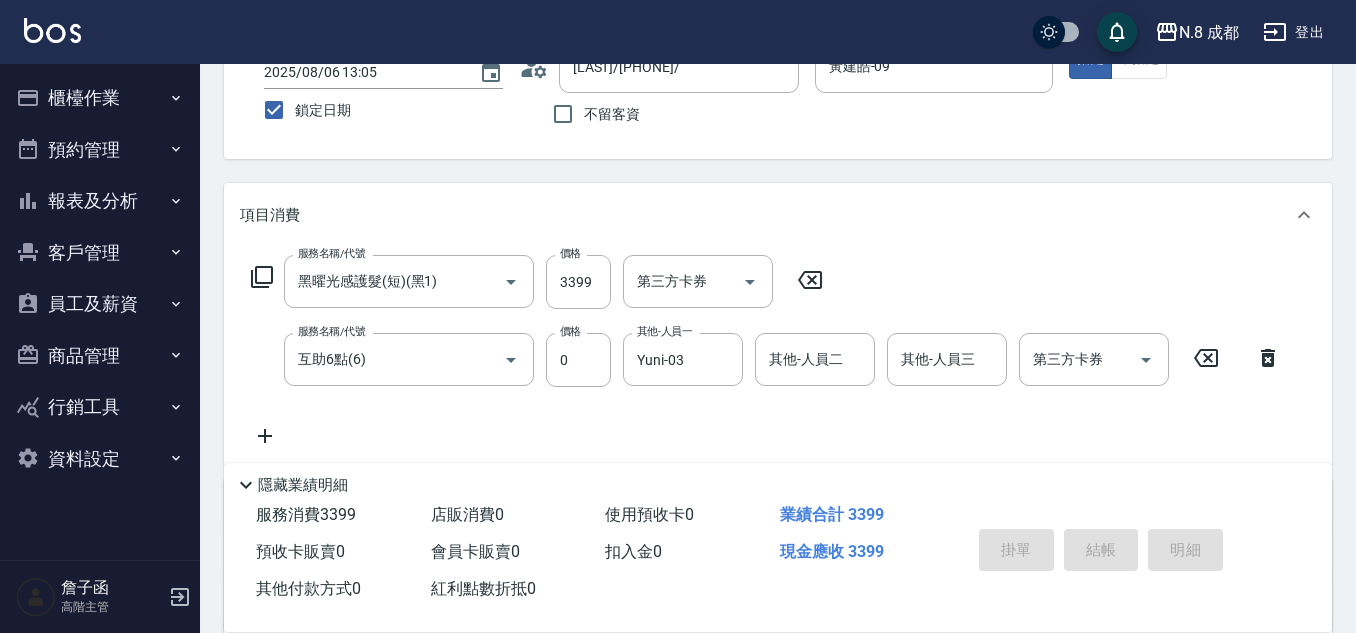 type 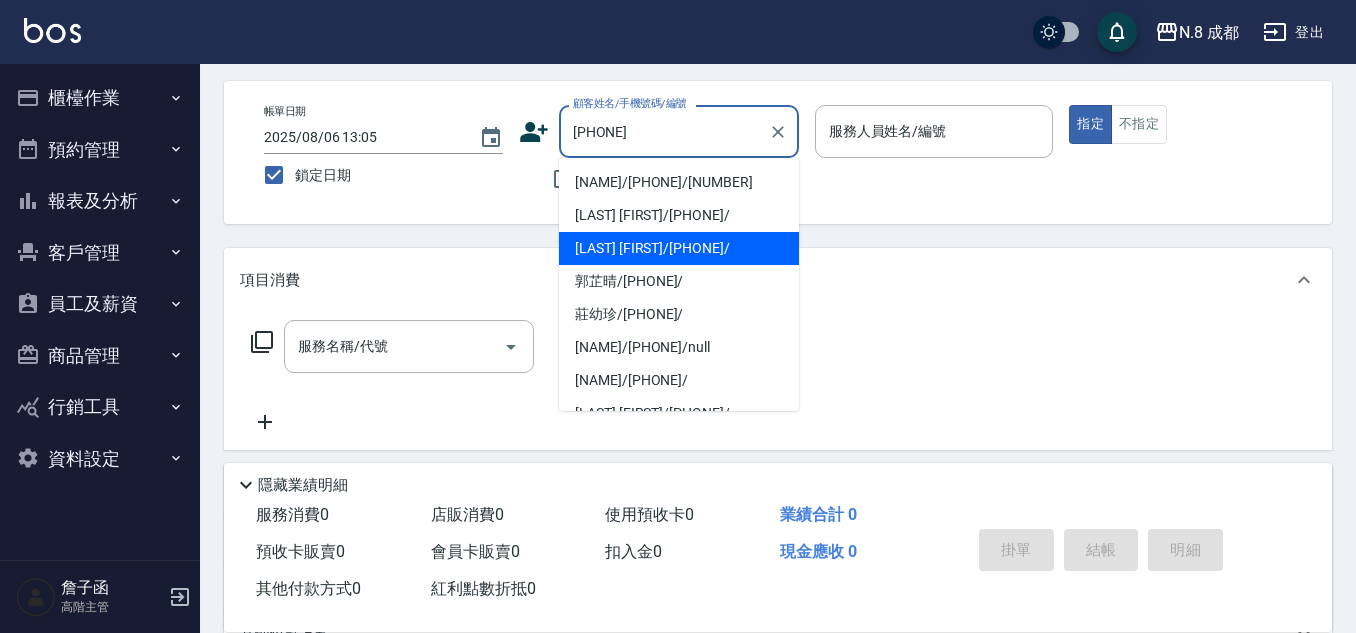 scroll, scrollTop: 45, scrollLeft: 0, axis: vertical 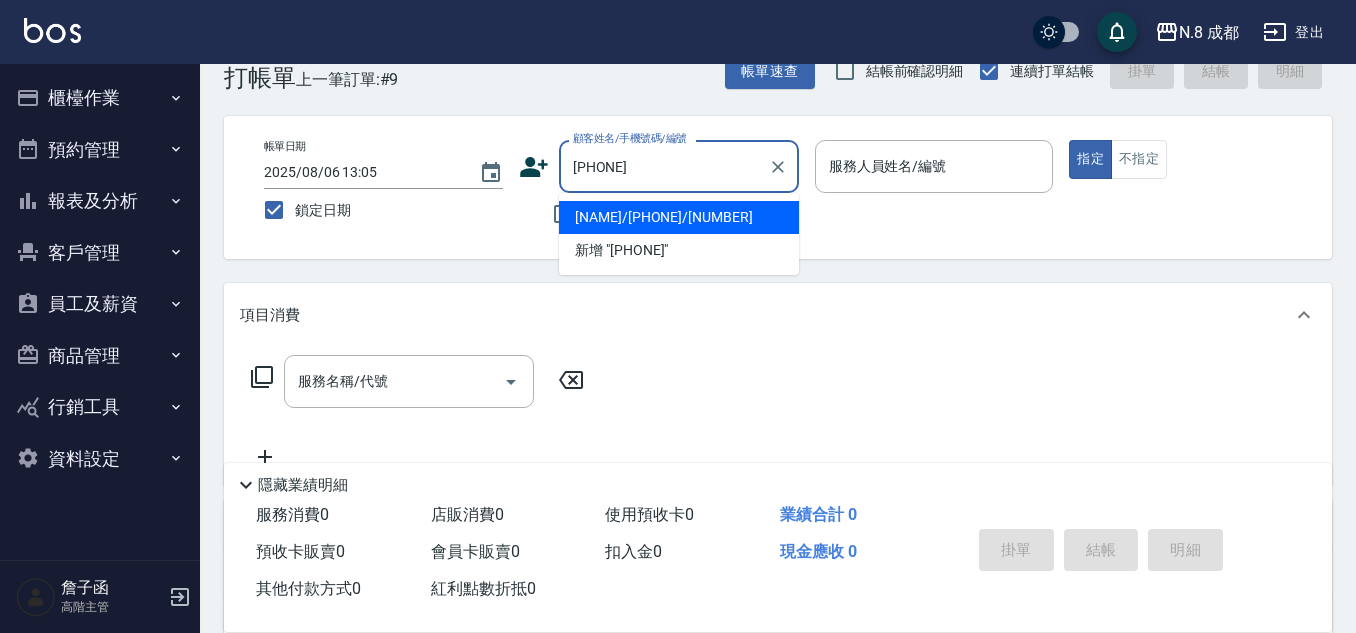 click on "[NAME]/[PHONE]/[NUMBER]" at bounding box center [679, 217] 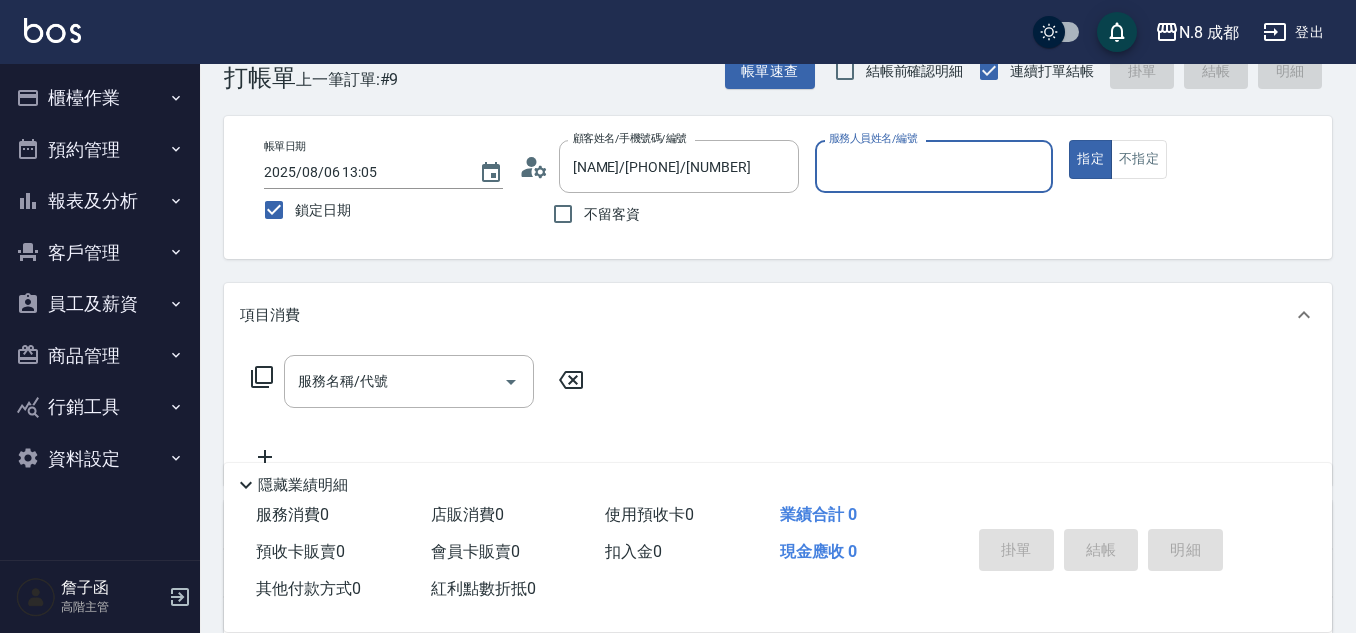 type on "高楷程-13" 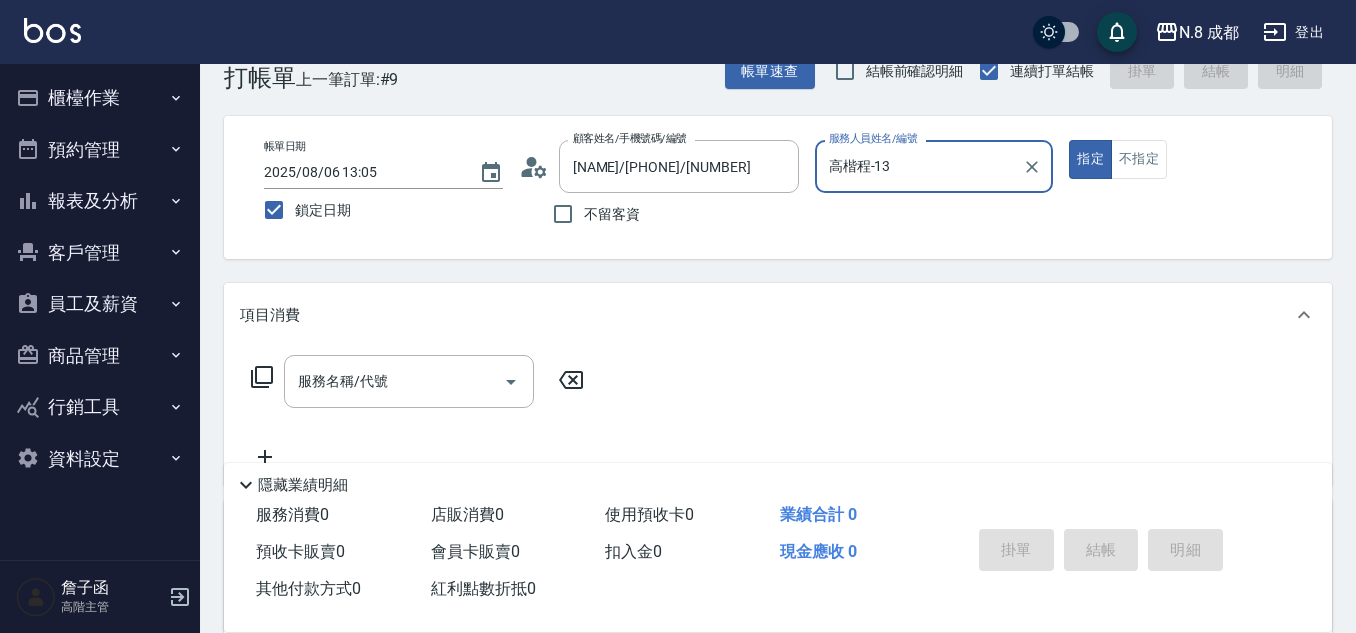 click on "服務名稱/代號" at bounding box center [394, 381] 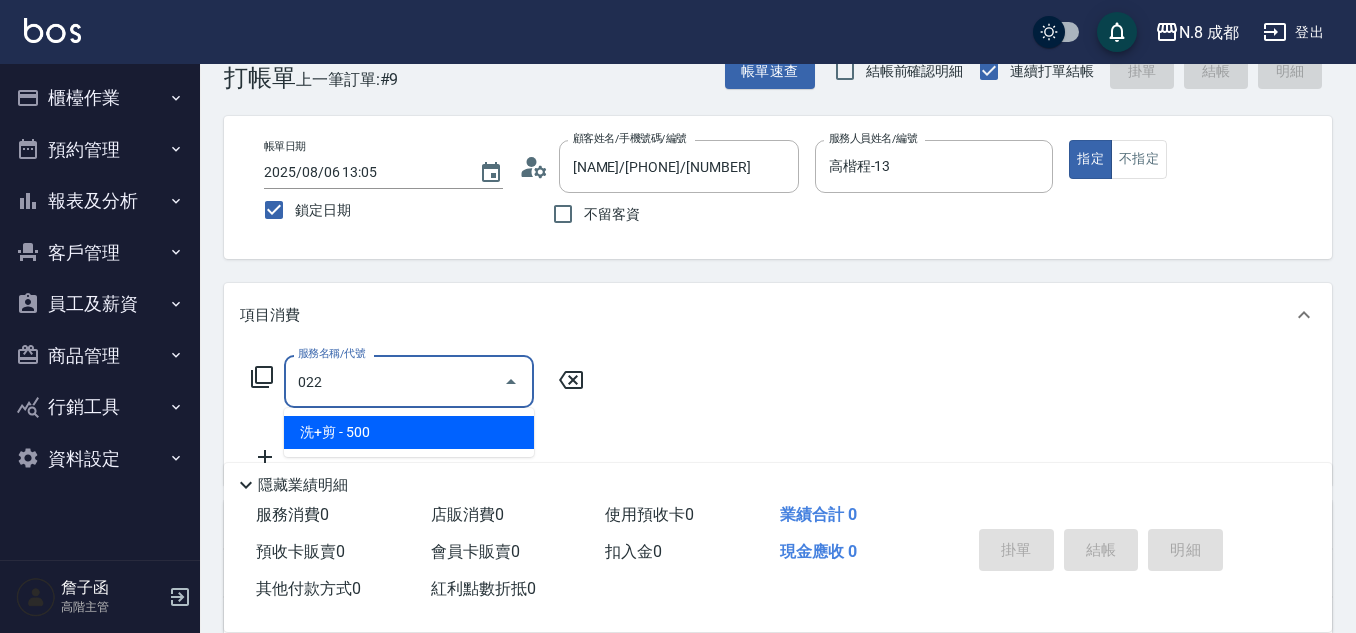 click on "洗+剪 - 500" at bounding box center (409, 432) 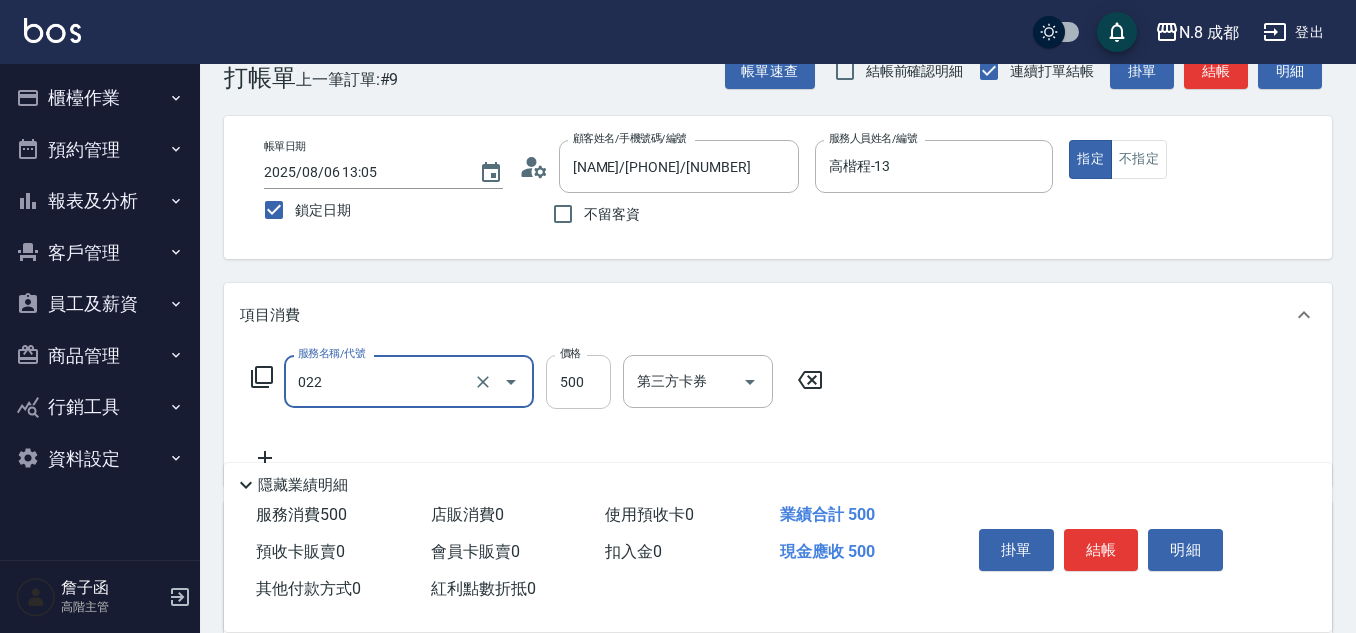 type on "洗+剪(022)" 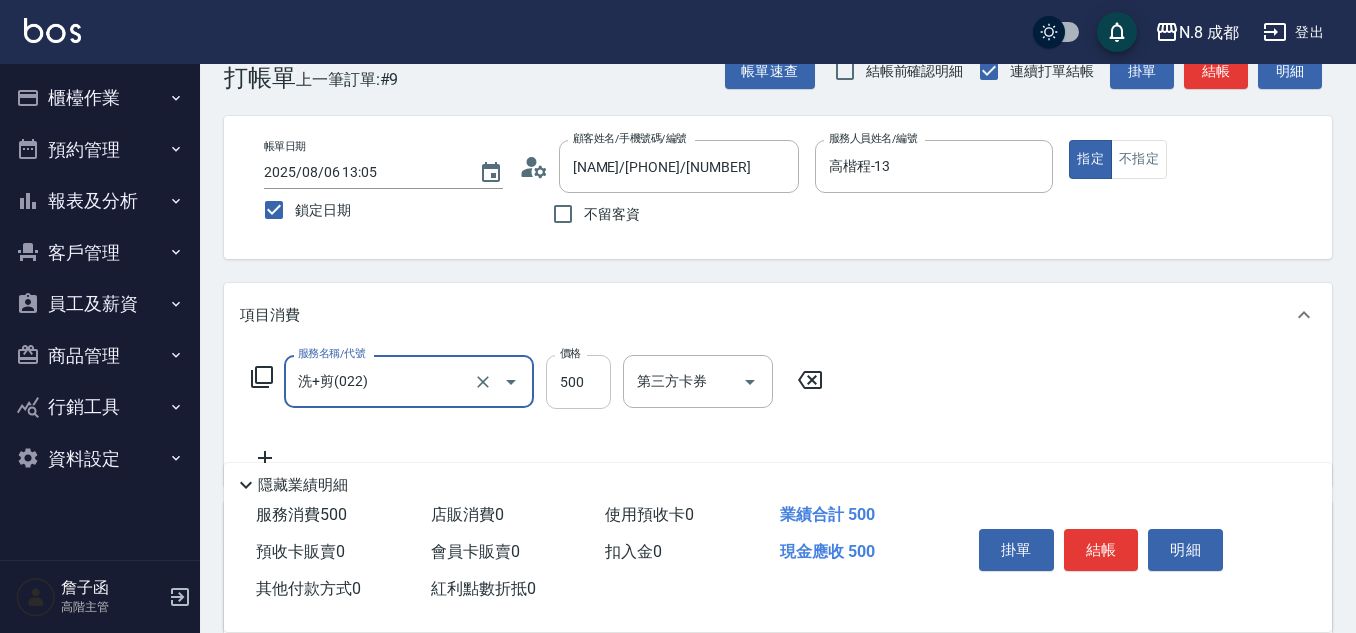 click on "500" at bounding box center (578, 382) 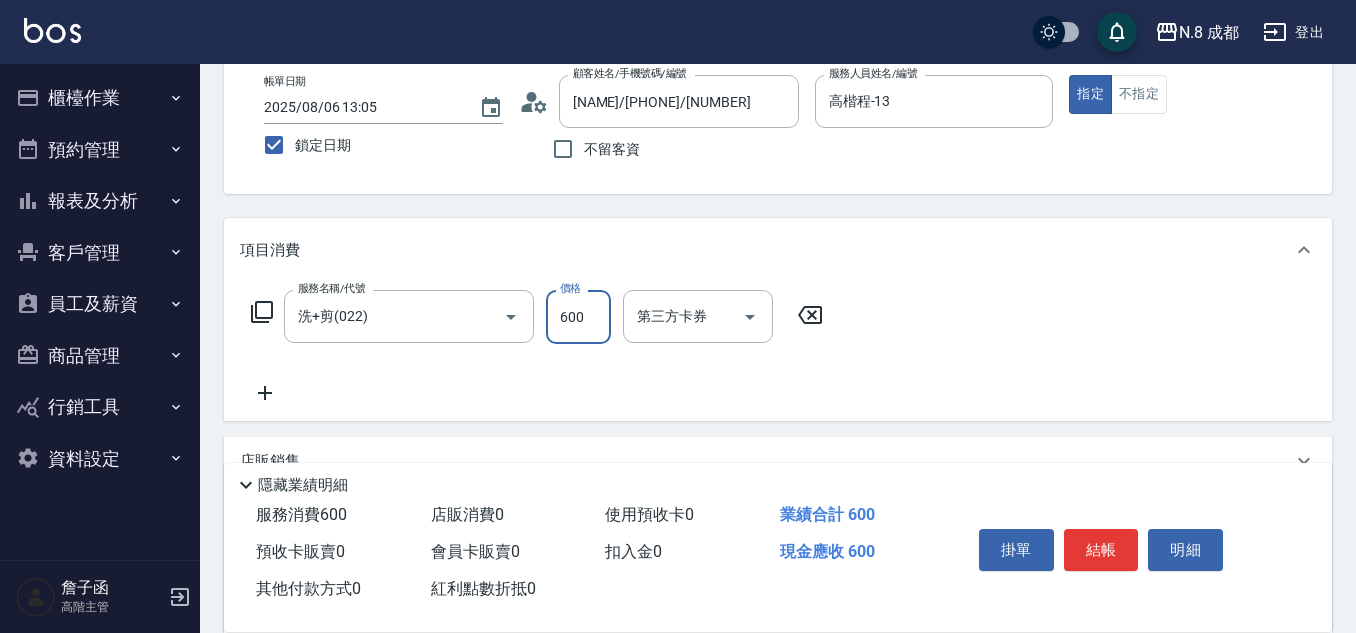 scroll, scrollTop: 145, scrollLeft: 0, axis: vertical 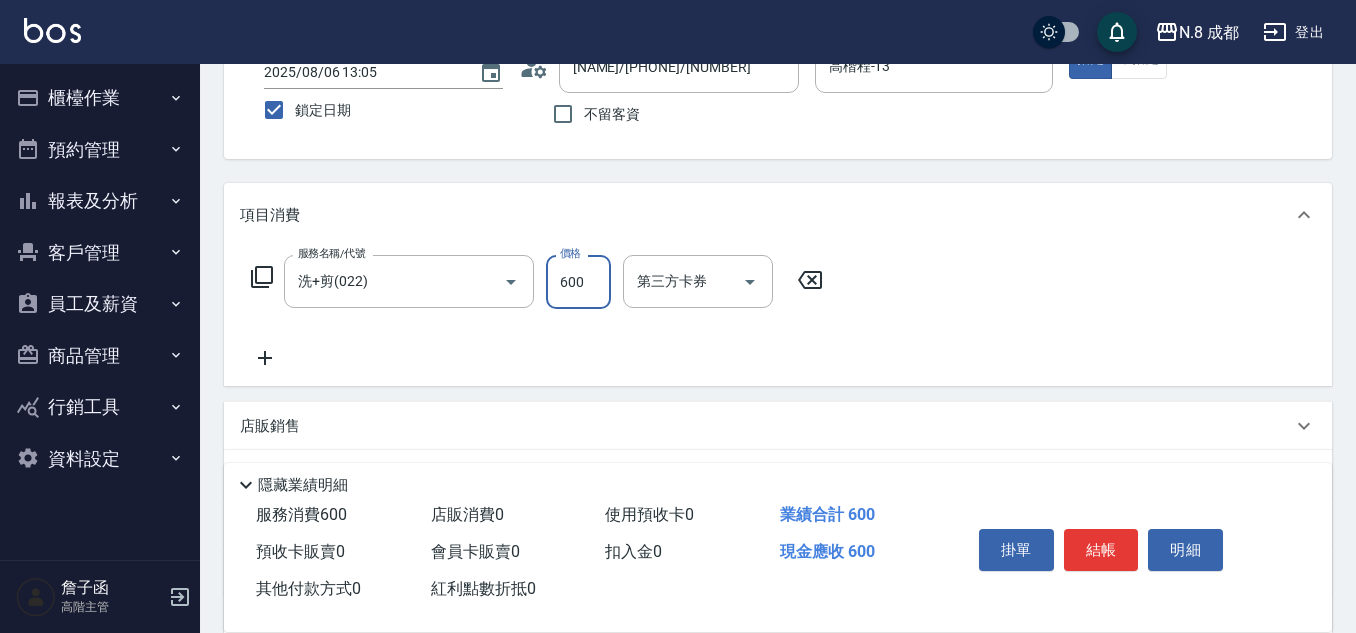 type on "600" 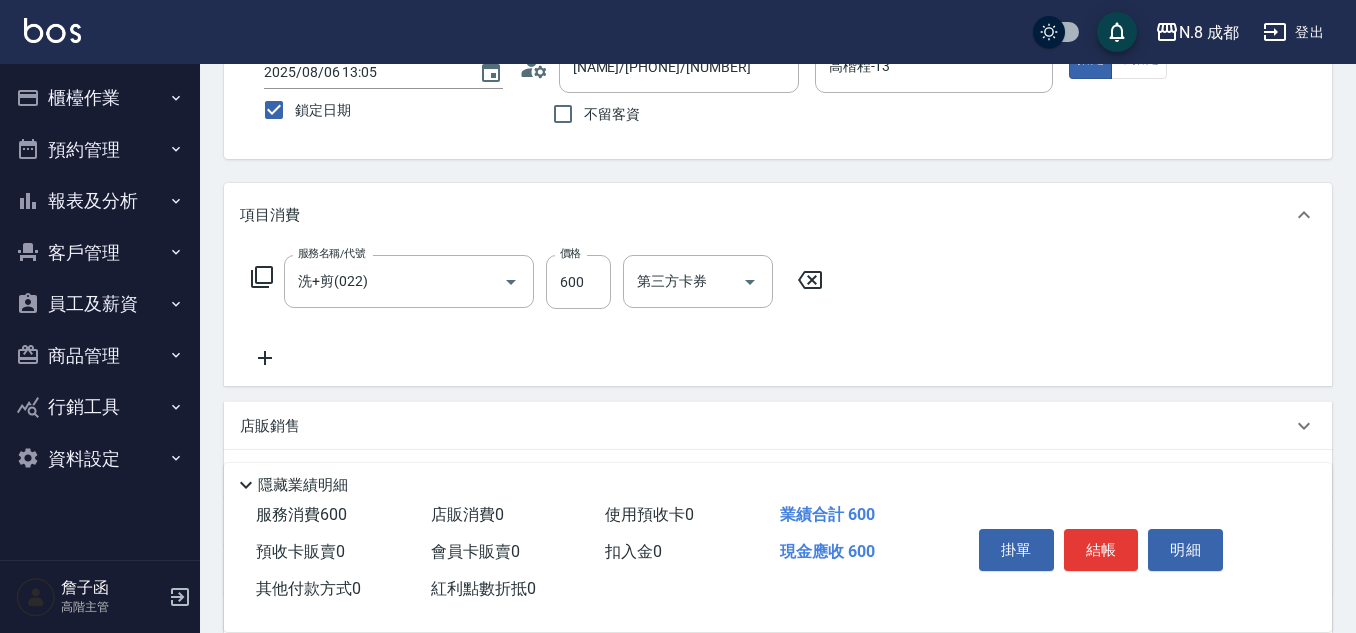 click 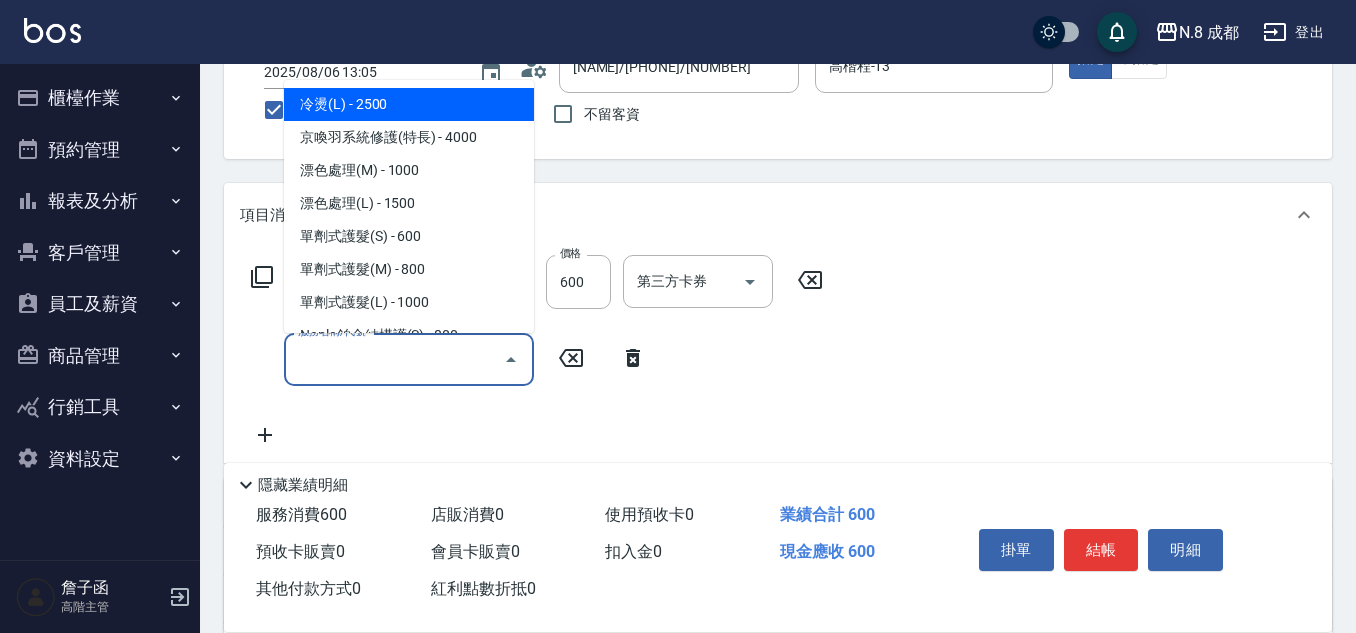 click on "服務名稱/代號" at bounding box center [394, 359] 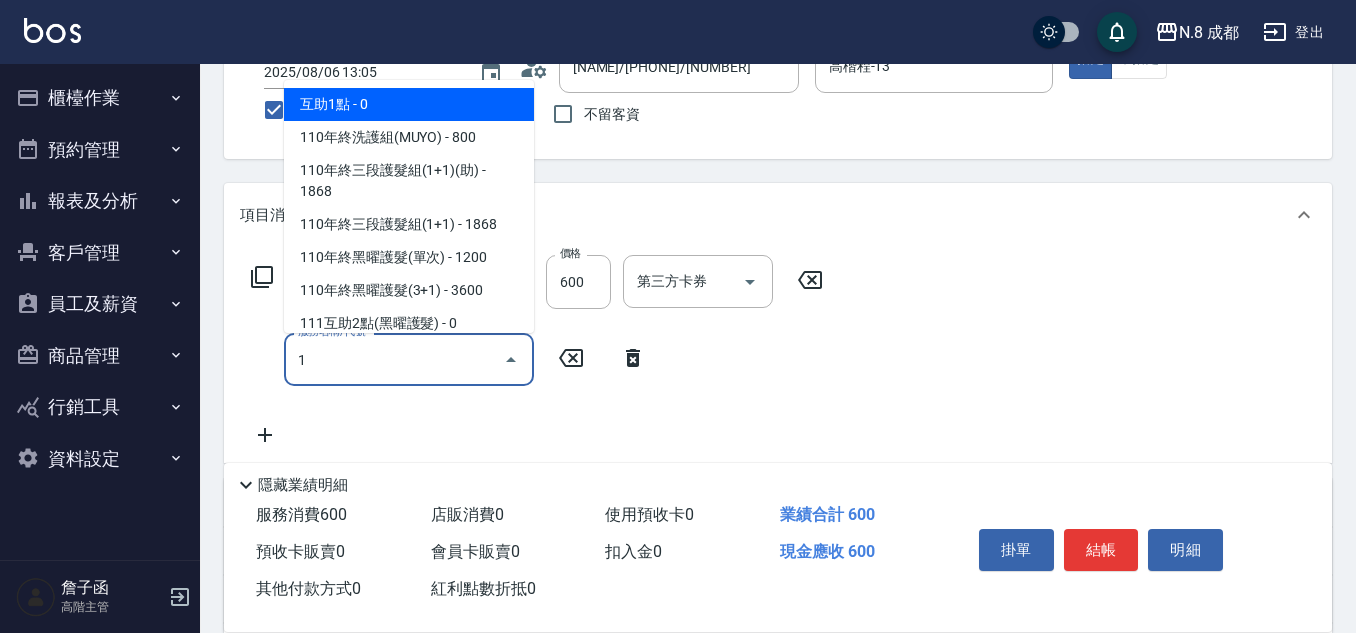 click on "互助1點 - 0" at bounding box center (409, 104) 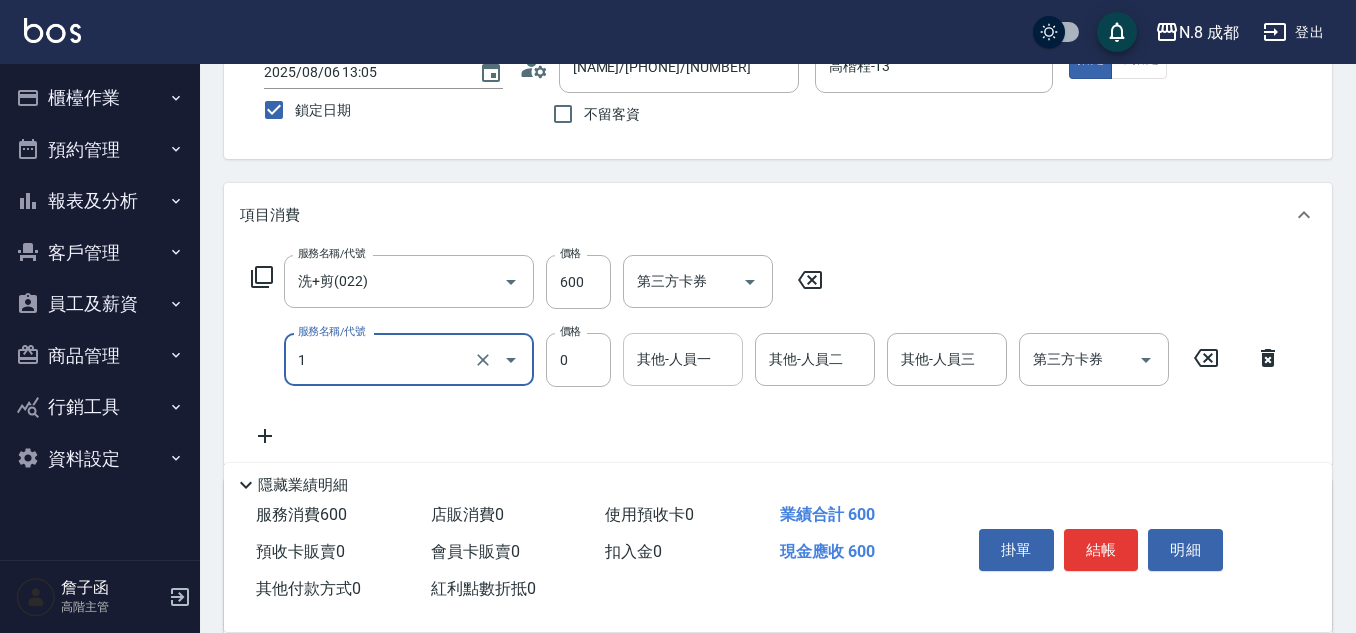 type on "互助1點(1)" 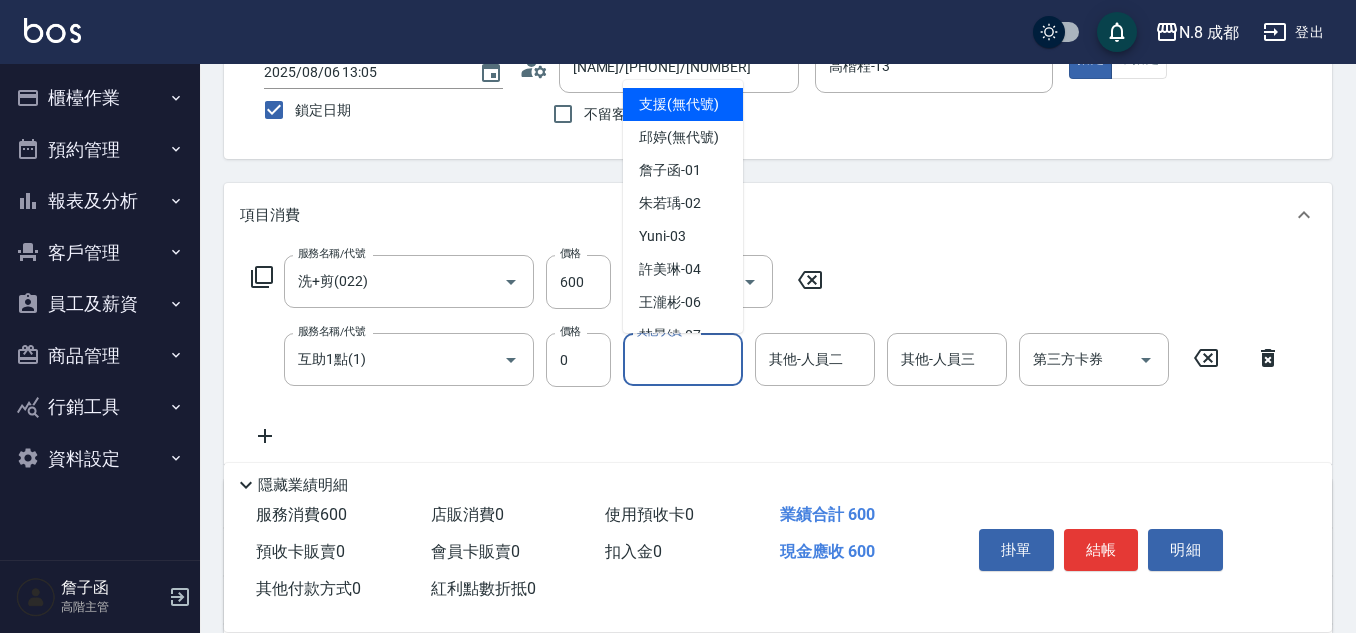 click on "其他-人員一" at bounding box center [683, 359] 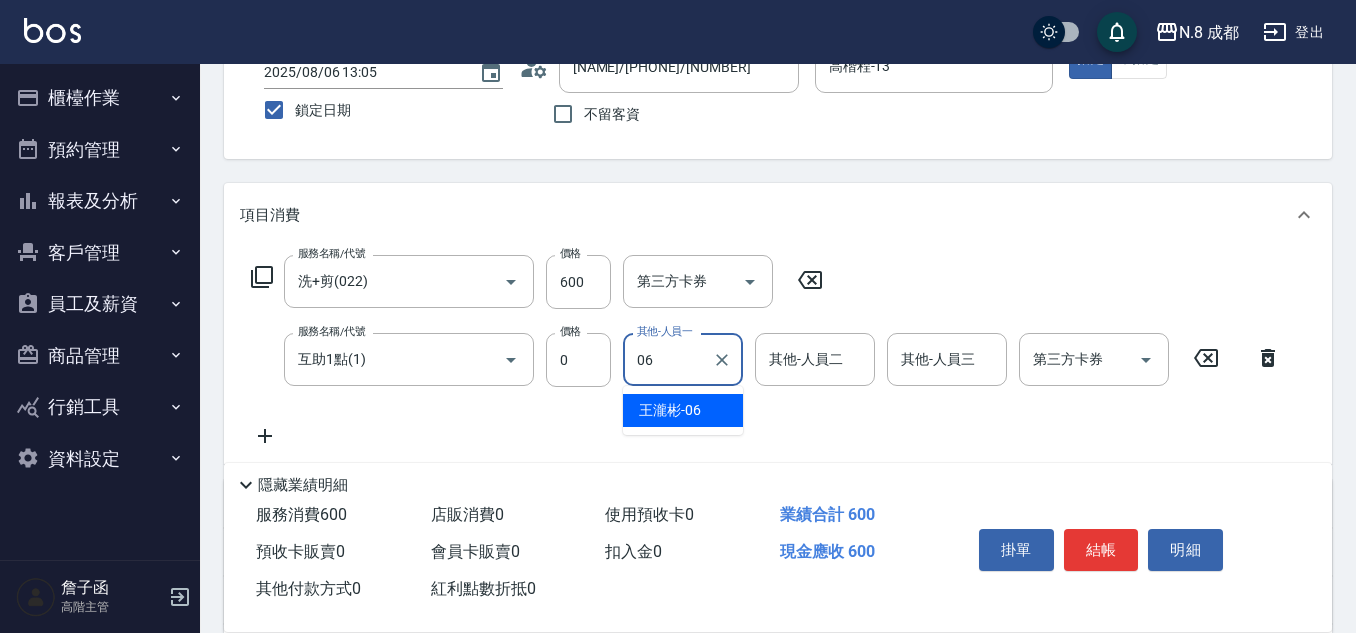 click on "[FIRST] -06" at bounding box center [670, 410] 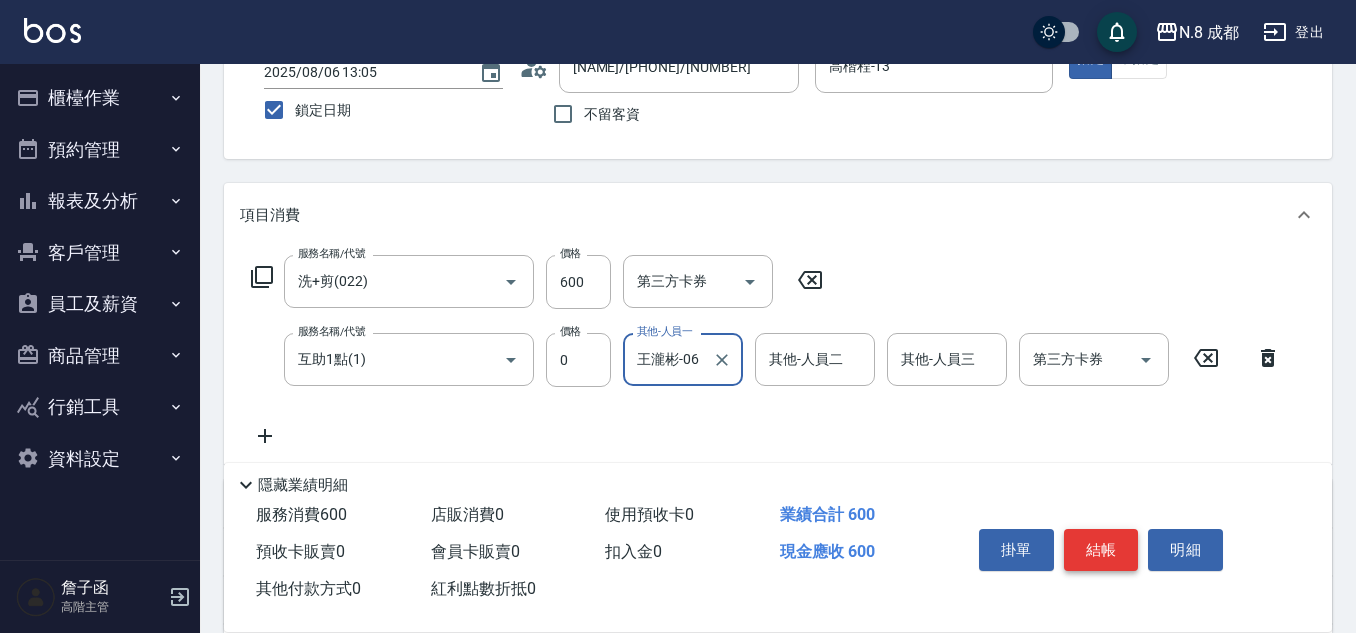 type on "王瀧彬-06" 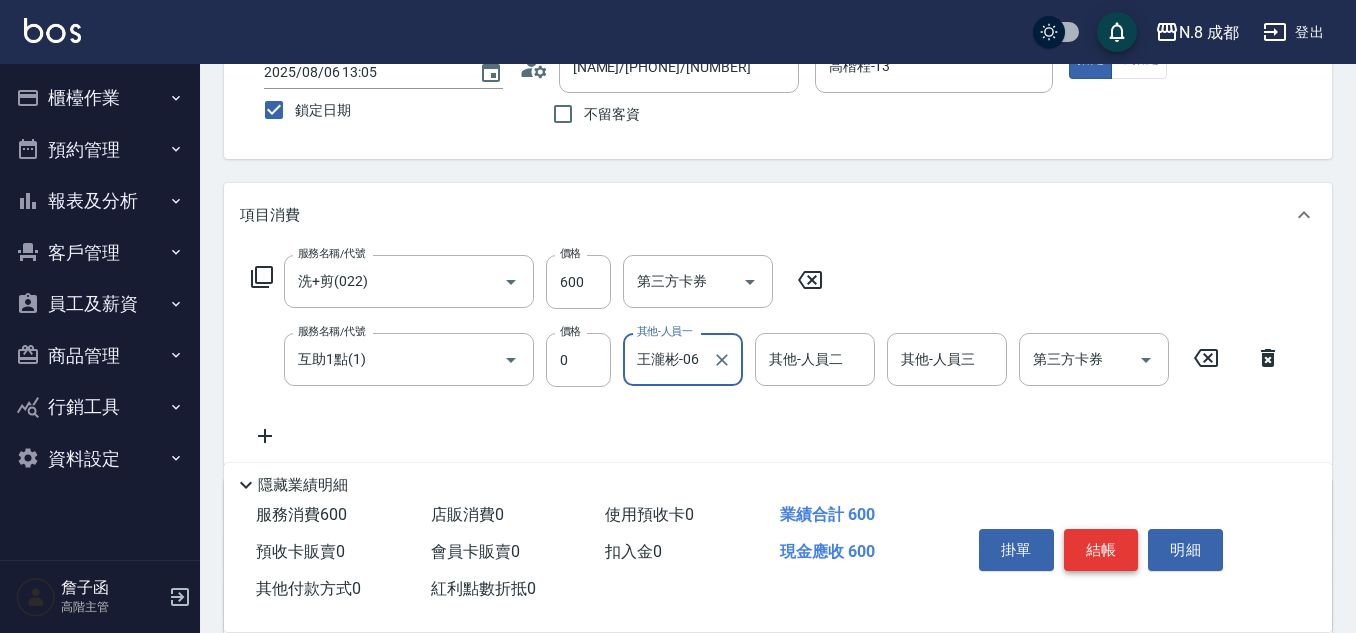 click on "結帳" at bounding box center (1101, 550) 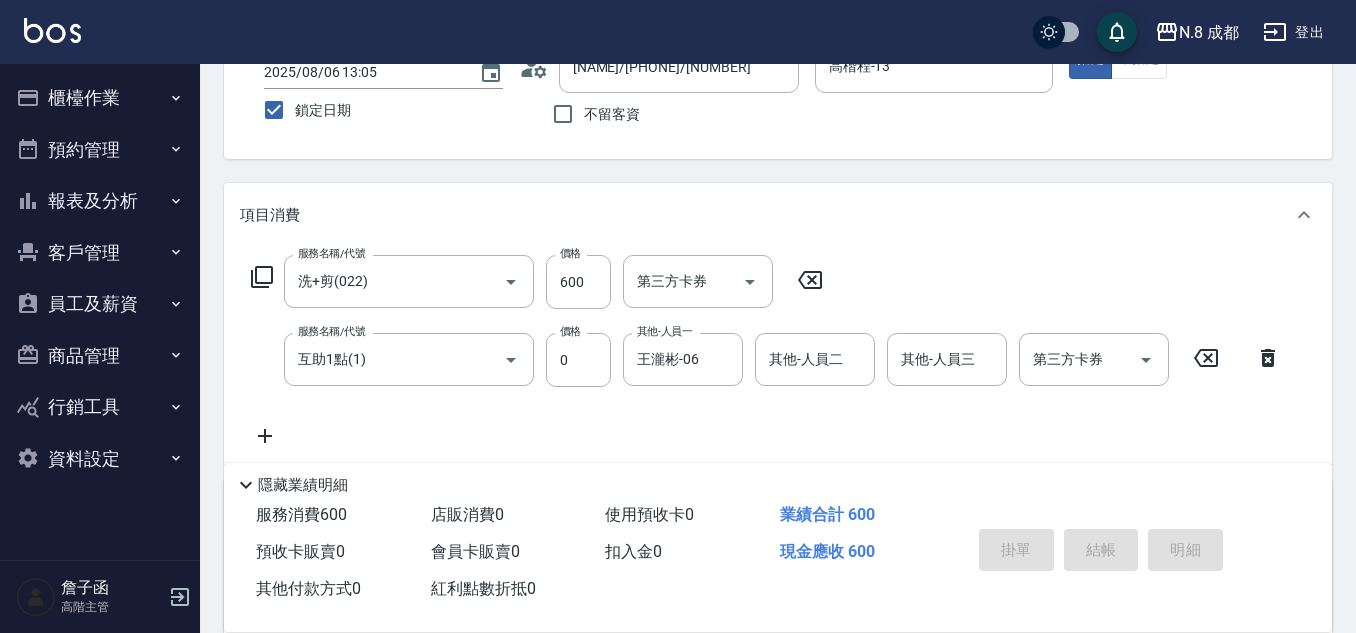 type 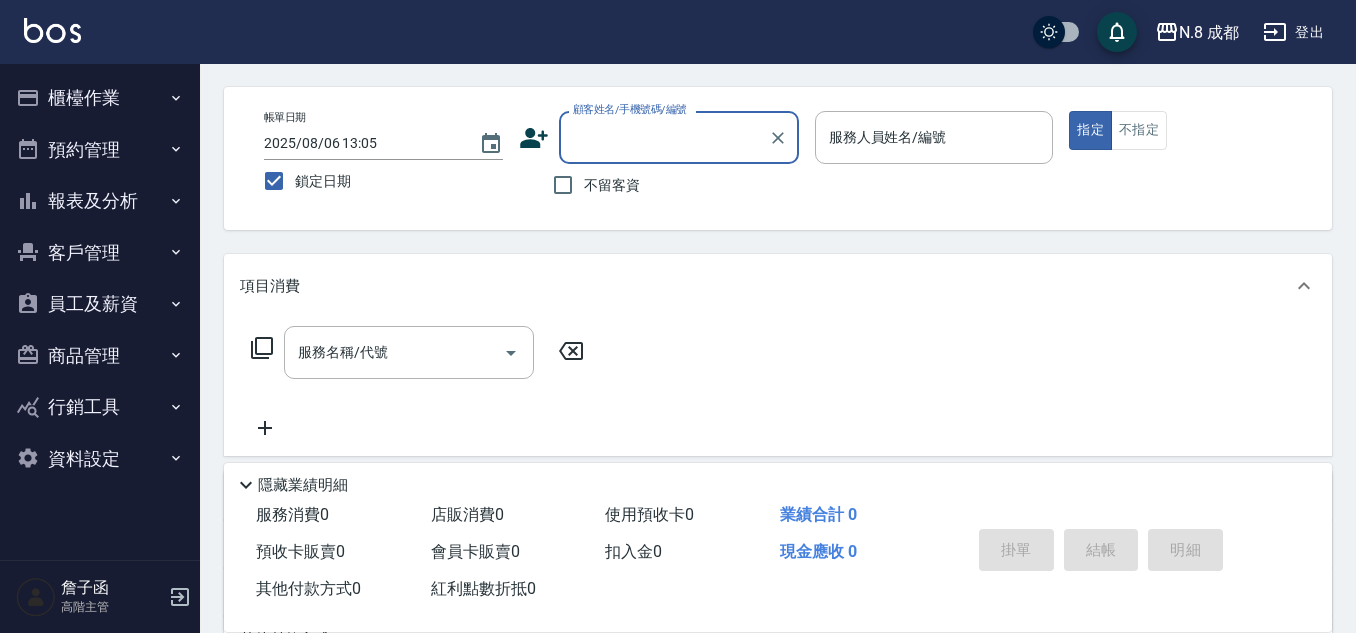 scroll, scrollTop: 0, scrollLeft: 0, axis: both 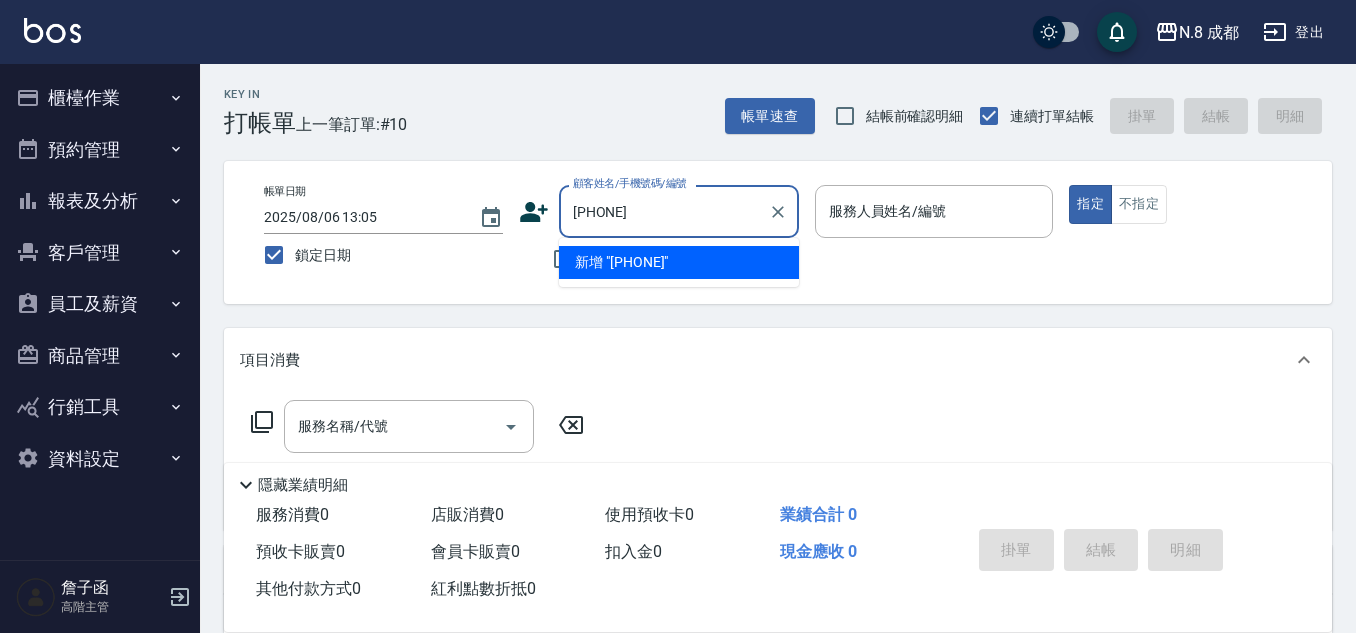 type on "[PHONE]" 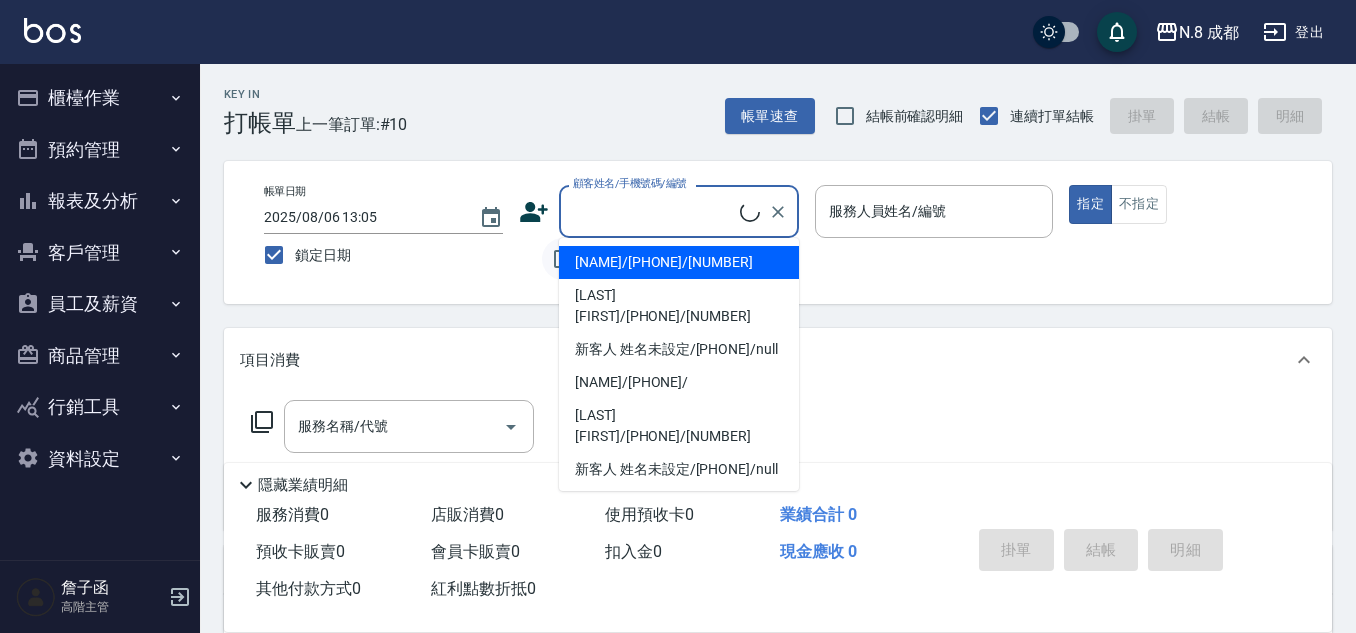click on "[NAME]/[PHONE]/[NUMBER]" at bounding box center [679, 262] 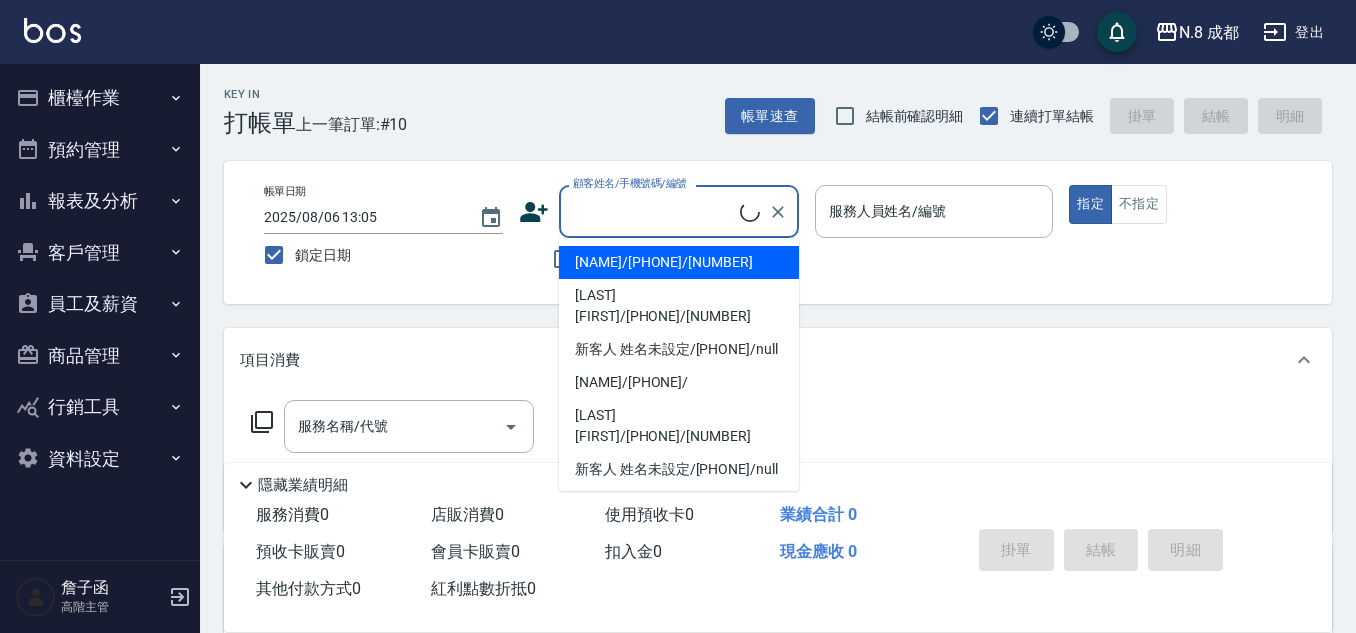 type on "[NAME]/[PHONE]/[NUMBER]" 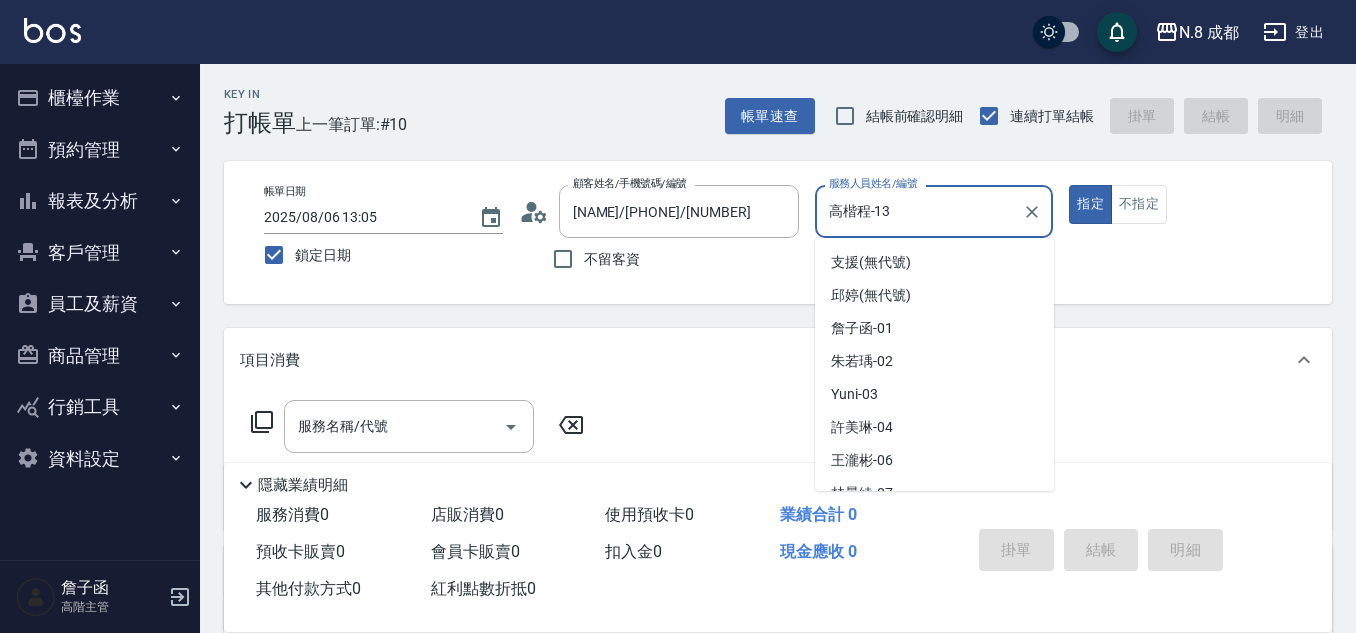 drag, startPoint x: 868, startPoint y: 207, endPoint x: 888, endPoint y: 205, distance: 20.09975 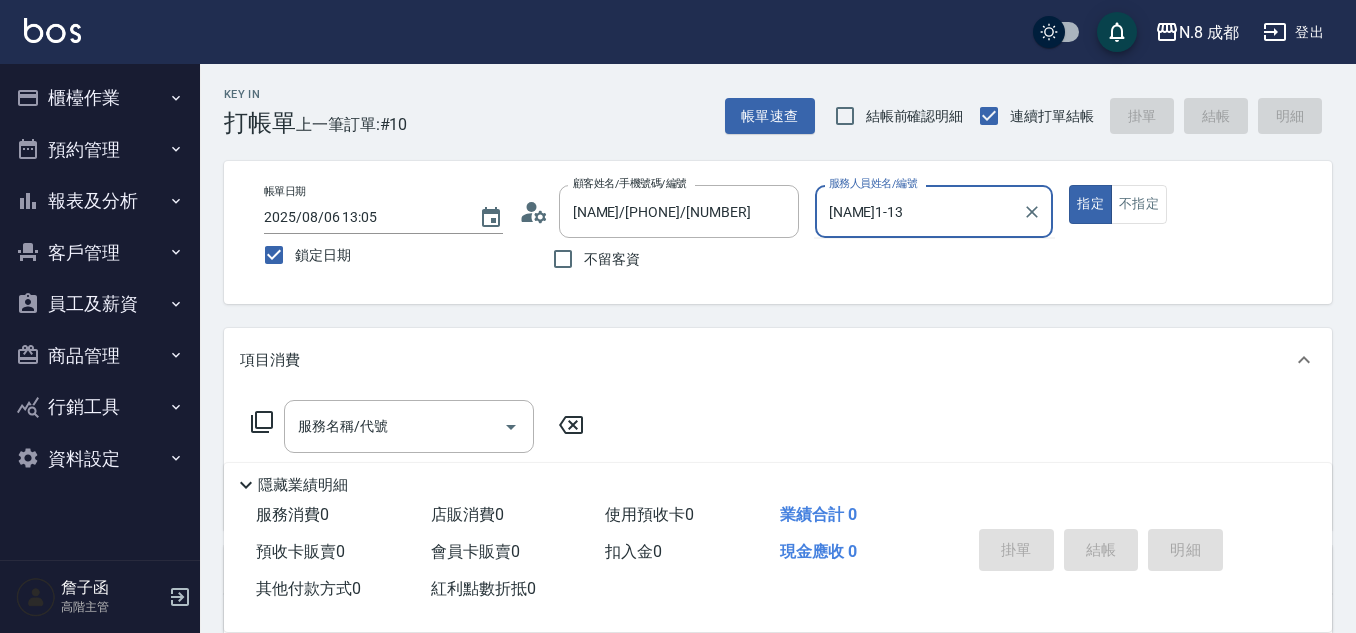 type on "[LAST] [FIRST][NUMBER]-[NUMBER]" 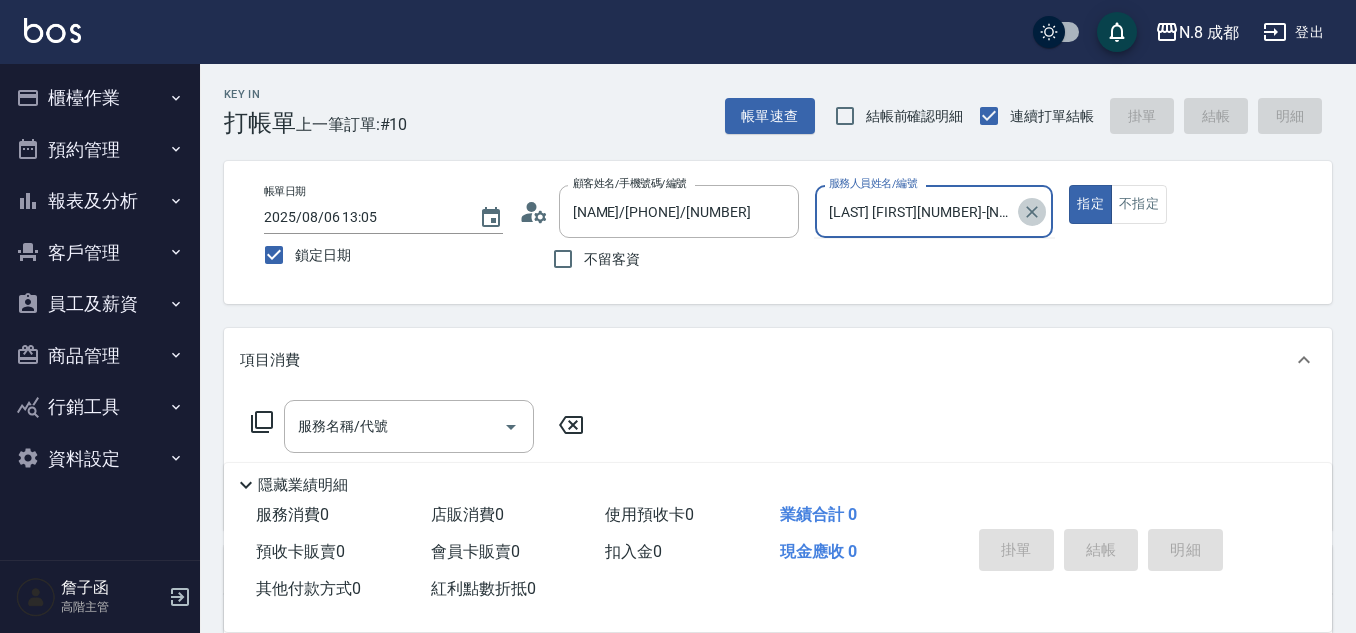 click 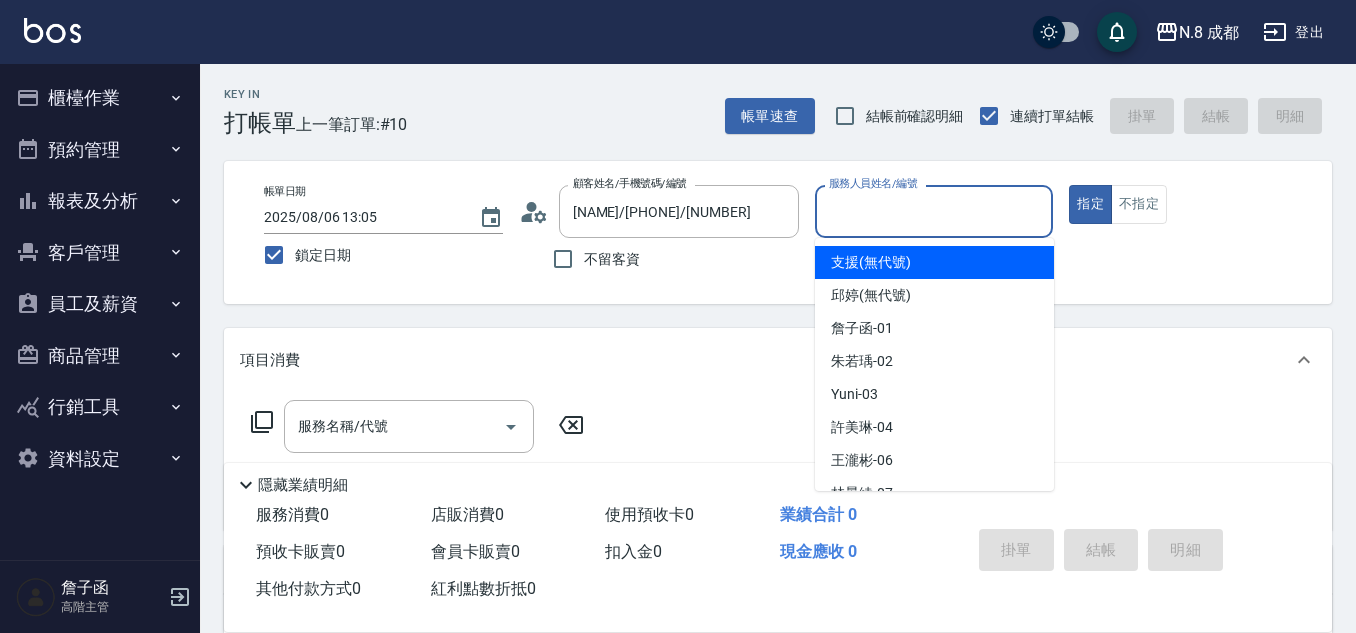 click on "服務人員姓名/編號" at bounding box center (934, 211) 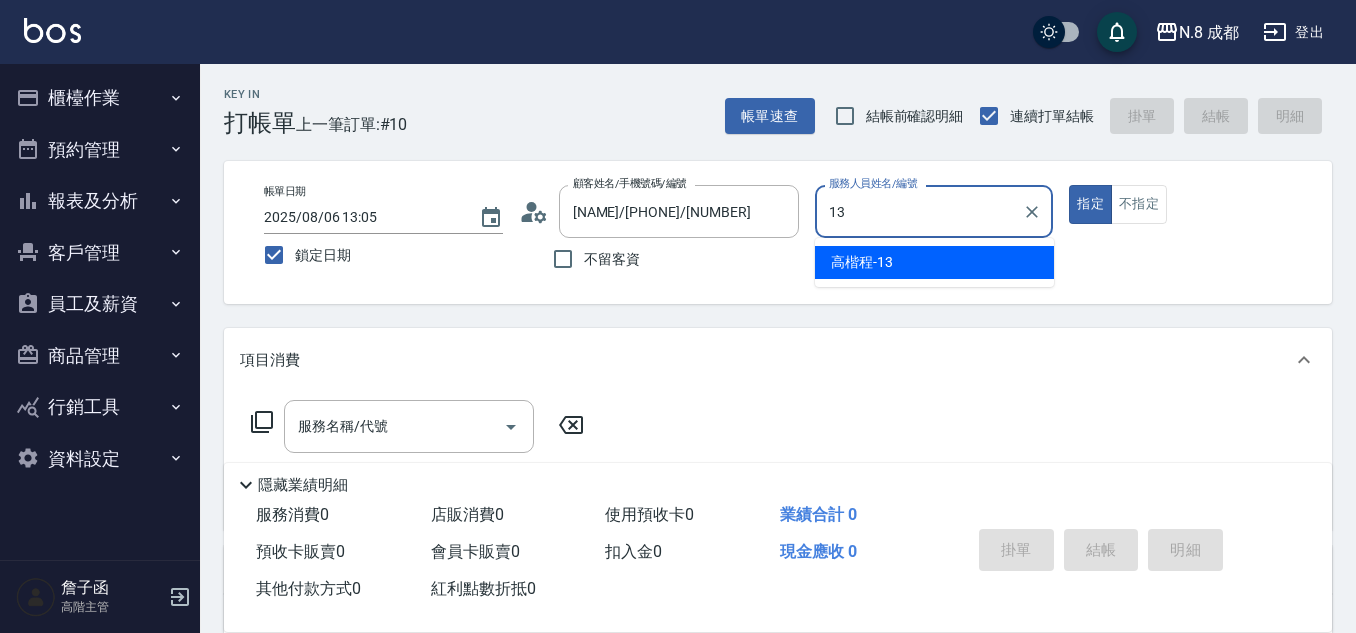 click on "[NAME] -13" at bounding box center (862, 262) 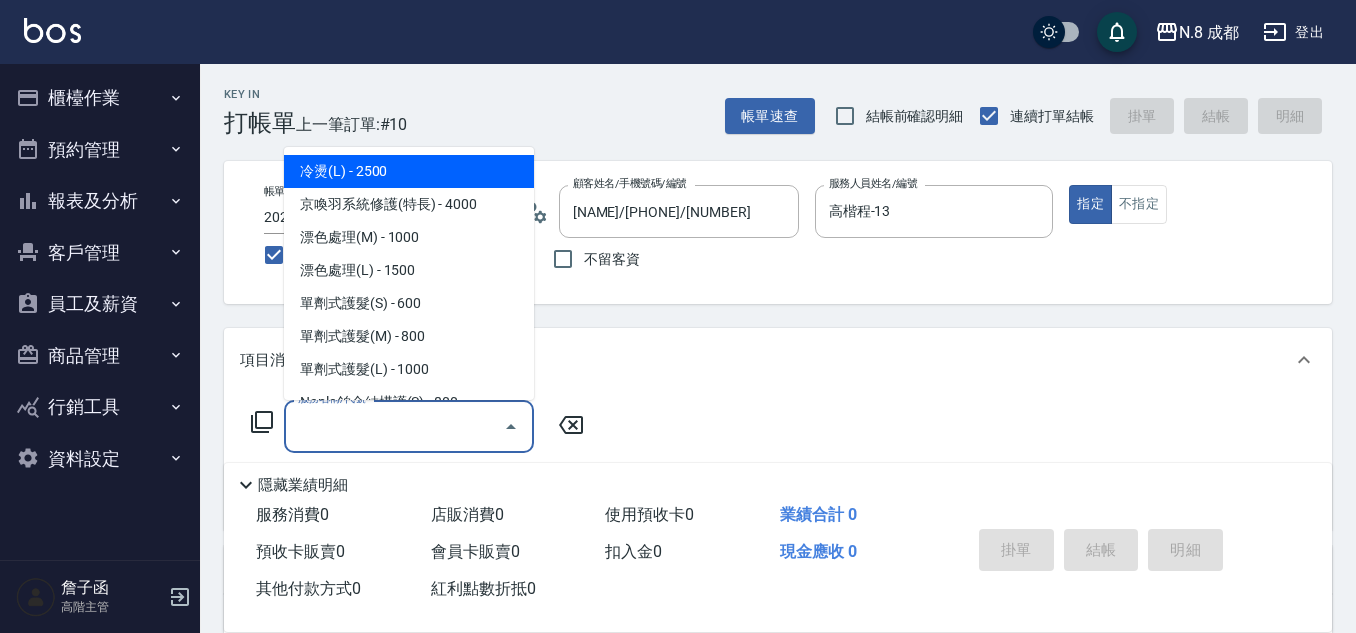 click on "服務名稱/代號" at bounding box center [394, 426] 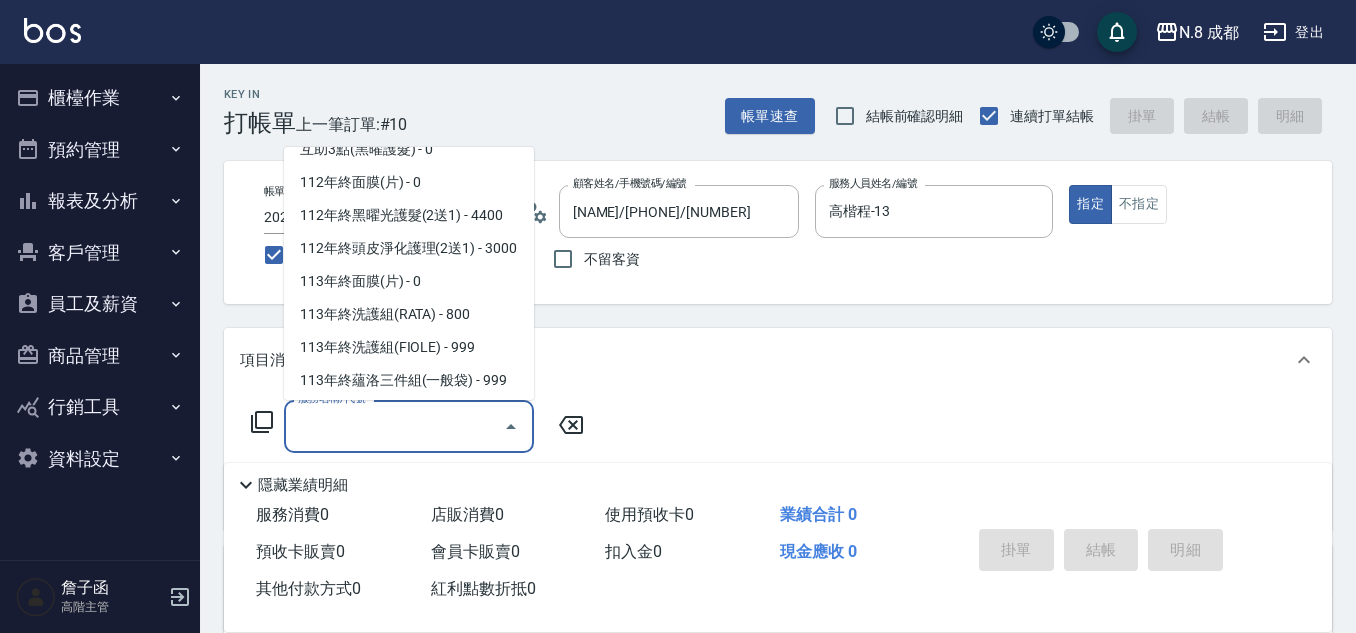 scroll, scrollTop: 2697, scrollLeft: 0, axis: vertical 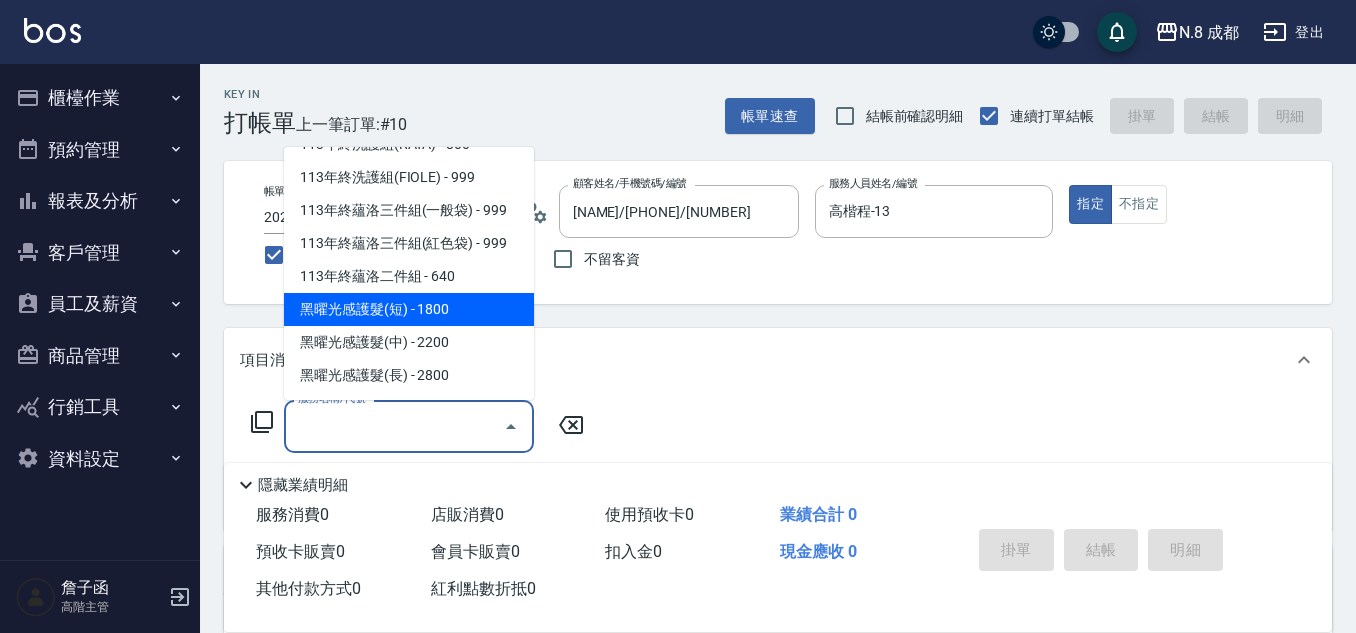 click on "黑曜光感護髮(短) - 1800" at bounding box center (409, 309) 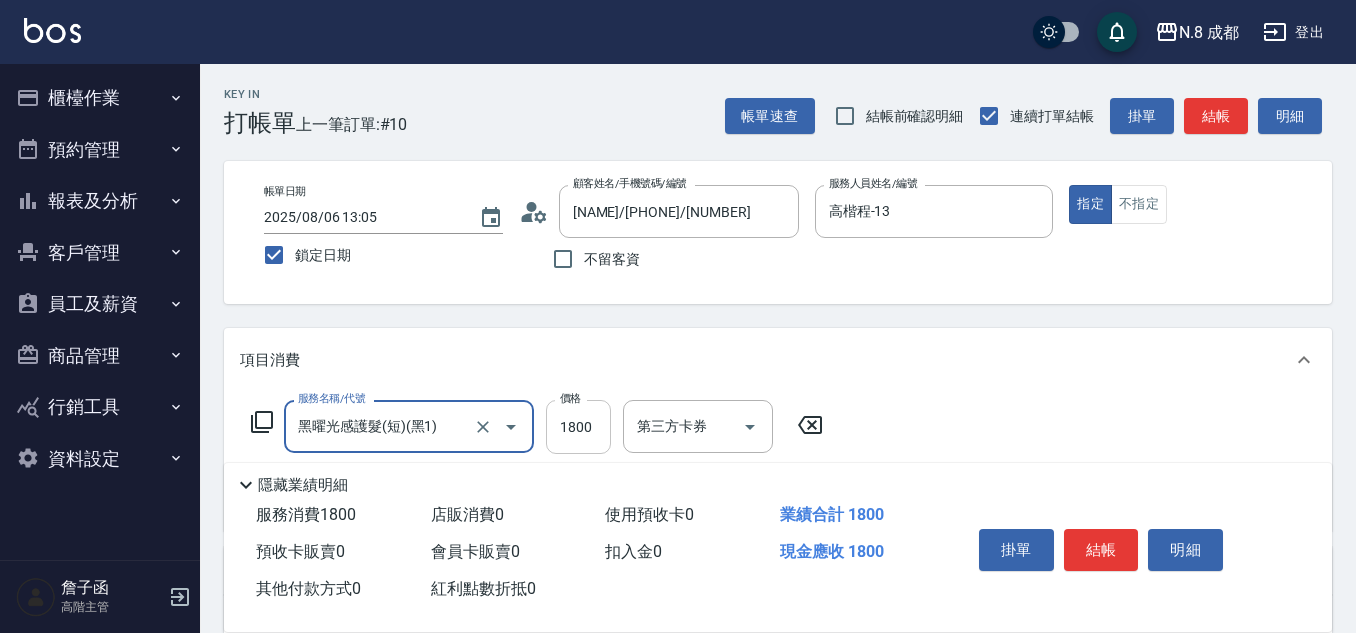 click on "1800" at bounding box center (578, 427) 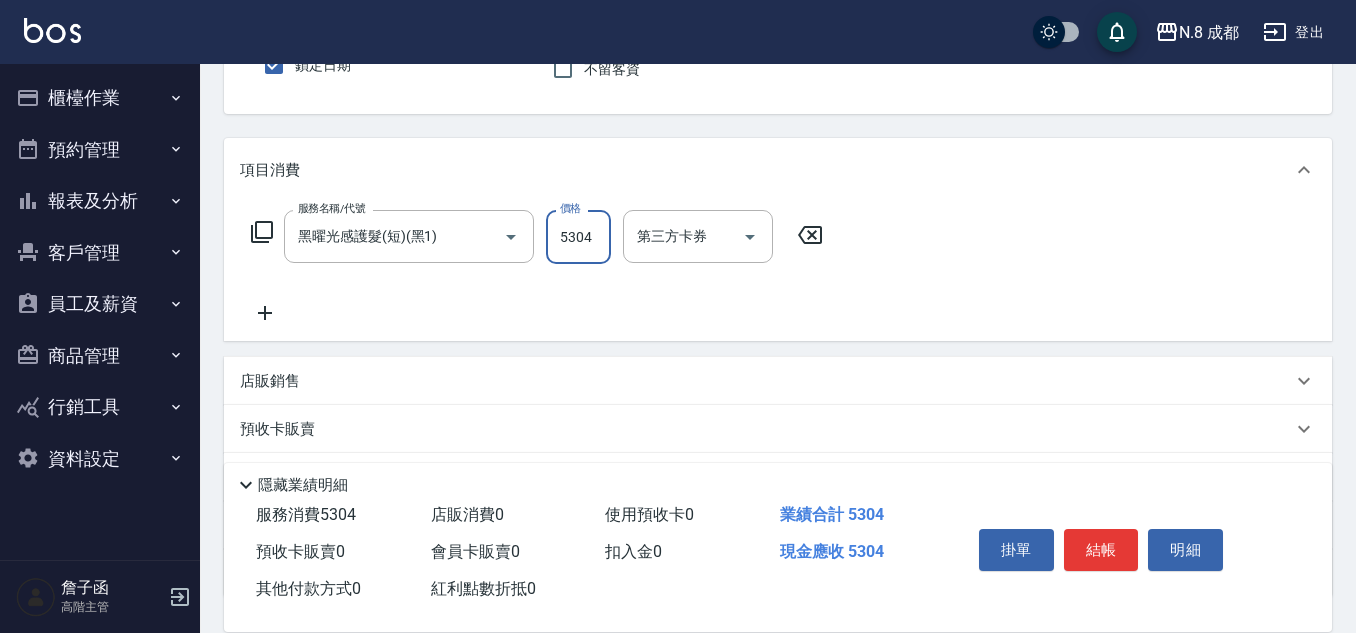 scroll, scrollTop: 200, scrollLeft: 0, axis: vertical 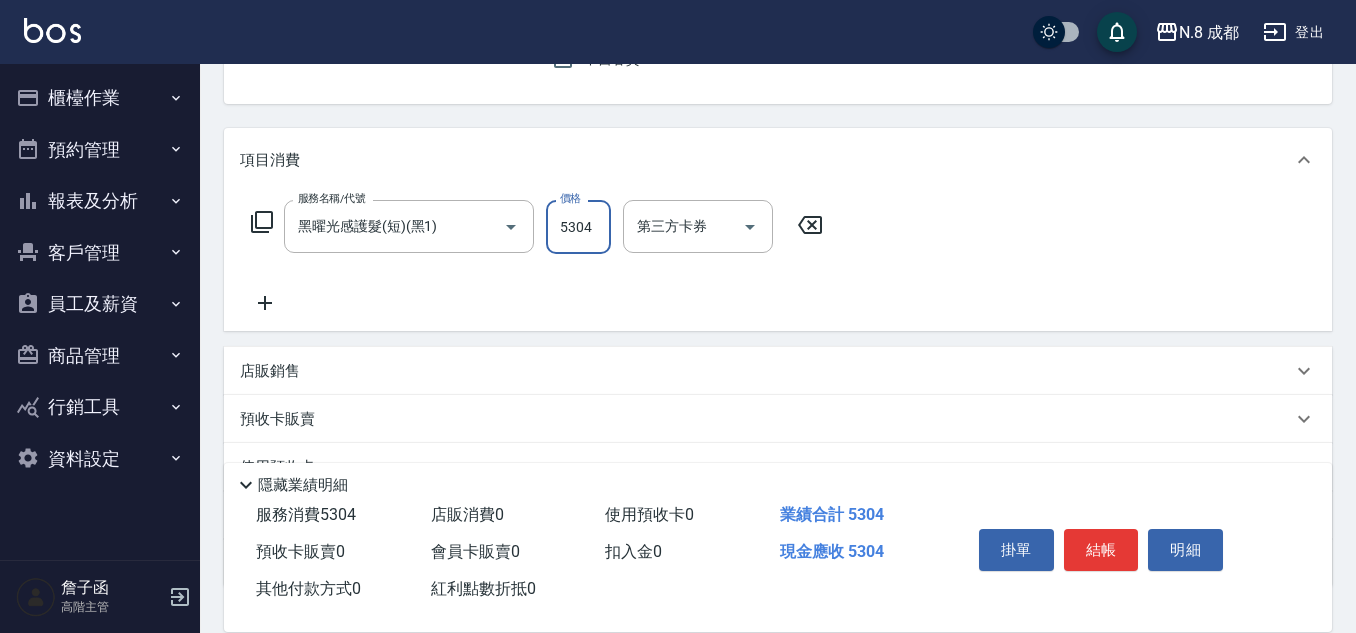 type on "5304" 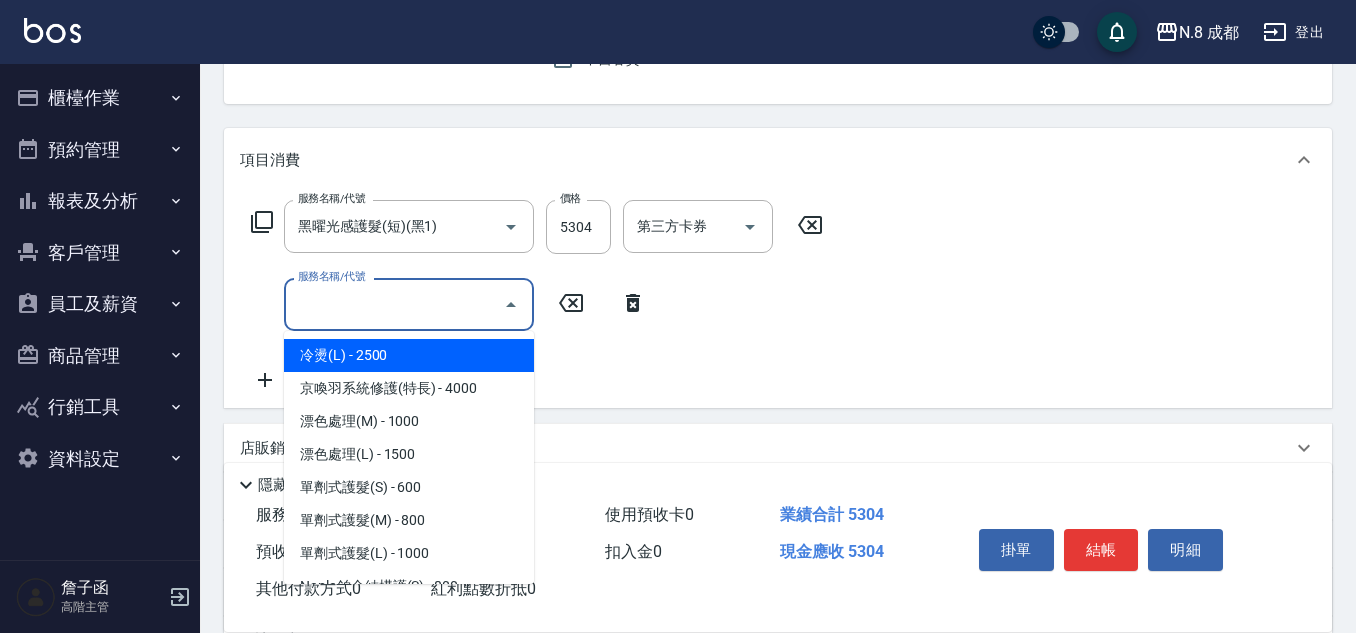 click on "服務名稱/代號" at bounding box center [394, 304] 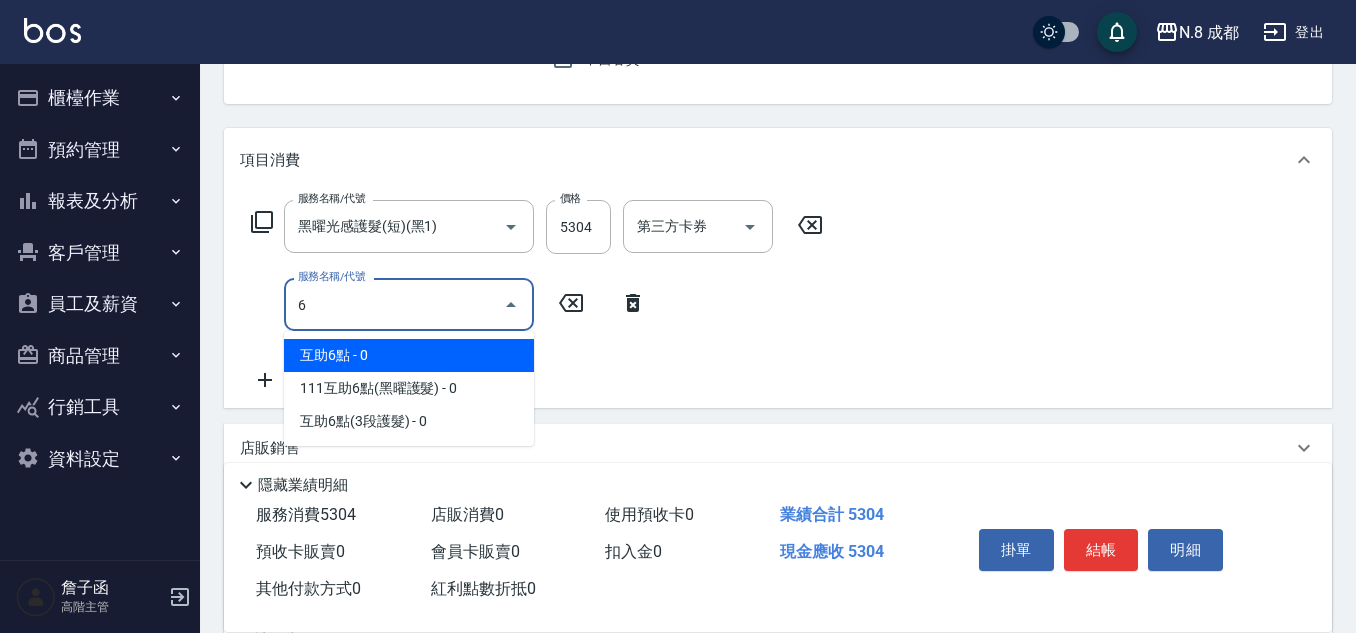 click on "互助6點 - 0" at bounding box center (409, 355) 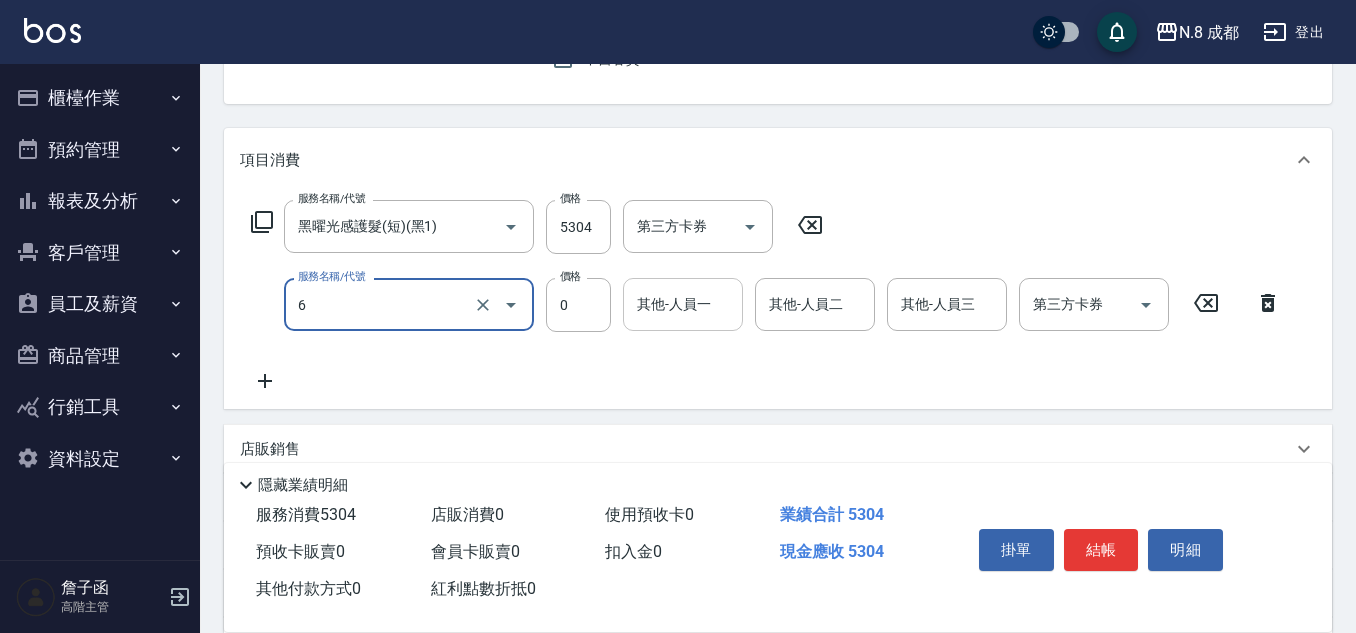 click on "其他-人員一" at bounding box center [683, 304] 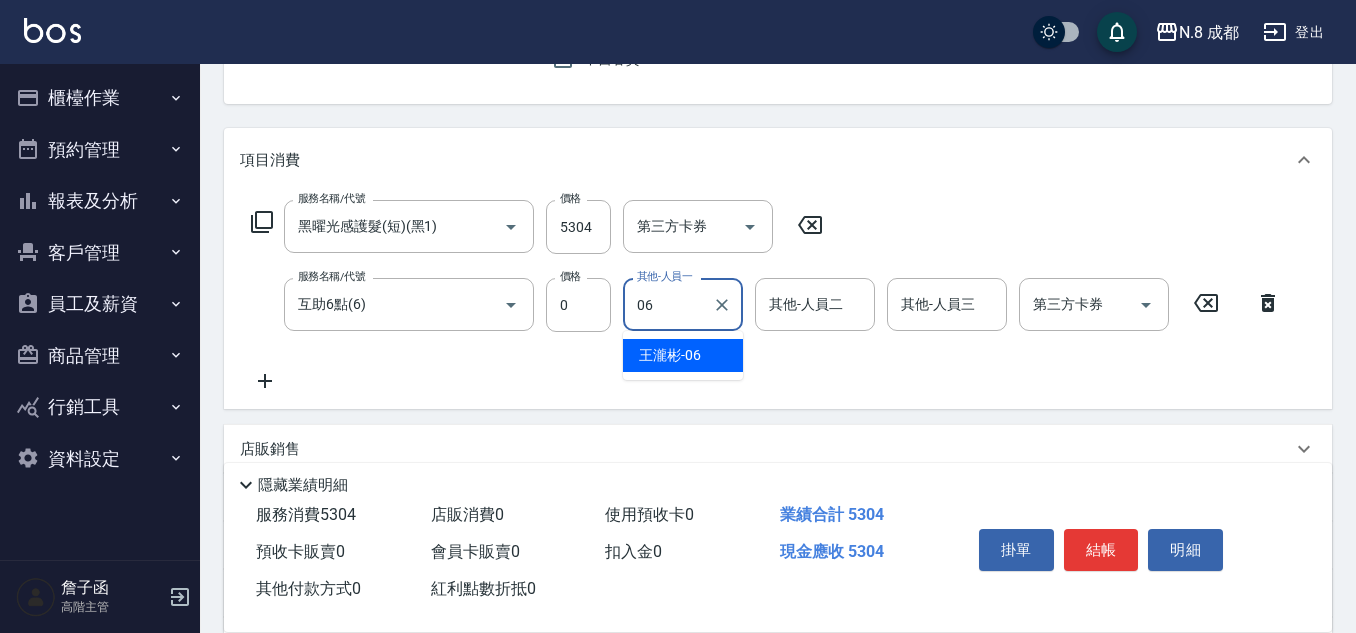 click on "[FIRST] -06" at bounding box center (670, 355) 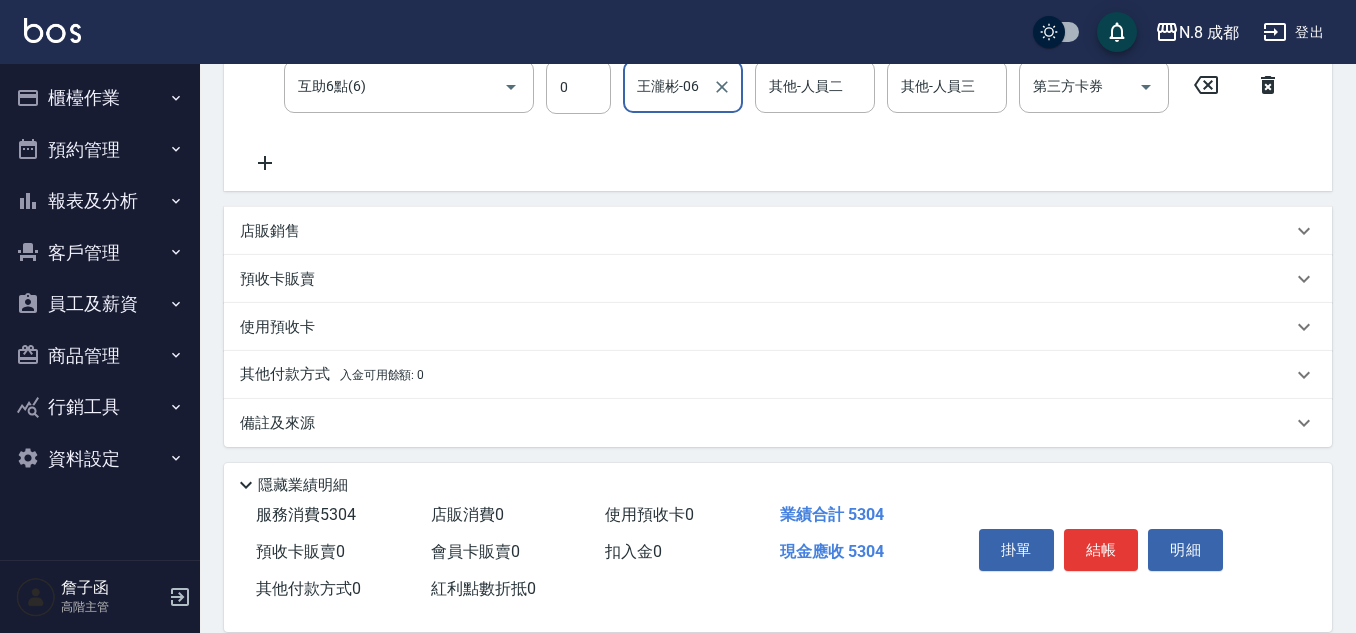 scroll, scrollTop: 424, scrollLeft: 0, axis: vertical 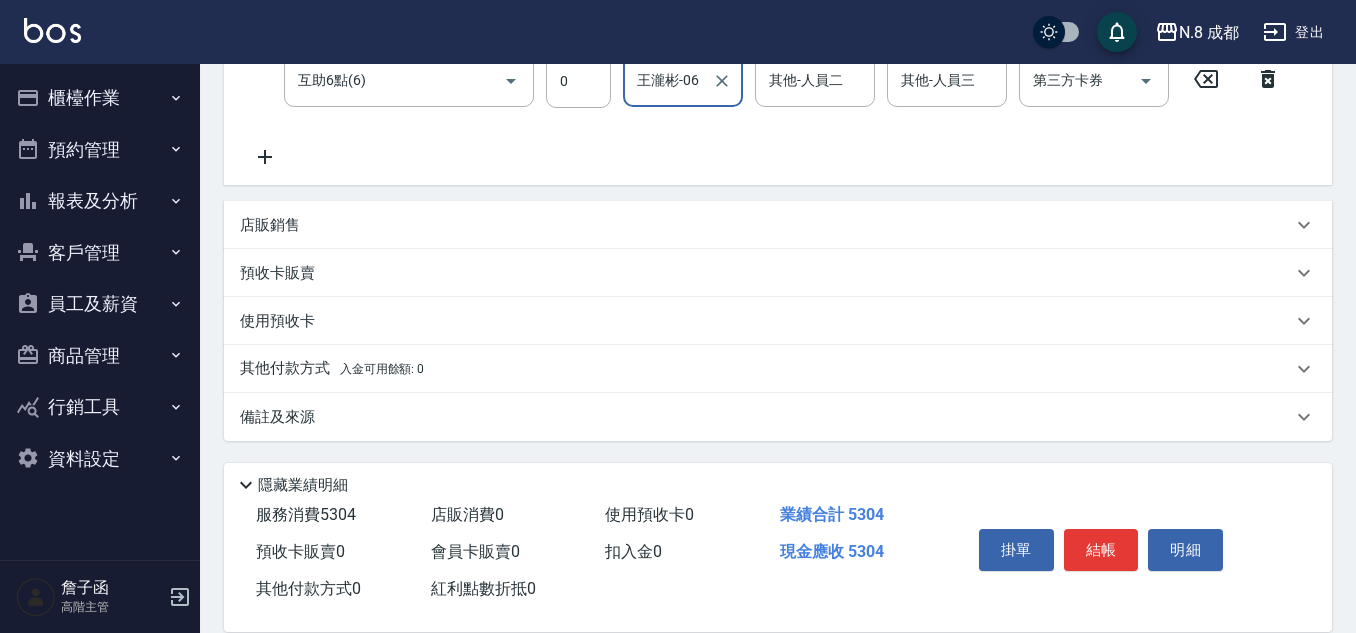 type on "王瀧彬-06" 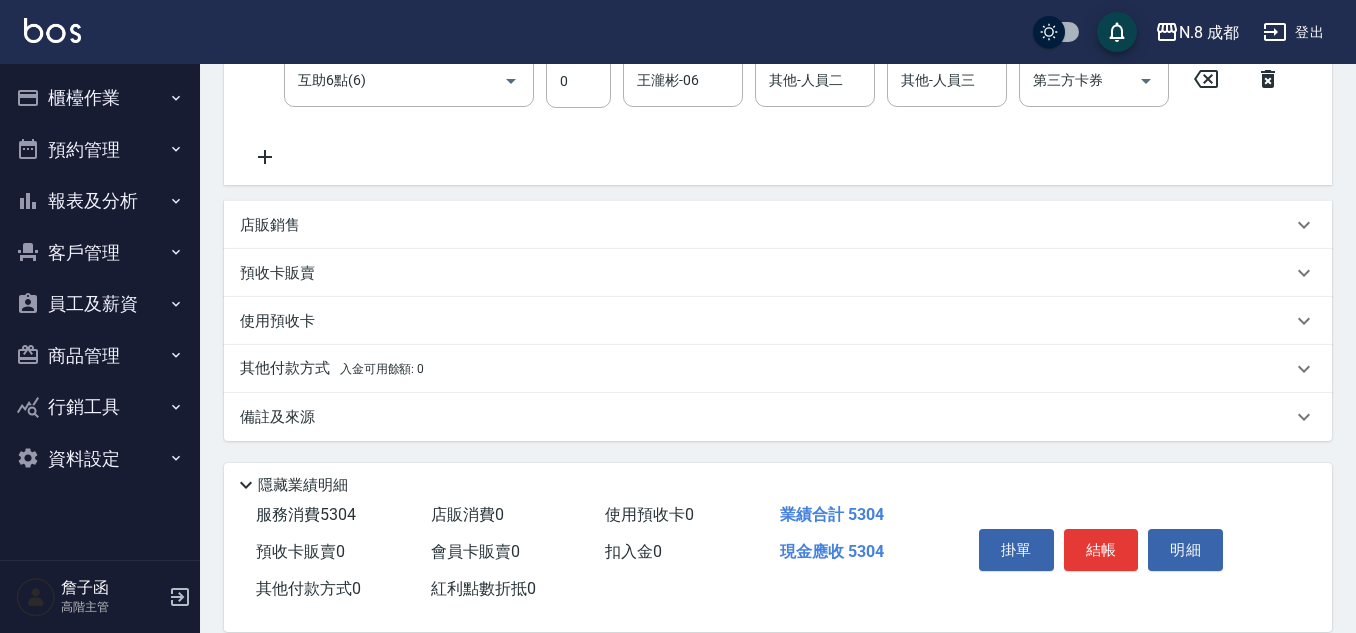 click on "其他付款方式 入金可用餘額: 0" at bounding box center (778, 369) 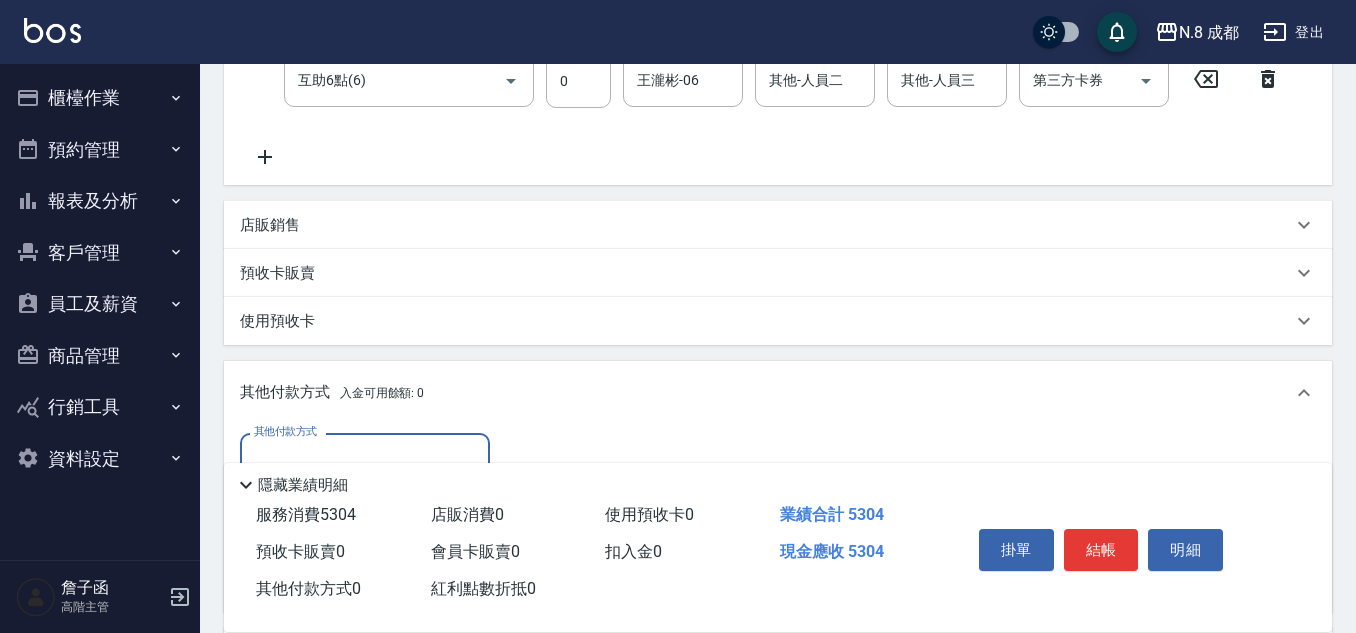 scroll, scrollTop: 0, scrollLeft: 0, axis: both 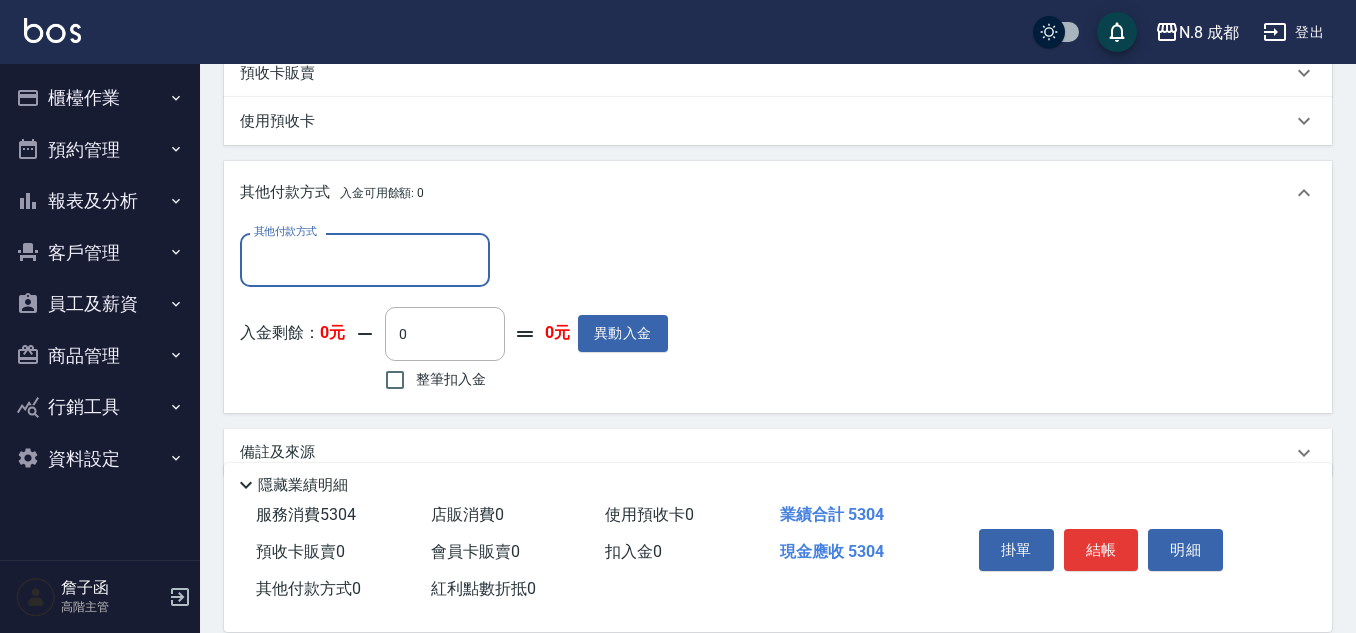 click on "其他付款方式" at bounding box center (365, 259) 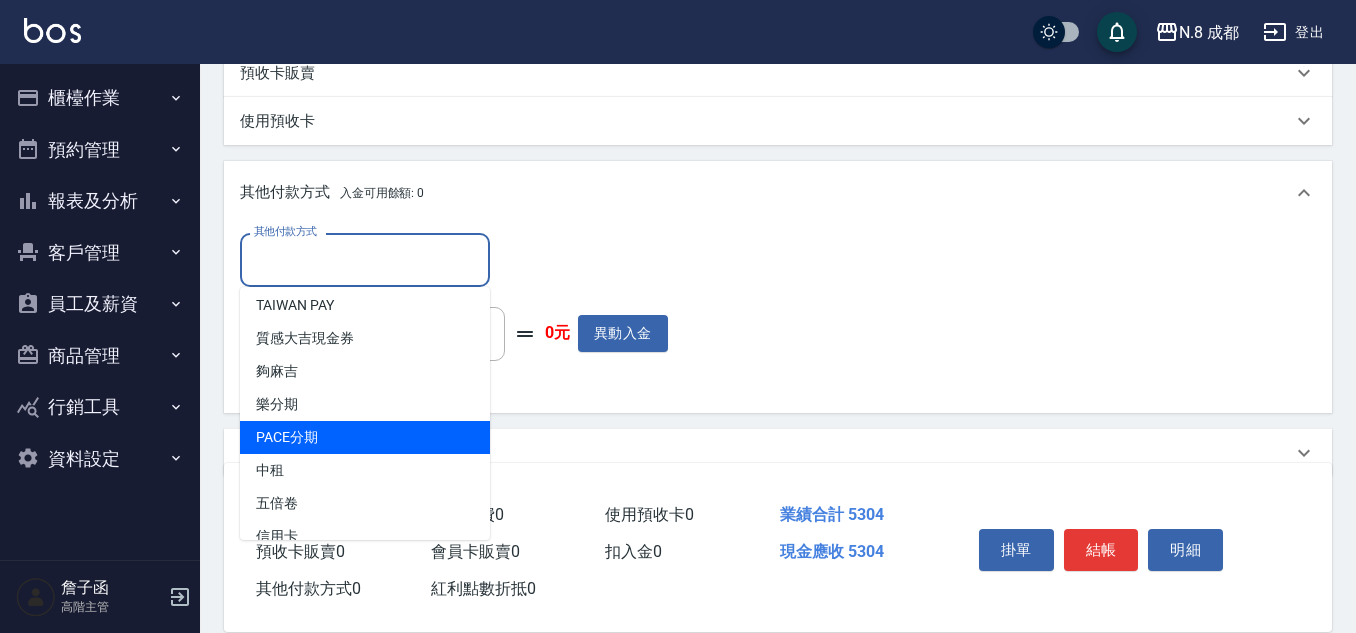 scroll, scrollTop: 60, scrollLeft: 0, axis: vertical 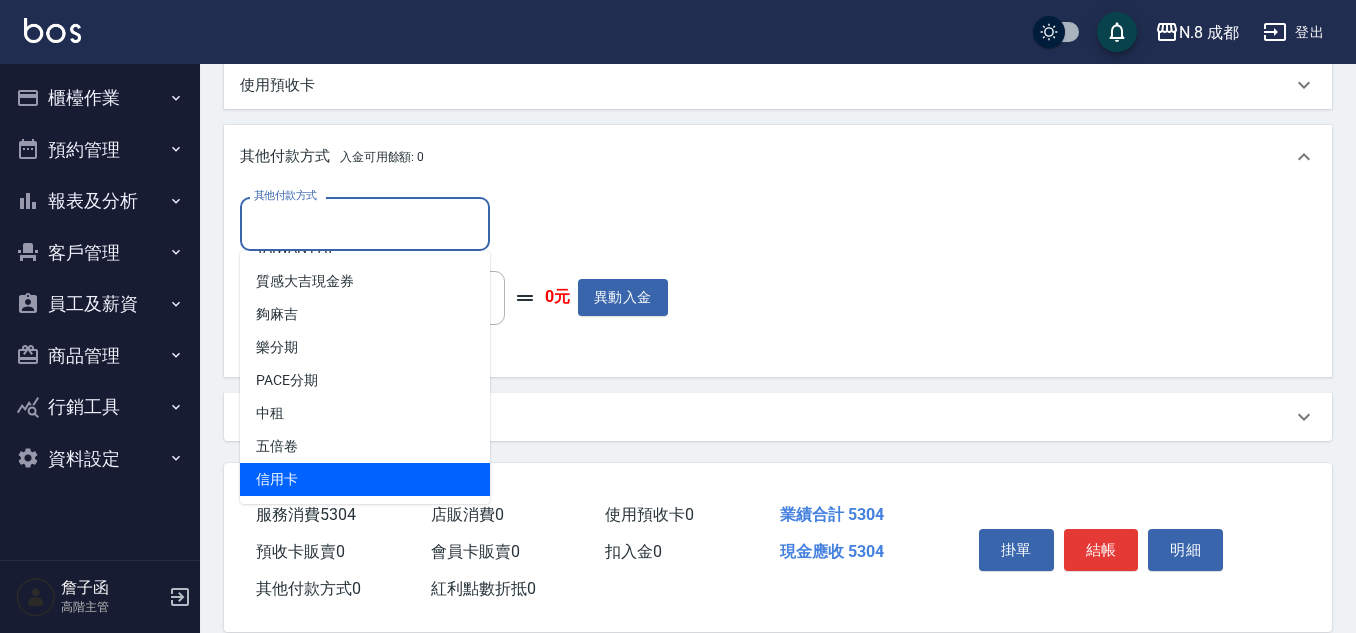 drag, startPoint x: 370, startPoint y: 483, endPoint x: 496, endPoint y: 352, distance: 181.76083 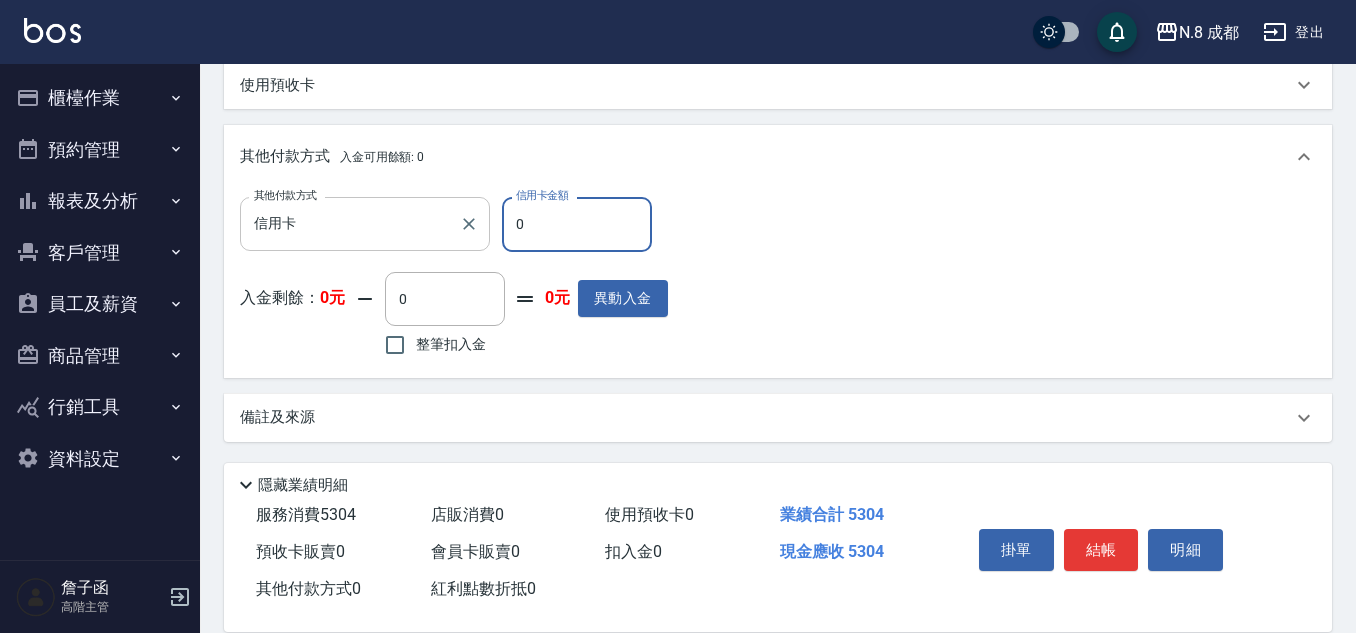 drag, startPoint x: 557, startPoint y: 220, endPoint x: 436, endPoint y: 214, distance: 121.14867 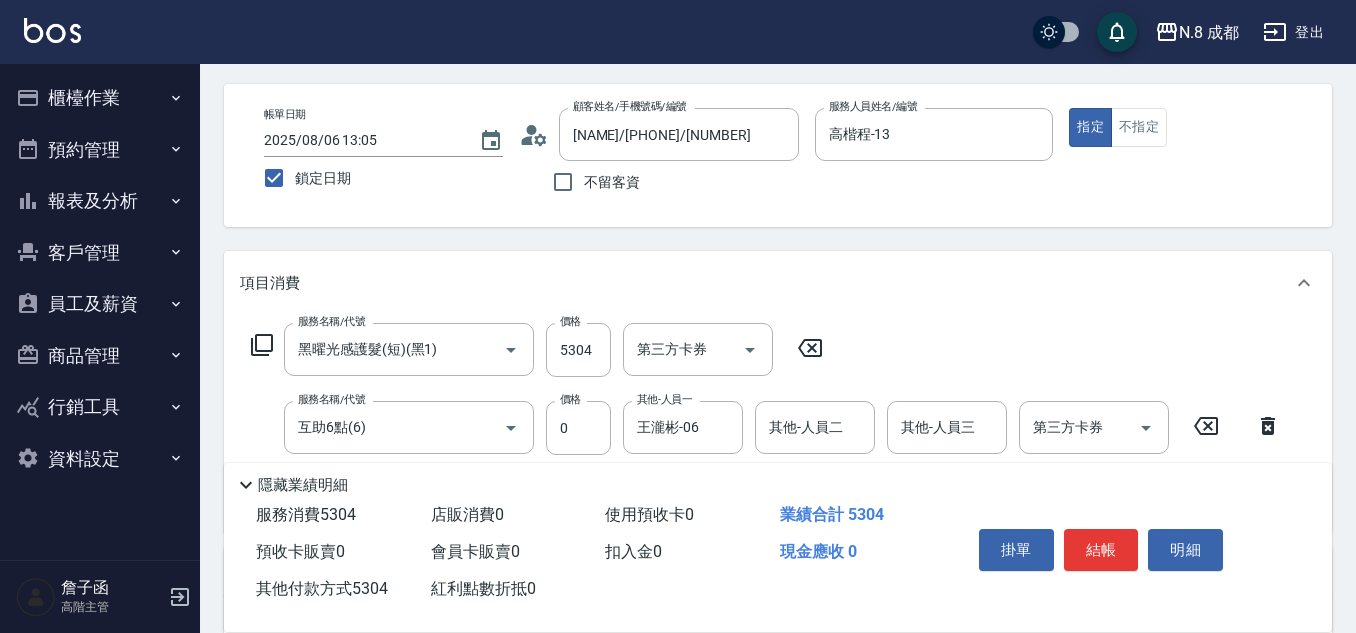 scroll, scrollTop: 0, scrollLeft: 0, axis: both 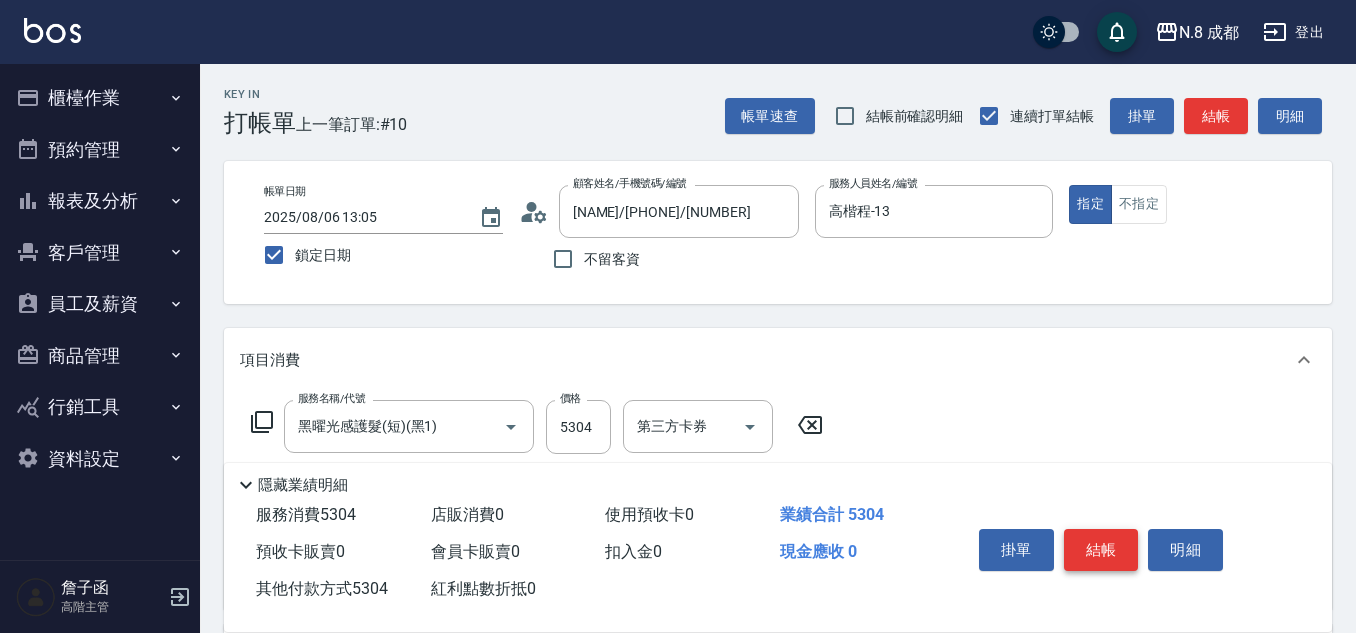 type on "5304" 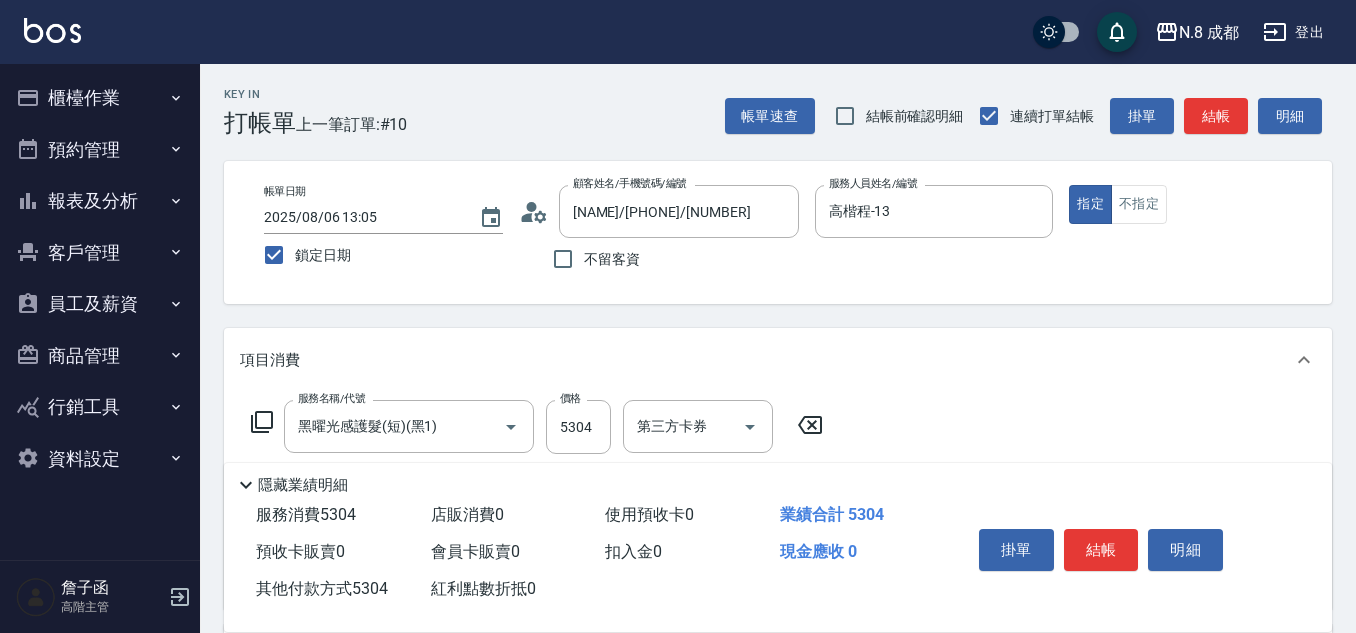 click on "結帳" at bounding box center (1101, 550) 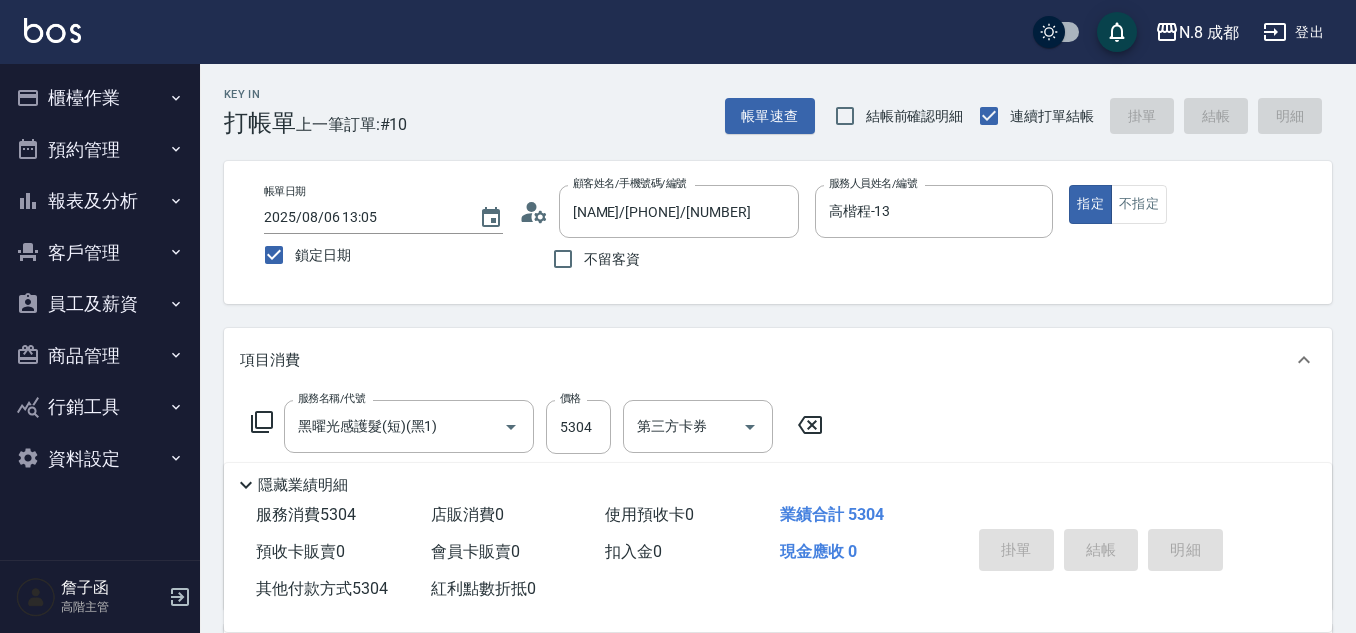 type 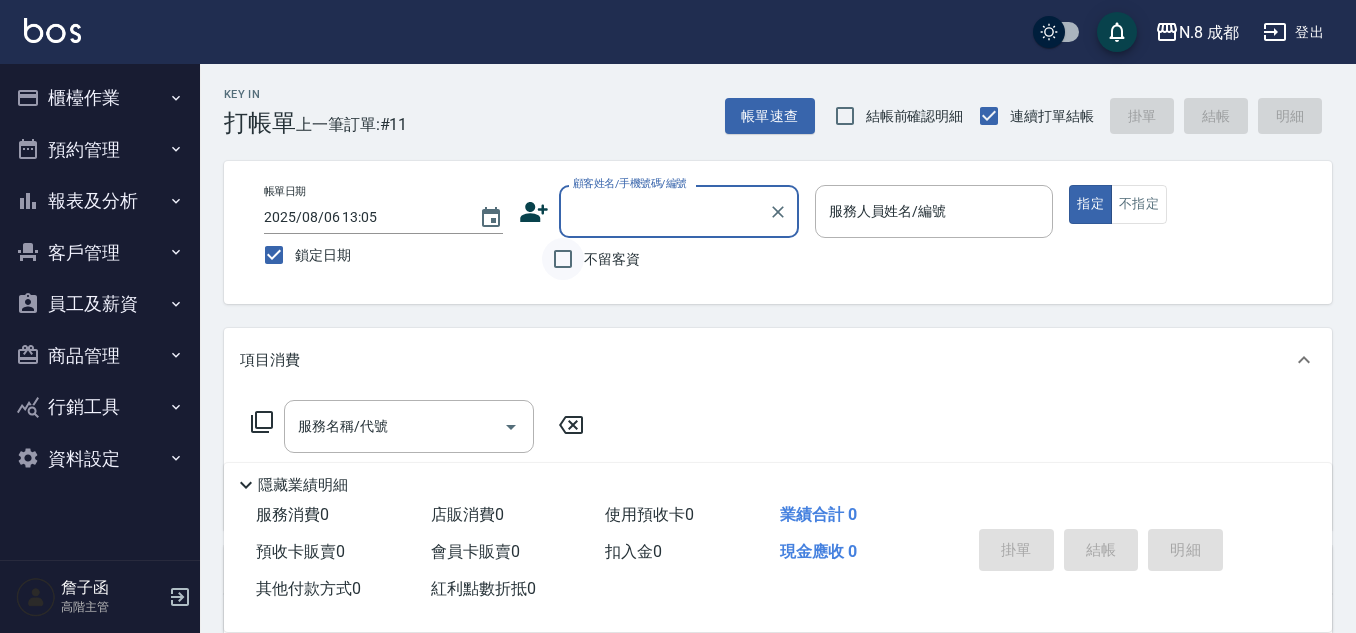 click on "不留客資" at bounding box center (563, 259) 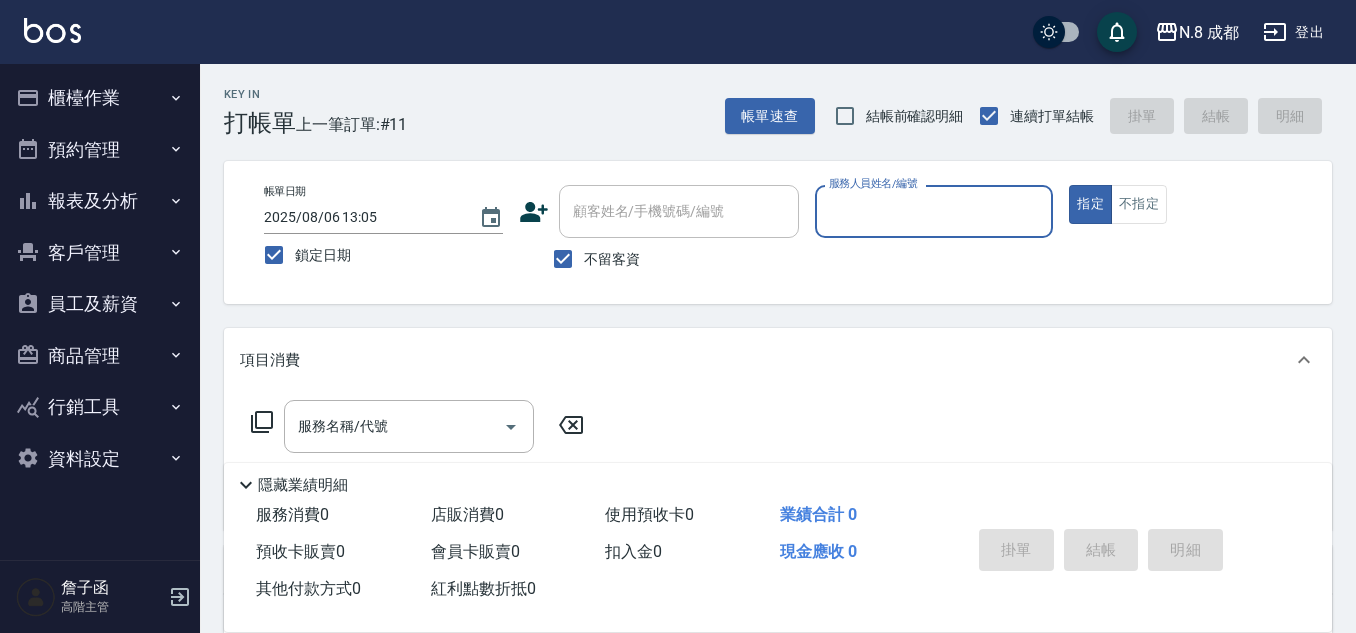click on "服務人員姓名/編號" at bounding box center [934, 211] 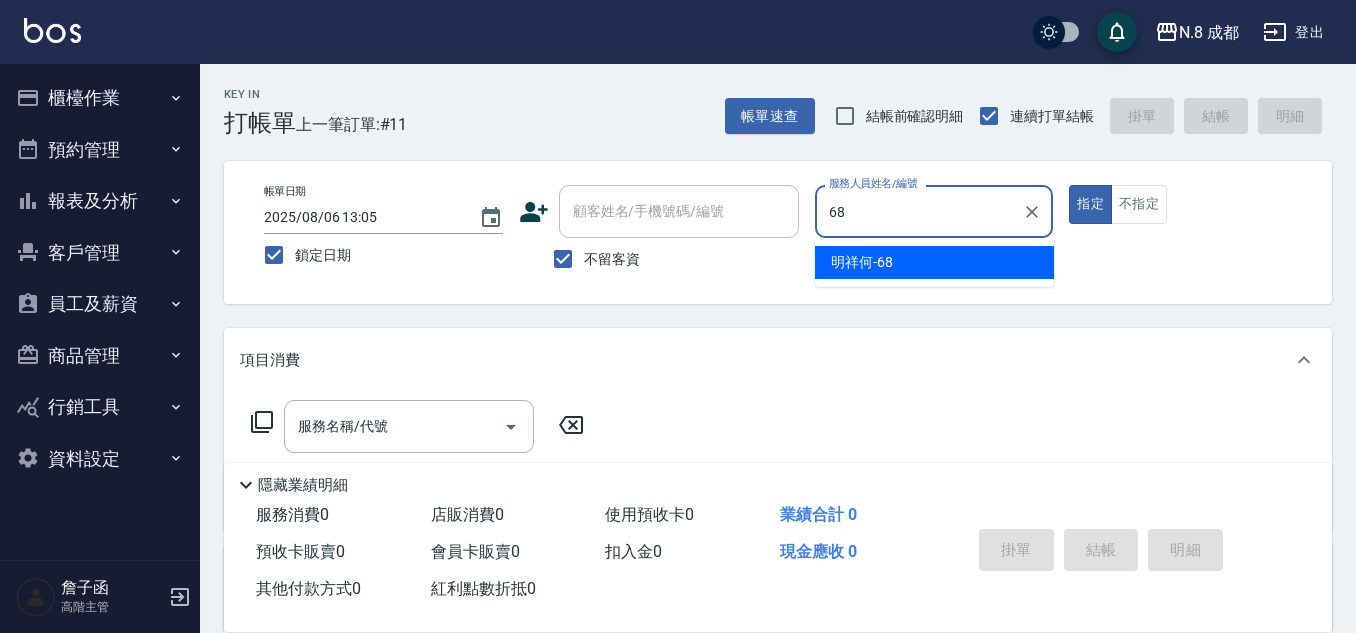 click on "[FIRST] [LAST] -68" at bounding box center (934, 262) 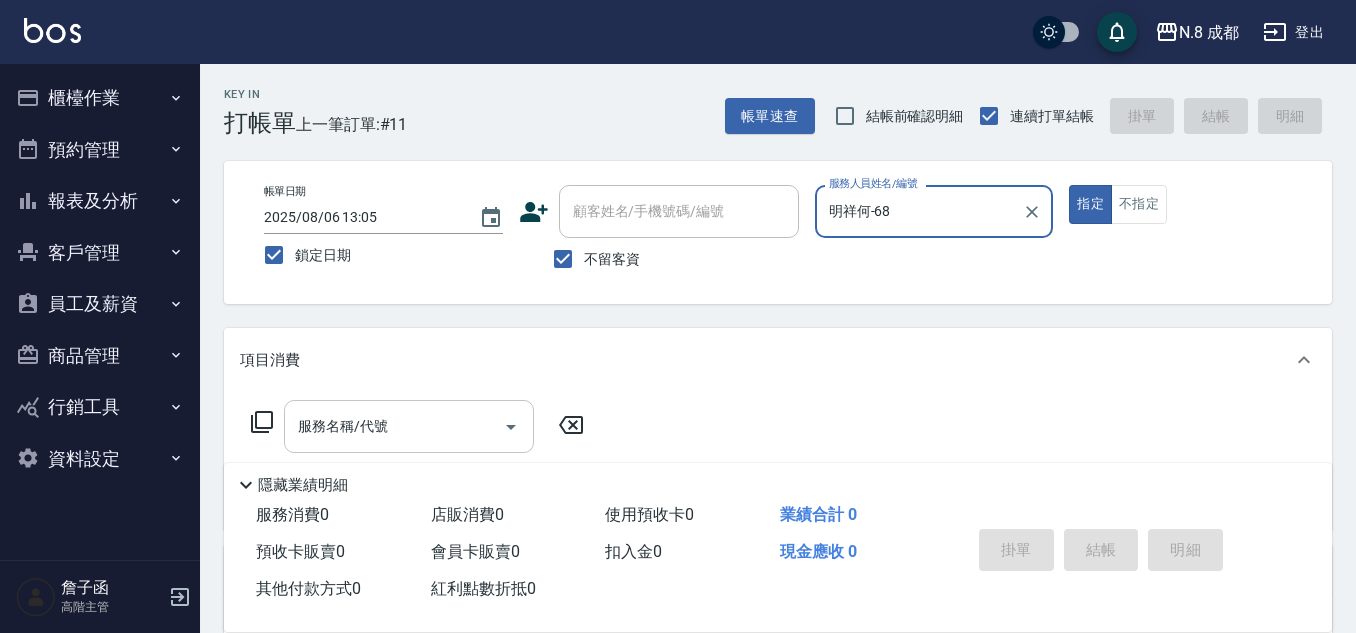 type on "明祥何-68" 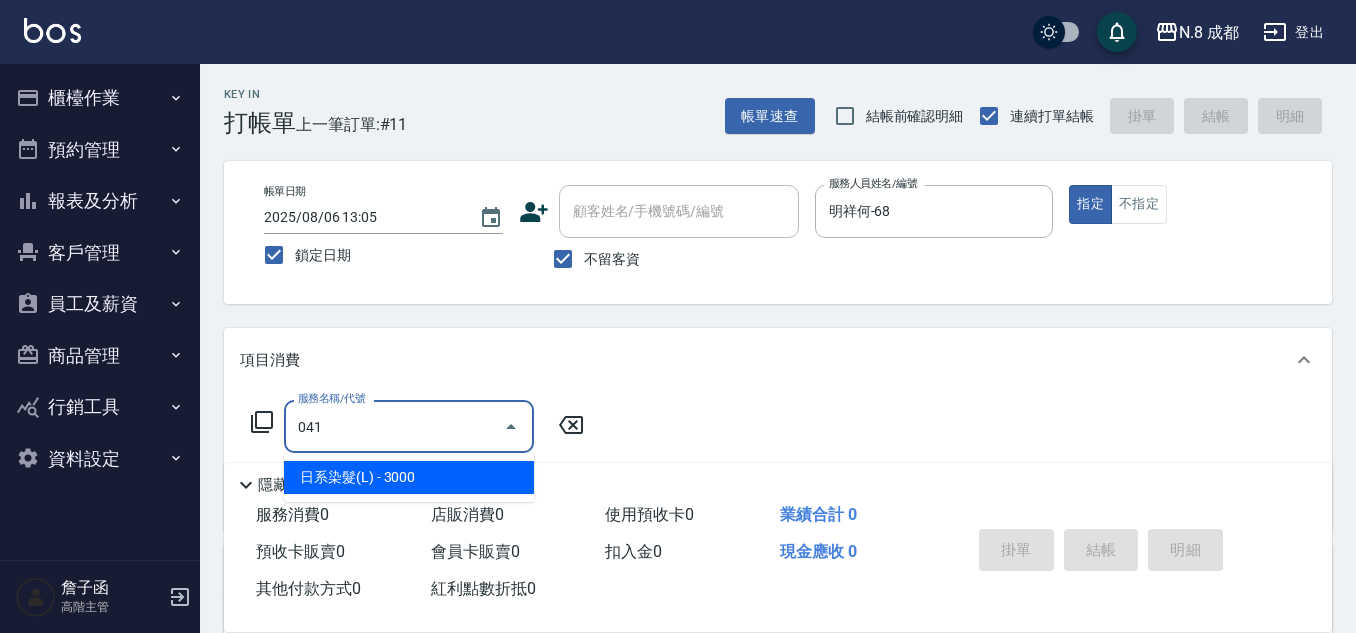 drag, startPoint x: 412, startPoint y: 479, endPoint x: 537, endPoint y: 443, distance: 130.08075 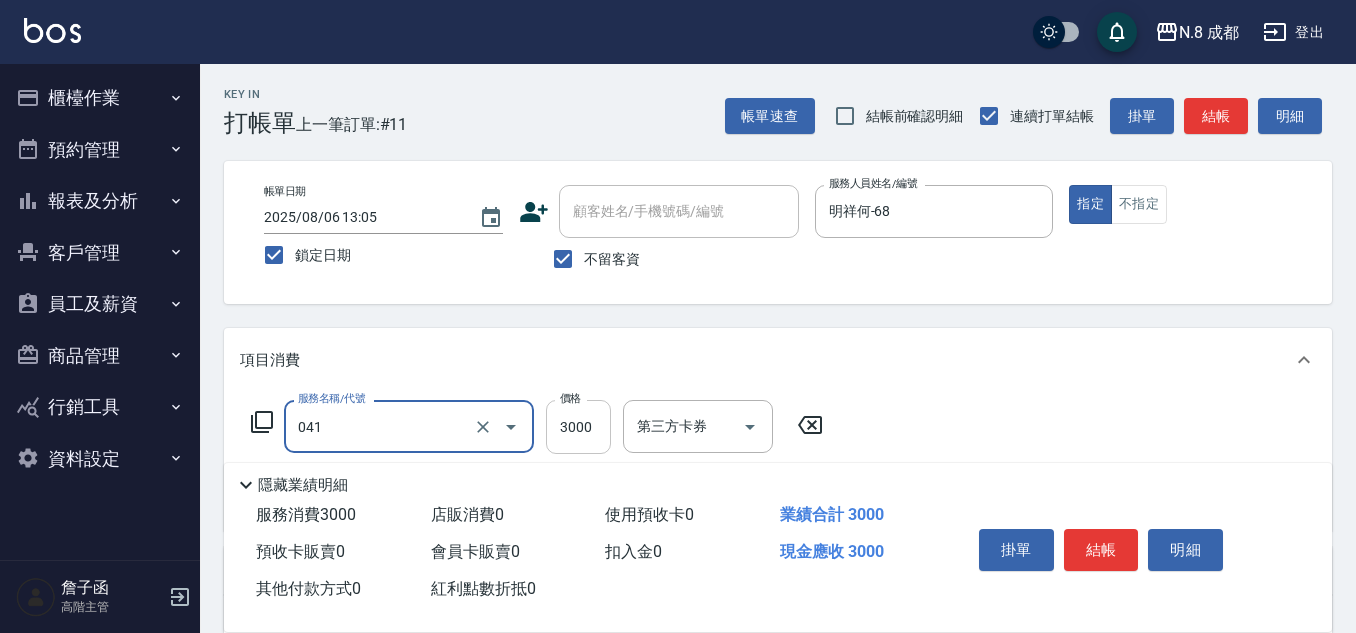 type on "日系染髮(L)(041)" 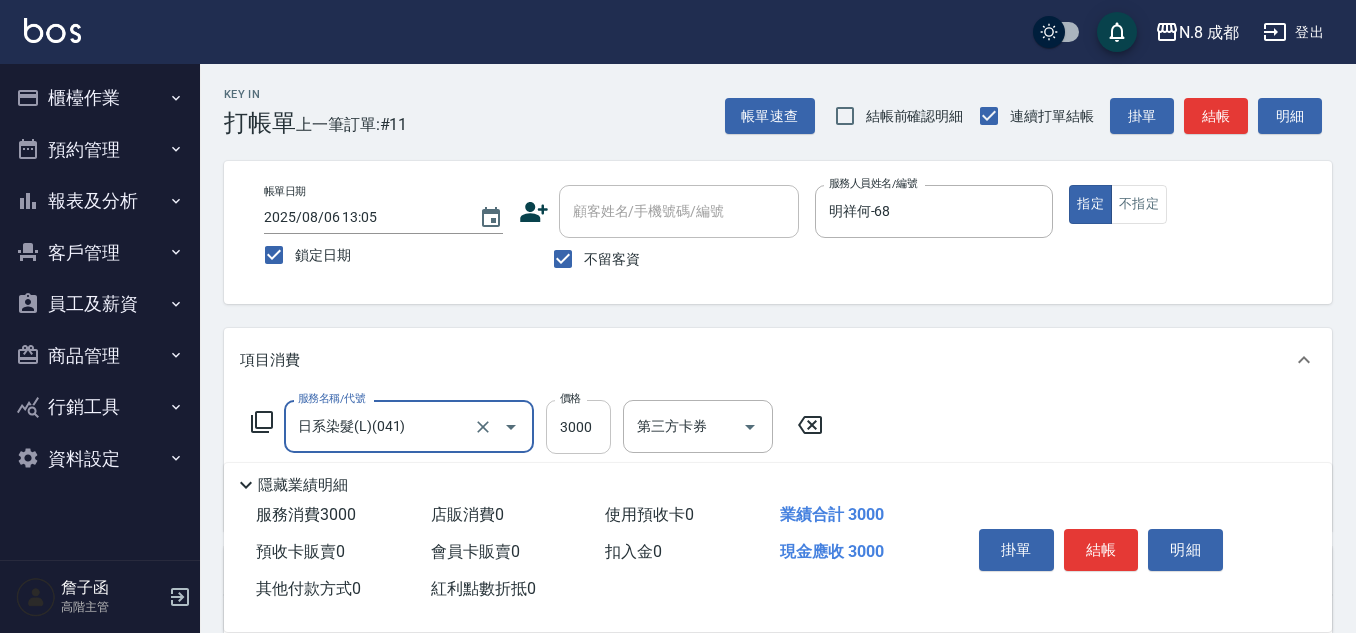click on "3000" at bounding box center (578, 427) 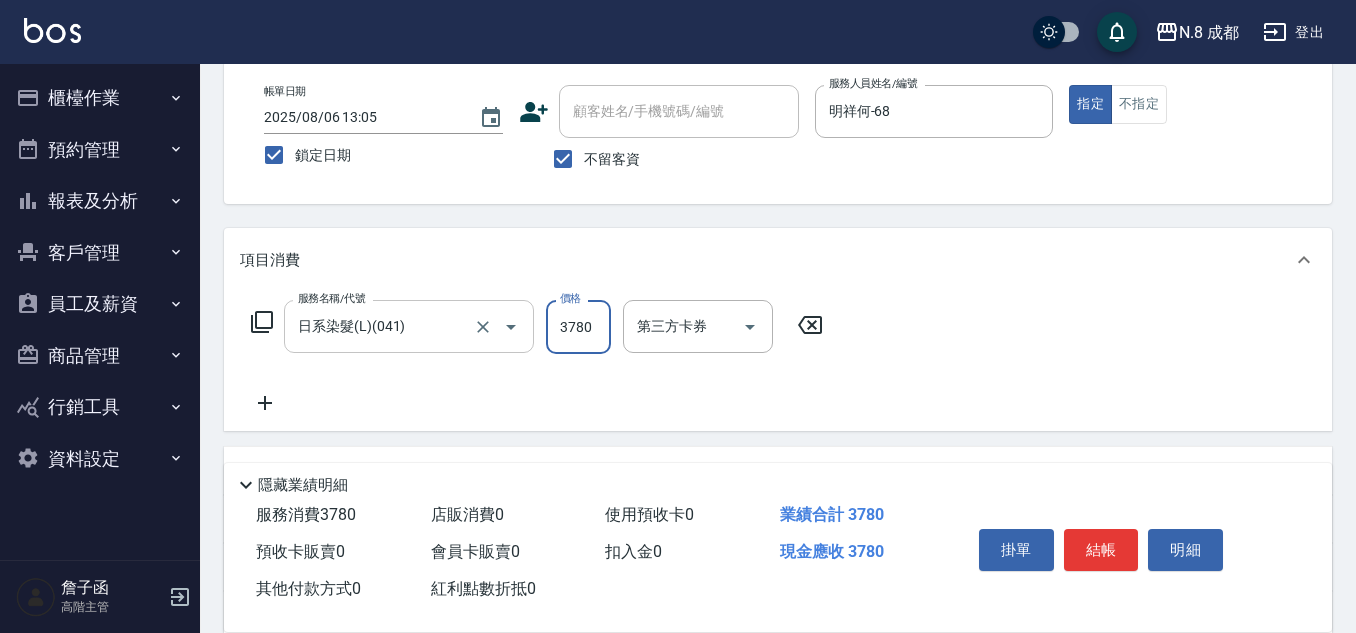 scroll, scrollTop: 200, scrollLeft: 0, axis: vertical 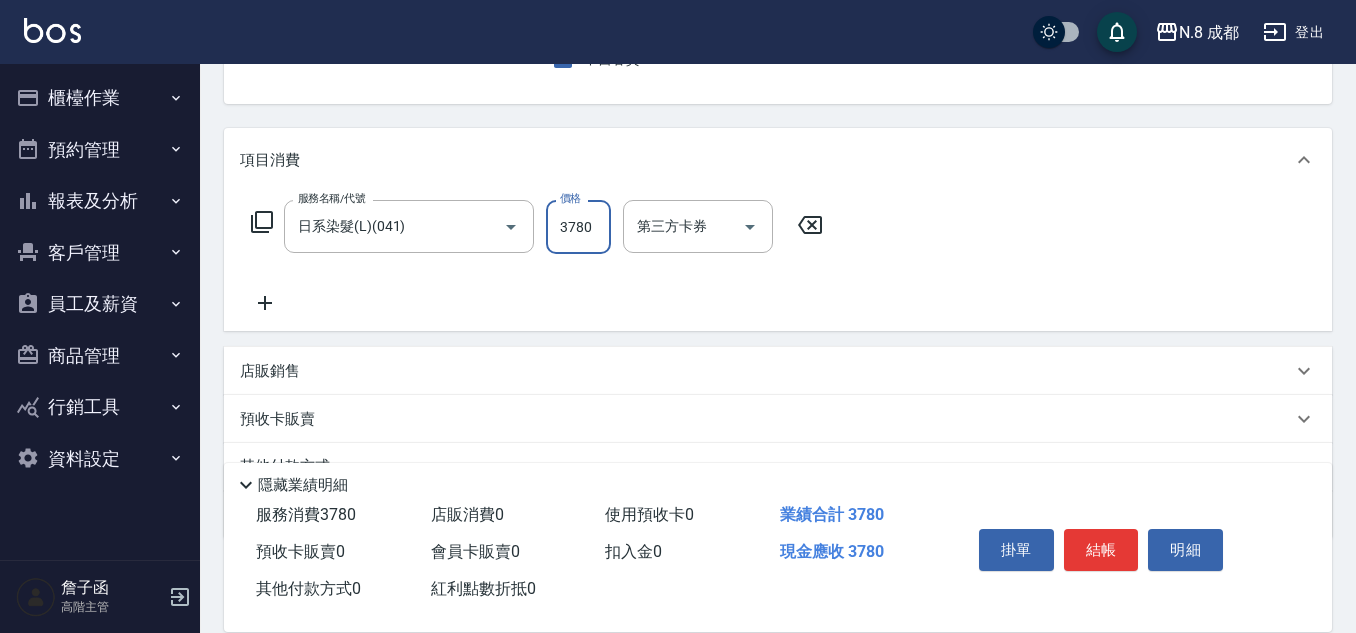type on "3780" 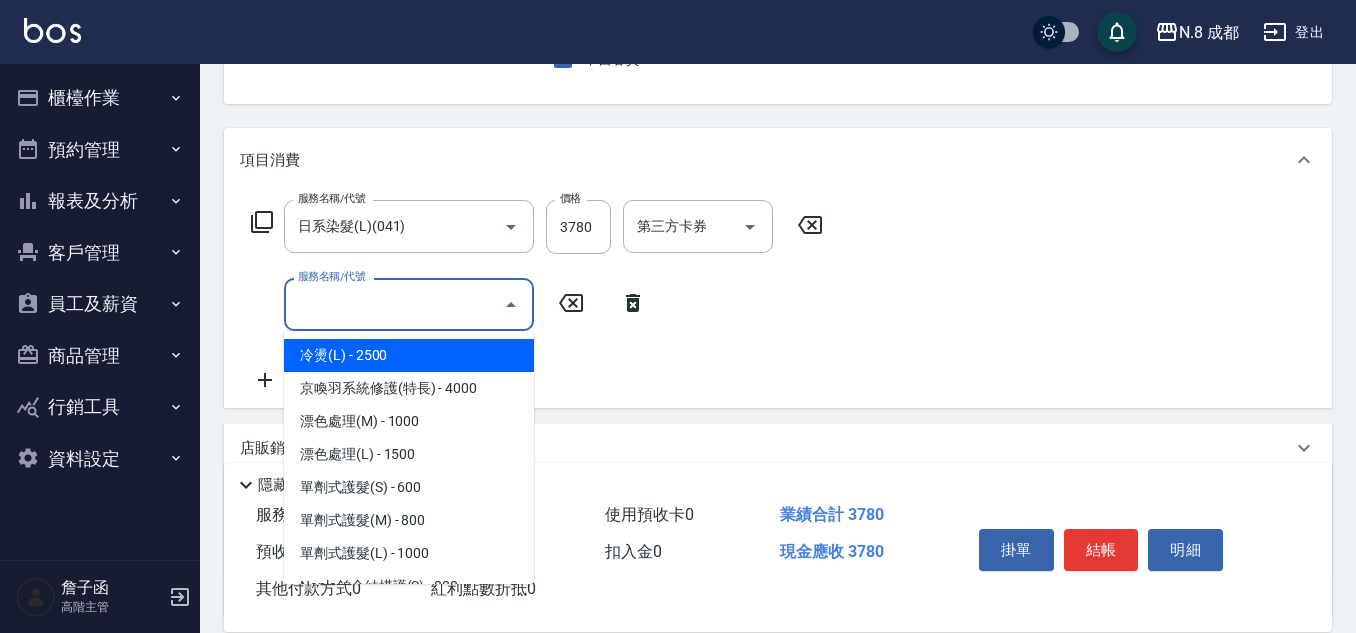 click on "服務名稱/代號" at bounding box center [394, 304] 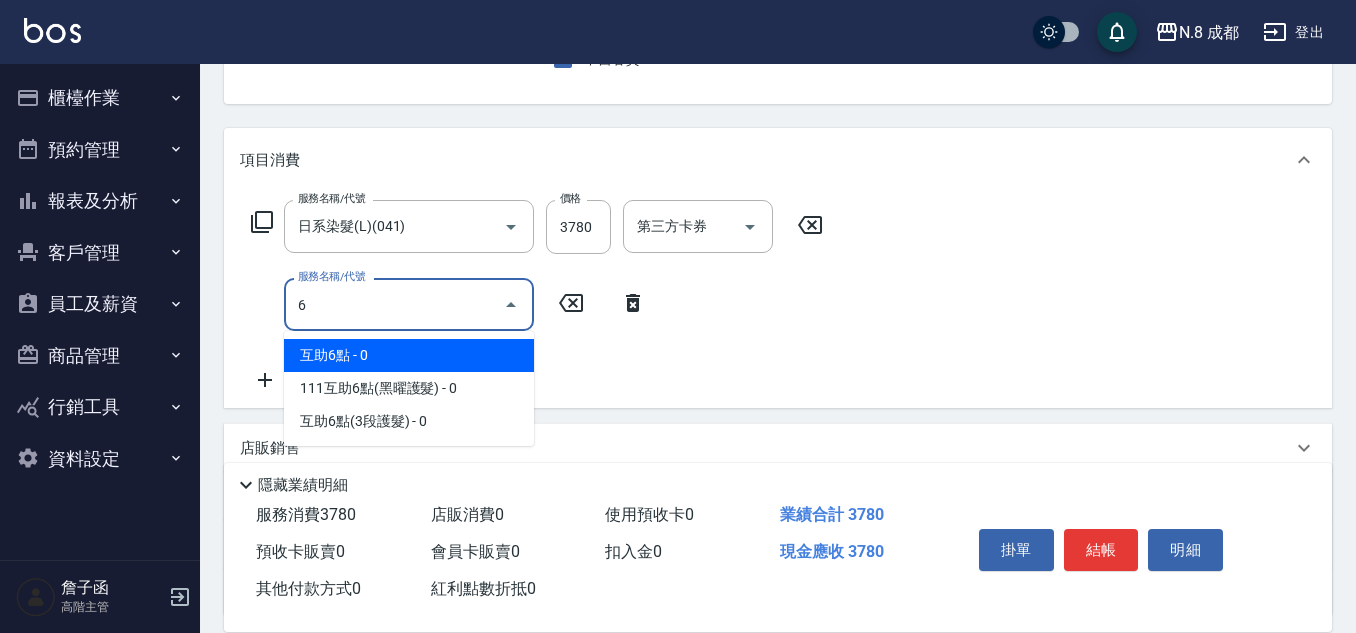 click on "互助6點 - 0" at bounding box center [409, 355] 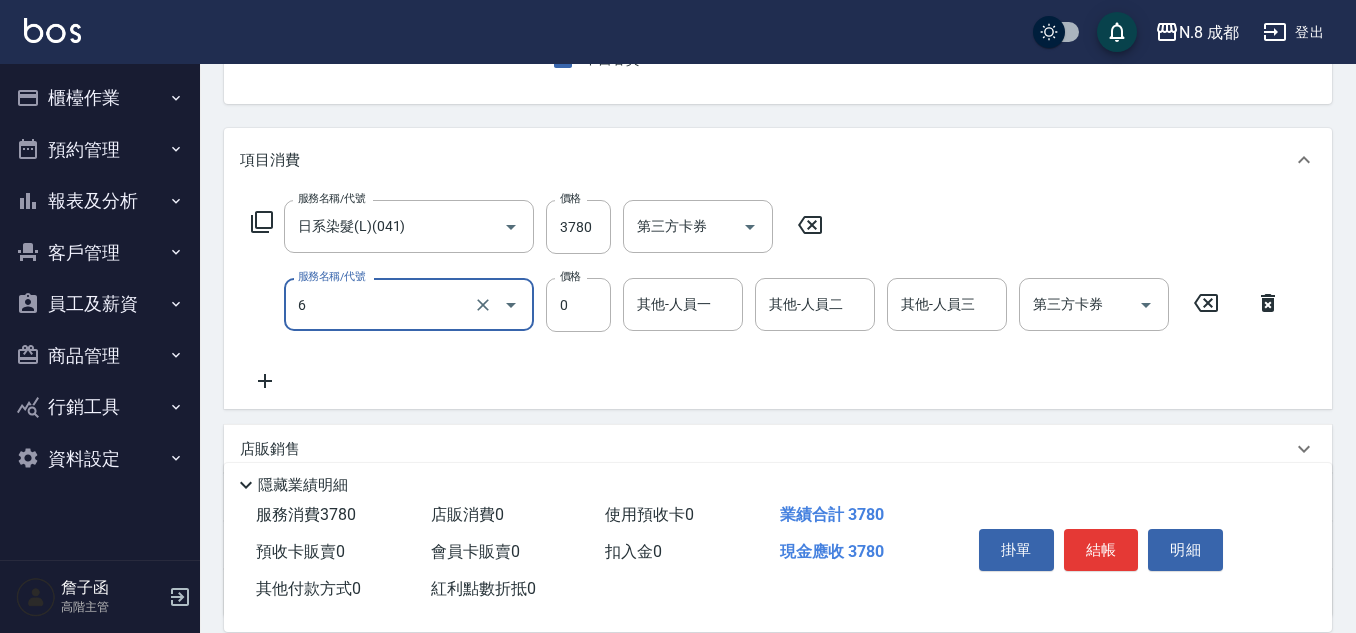 type on "互助6點(6)" 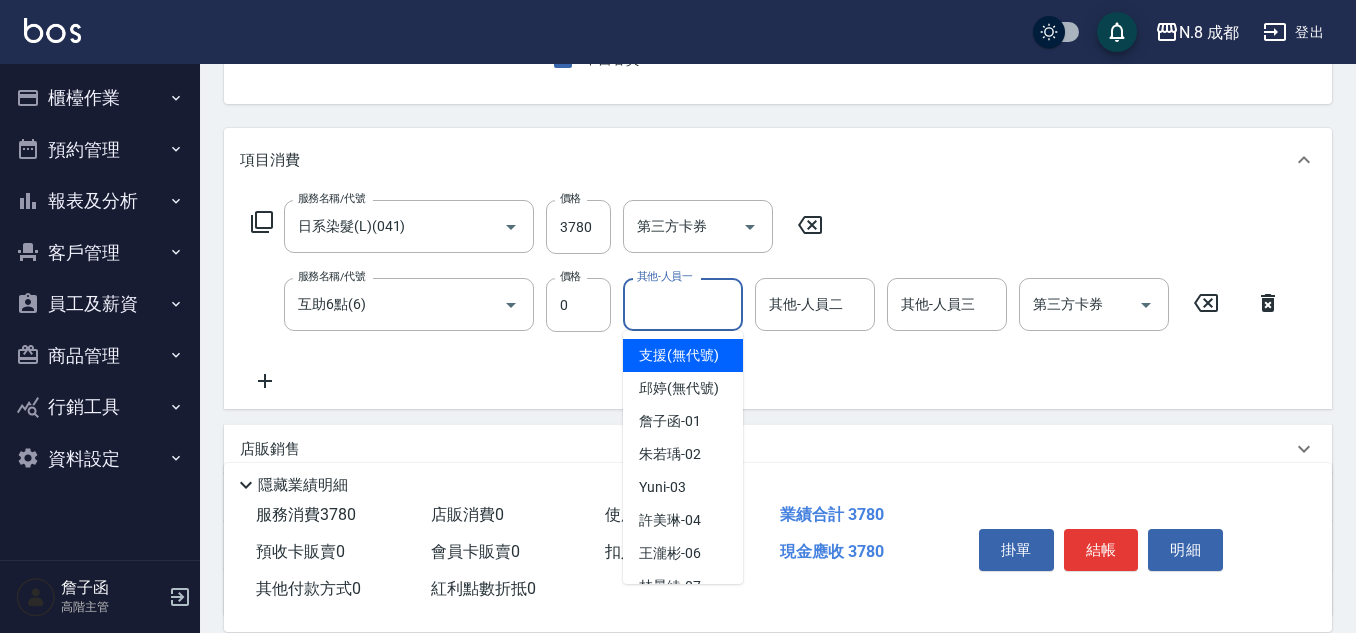 click on "其他-人員一" at bounding box center (683, 304) 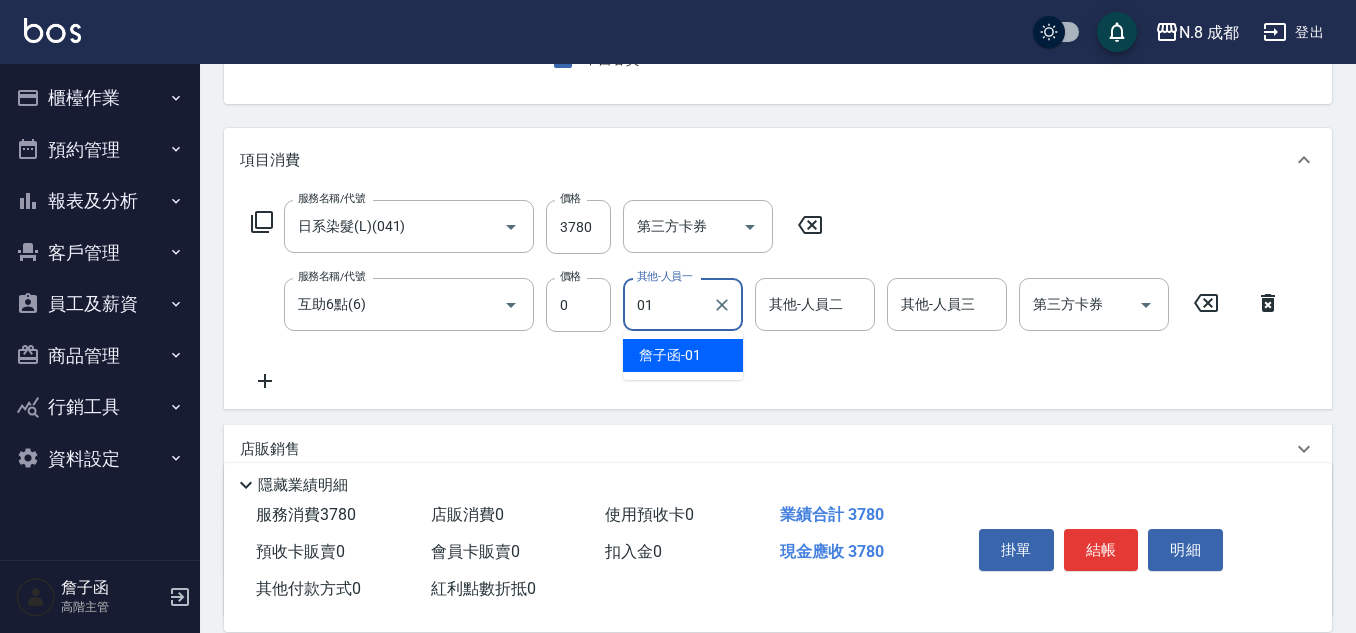 click on "[NAME] -01" at bounding box center (670, 355) 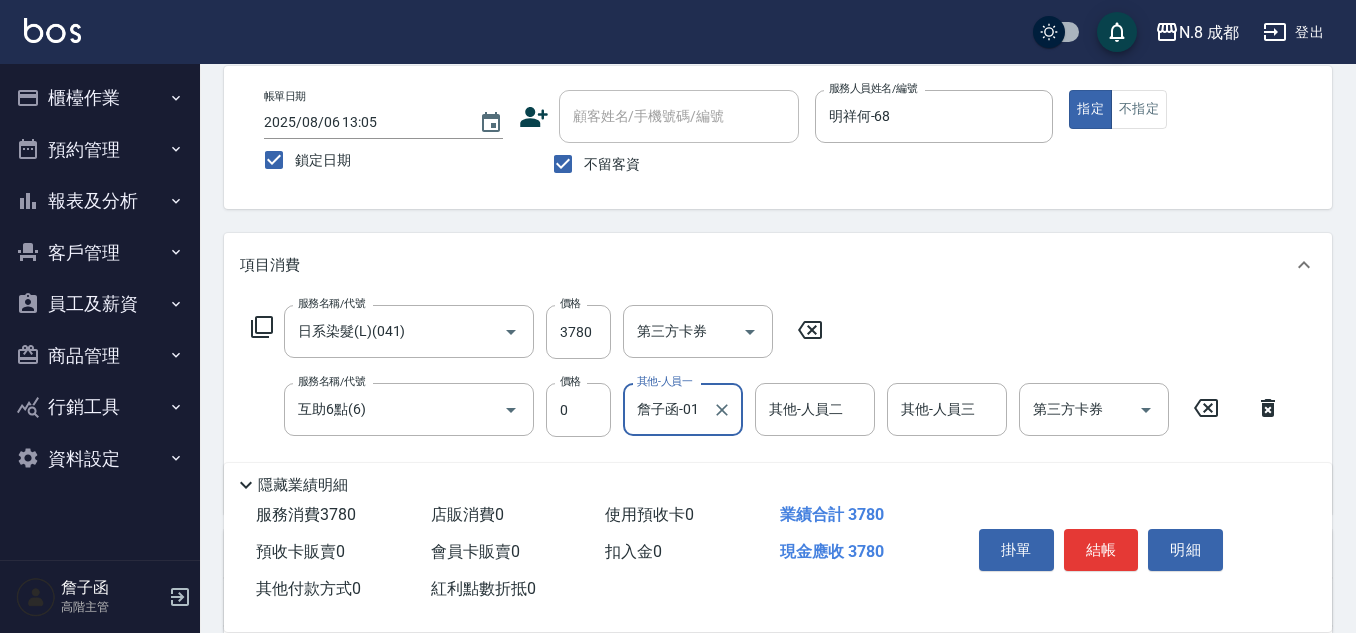 scroll, scrollTop: 0, scrollLeft: 0, axis: both 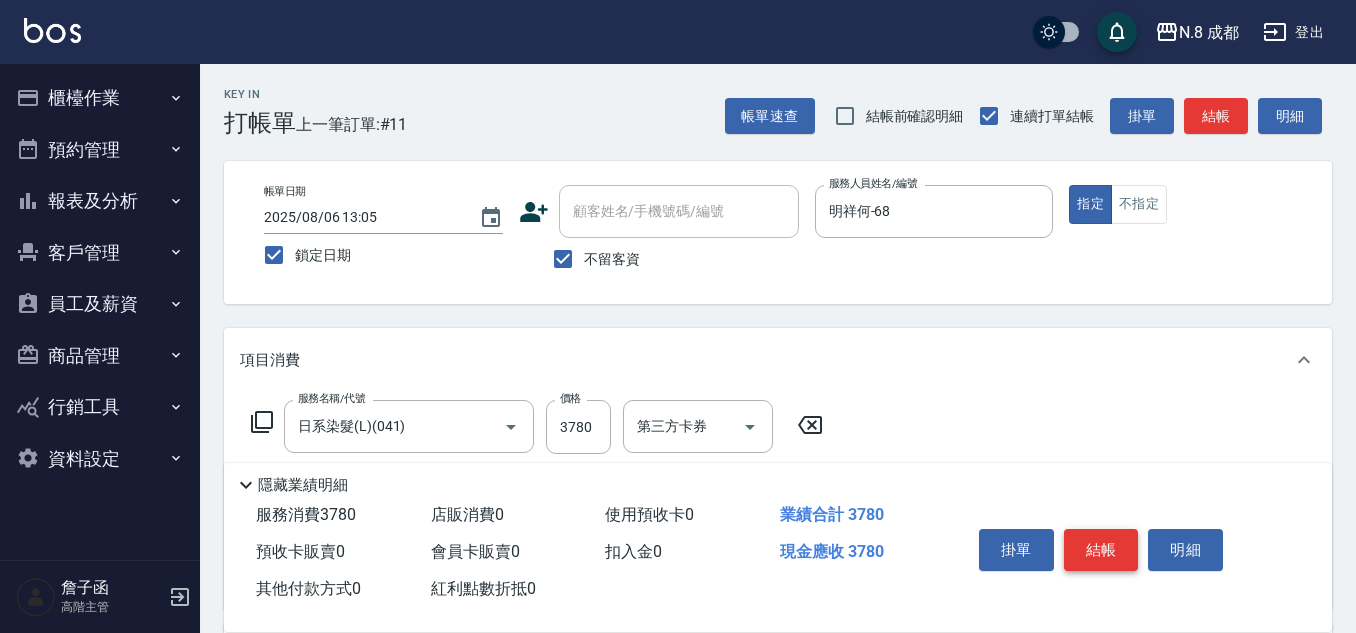 type on "詹子函-01" 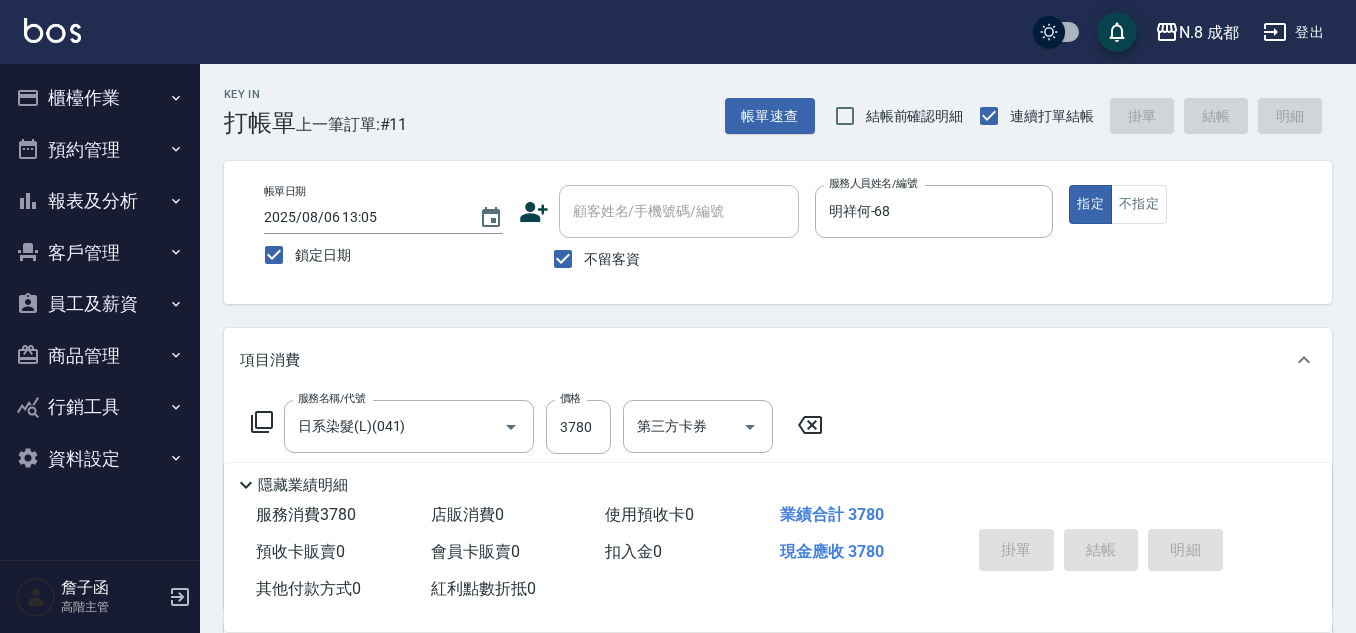type 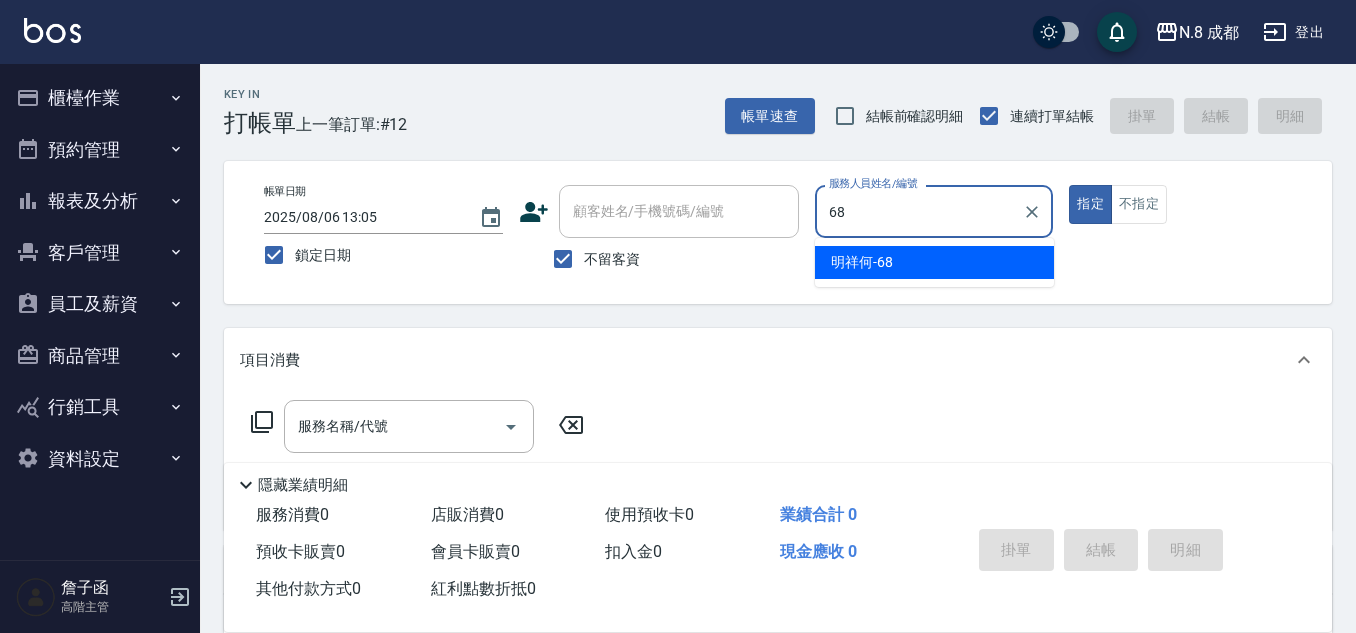 click on "[FIRST] [LAST] -68" at bounding box center (934, 262) 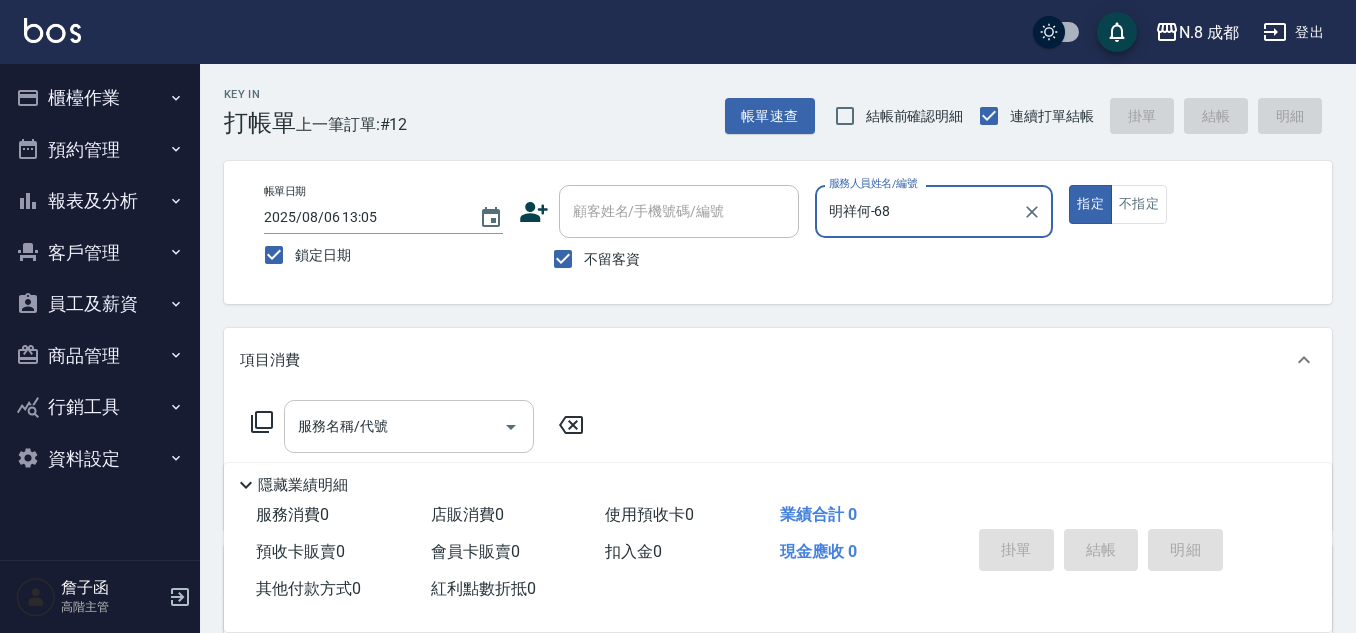 type on "明祥何-68" 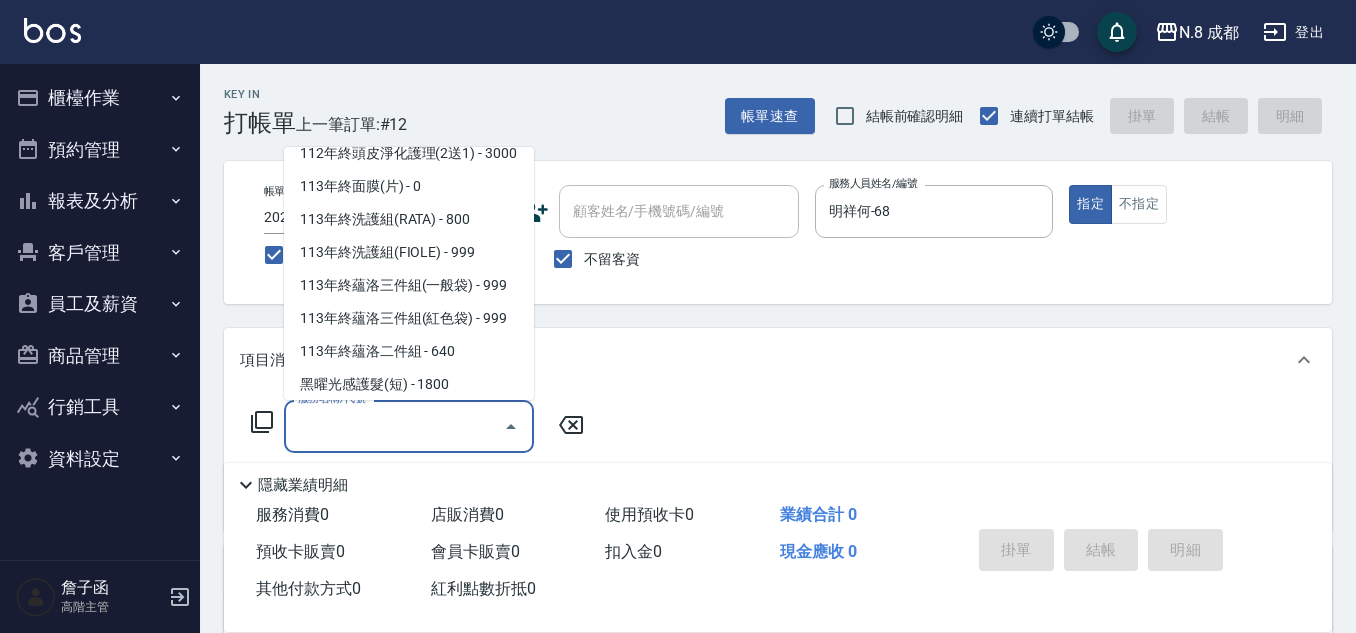 scroll, scrollTop: 2697, scrollLeft: 0, axis: vertical 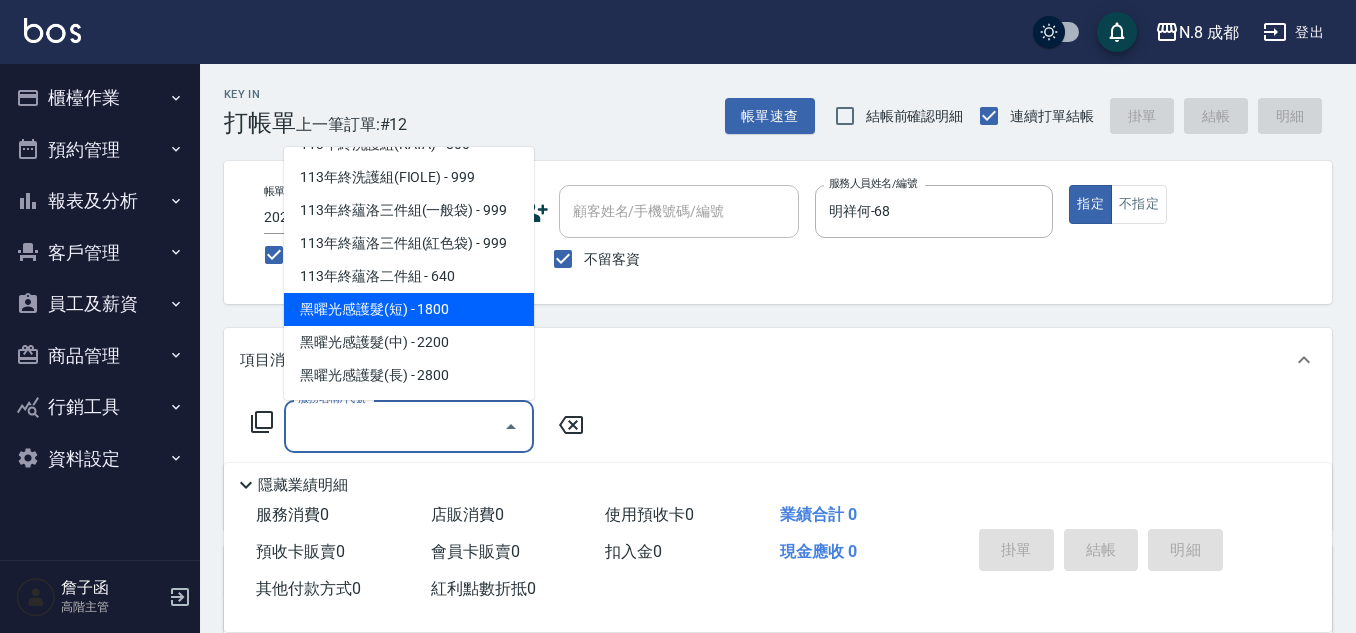 click on "黑曜光感護髮(短) - 1800" at bounding box center [409, 309] 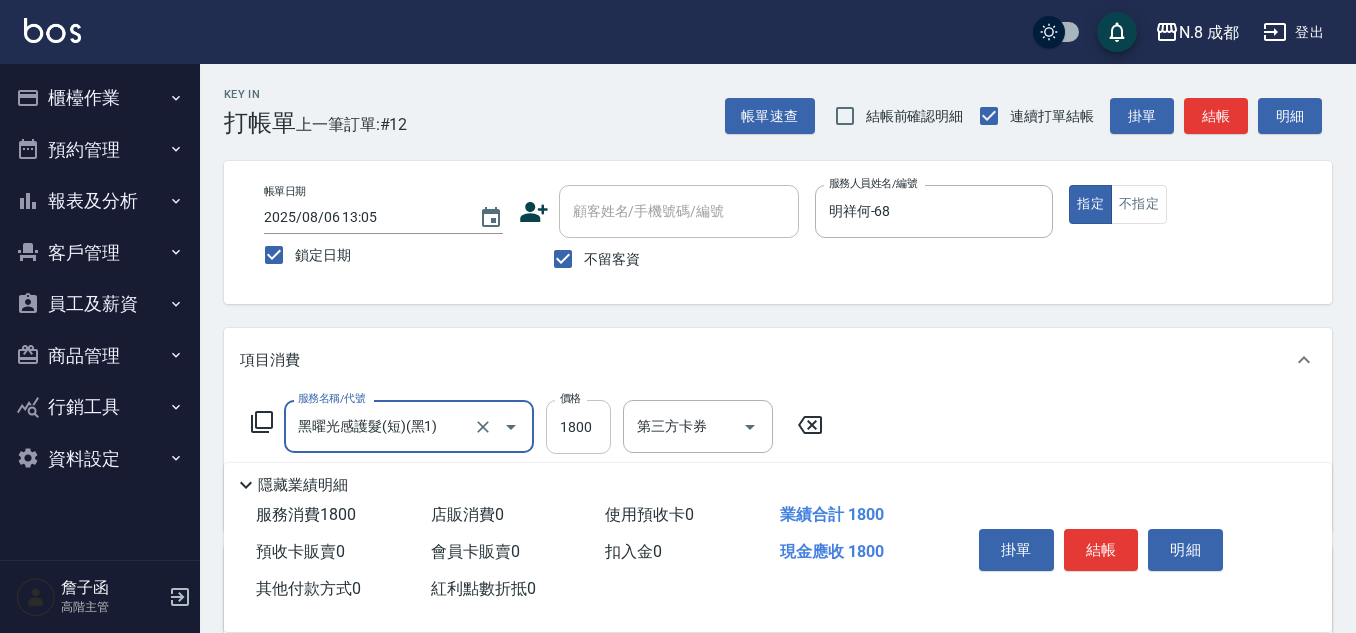 click on "1800" at bounding box center (578, 427) 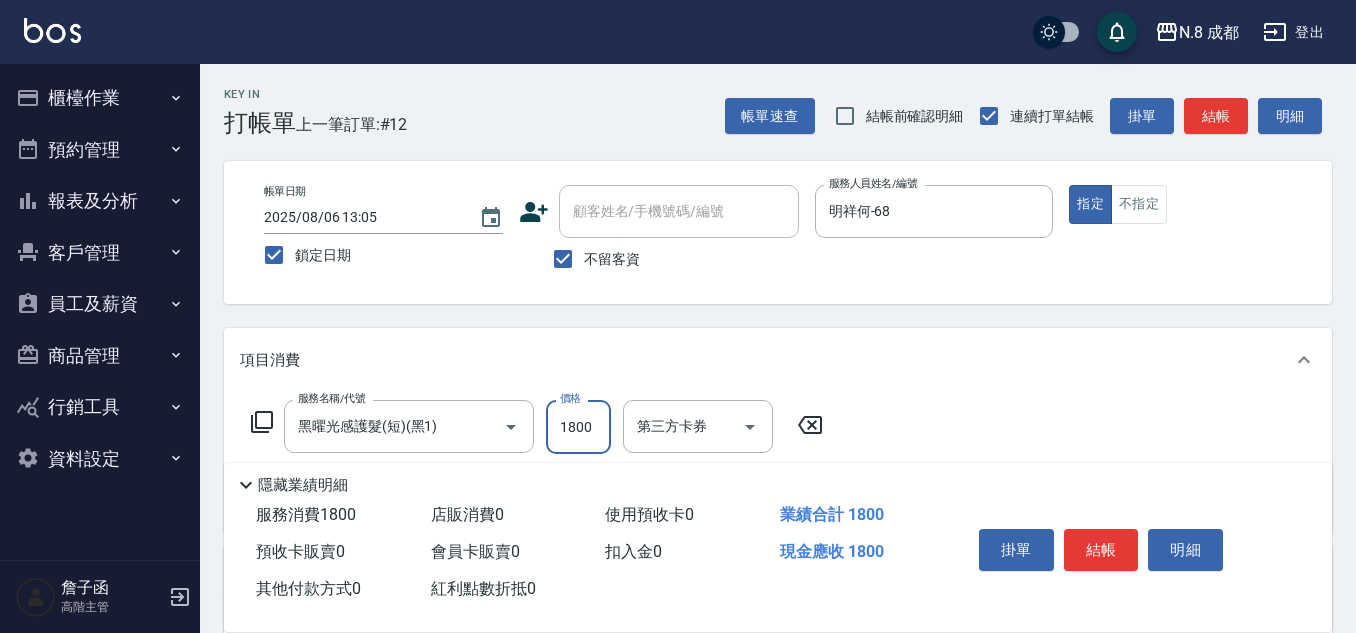 click on "隱藏業績明細" at bounding box center [783, 485] 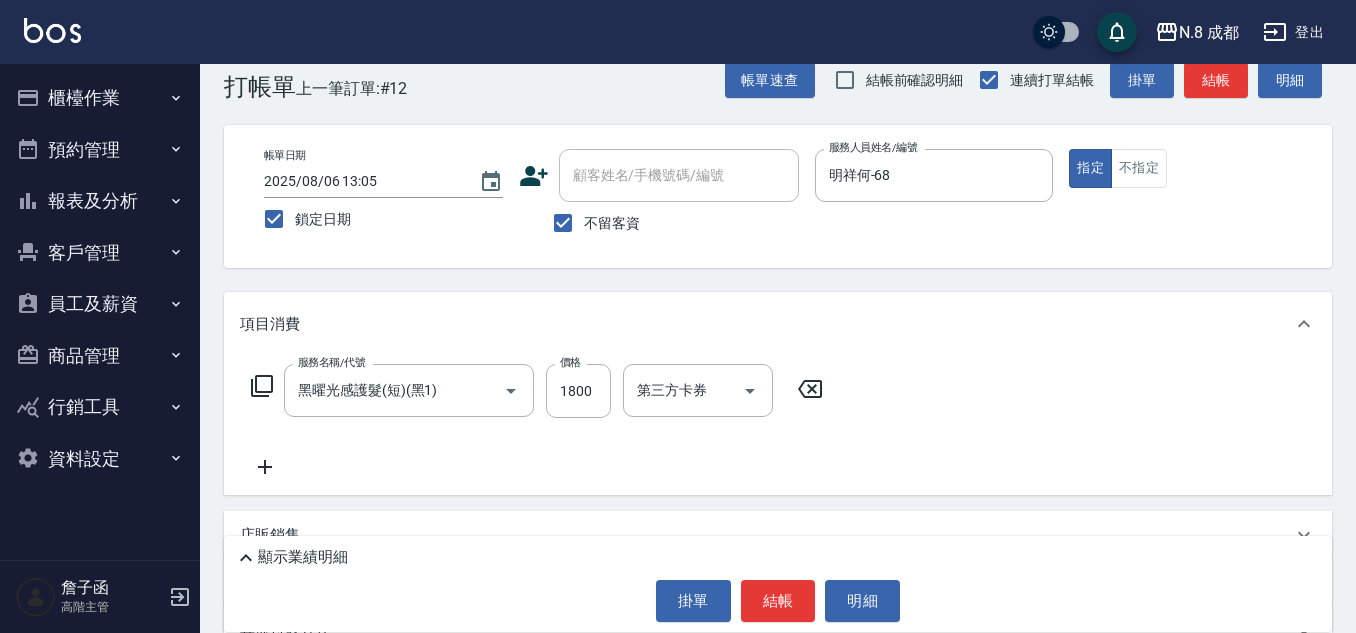 scroll, scrollTop: 100, scrollLeft: 0, axis: vertical 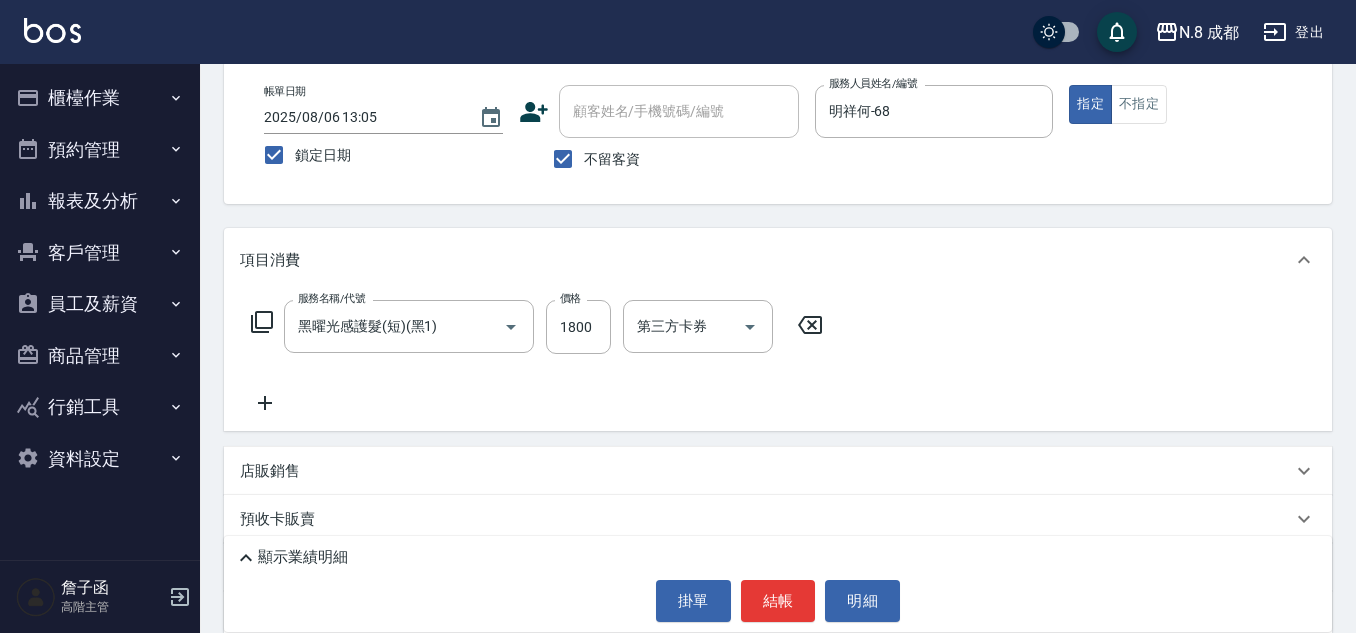 click on "顯示業績明細" at bounding box center (303, 557) 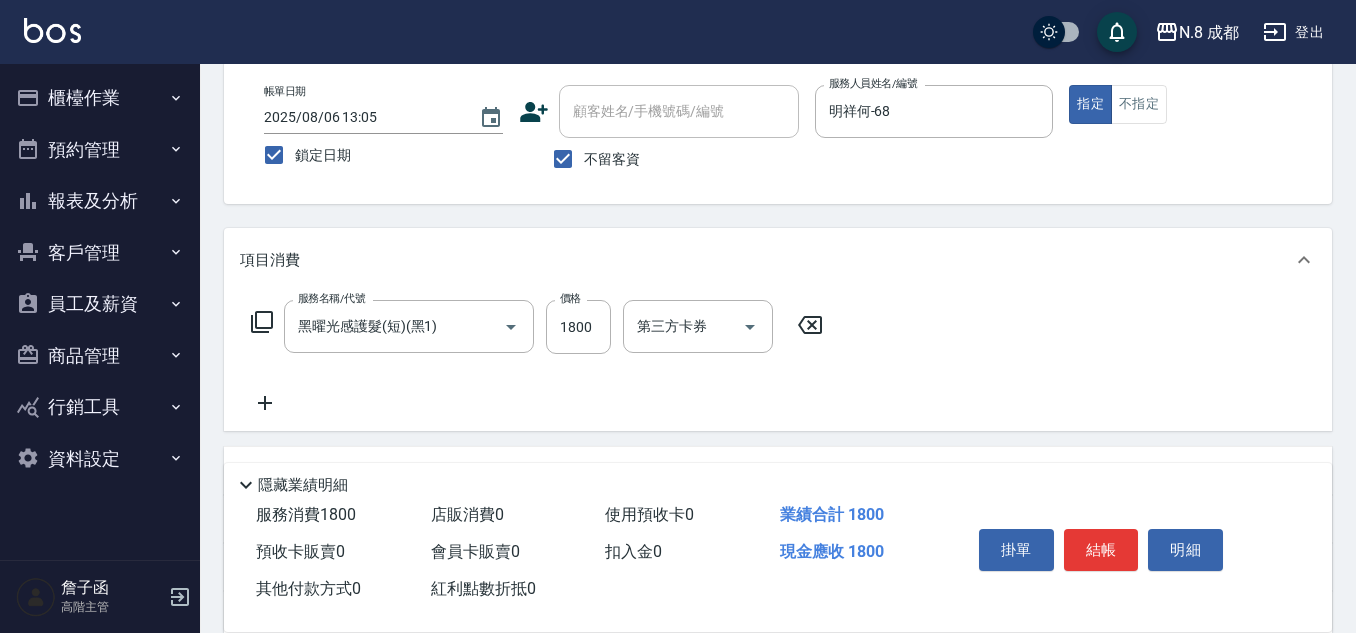 click 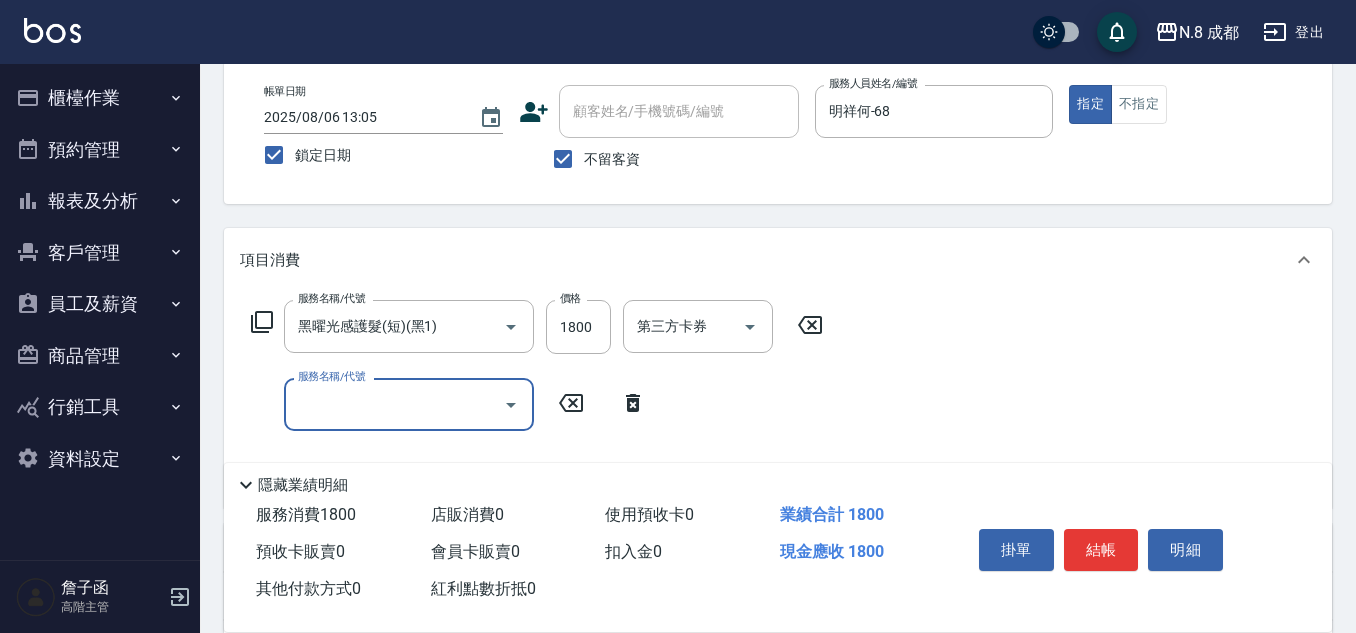 click on "服務名稱/代號" at bounding box center (394, 404) 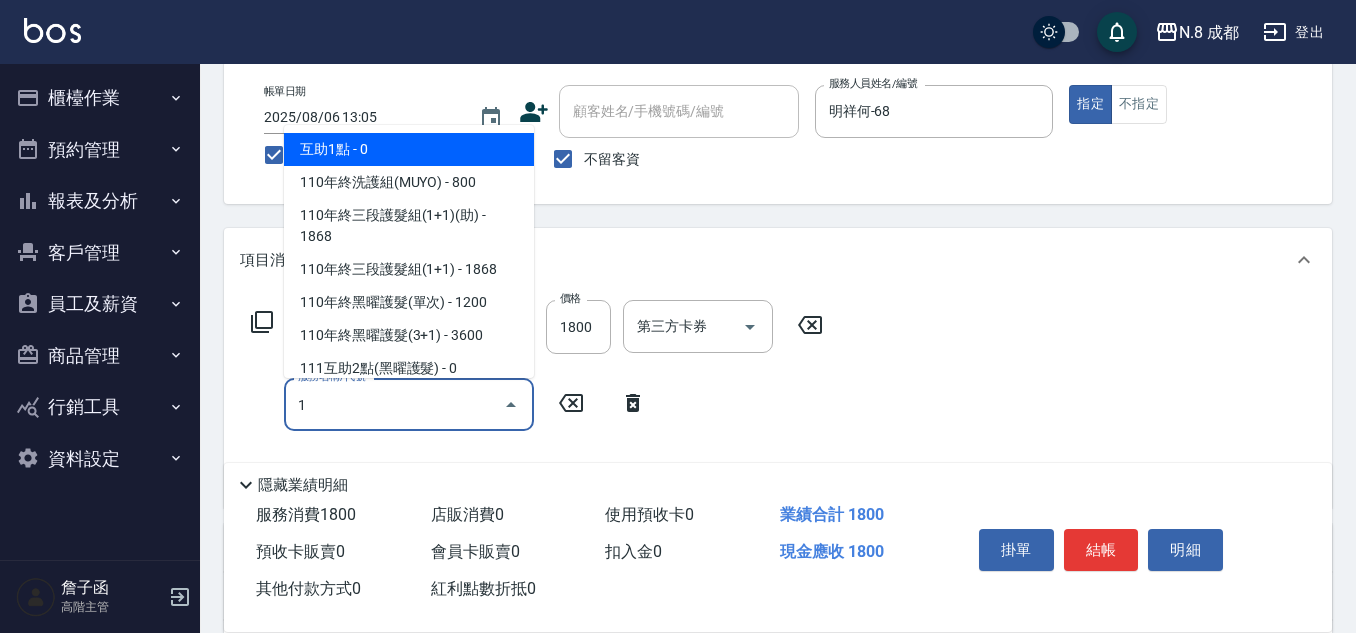 click on "互助1點 - 0" at bounding box center [409, 149] 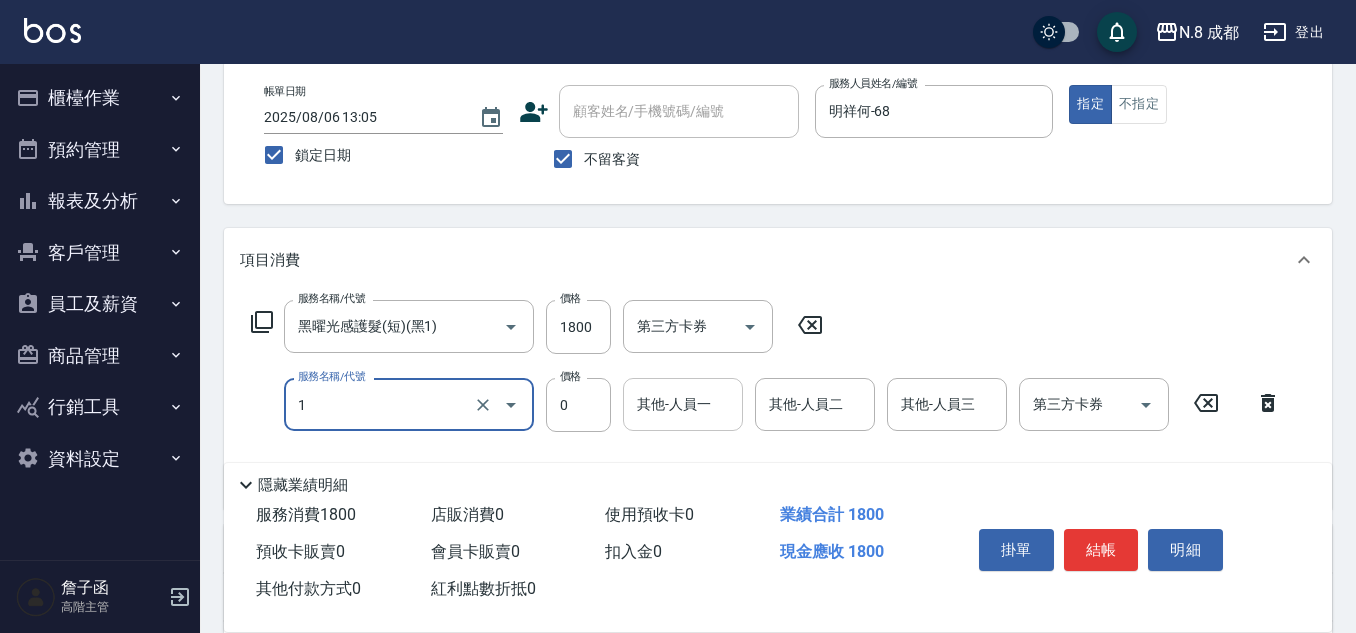 type on "互助1點(1)" 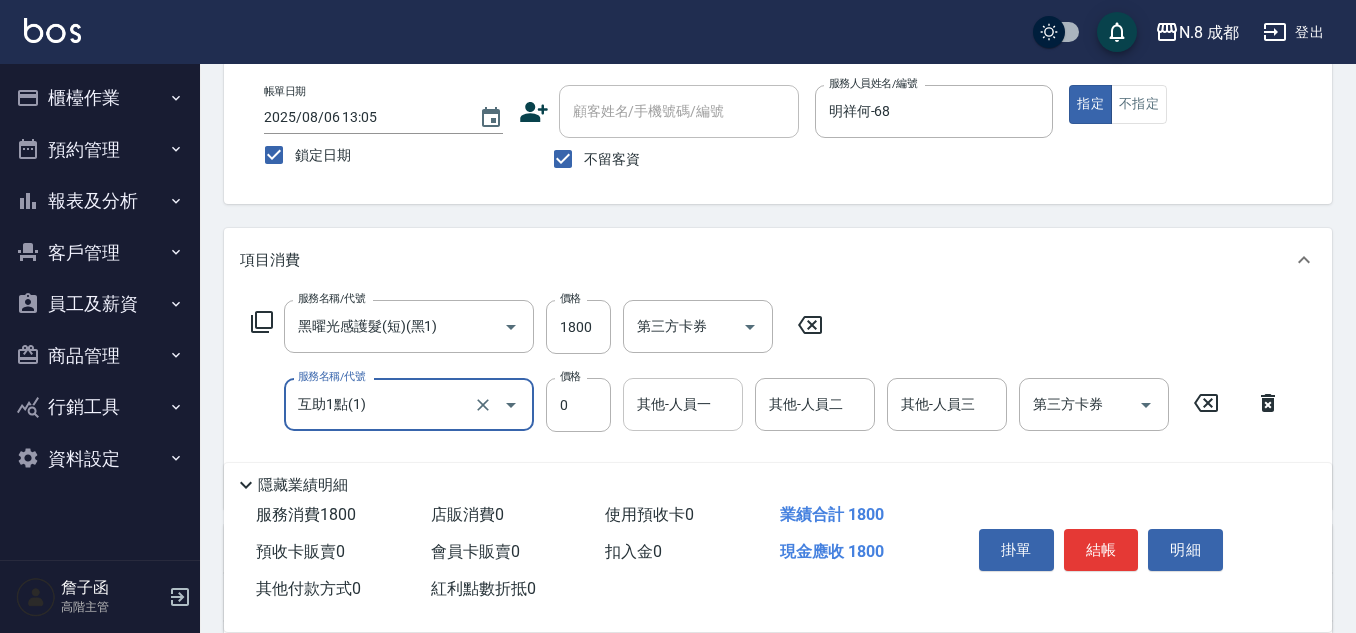 click on "其他-人員一 其他-人員一" at bounding box center [683, 404] 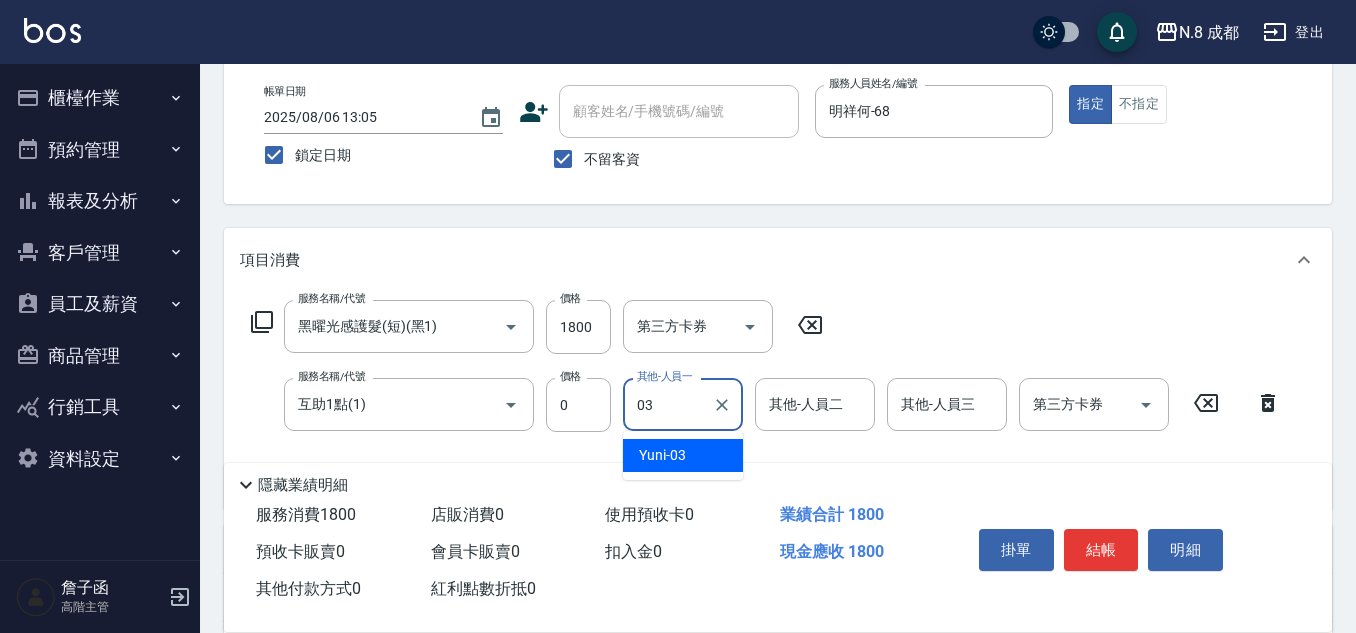 click on "Yuni -03" at bounding box center [683, 455] 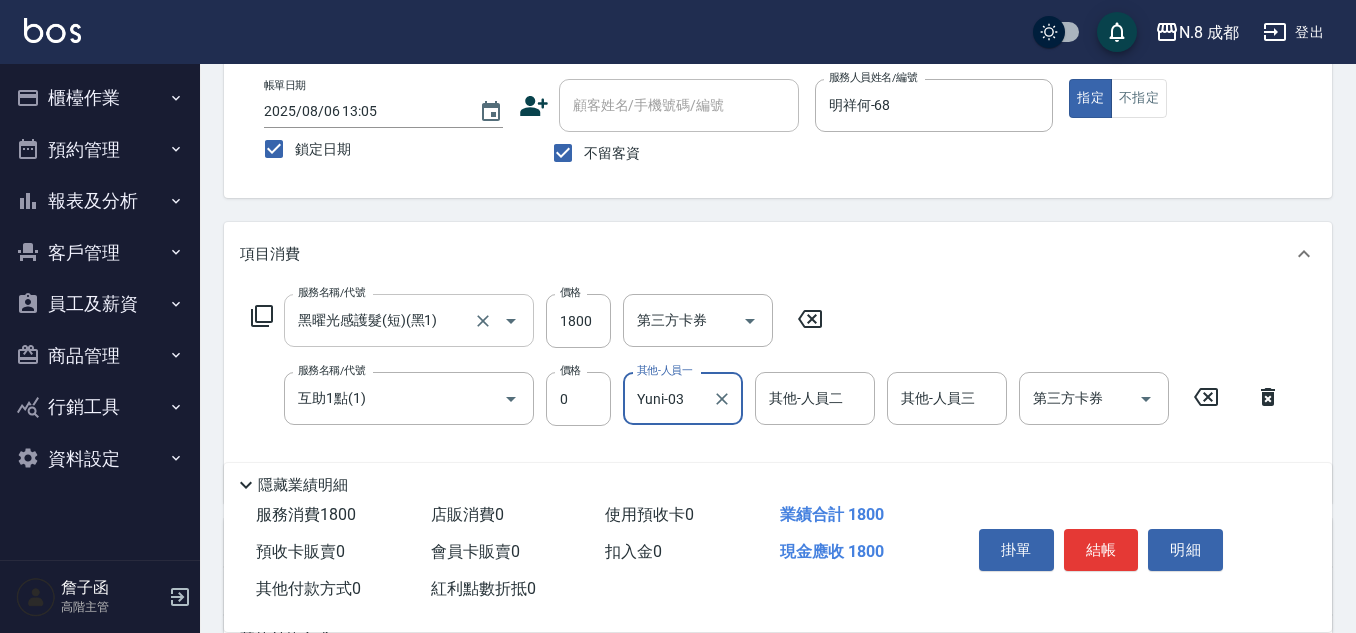 scroll, scrollTop: 300, scrollLeft: 0, axis: vertical 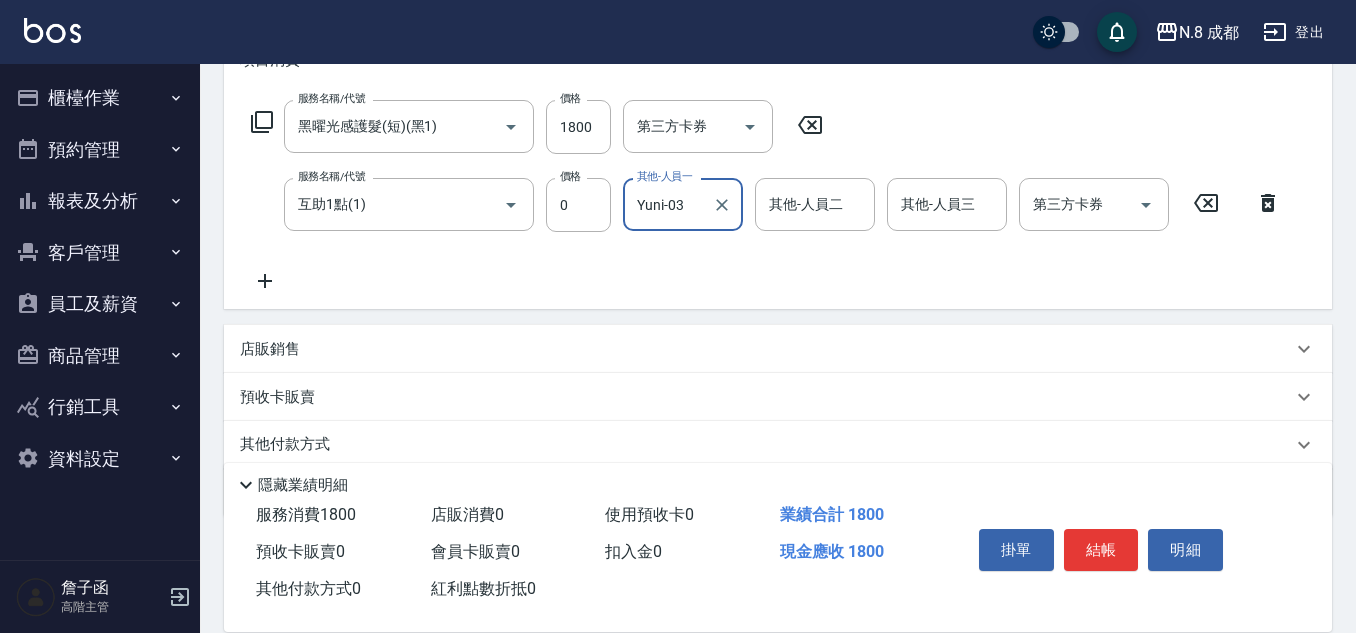 type on "Yuni-03" 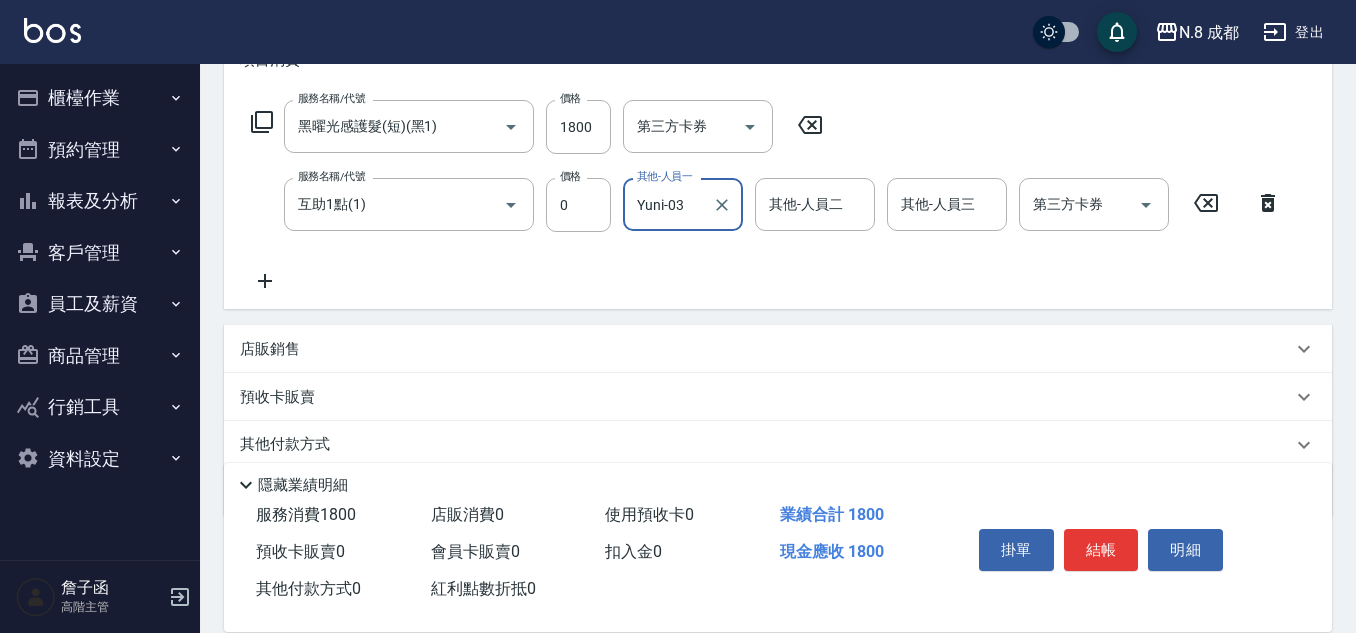 click 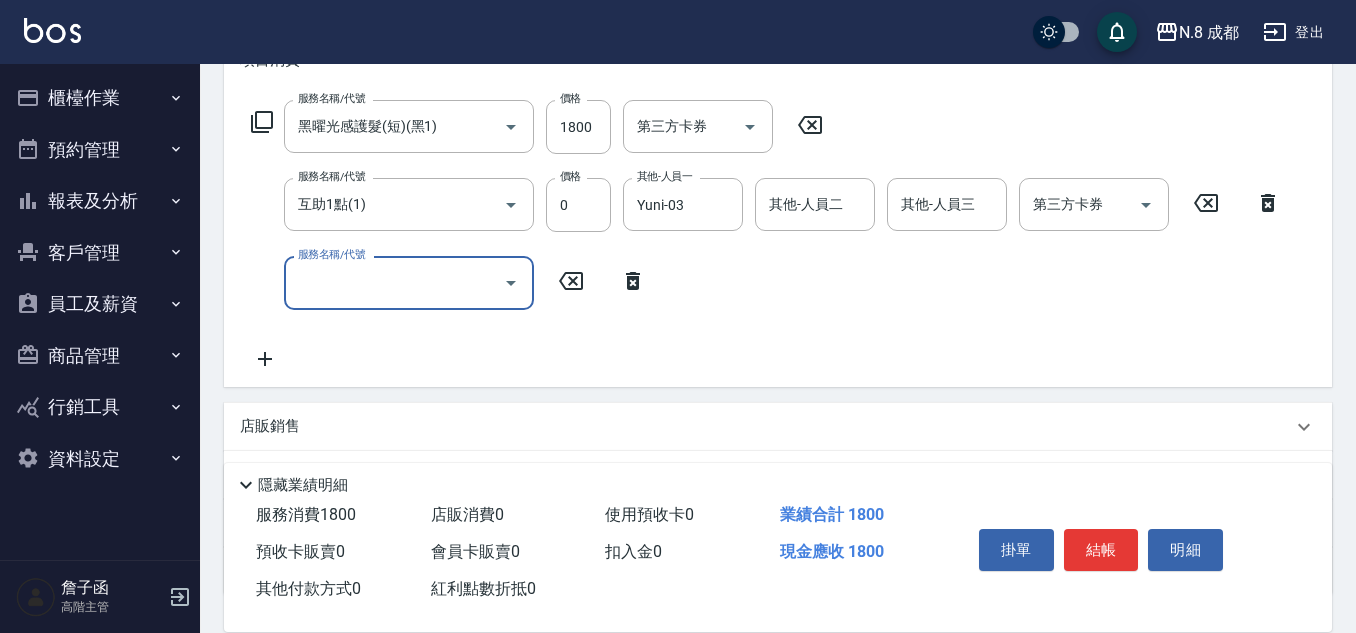 click on "服務名稱/代號" at bounding box center (394, 282) 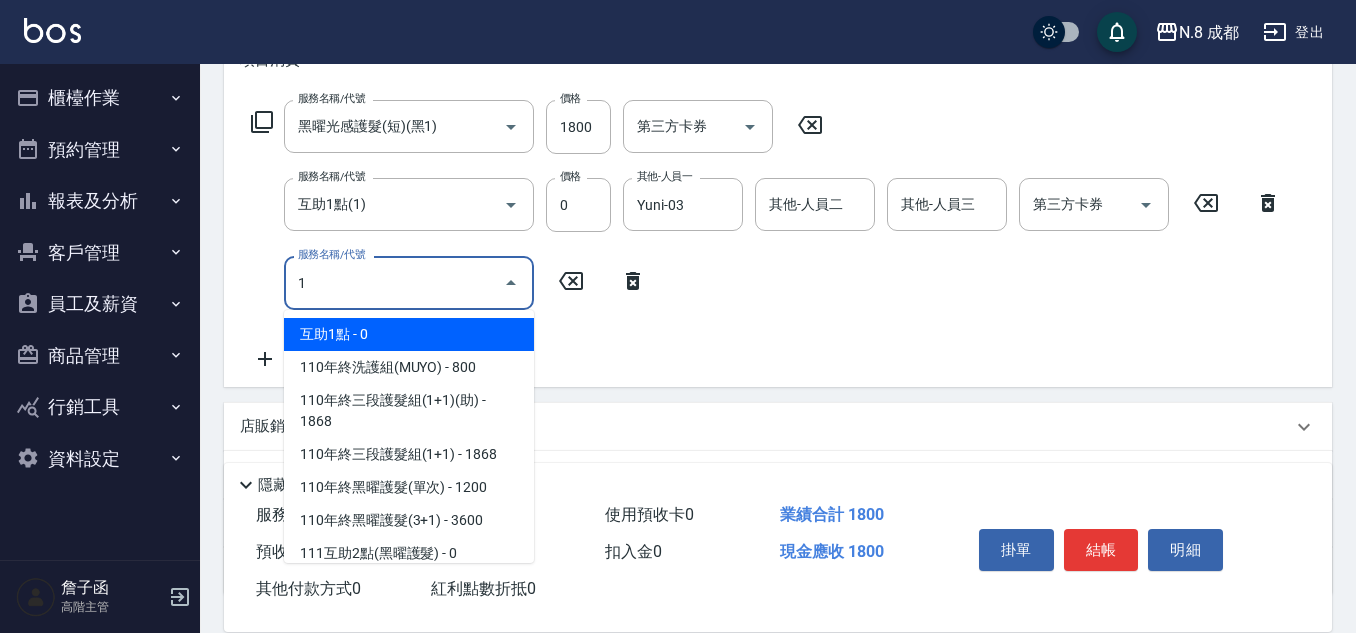 click on "互助1點 - 0" at bounding box center [409, 334] 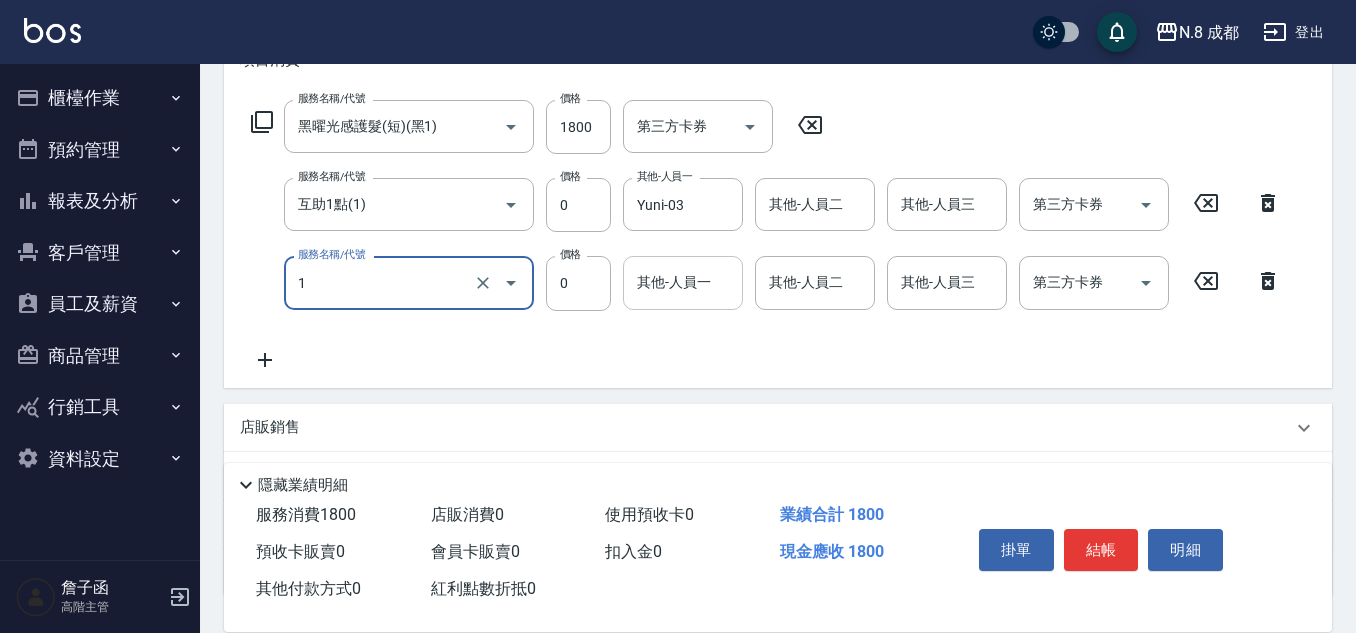 type on "互助1點(1)" 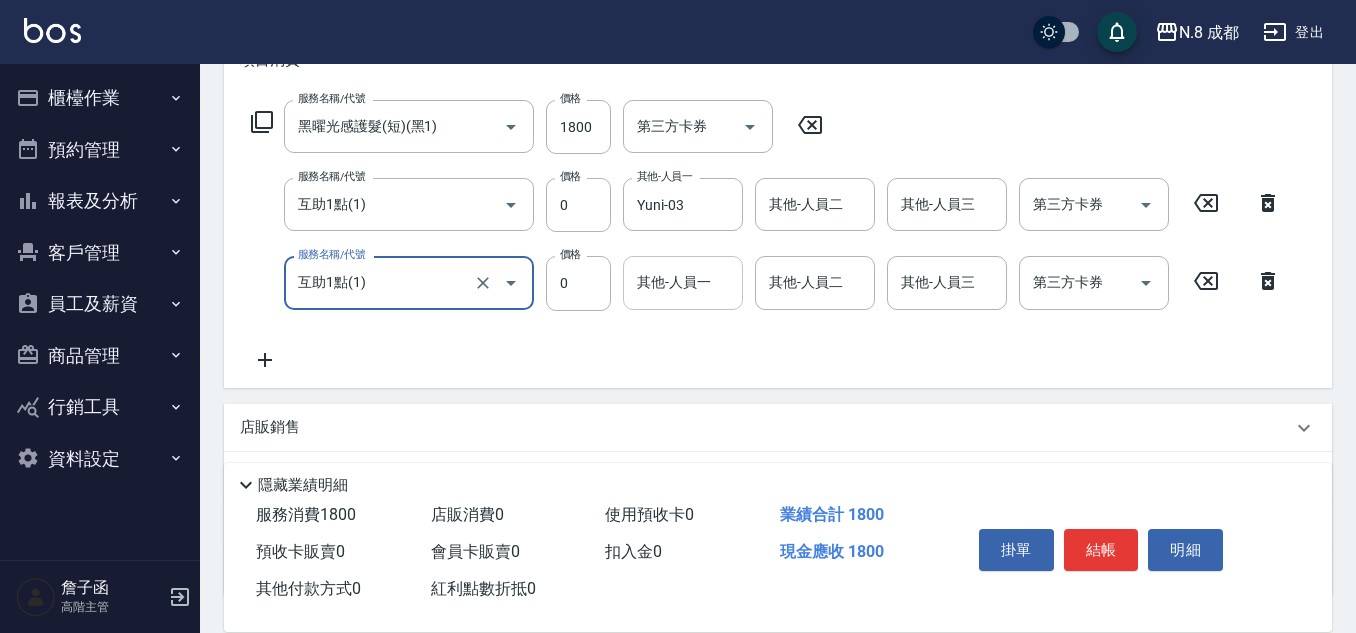click on "其他-人員一" at bounding box center (683, 282) 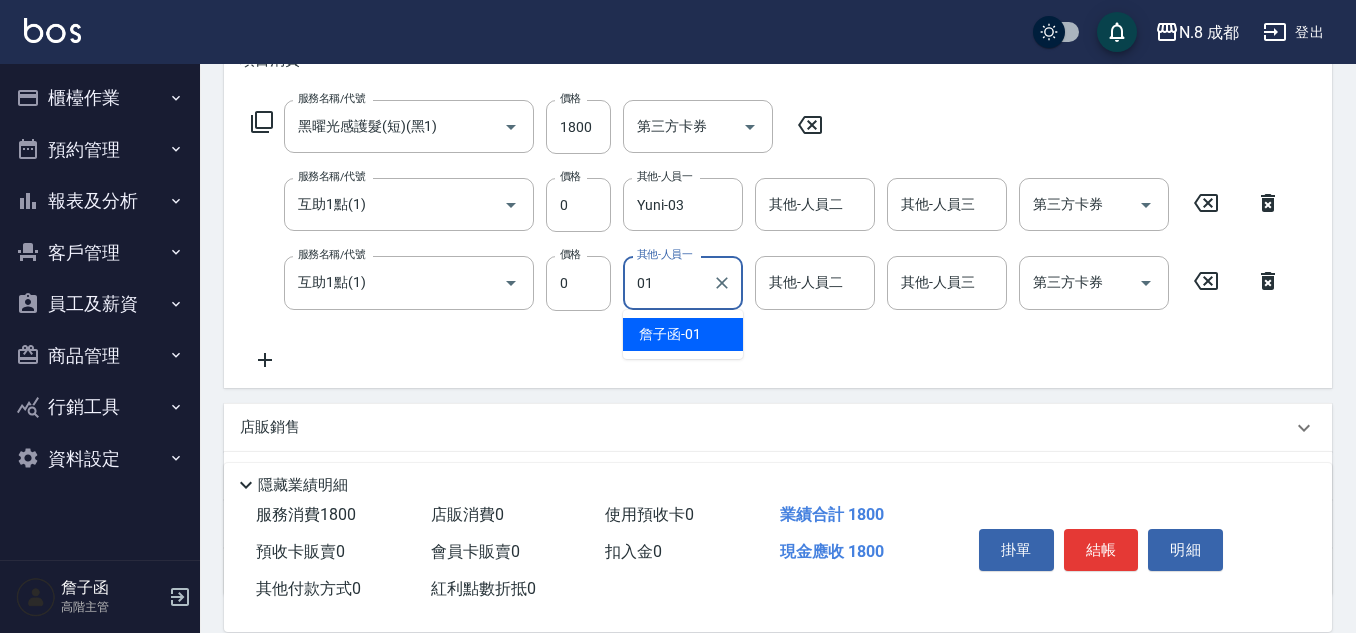 click on "[NAME] -01" at bounding box center (670, 334) 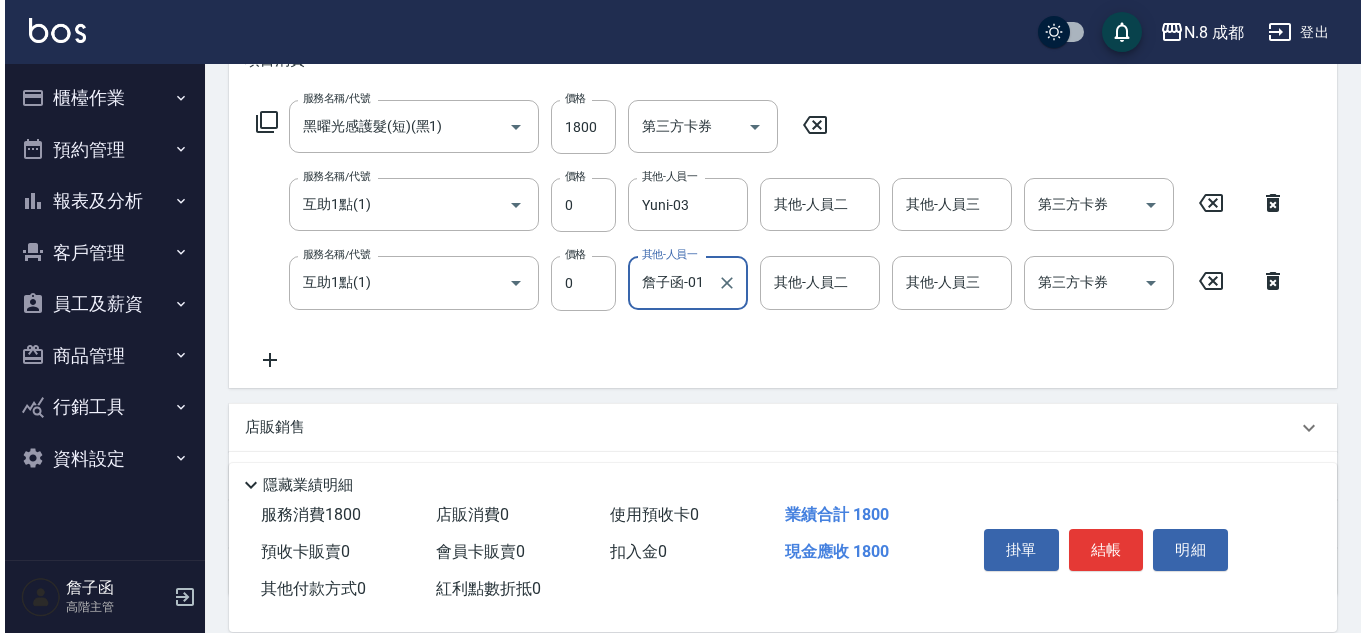 scroll, scrollTop: 0, scrollLeft: 0, axis: both 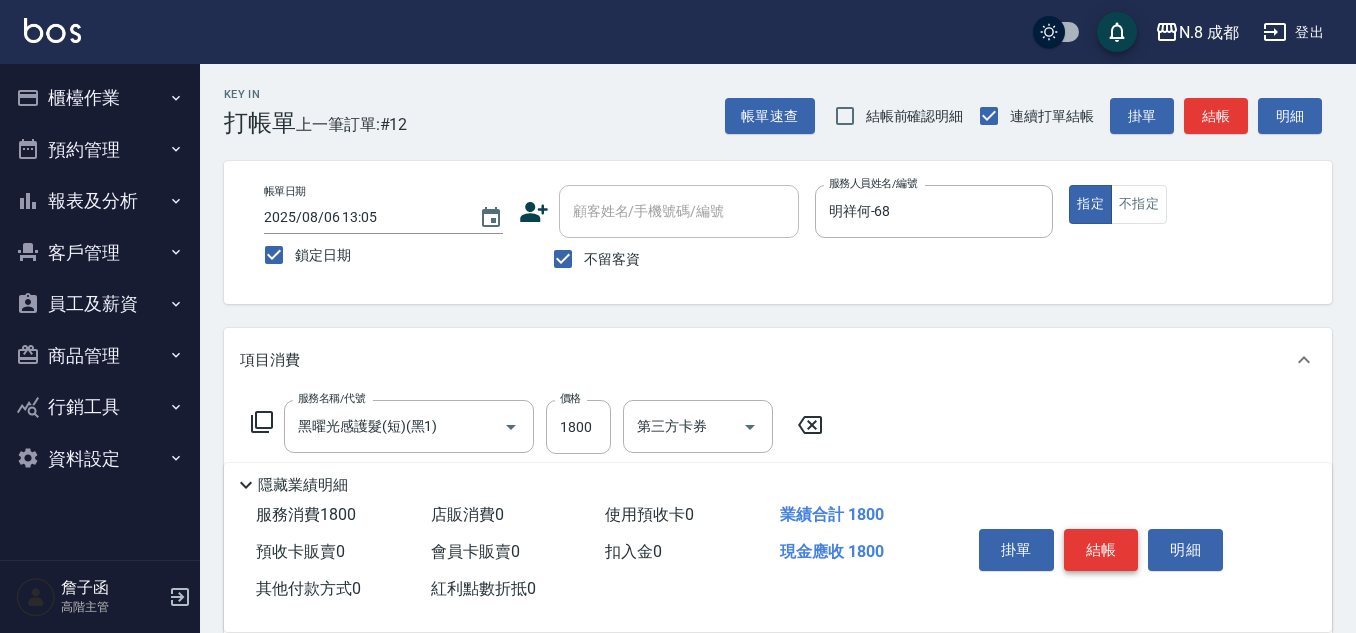 type on "詹子函-01" 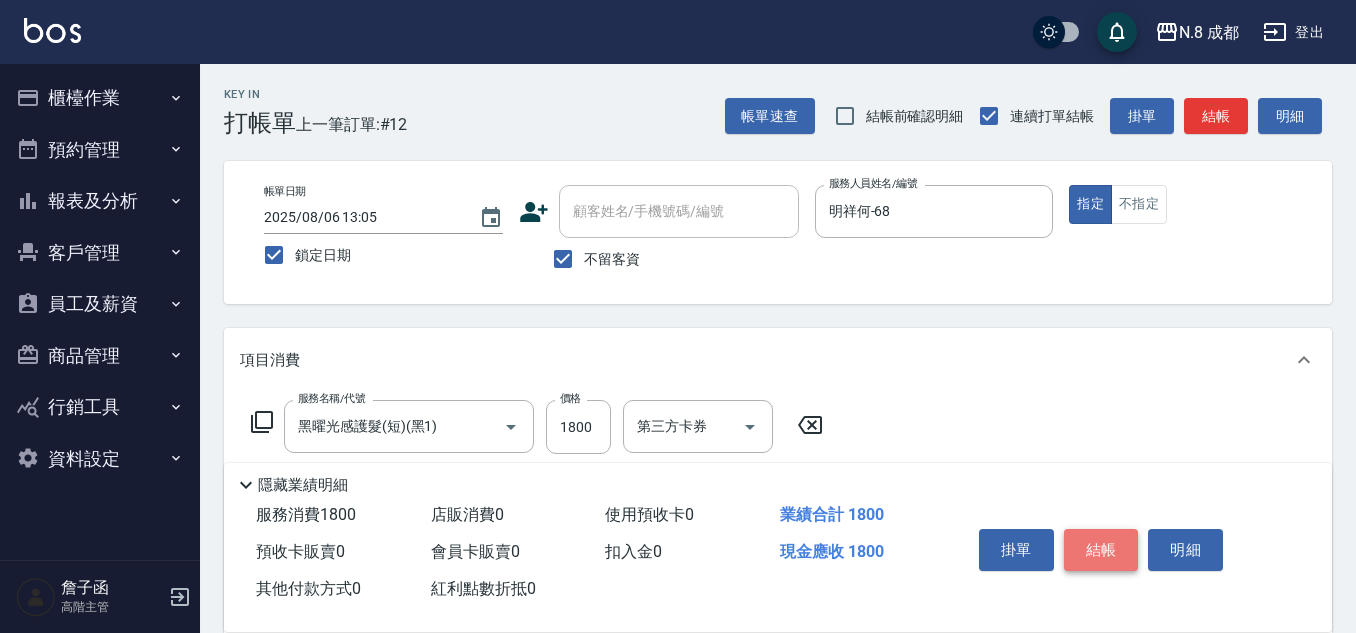 click on "結帳" at bounding box center (1101, 550) 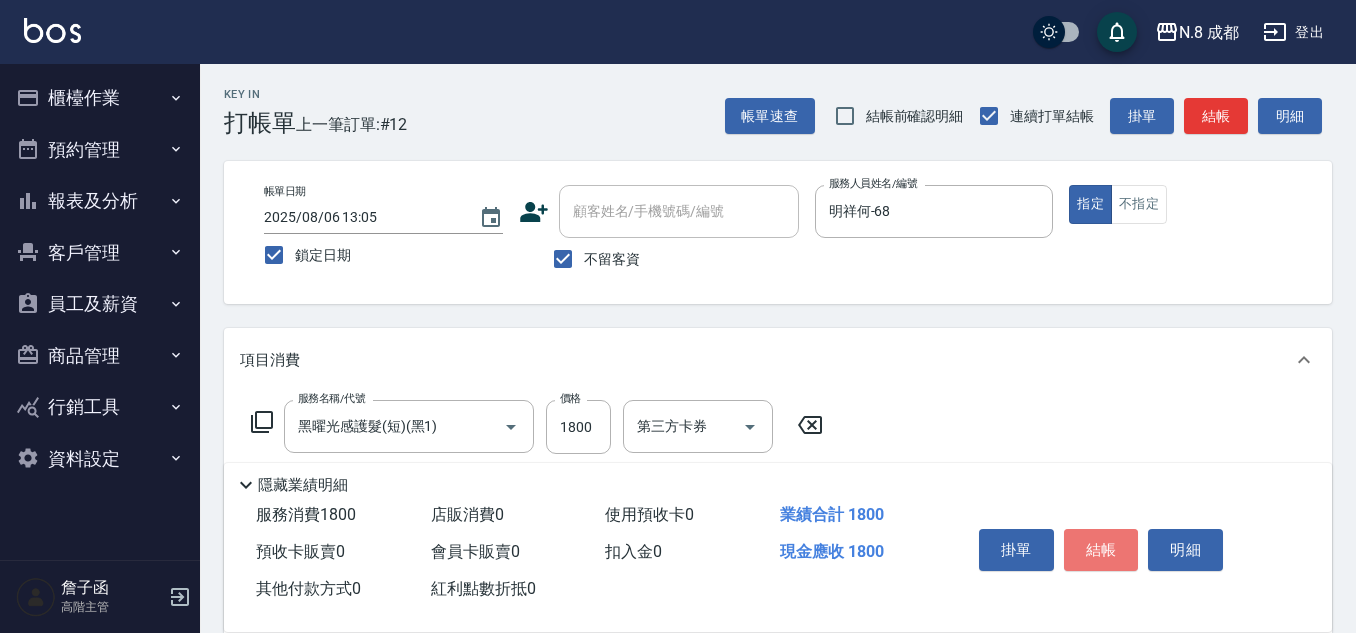 type 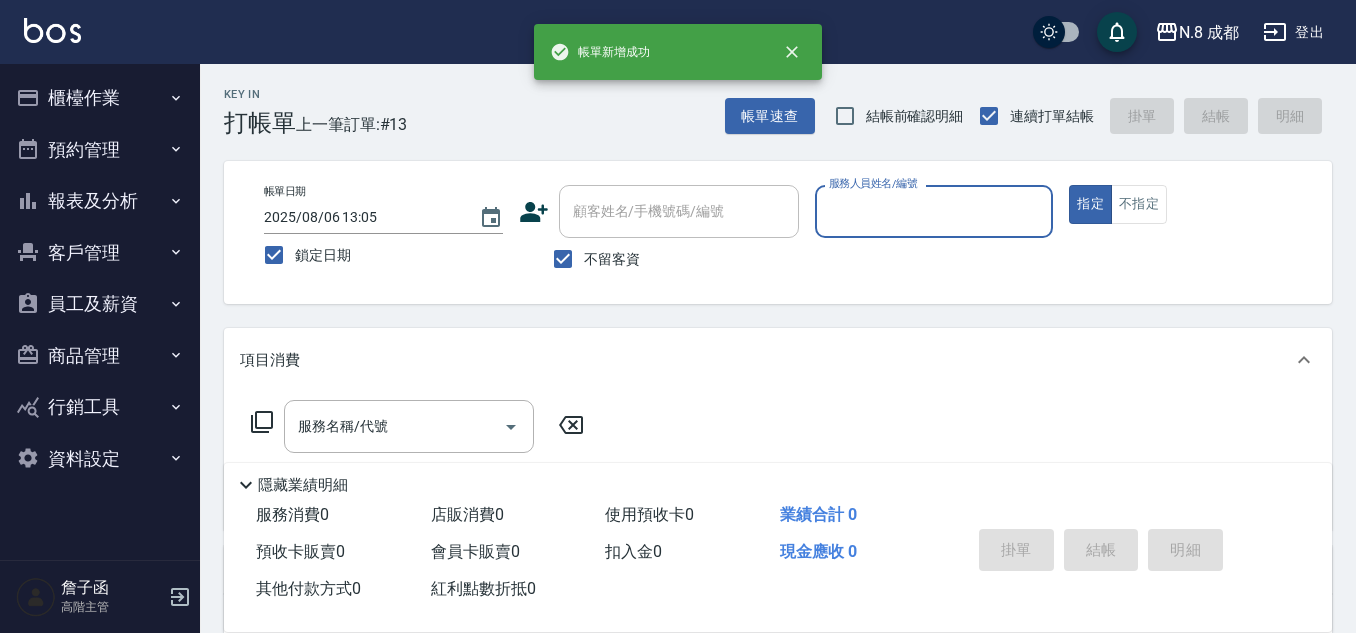type on "0" 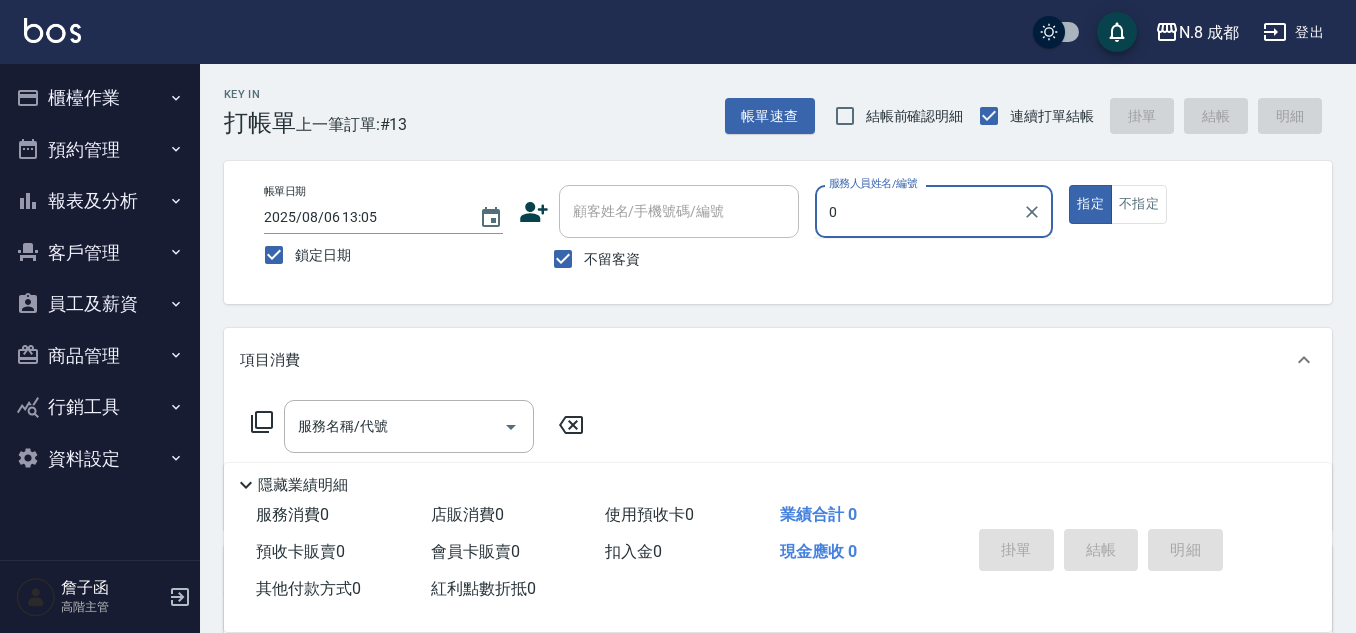 type 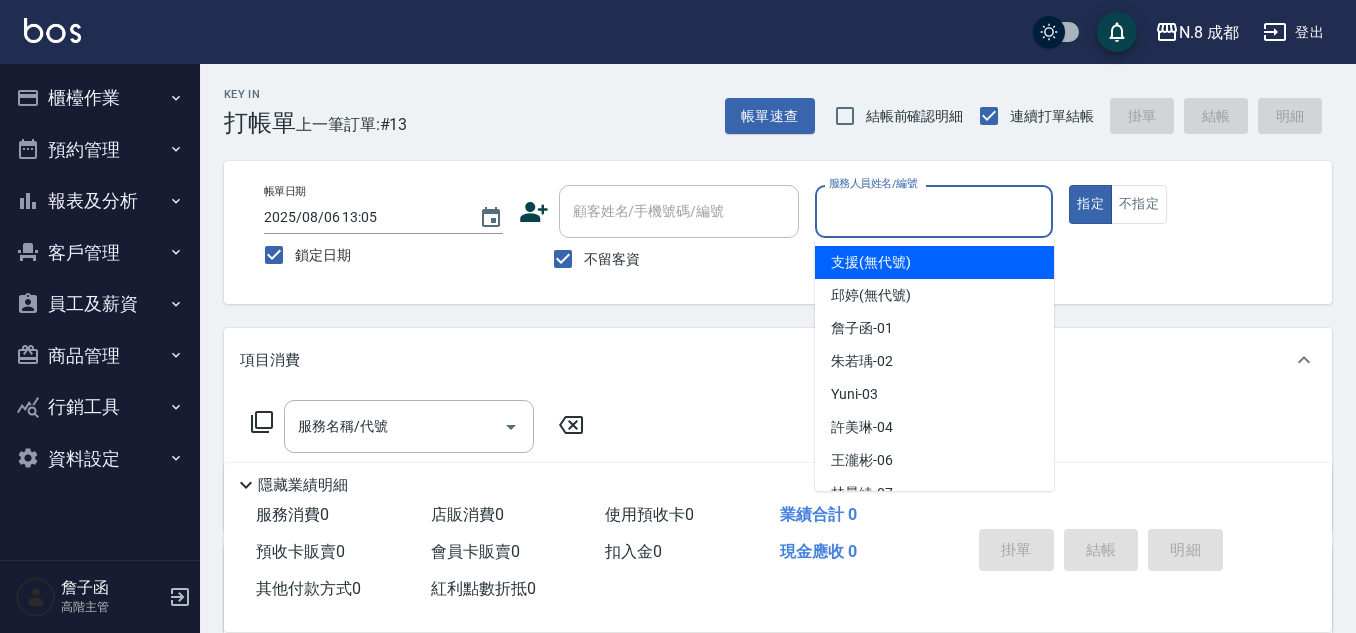 click on "不留客資" at bounding box center [612, 259] 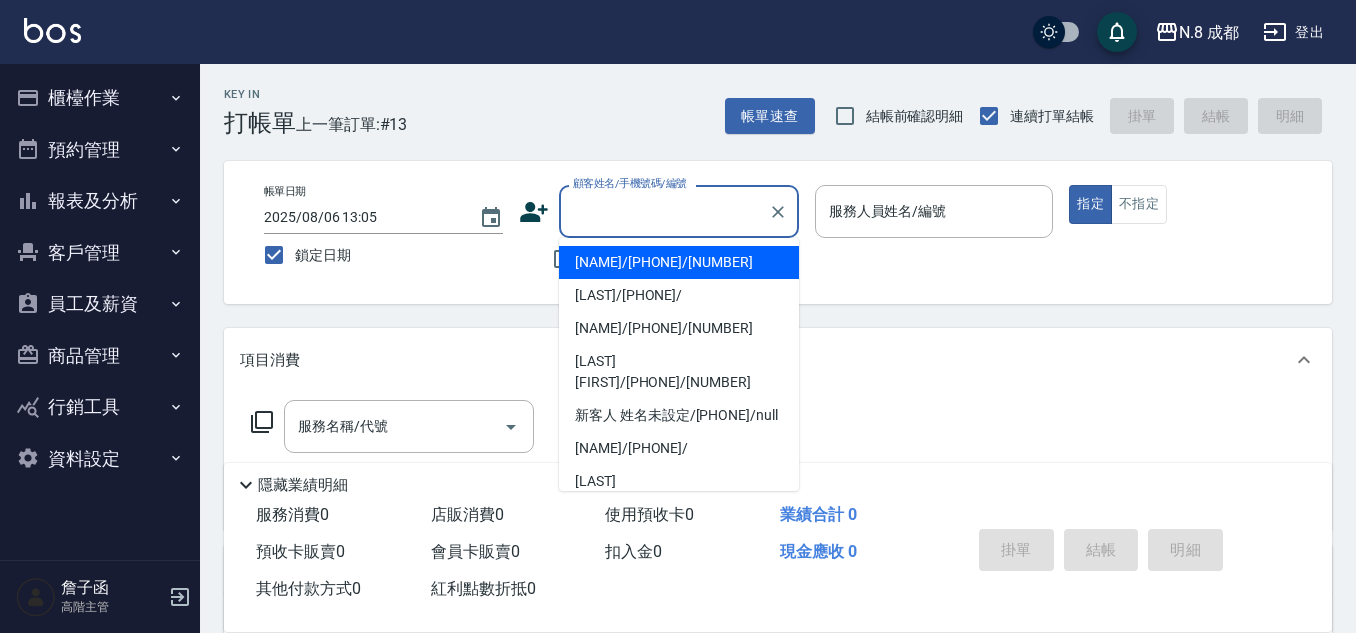 click on "顧客姓名/手機號碼/編號" at bounding box center [664, 211] 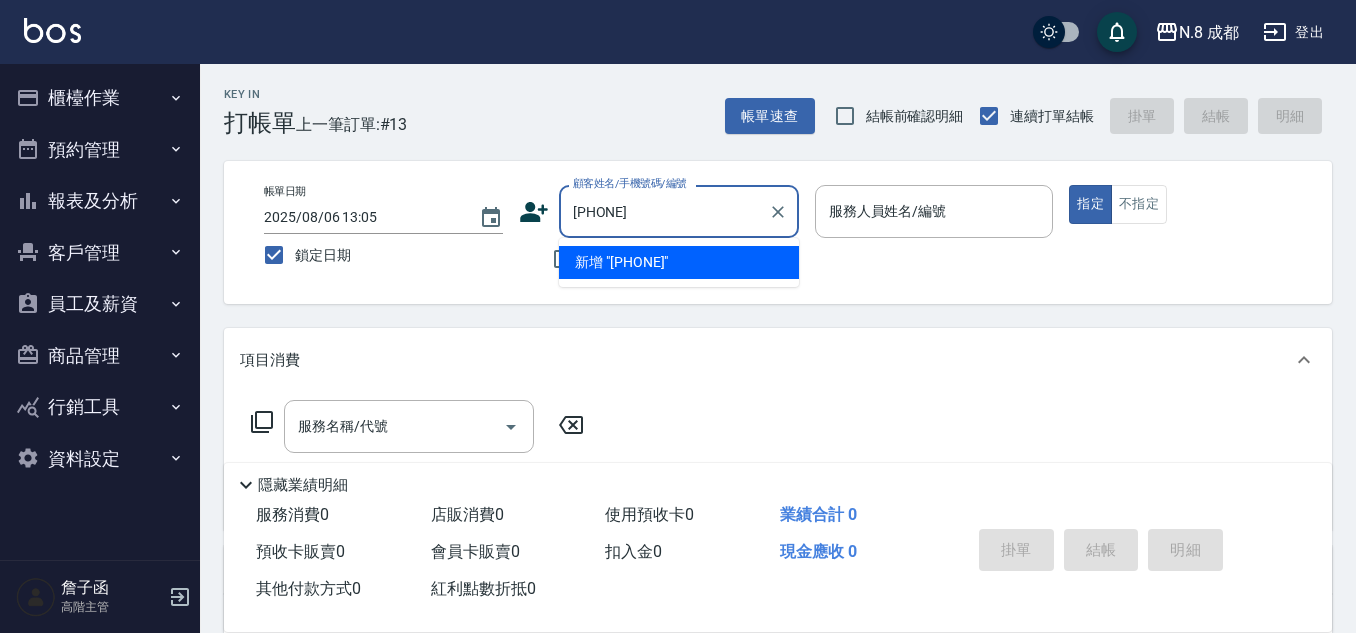 type on "[PHONE]" 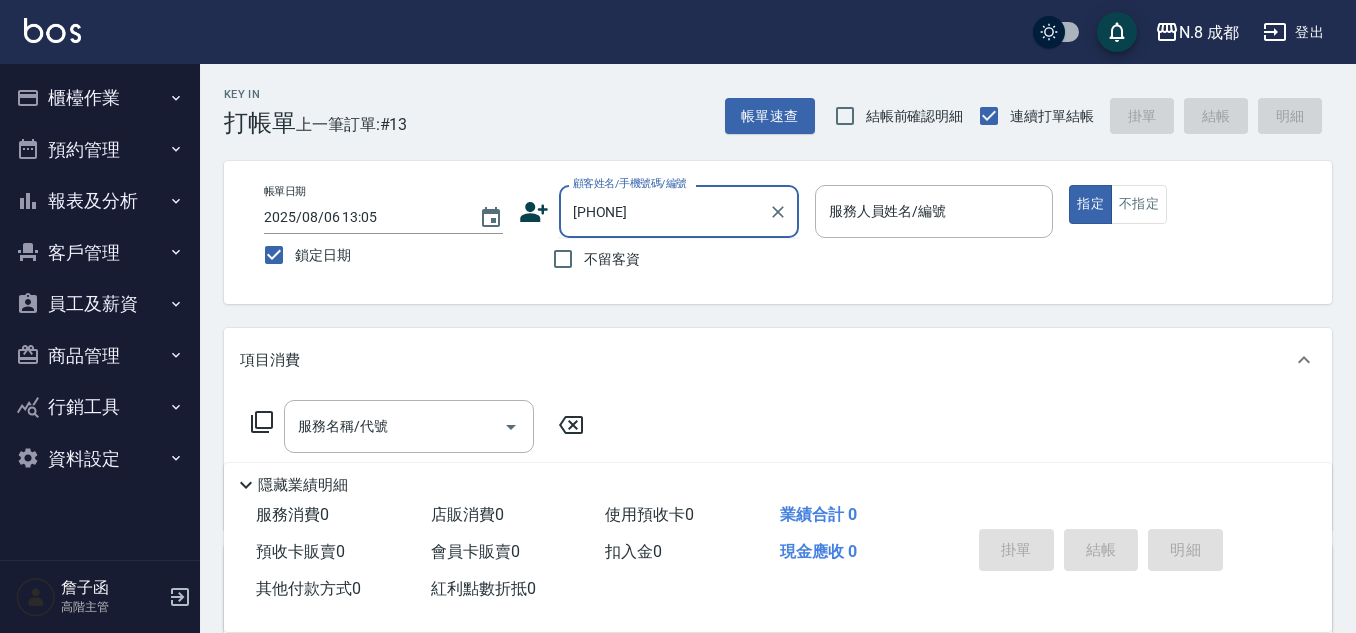 type 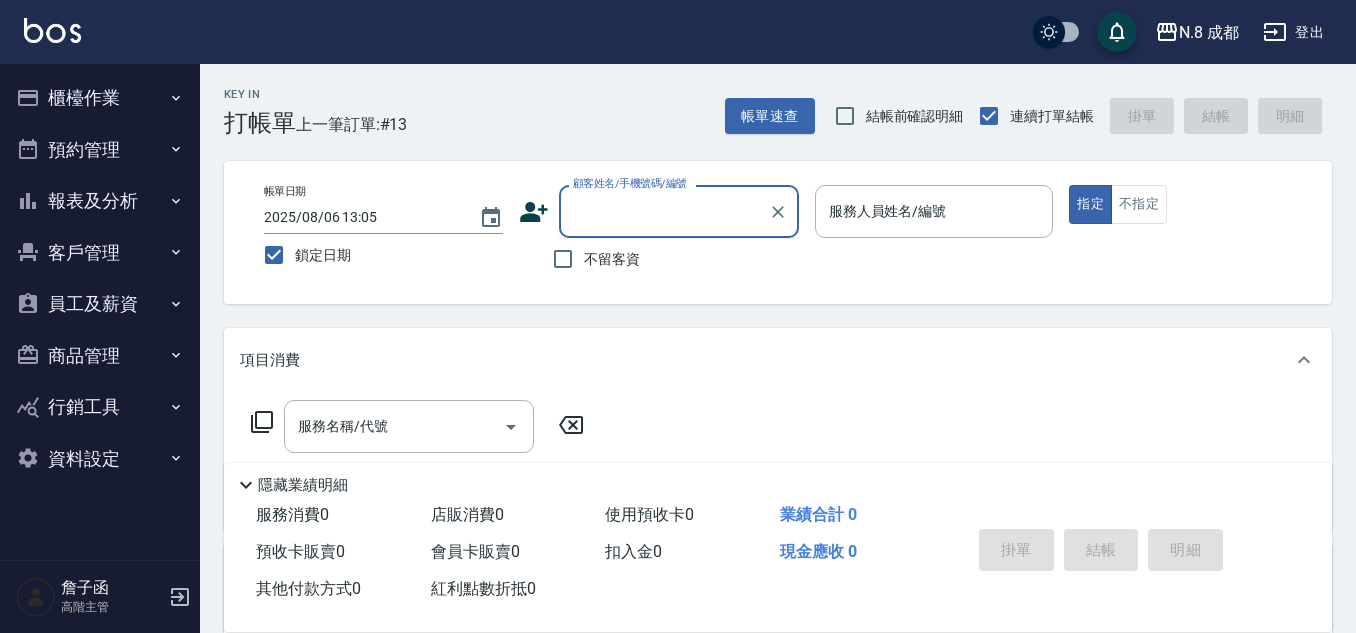 click 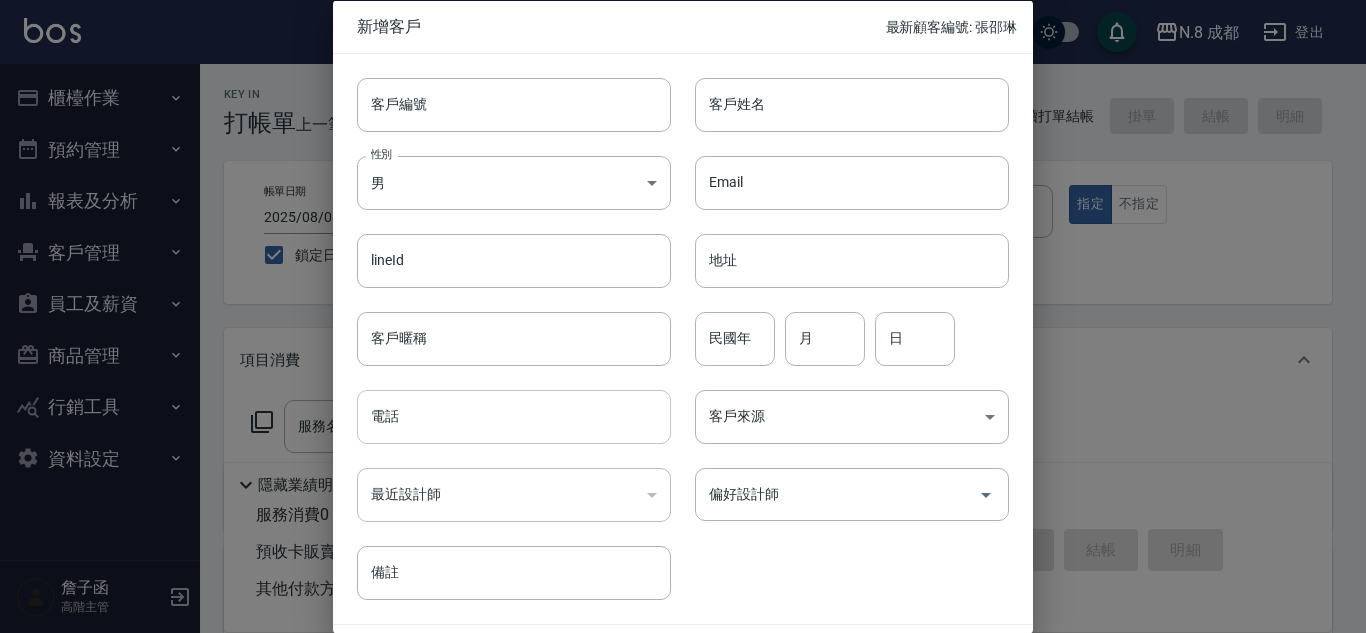 click on "電話" at bounding box center [514, 417] 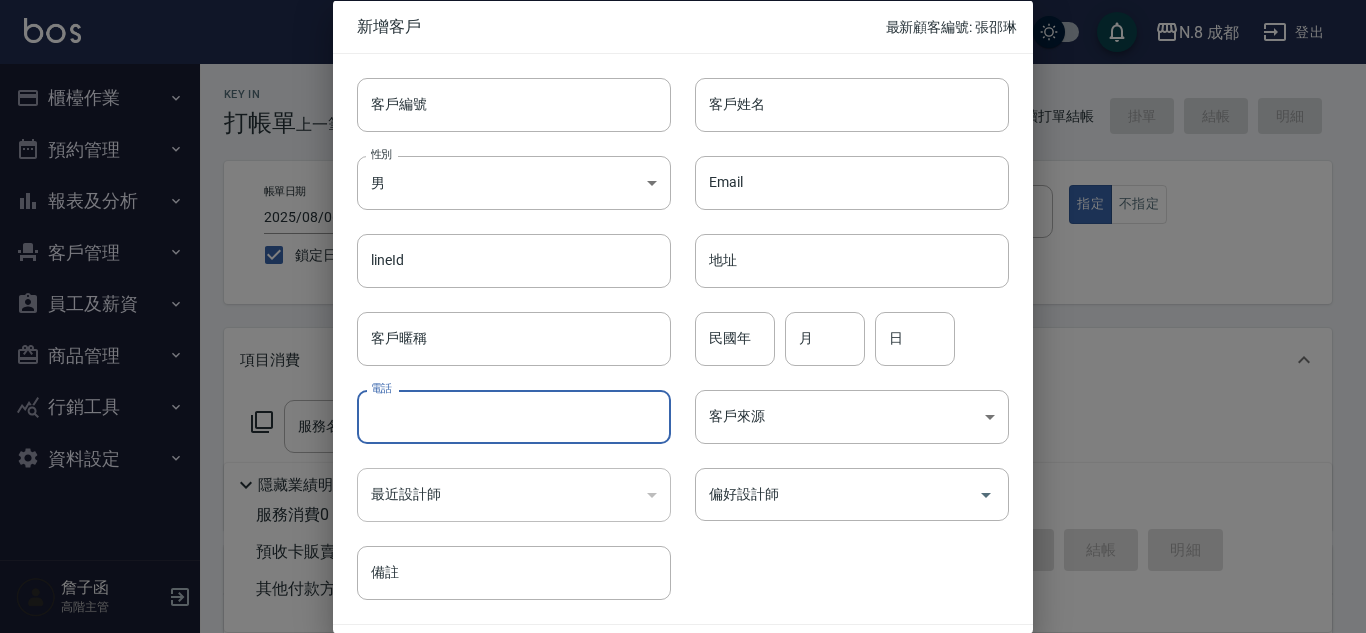 paste on "[PHONE]" 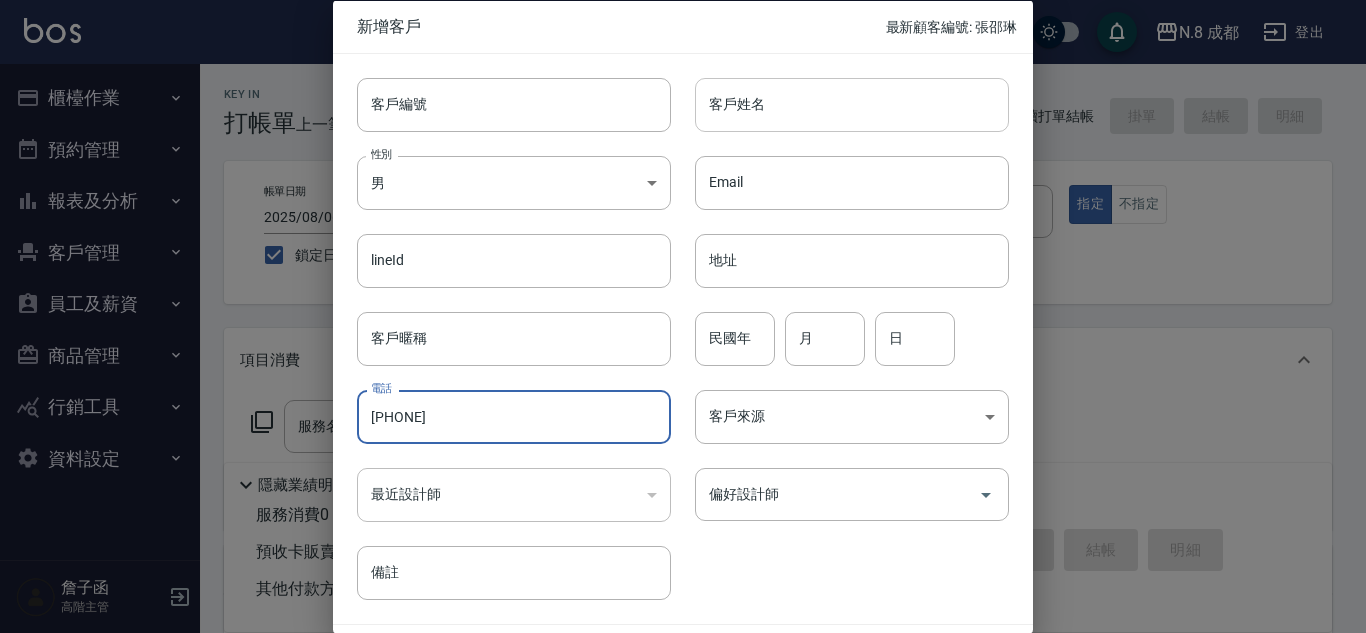 type on "[PHONE]" 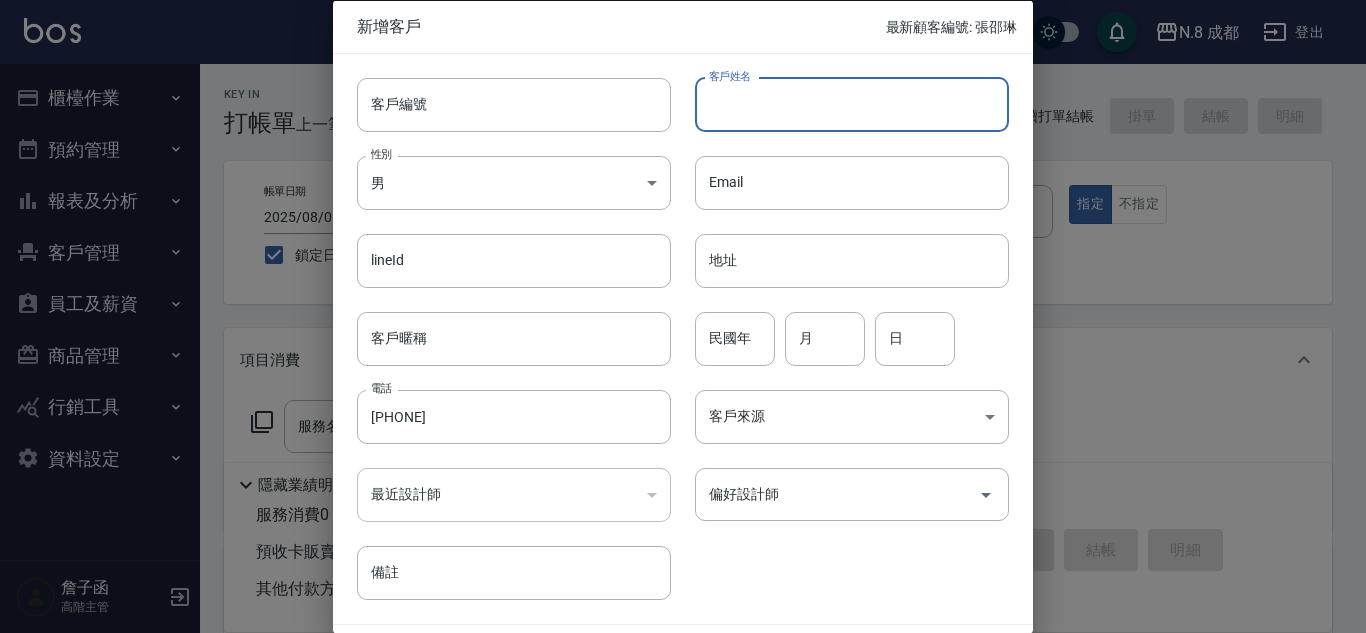 click on "客戶姓名" at bounding box center [852, 104] 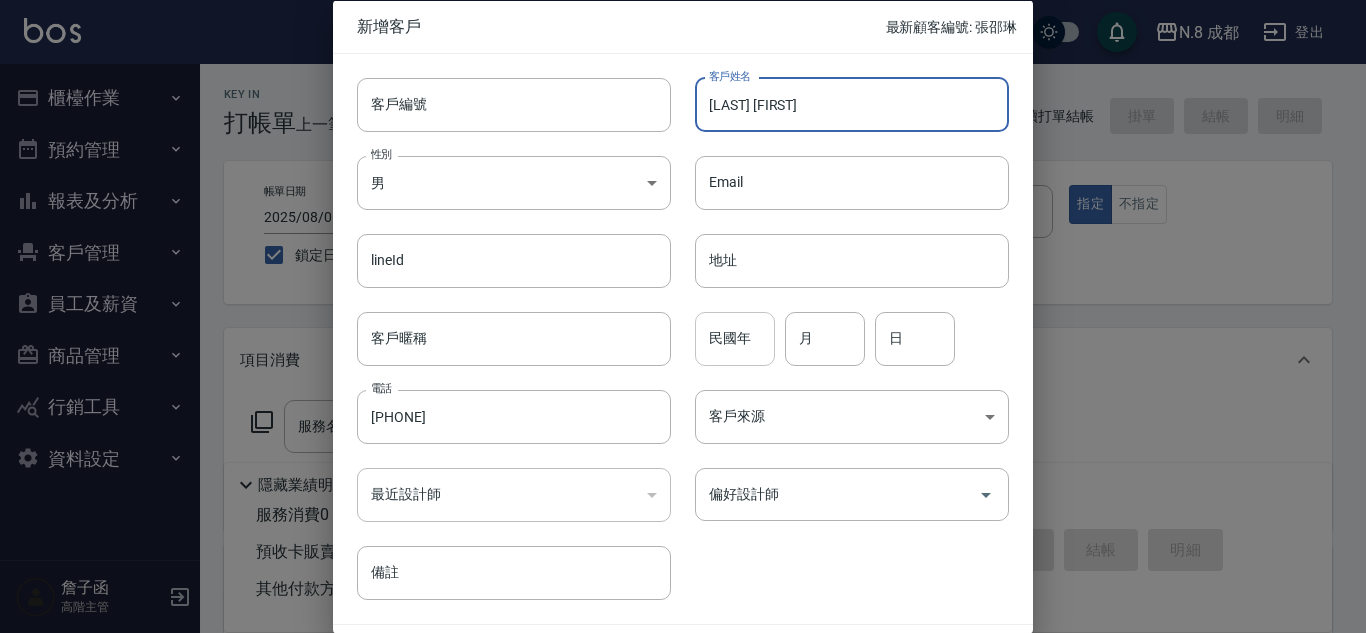 type on "[LAST] [FIRST]" 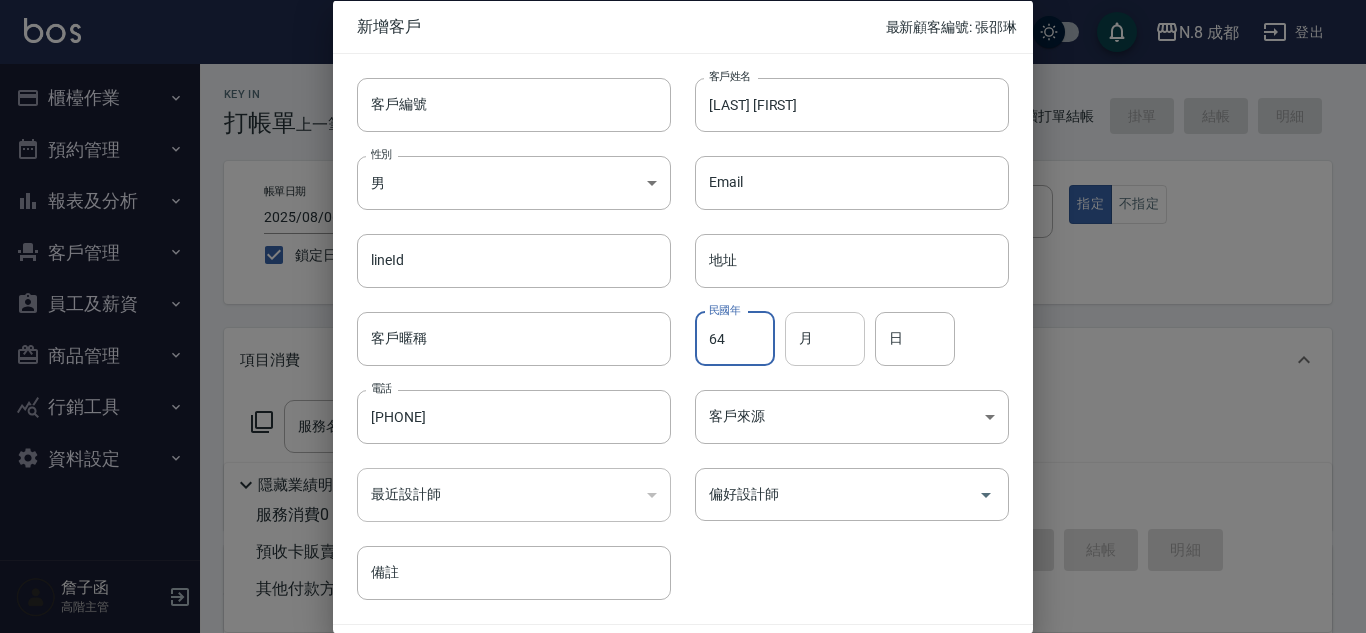 type on "64" 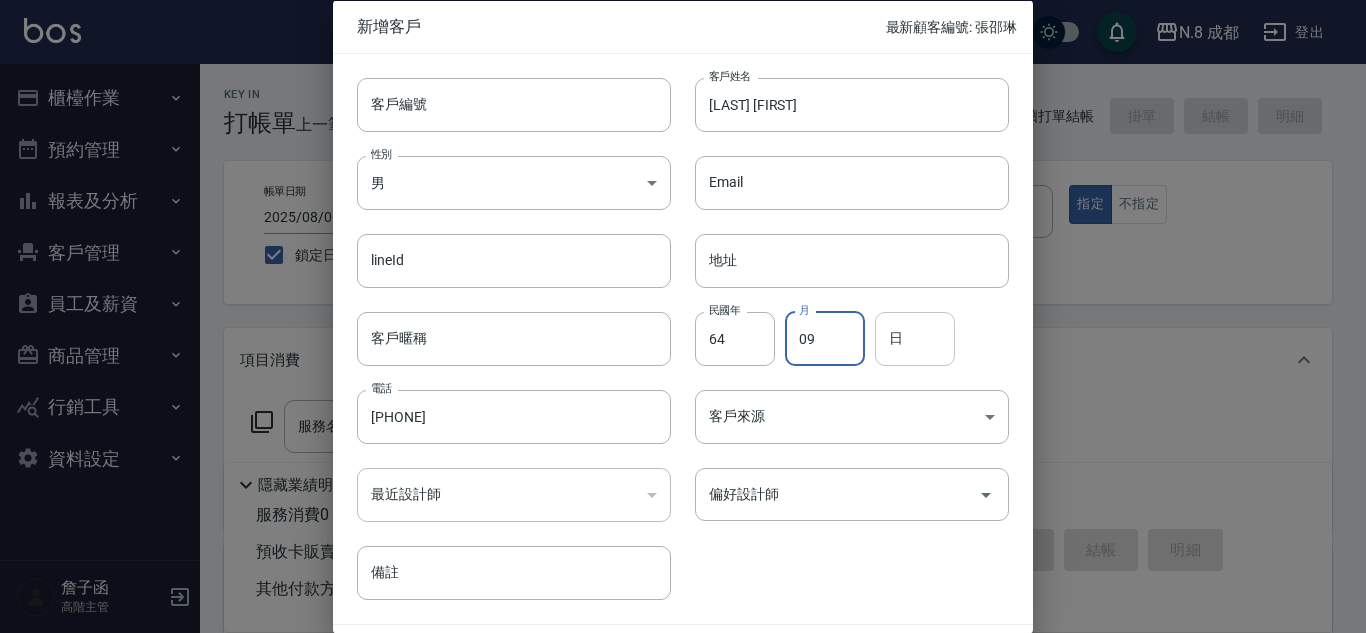 type on "09" 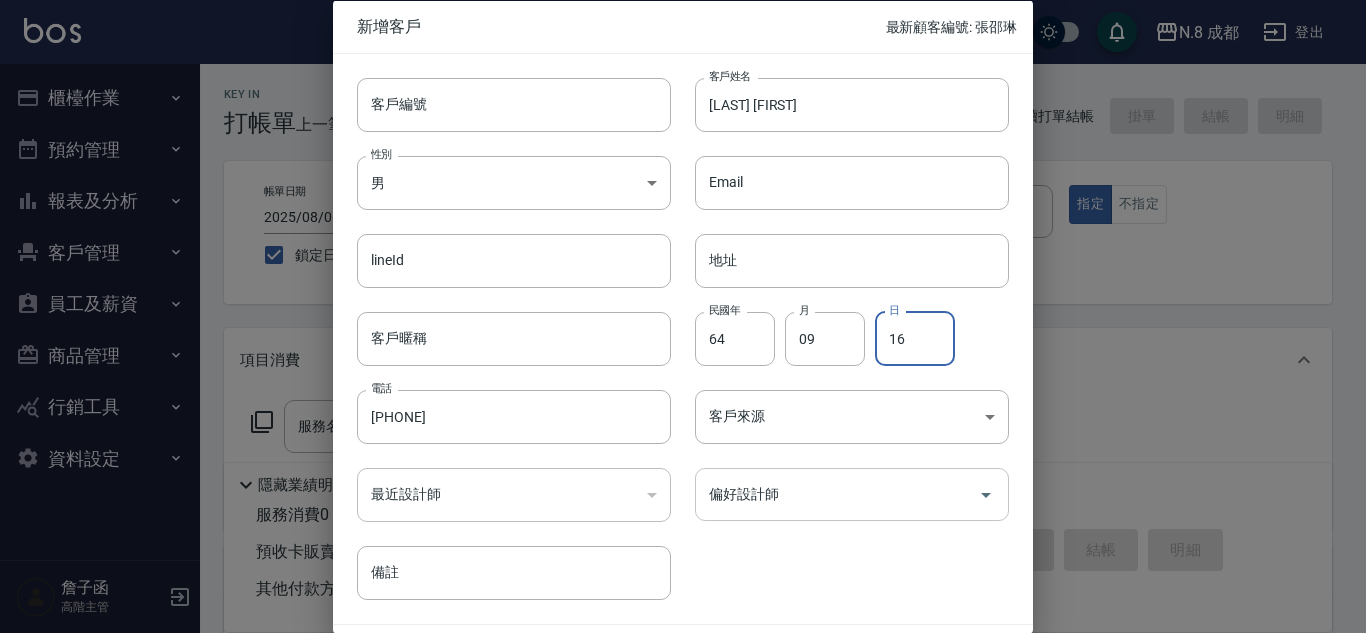 type on "16" 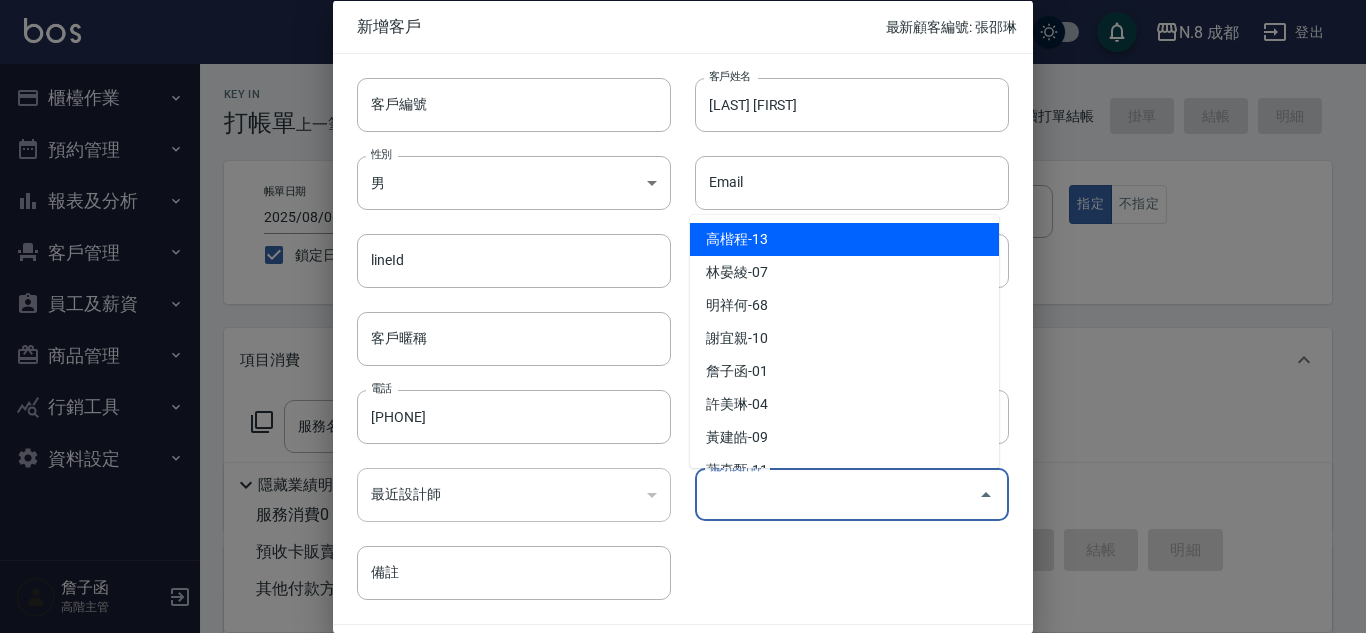 click on "偏好設計師" at bounding box center [837, 494] 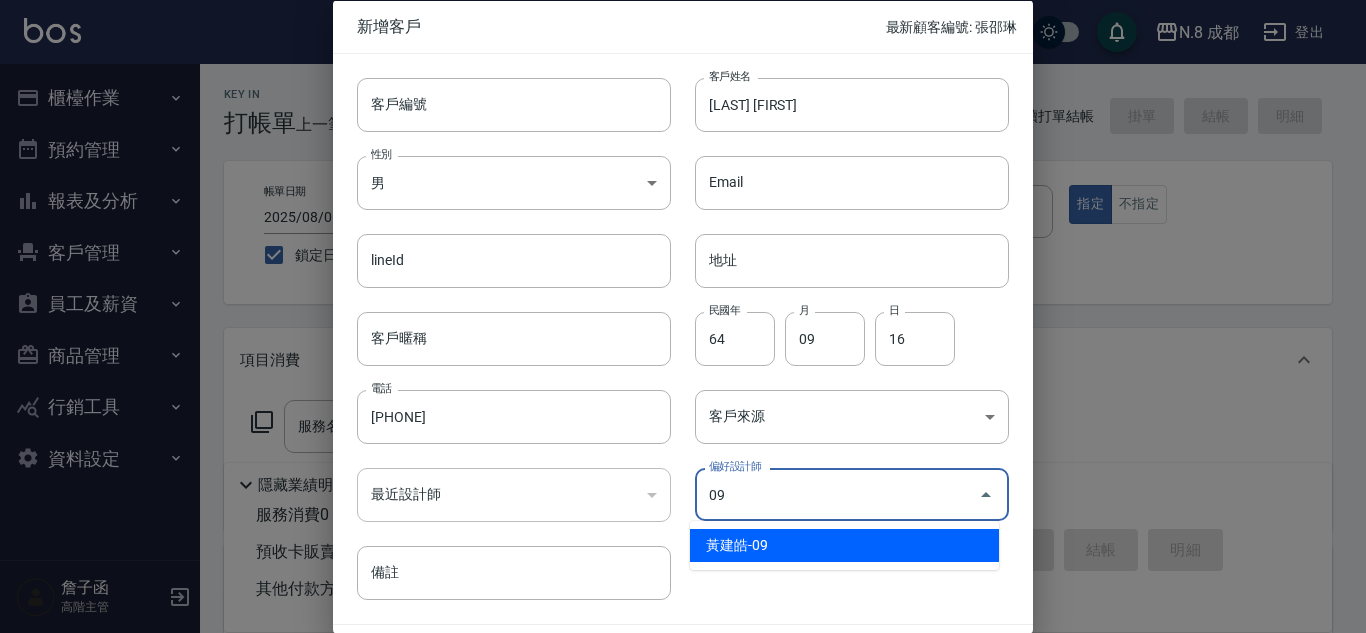 click on "黃建皓-09" at bounding box center [844, 545] 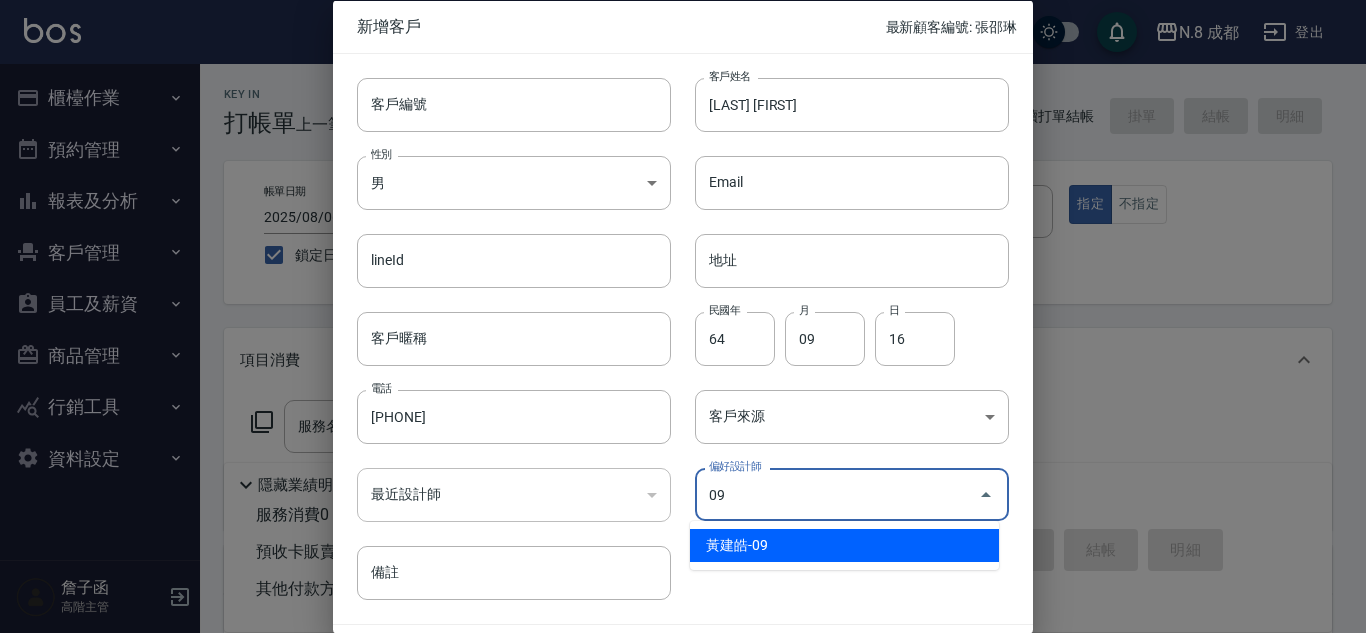 click on "黃建皓-09" at bounding box center (844, 545) 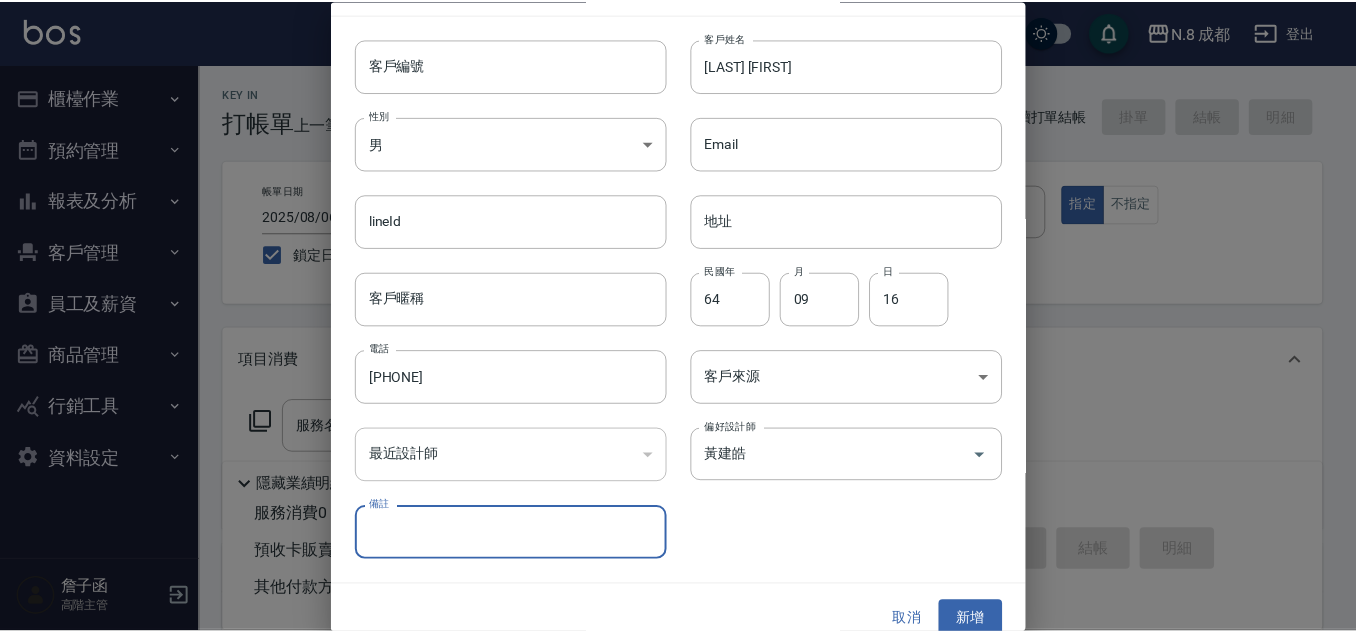 scroll, scrollTop: 60, scrollLeft: 0, axis: vertical 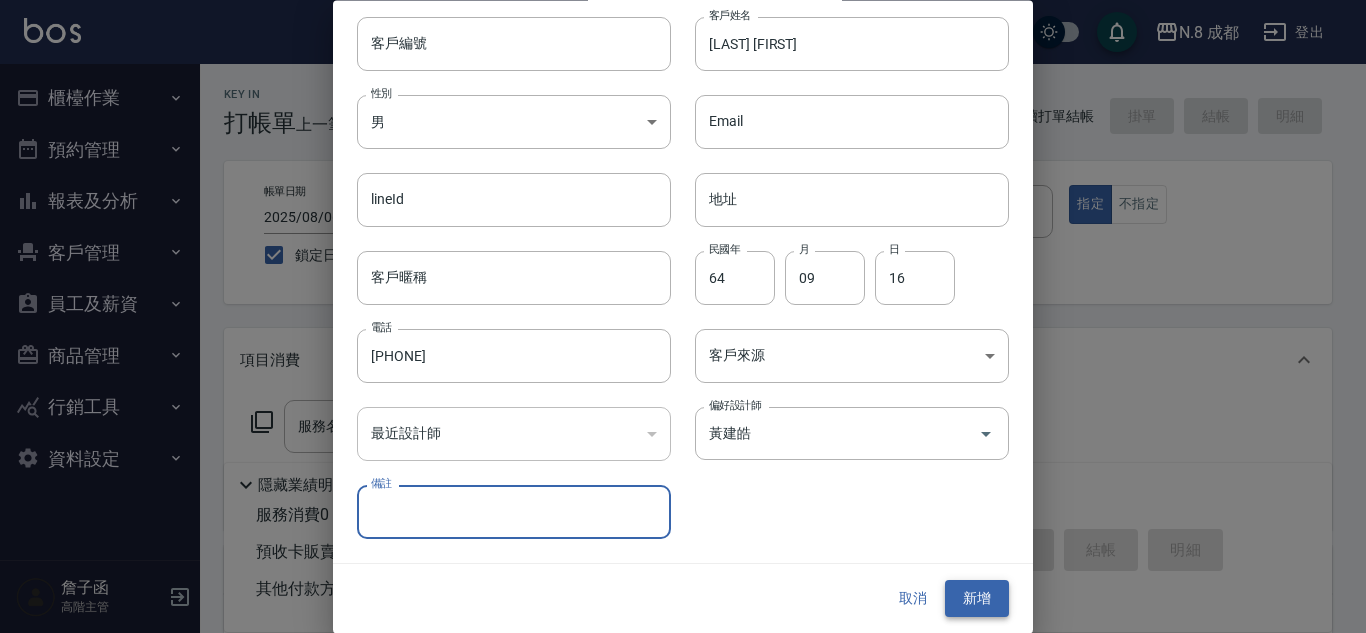 click on "新增" at bounding box center (977, 599) 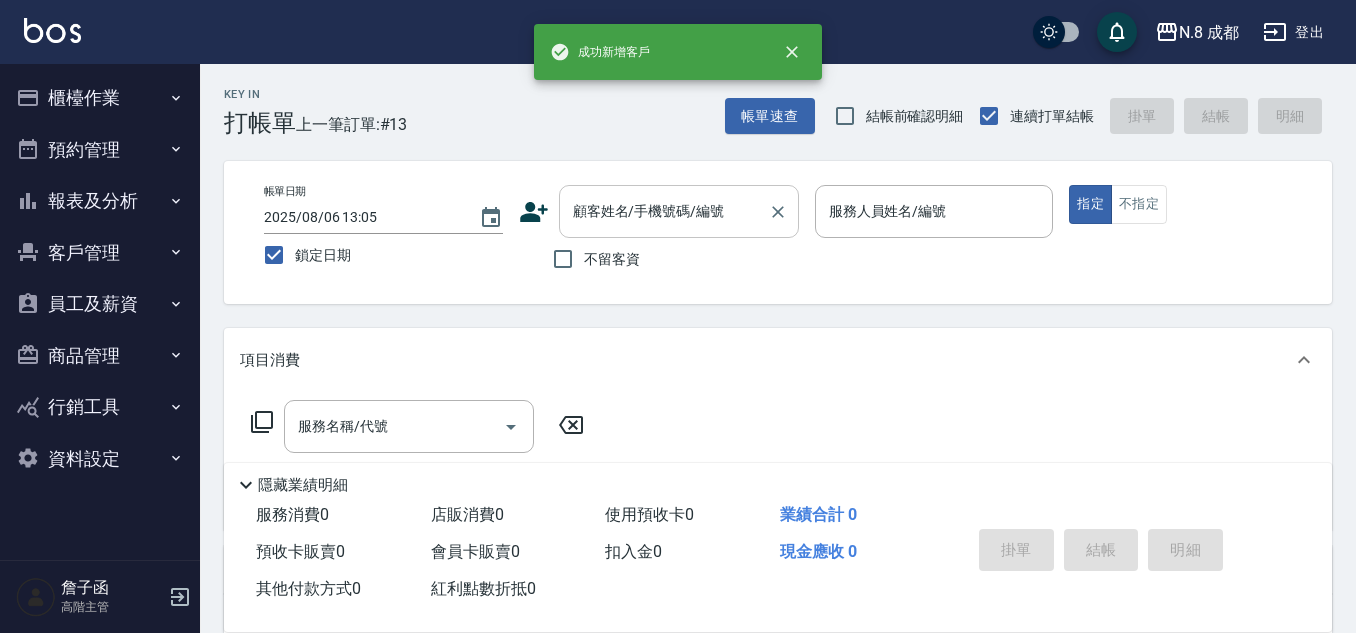 click on "顧客姓名/手機號碼/編號" at bounding box center (664, 211) 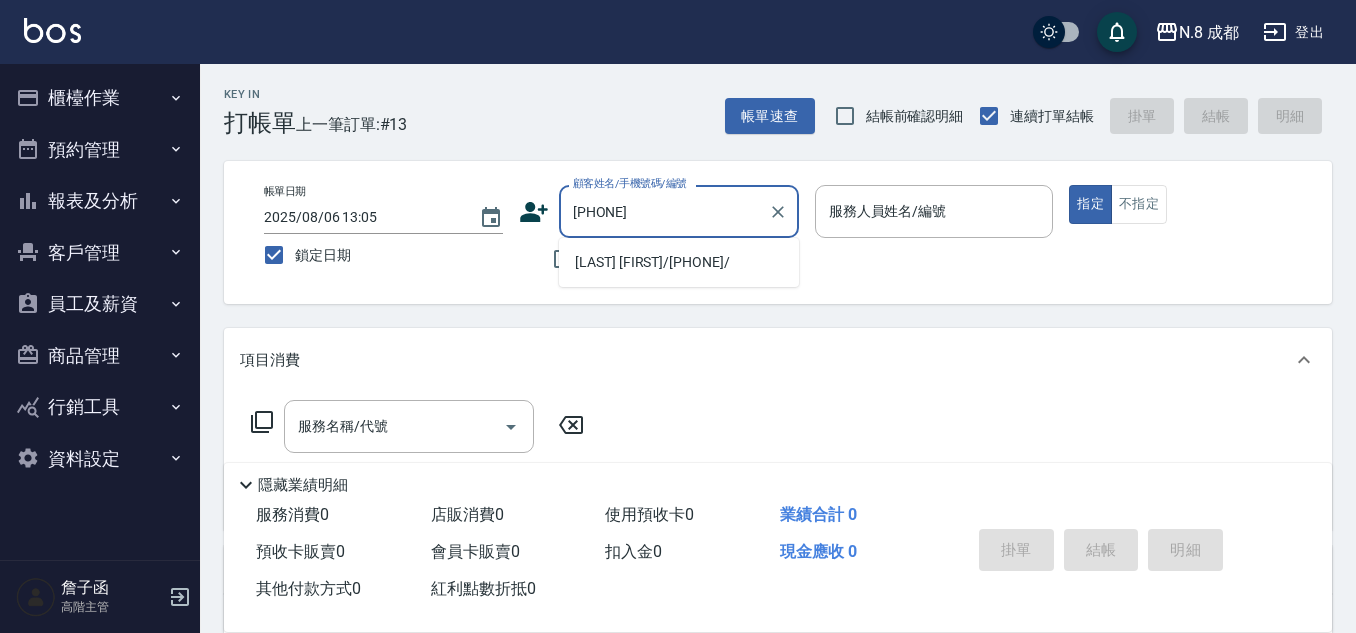 click on "[LAST] [FIRST]/[PHONE]/" at bounding box center [679, 262] 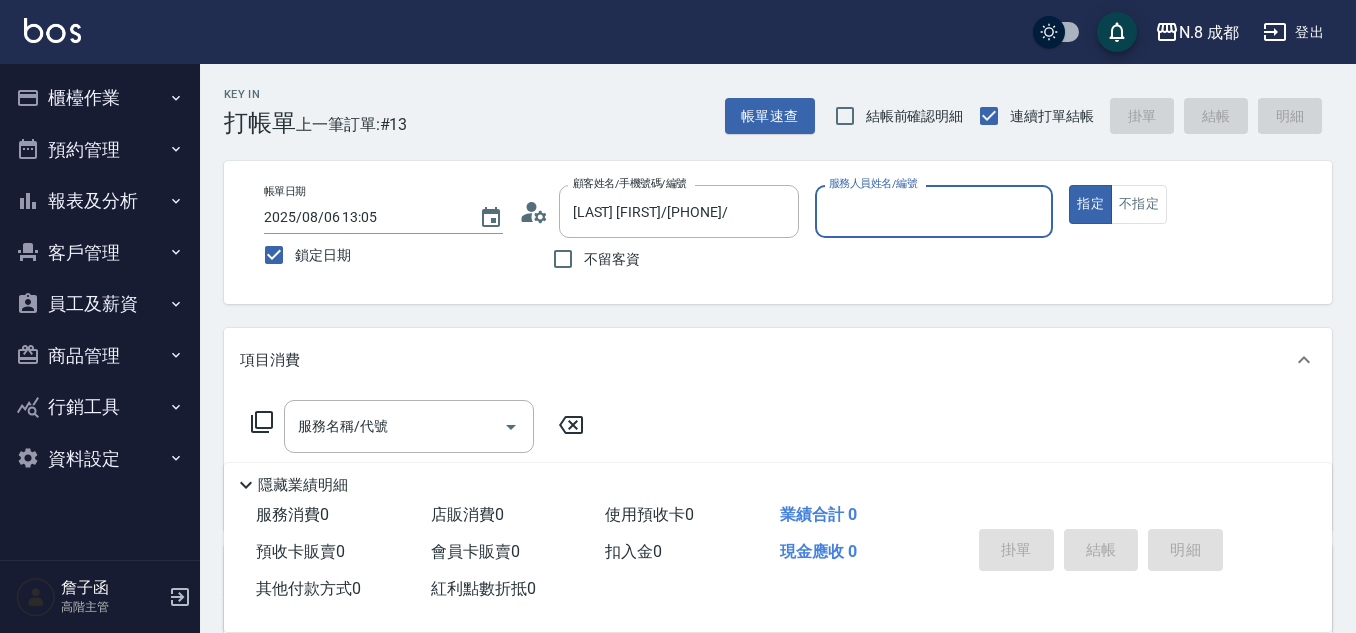 type on "黃建皓-09" 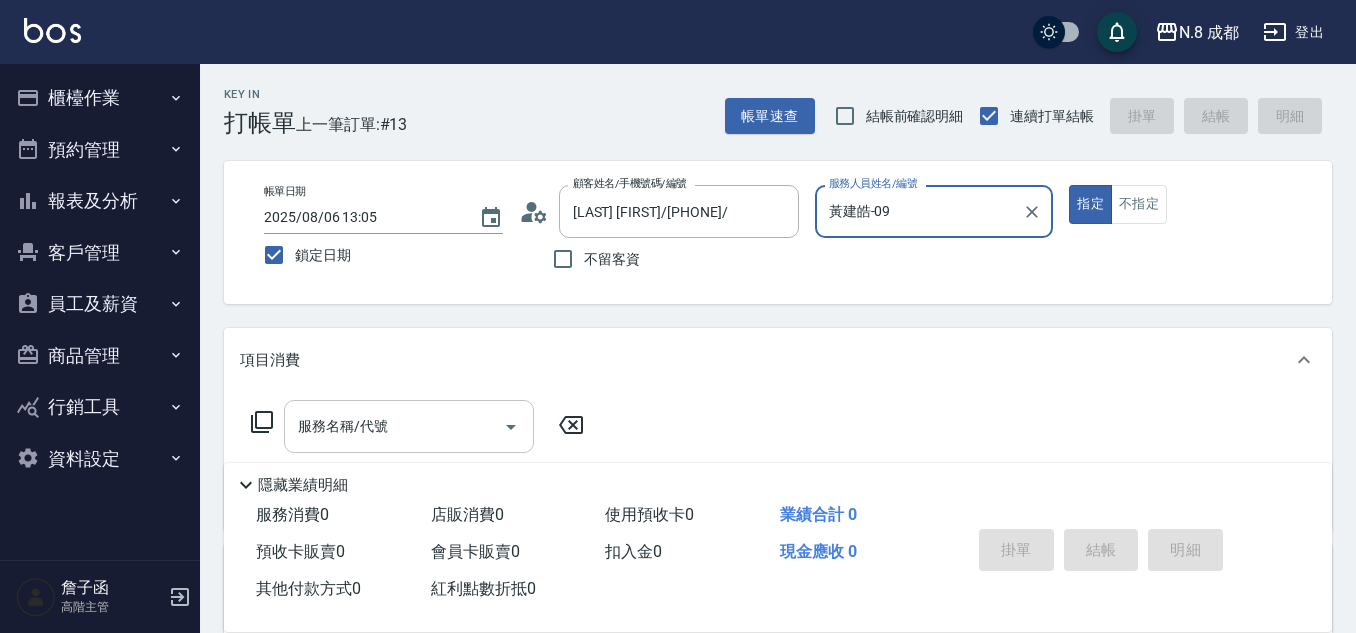 click on "服務名稱/代號" at bounding box center (394, 426) 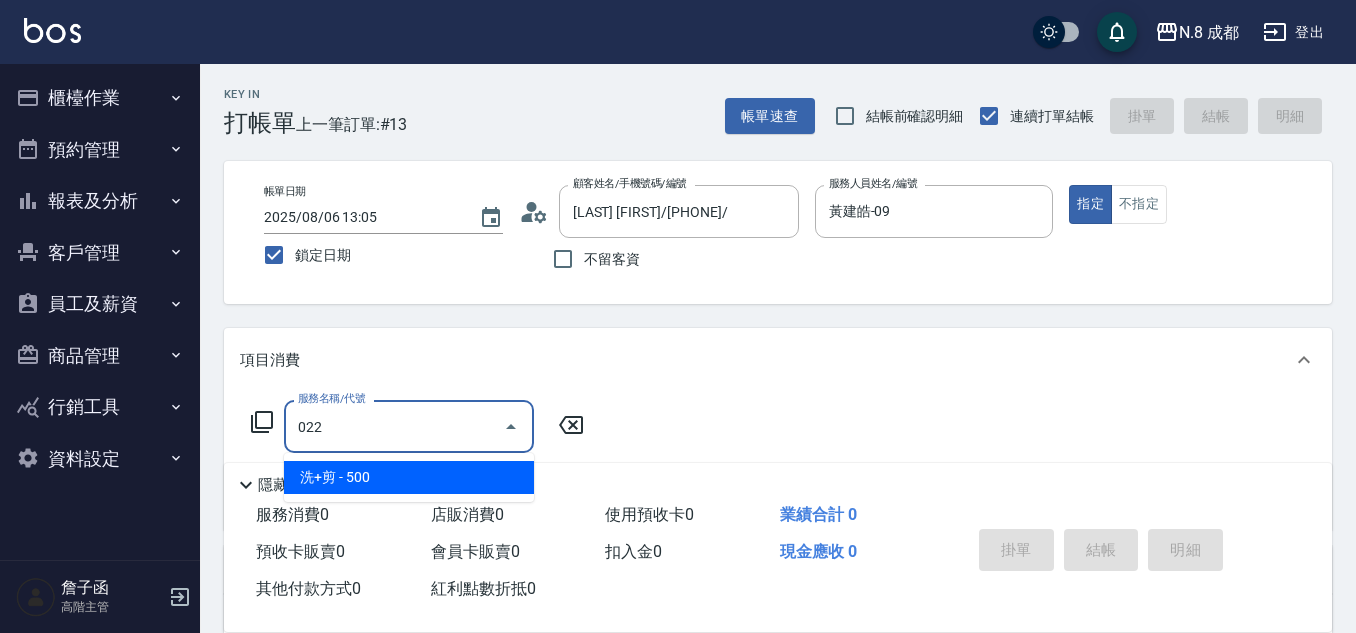 click on "洗+剪 - 500" at bounding box center (409, 477) 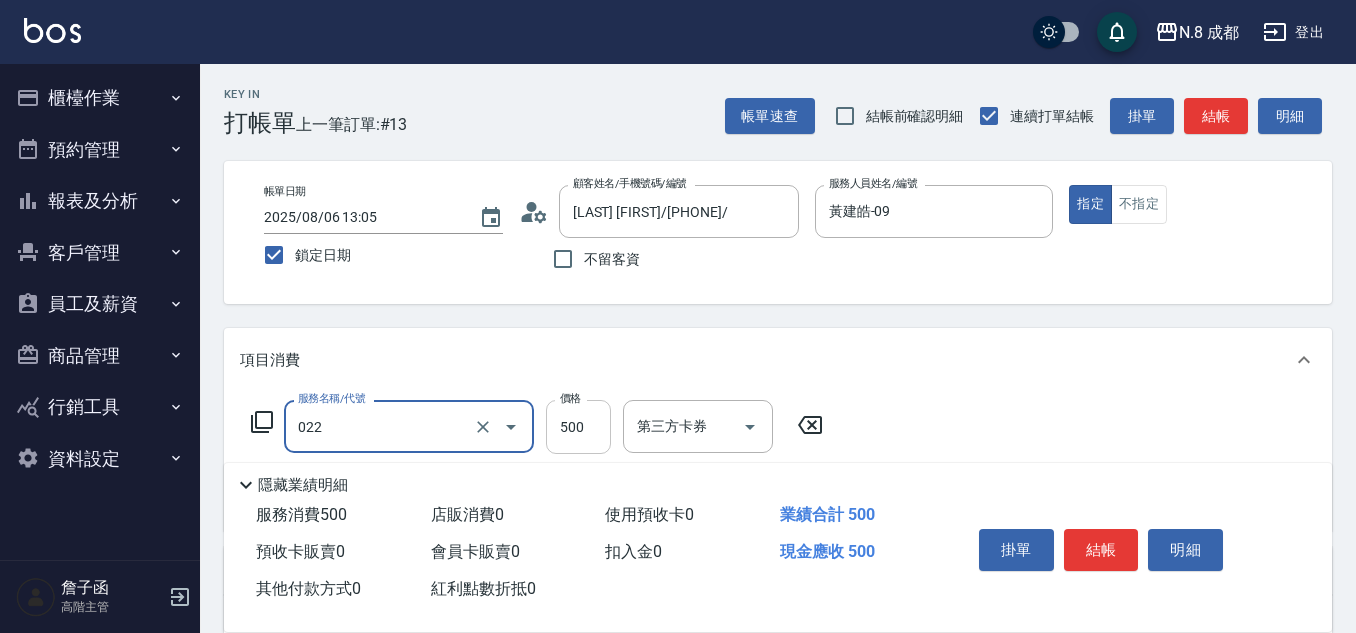 type on "洗+剪(022)" 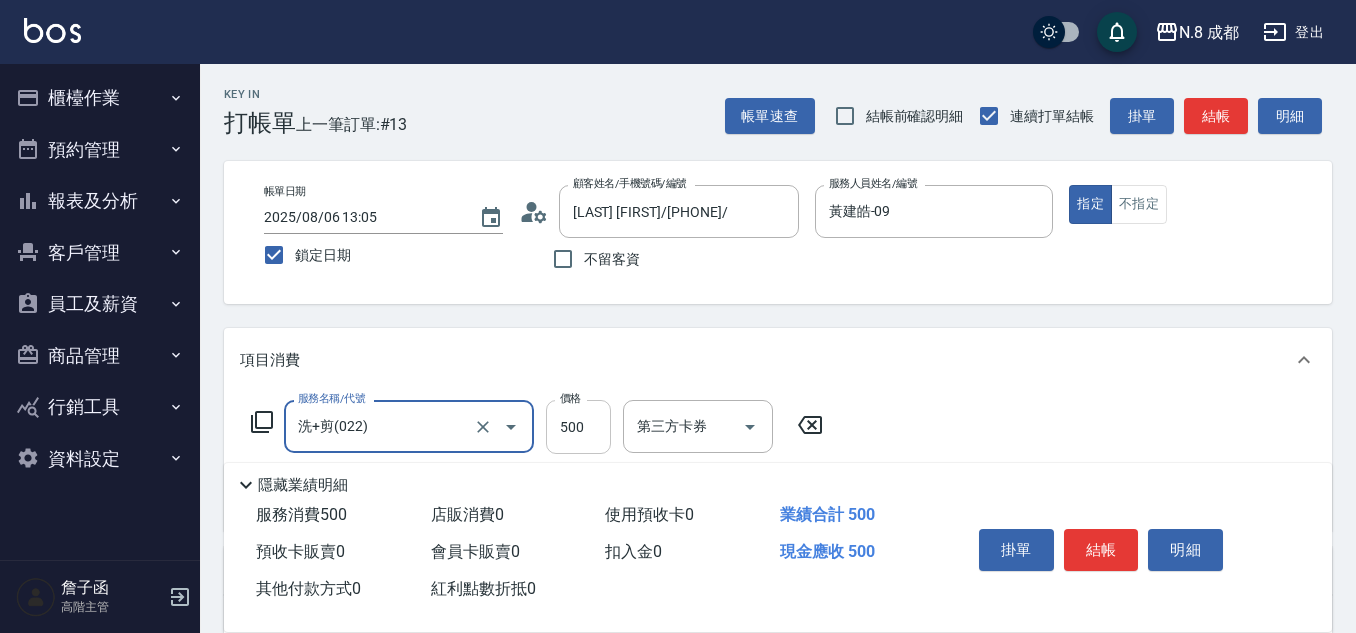 drag, startPoint x: 585, startPoint y: 428, endPoint x: 547, endPoint y: 414, distance: 40.496914 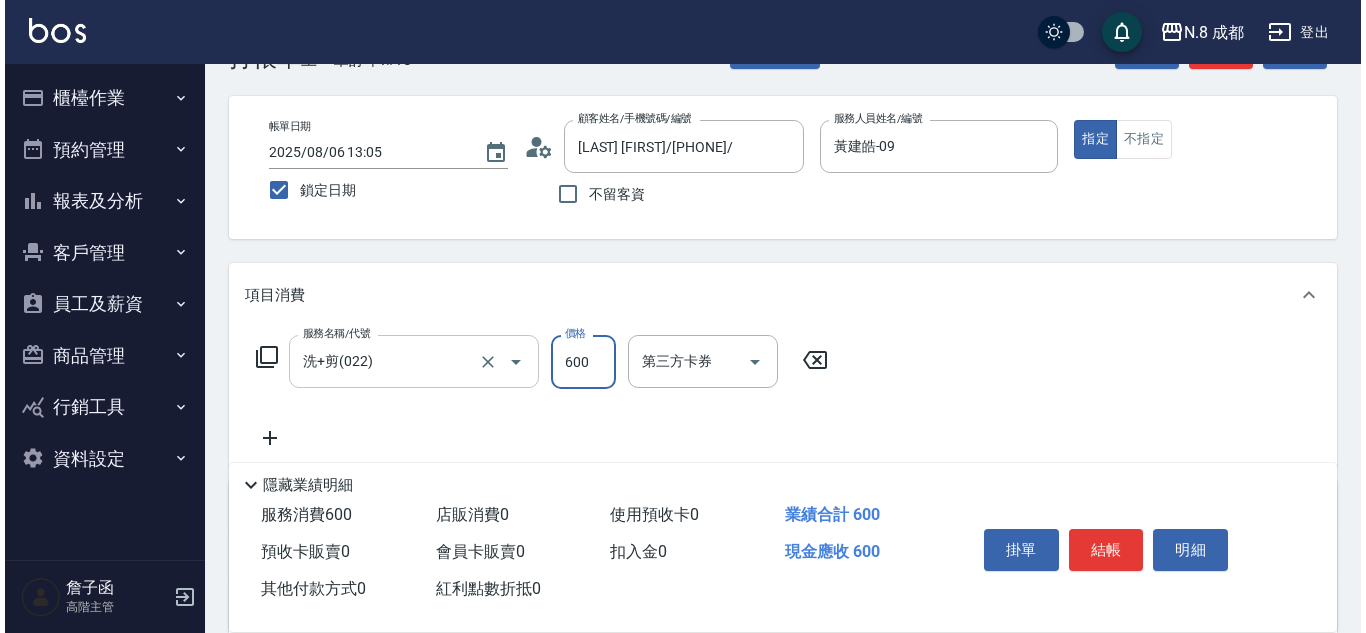 scroll, scrollTop: 100, scrollLeft: 0, axis: vertical 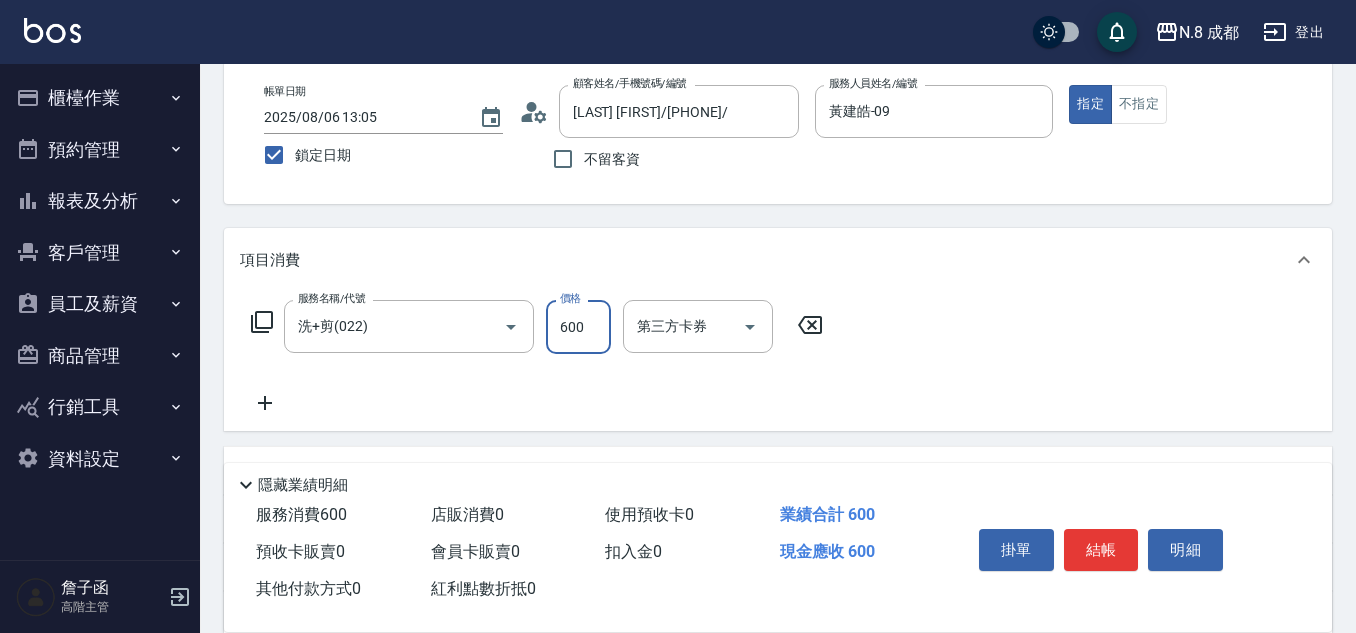 type on "600" 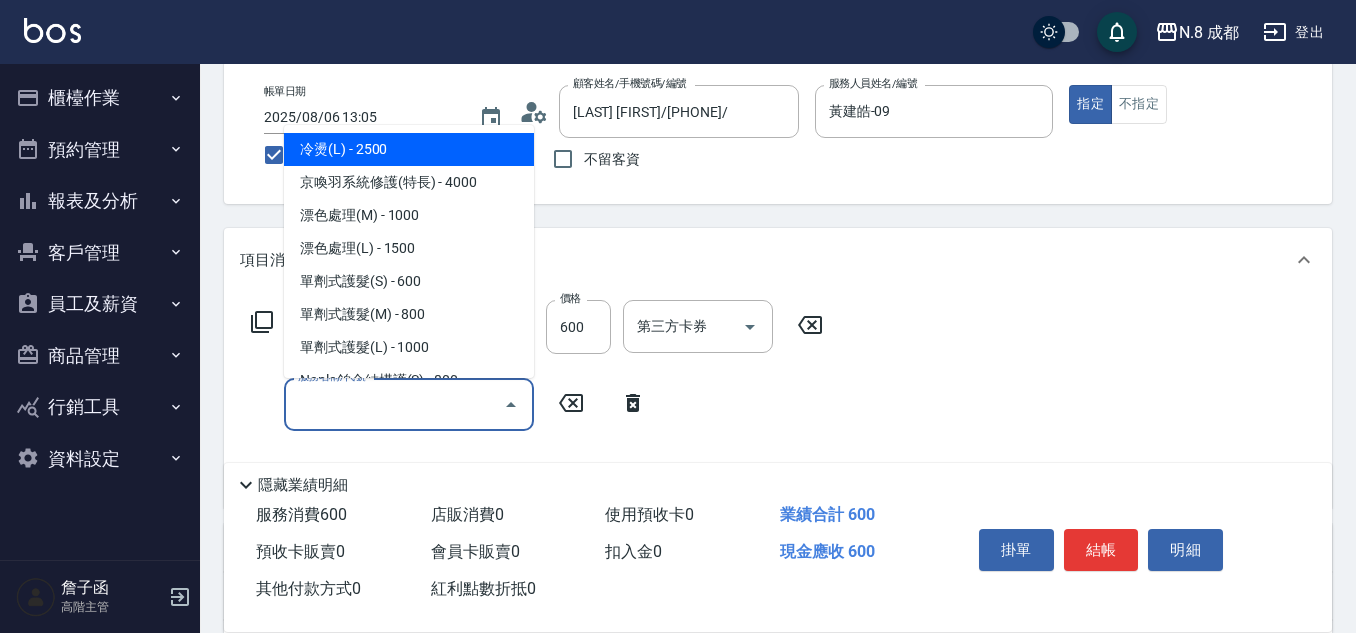 click on "服務名稱/代號" at bounding box center [394, 404] 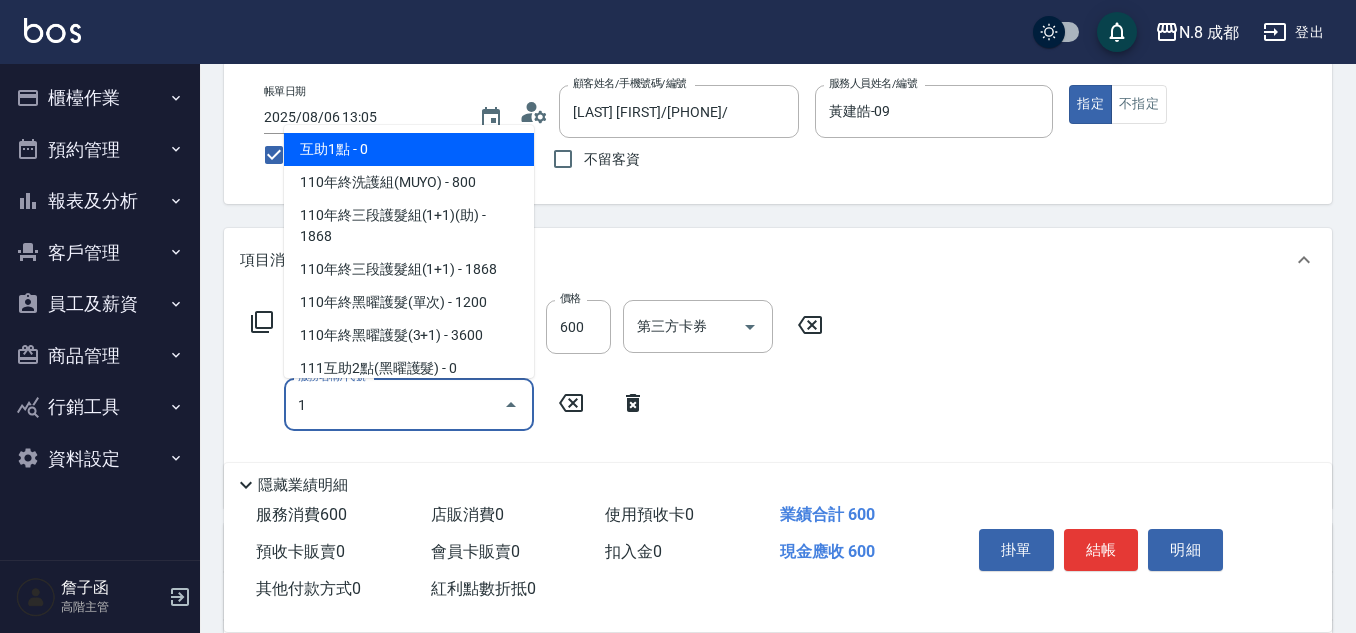 click on "互助1點 - 0" at bounding box center [409, 149] 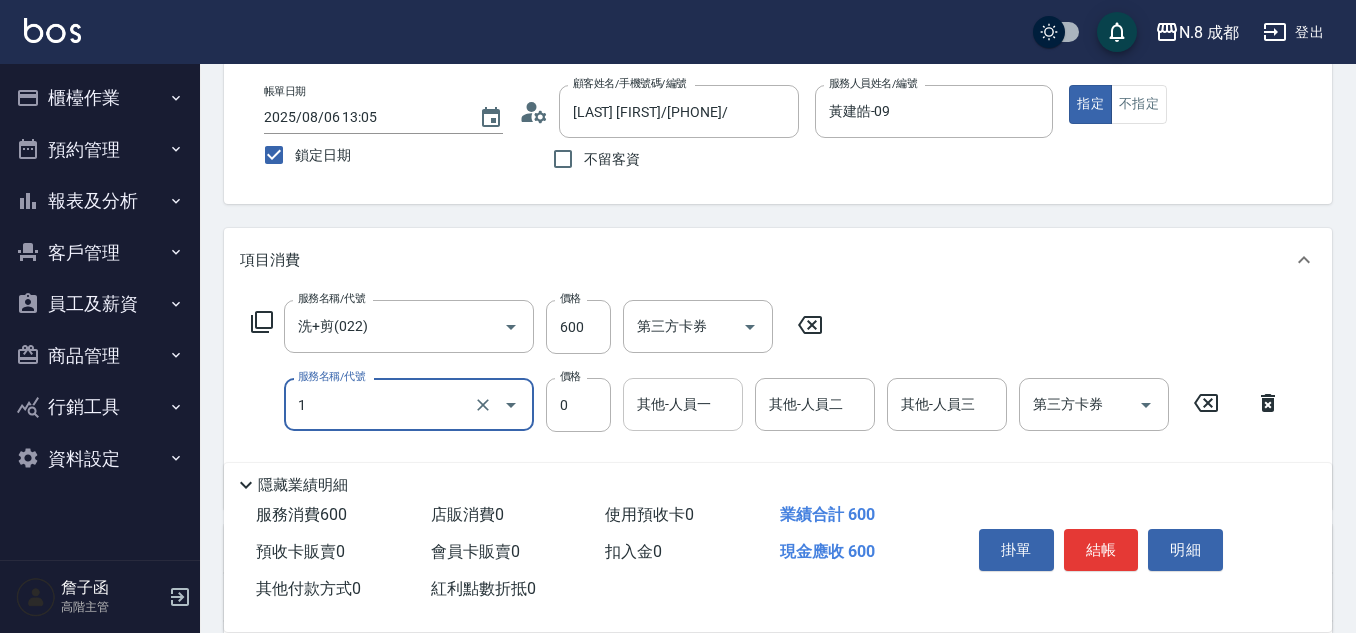 type on "互助1點(1)" 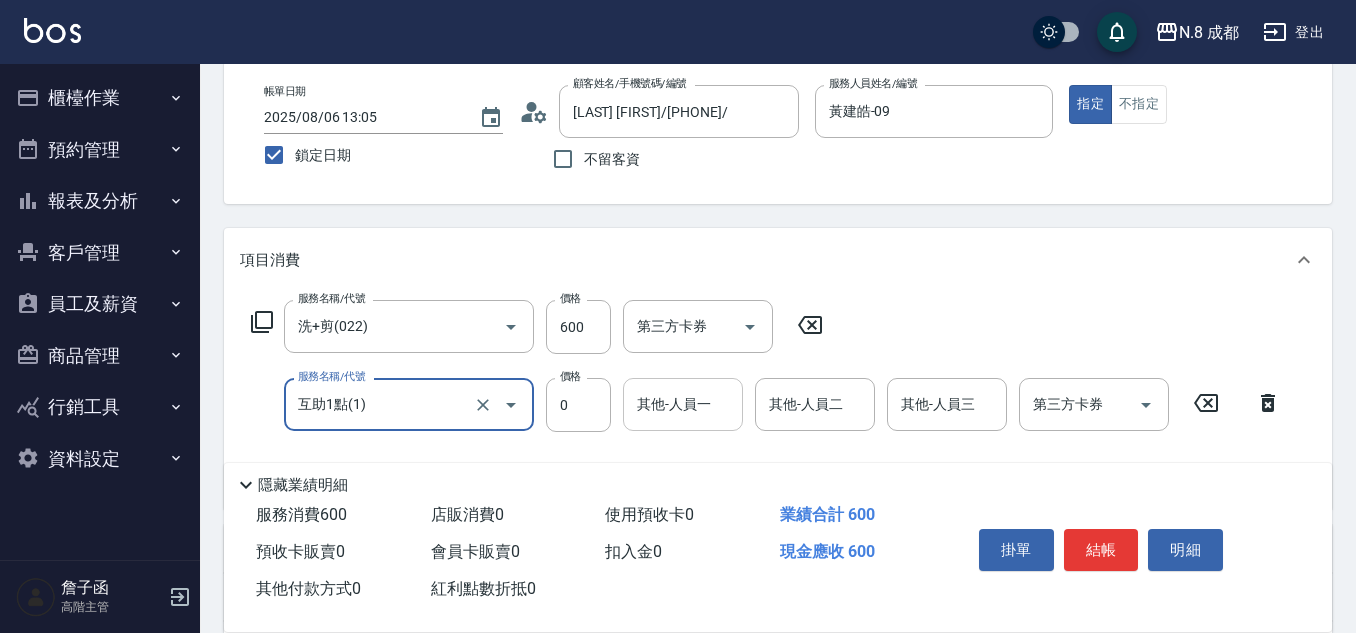 click on "其他-人員一" at bounding box center [683, 404] 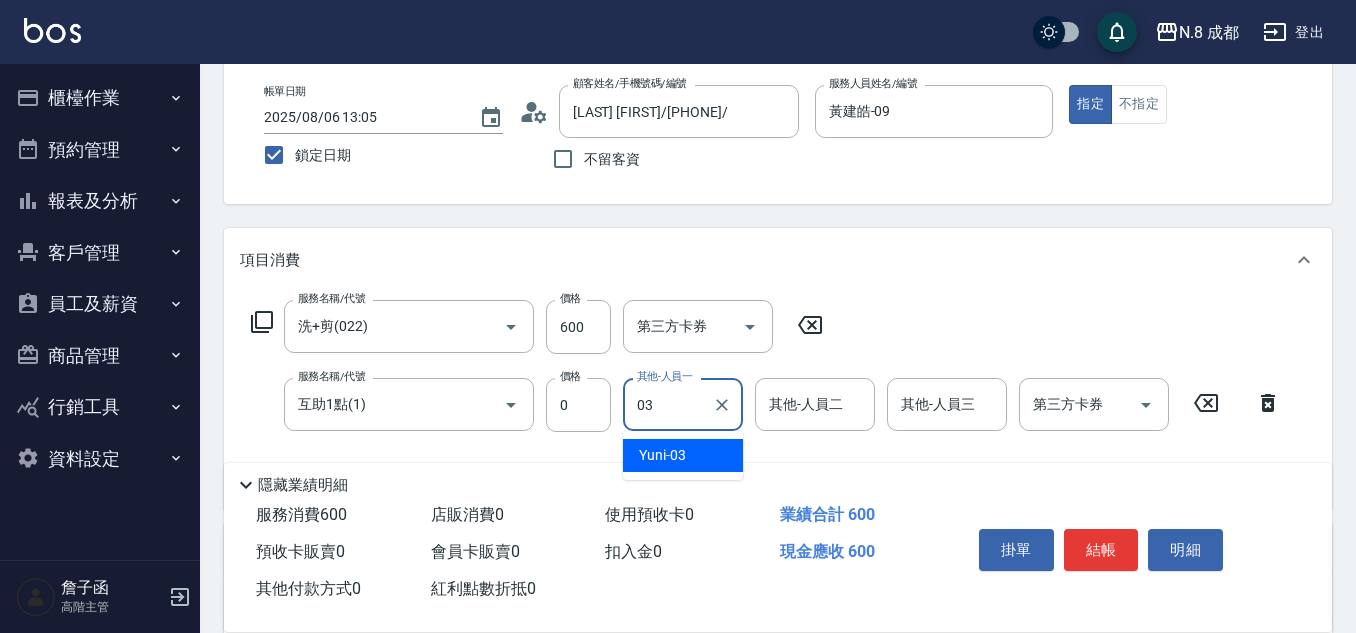 click on "Yuni -03" at bounding box center (683, 455) 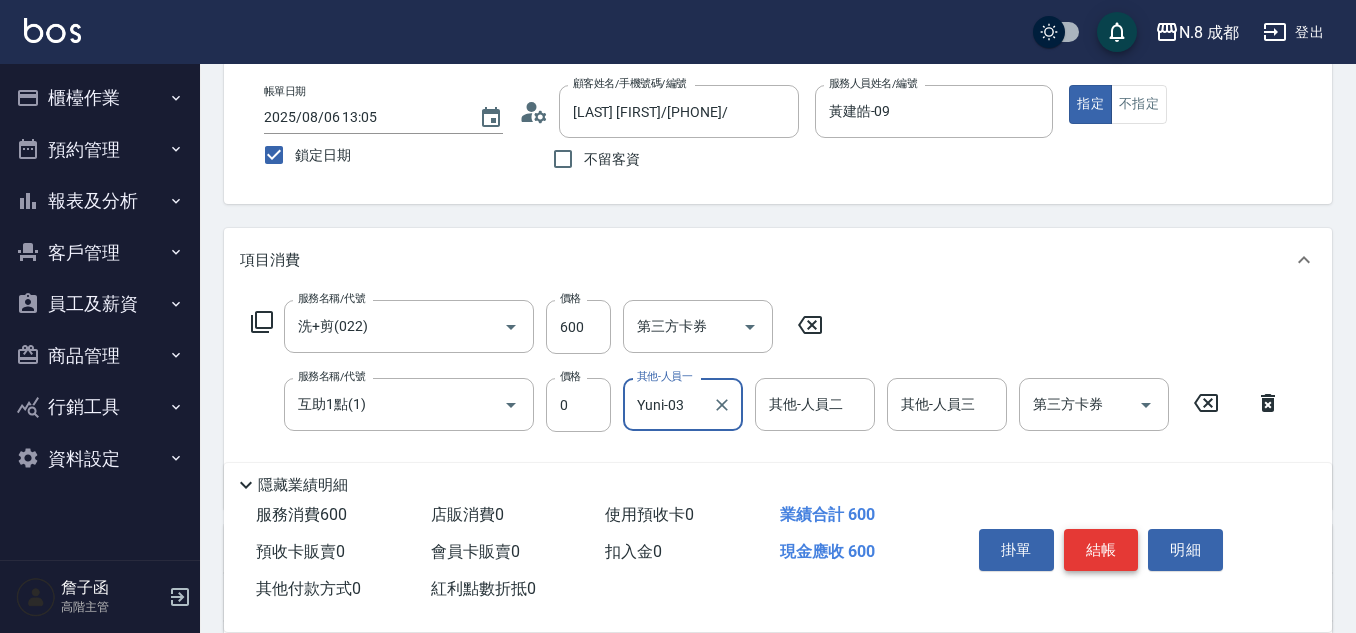 type on "Yuni-03" 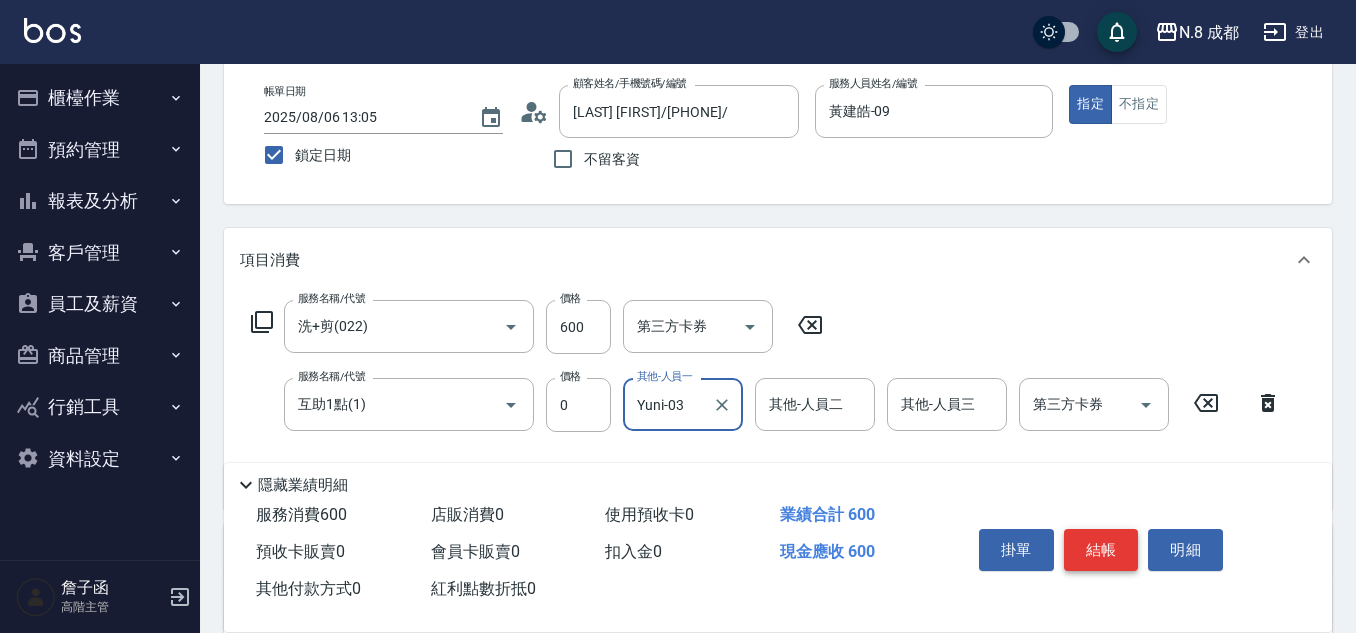 click on "結帳" at bounding box center [1101, 550] 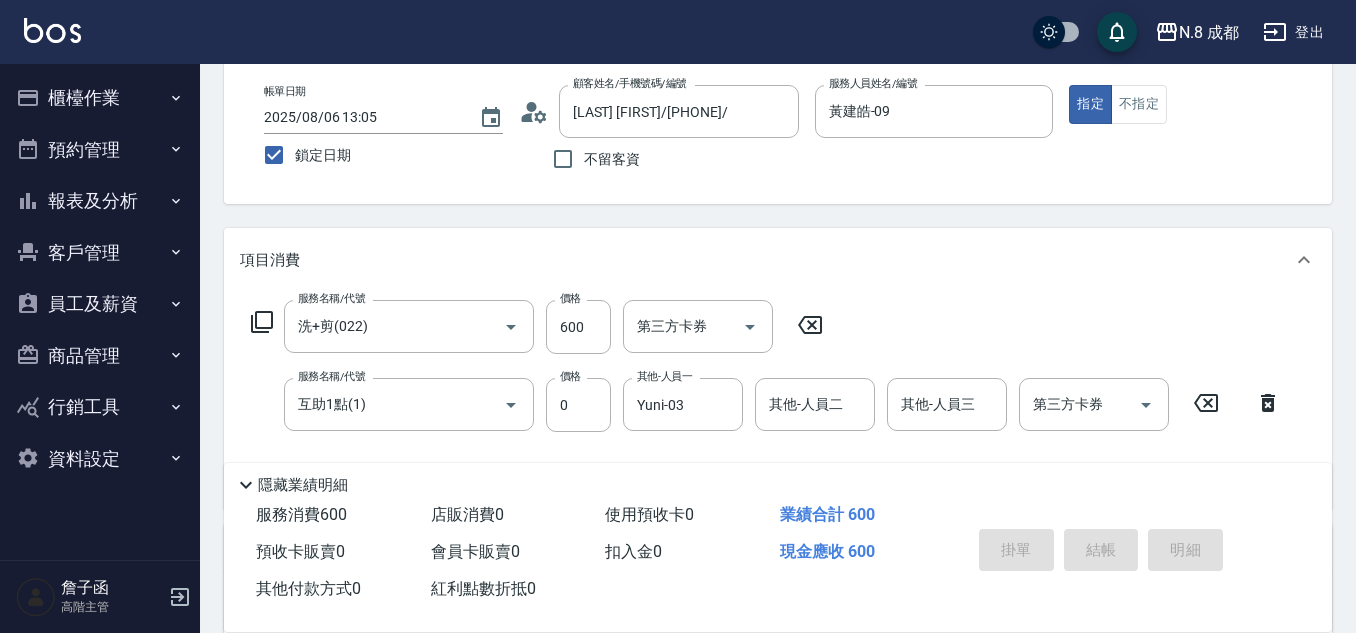 type 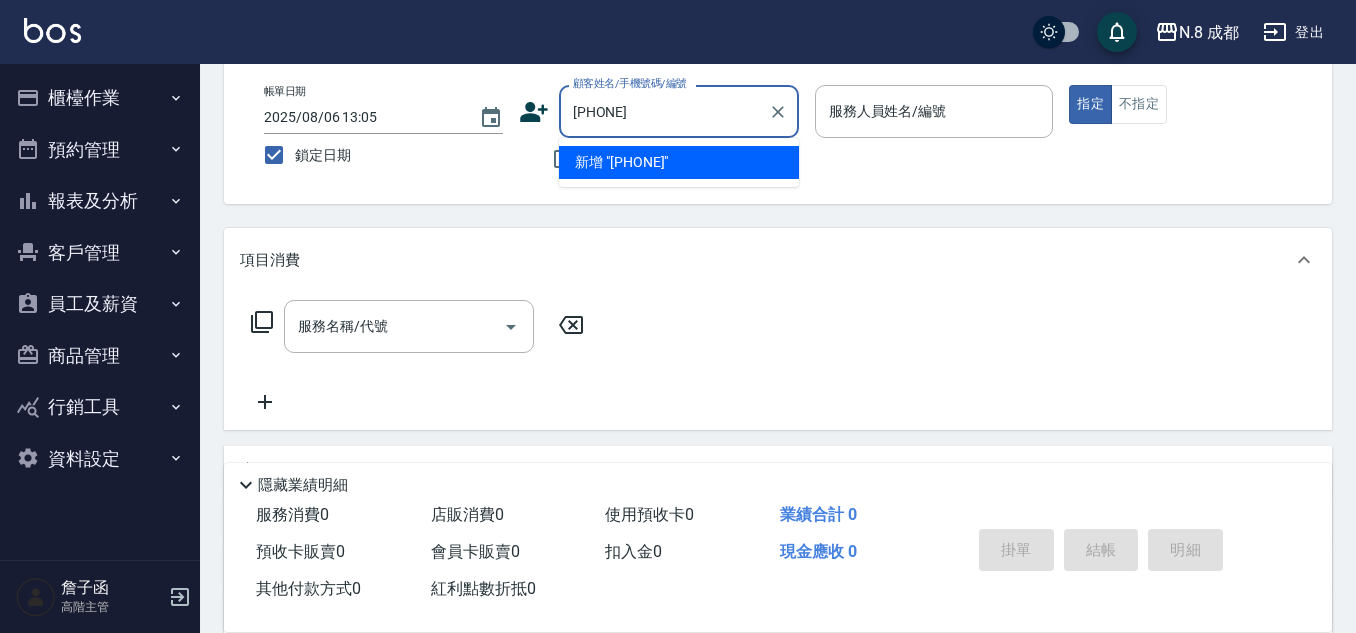 type on "[PHONE]" 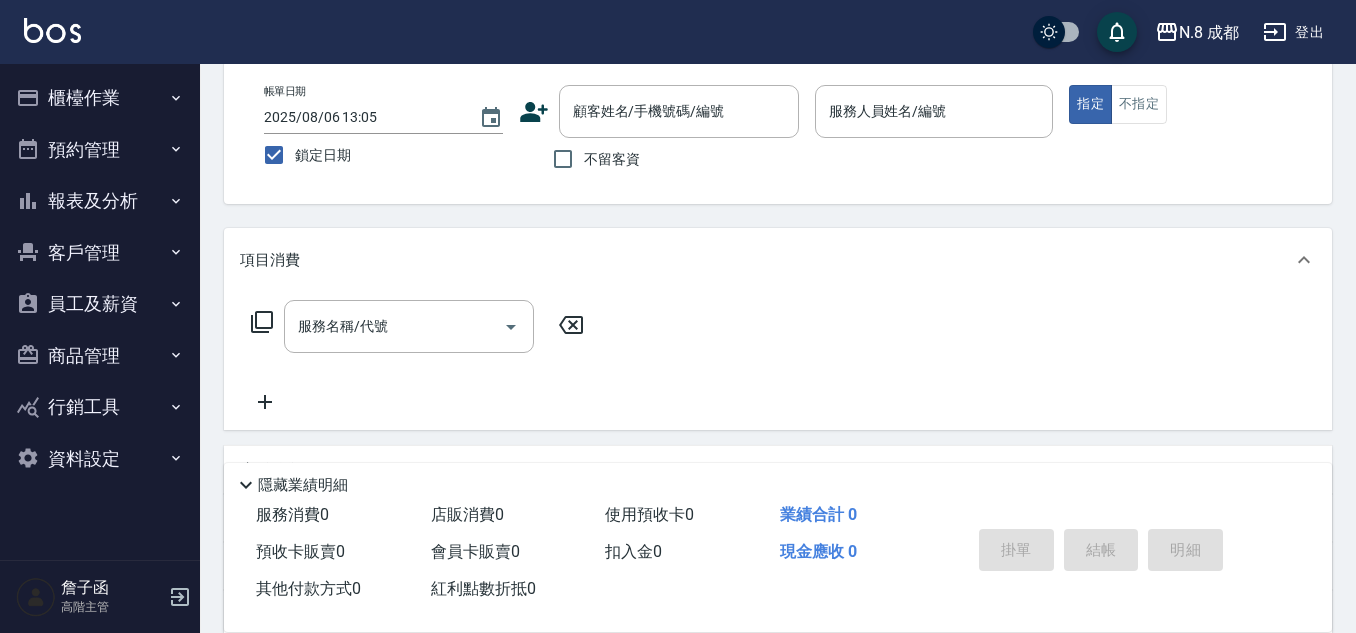 click 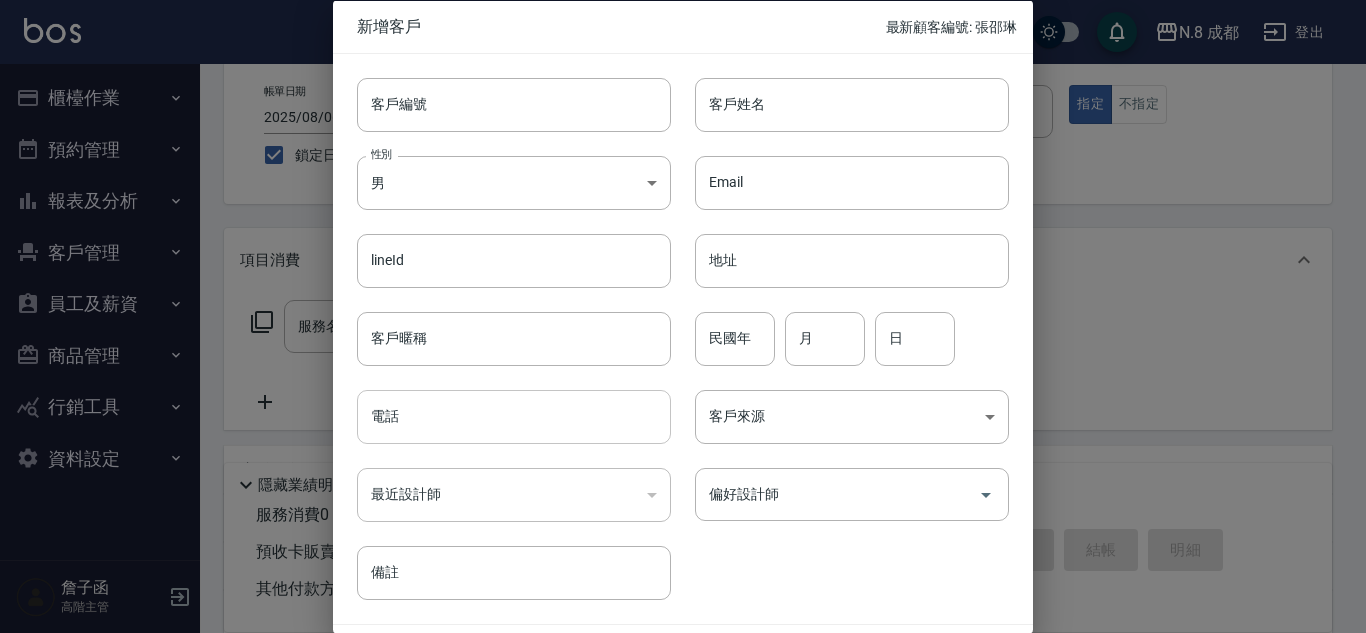 click on "電話" at bounding box center (514, 417) 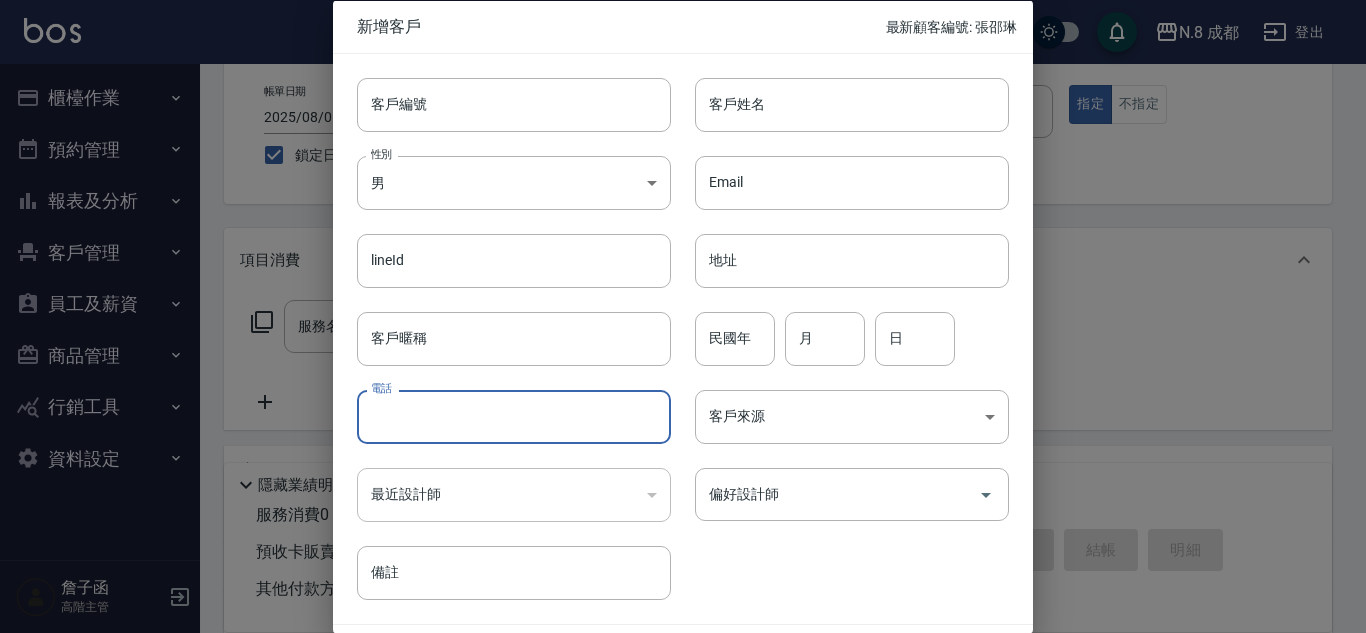 paste on "[PHONE]" 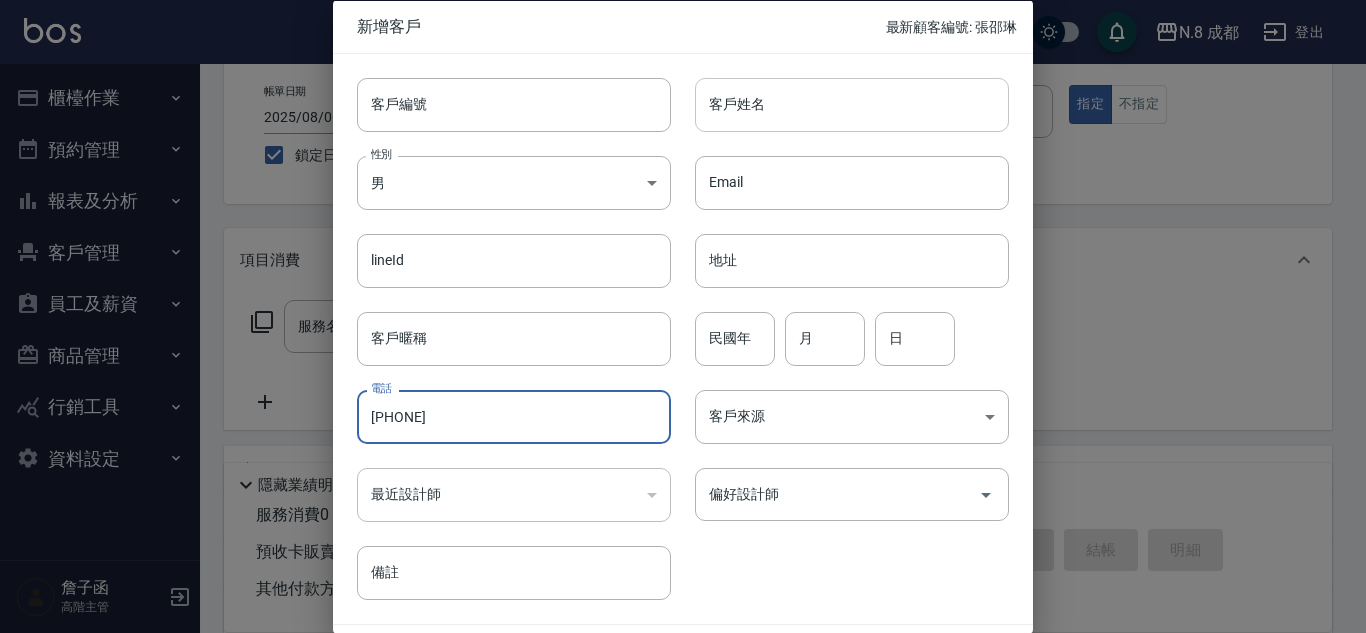 type on "[PHONE]" 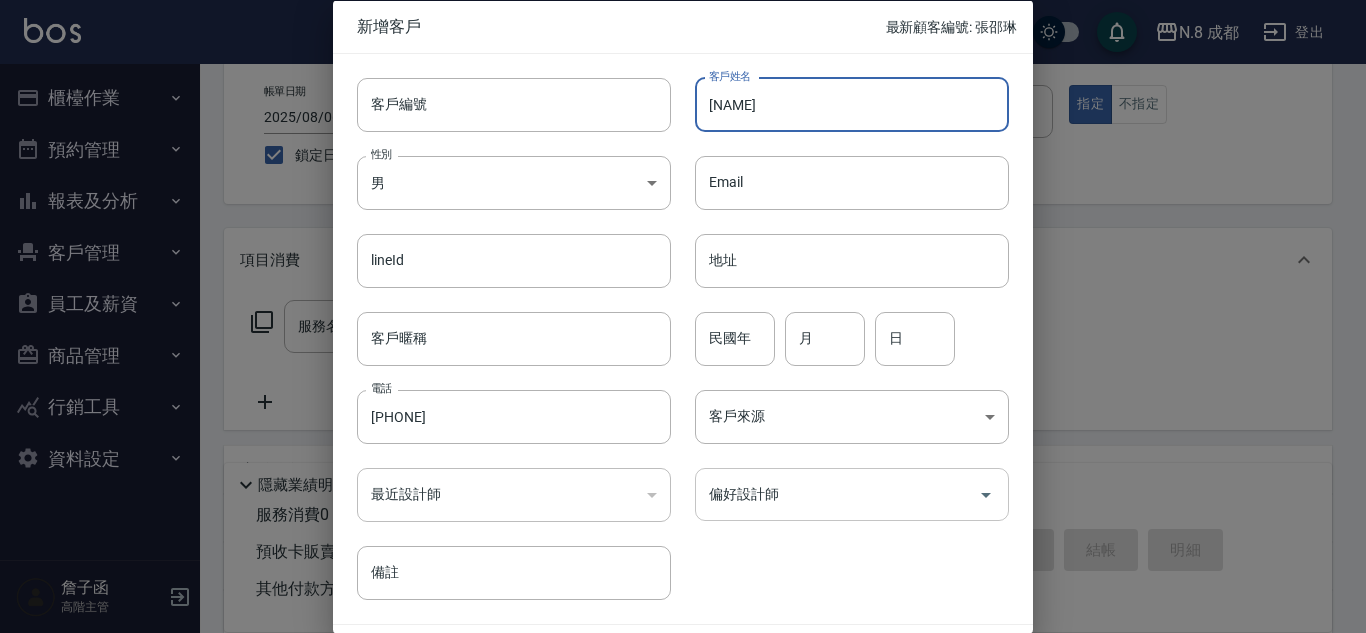 type on "[NAME]" 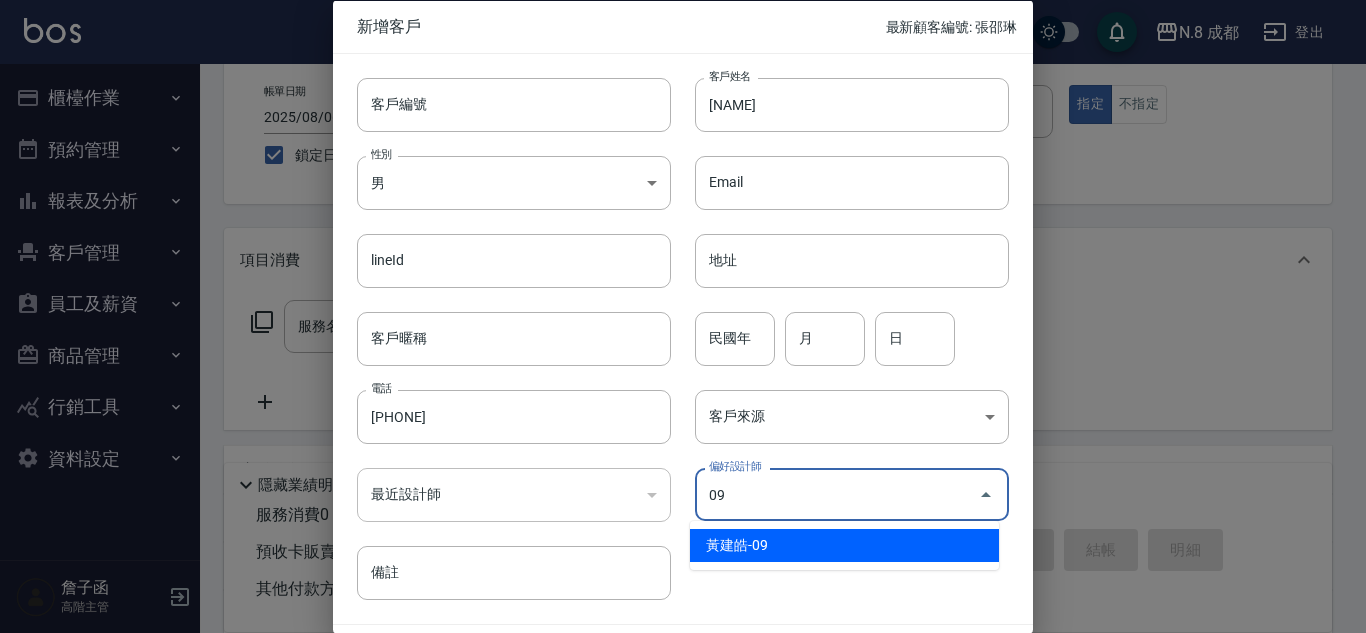 click on "黃建皓-09" at bounding box center (844, 545) 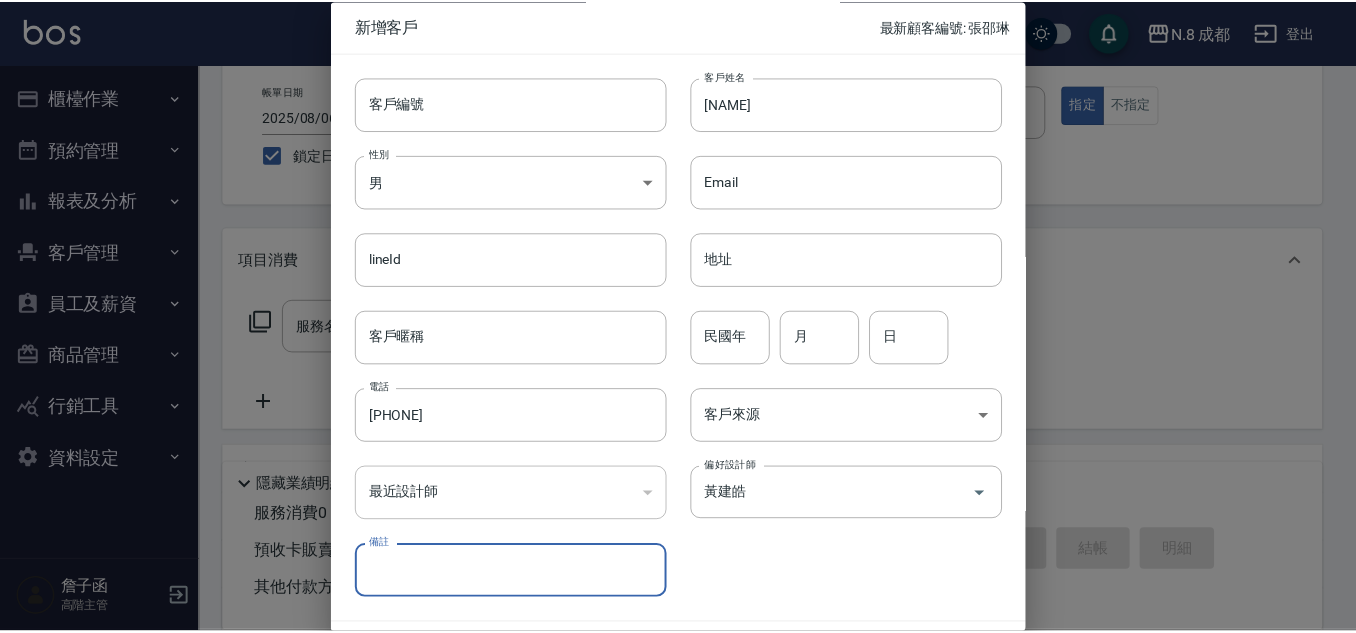 scroll, scrollTop: 60, scrollLeft: 0, axis: vertical 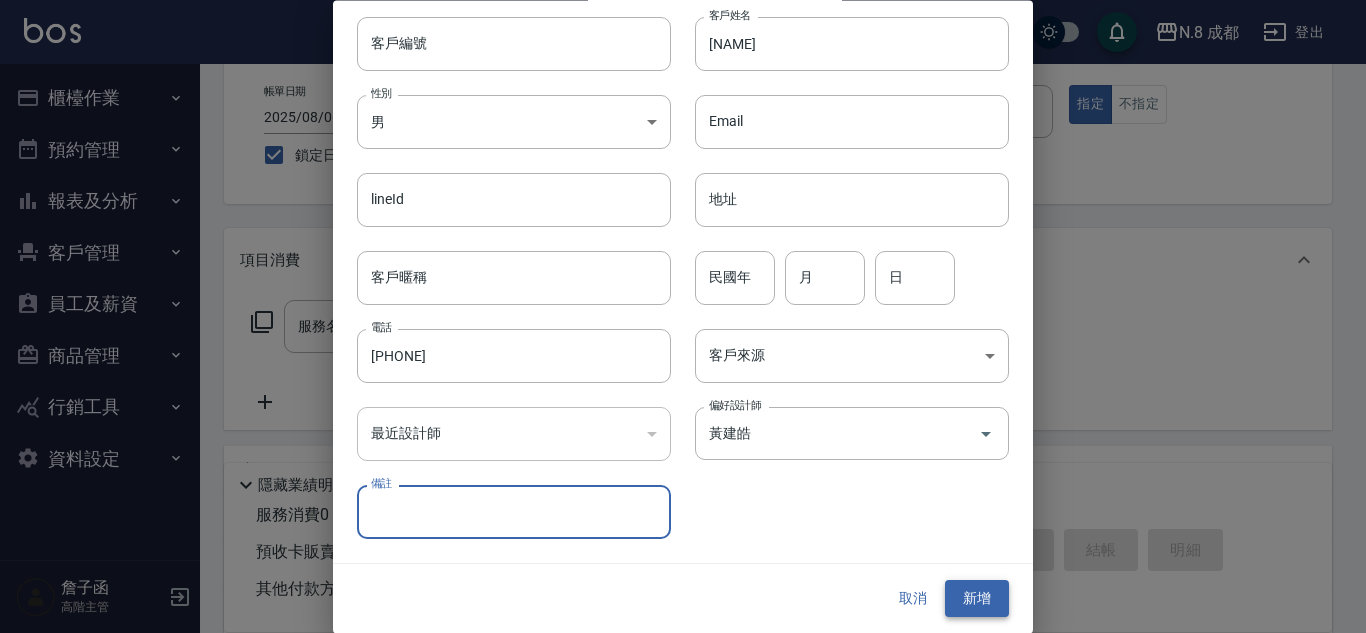 click on "新增" at bounding box center (977, 599) 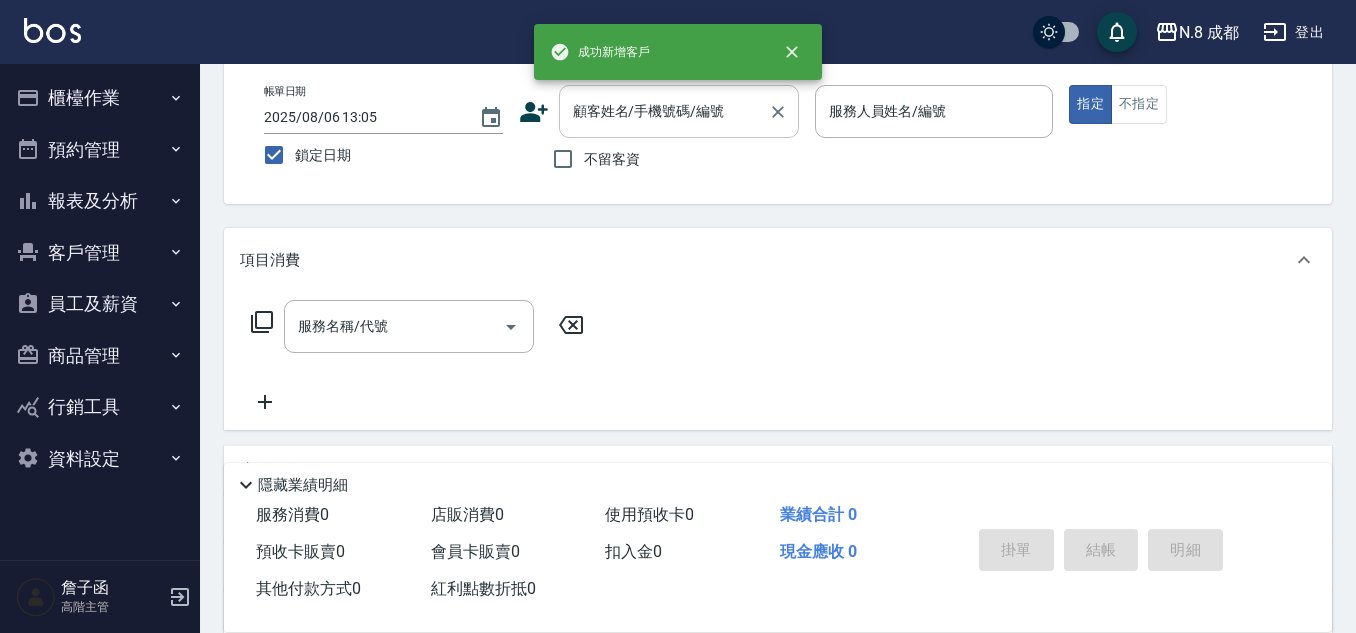 click on "顧客姓名/手機號碼/編號" at bounding box center [664, 111] 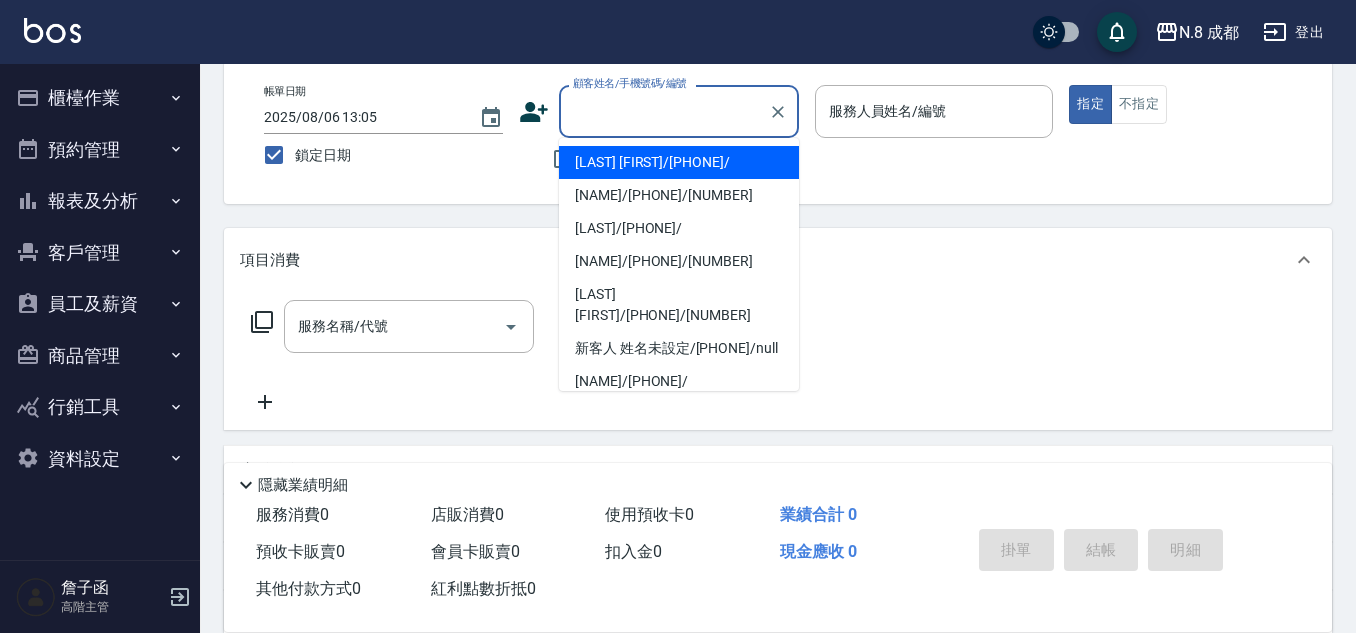 paste on "[PHONE]" 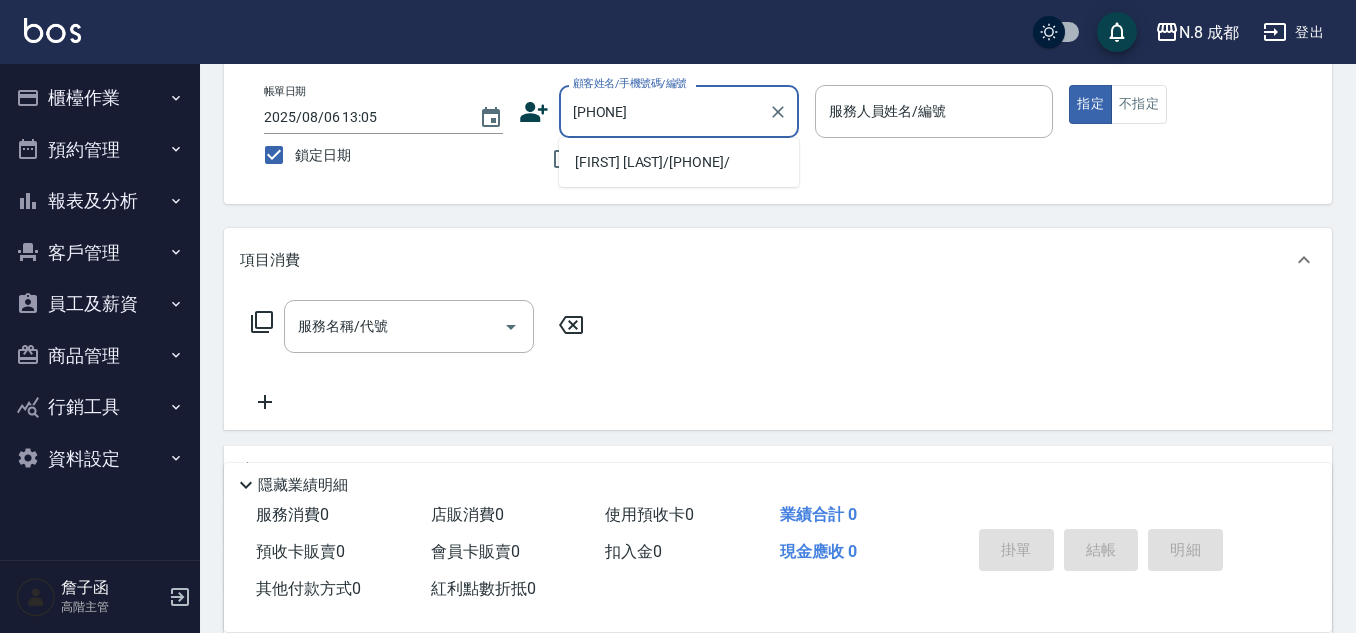 click on "[FIRST] [LAST]/[PHONE]/" at bounding box center [679, 162] 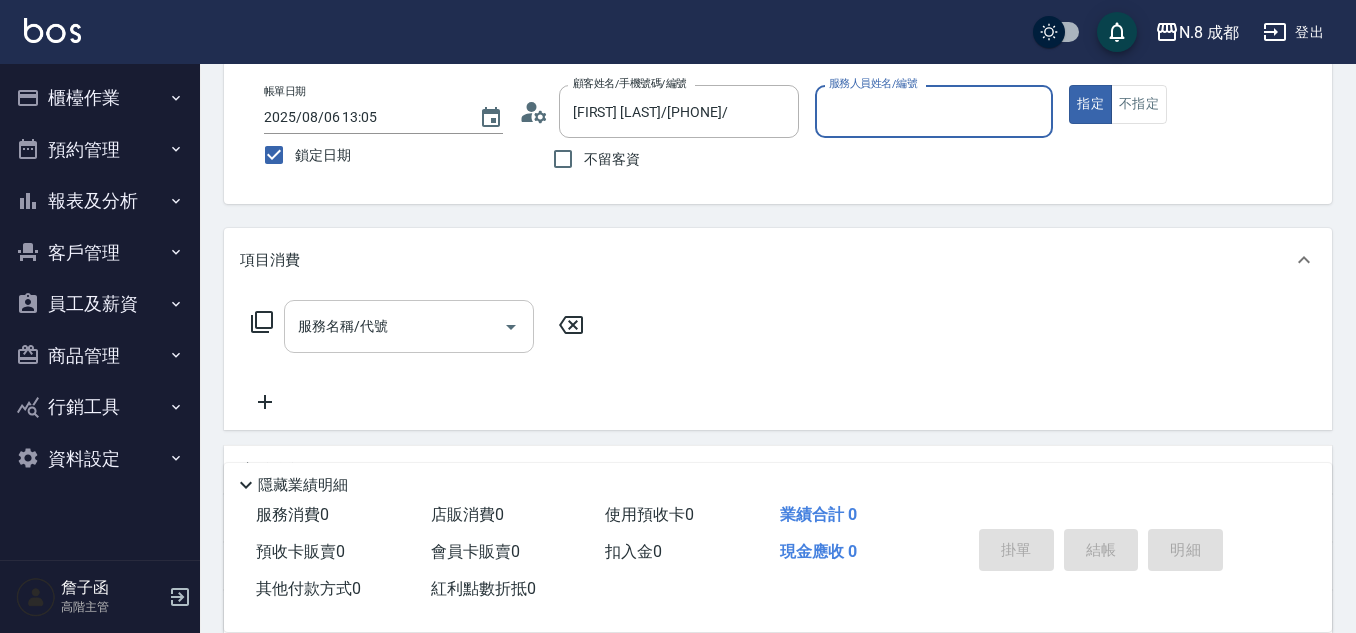 type on "黃建皓-09" 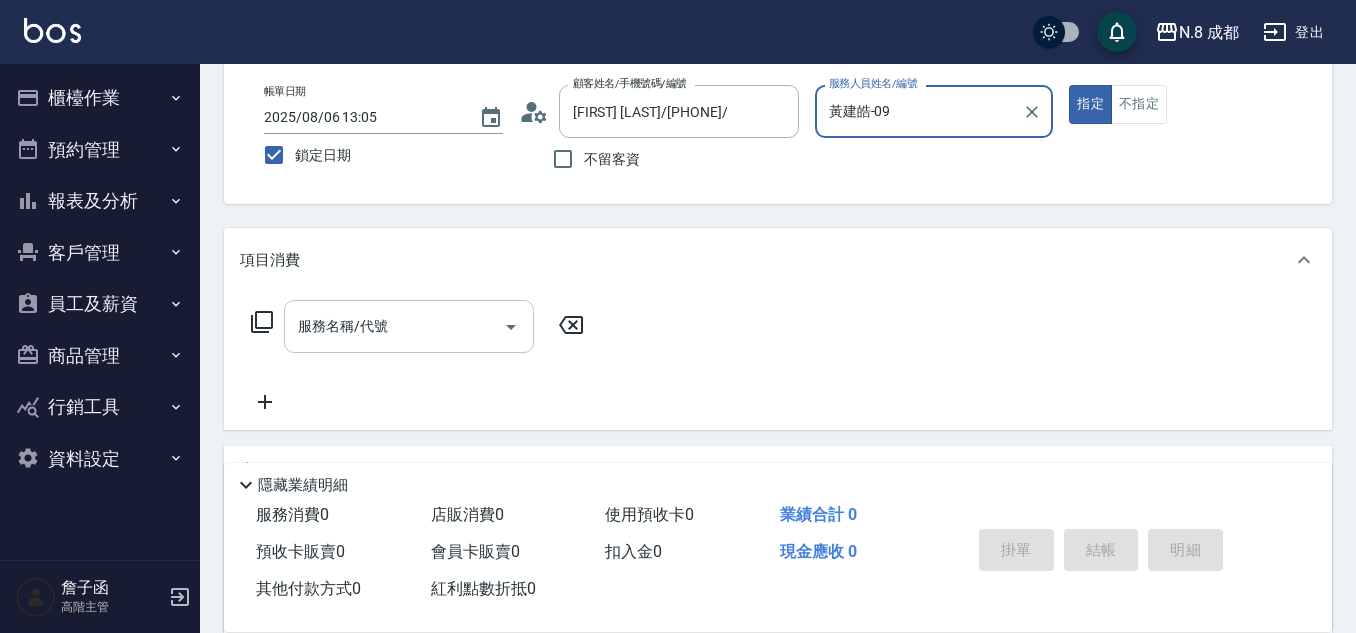 click on "服務名稱/代號" at bounding box center (394, 326) 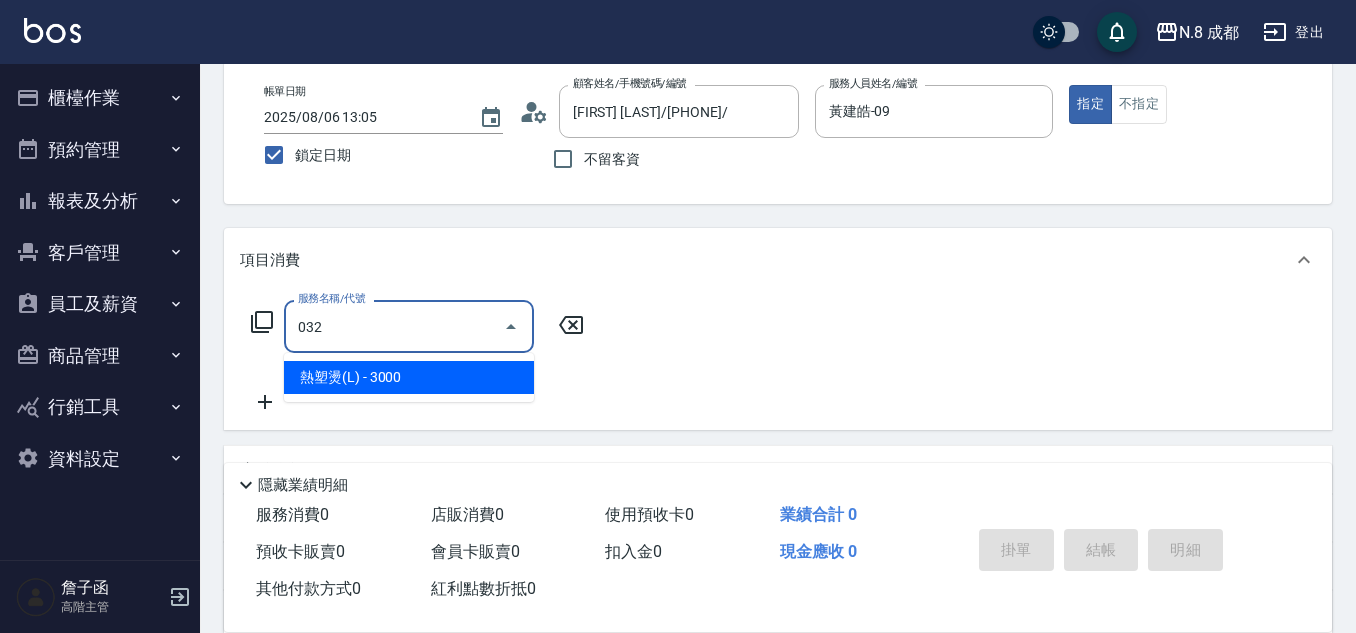 click on "熱塑燙(L) - 3000" at bounding box center [409, 377] 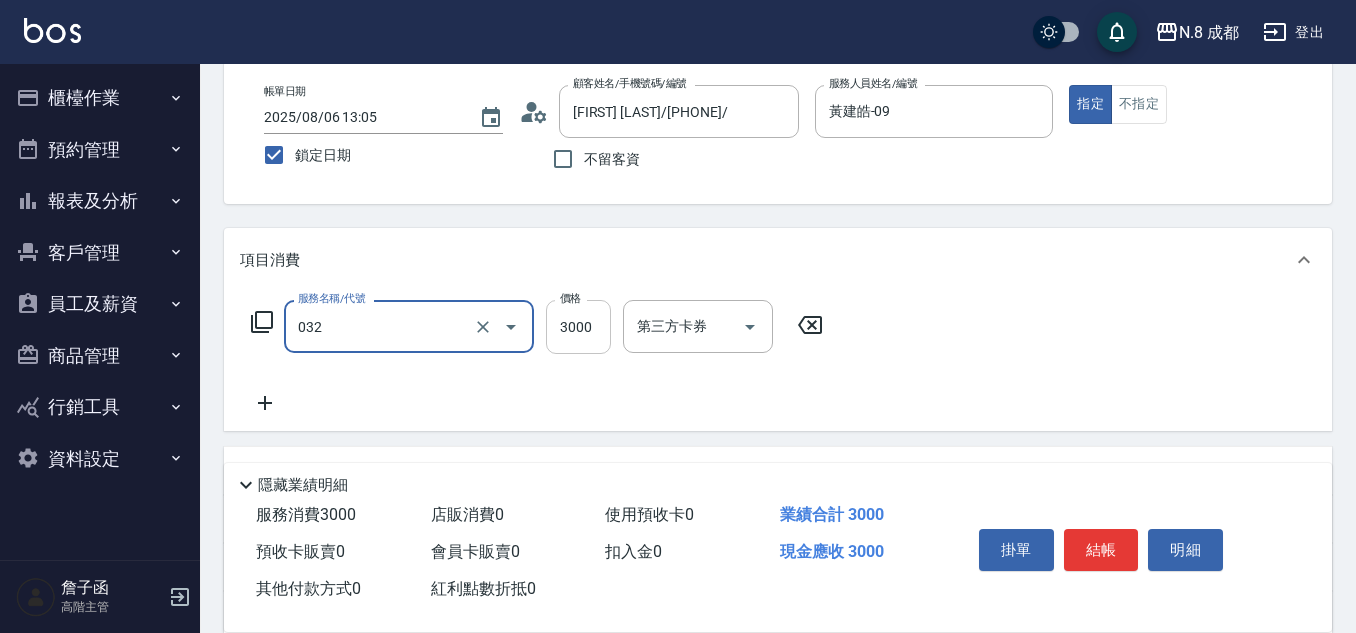type on "熱塑燙(L)(032)" 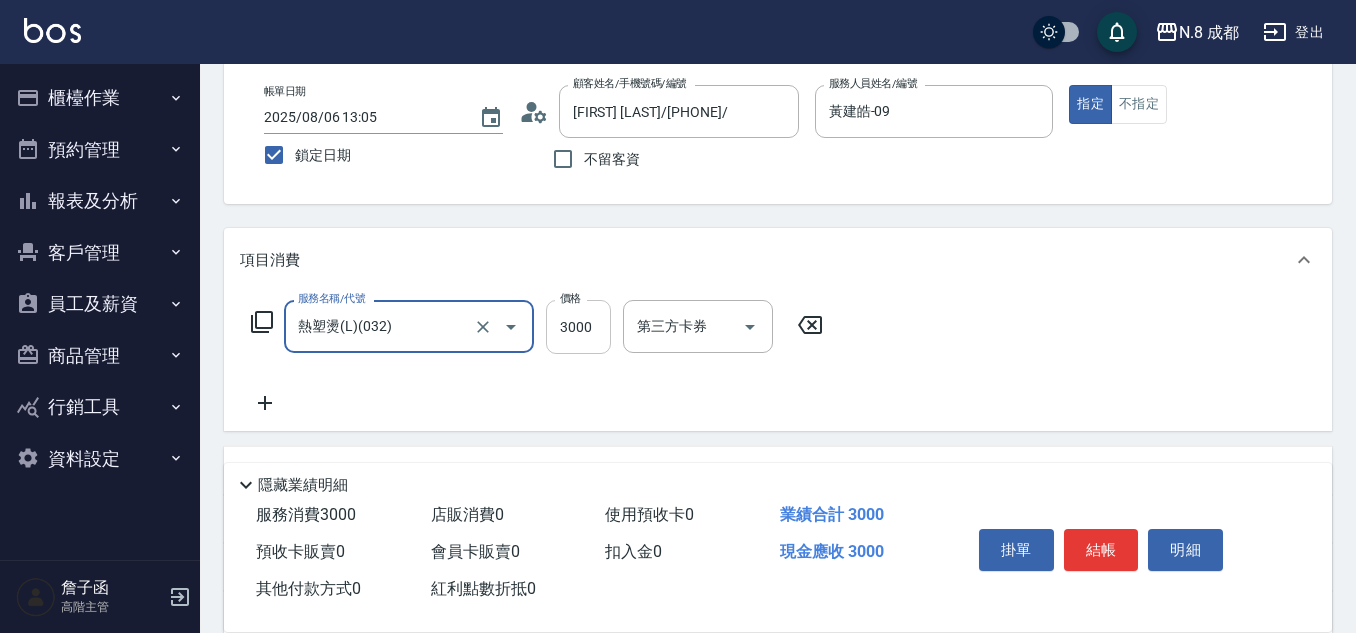 click on "3000" at bounding box center (578, 327) 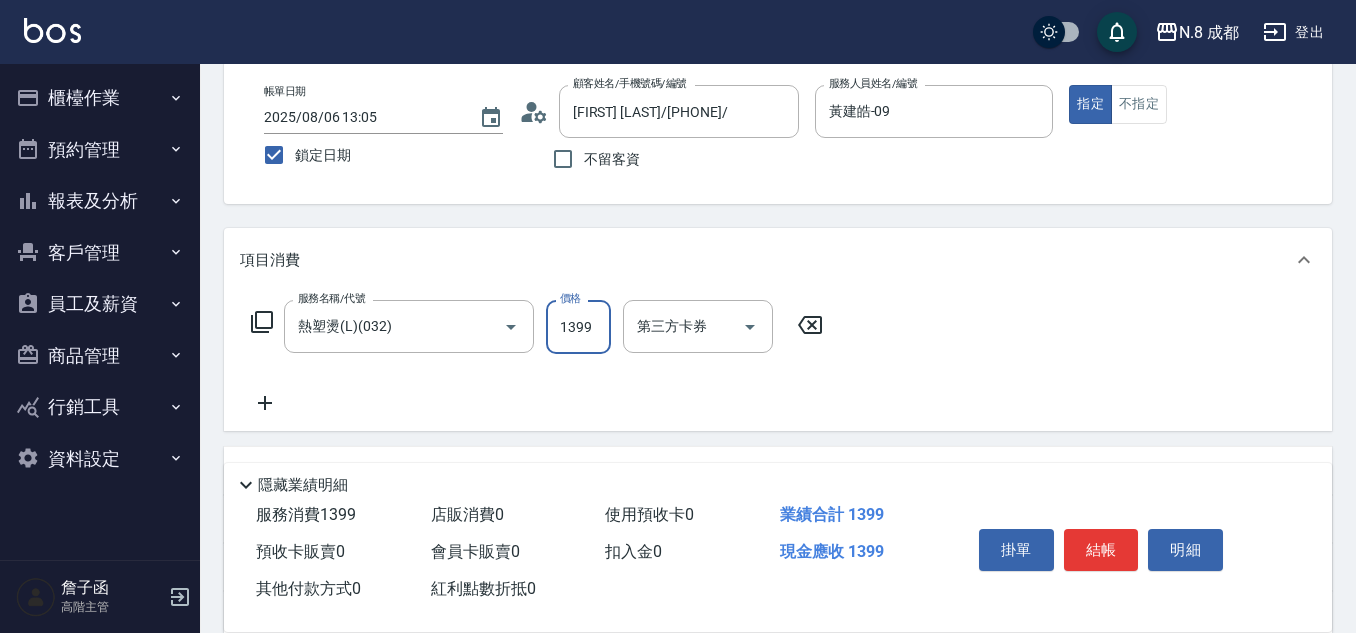type on "1399" 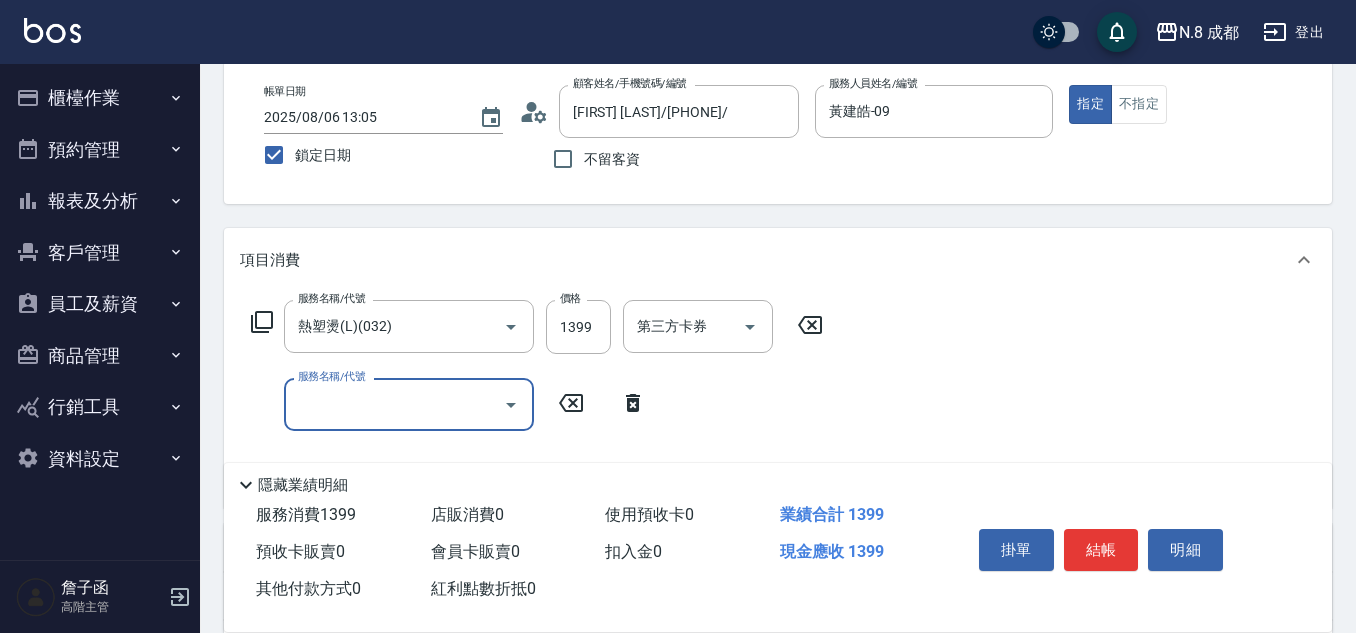 click on "服務名稱/代號" at bounding box center (394, 404) 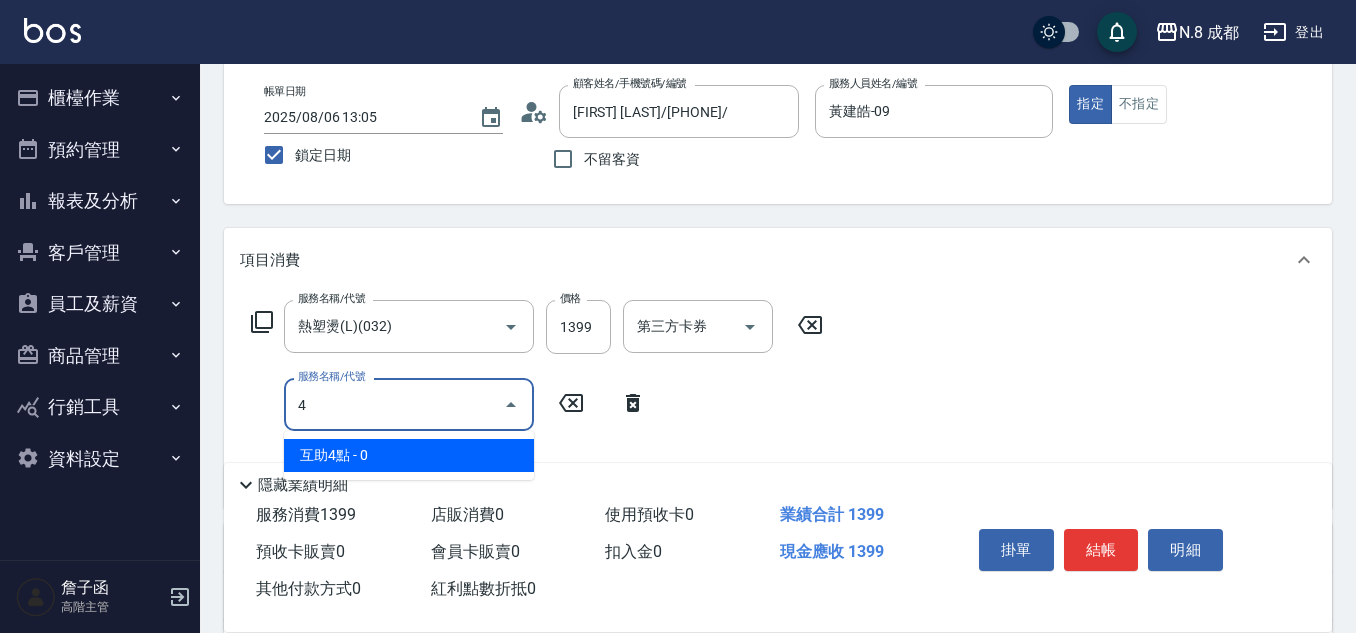 click on "互助4點 - 0" at bounding box center (409, 455) 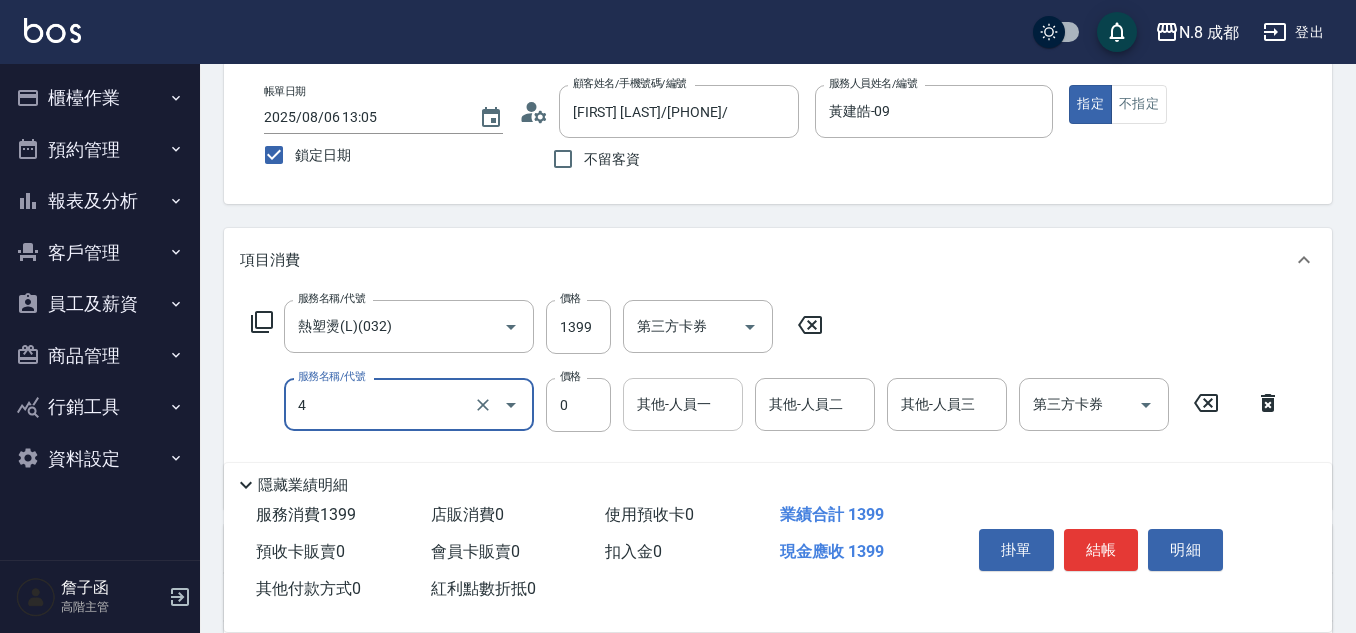 type on "互助4點(4)" 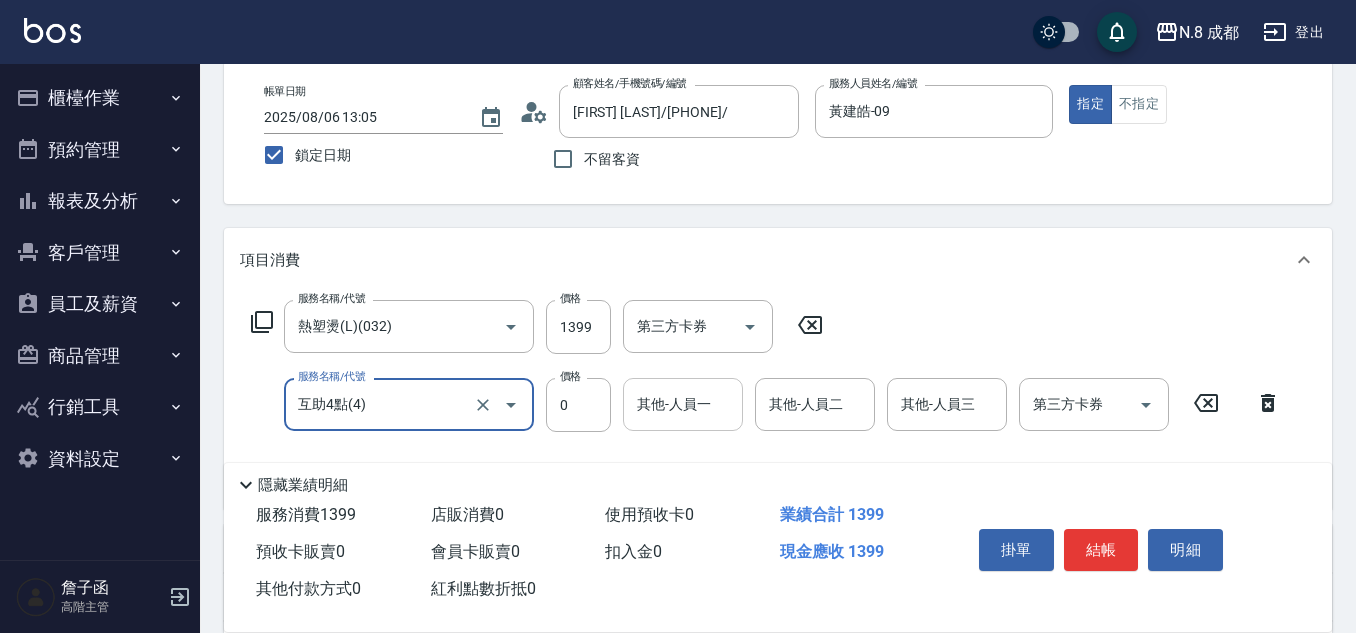 click on "其他-人員一" at bounding box center [683, 404] 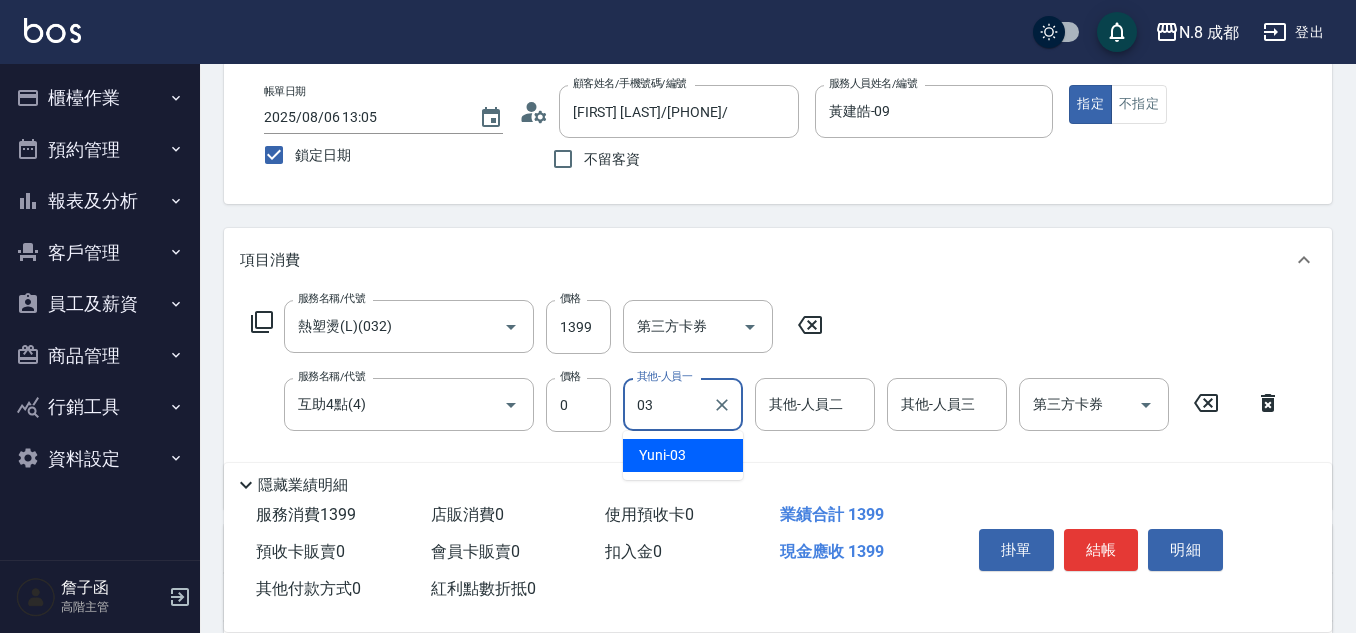 drag, startPoint x: 699, startPoint y: 448, endPoint x: 676, endPoint y: 444, distance: 23.345236 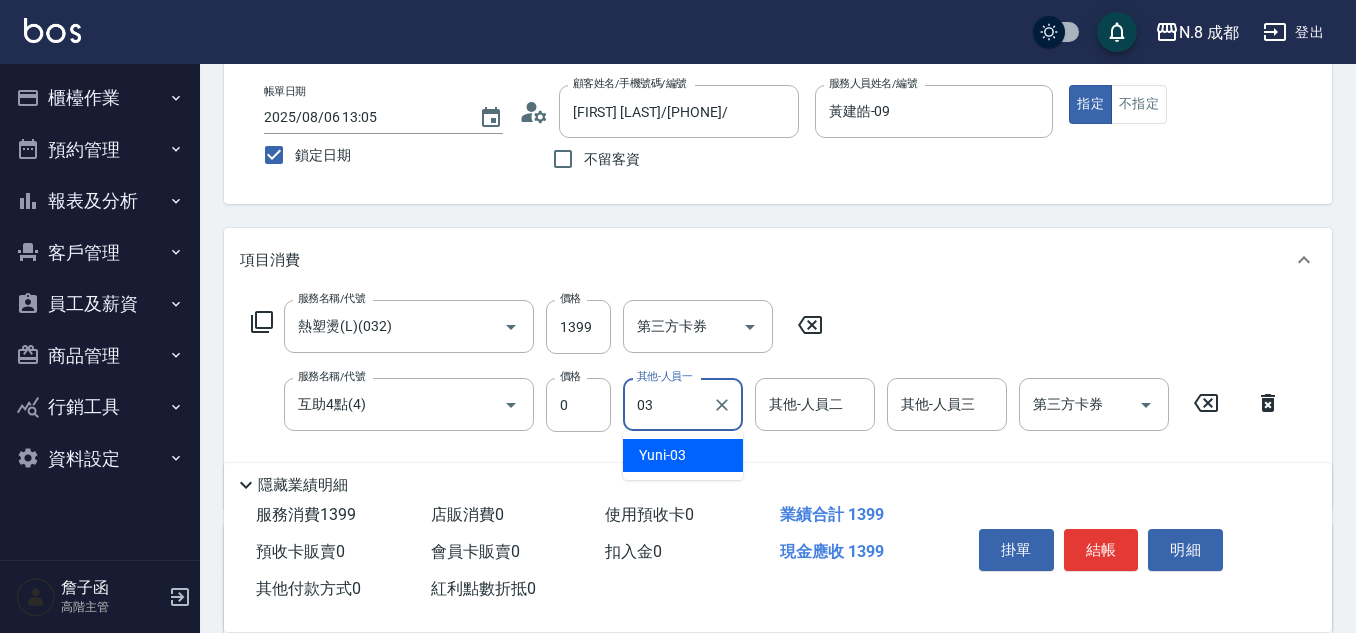 click on "Yuni -03" at bounding box center [683, 455] 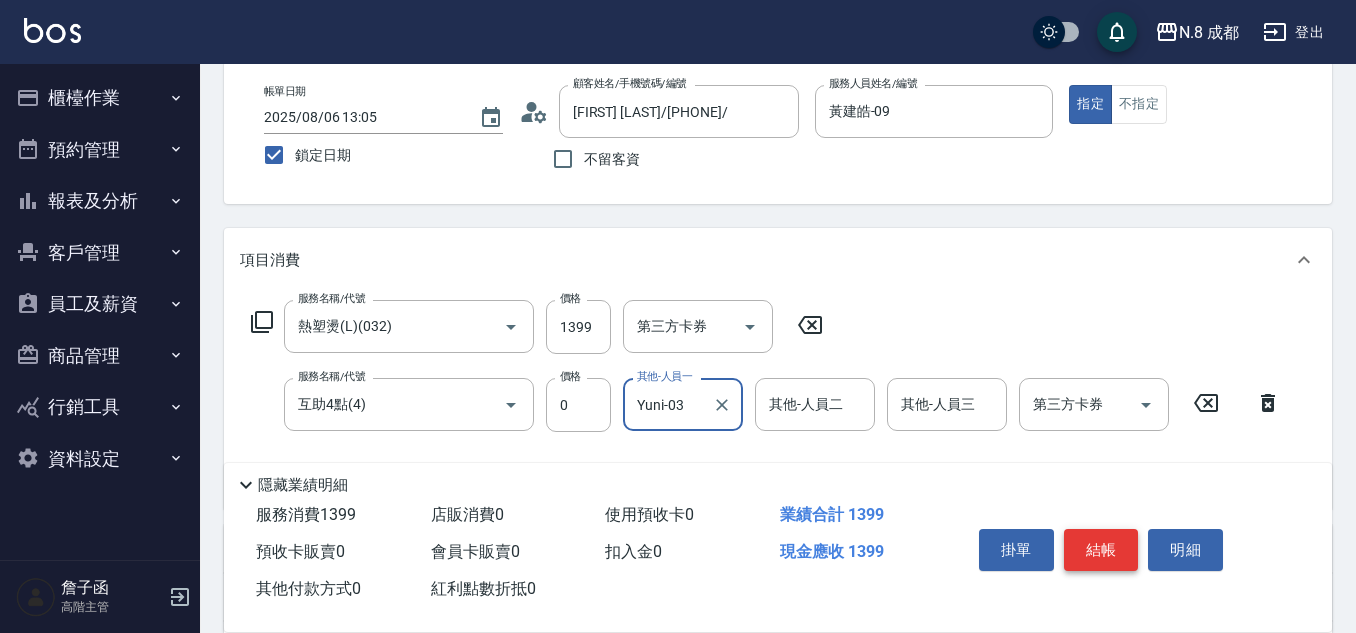 type on "Yuni-03" 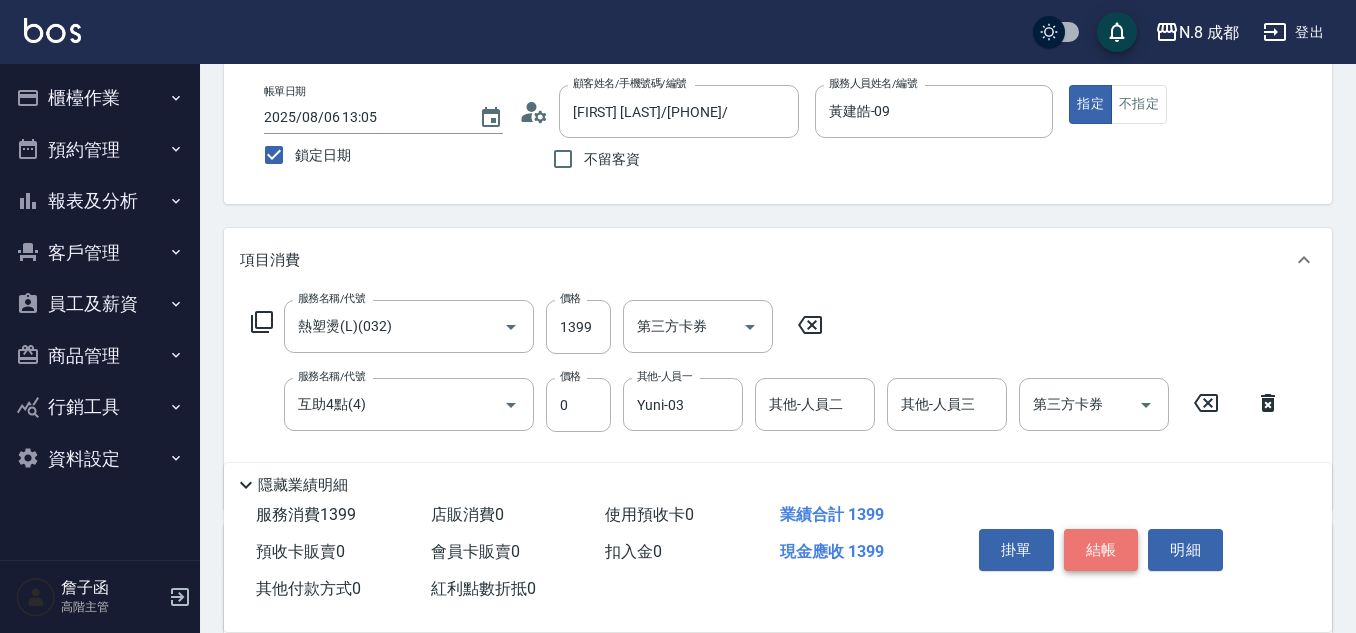 click on "結帳" at bounding box center [1101, 550] 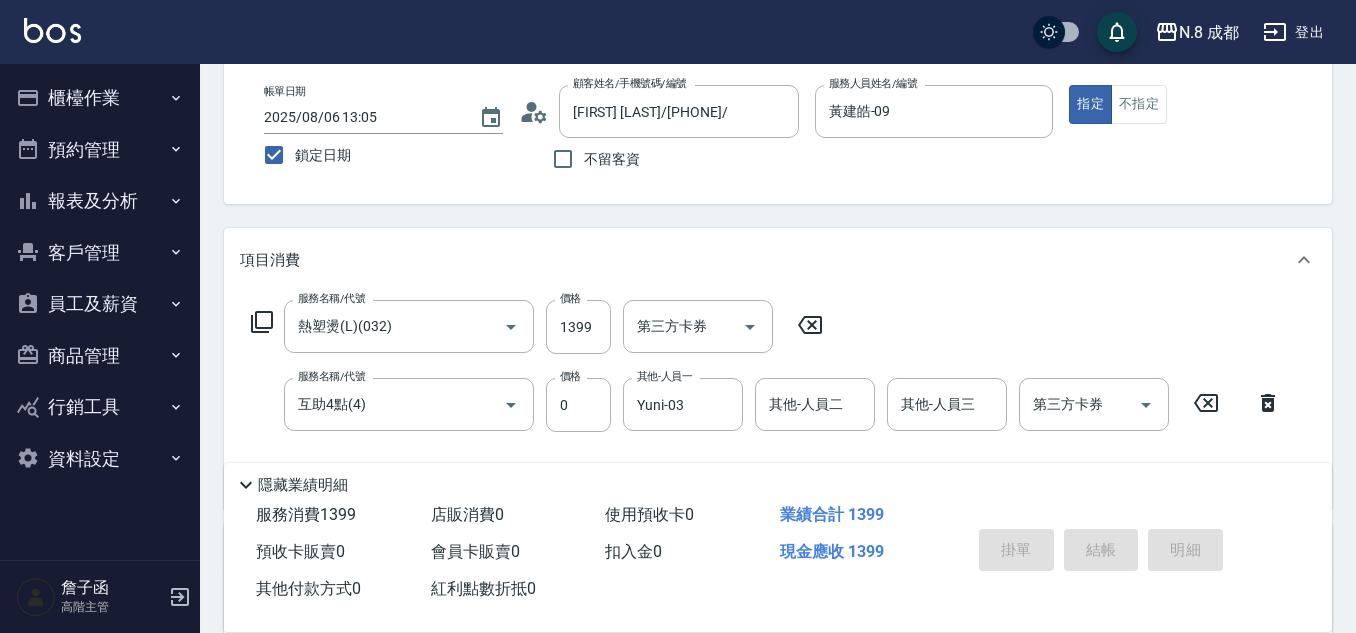 type 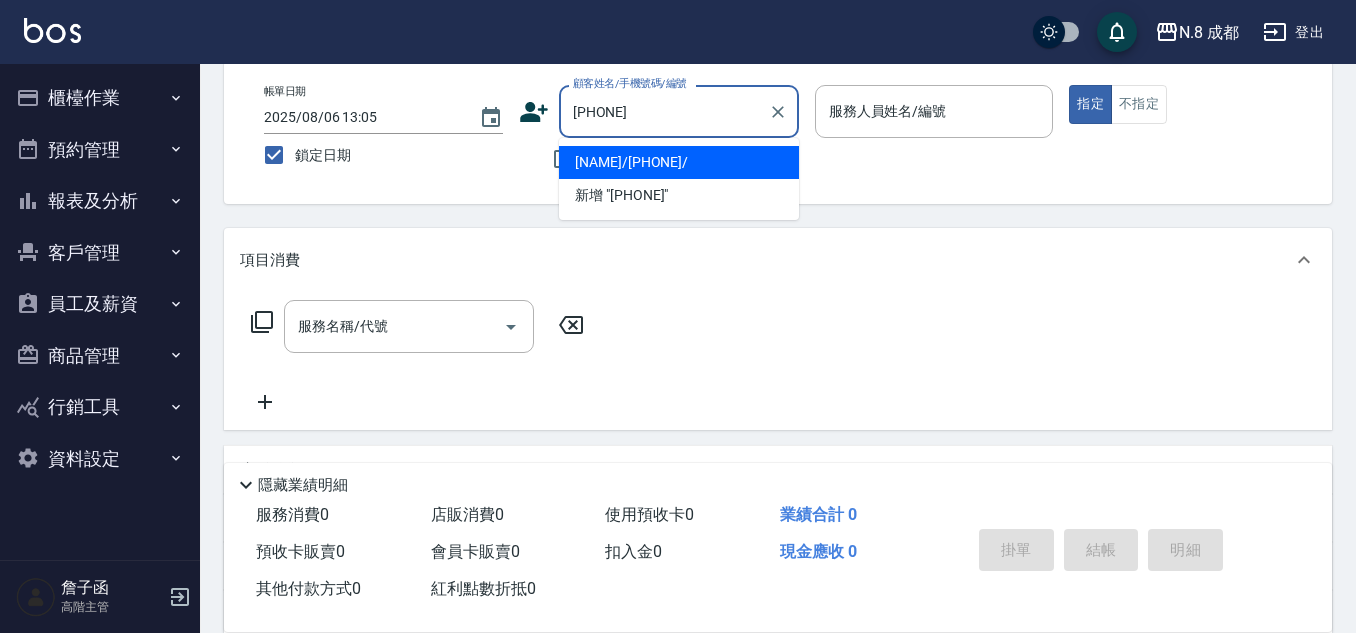 click on "[NAME]/[PHONE]/" at bounding box center [679, 162] 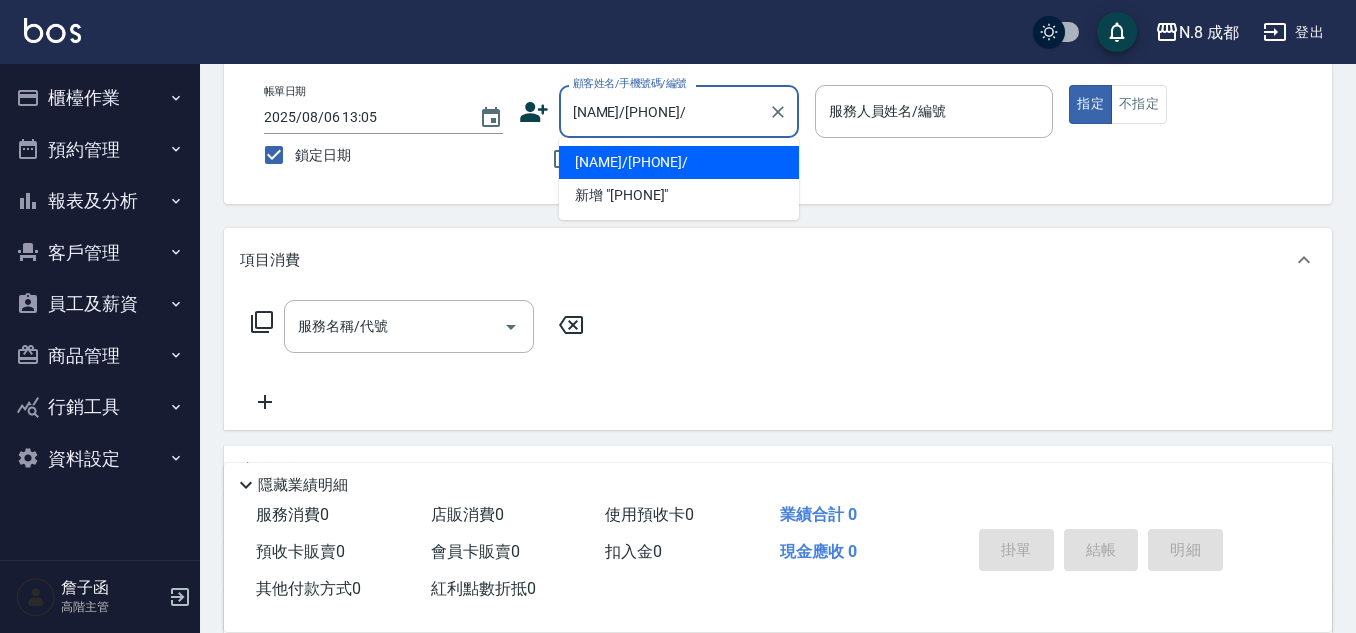 type on "明祥何-68" 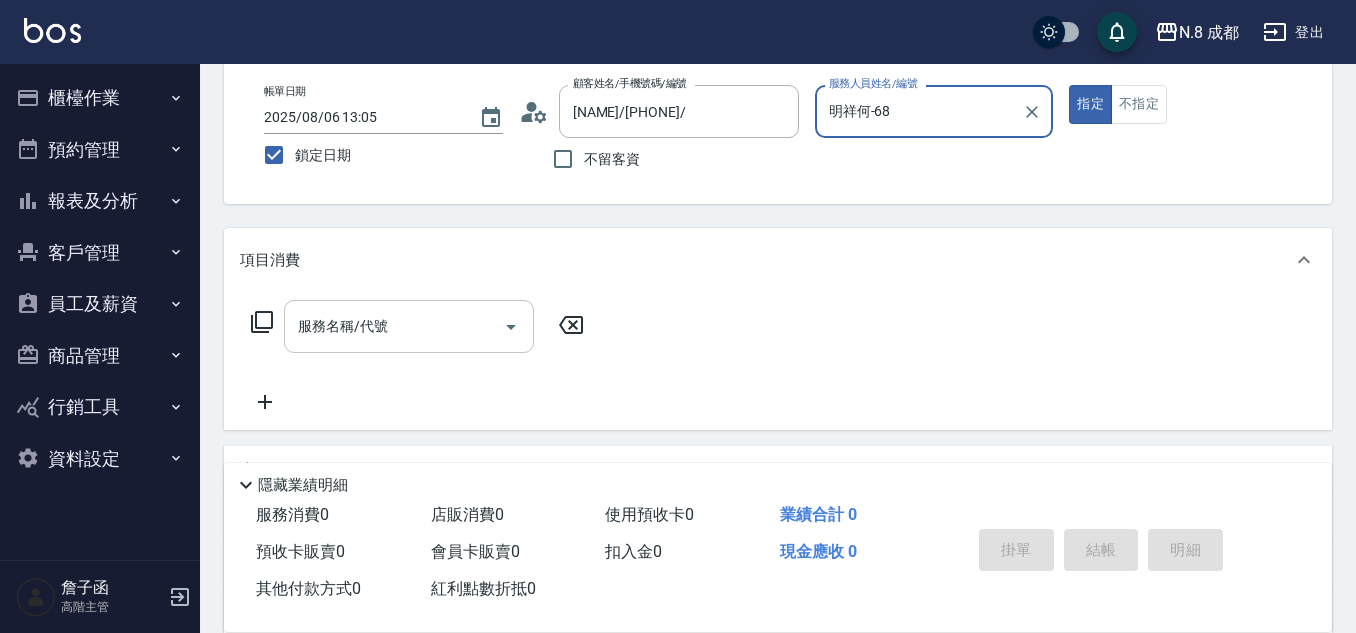 click on "服務名稱/代號" at bounding box center (394, 326) 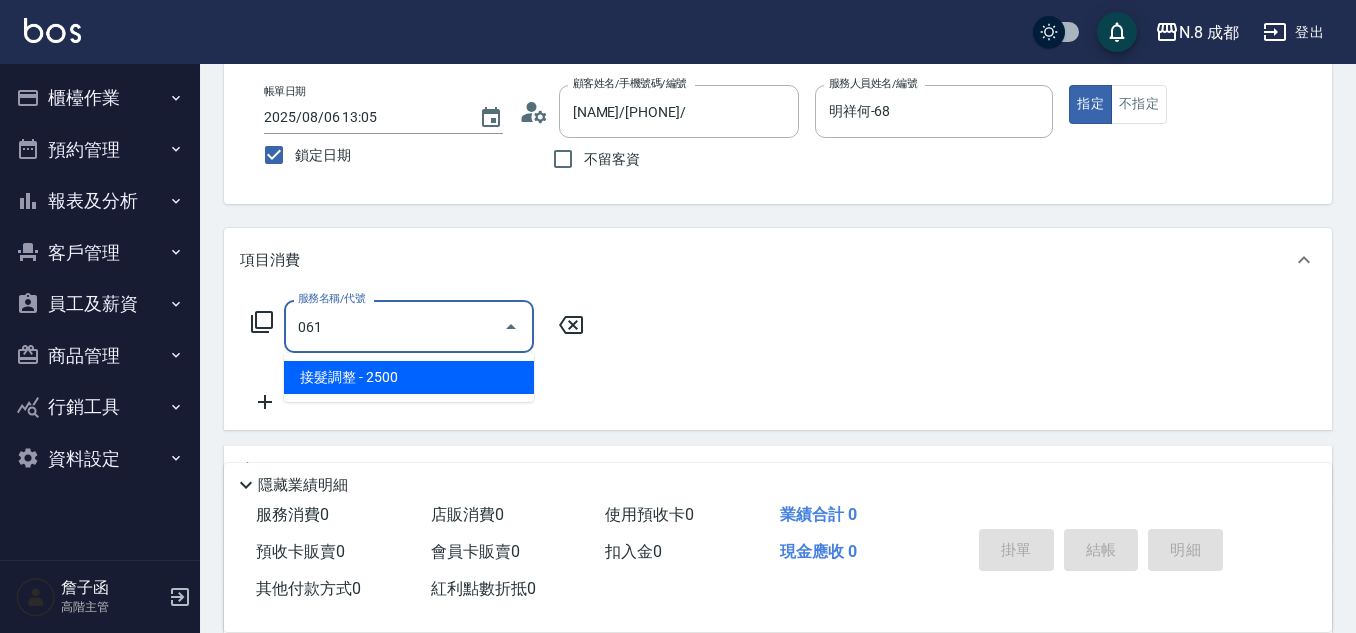 click on "接髮調整 - 2500" at bounding box center (409, 377) 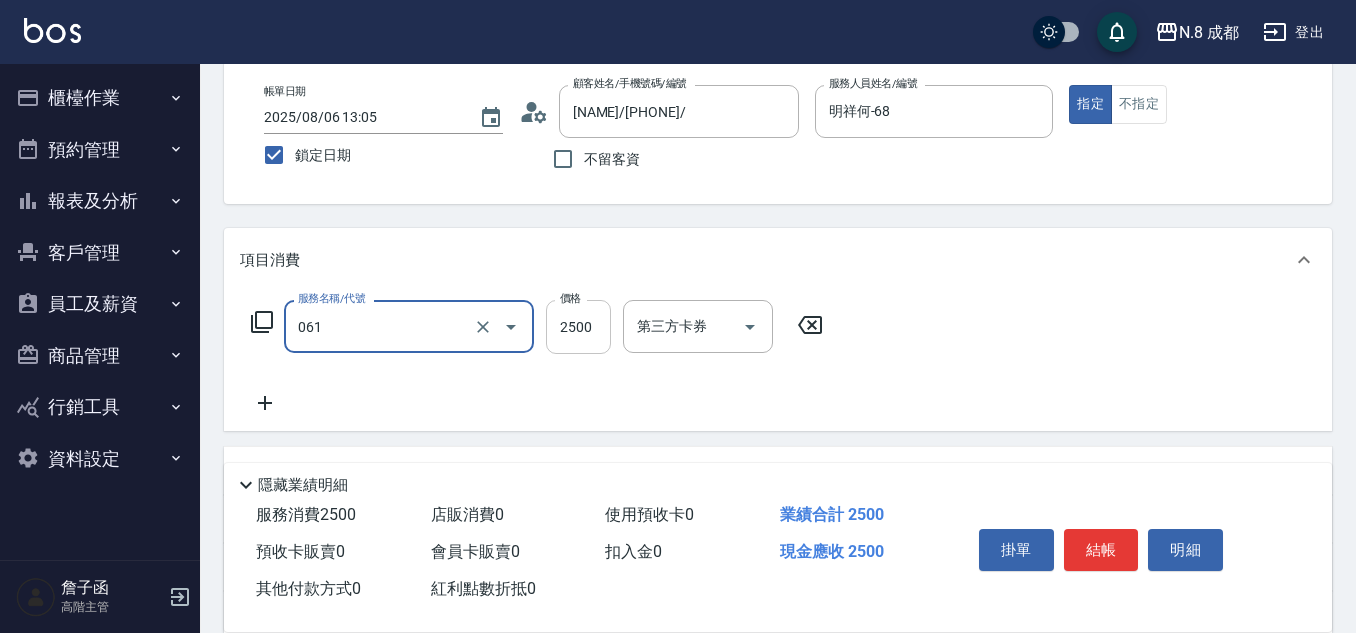 type on "接髮調整([NUMBER])" 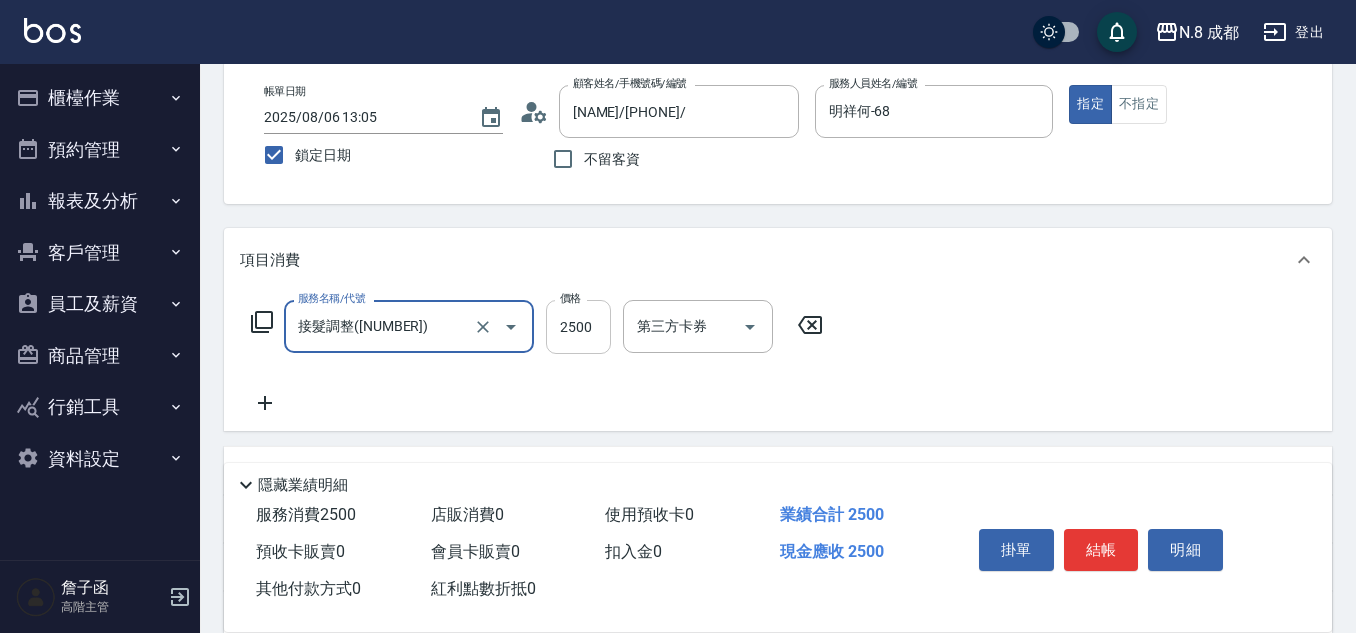 click on "2500" at bounding box center [578, 327] 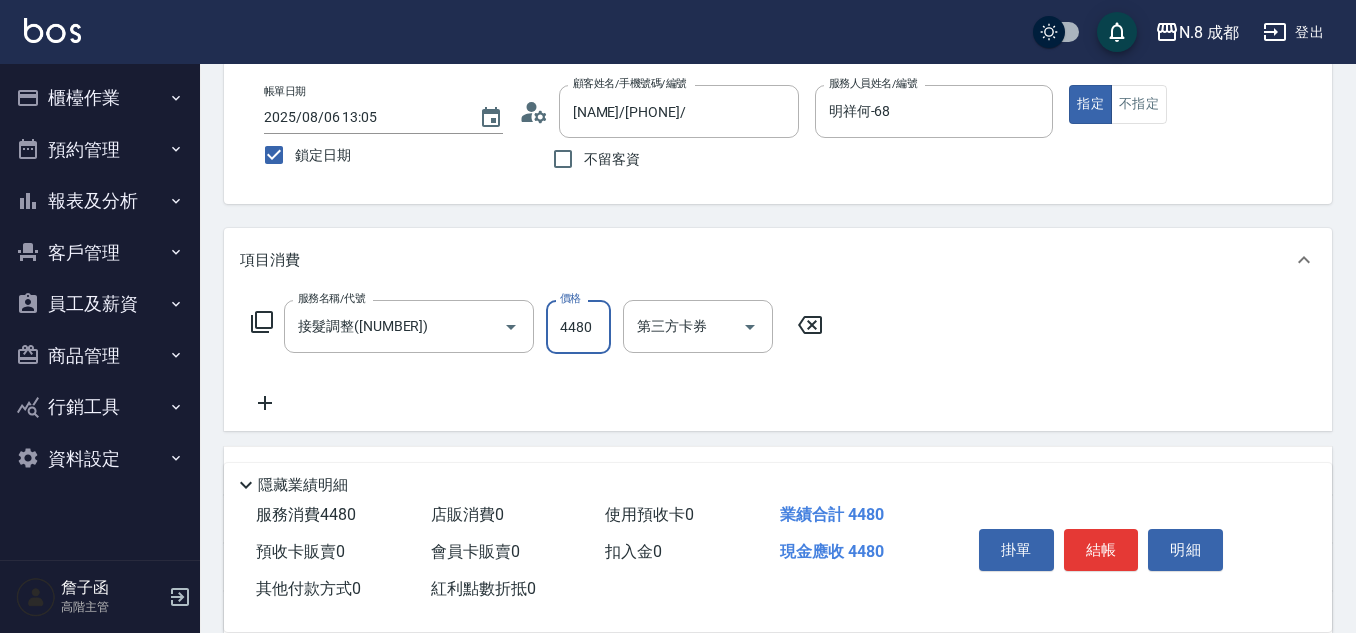 type on "4480" 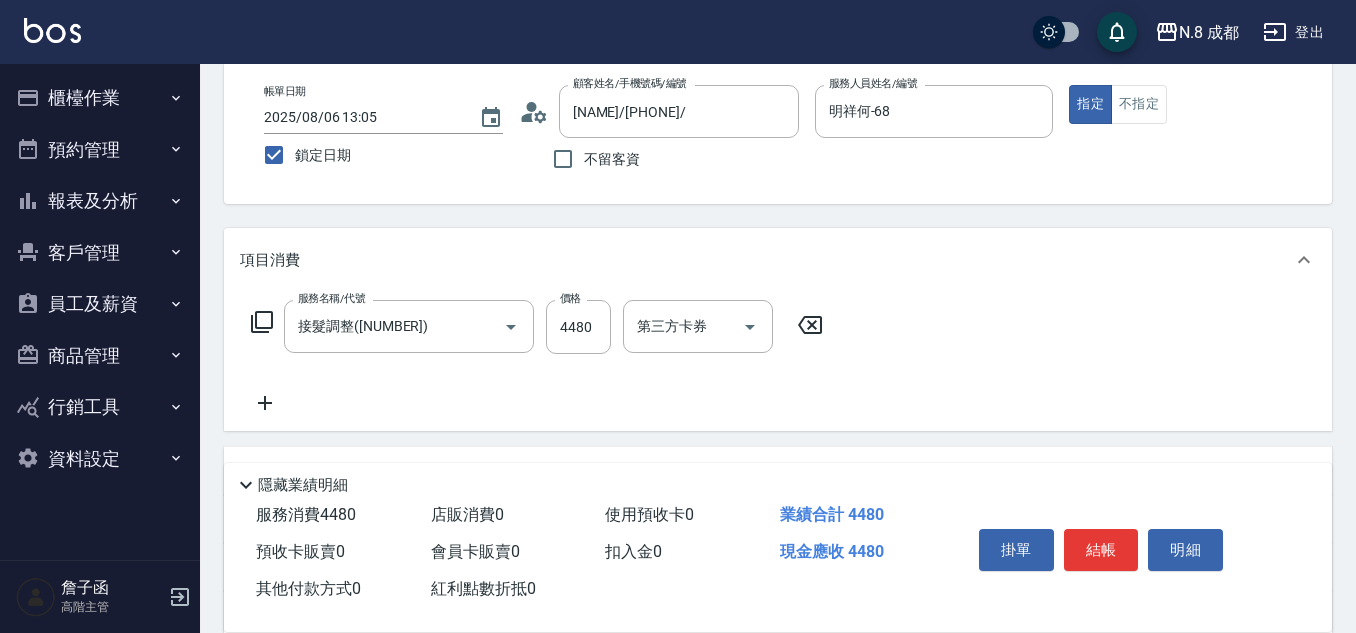 click 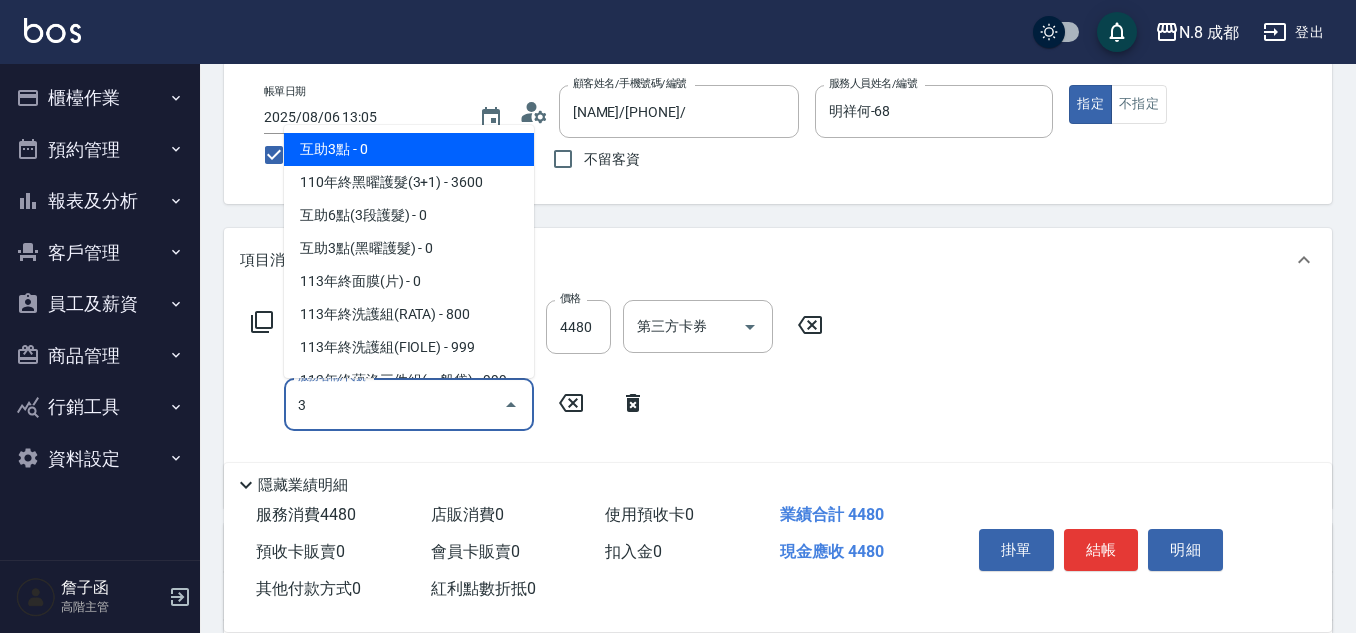 click on "互助3點 - 0" at bounding box center (409, 149) 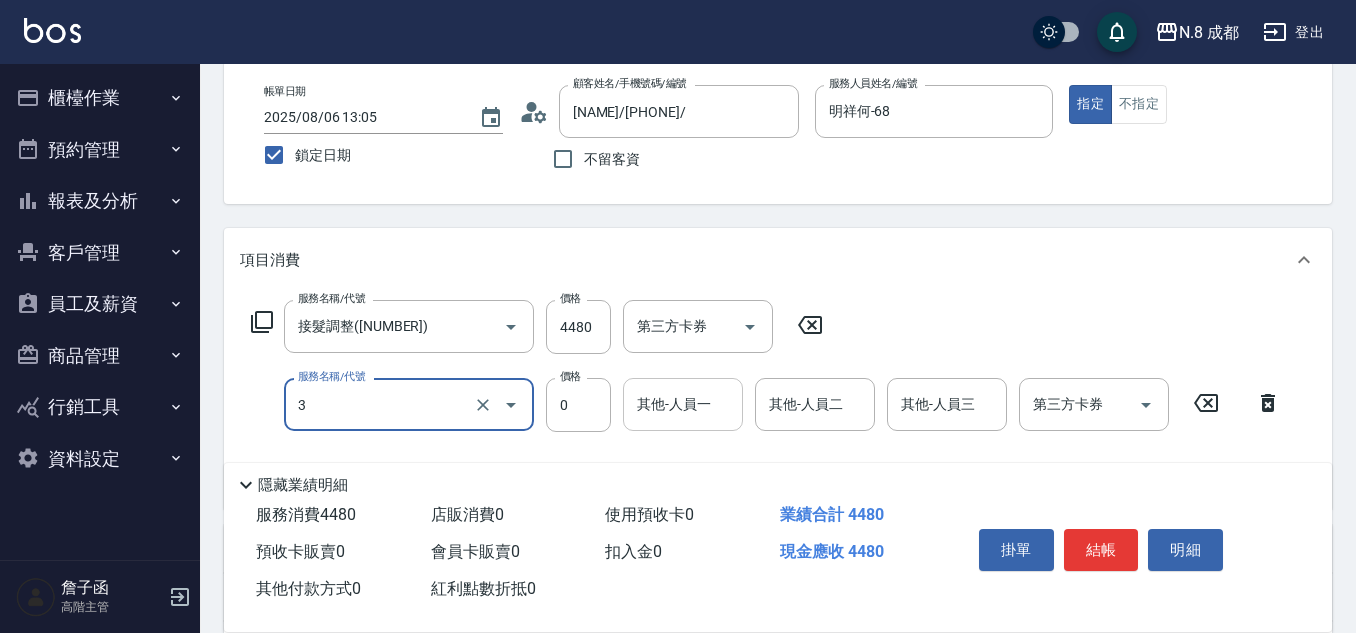 type on "互助3點(3)" 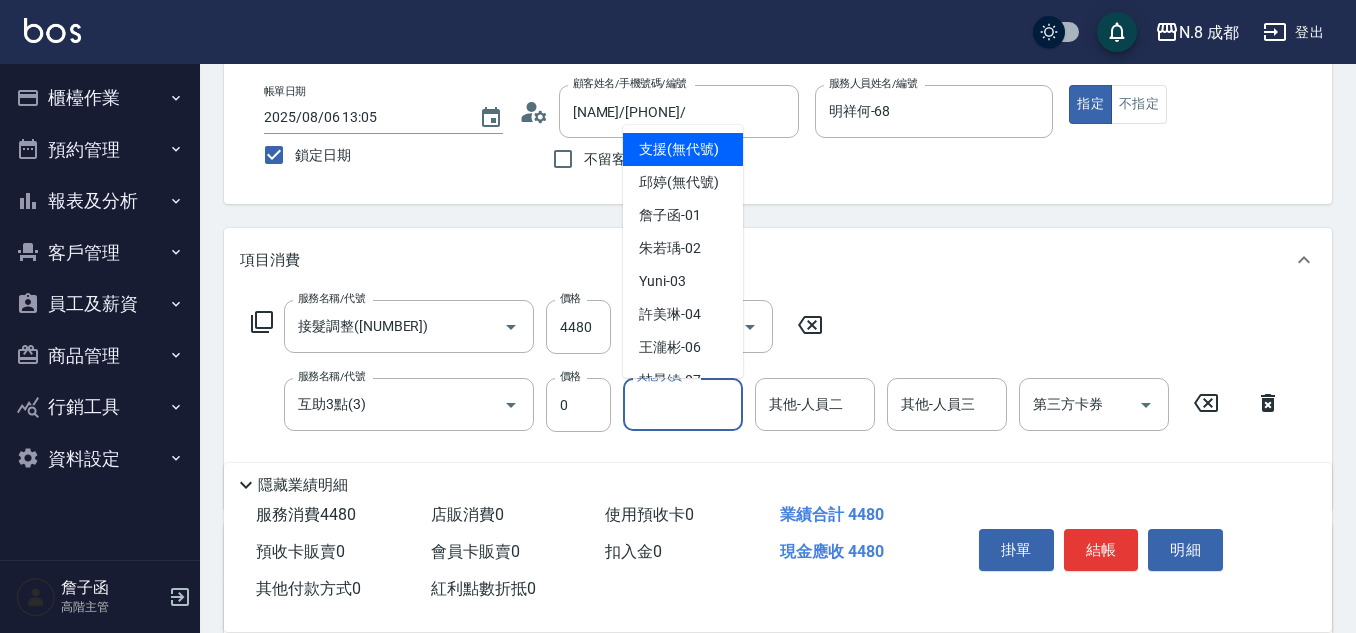 click on "其他-人員一" at bounding box center (683, 404) 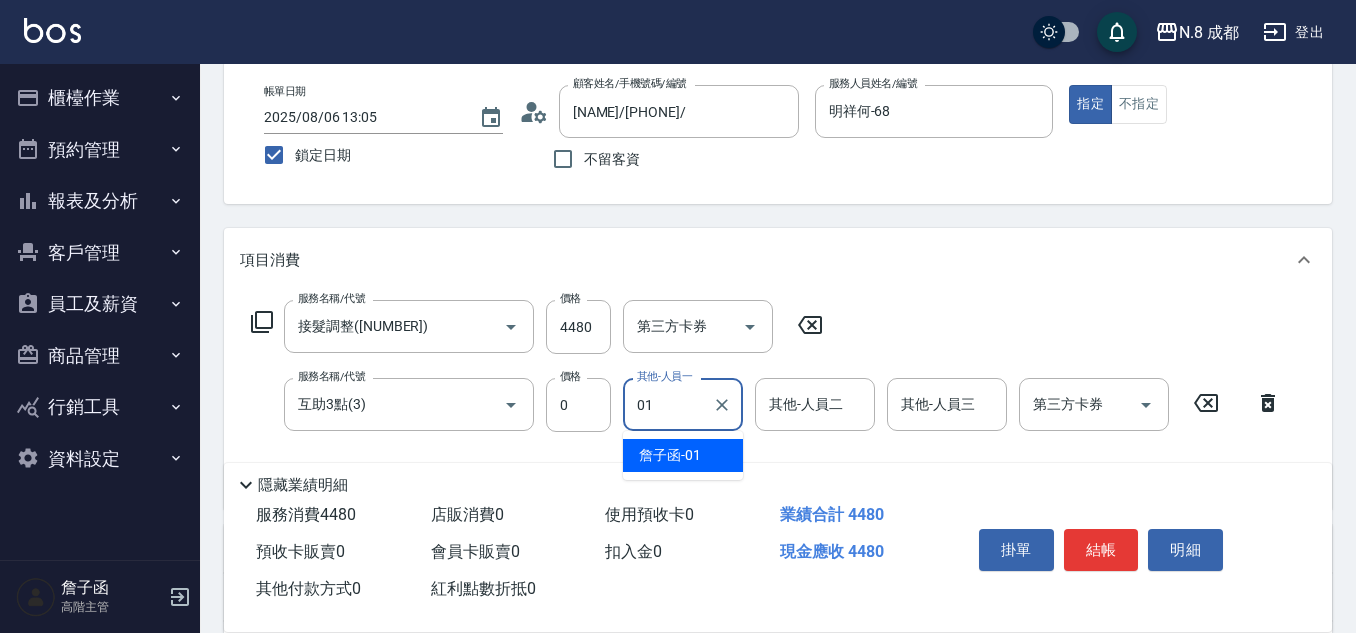 click on "[NAME] -01" at bounding box center (670, 455) 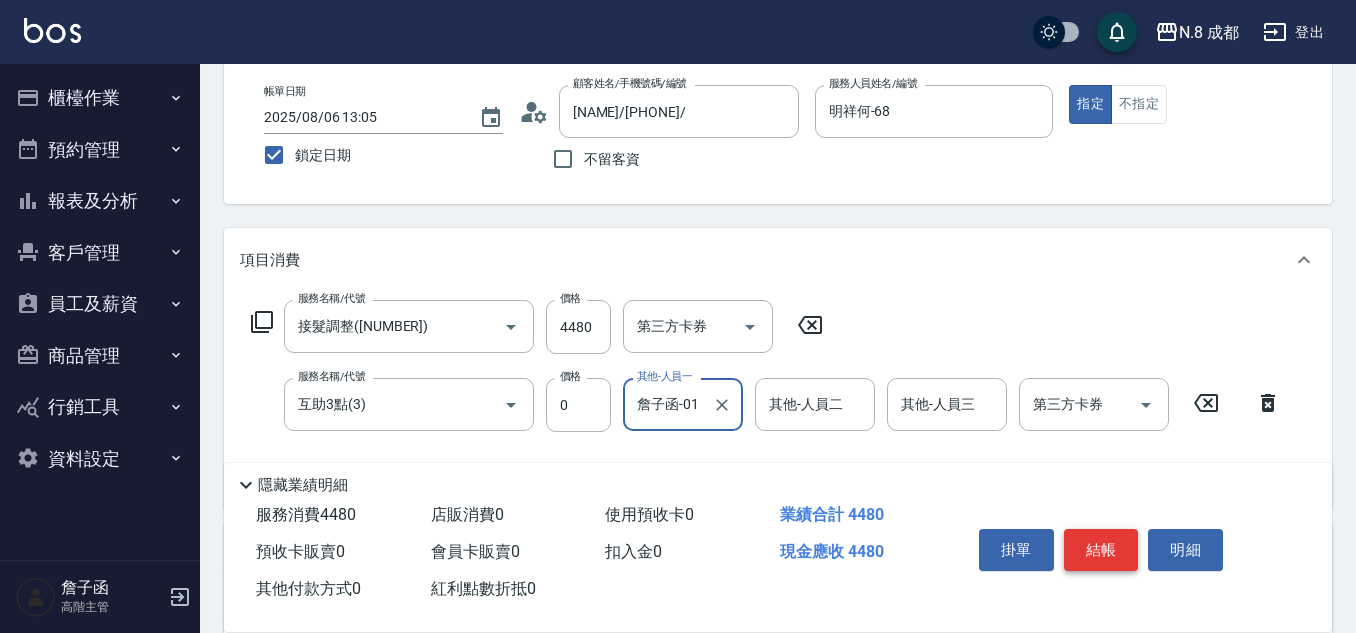 type on "詹子函-01" 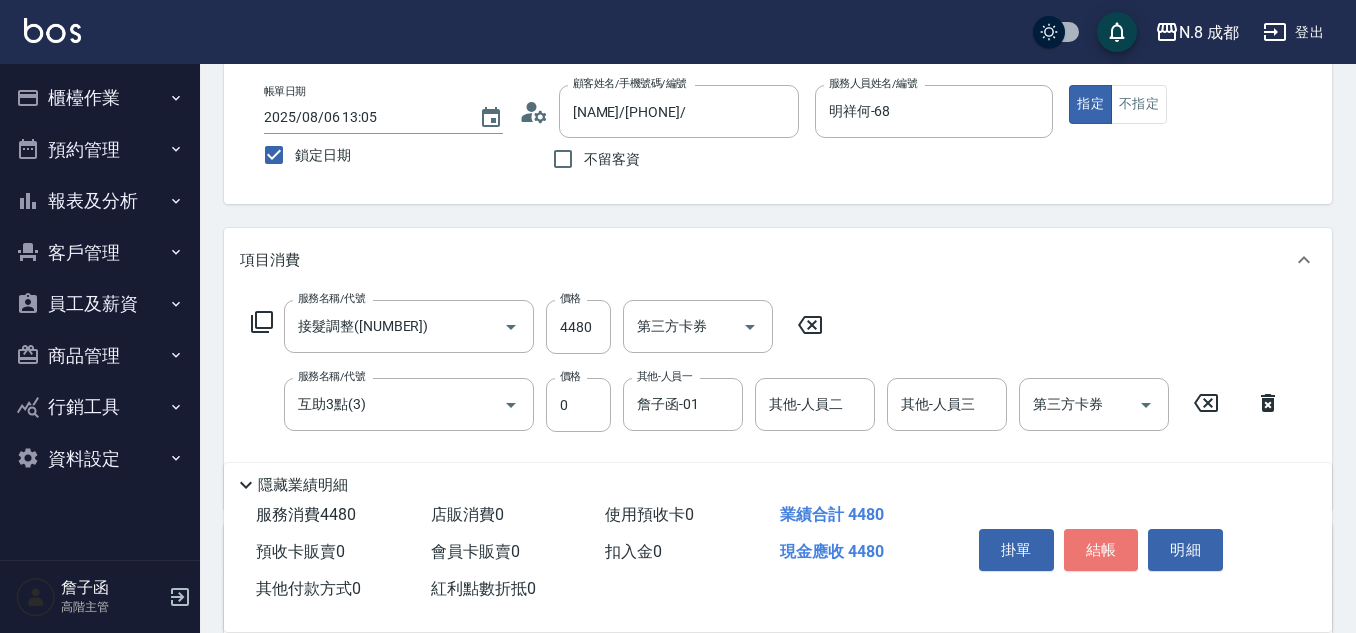 click on "結帳" at bounding box center [1101, 550] 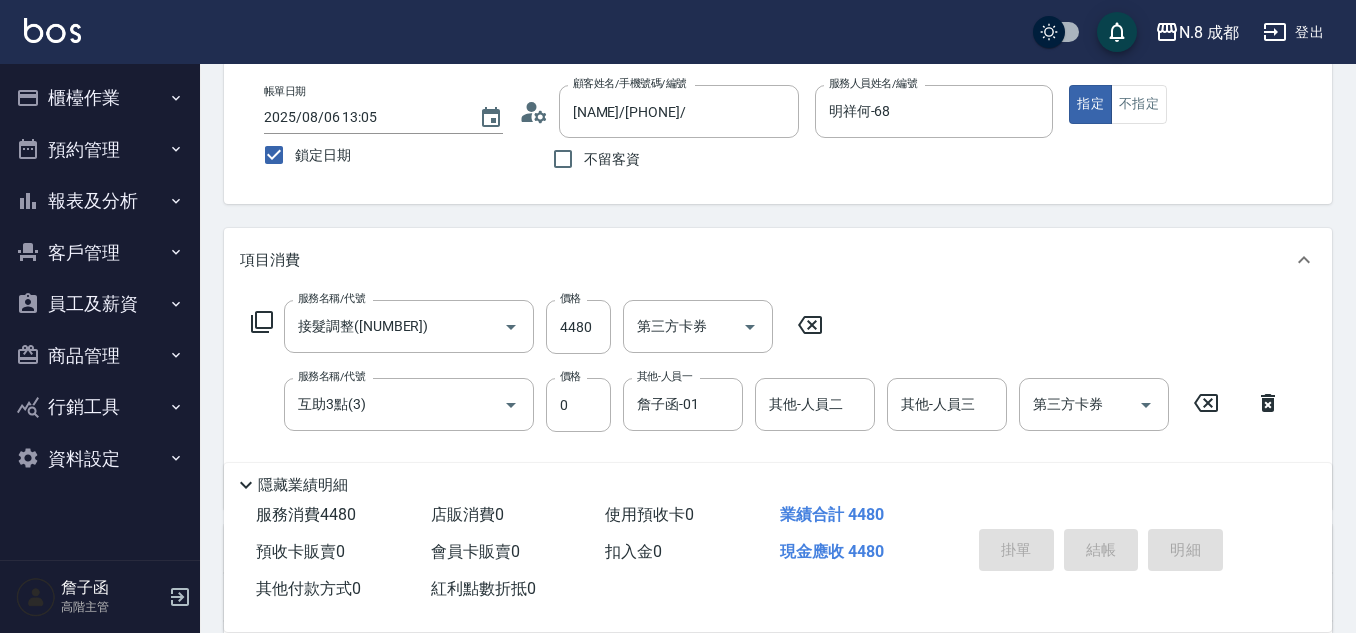 type 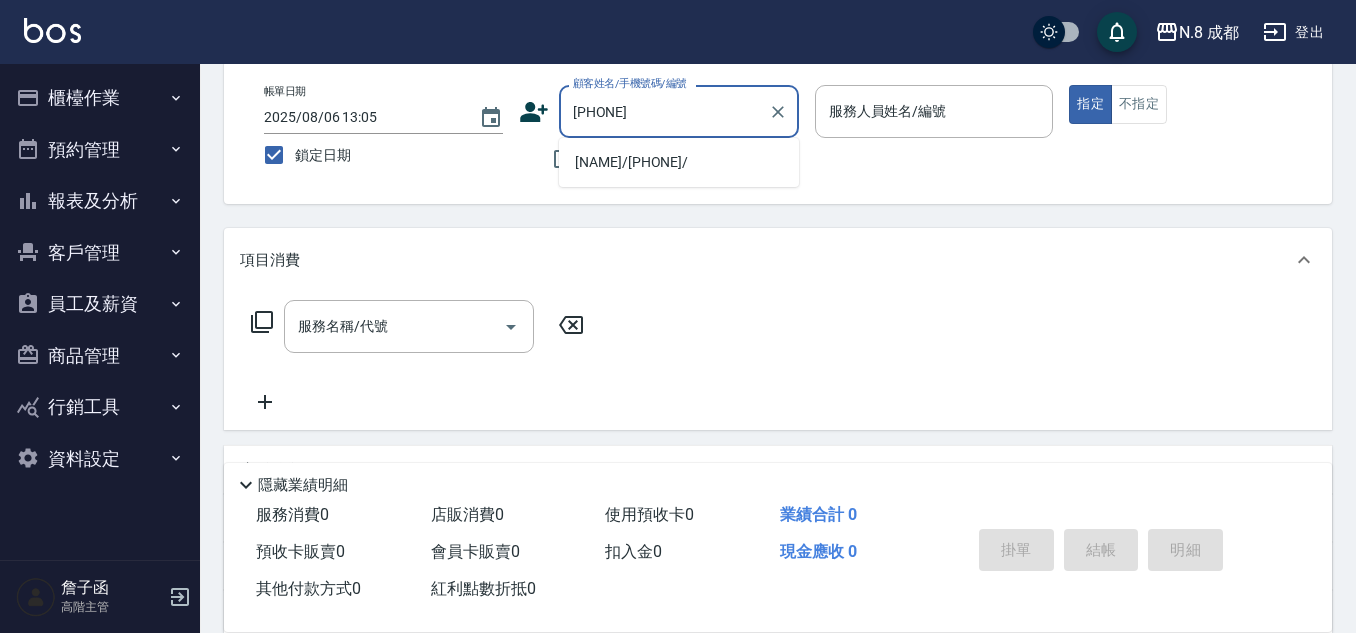 click on "[NAME]/[PHONE]/" at bounding box center (679, 162) 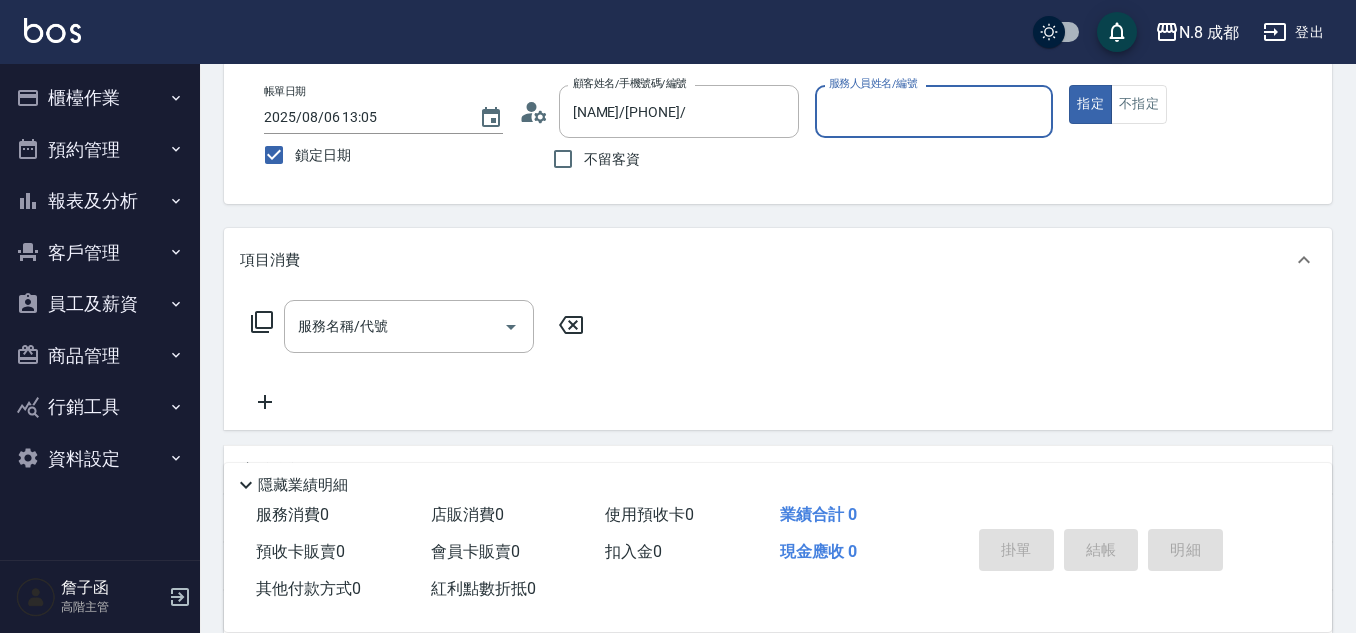 type on "黃建皓-09" 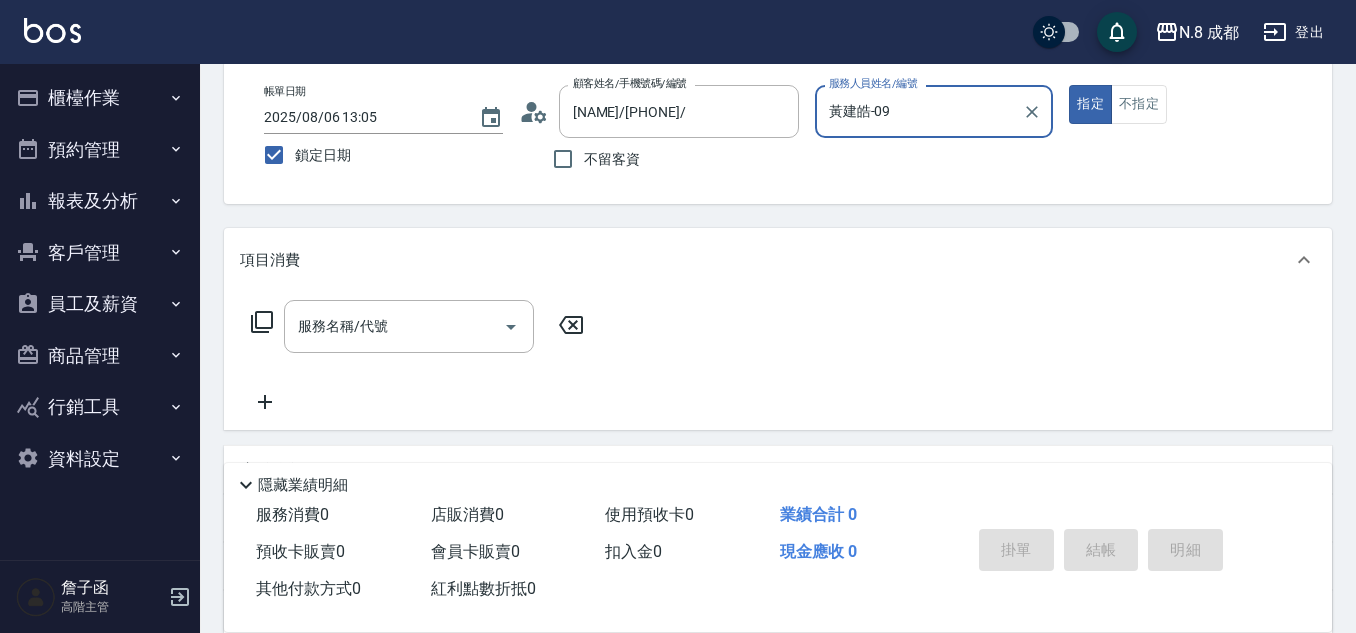 click 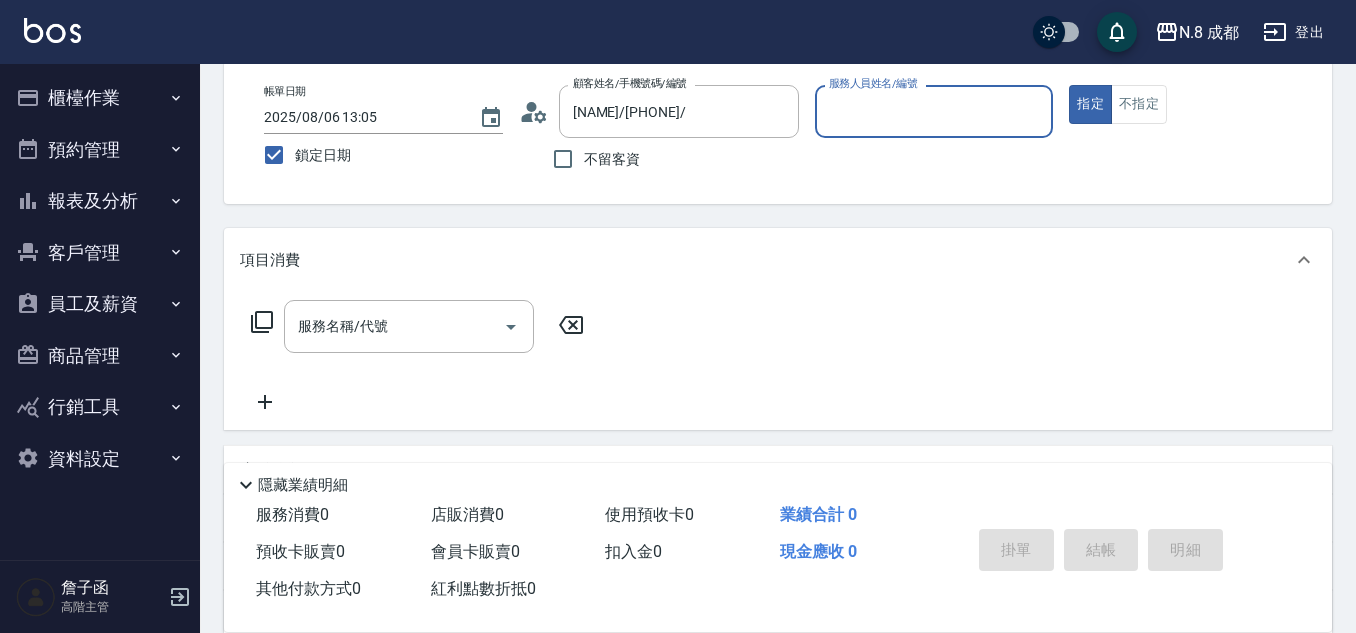 click on "服務人員姓名/編號" at bounding box center (934, 111) 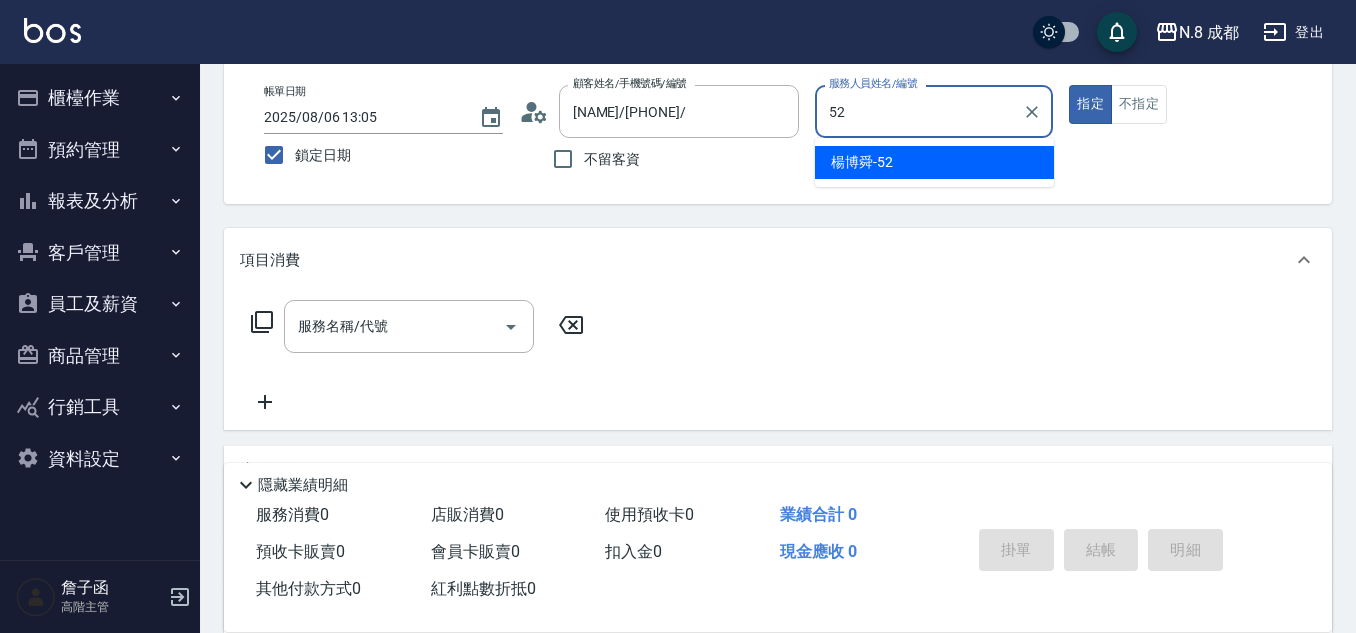 click on "[NAME] -52" at bounding box center (934, 162) 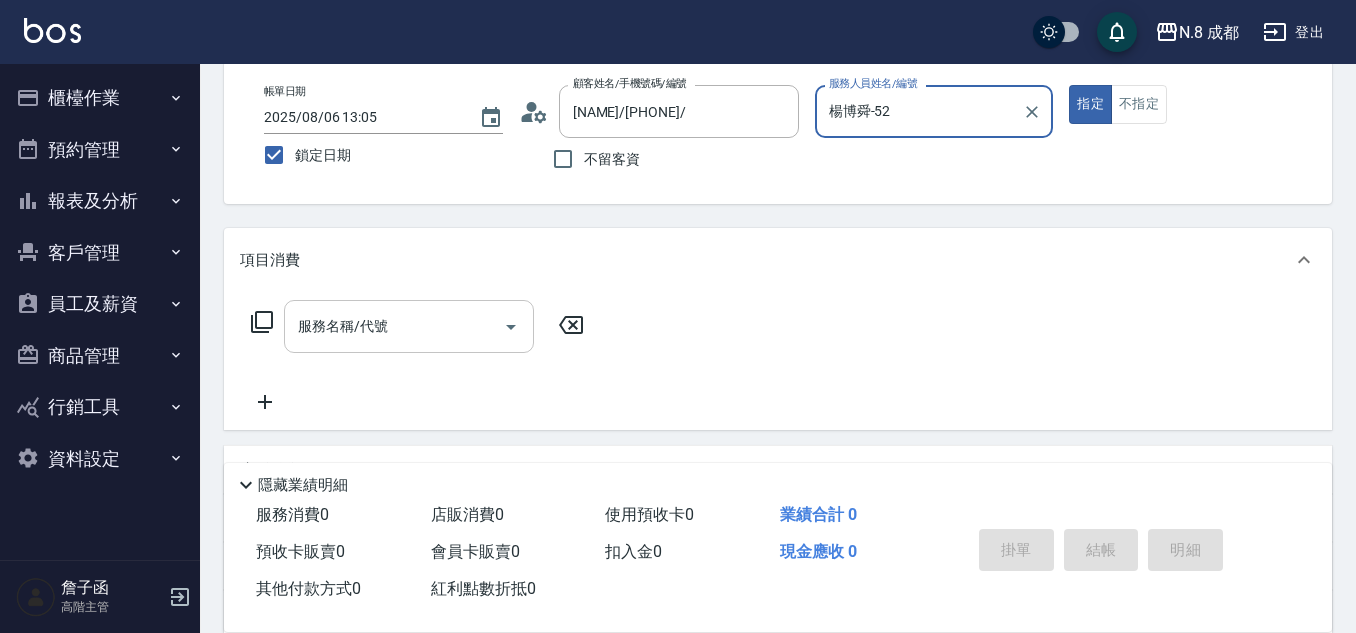 type on "楊博舜-52" 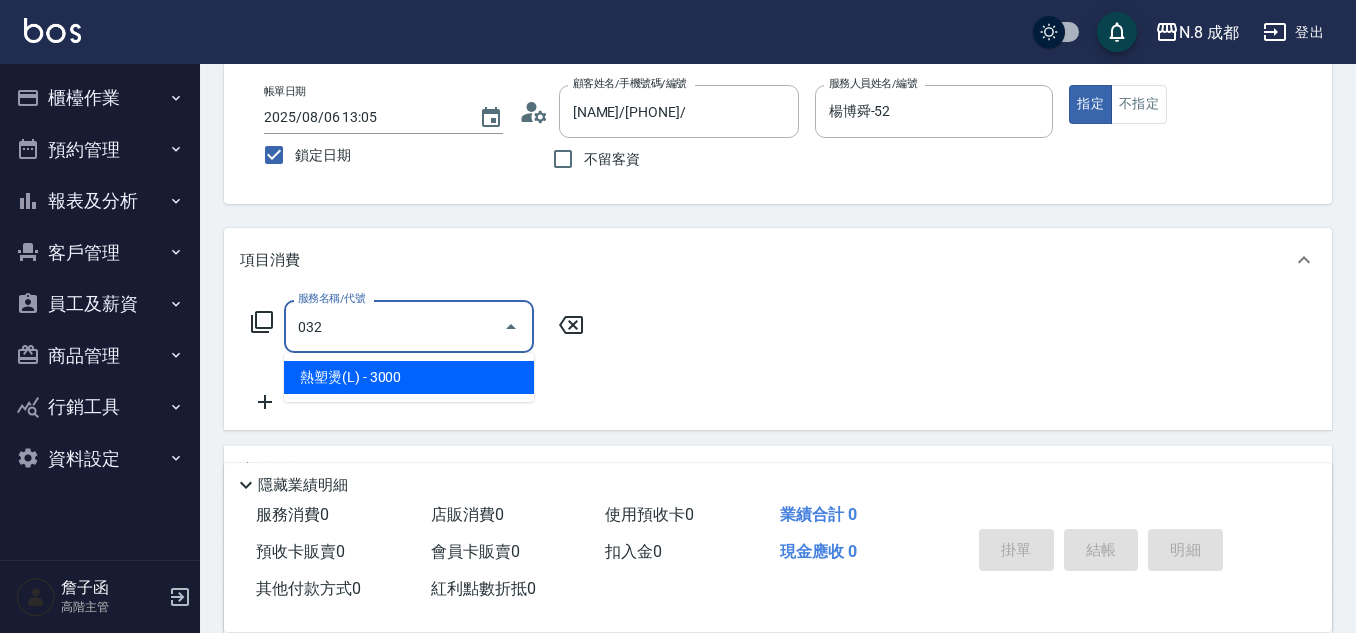 click on "熱塑燙(L) - 3000" at bounding box center (409, 377) 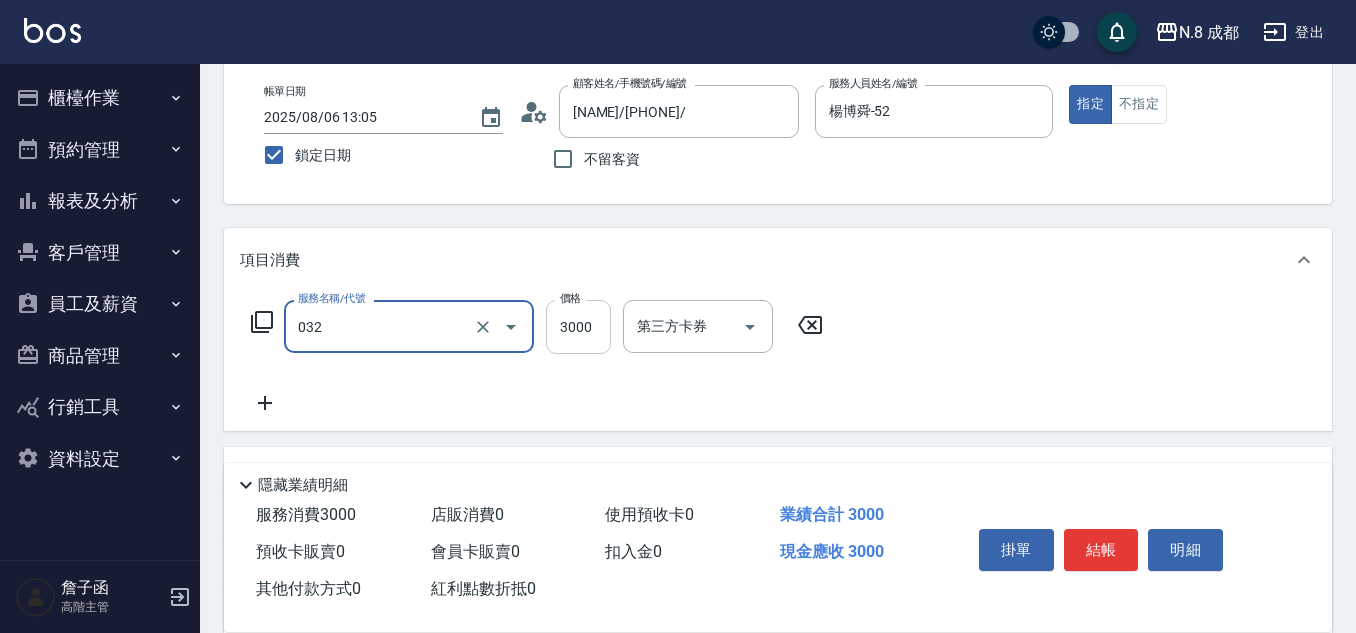 type on "熱塑燙(L)(032)" 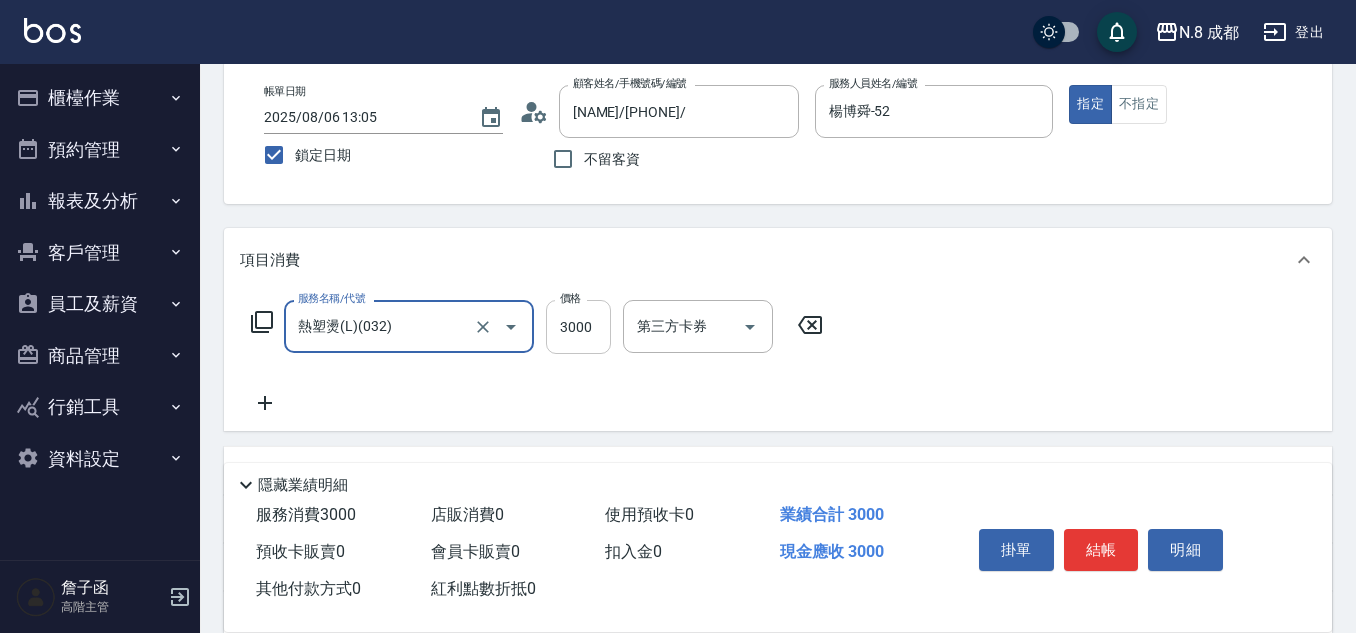 click on "3000" at bounding box center (578, 327) 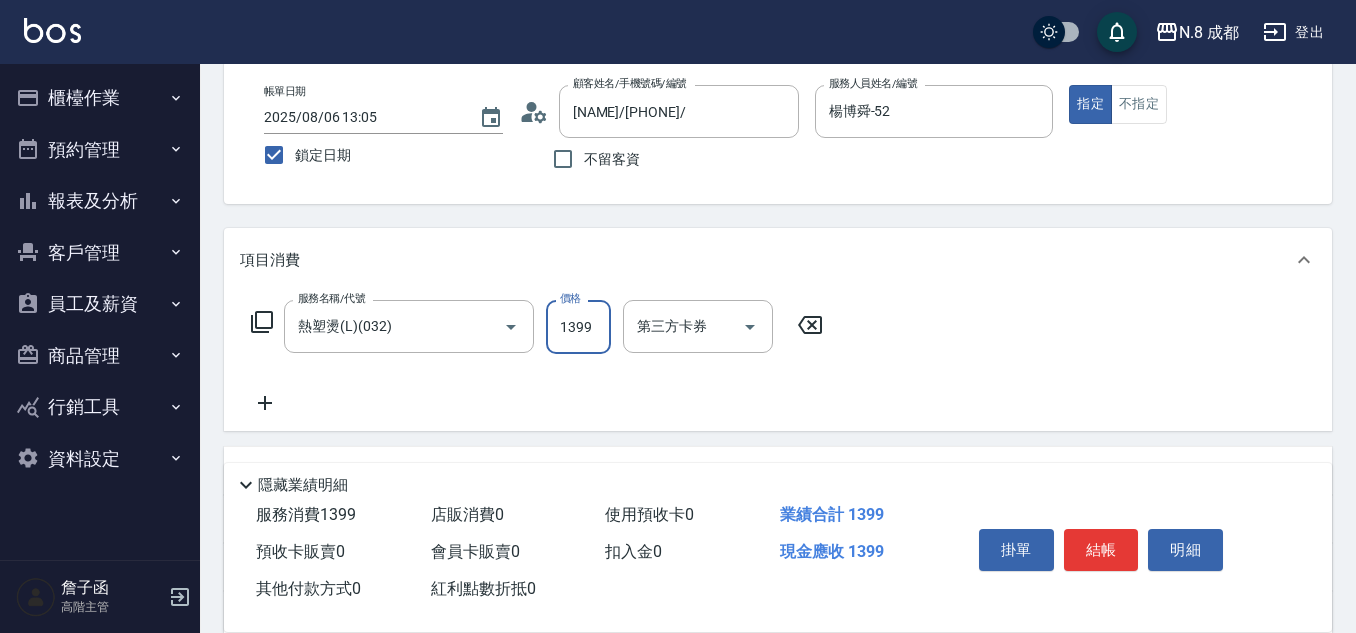 type on "1399" 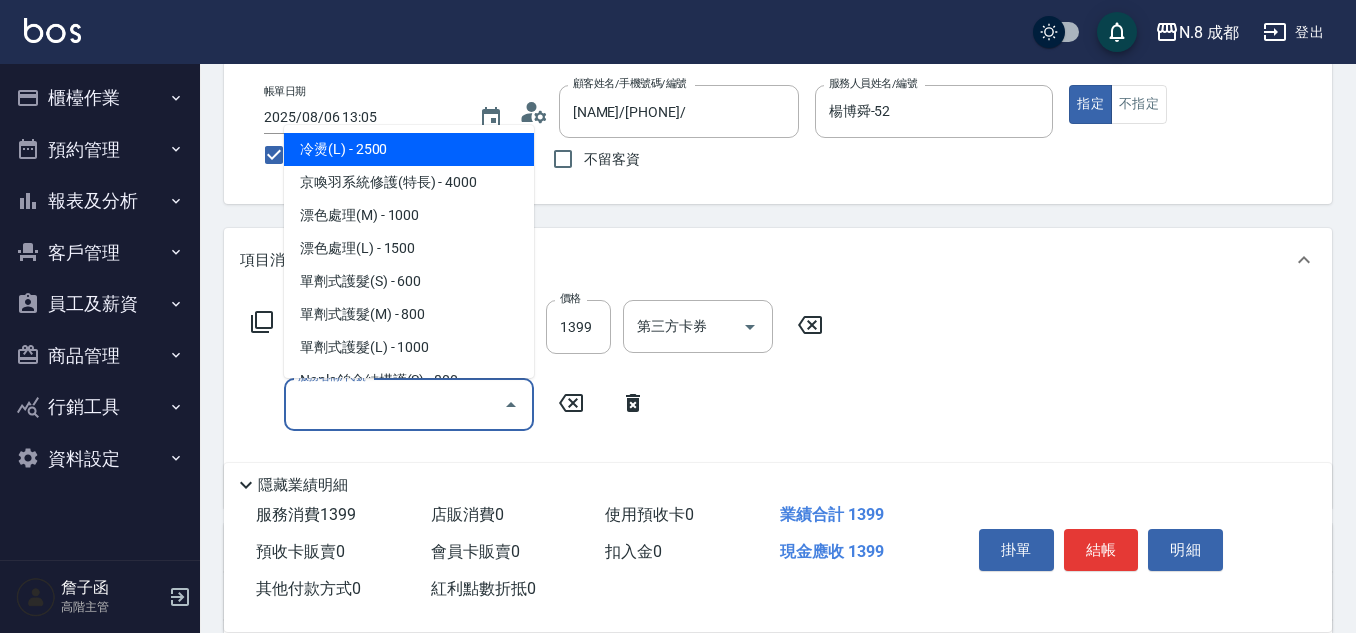 click on "服務名稱/代號" at bounding box center [394, 404] 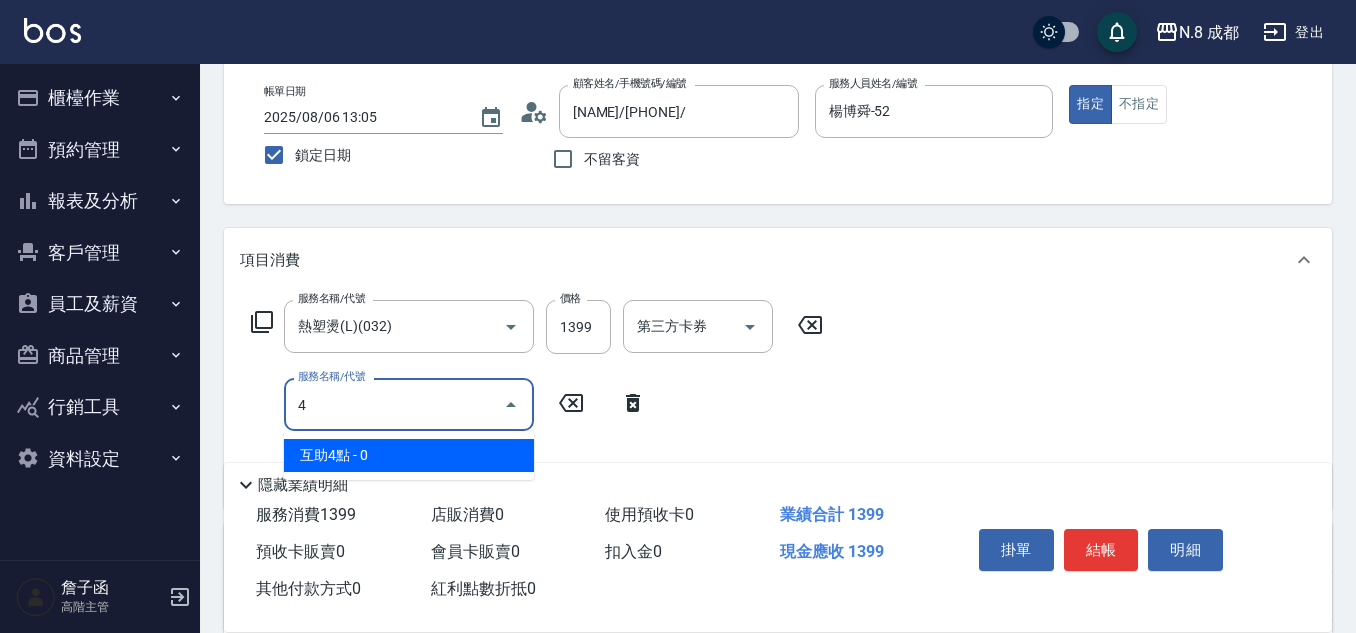 click on "互助4點 - 0" at bounding box center (409, 455) 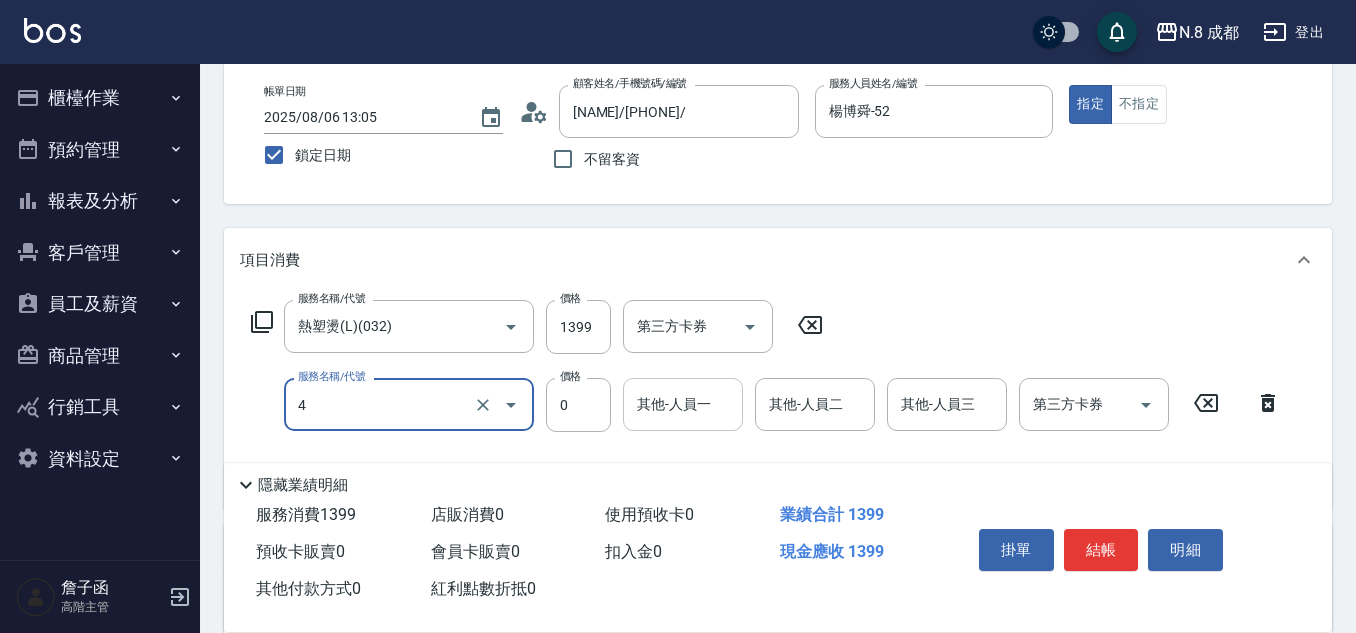 type on "互助4點(4)" 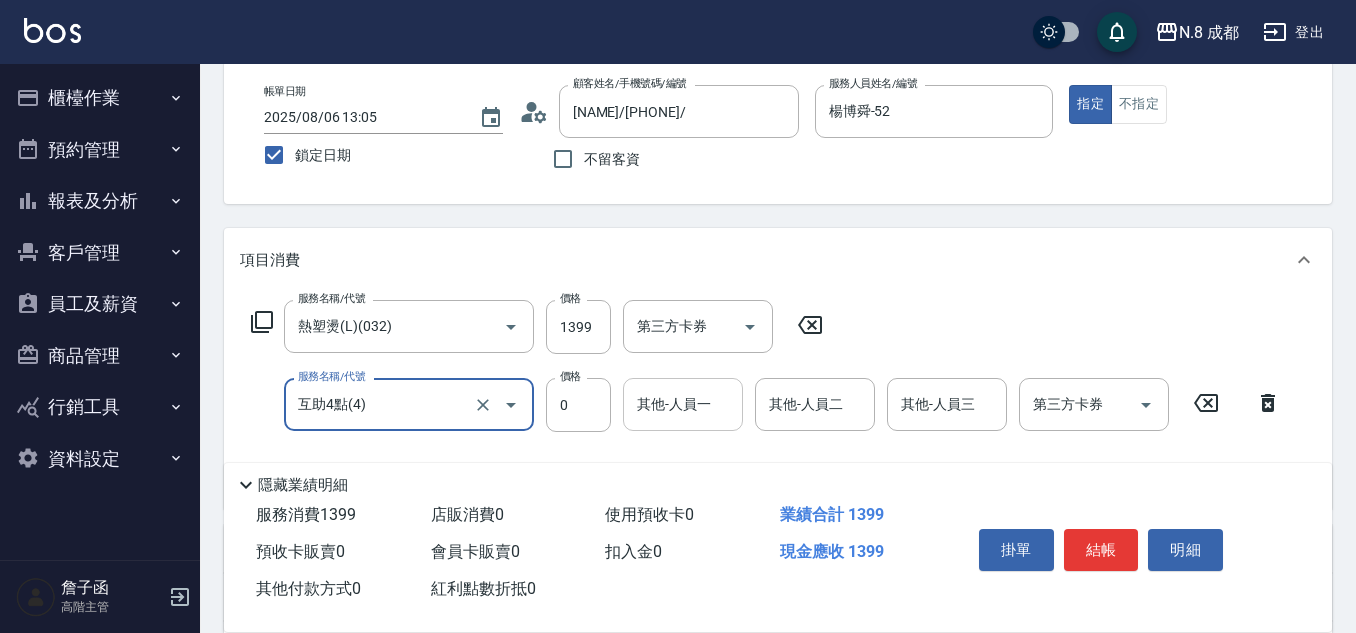 click on "其他-人員一" at bounding box center (683, 404) 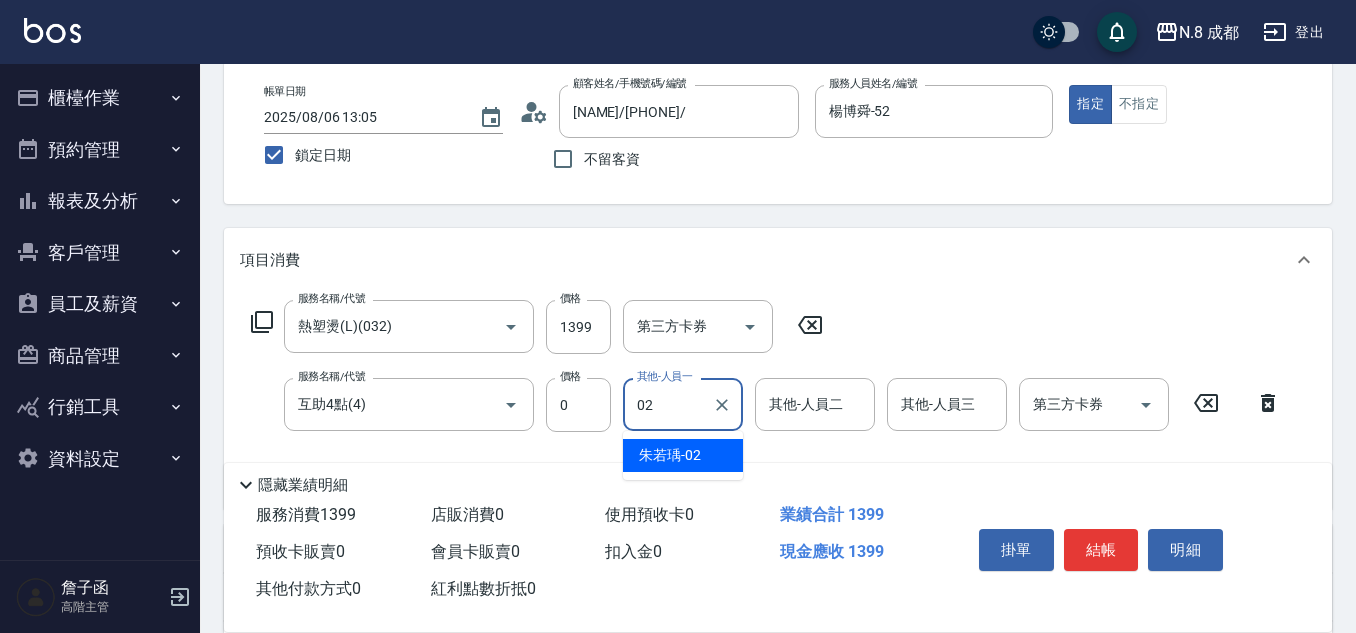 click on "朱若瑀 -02" at bounding box center [683, 455] 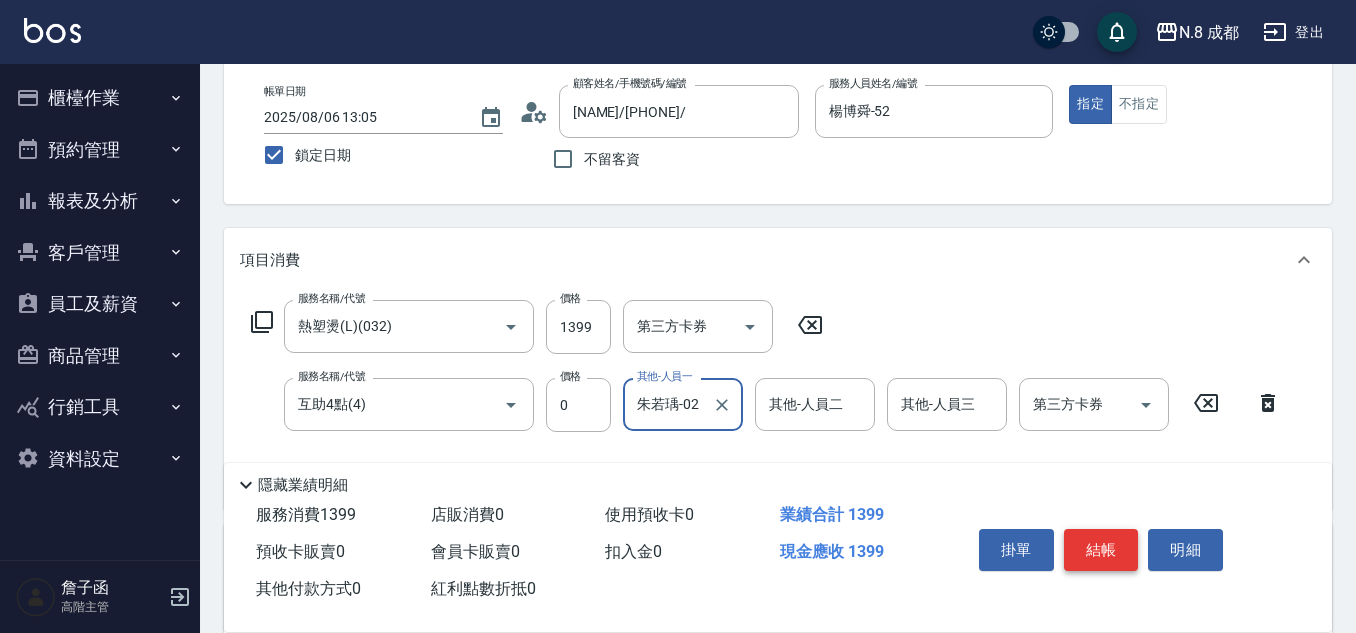 type on "朱若瑀-02" 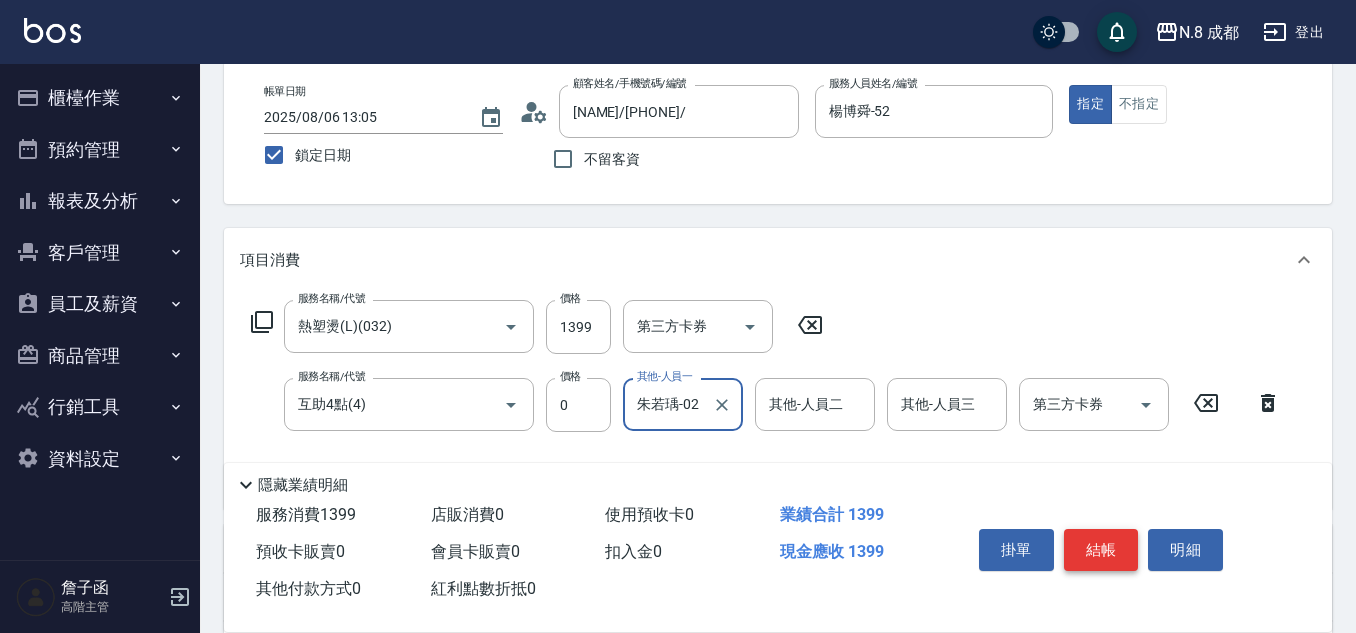click on "結帳" at bounding box center (1101, 550) 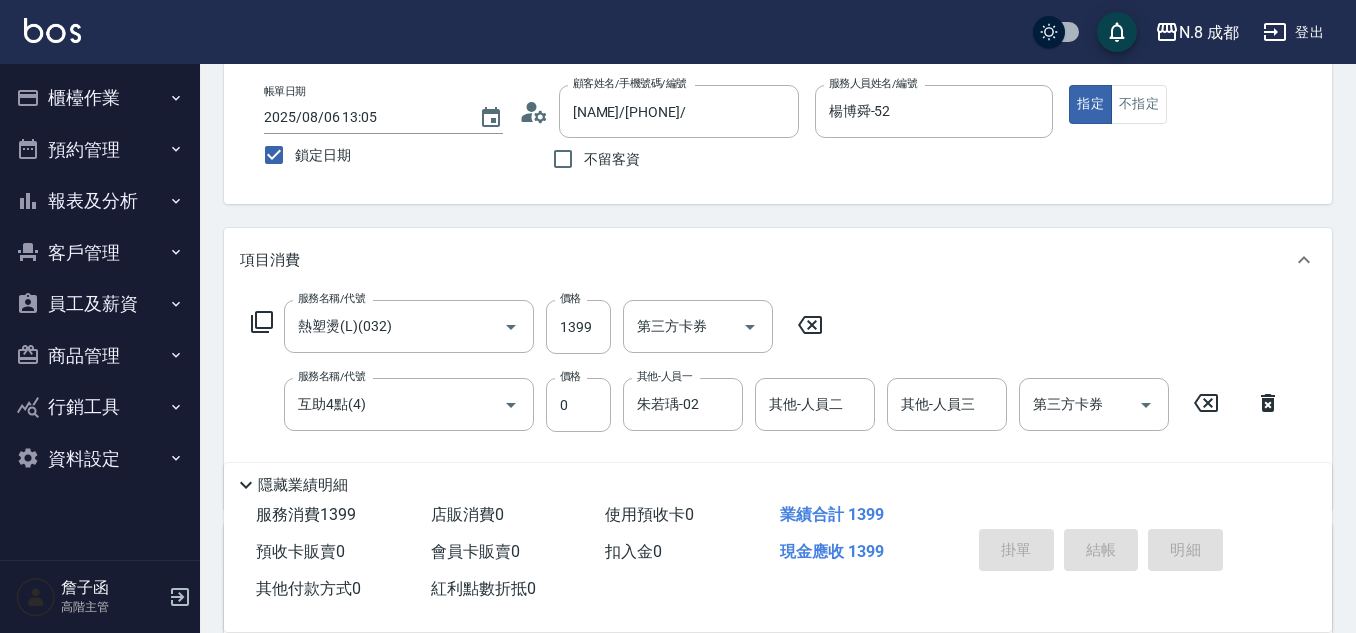 type 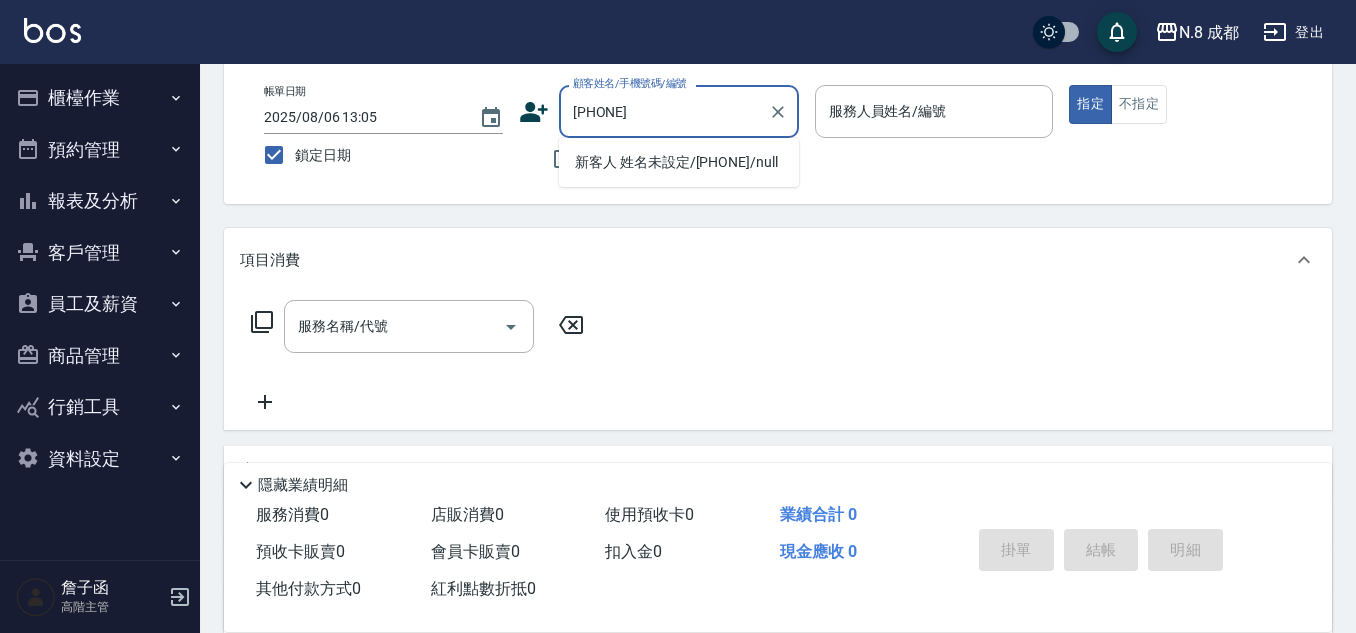 drag, startPoint x: 661, startPoint y: 152, endPoint x: 647, endPoint y: 162, distance: 17.20465 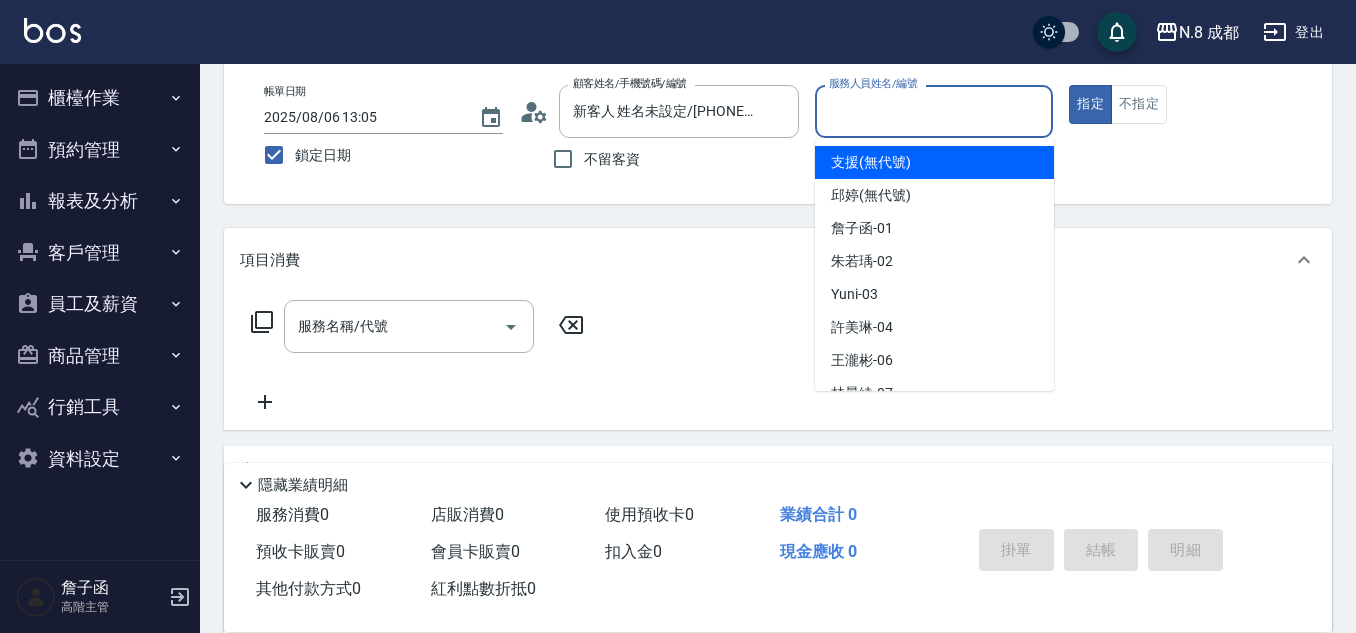 click on "服務人員姓名/編號" at bounding box center [934, 111] 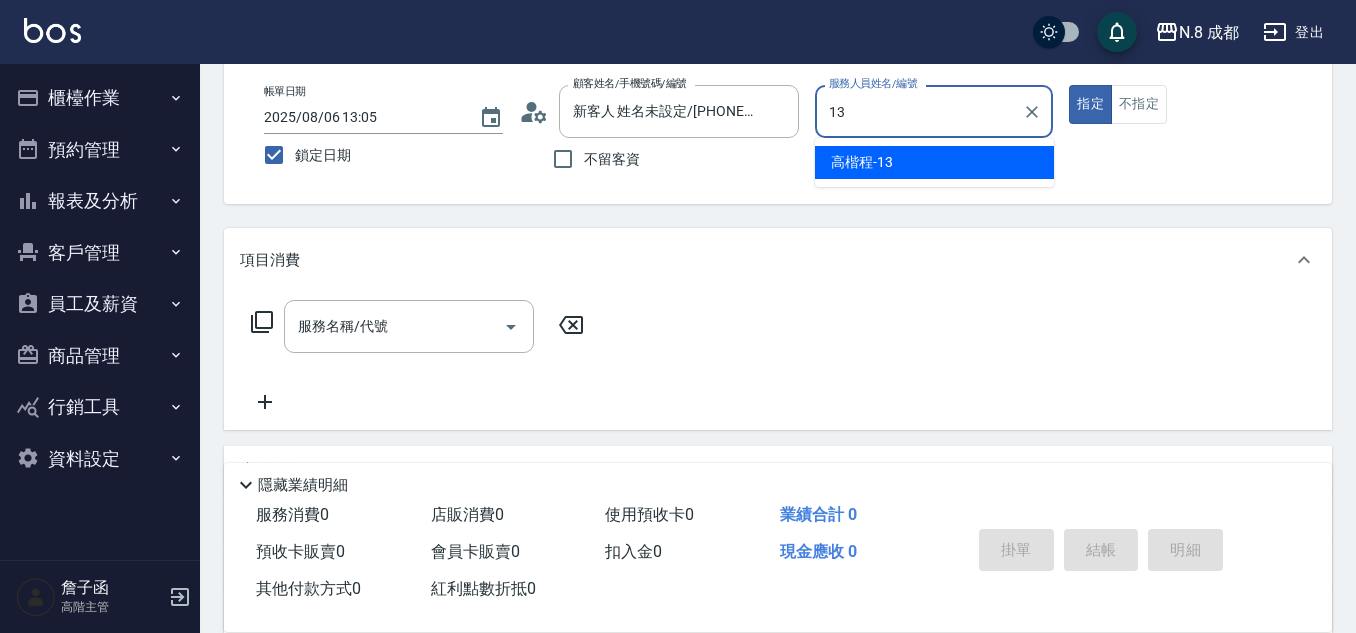 click on "[NAME] -13" at bounding box center [862, 162] 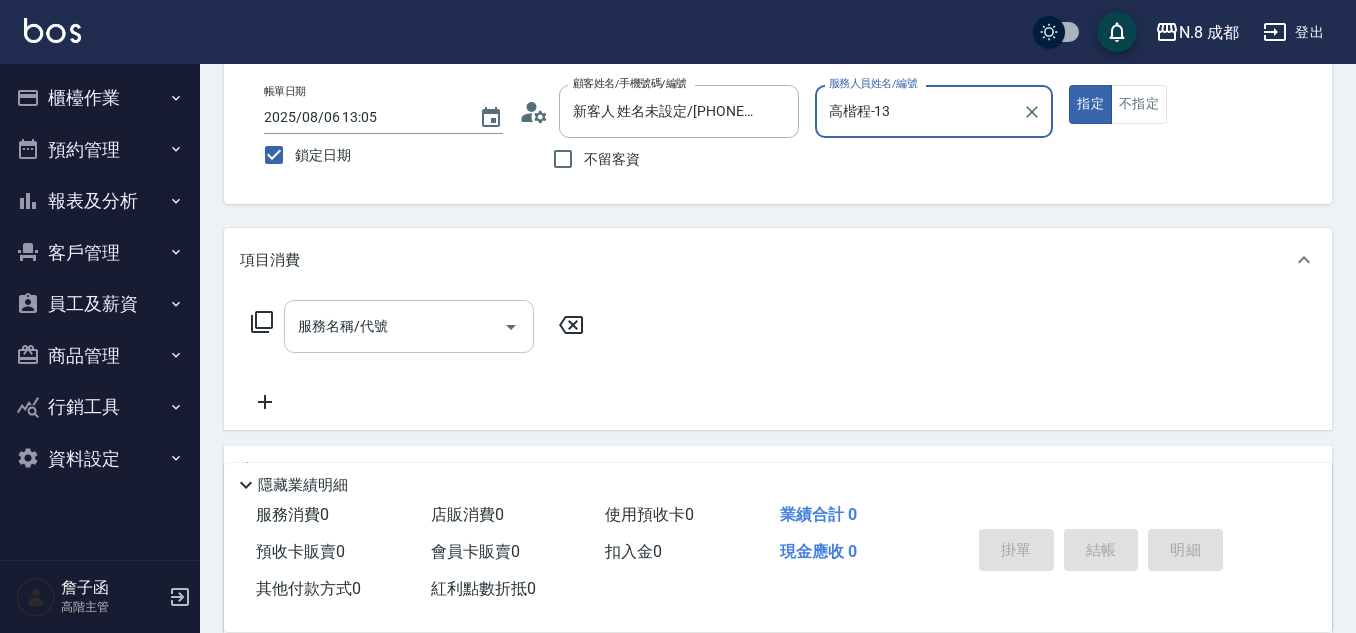 type on "高楷程-13" 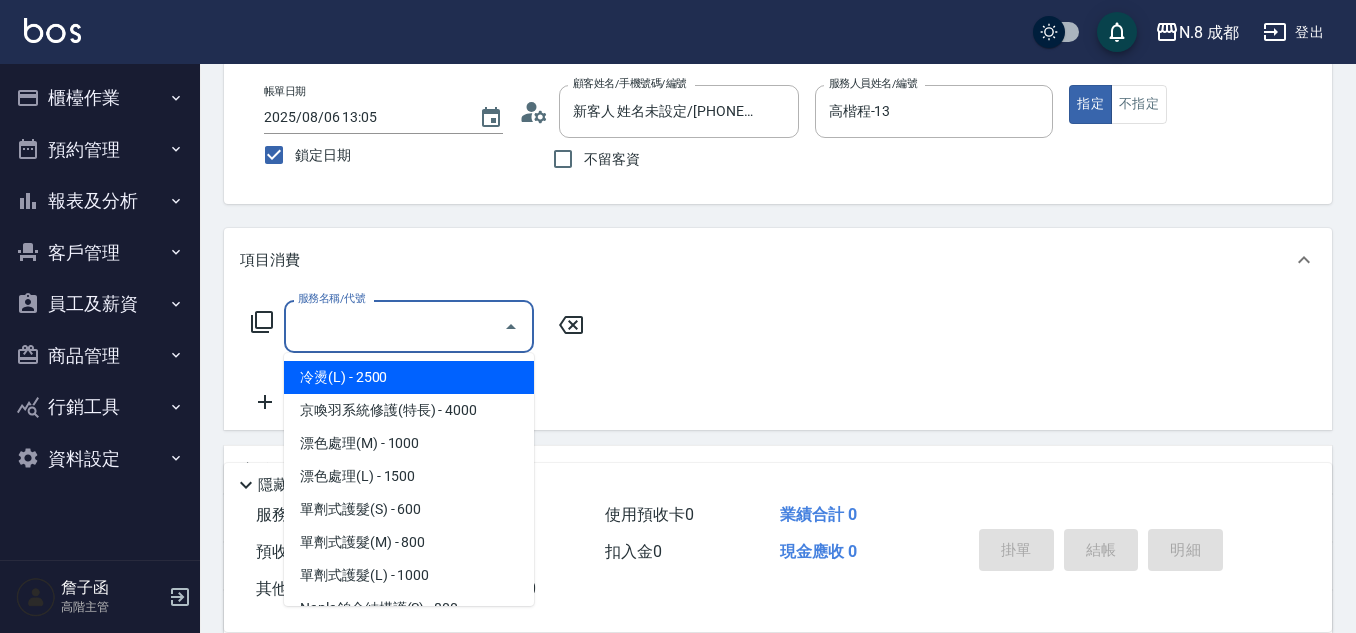 click on "服務名稱/代號" at bounding box center [394, 326] 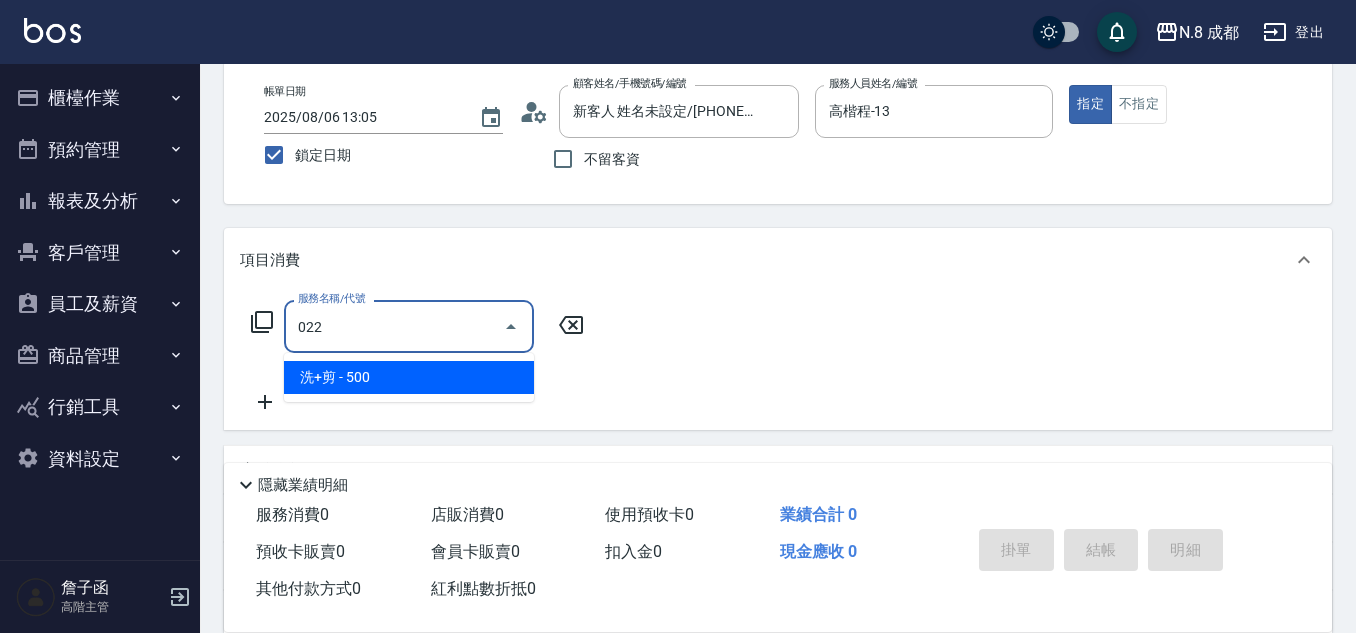 drag, startPoint x: 393, startPoint y: 378, endPoint x: 545, endPoint y: 370, distance: 152.21039 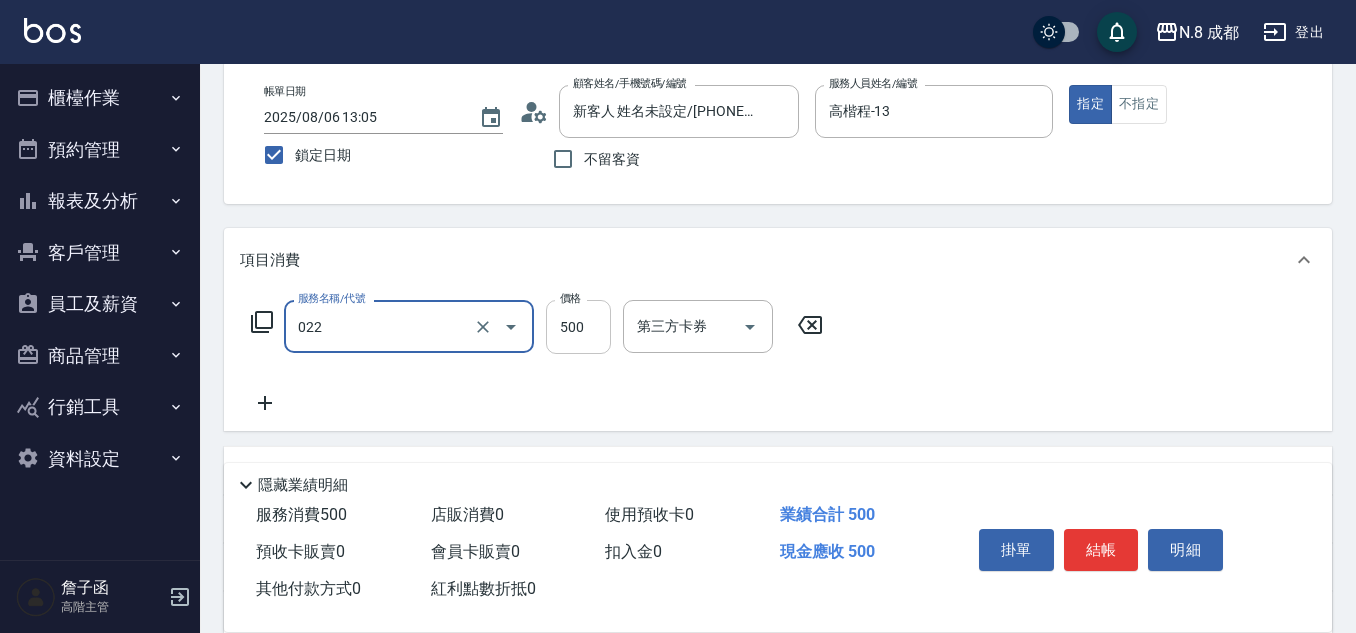 type on "洗+剪(022)" 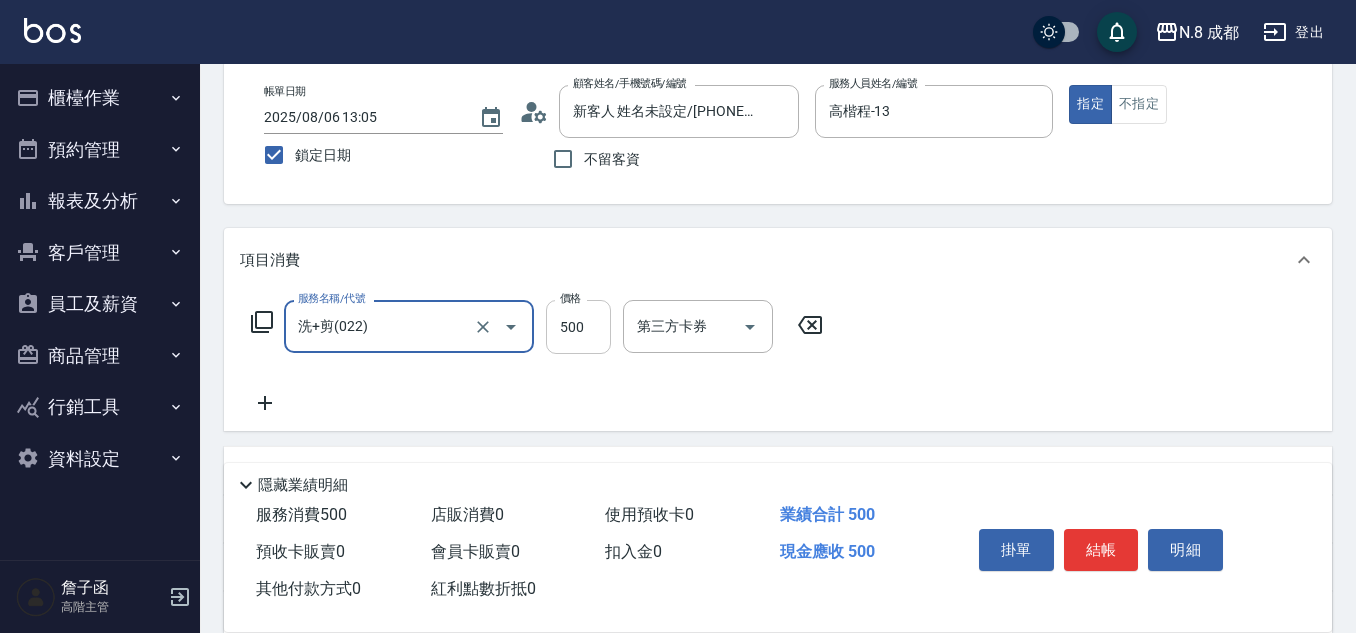 click on "500" at bounding box center (578, 327) 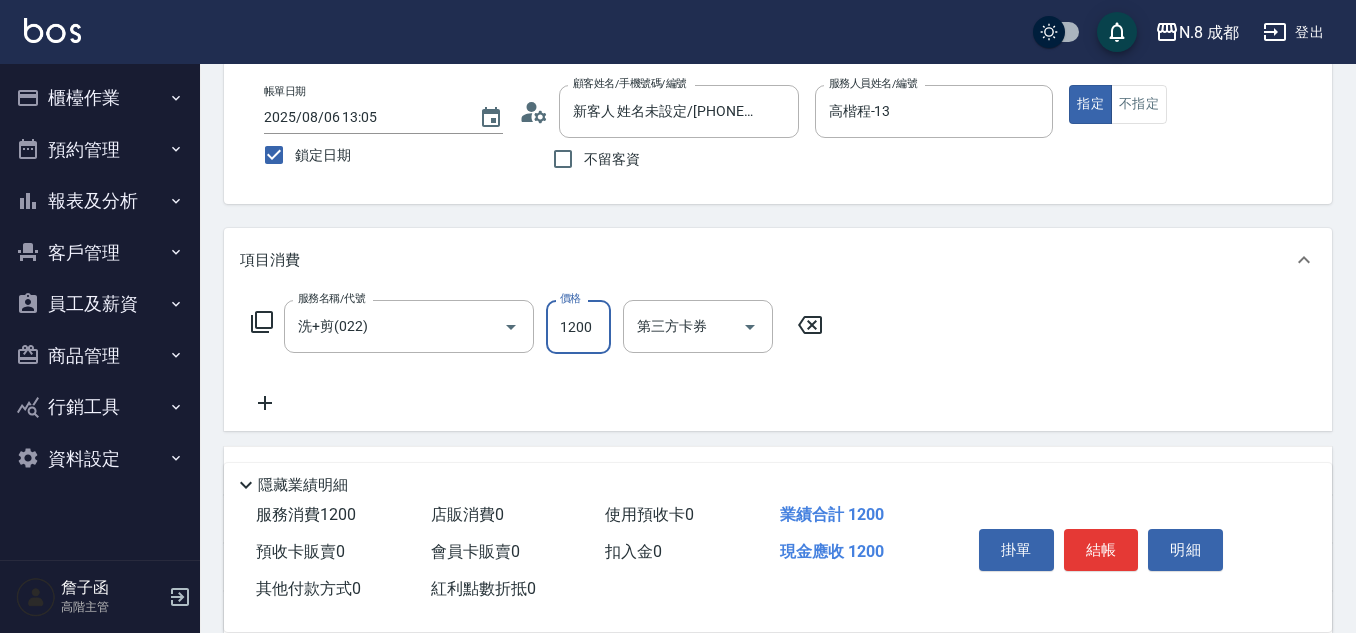 type on "1200" 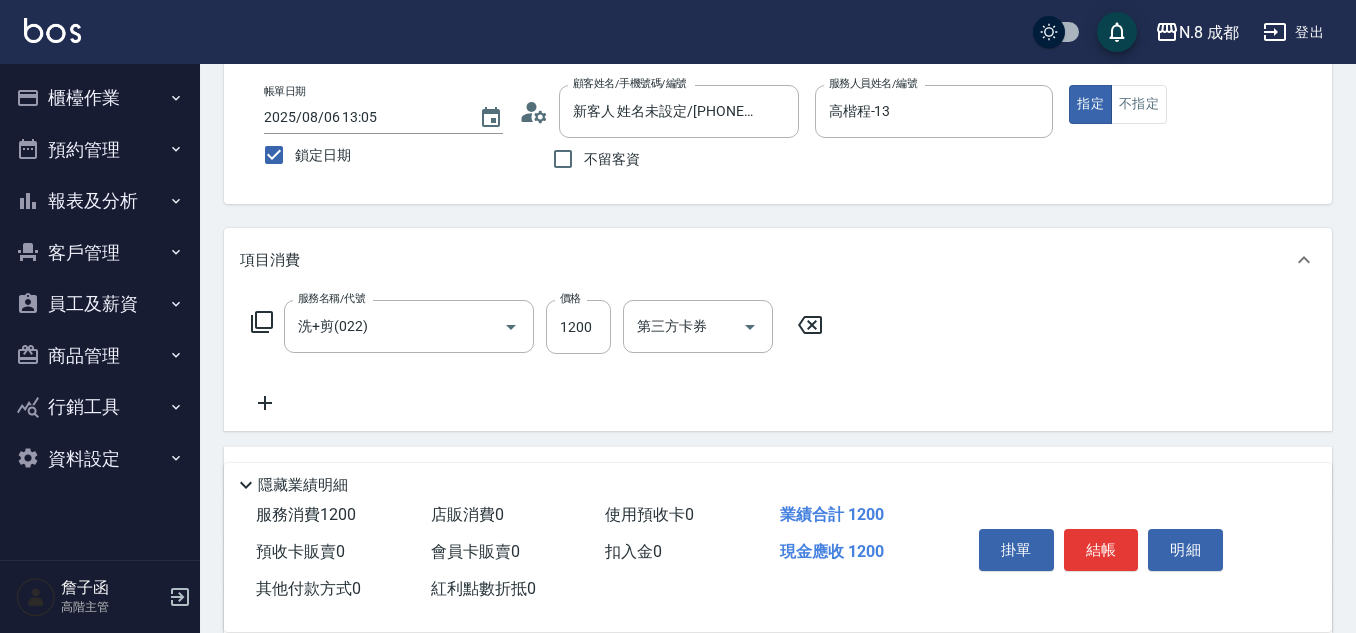 click 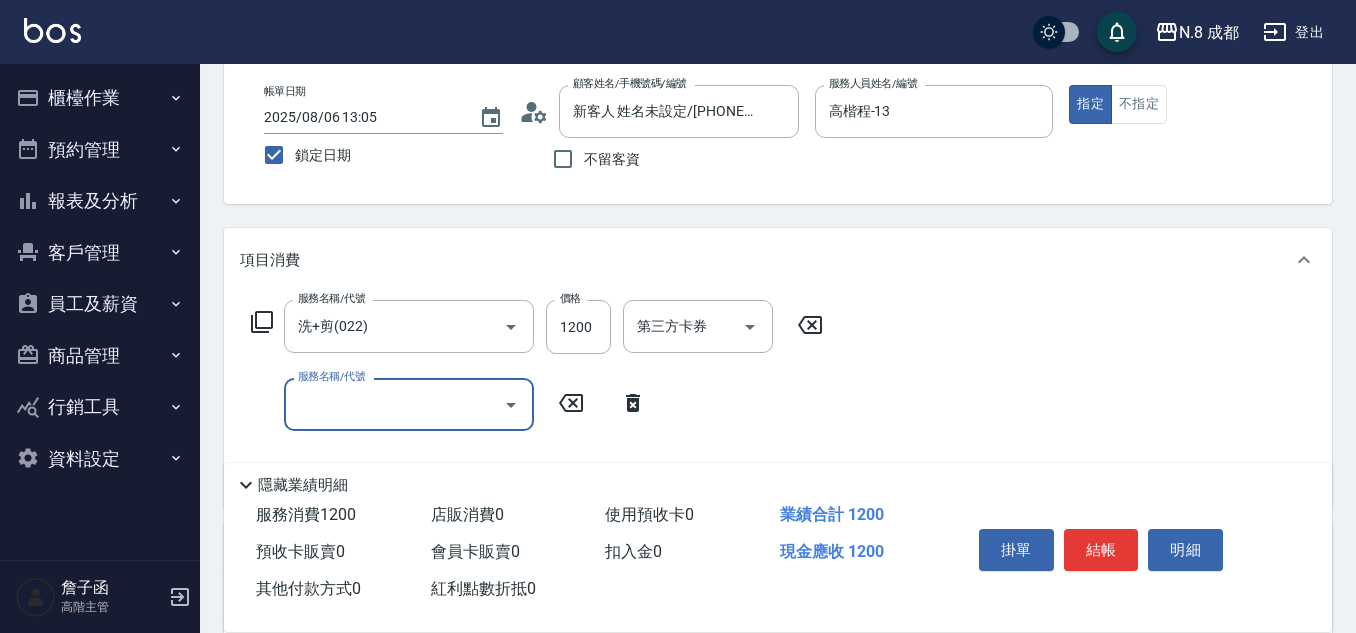 click on "服務名稱/代號" at bounding box center (394, 404) 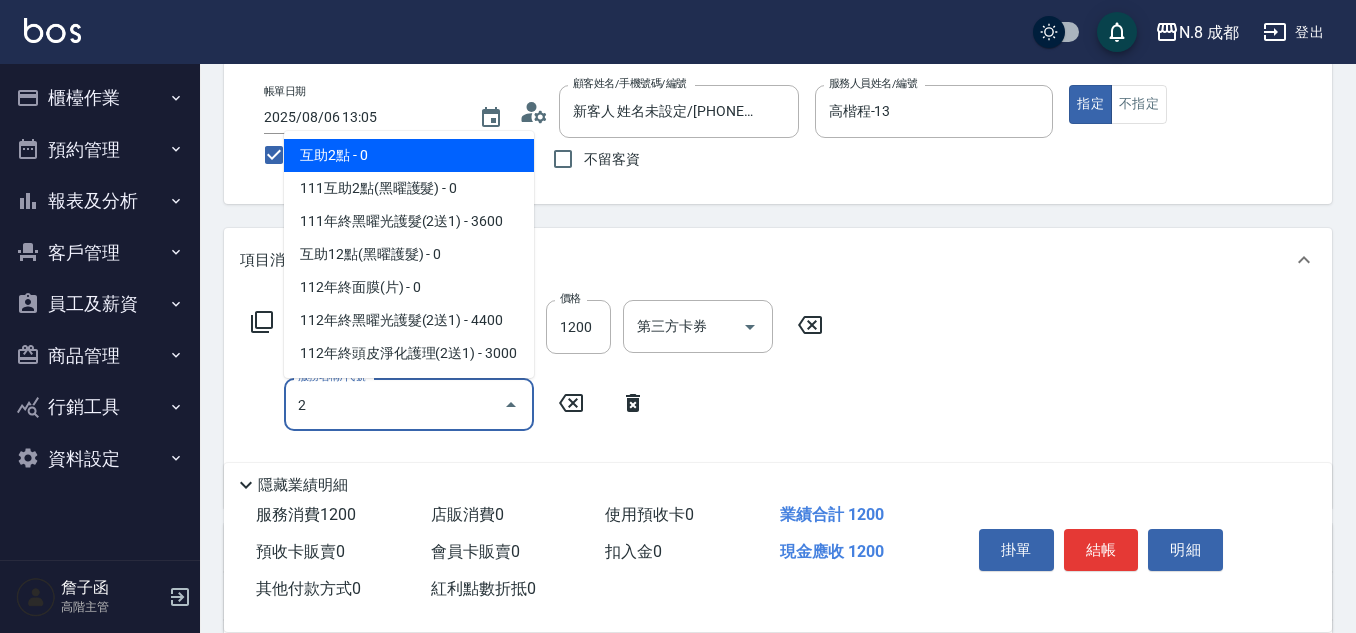 click on "互助2點 - 0 111互助2點(黑曜護髮) - 0 111年終黑曜光護髮(2送1) - 3600 互助12點(黑曜護髮) - 0 112年終面膜(片) - 0 112年終黑曜光護髮(2送1) - 4400 112年終頭皮淨化護理(2送1) - 3000" at bounding box center (409, 254) 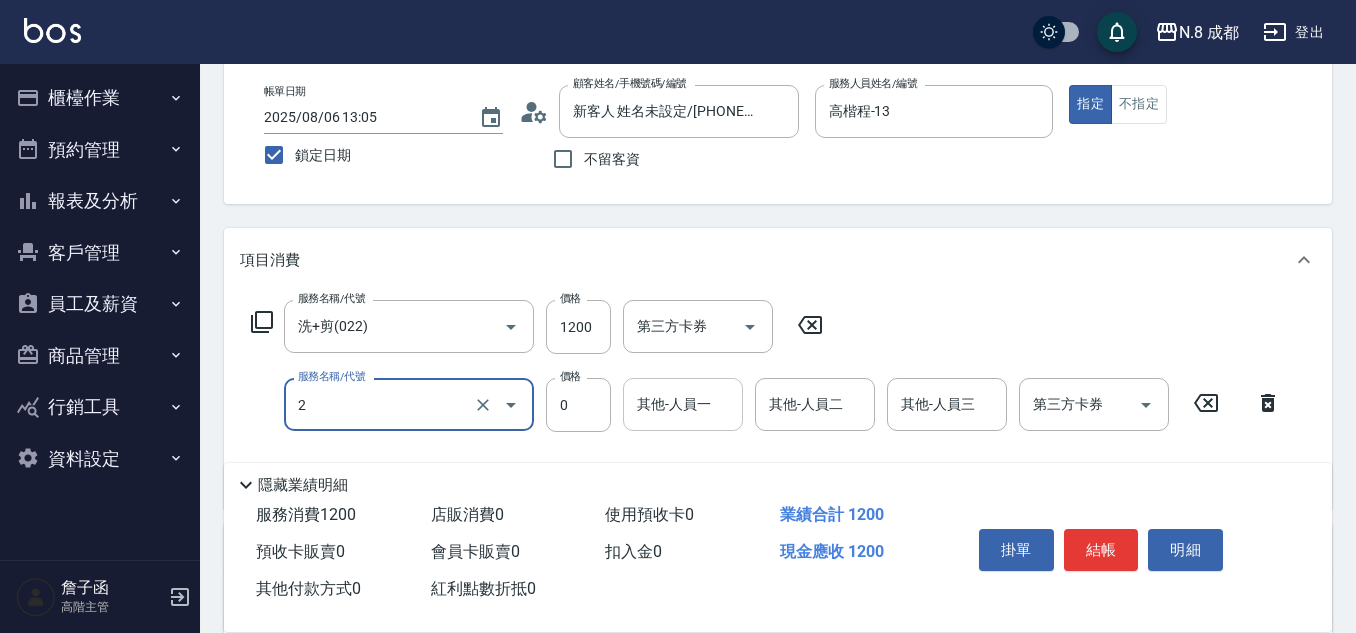 type on "互助2點(2)" 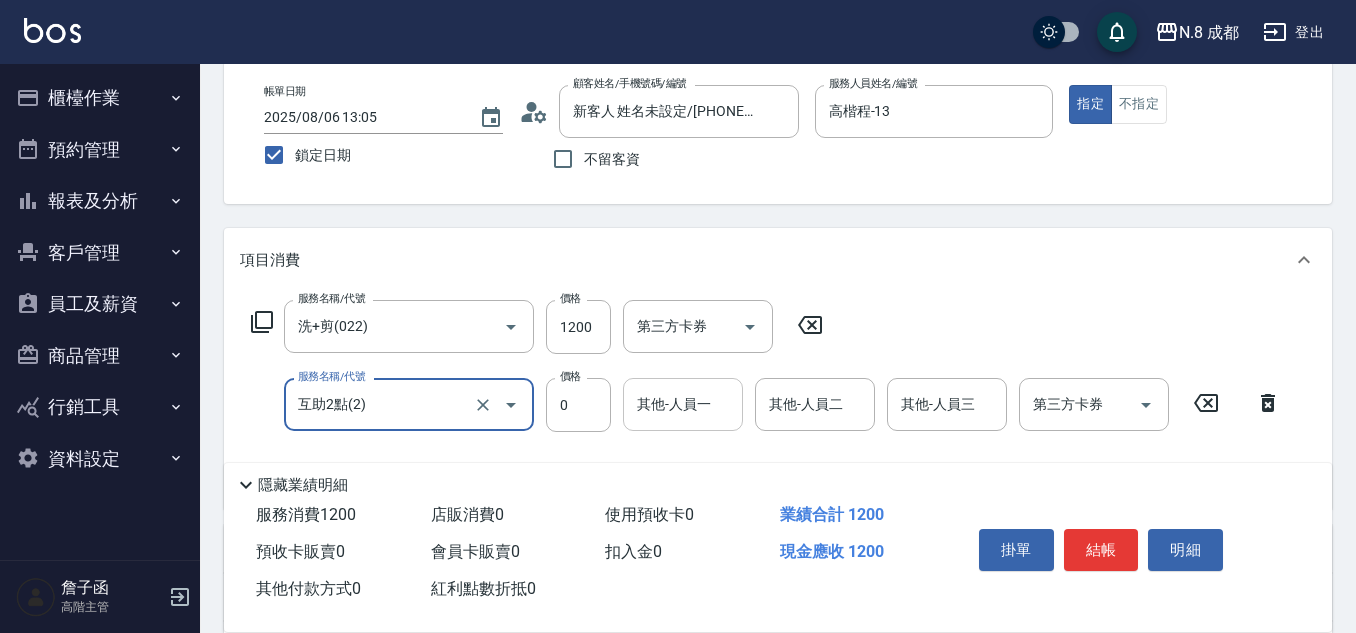 click on "其他-人員一 其他-人員一" at bounding box center [683, 404] 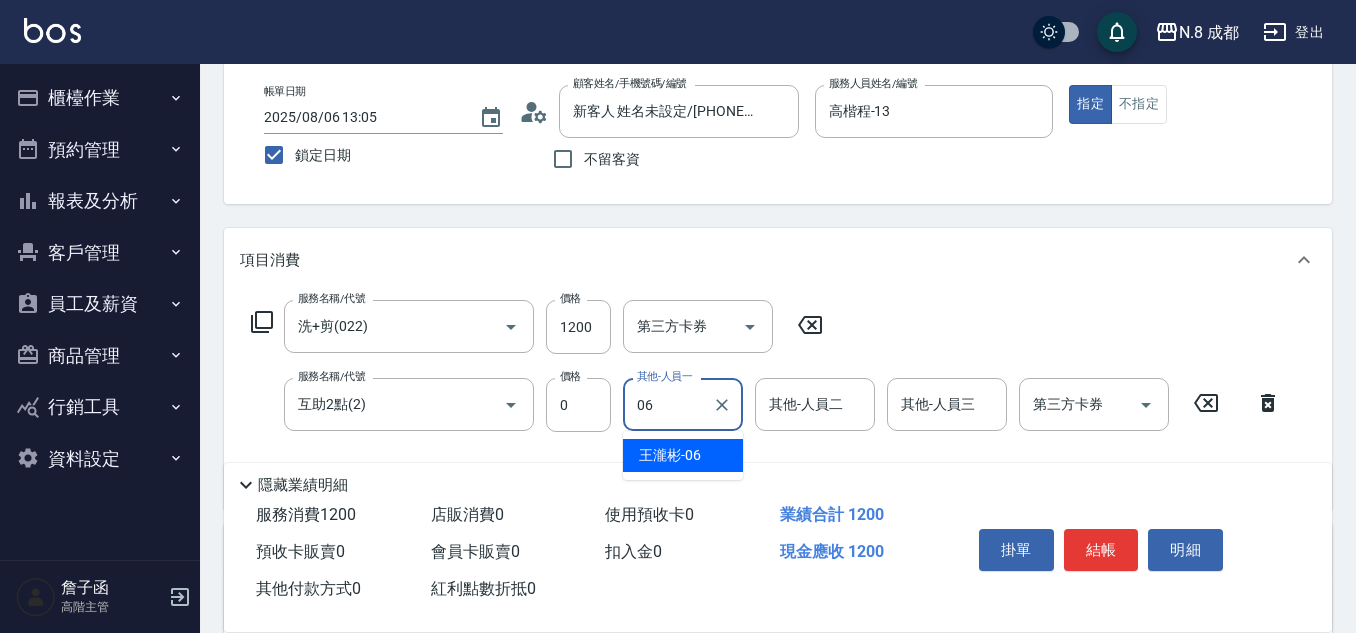 click on "[FIRST] -06" at bounding box center (670, 455) 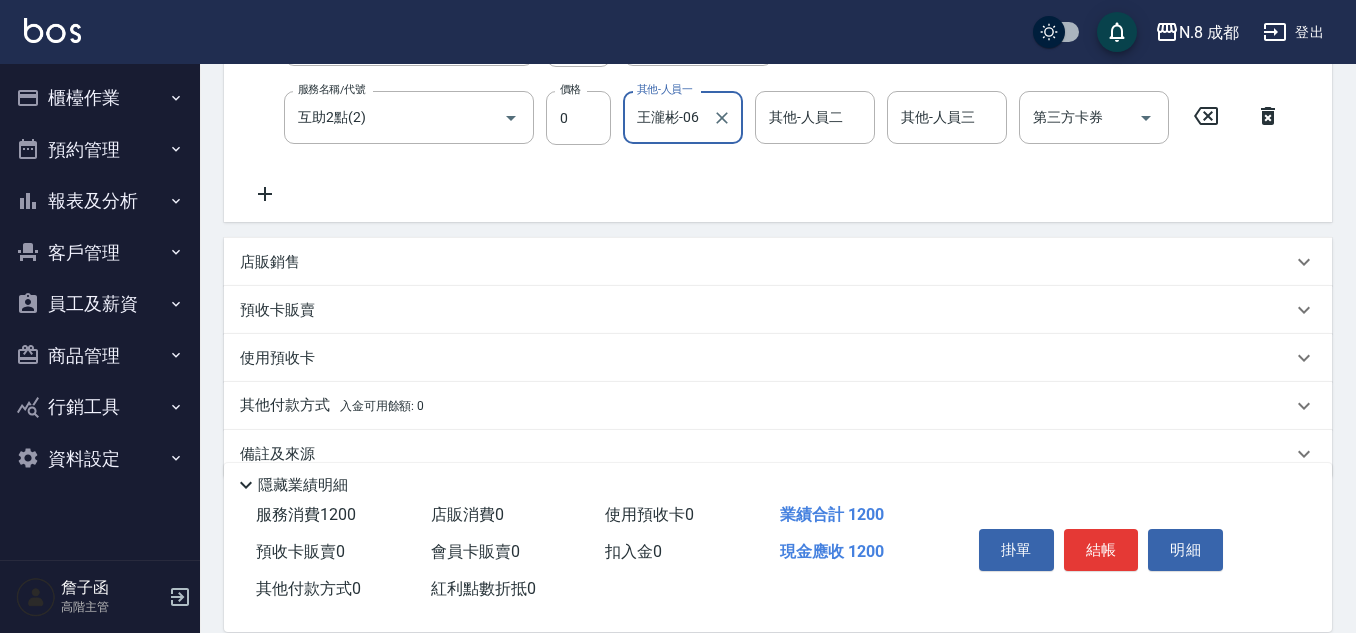 scroll, scrollTop: 400, scrollLeft: 0, axis: vertical 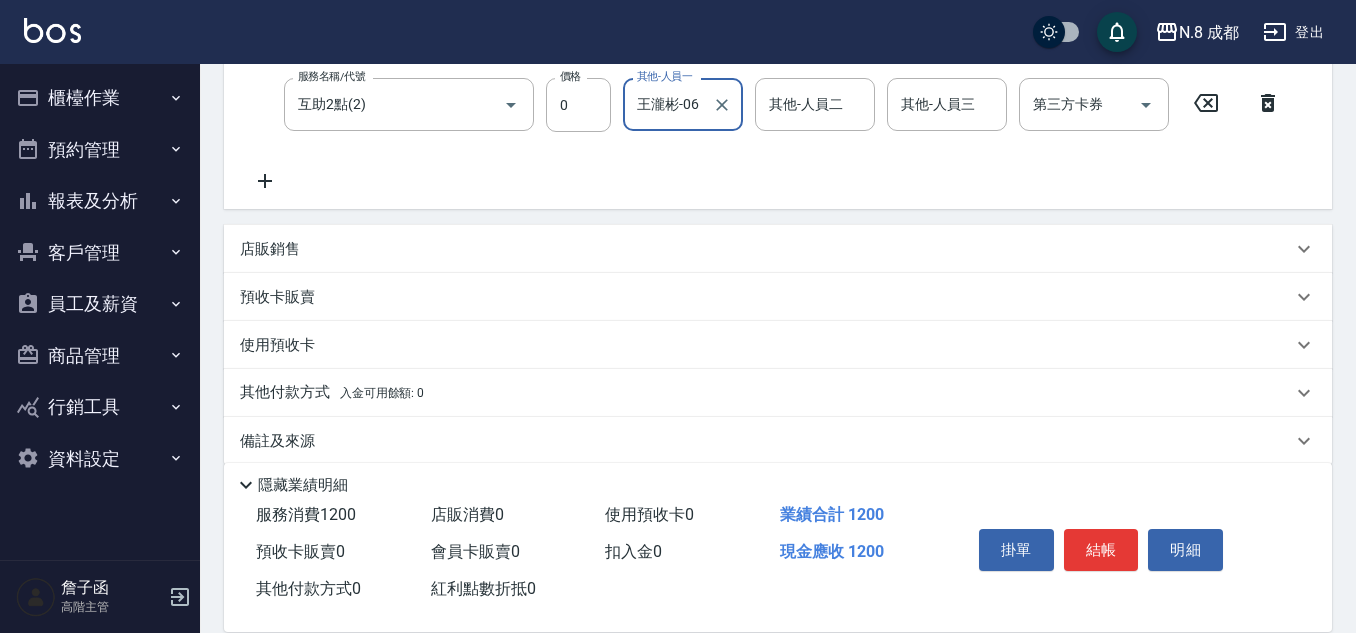 type on "王瀧彬-06" 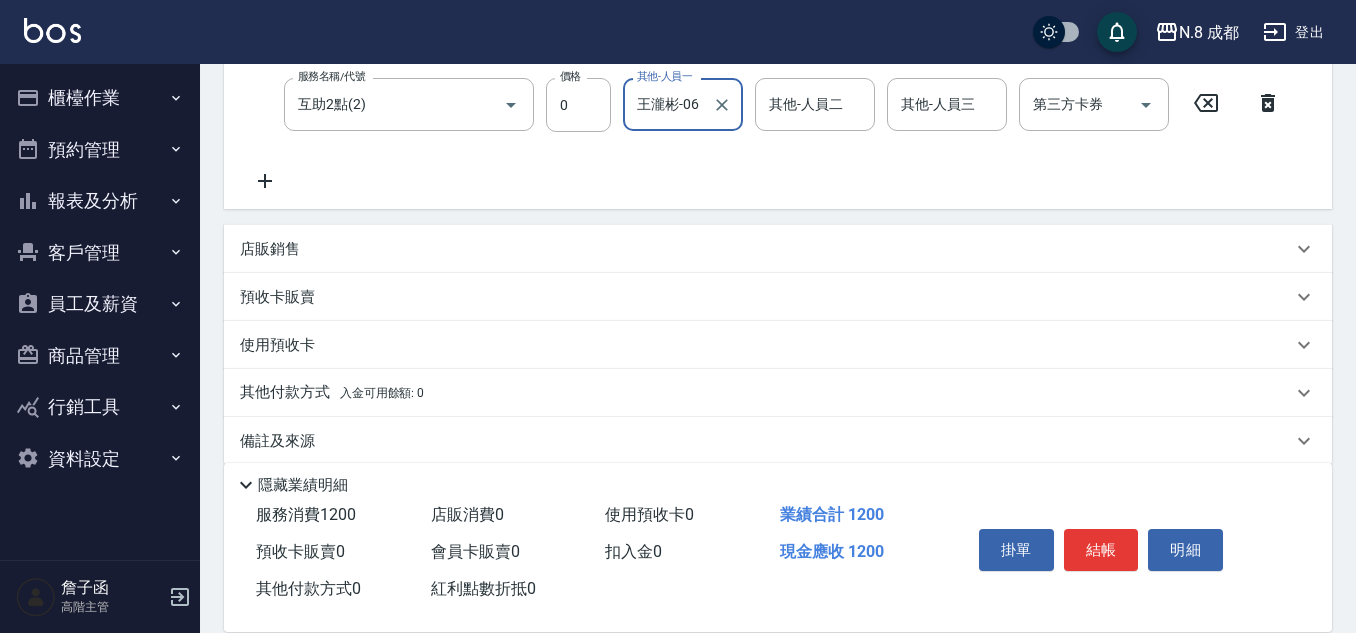 click on "店販銷售" at bounding box center (270, 249) 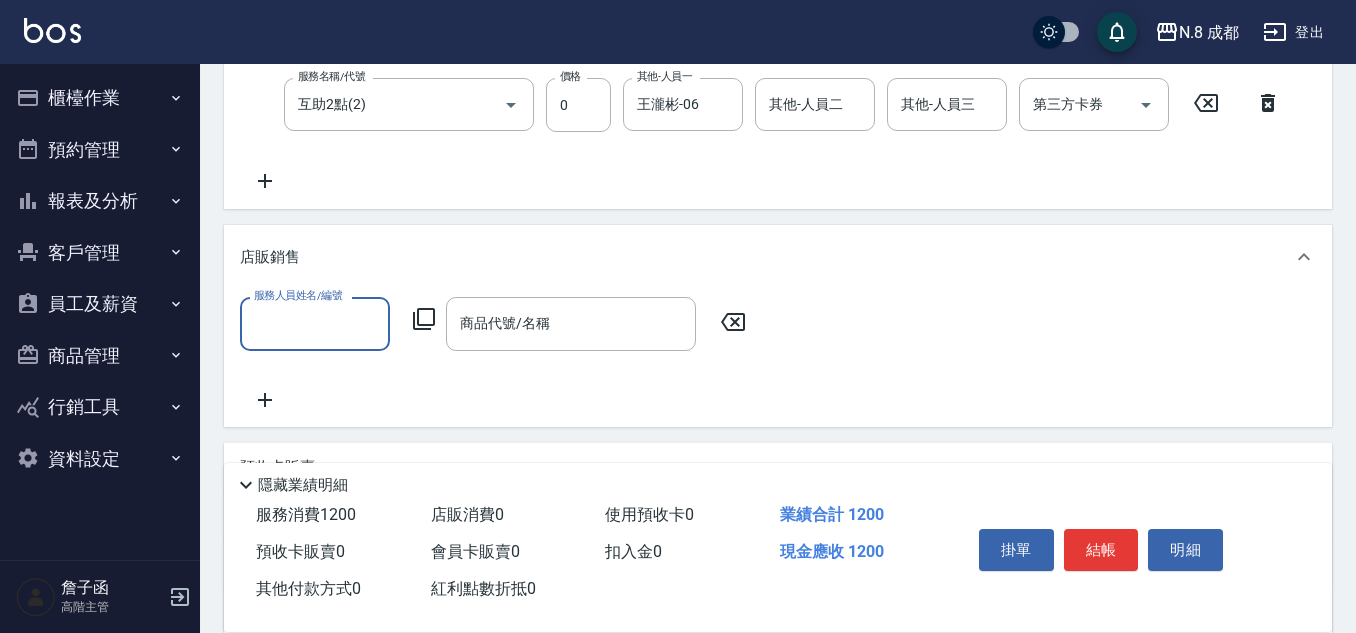 scroll, scrollTop: 0, scrollLeft: 0, axis: both 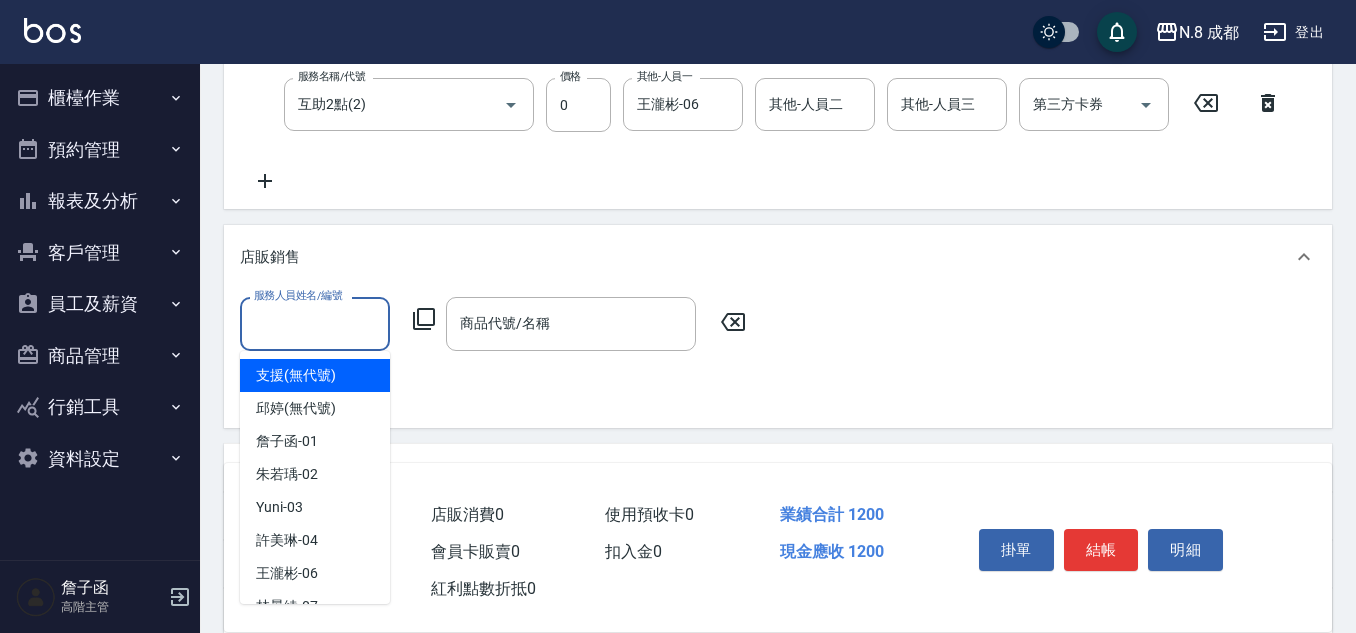 click on "服務人員姓名/編號" at bounding box center (315, 323) 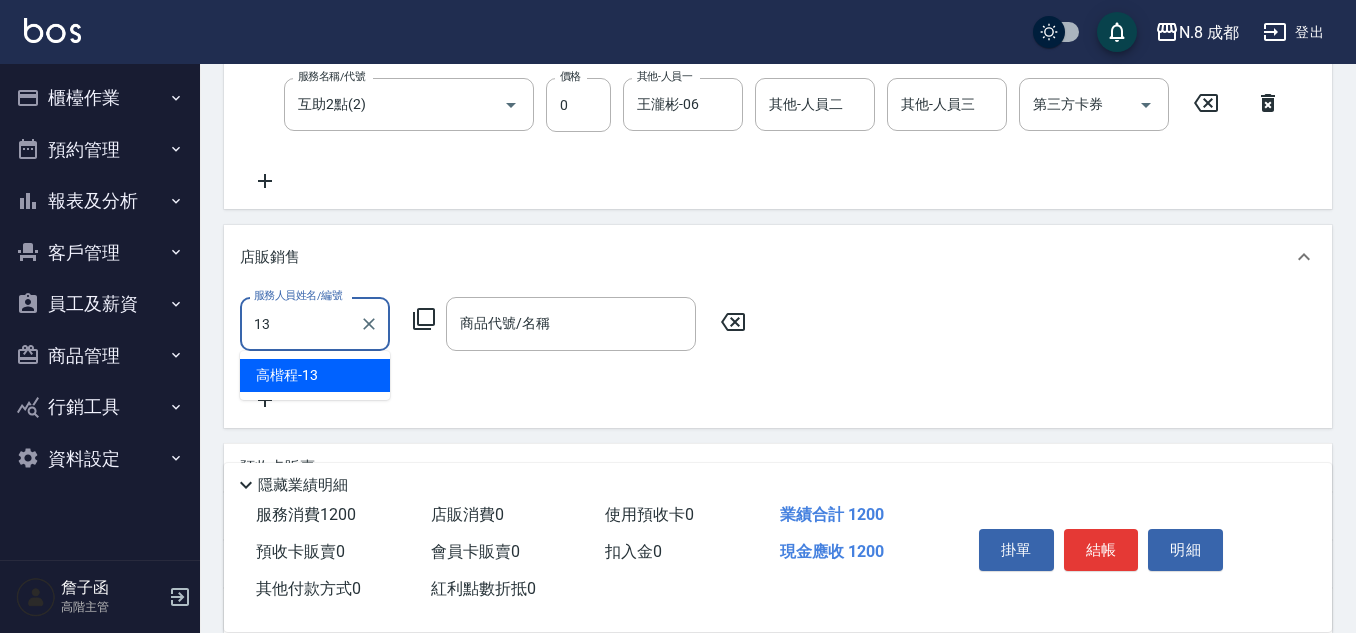 click on "[NAME] -13" at bounding box center [315, 375] 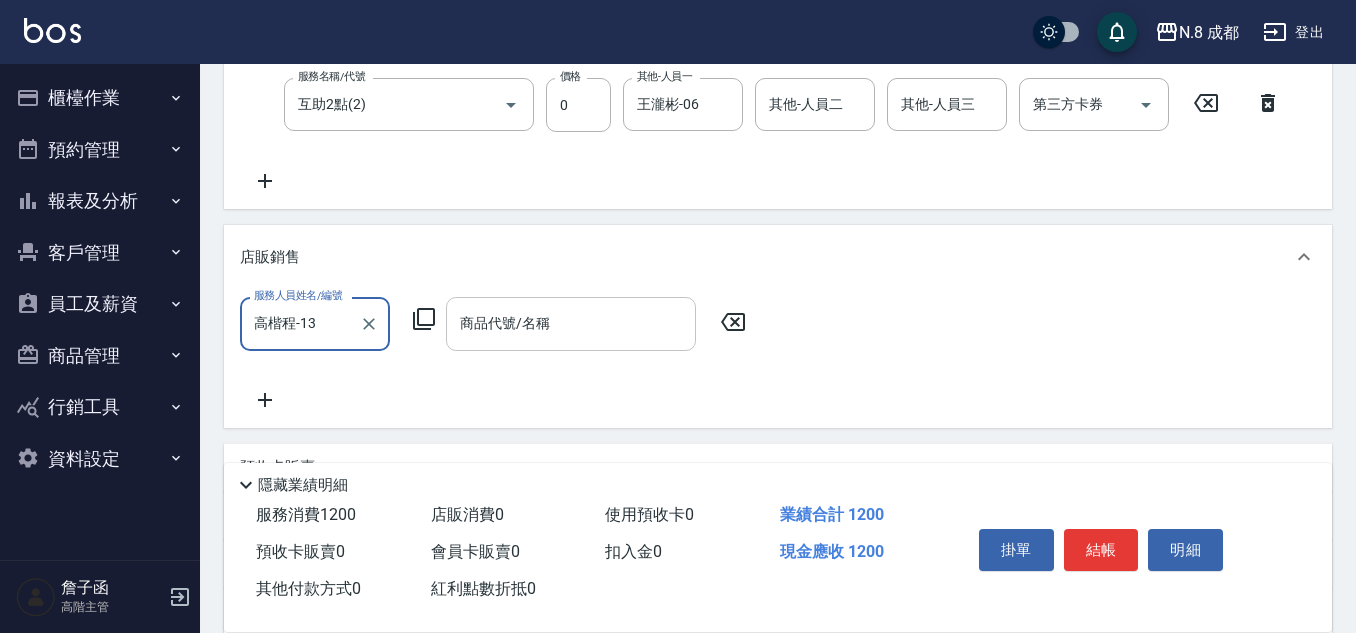 type on "高楷程-13" 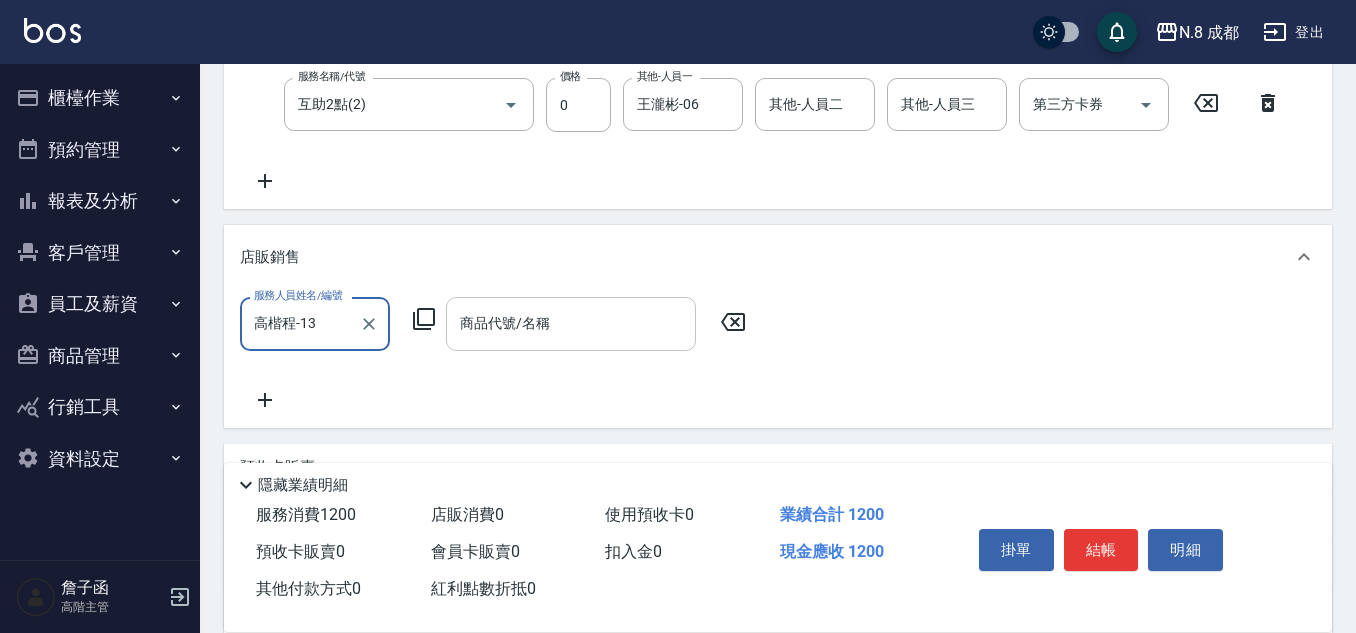 click on "商品代號/名稱 商品代號/名稱" at bounding box center [571, 323] 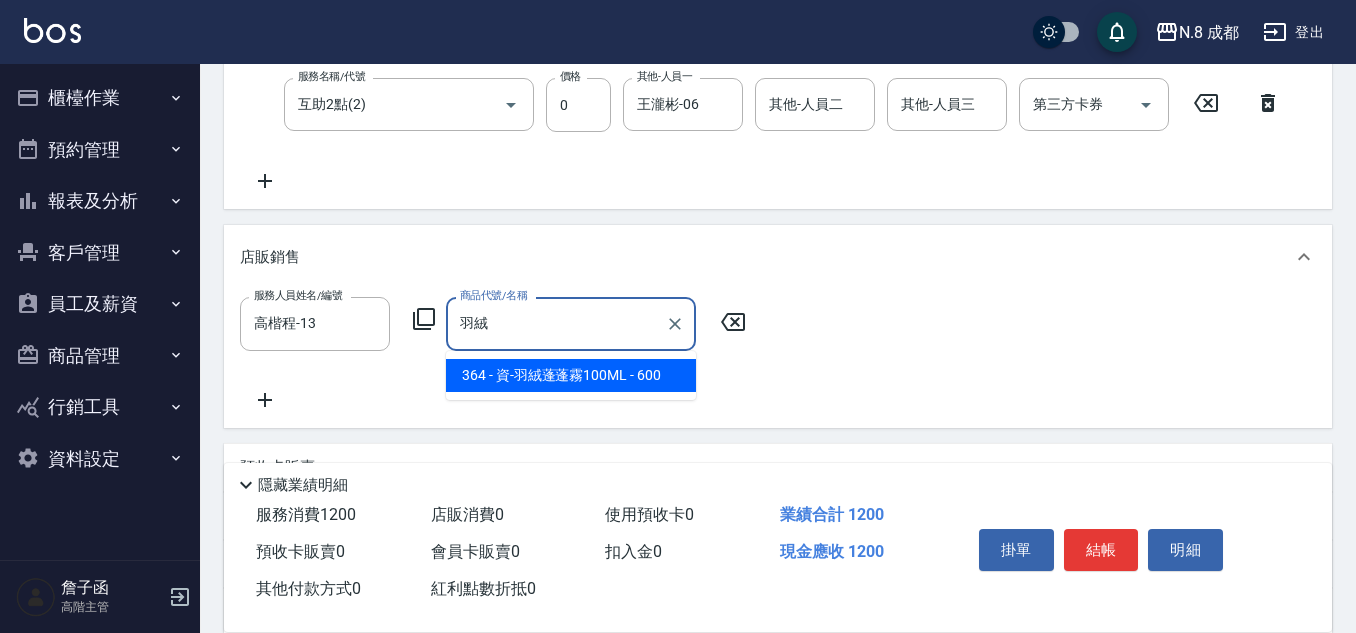 click on "364 - 資-羽絨蓬蓬霧100ML - 600" at bounding box center [571, 375] 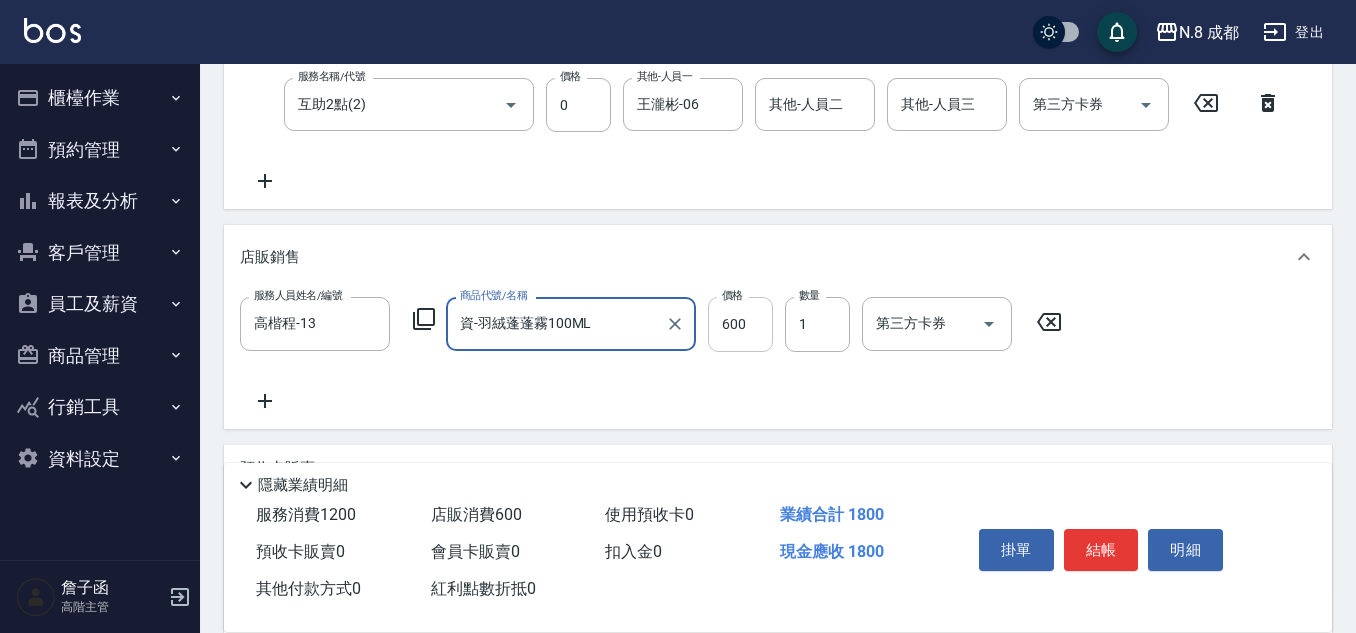 type on "資-羽絨蓬蓬霧100ML" 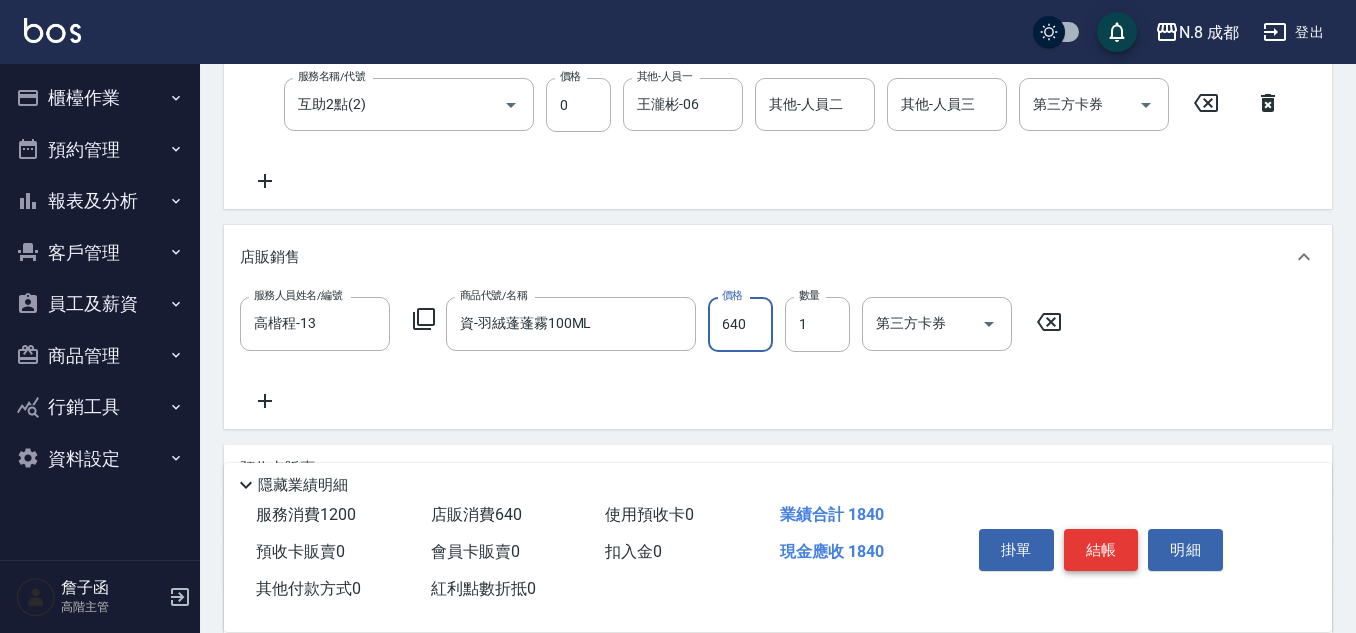 type on "640" 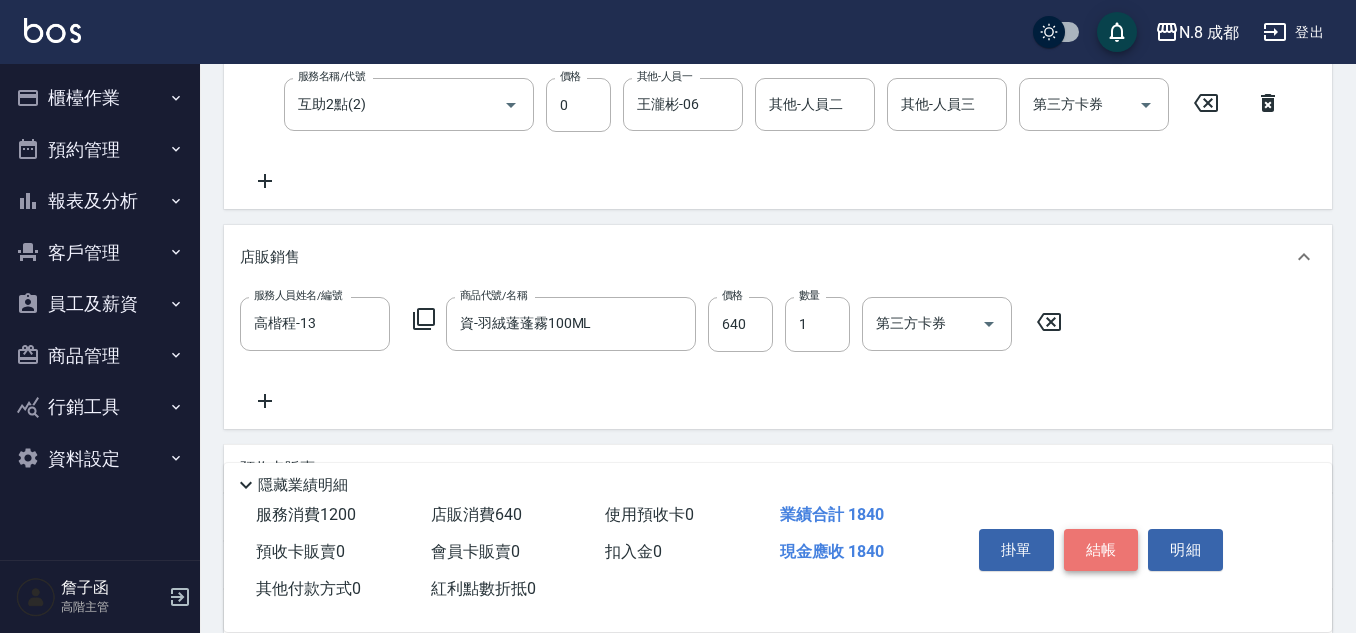 click on "結帳" at bounding box center [1101, 550] 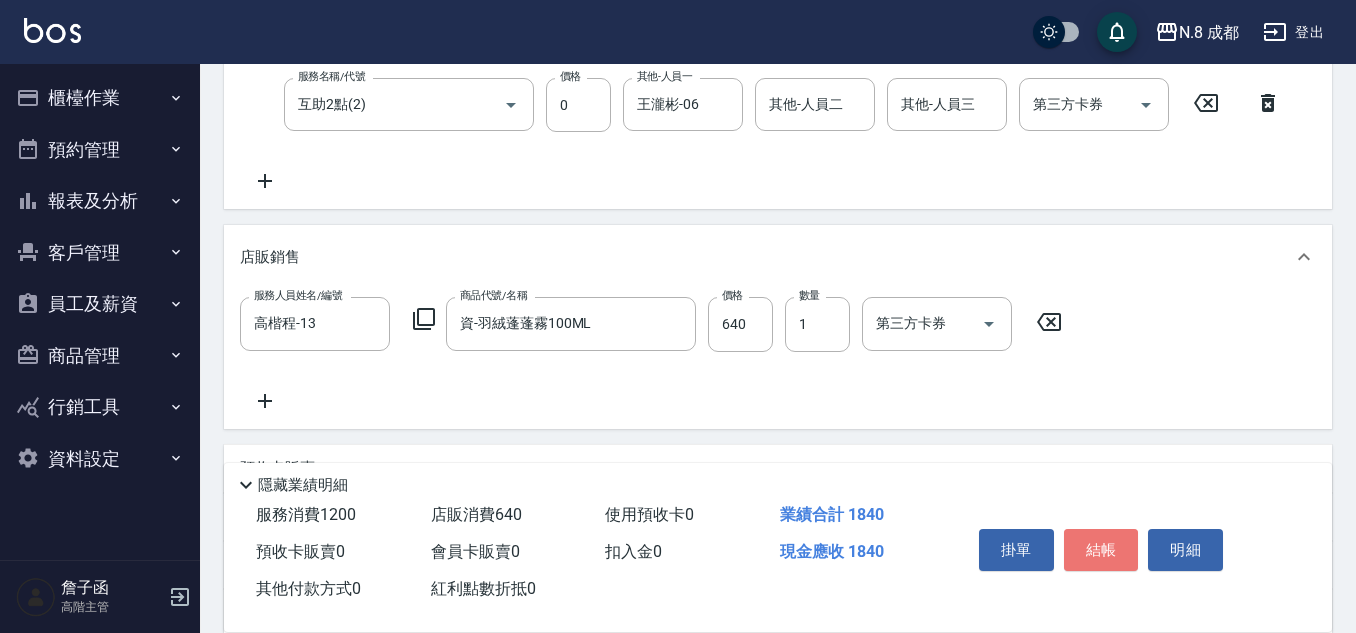 type 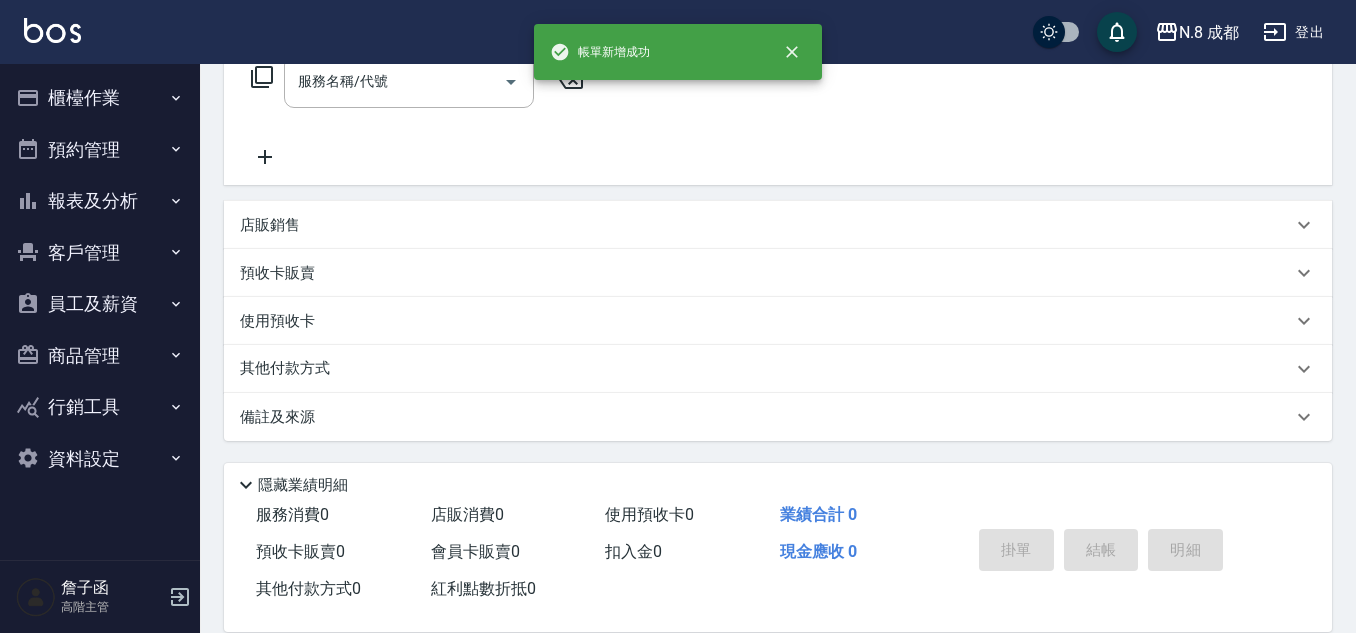 scroll, scrollTop: 0, scrollLeft: 0, axis: both 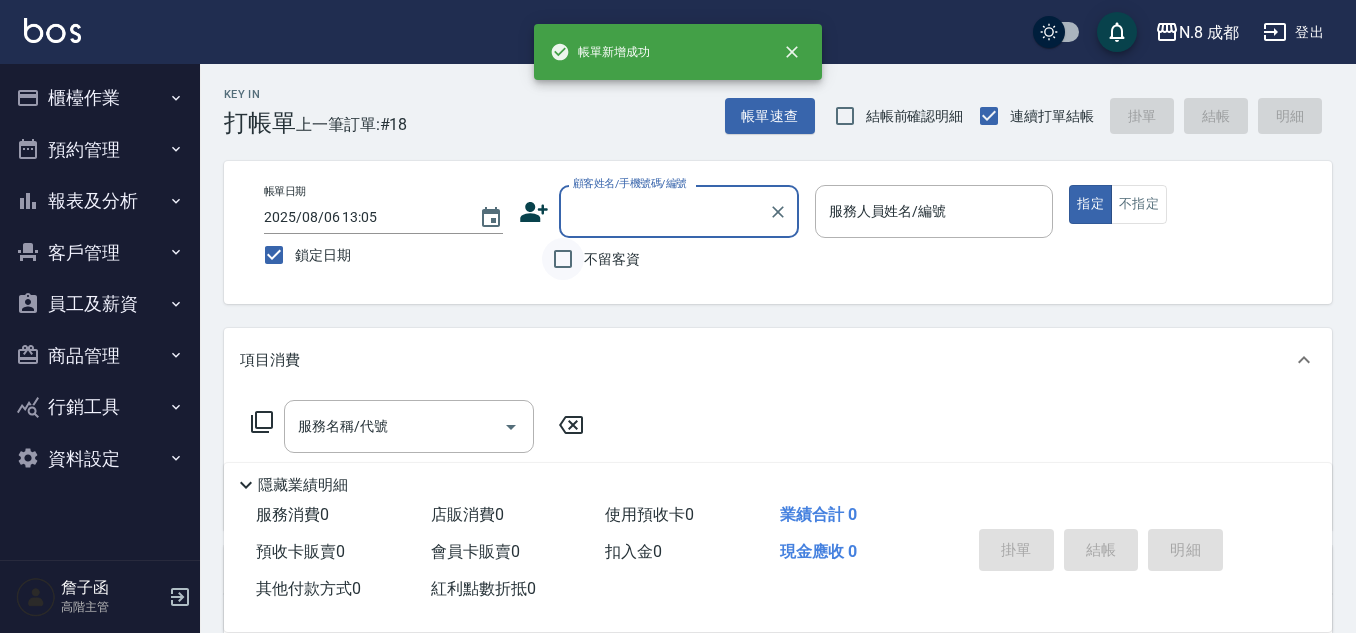 click on "不留客資" at bounding box center [563, 259] 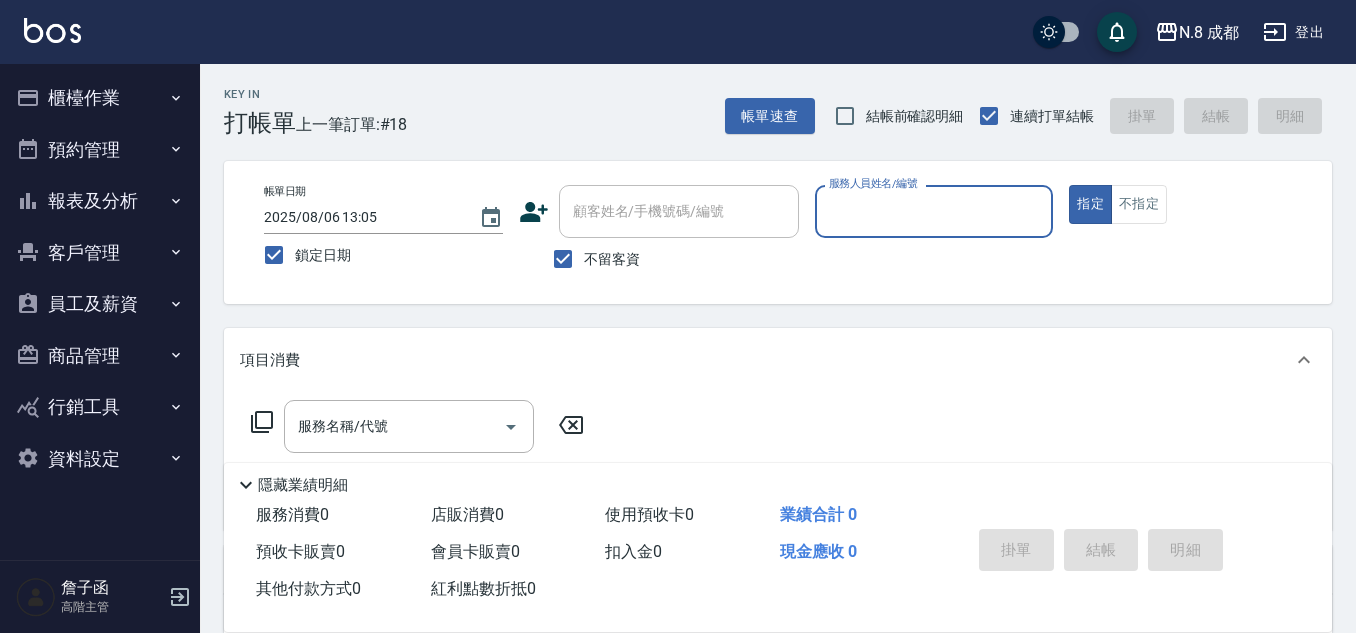 click on "服務人員姓名/編號" at bounding box center (934, 211) 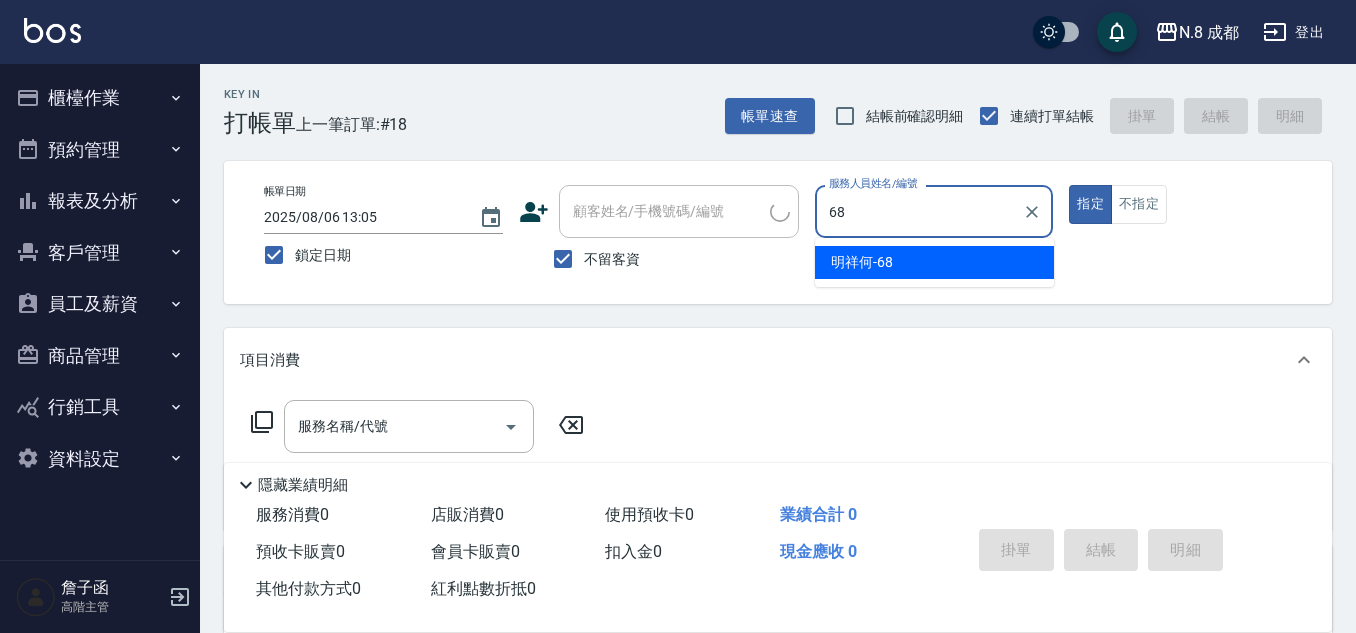 click on "[FIRST] [LAST] -68" at bounding box center (862, 262) 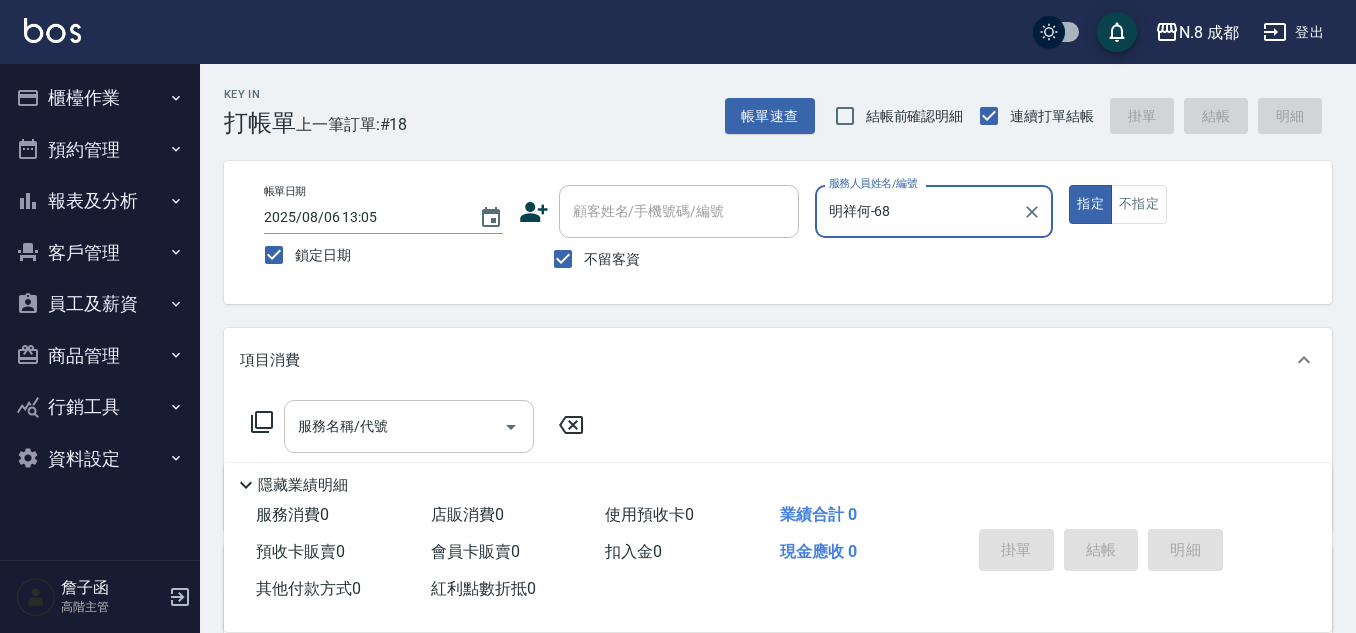 type on "明祥何-68" 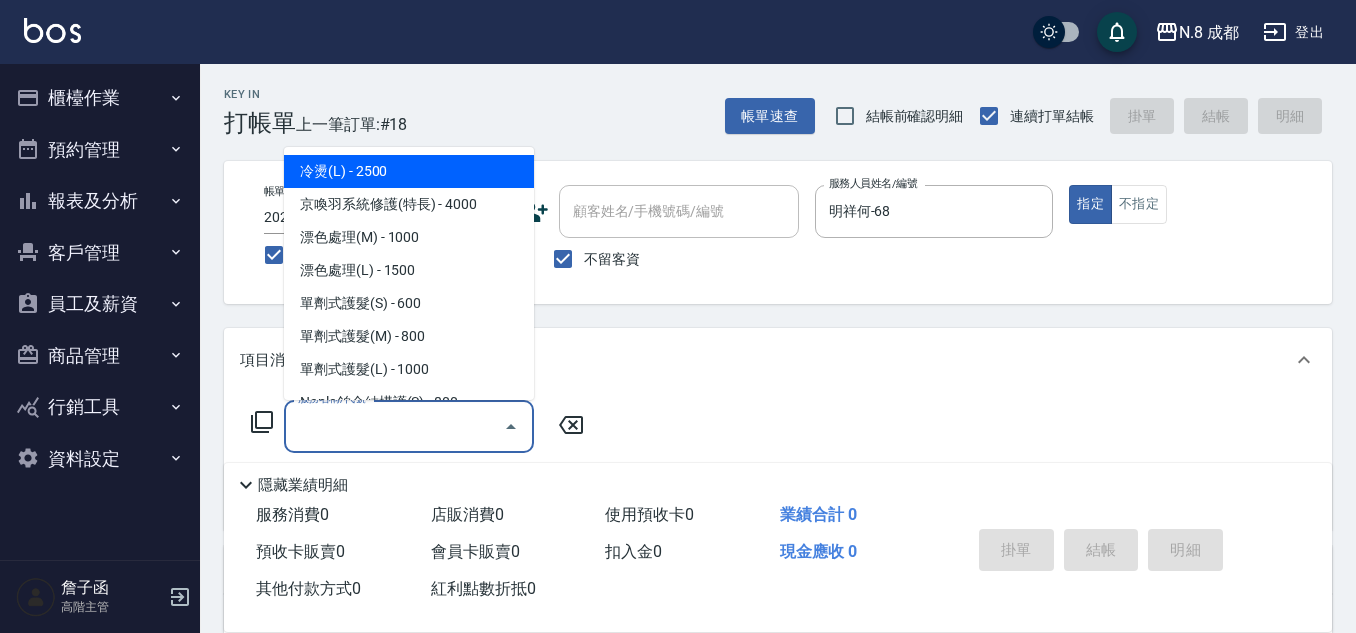 click on "服務名稱/代號" at bounding box center [394, 426] 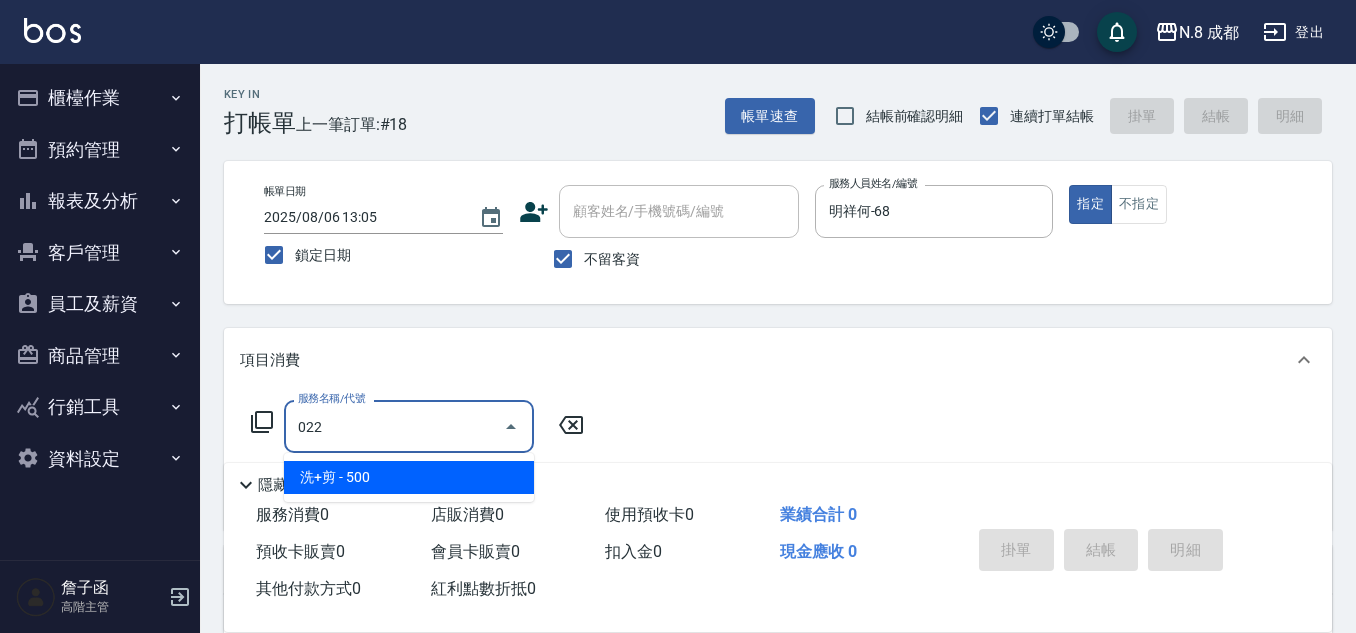 click on "洗+剪 - 500" at bounding box center [409, 477] 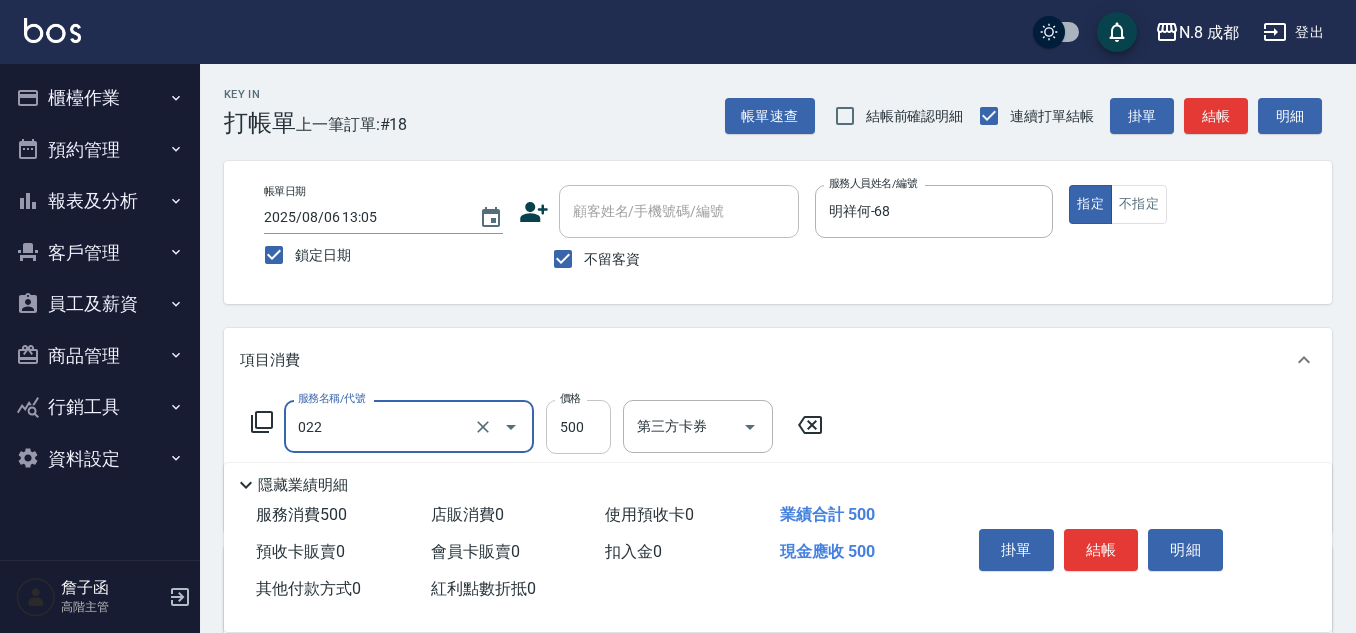 type on "洗+剪(022)" 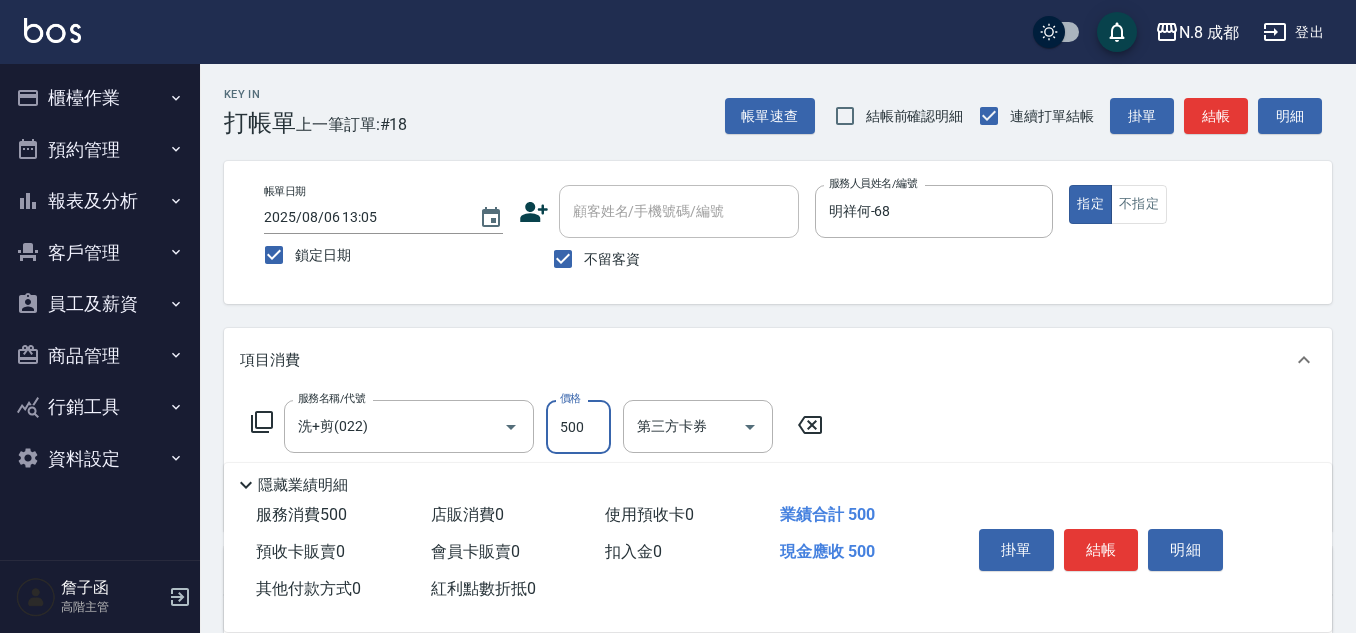 drag, startPoint x: 585, startPoint y: 423, endPoint x: 548, endPoint y: 423, distance: 37 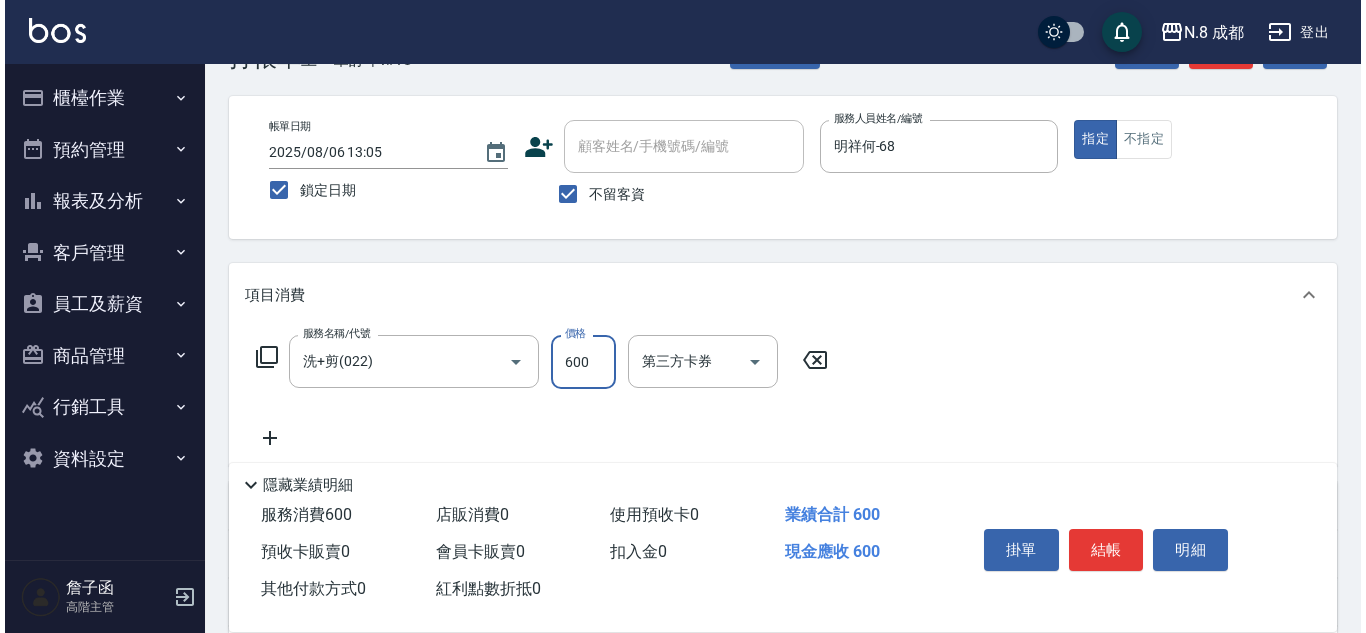 scroll, scrollTop: 100, scrollLeft: 0, axis: vertical 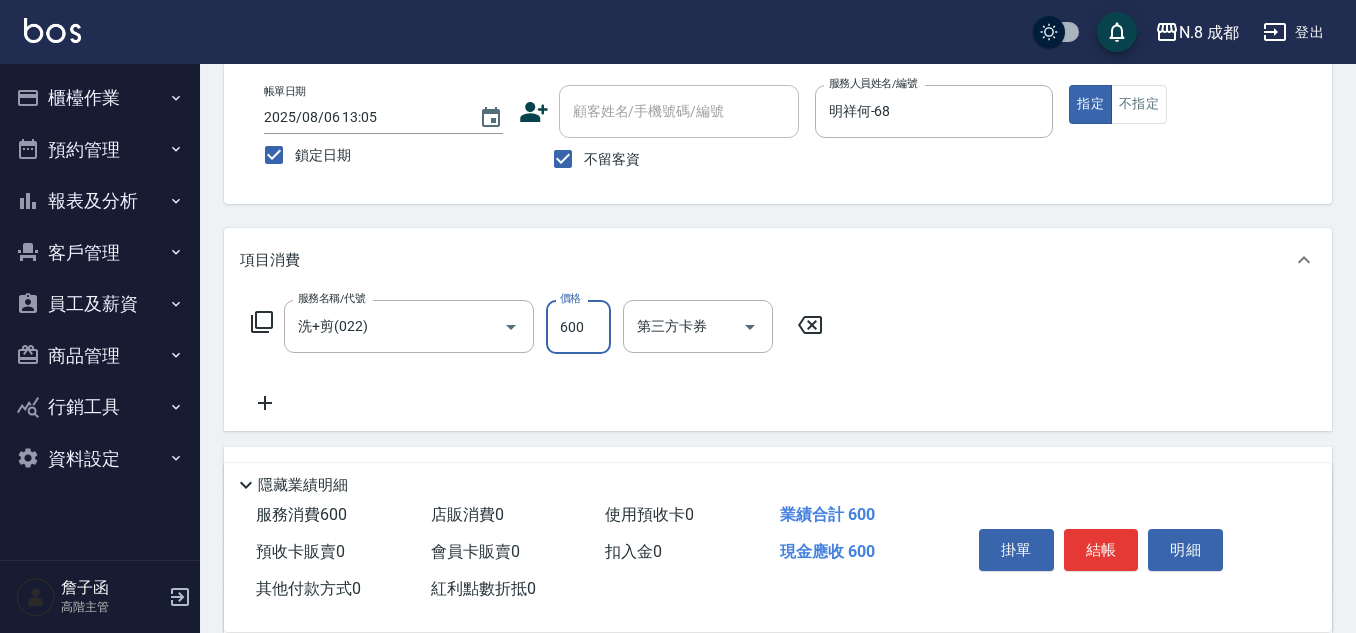 type on "600" 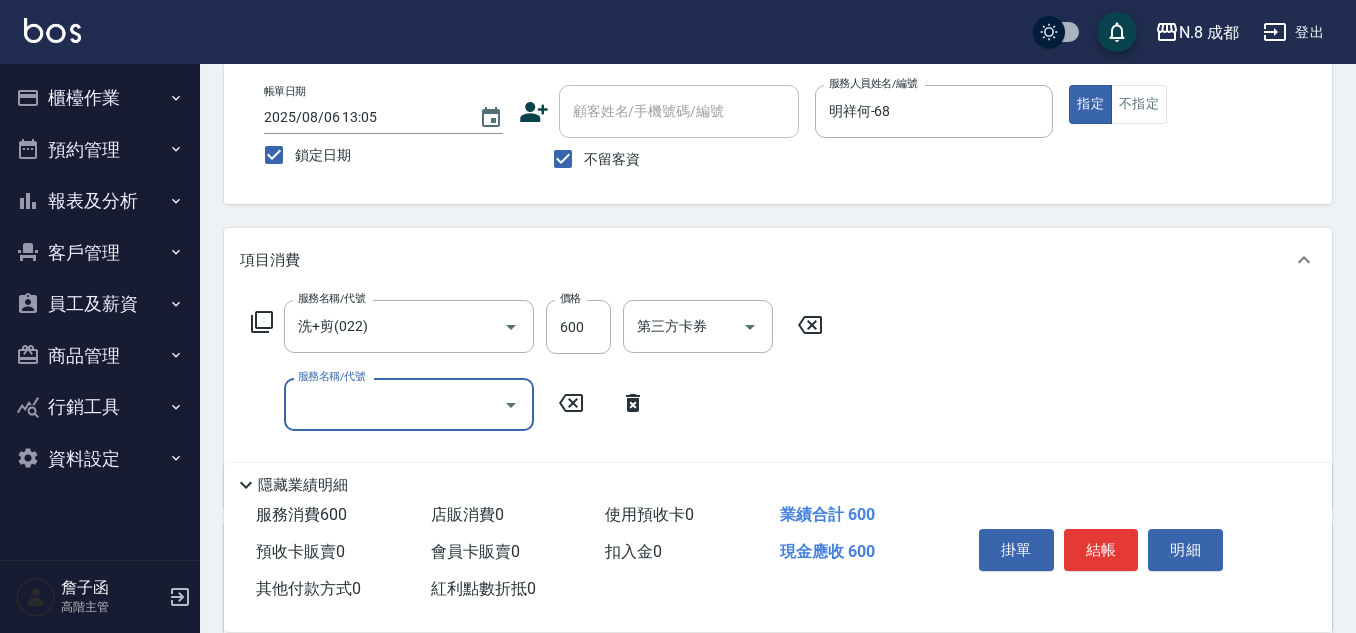 click on "服務名稱/代號" at bounding box center [394, 404] 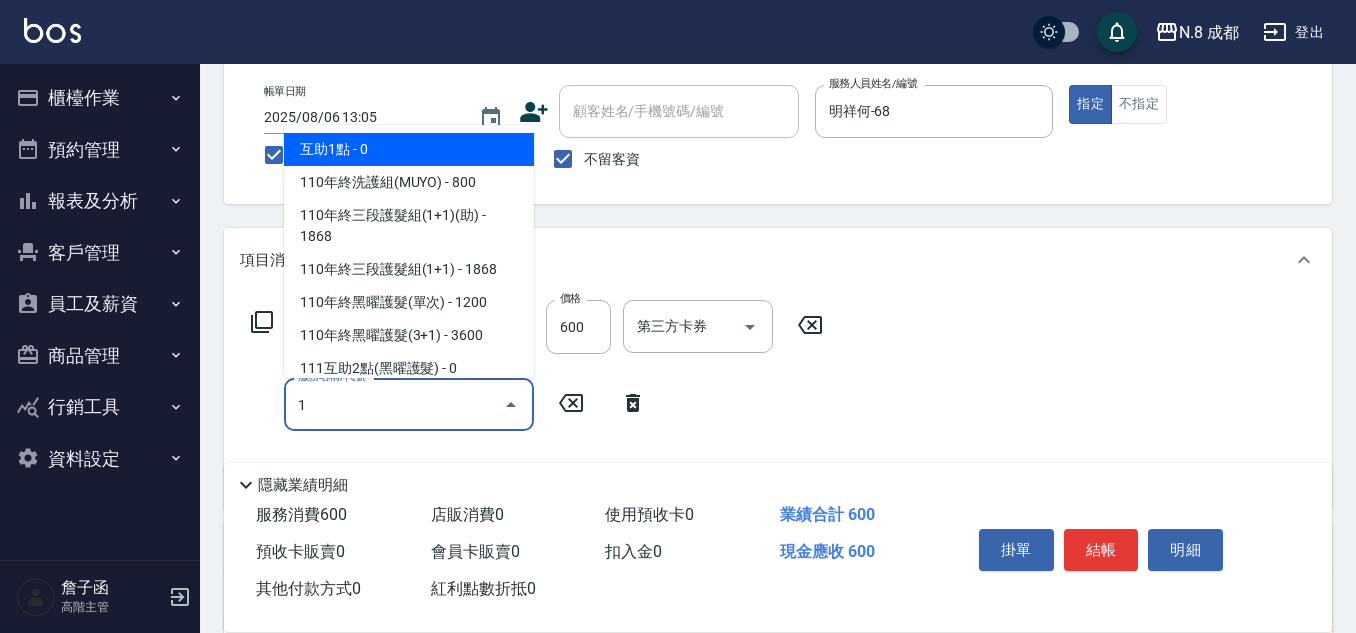click on "互助1點 - 0" at bounding box center (409, 149) 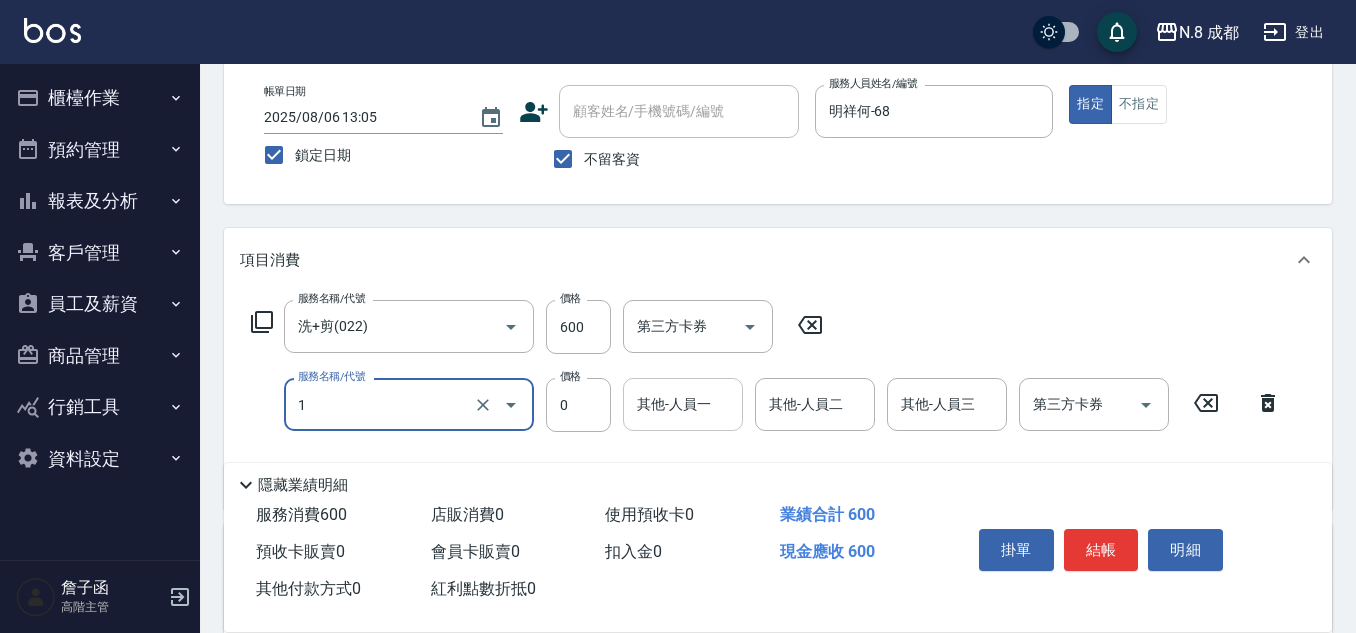 type on "互助1點(1)" 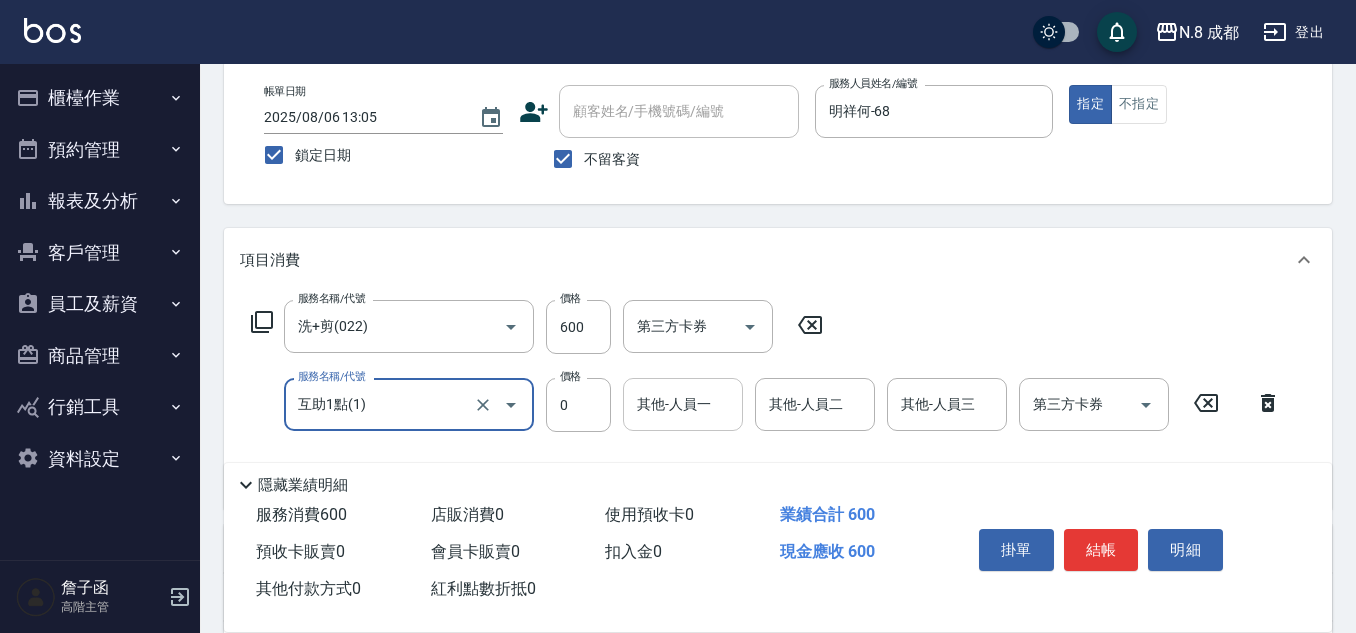 click on "其他-人員一" at bounding box center [683, 404] 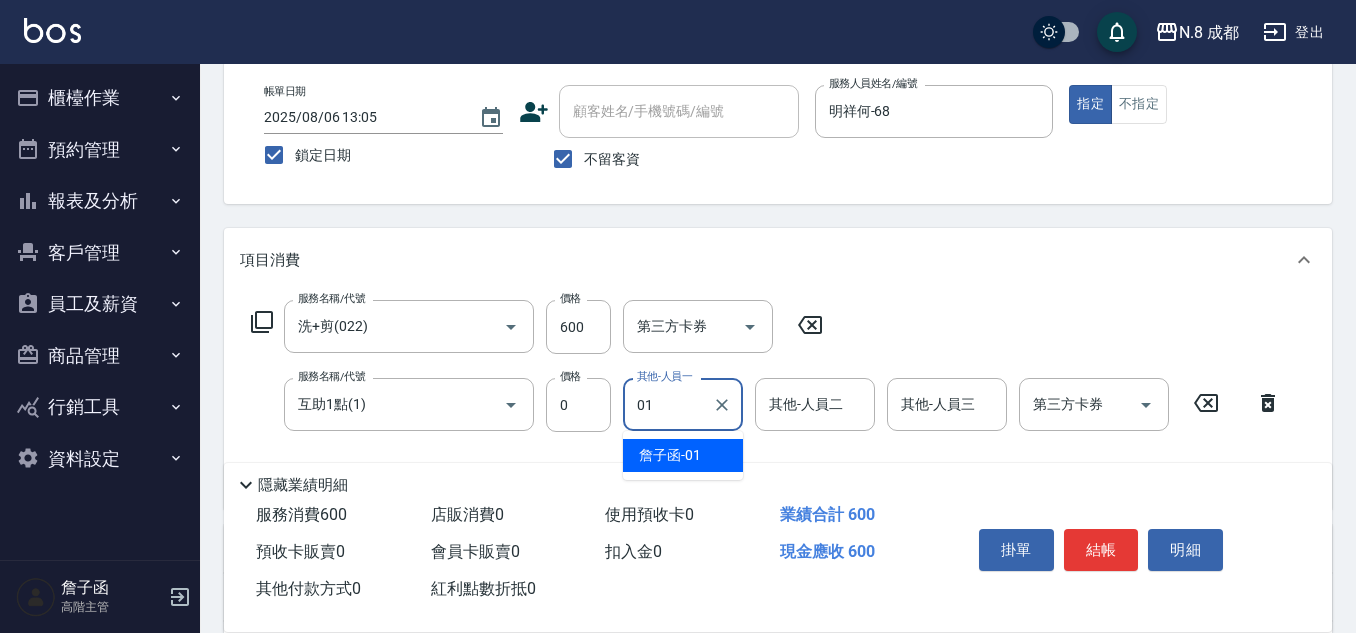 click on "[NAME] -01" at bounding box center [670, 455] 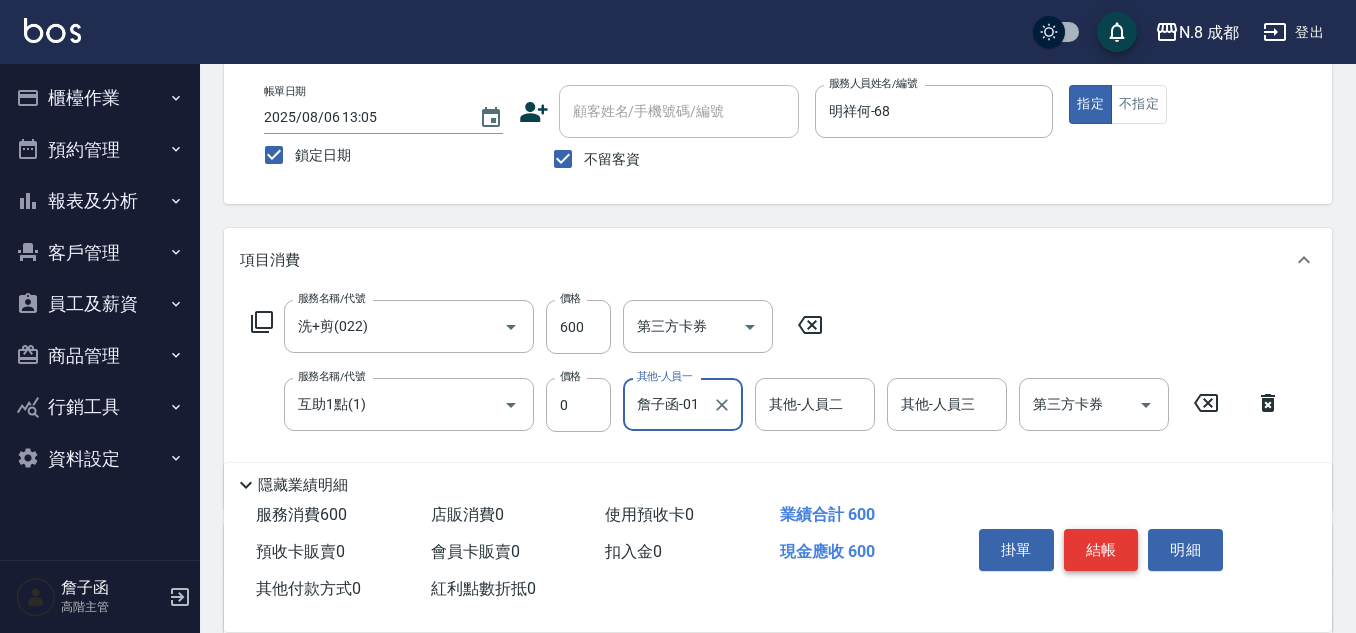 type on "詹子函-01" 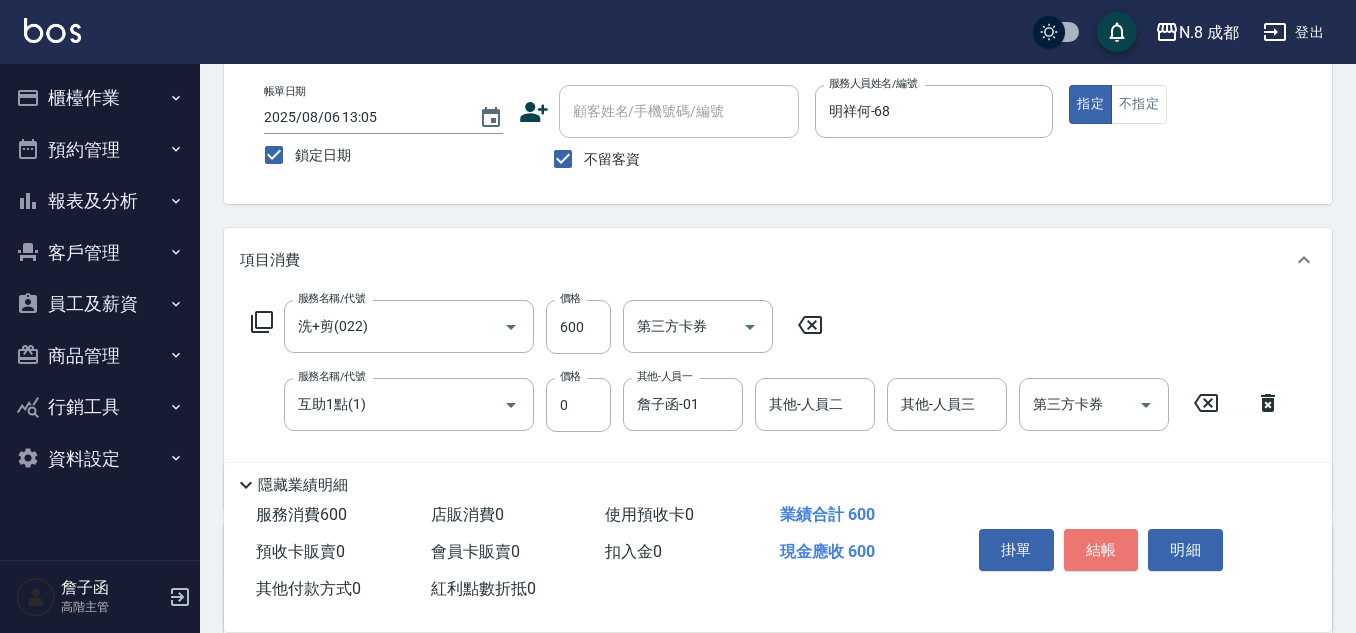 click on "結帳" at bounding box center (1101, 550) 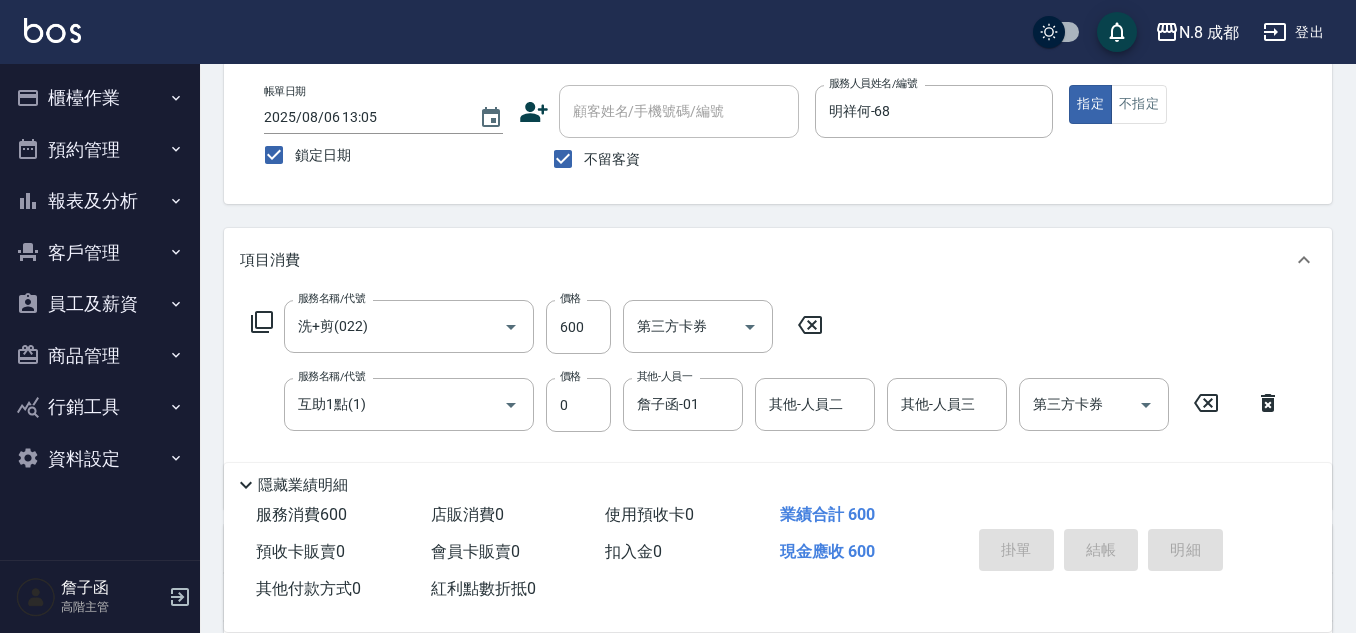 type 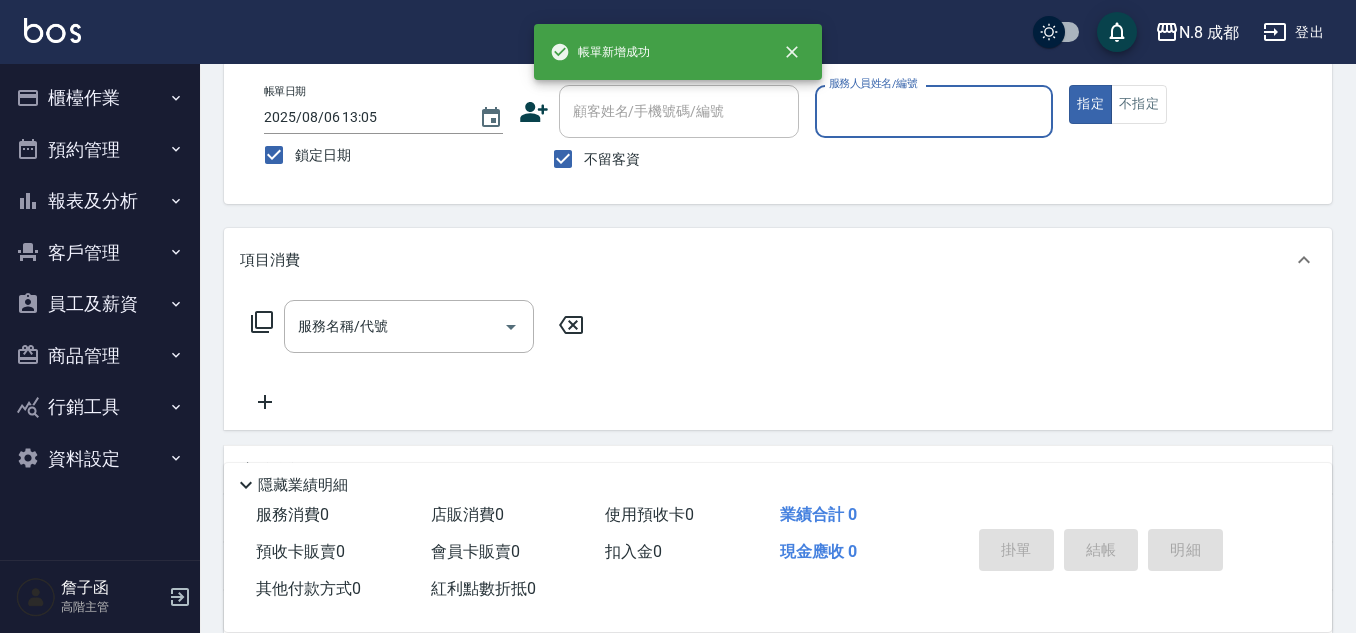 type on "0" 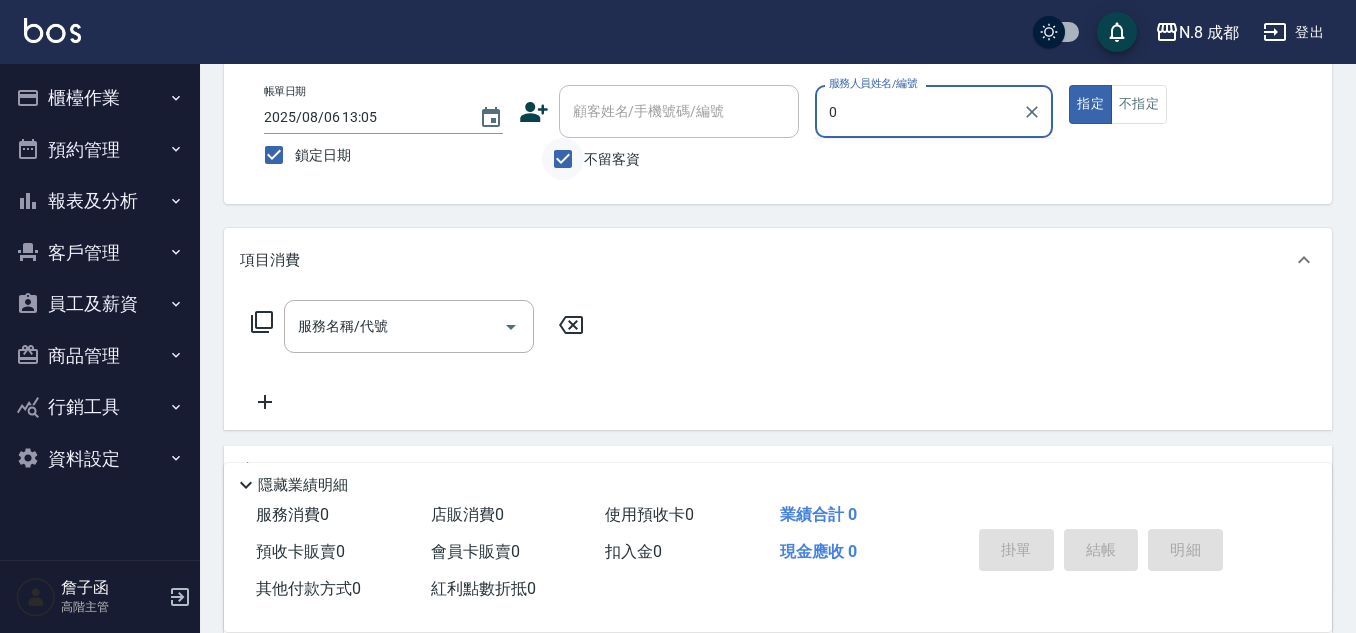 type 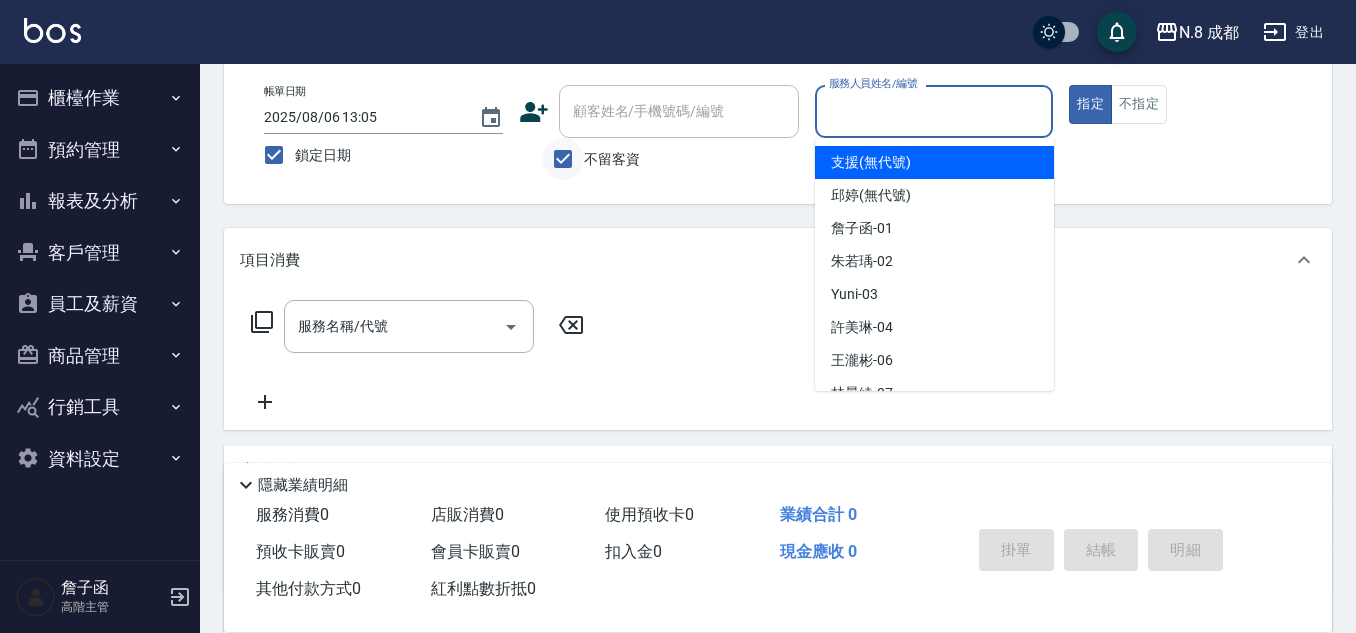 click on "不留客資" at bounding box center [563, 159] 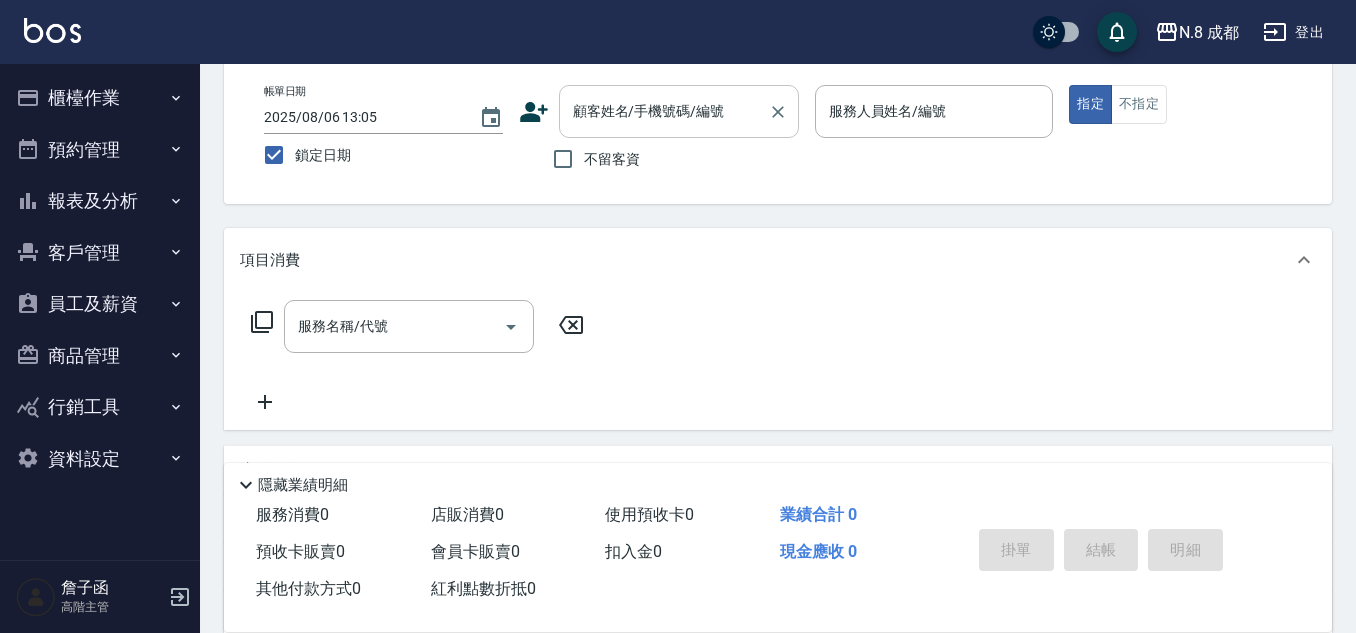 click on "顧客姓名/手機號碼/編號" at bounding box center [664, 111] 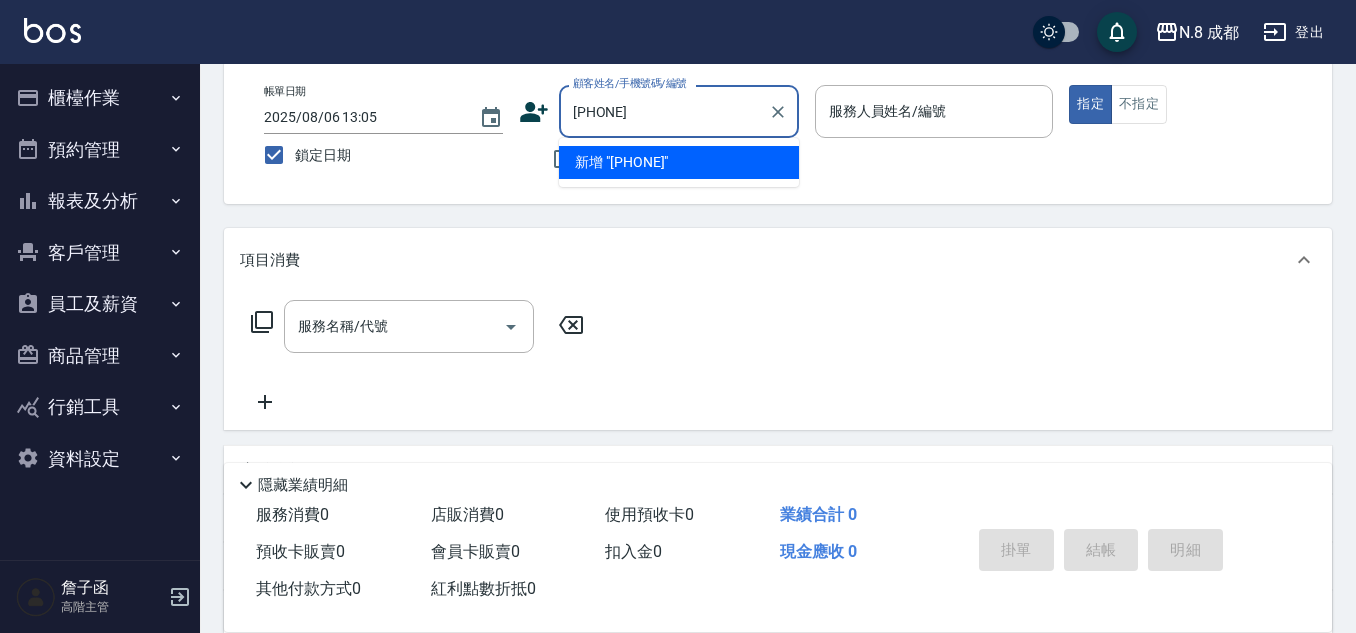 type on "[PHONE]" 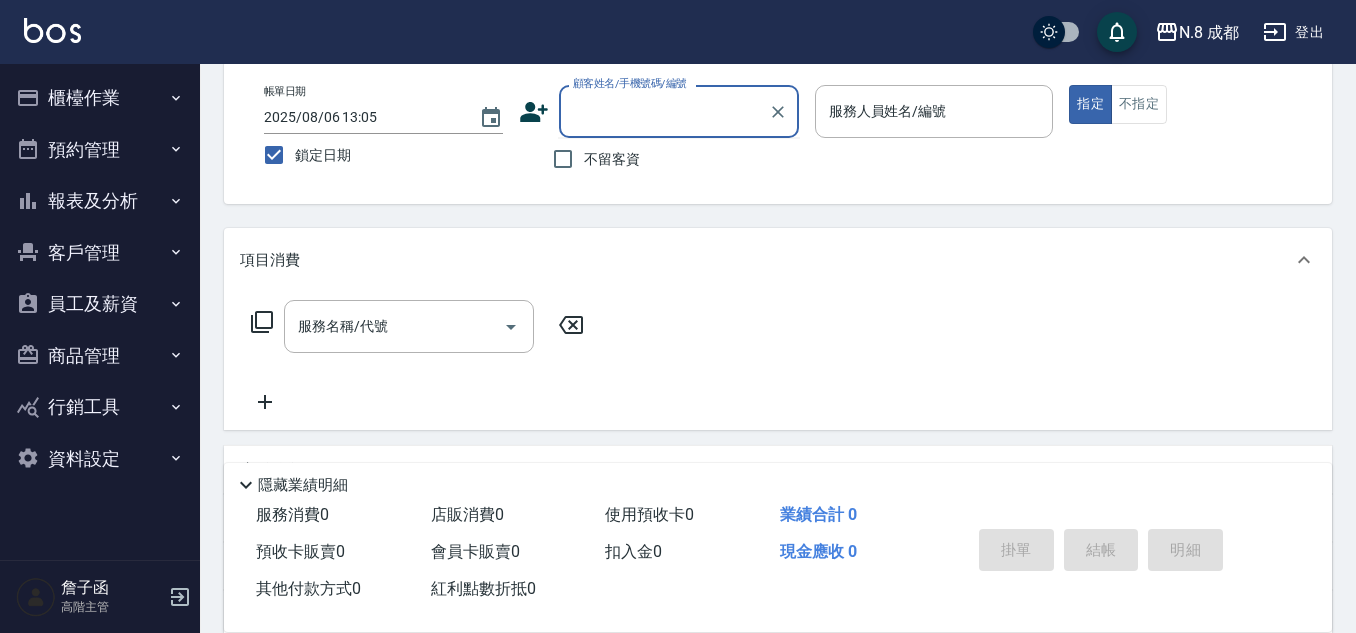 click 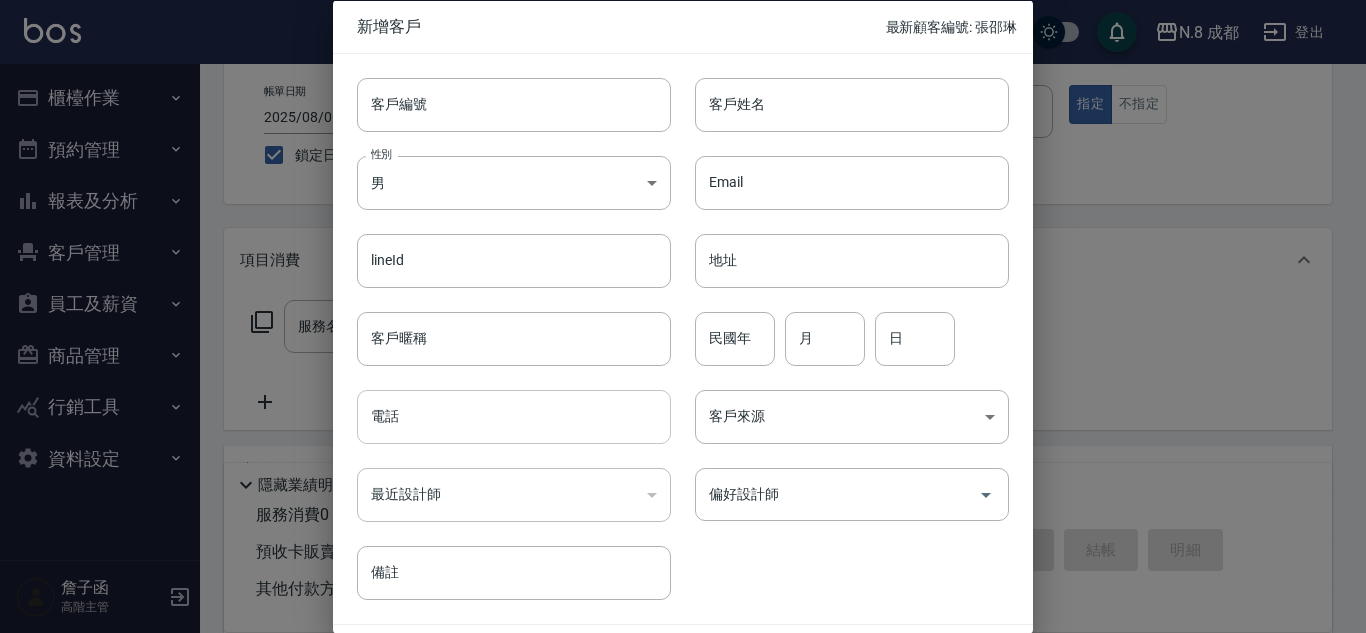 drag, startPoint x: 436, startPoint y: 424, endPoint x: 459, endPoint y: 393, distance: 38.600517 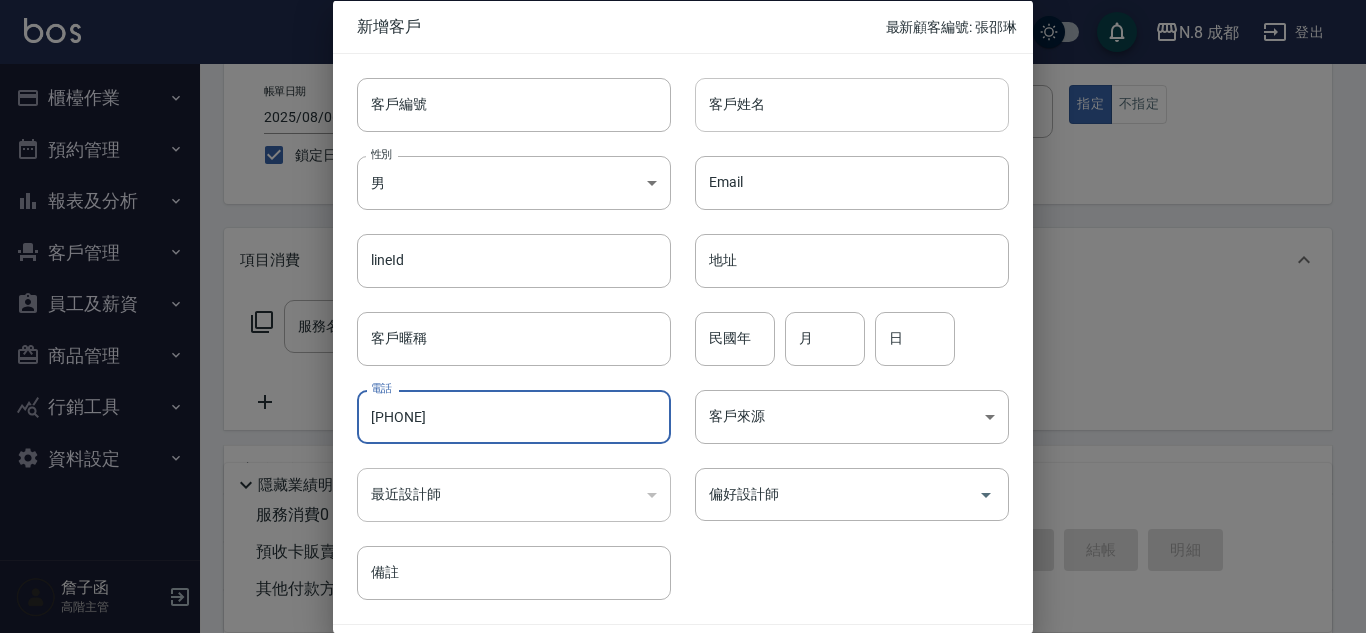 type on "[PHONE]" 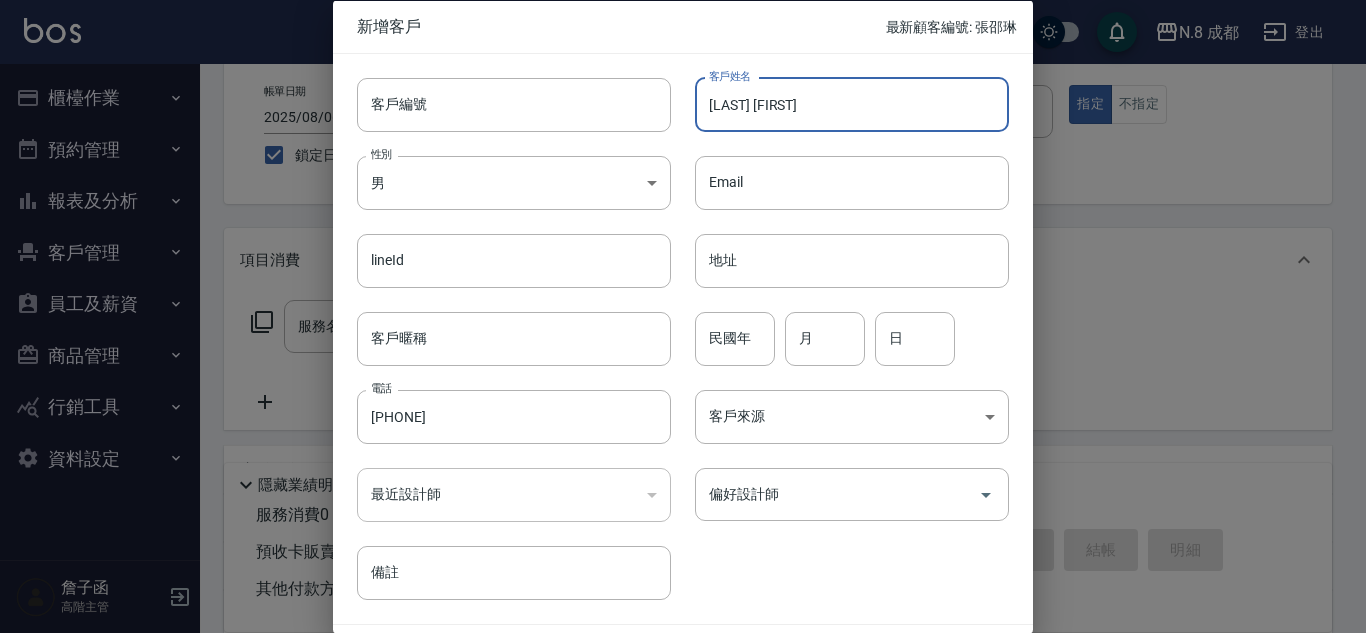 type on "[LAST] [FIRST]" 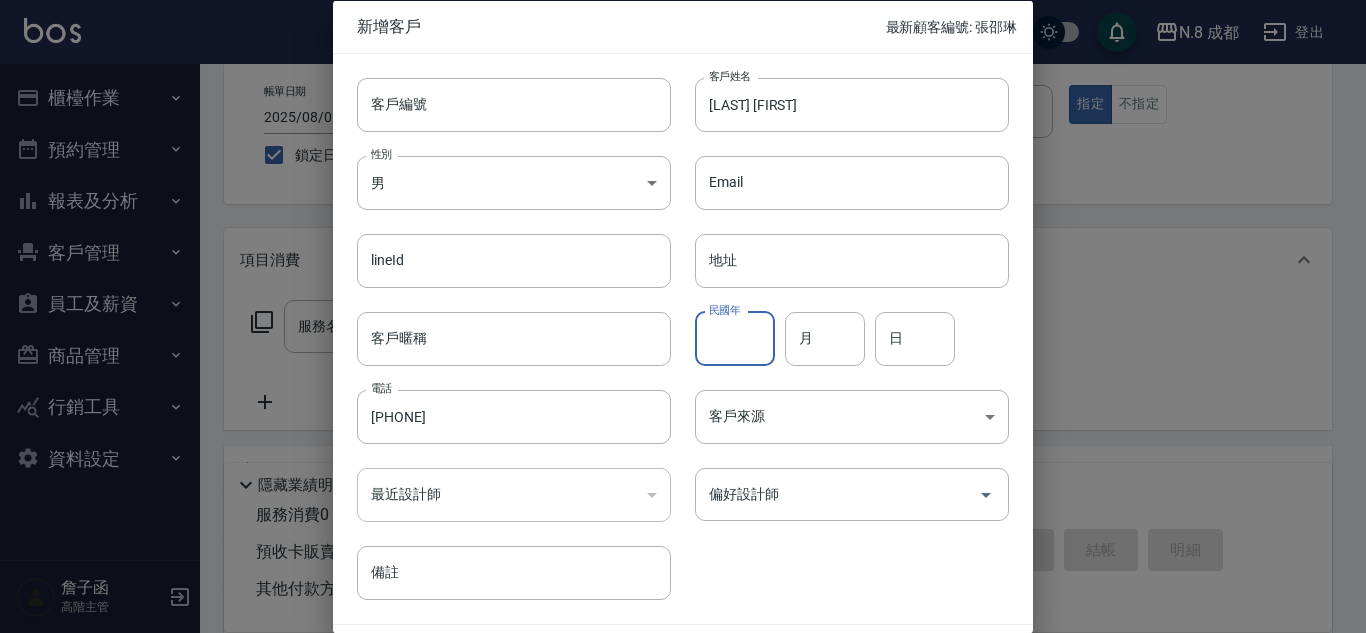 click on "民國年 民國年" at bounding box center [735, 338] 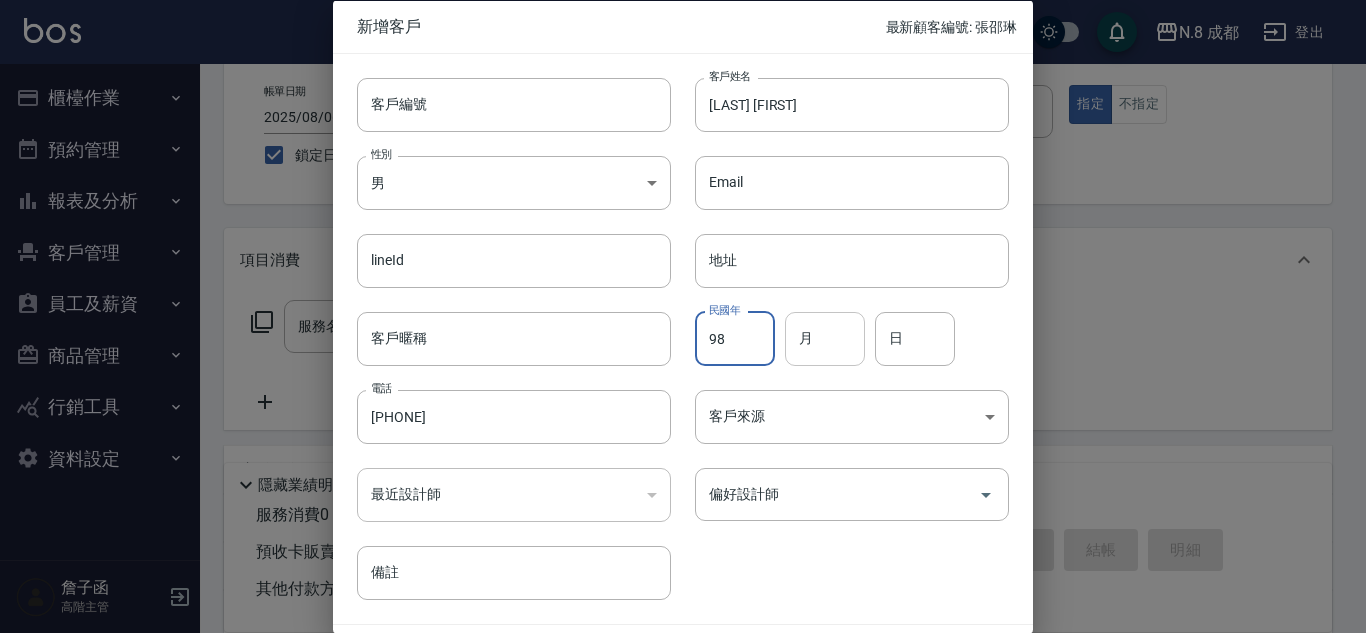 type on "98" 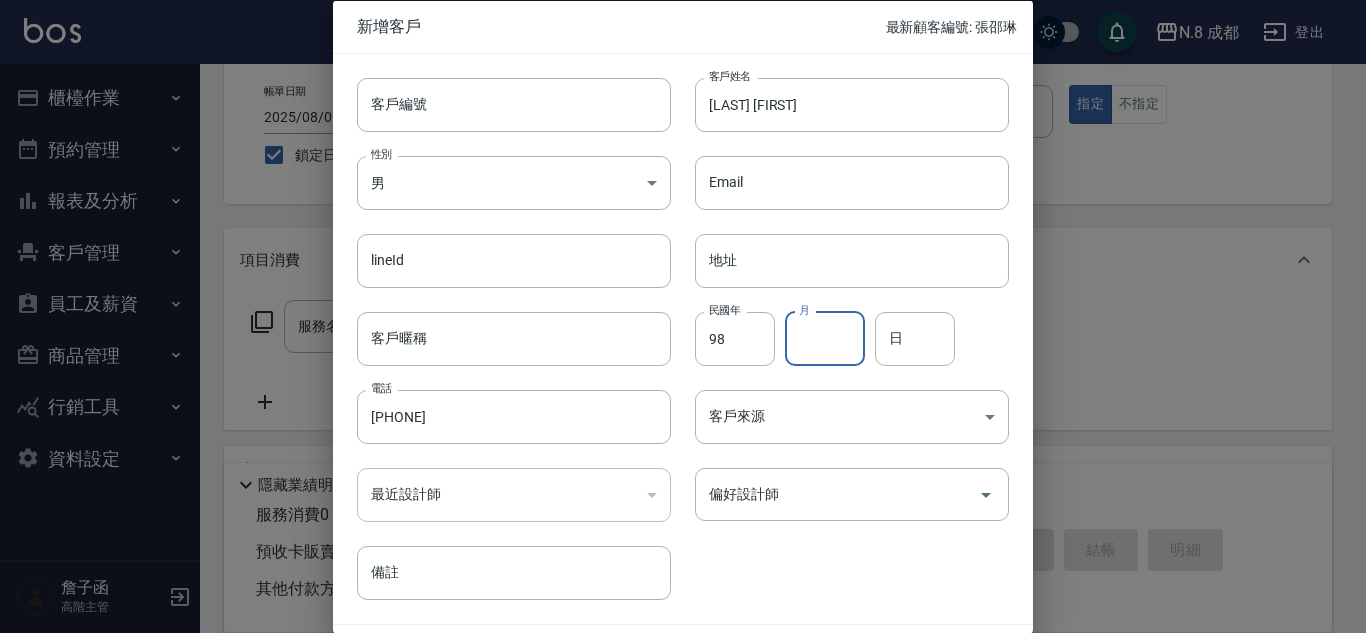 click on "月" at bounding box center (825, 338) 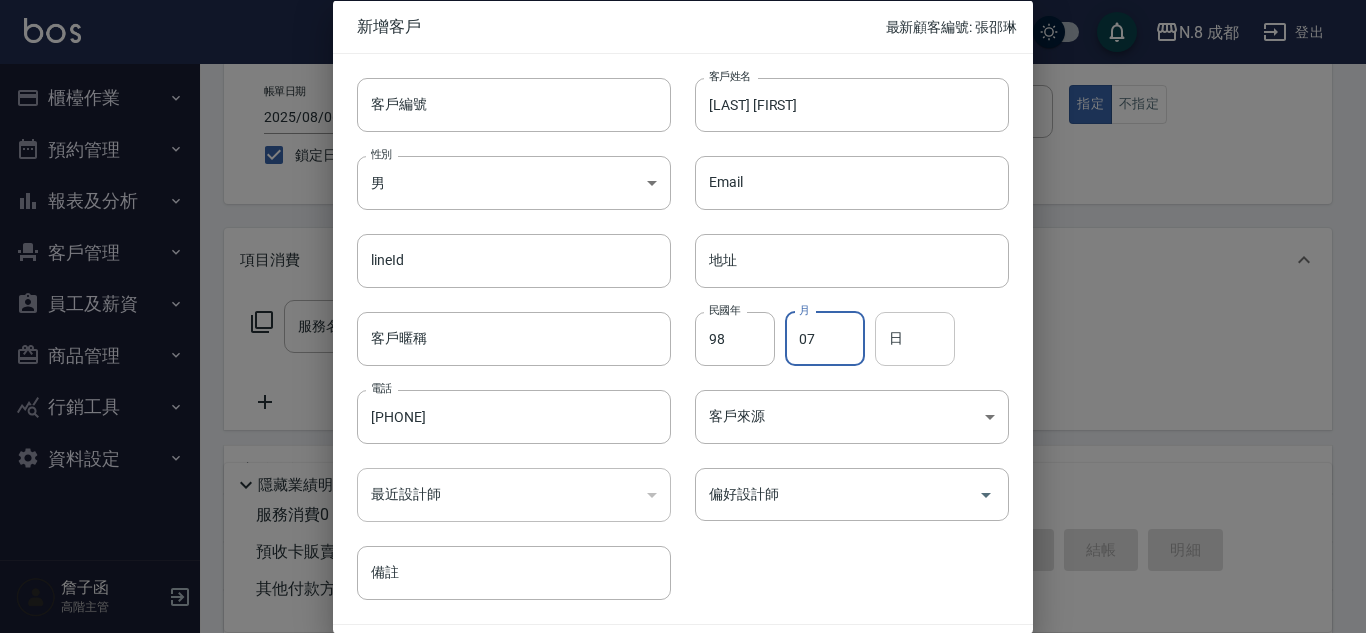 type on "07" 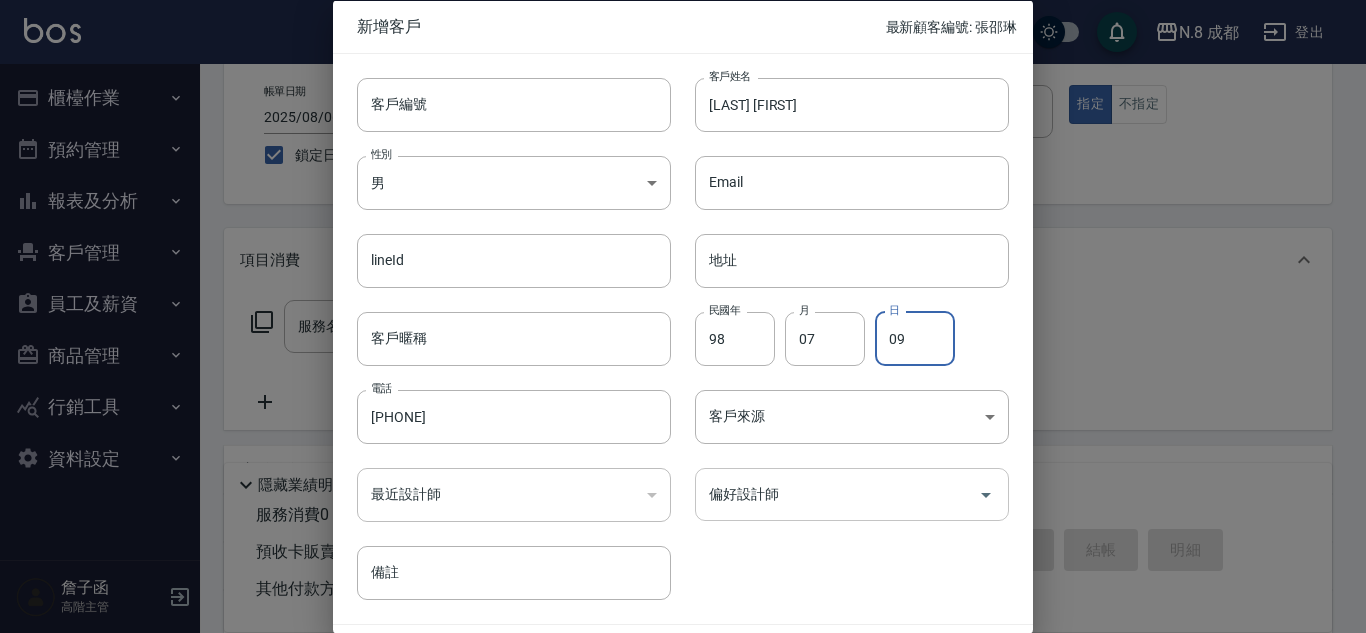 type on "09" 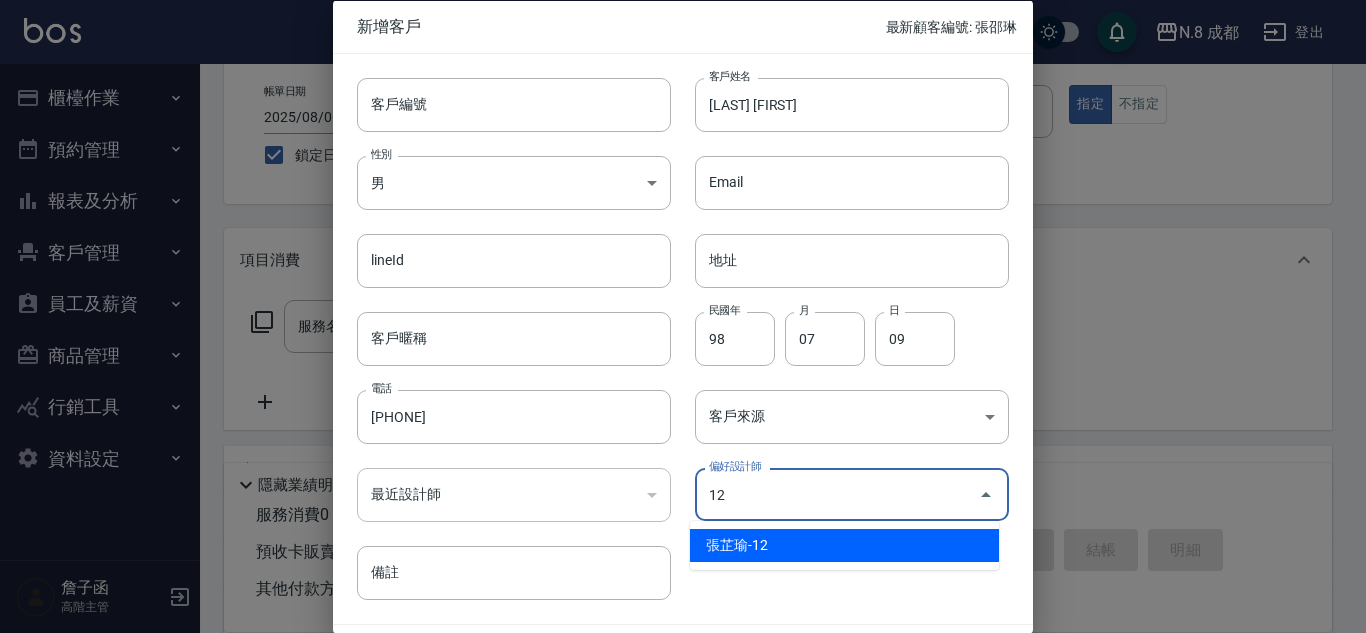 click on "張芷瑜-12" at bounding box center (844, 545) 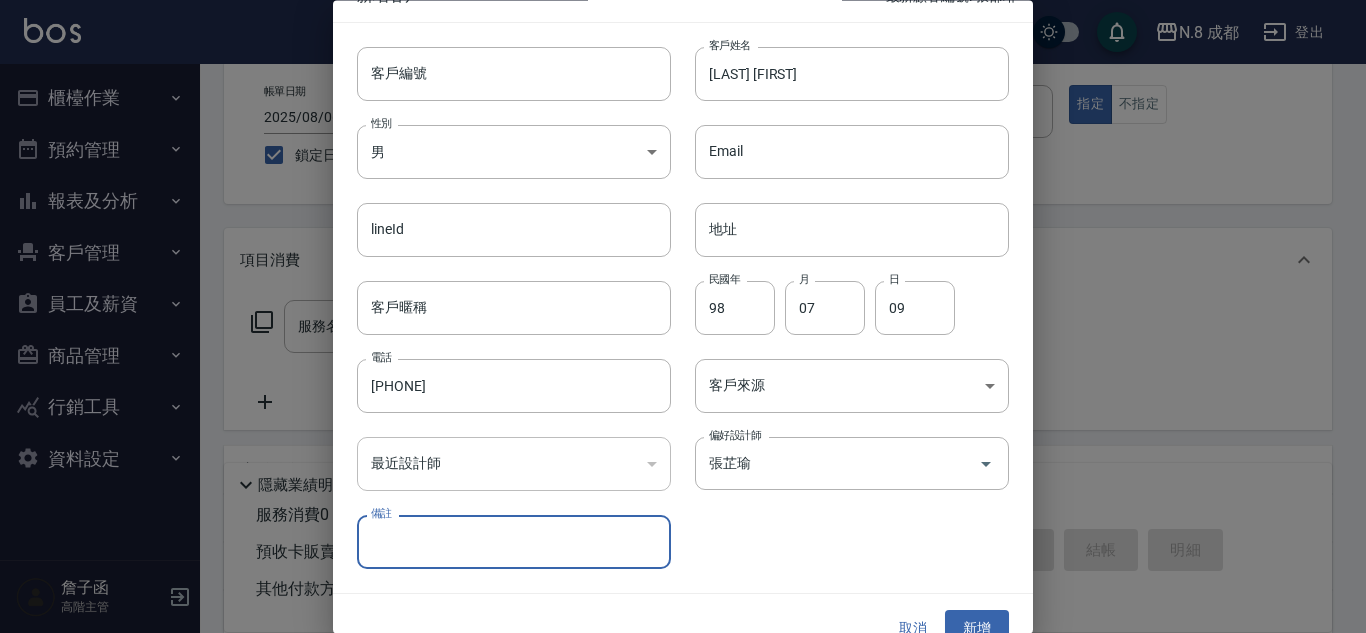 scroll, scrollTop: 60, scrollLeft: 0, axis: vertical 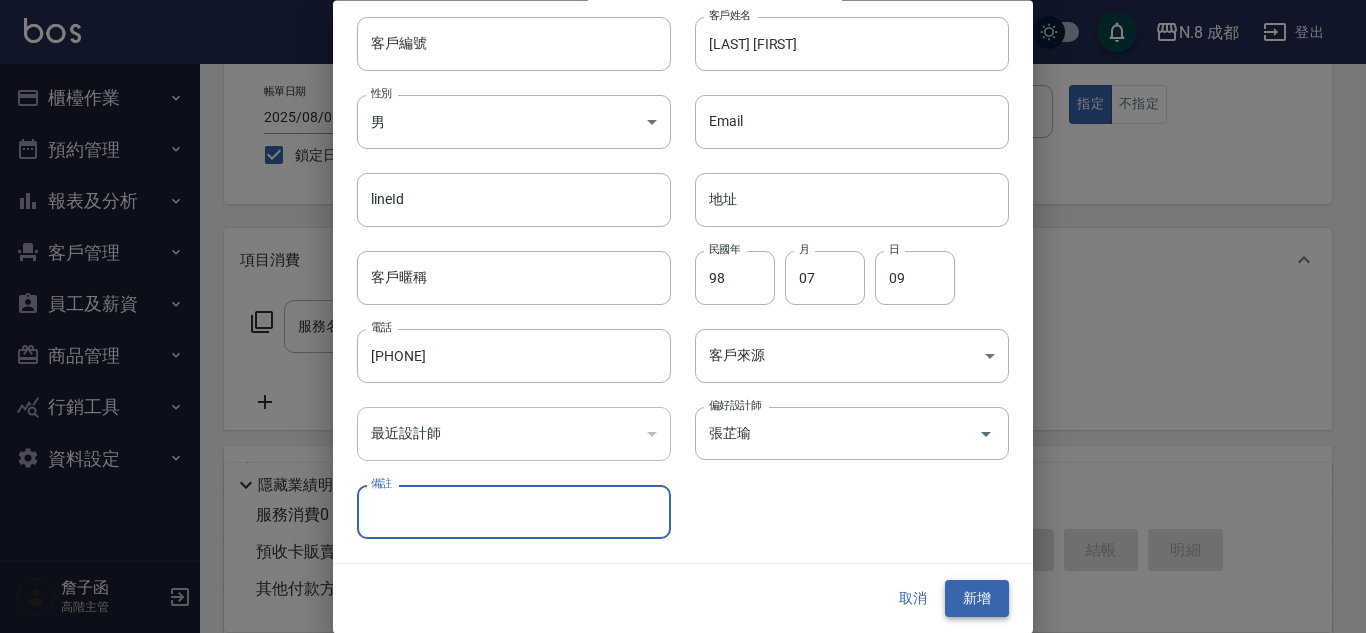 click on "新增" at bounding box center (977, 599) 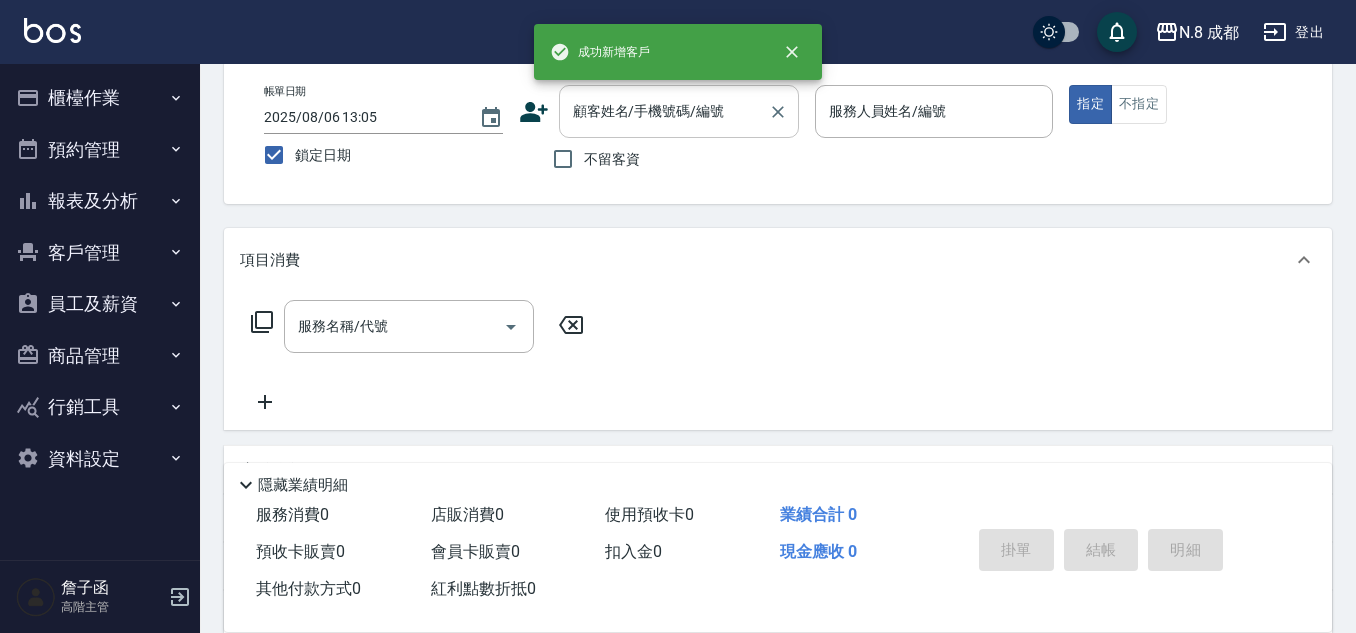 click on "顧客姓名/手機號碼/編號" at bounding box center [664, 111] 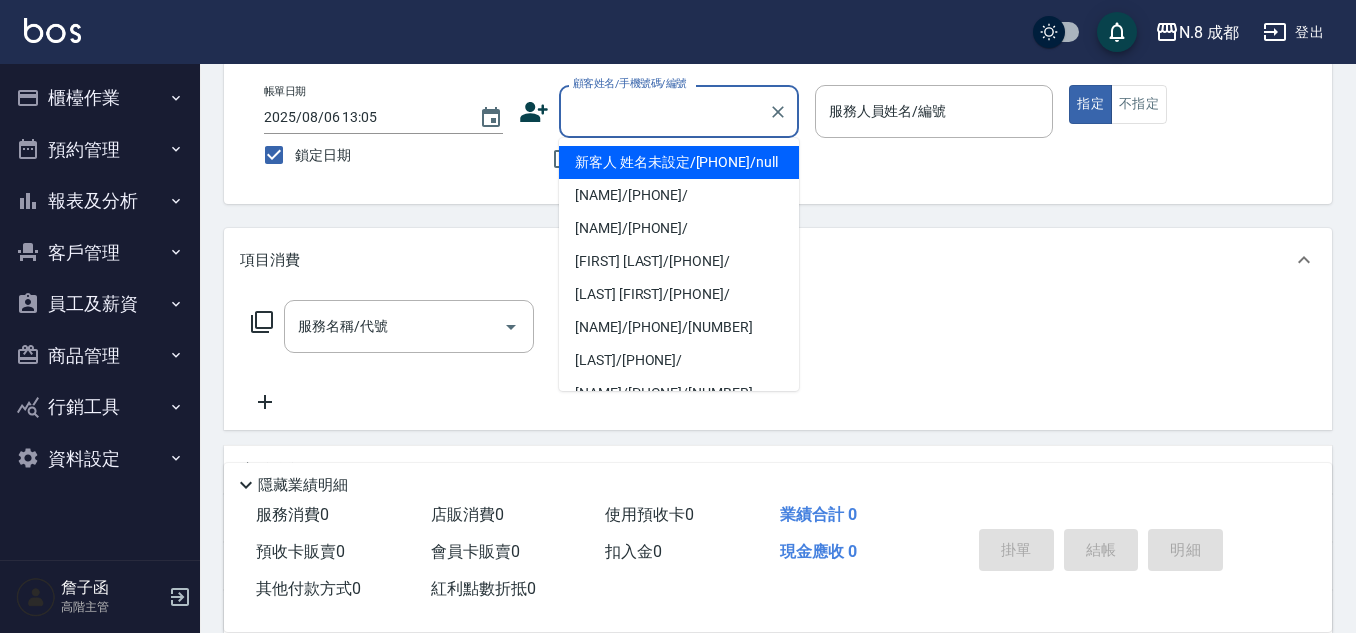 paste on "[PHONE]" 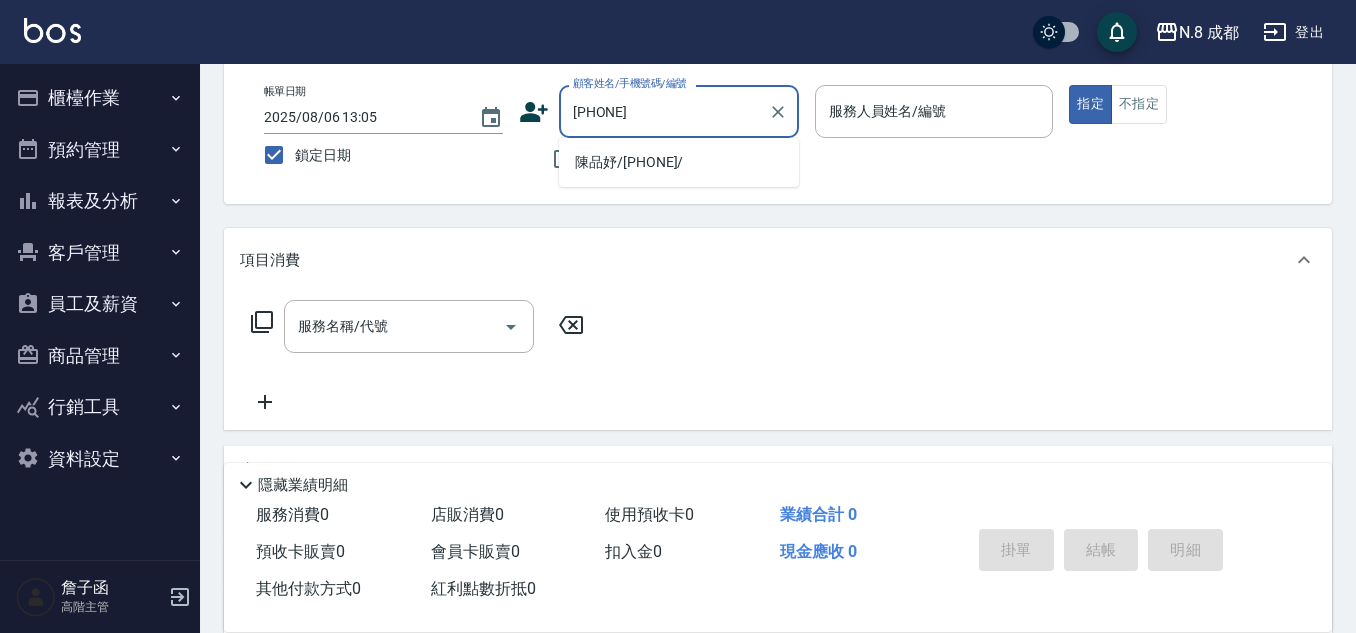 click on "陳品妤/[PHONE]/" at bounding box center [679, 162] 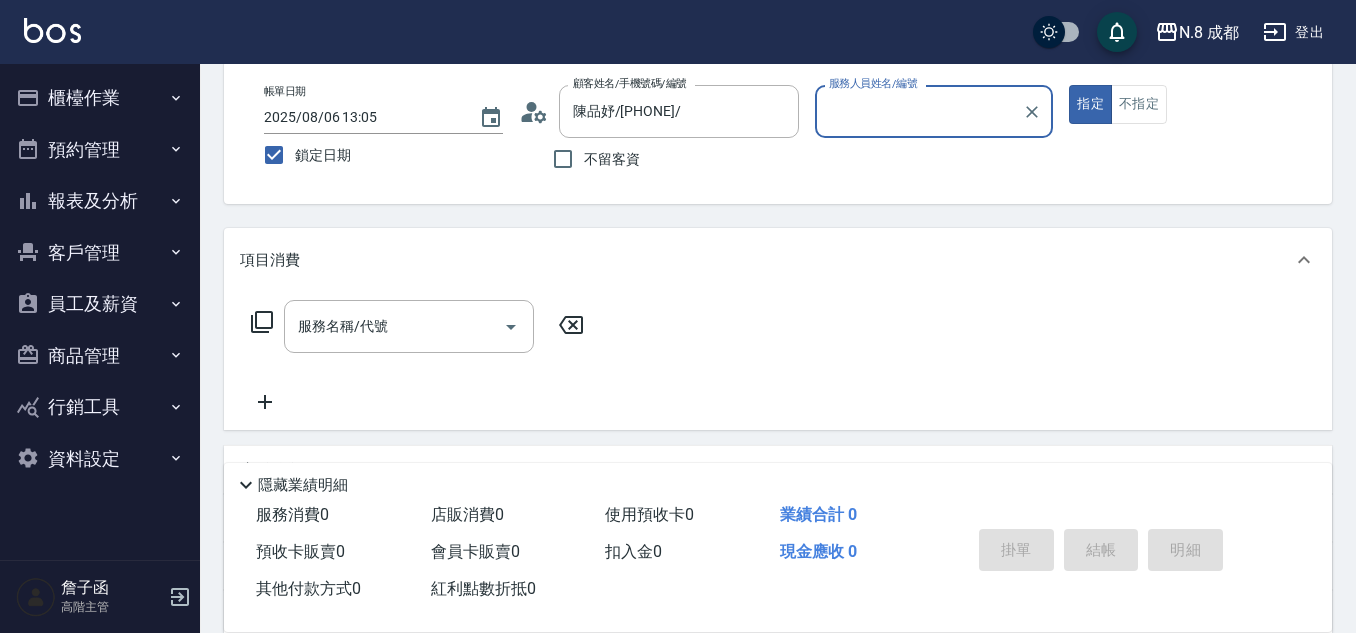 type on "張芷瑜-12" 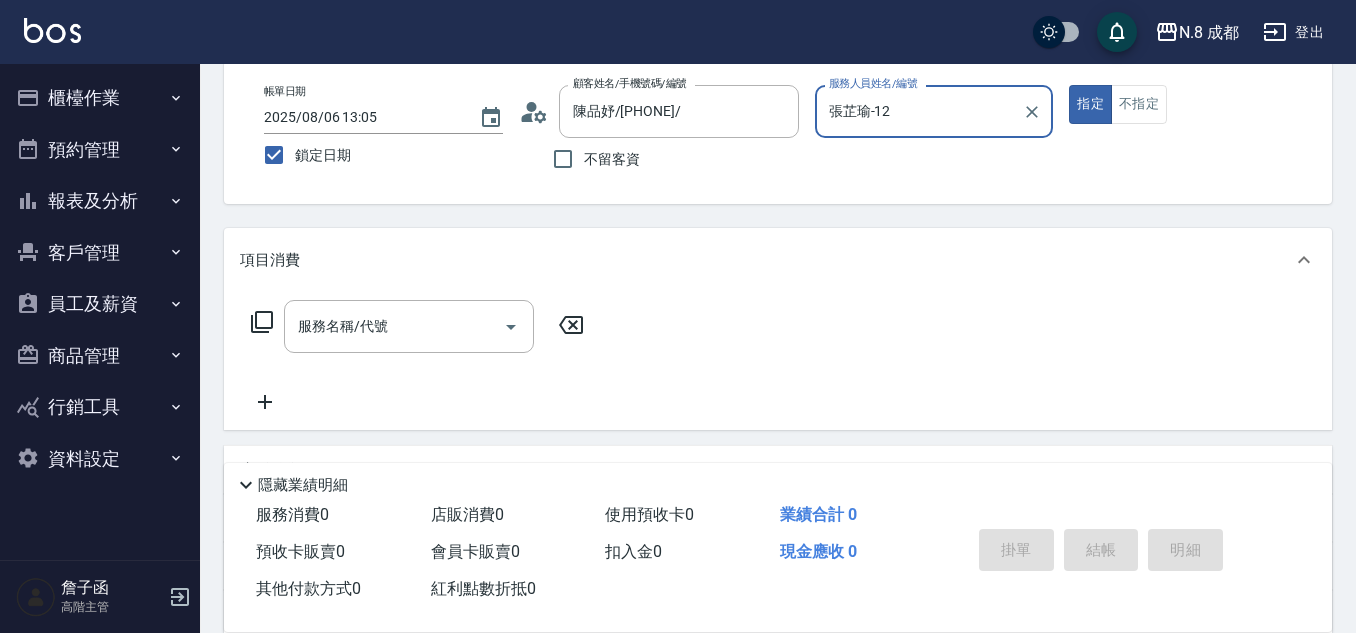click on "服務名稱/代號 服務名稱/代號" at bounding box center (418, 357) 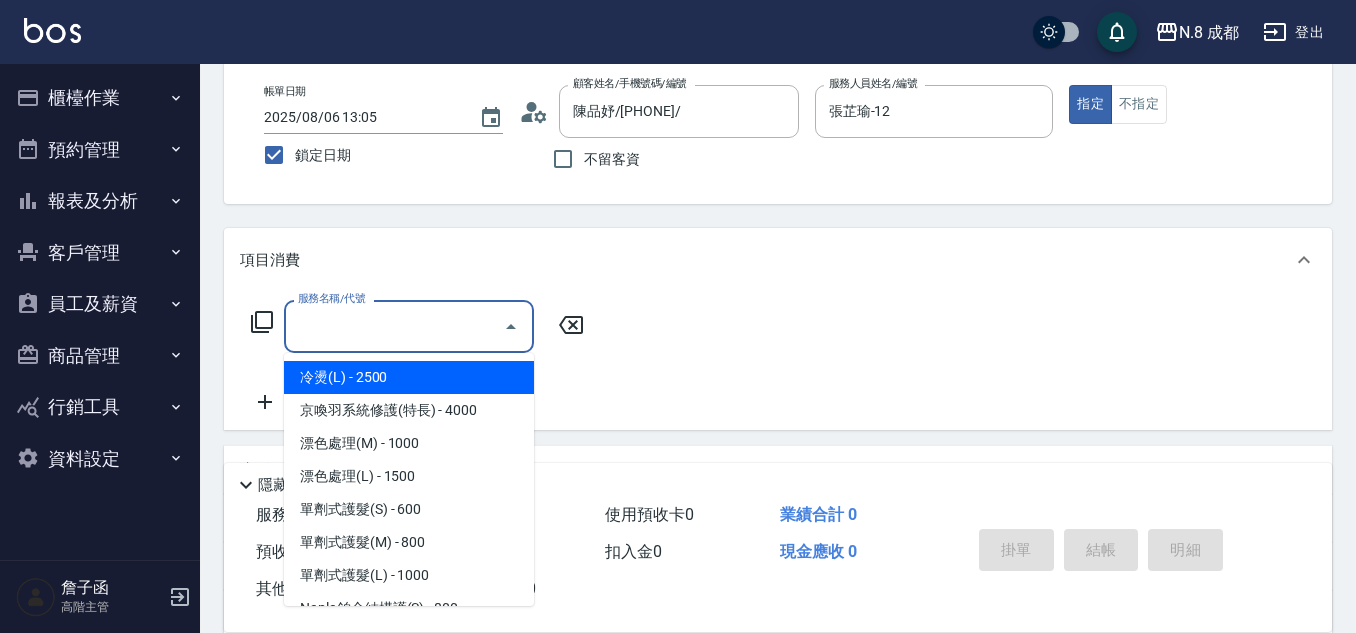 drag, startPoint x: 317, startPoint y: 340, endPoint x: 317, endPoint y: 362, distance: 22 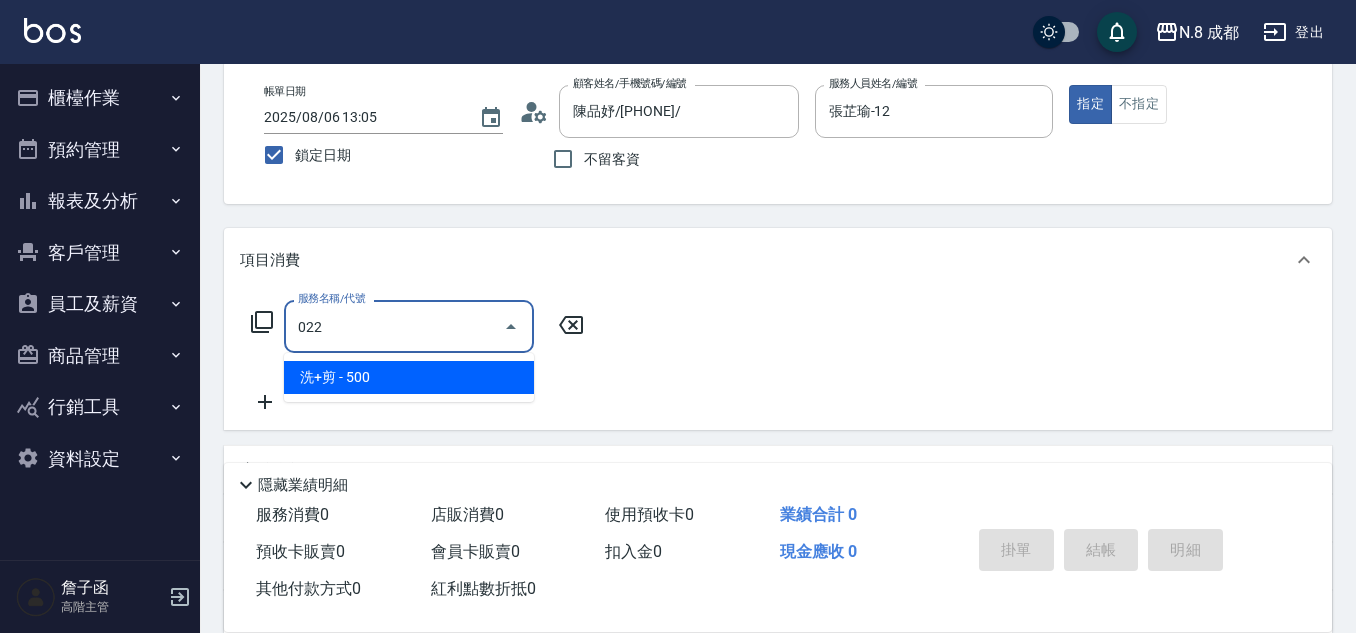drag, startPoint x: 347, startPoint y: 378, endPoint x: 393, endPoint y: 372, distance: 46.389652 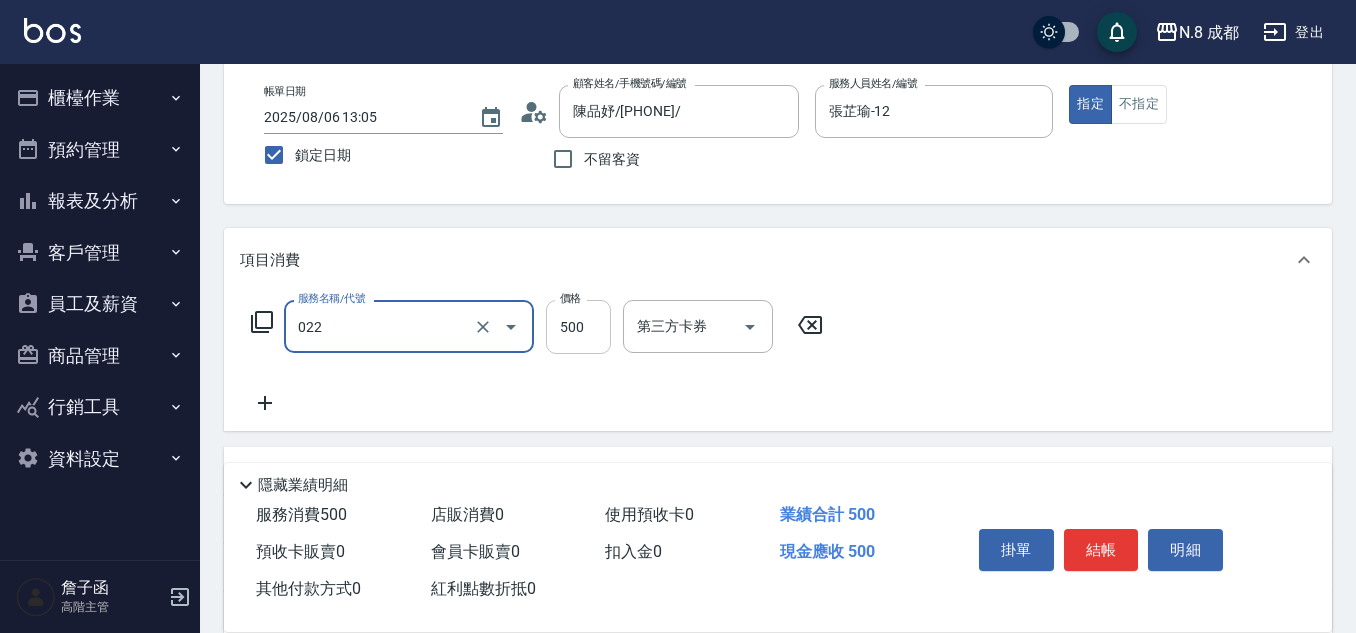 type on "洗+剪(022)" 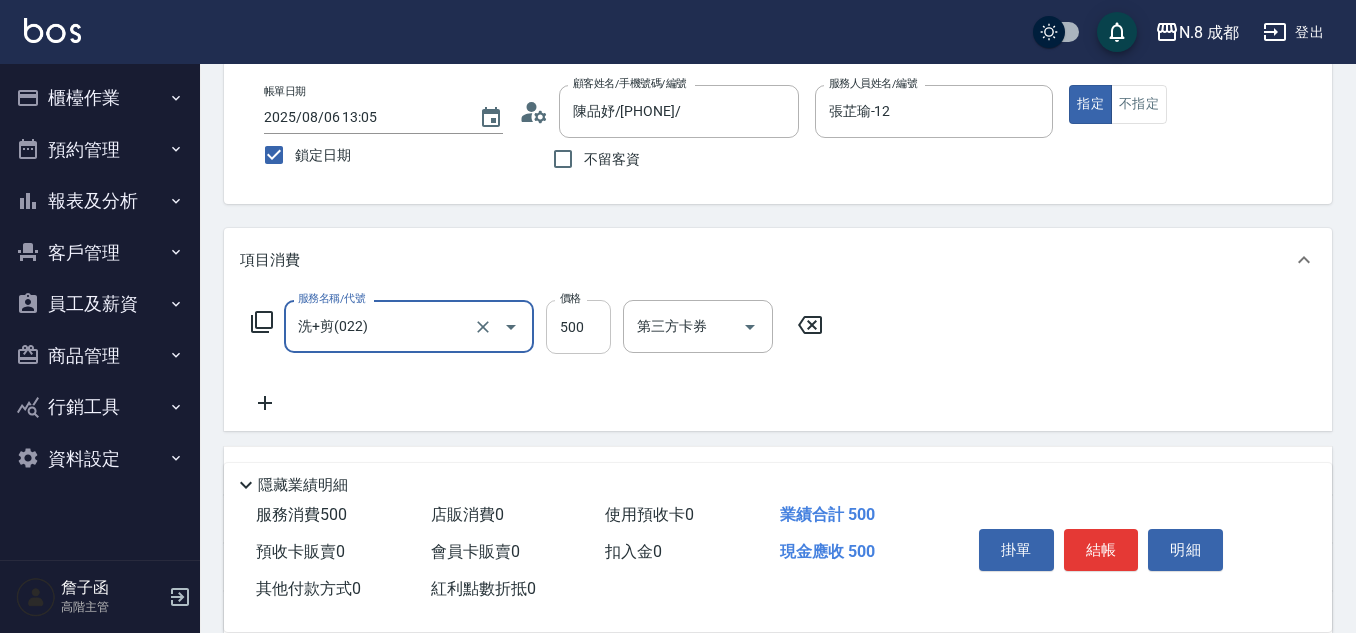 click on "500" at bounding box center [578, 327] 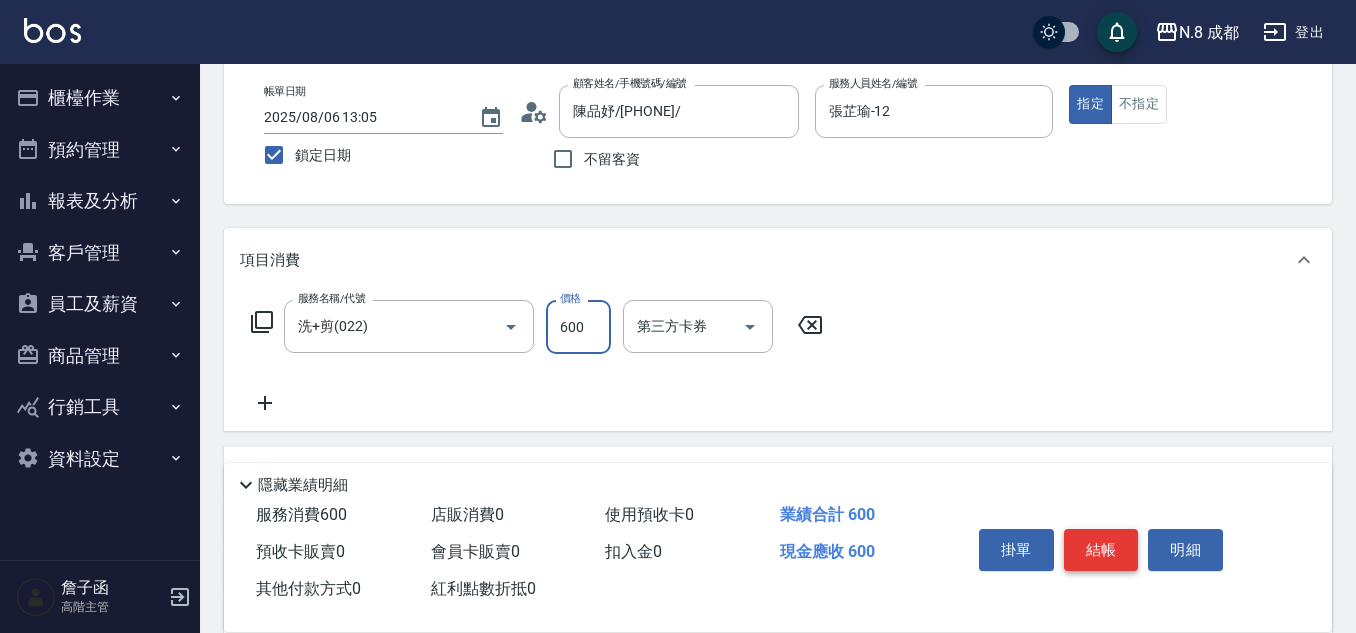 type 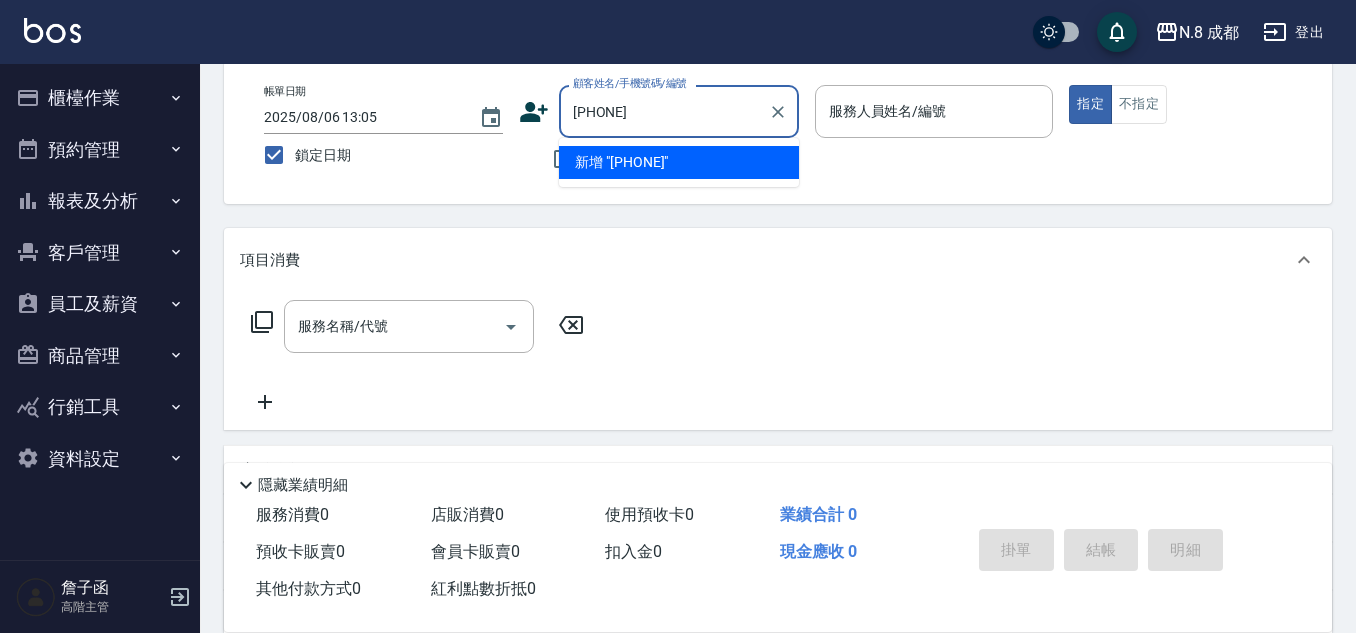 drag, startPoint x: 709, startPoint y: 118, endPoint x: 424, endPoint y: 134, distance: 285.44876 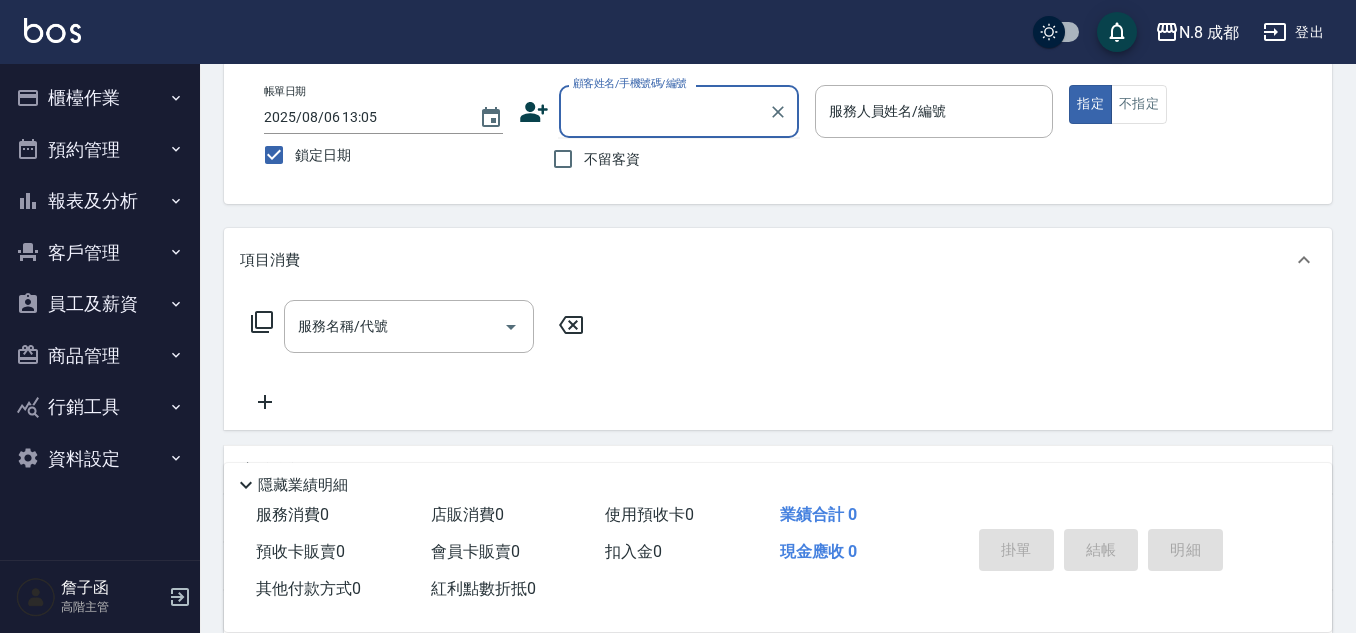 click 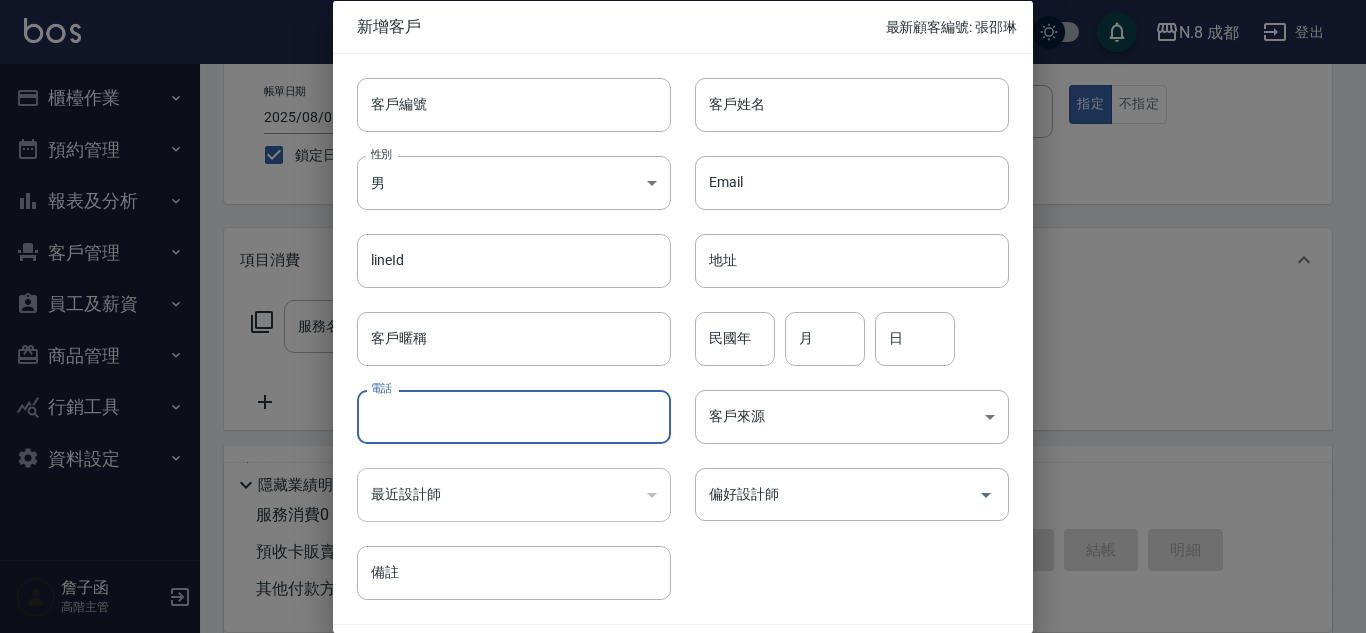 click on "電話" at bounding box center (514, 417) 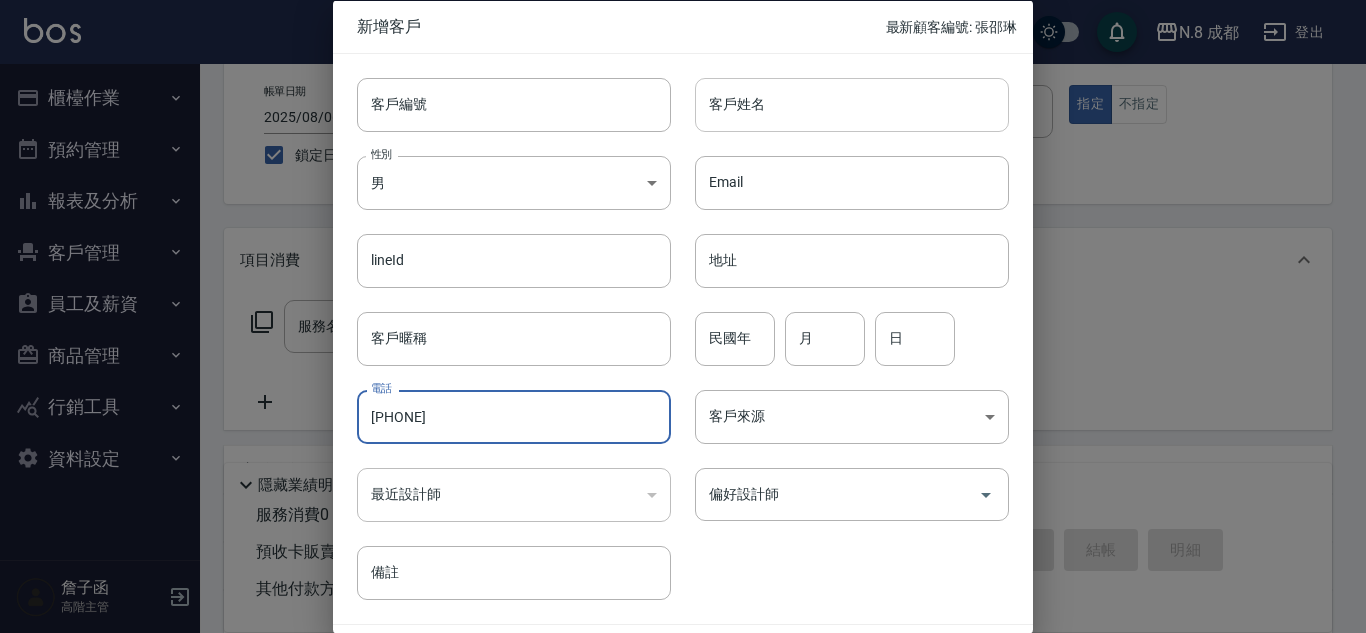 click on "客戶姓名" at bounding box center [852, 104] 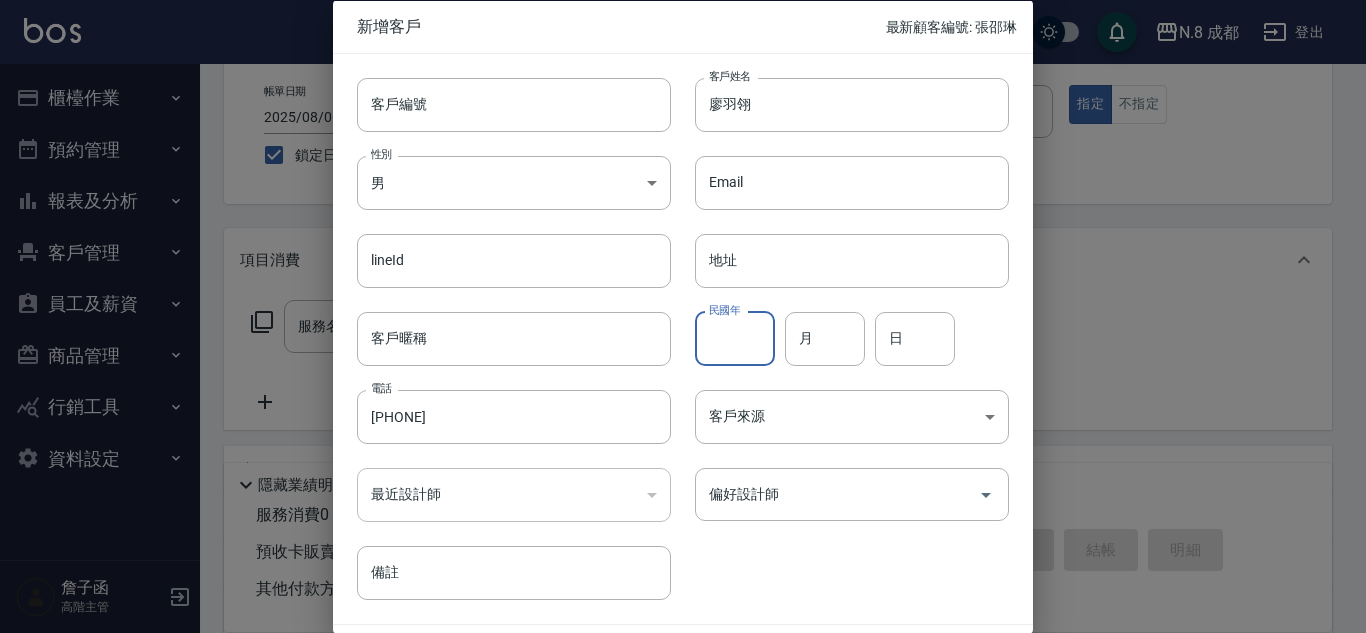 click on "民國年" at bounding box center [735, 338] 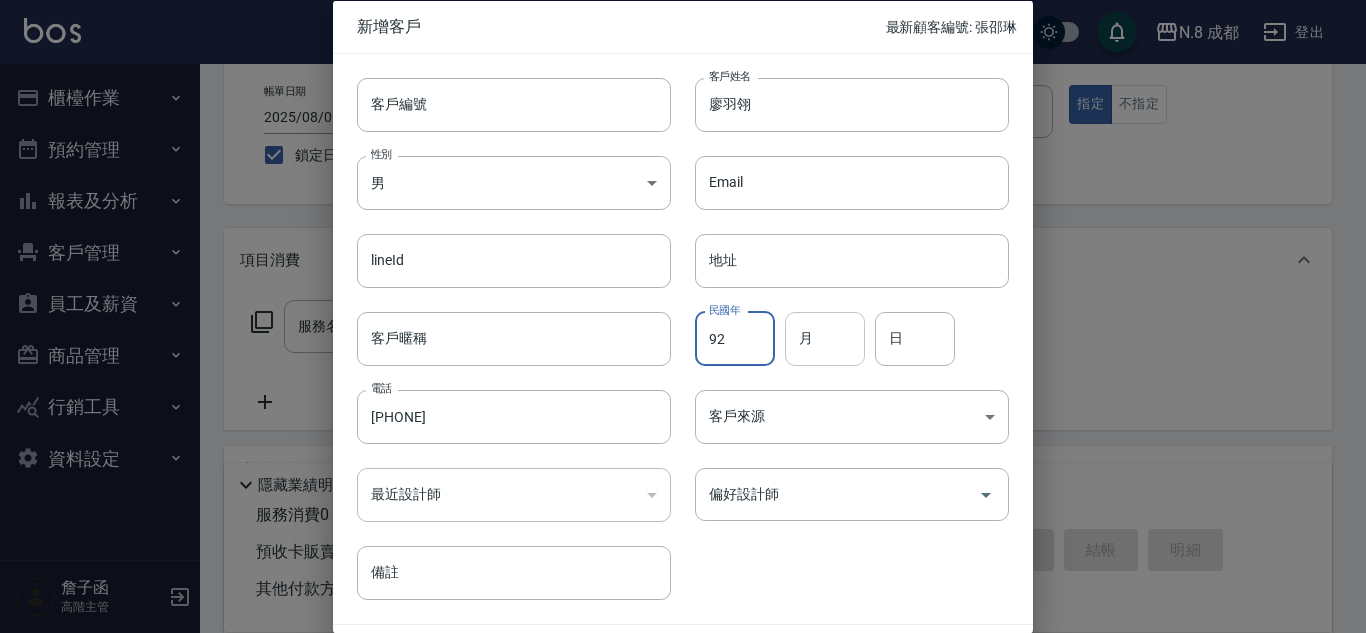 click on "月" at bounding box center (825, 338) 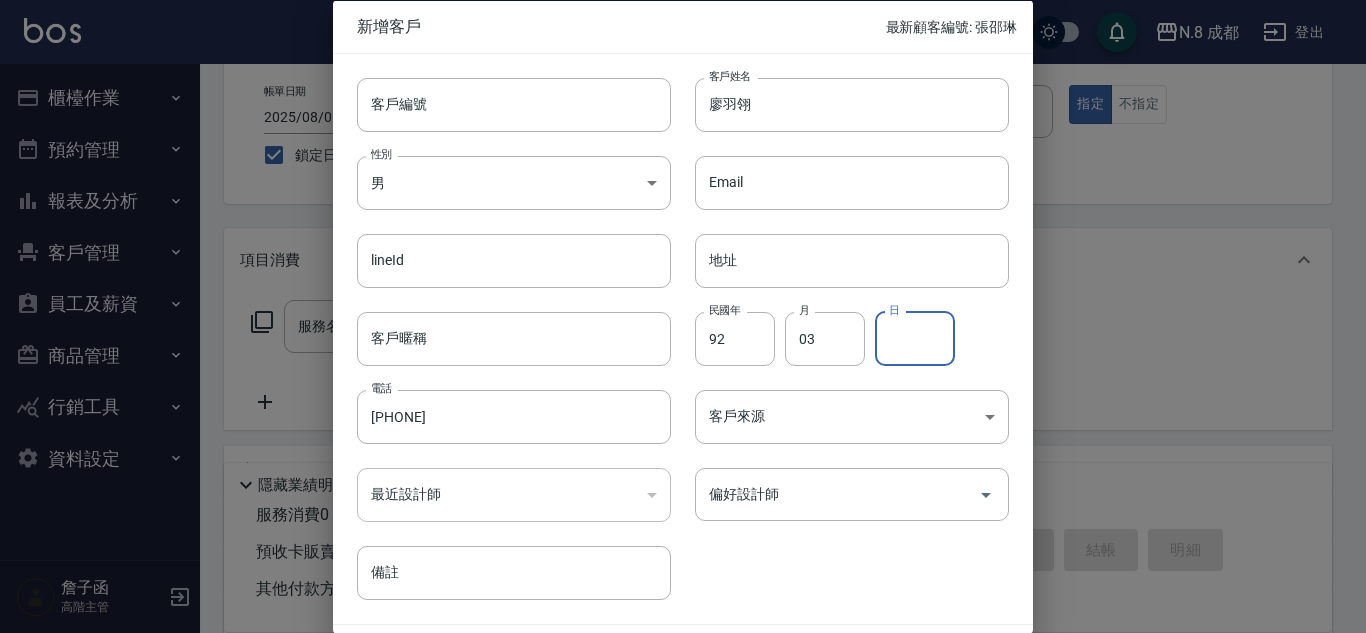 click on "日" at bounding box center (915, 338) 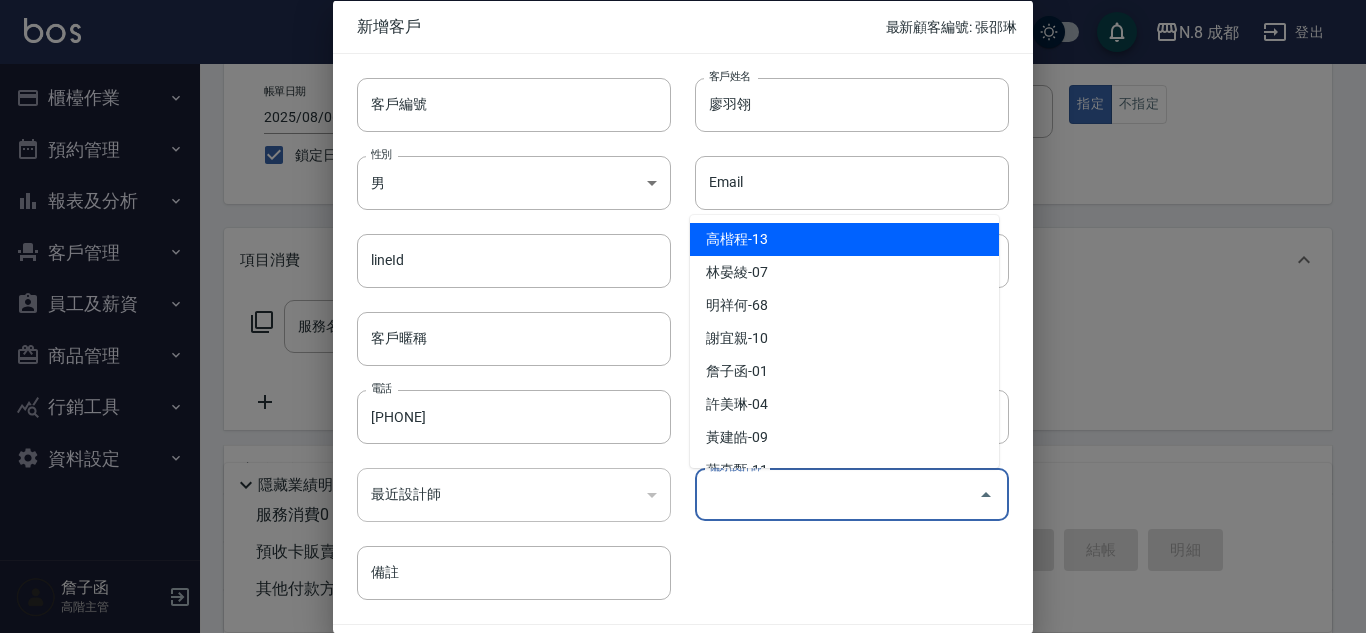 click on "偏好設計師" at bounding box center [837, 494] 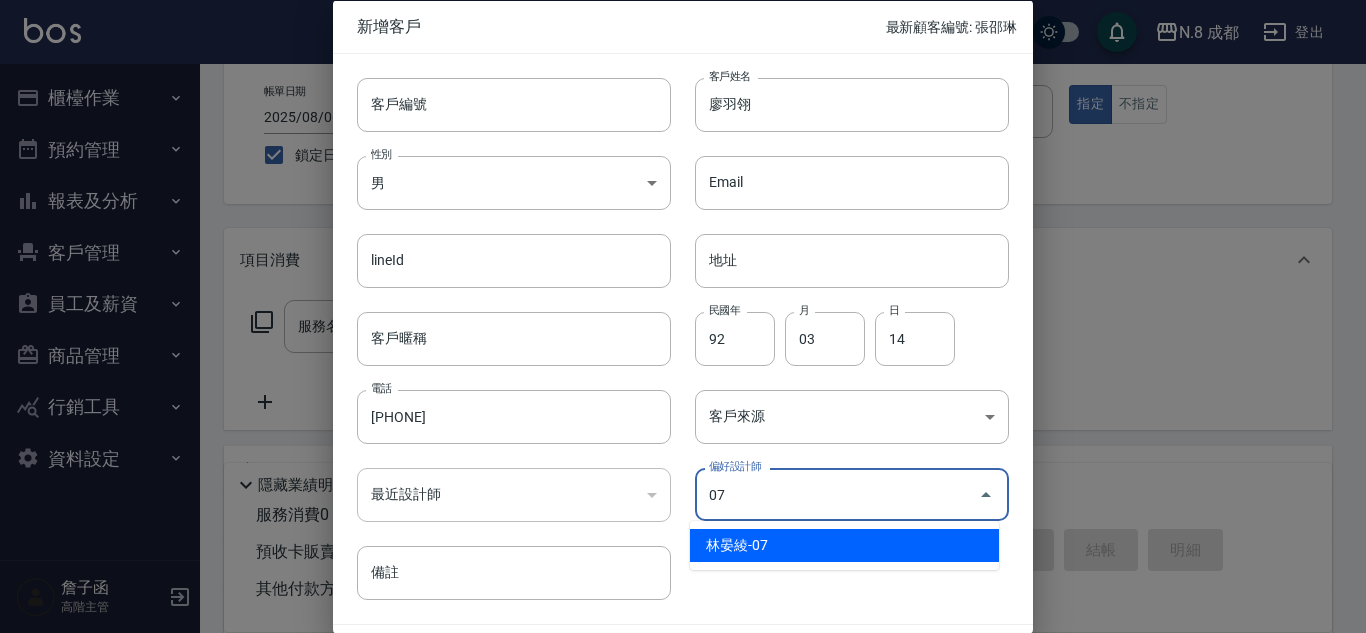 click on "林晏綾-07" at bounding box center [844, 545] 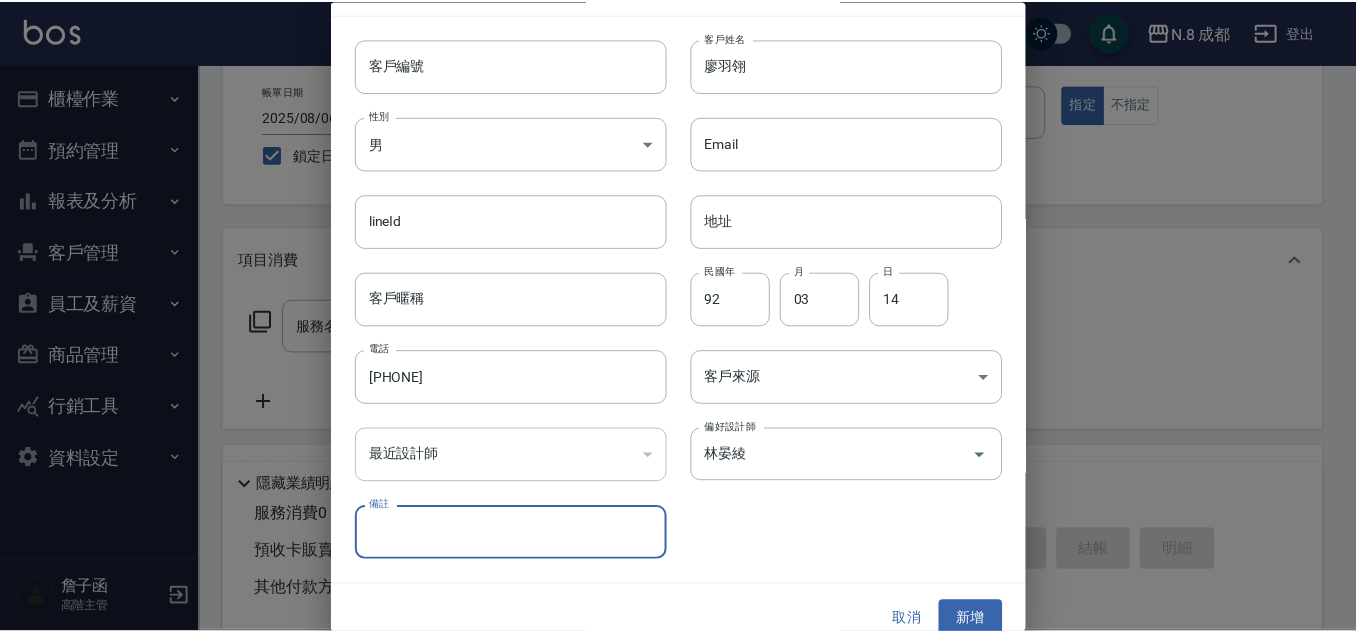 scroll, scrollTop: 60, scrollLeft: 0, axis: vertical 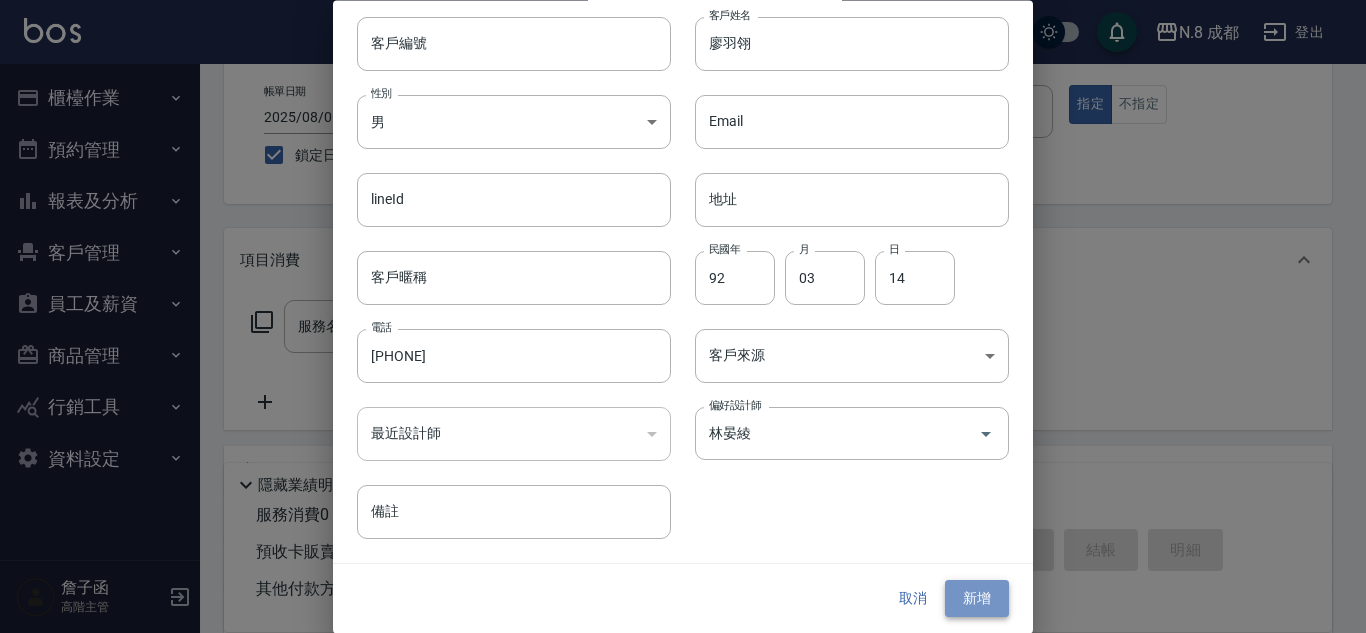 click on "新增" at bounding box center [977, 599] 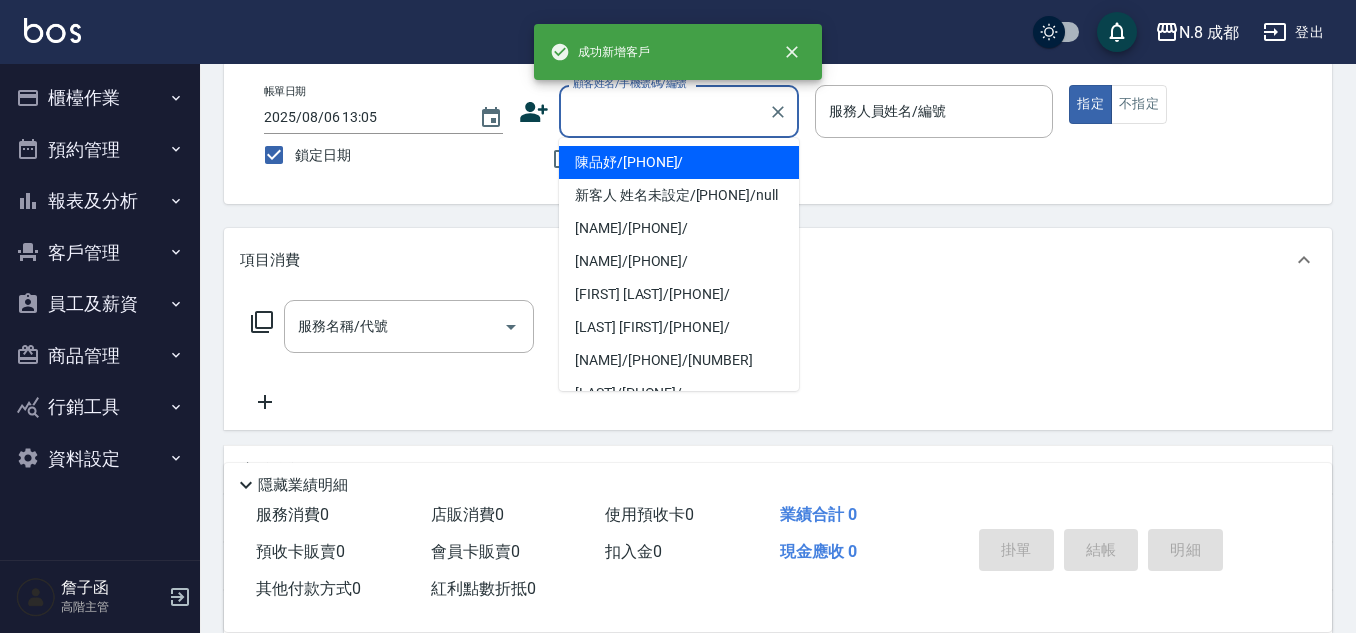 click on "顧客姓名/手機號碼/編號" at bounding box center [664, 111] 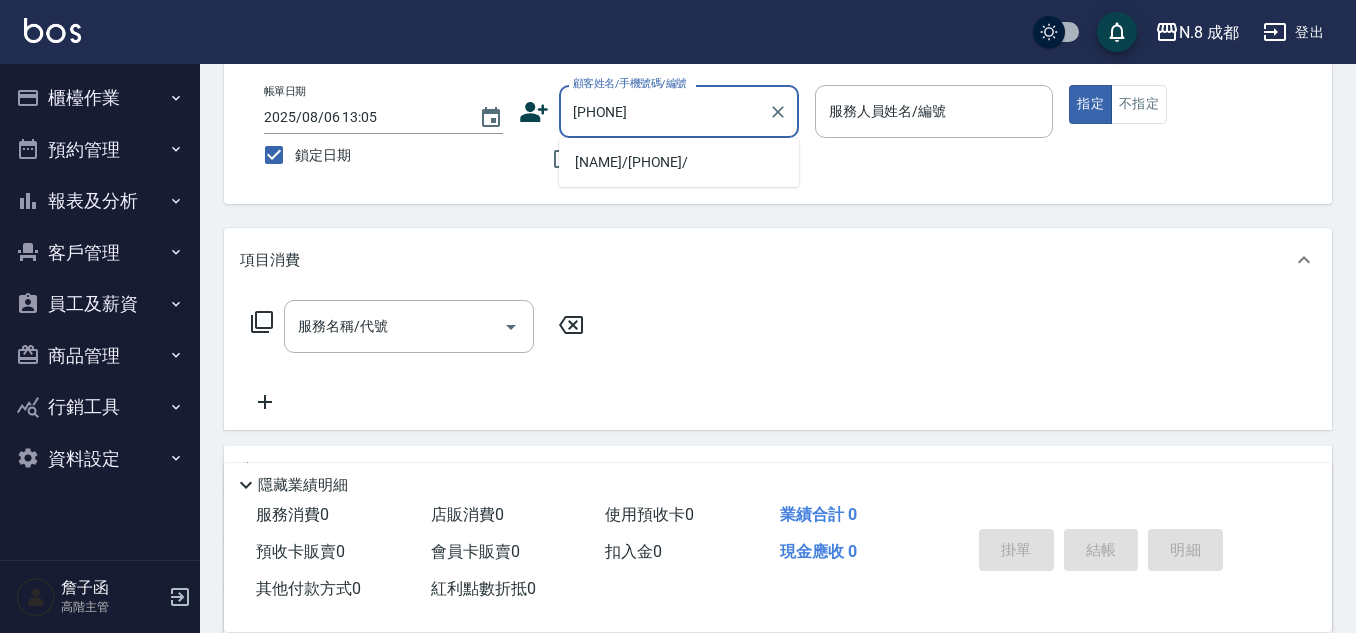 click on "[NAME]/[PHONE]/" at bounding box center [679, 162] 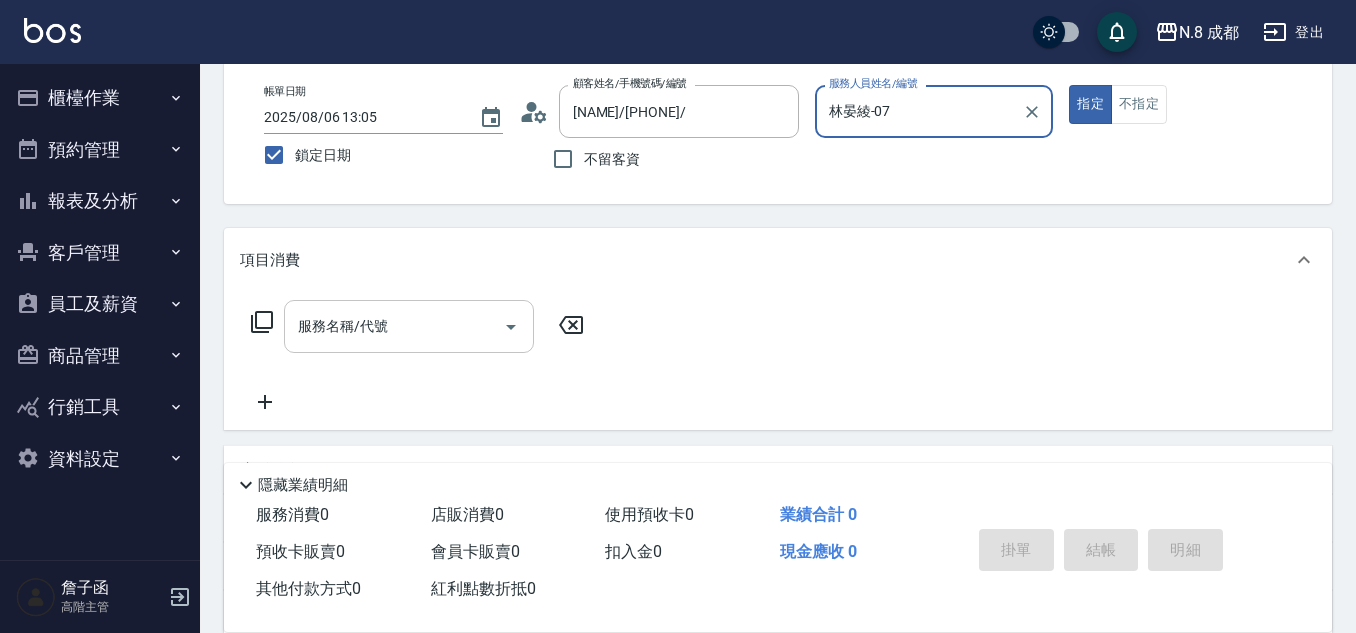 click on "服務名稱/代號" at bounding box center (394, 326) 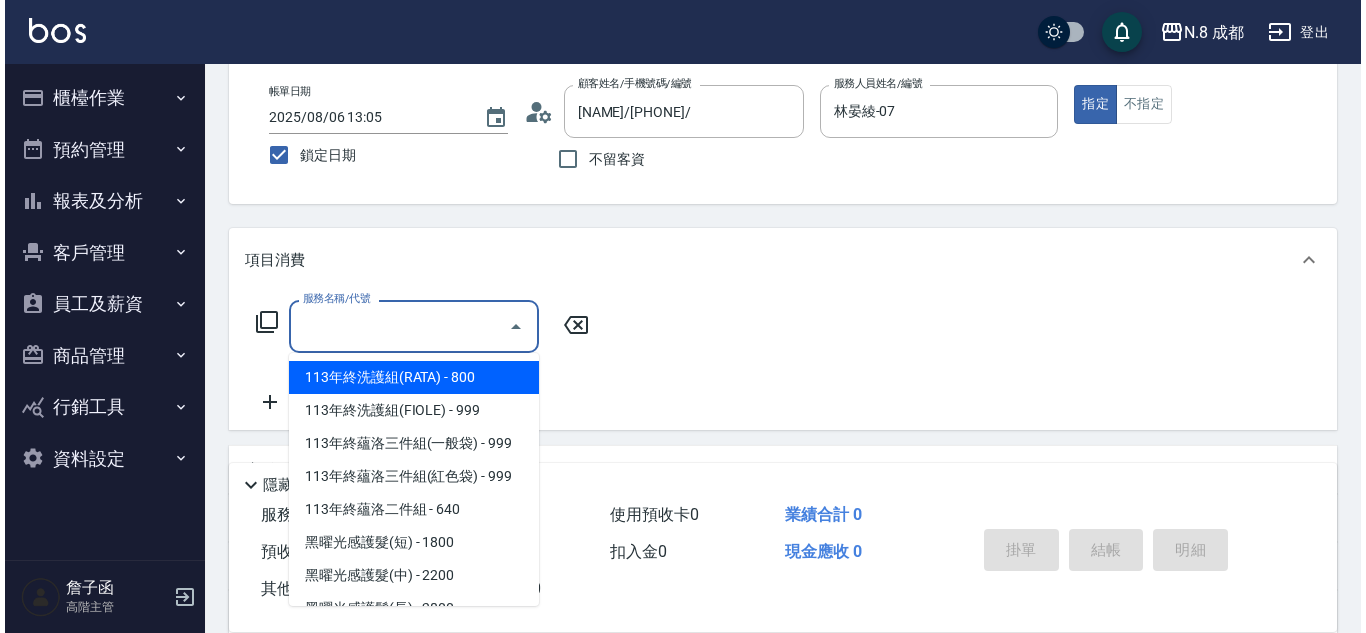 scroll, scrollTop: 2697, scrollLeft: 0, axis: vertical 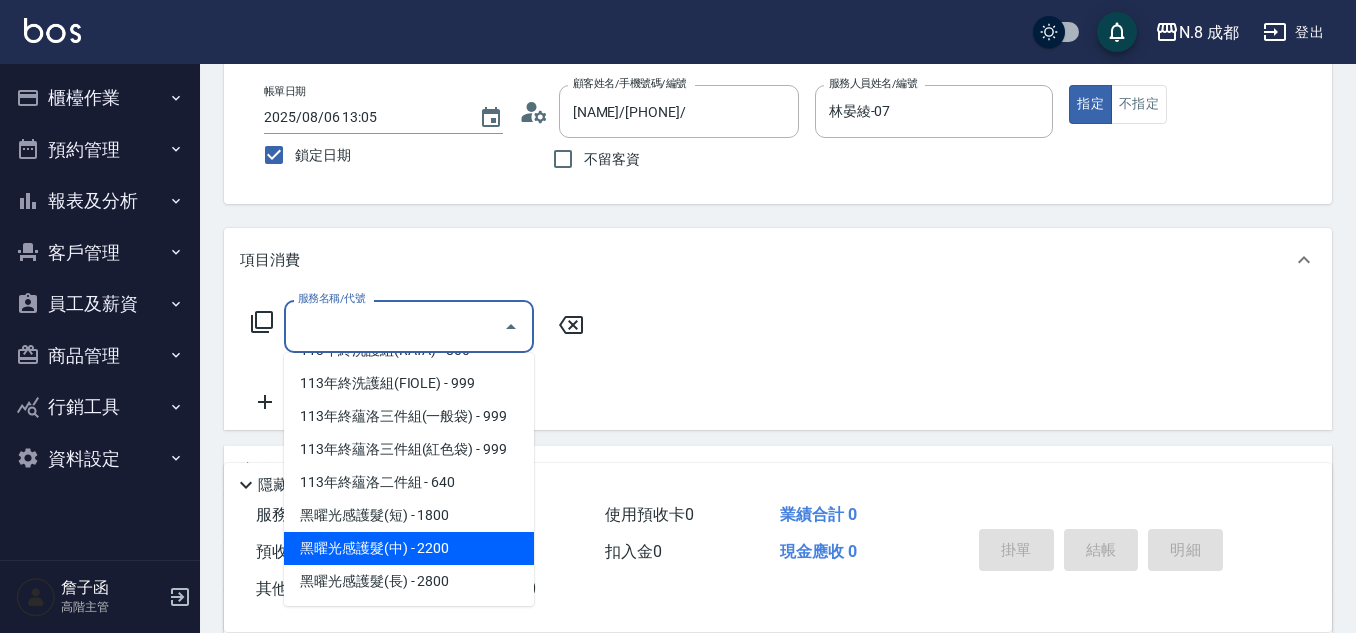 click on "黑曜光感護髮(中) - 2200" at bounding box center [409, 548] 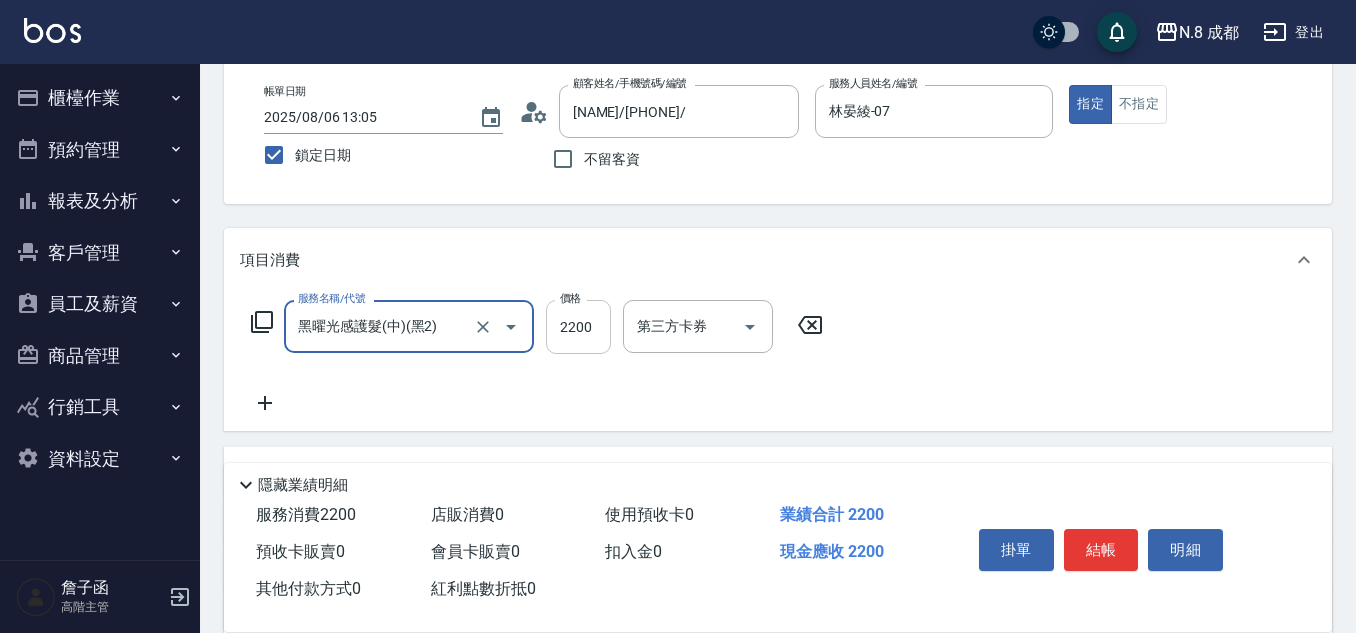click on "2200" at bounding box center (578, 327) 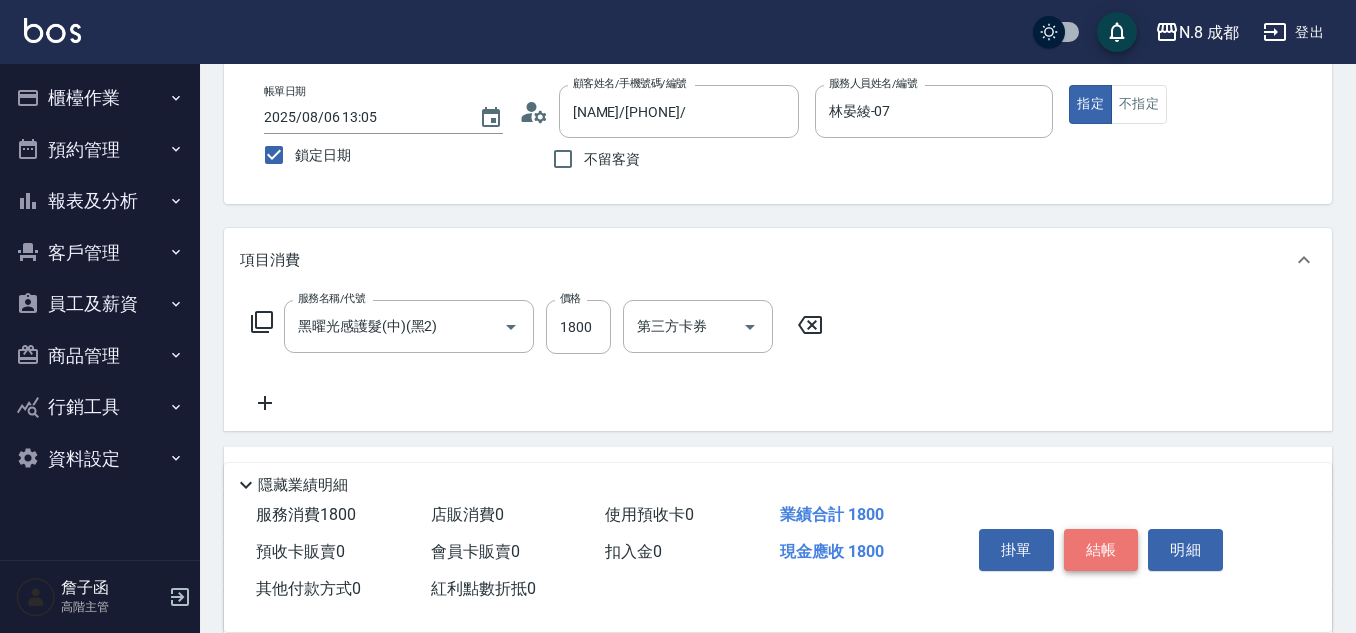 click on "結帳" at bounding box center (1101, 550) 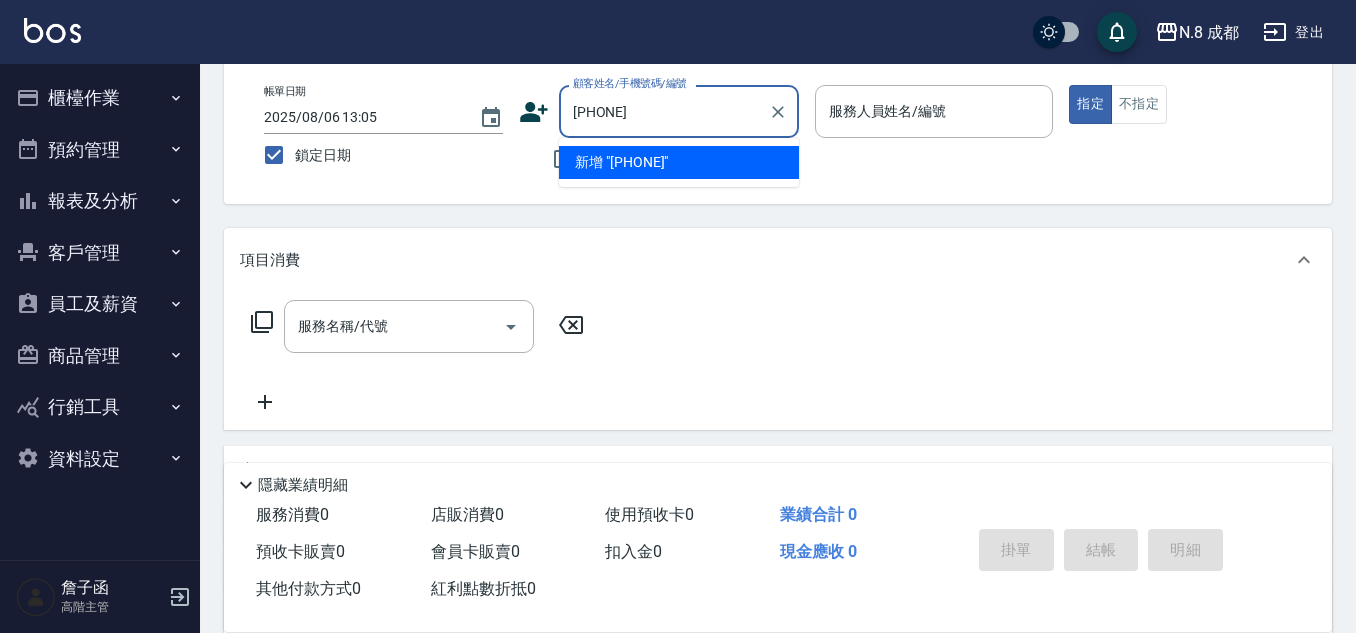 drag, startPoint x: 690, startPoint y: 113, endPoint x: 401, endPoint y: 132, distance: 289.6239 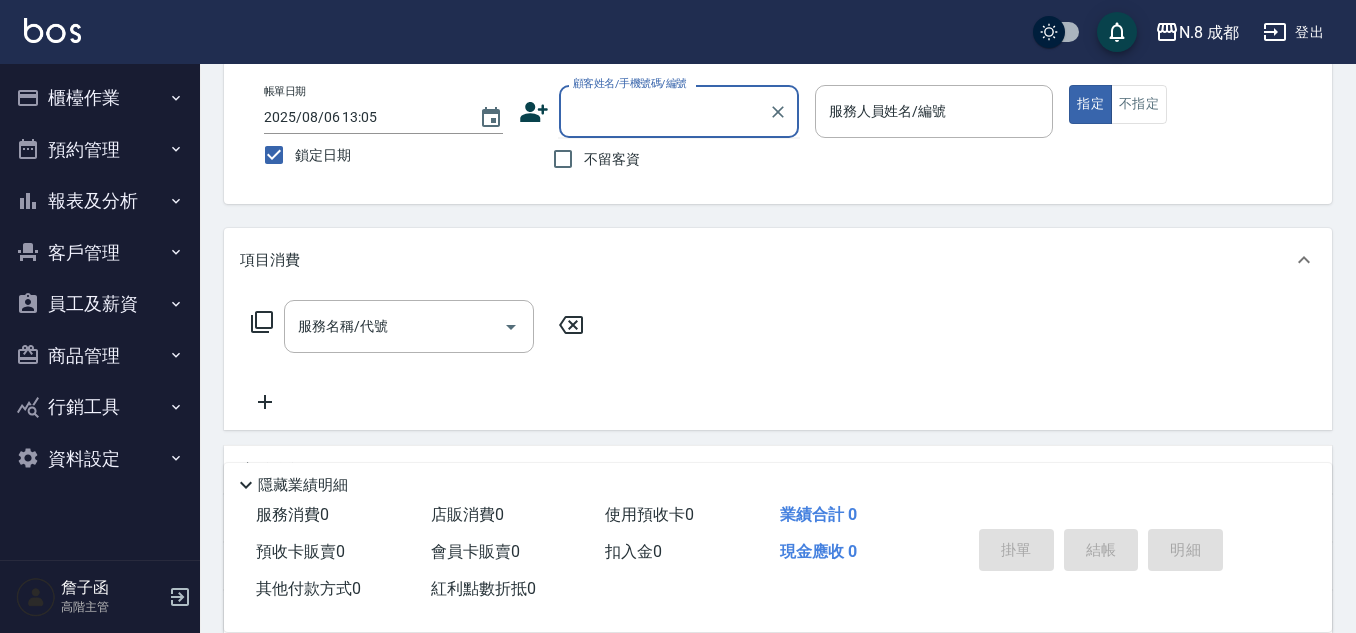 click 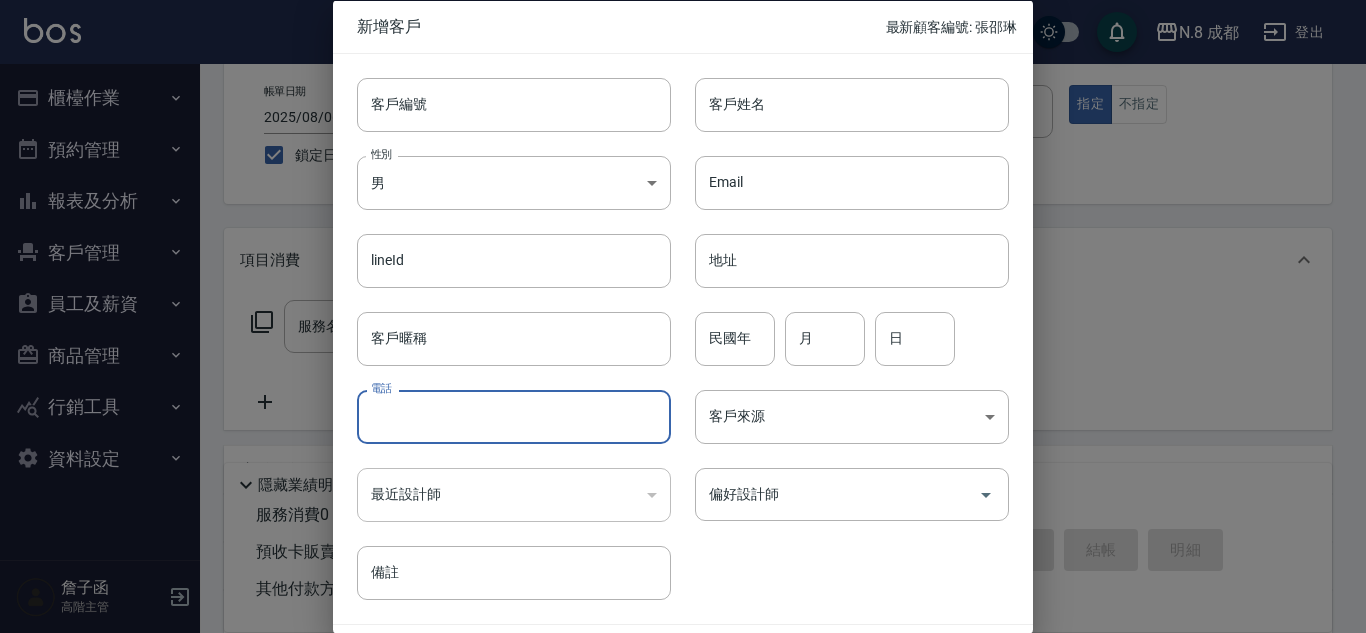 click on "電話" at bounding box center [514, 417] 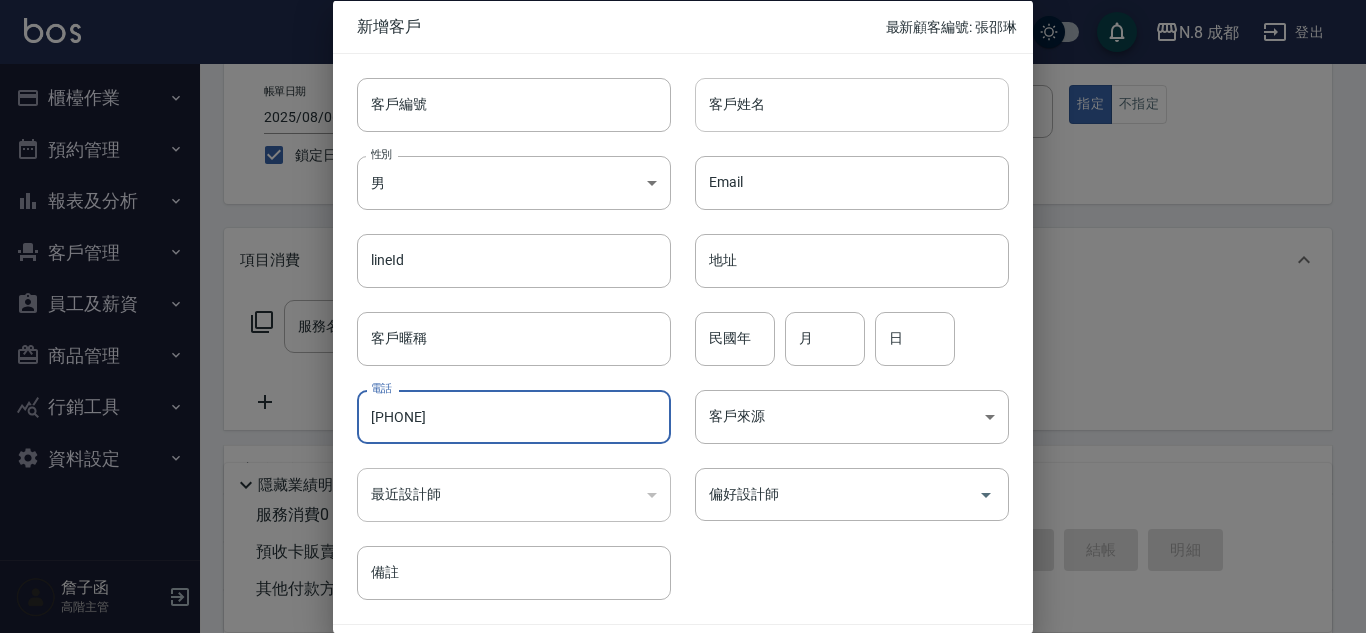 click on "客戶姓名" at bounding box center (852, 104) 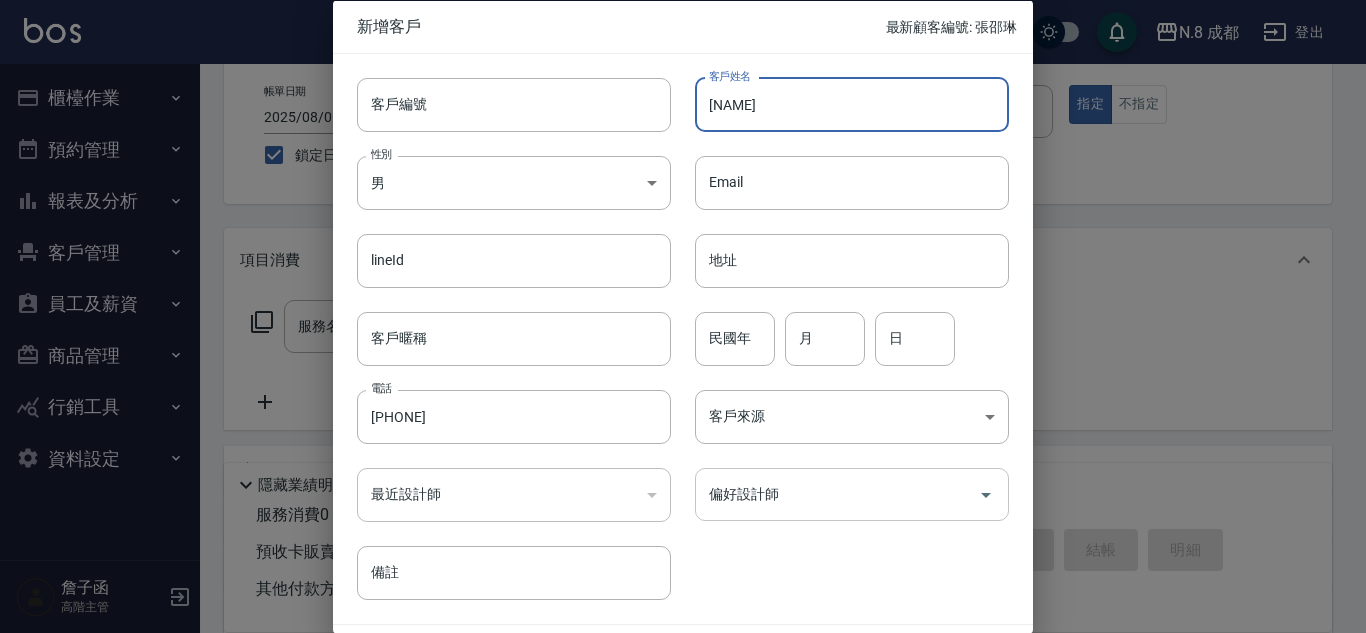 click on "偏好設計師" at bounding box center (837, 494) 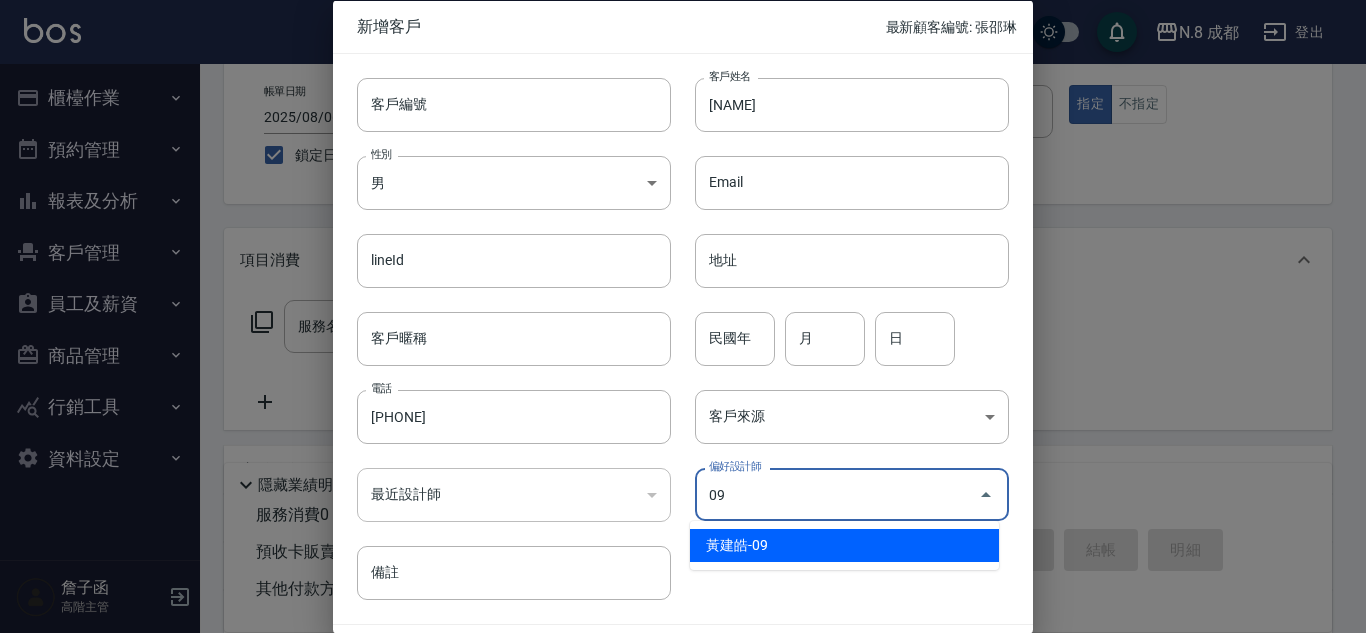 click on "黃建皓-09" at bounding box center [844, 545] 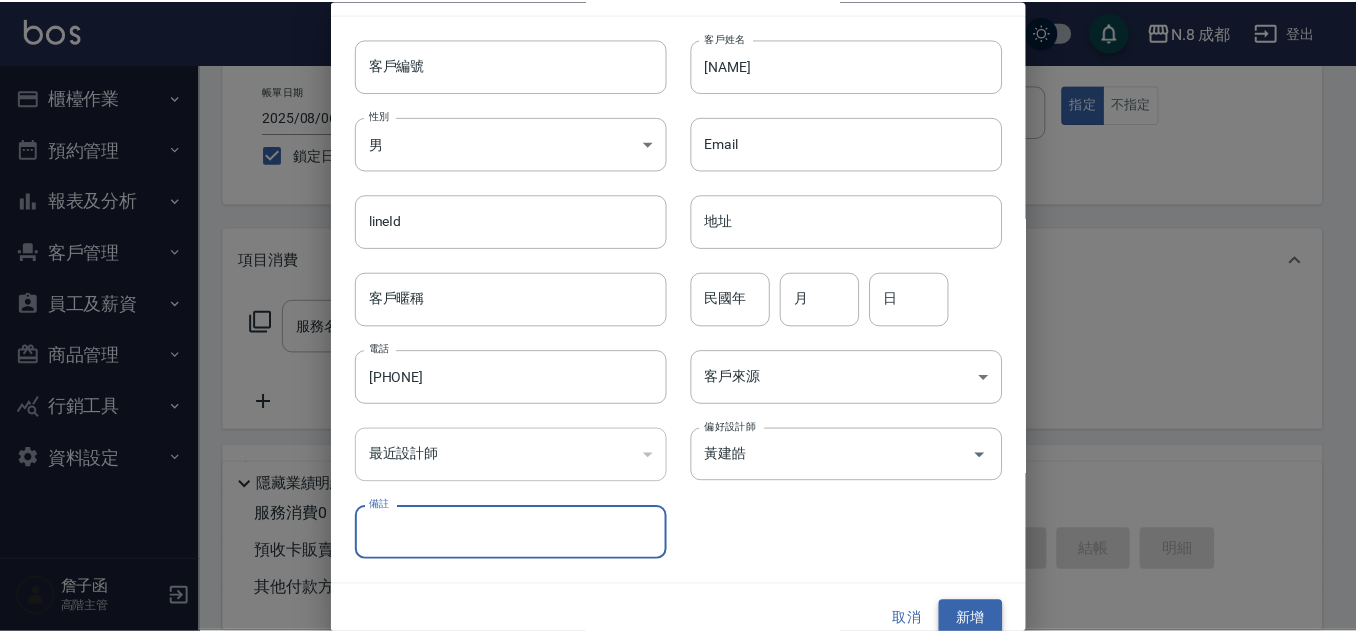 scroll, scrollTop: 60, scrollLeft: 0, axis: vertical 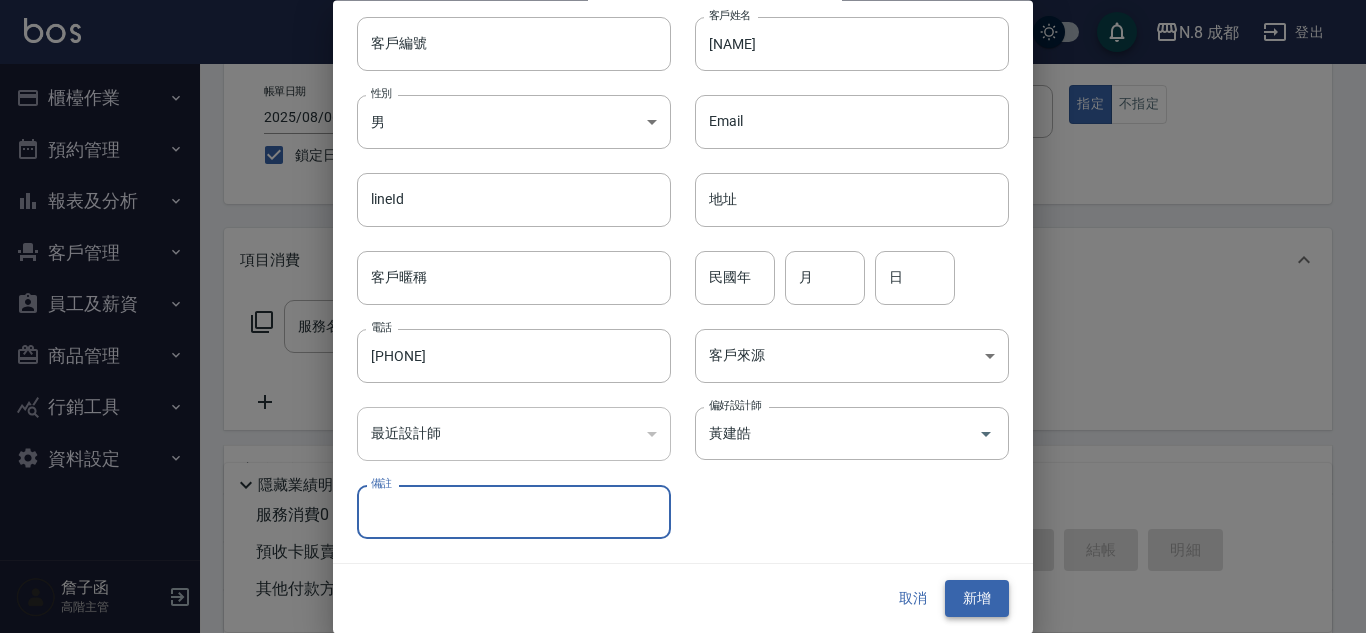 click on "新增" at bounding box center [977, 599] 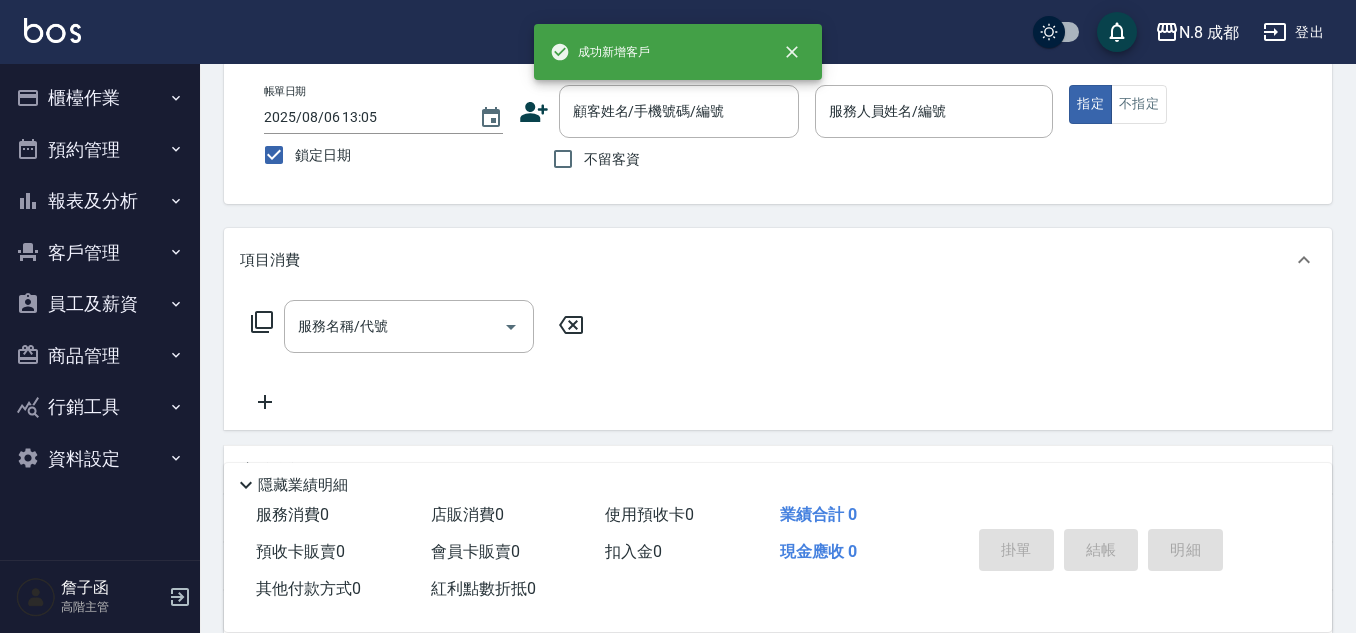 click on "帳單日期 2025/08/06 13:05 鎖定日期 顧客姓名/手機號碼/編號 [NAME]/[PHONE]/[NUMBER] 顧客姓名/手機號碼/編號 不留客資 服務人員姓名/編號 [NAME]-13032 指定 不指定" at bounding box center (778, 132) 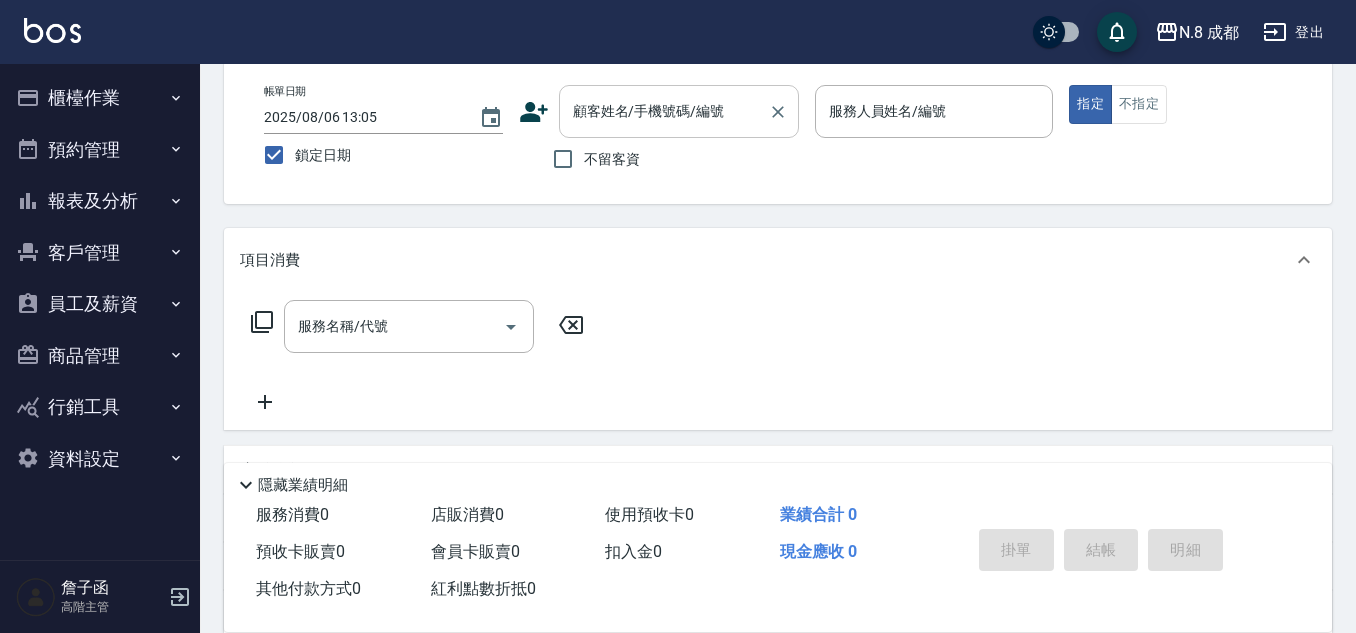 click on "顧客姓名/手機號碼/編號" at bounding box center [664, 111] 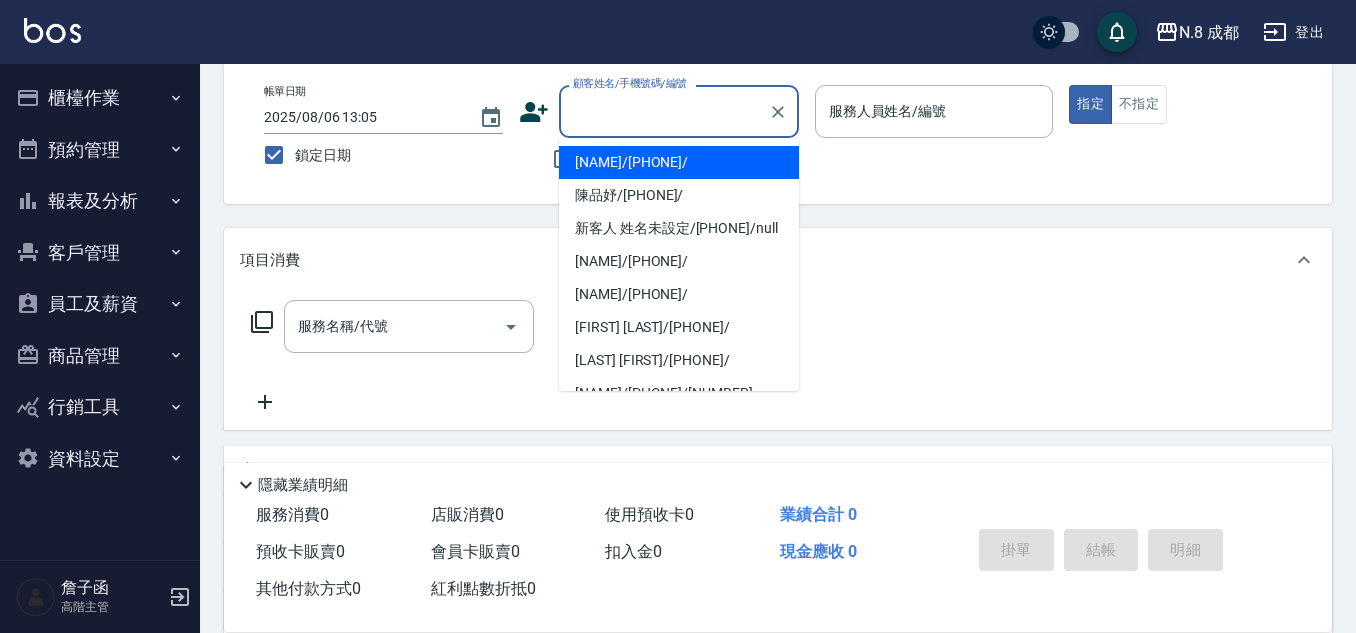 paste on "[PHONE]" 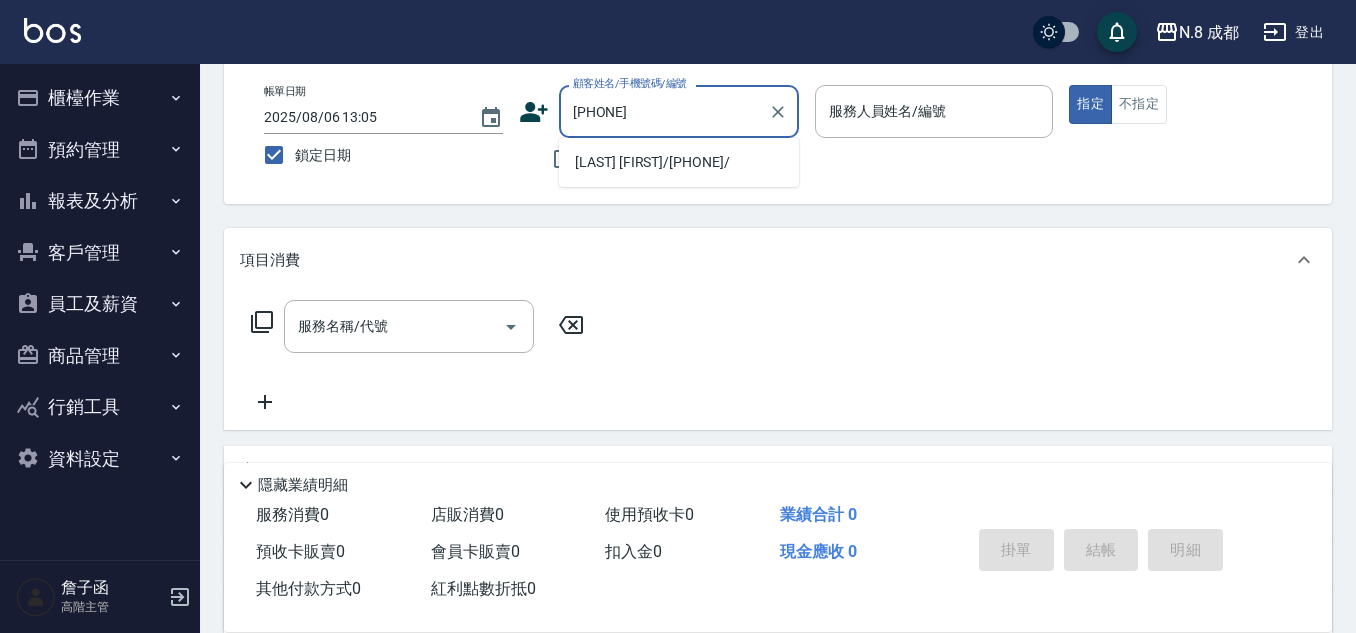 click on "[LAST] [FIRST]/[PHONE]/" at bounding box center (679, 162) 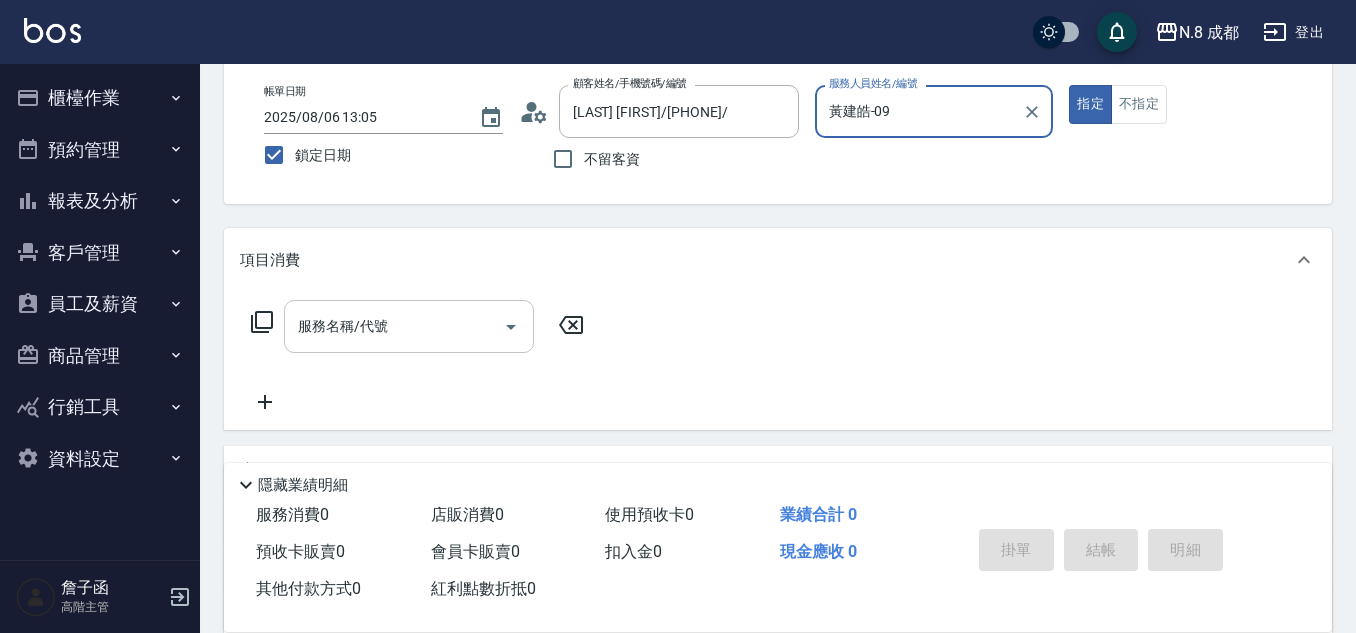 click on "服務名稱/代號" at bounding box center (394, 326) 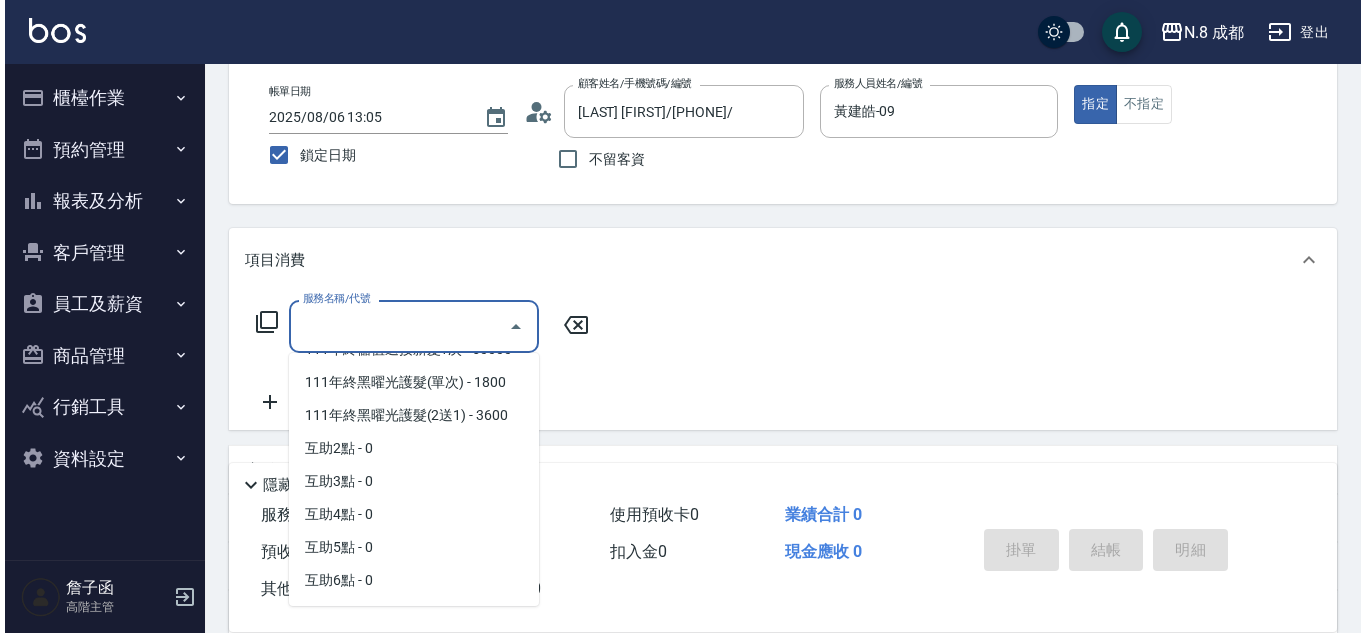 scroll, scrollTop: 2697, scrollLeft: 0, axis: vertical 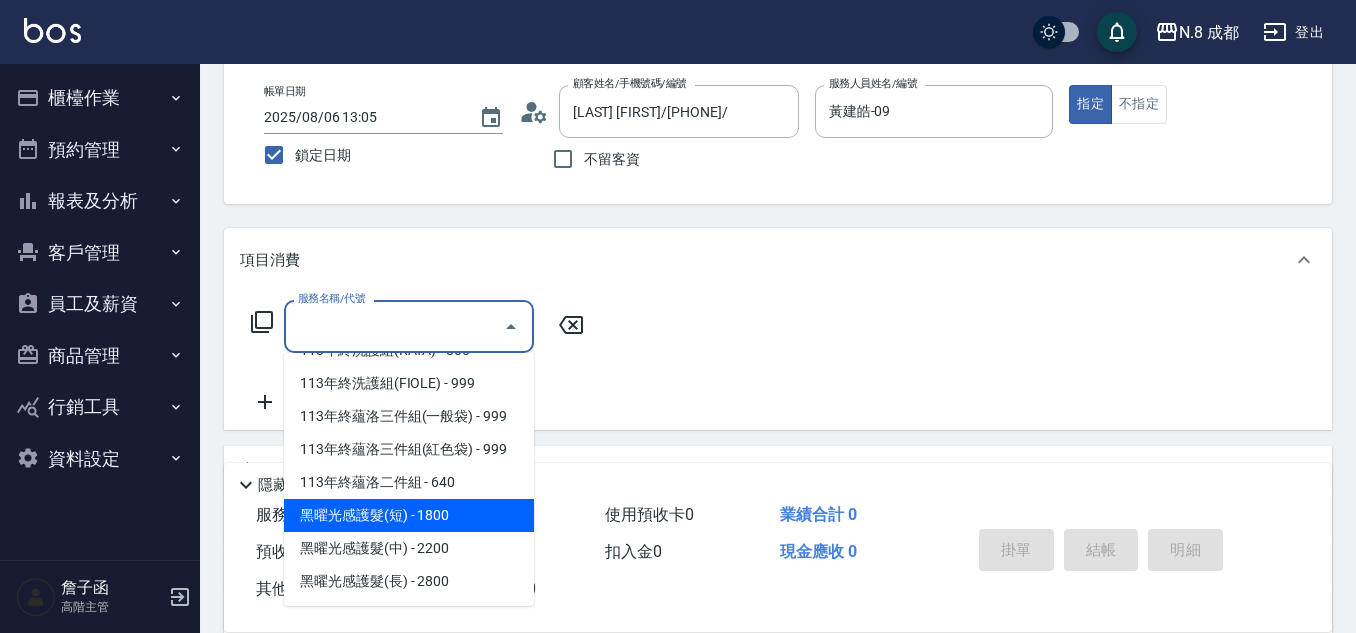 click on "黑曜光感護髮(短) - 1800" at bounding box center [409, 515] 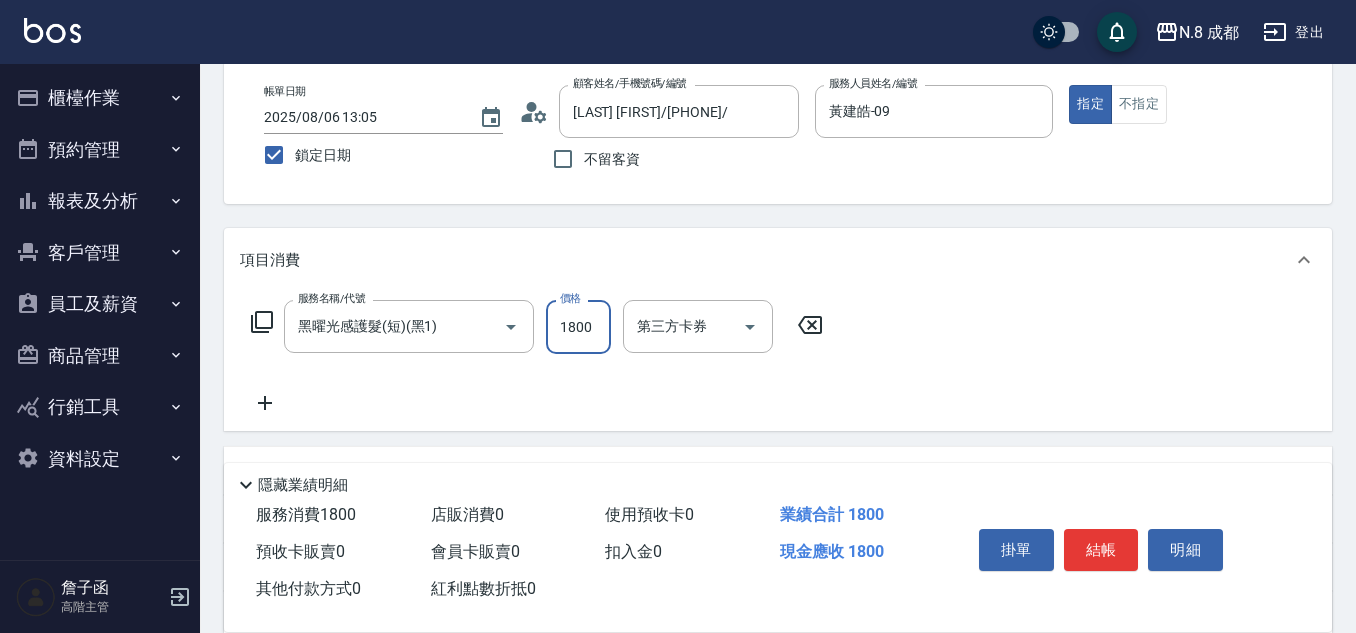 click on "1800" at bounding box center (578, 327) 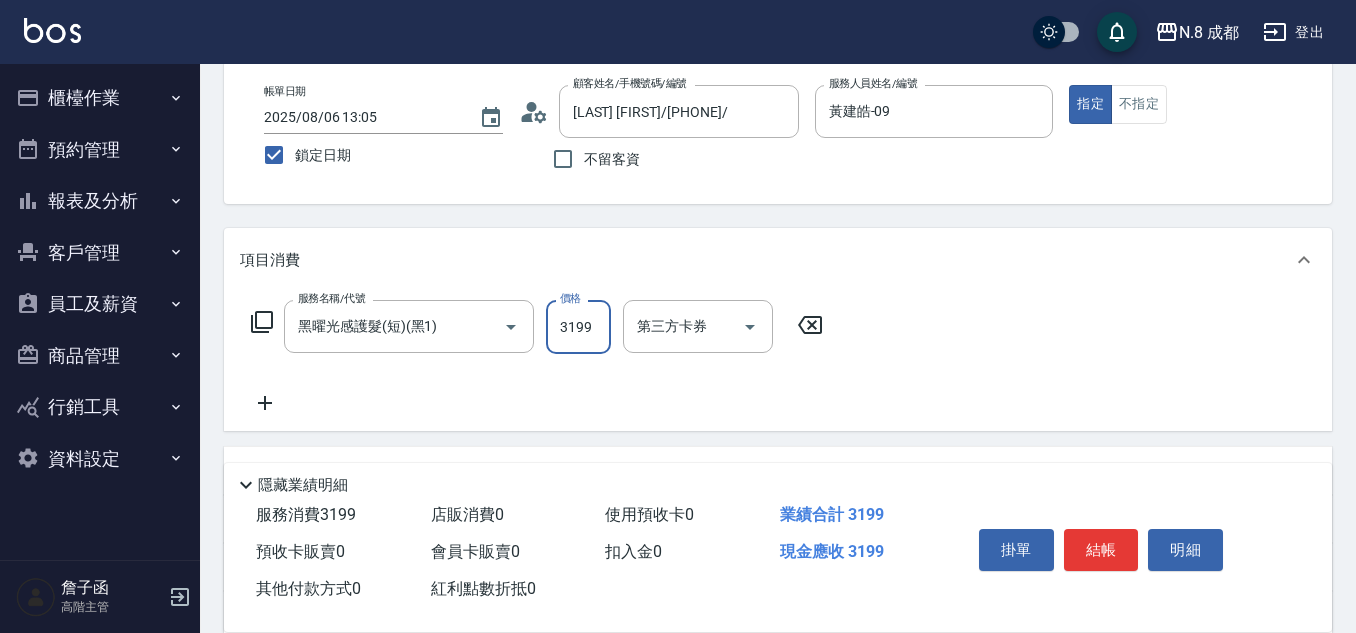 click 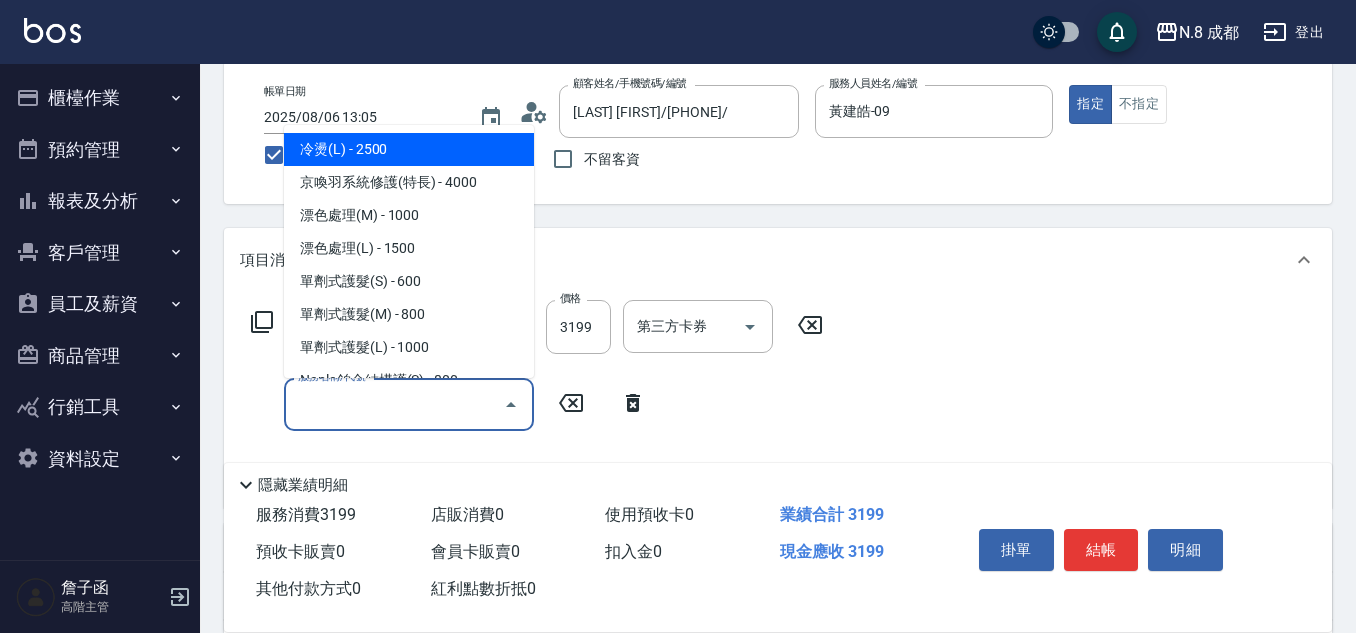 click on "服務名稱/代號" at bounding box center (394, 404) 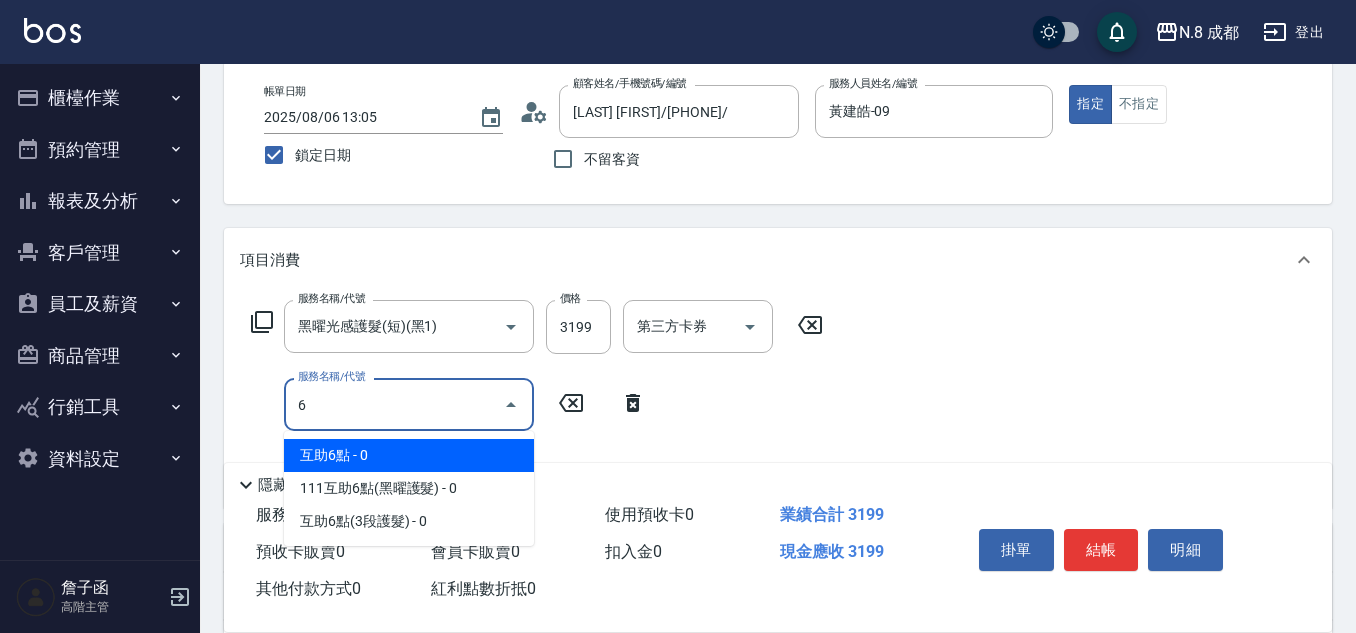 click on "互助6點 - 0" at bounding box center [409, 455] 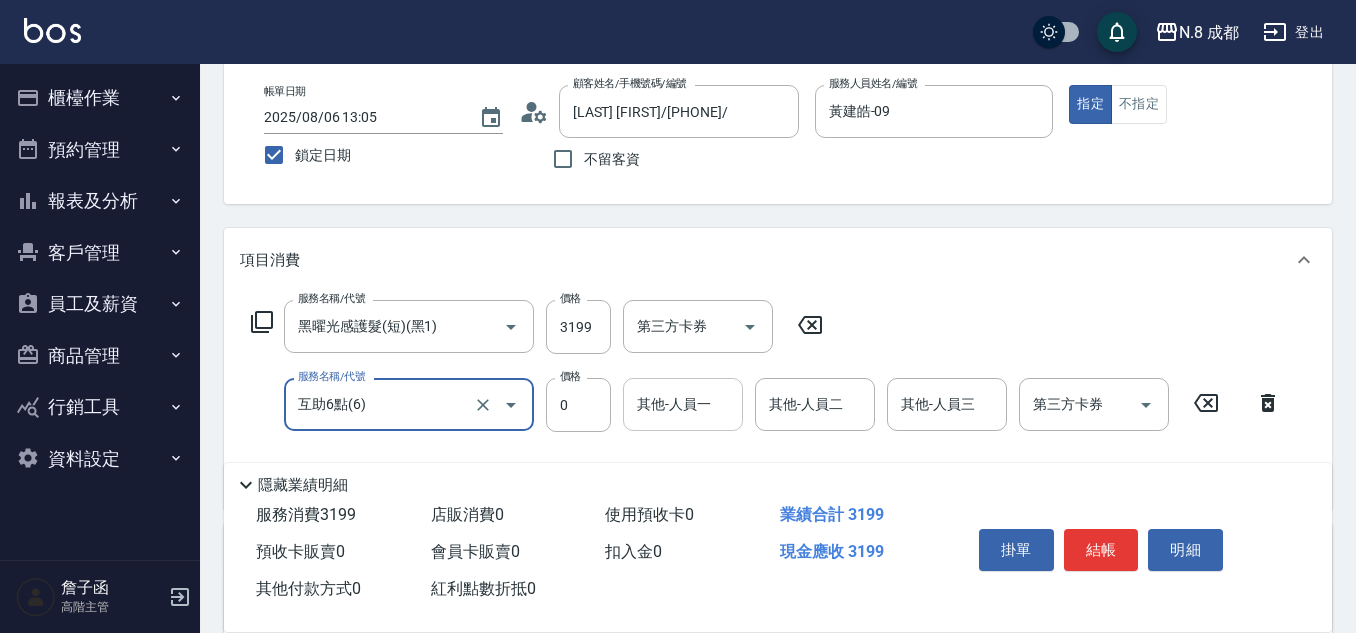 click on "其他-人員一" at bounding box center (683, 404) 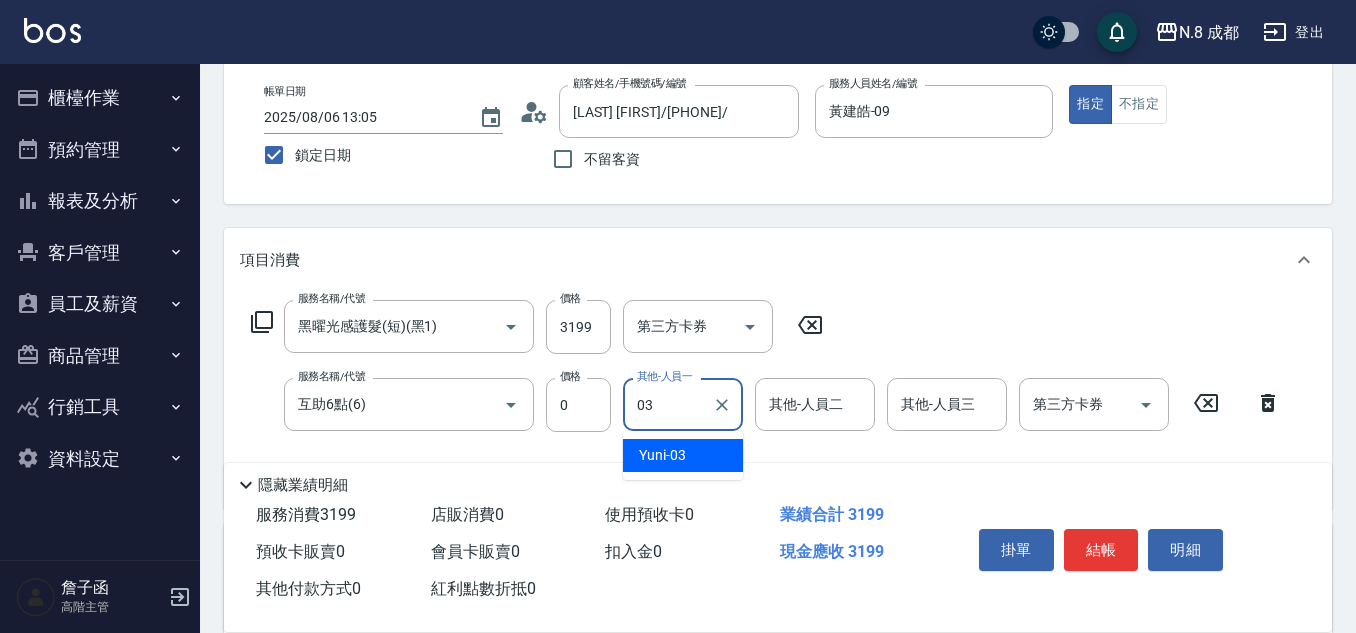 click on "Yuni -03" at bounding box center [683, 455] 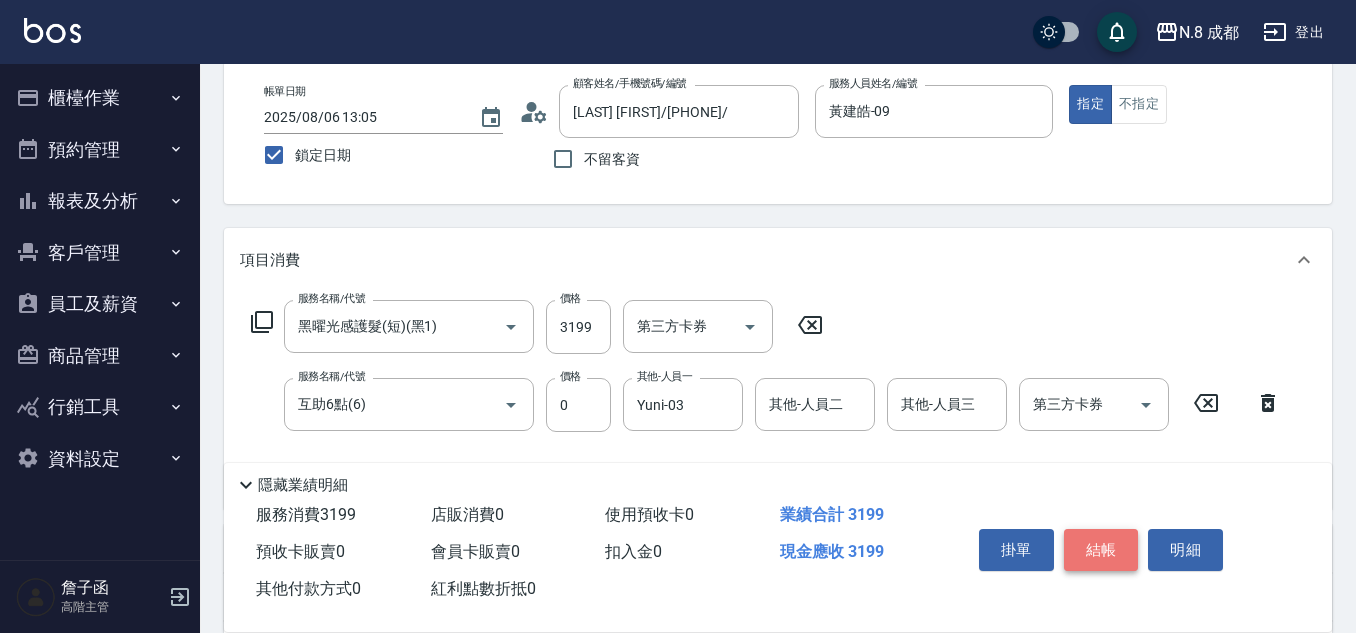 click on "結帳" at bounding box center (1101, 550) 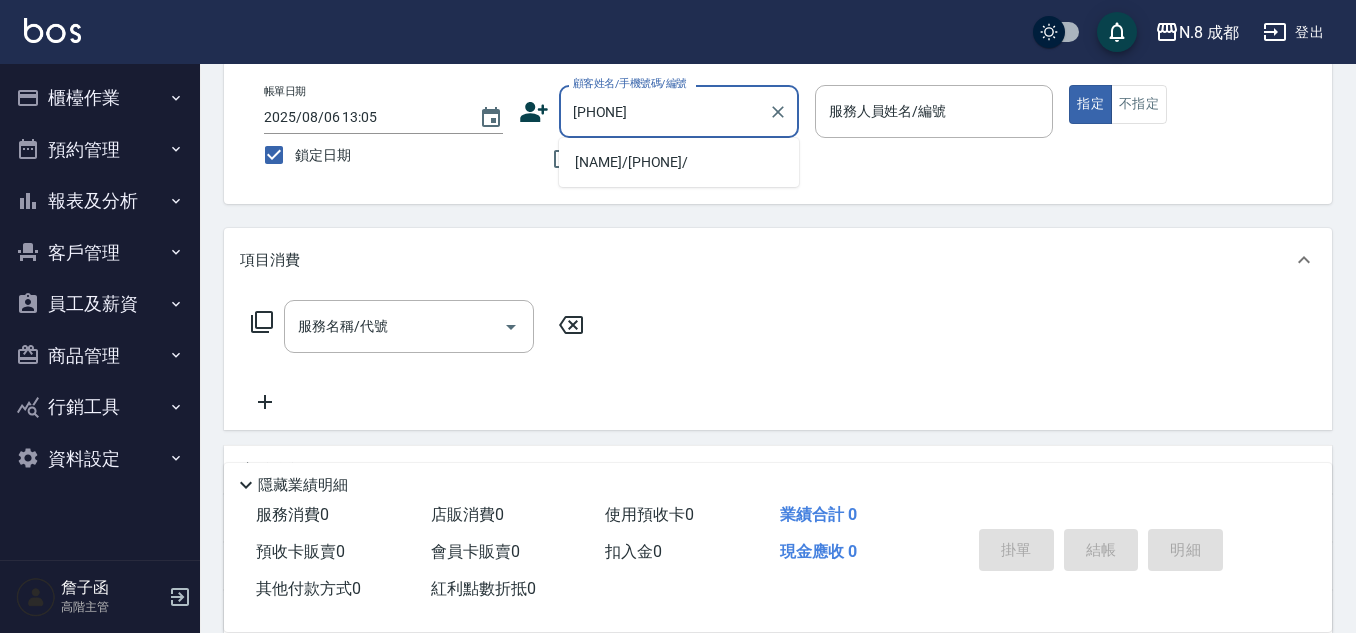 click on "[NAME]/[PHONE]/" at bounding box center [679, 162] 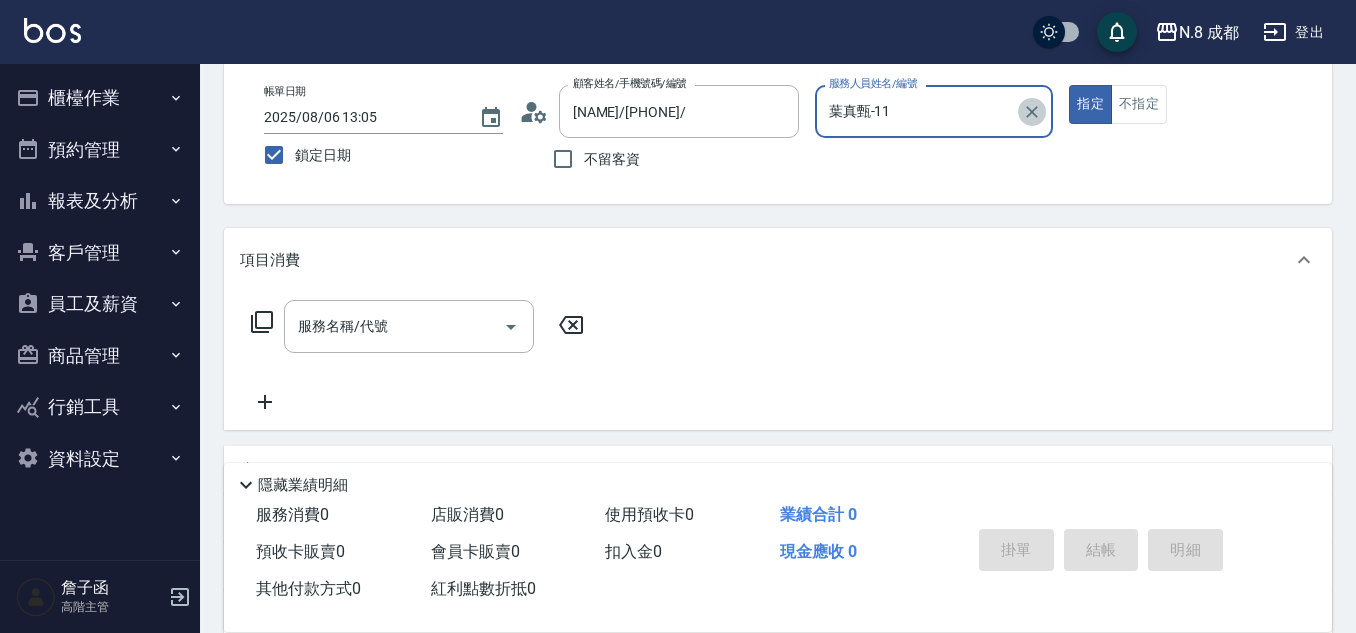 click 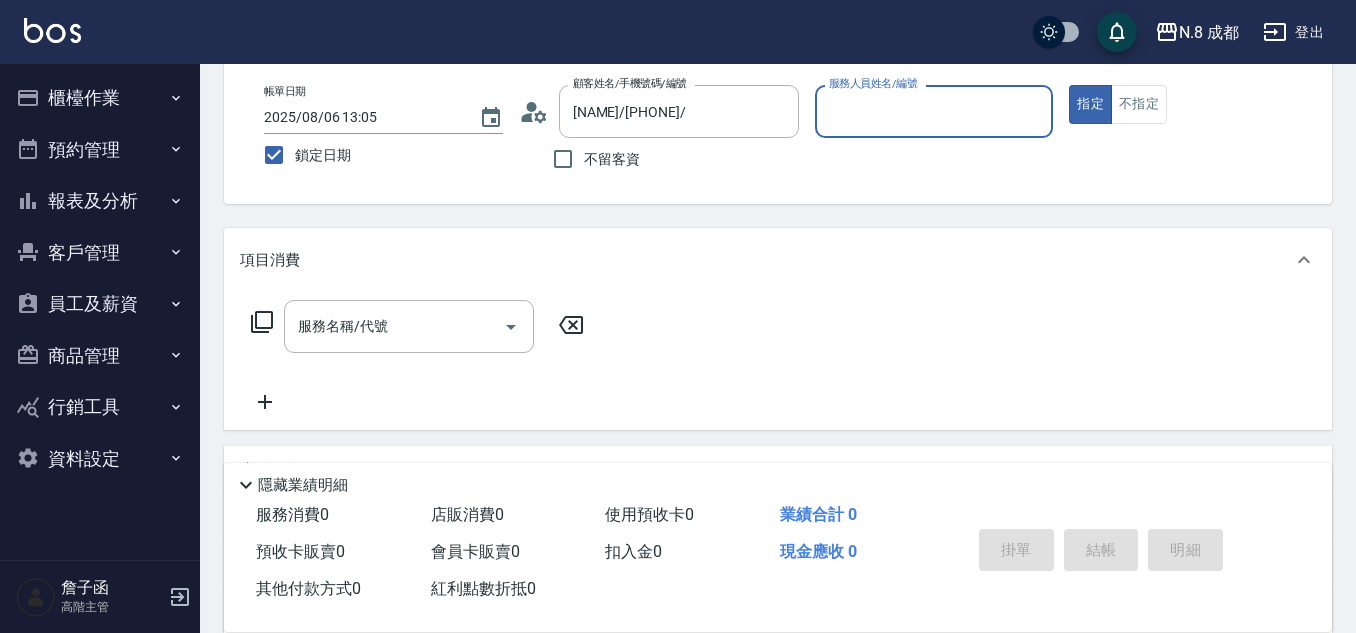 click on "服務人員姓名/編號" at bounding box center [934, 111] 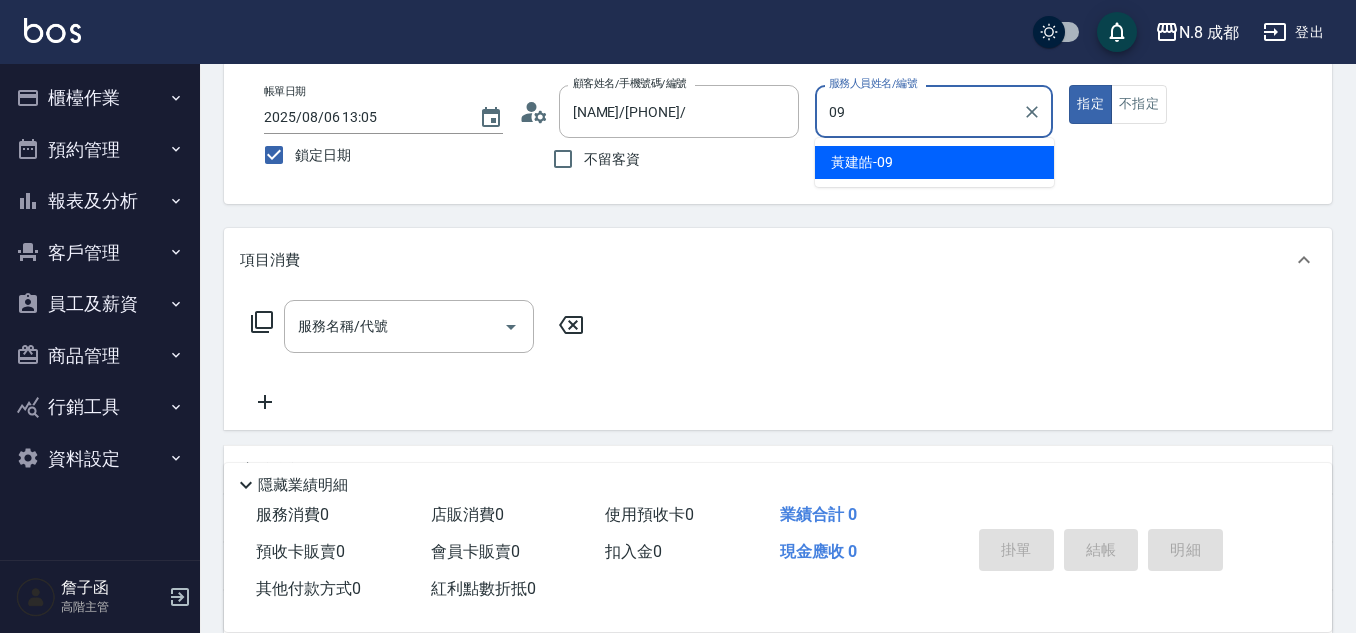 click on "黃建皓 -09" at bounding box center [862, 162] 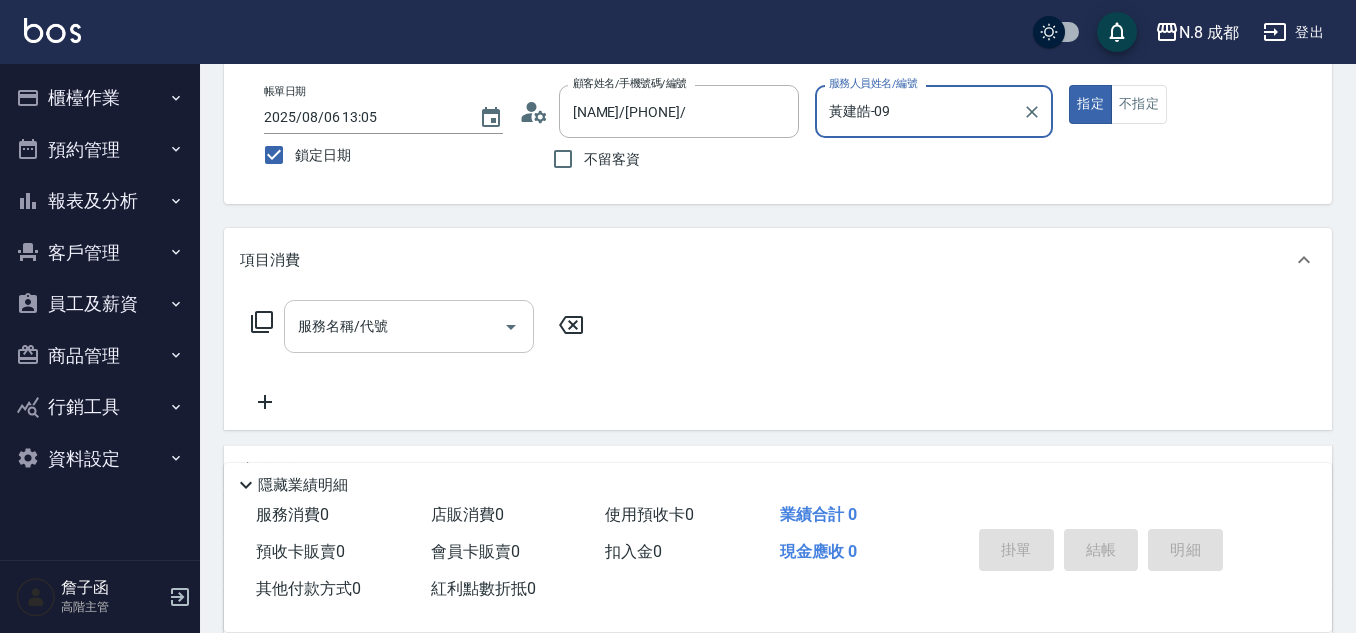 click on "服務名稱/代號" at bounding box center [394, 326] 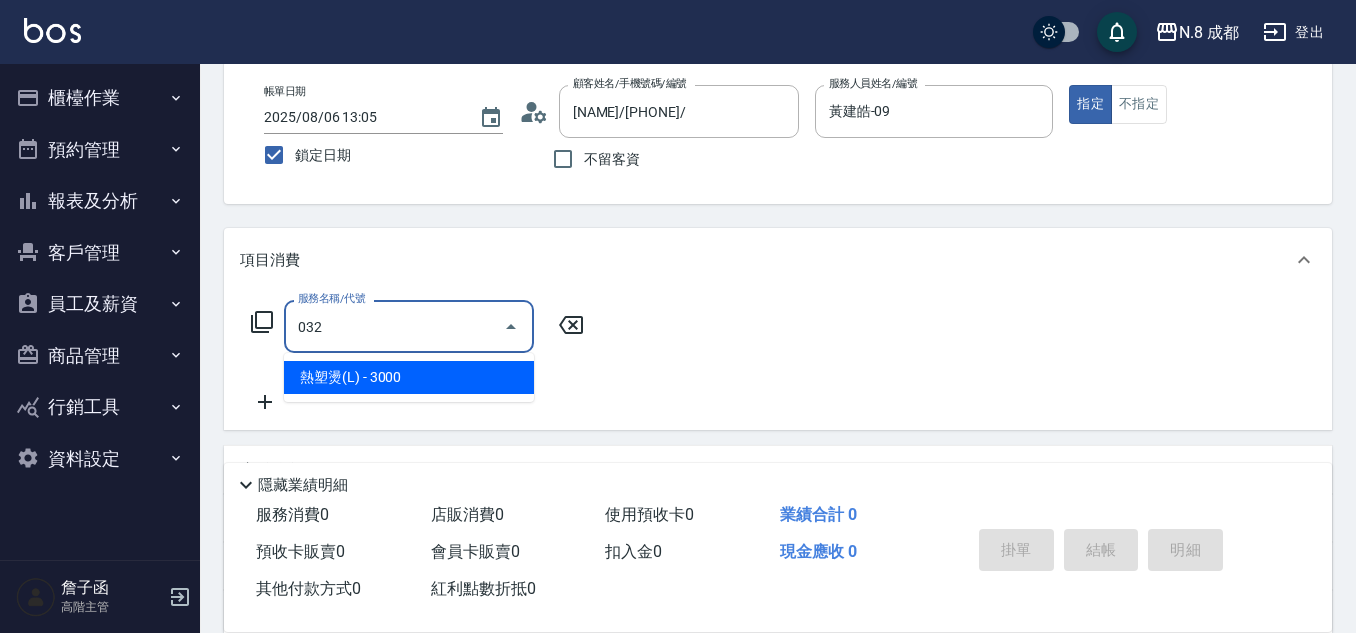 drag, startPoint x: 369, startPoint y: 370, endPoint x: 556, endPoint y: 371, distance: 187.00267 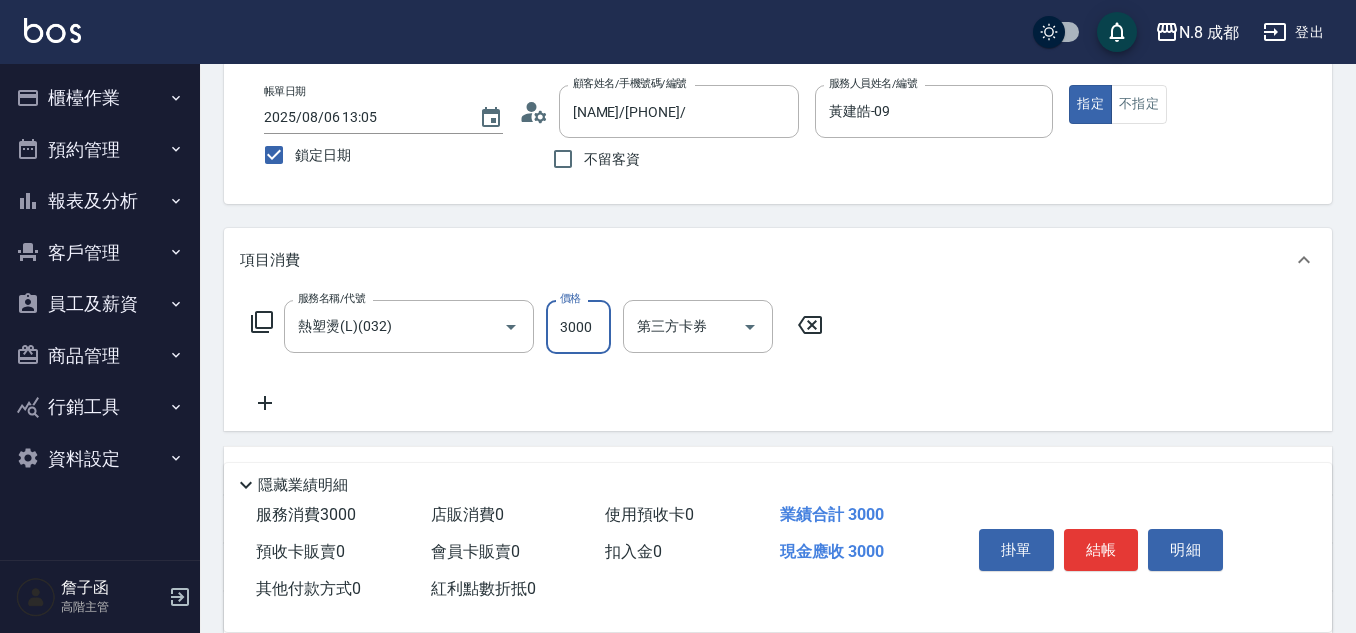 click on "3000" at bounding box center [578, 327] 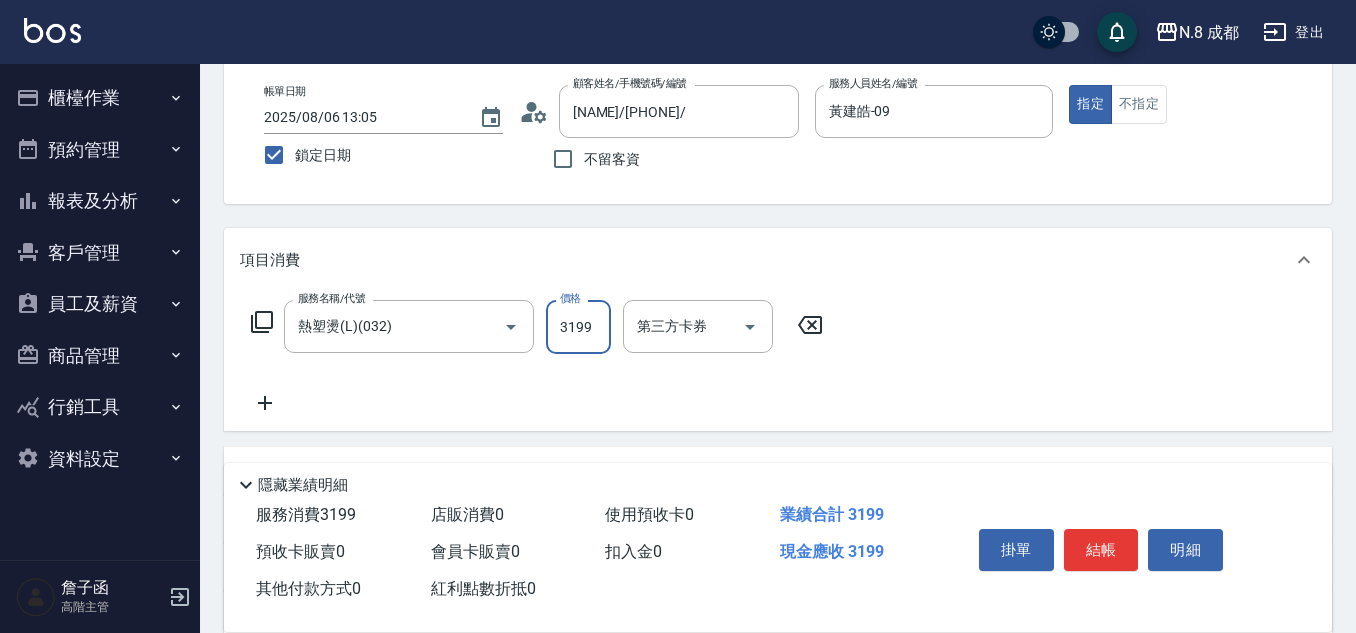click 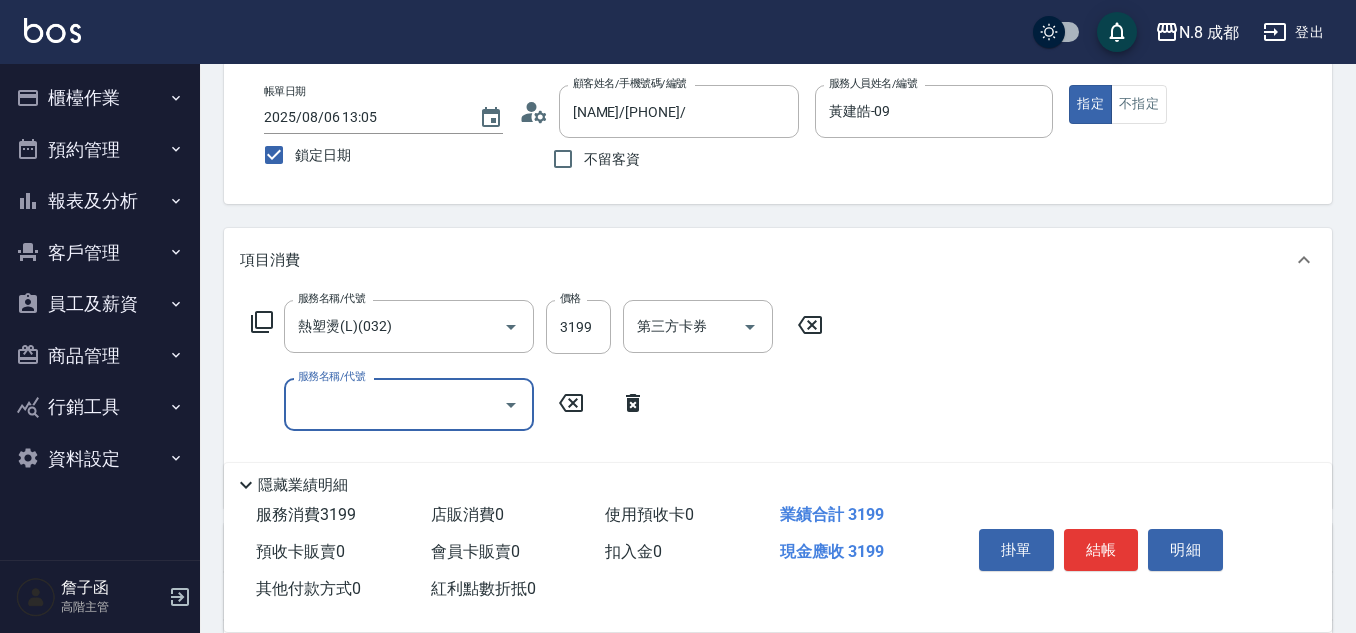 click on "服務名稱/代號" at bounding box center (394, 404) 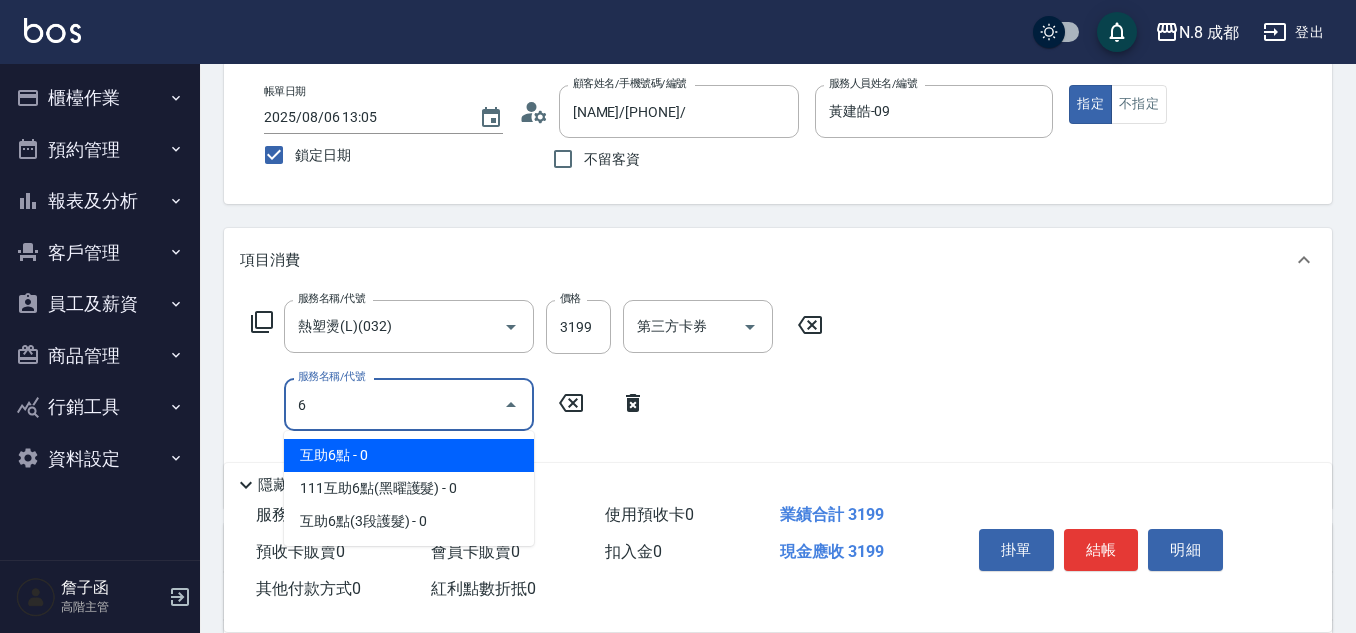 click on "互助6點 - 0" at bounding box center [409, 455] 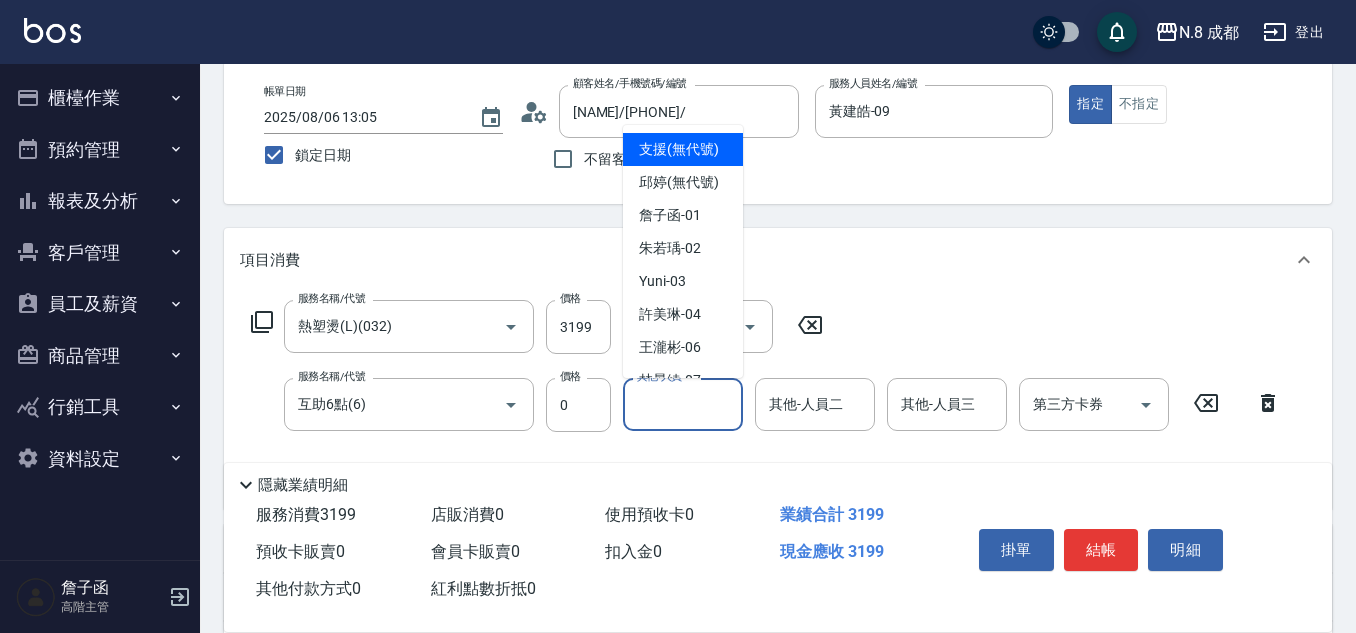 click on "其他-人員一" at bounding box center (683, 404) 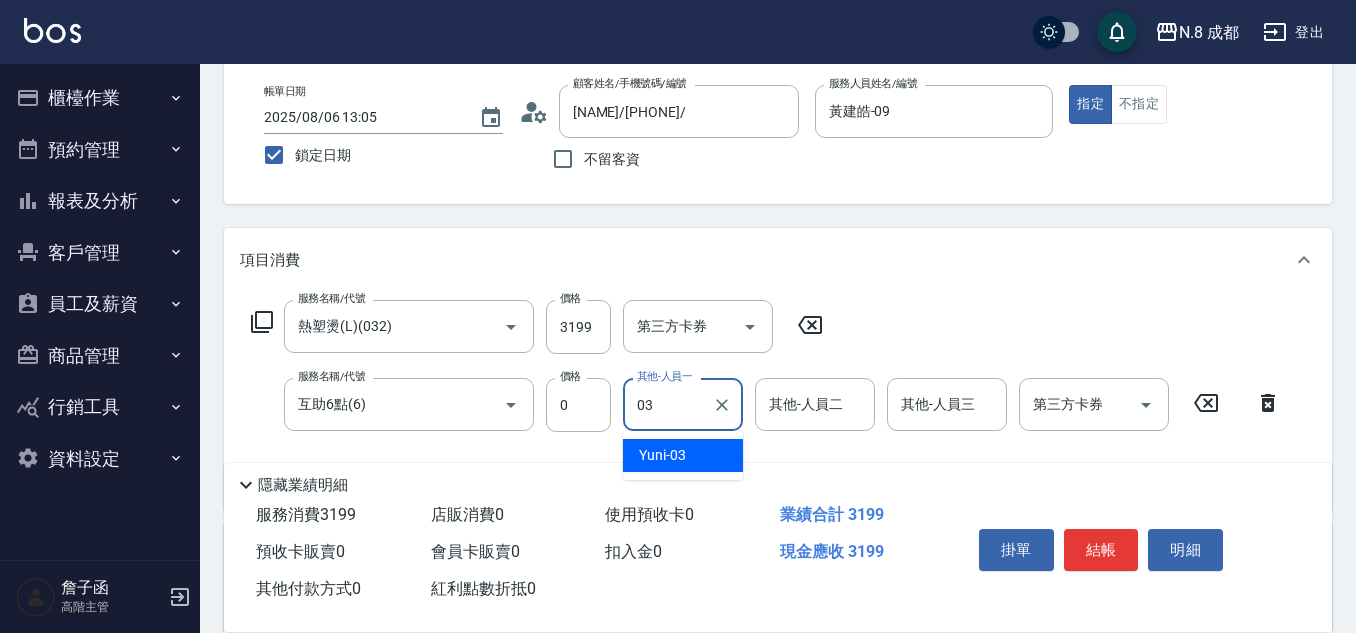 click on "Yuni -03" at bounding box center (683, 455) 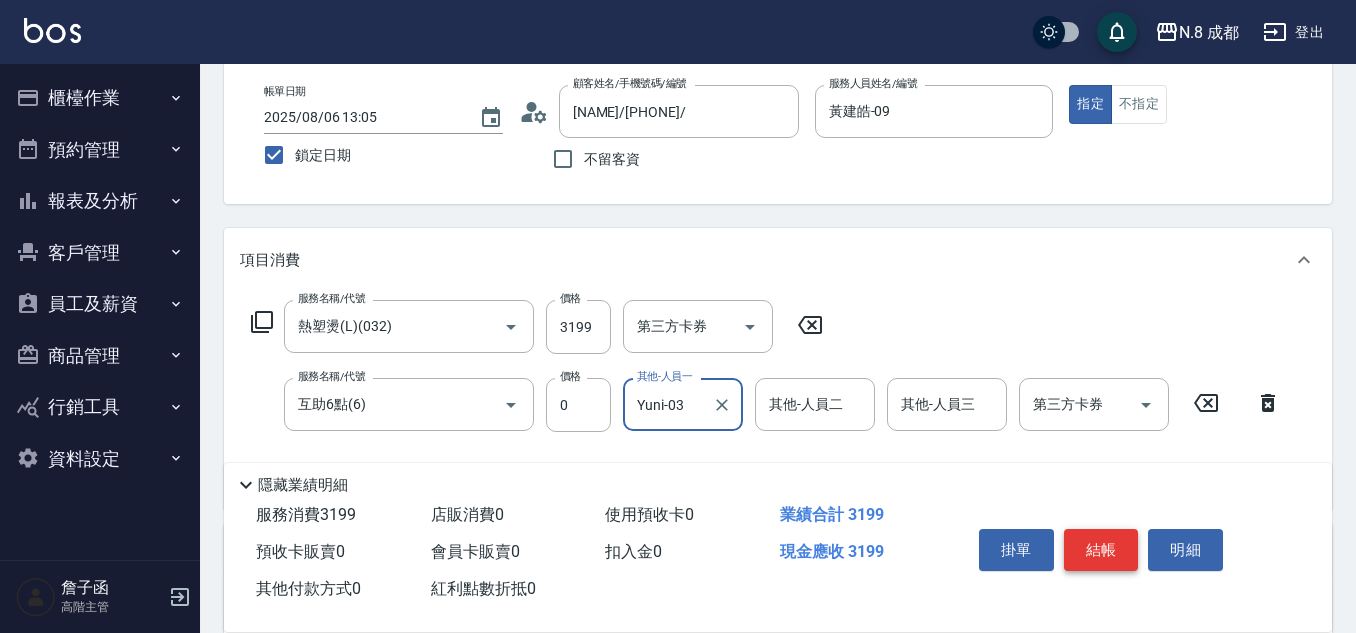 click on "結帳" at bounding box center (1101, 550) 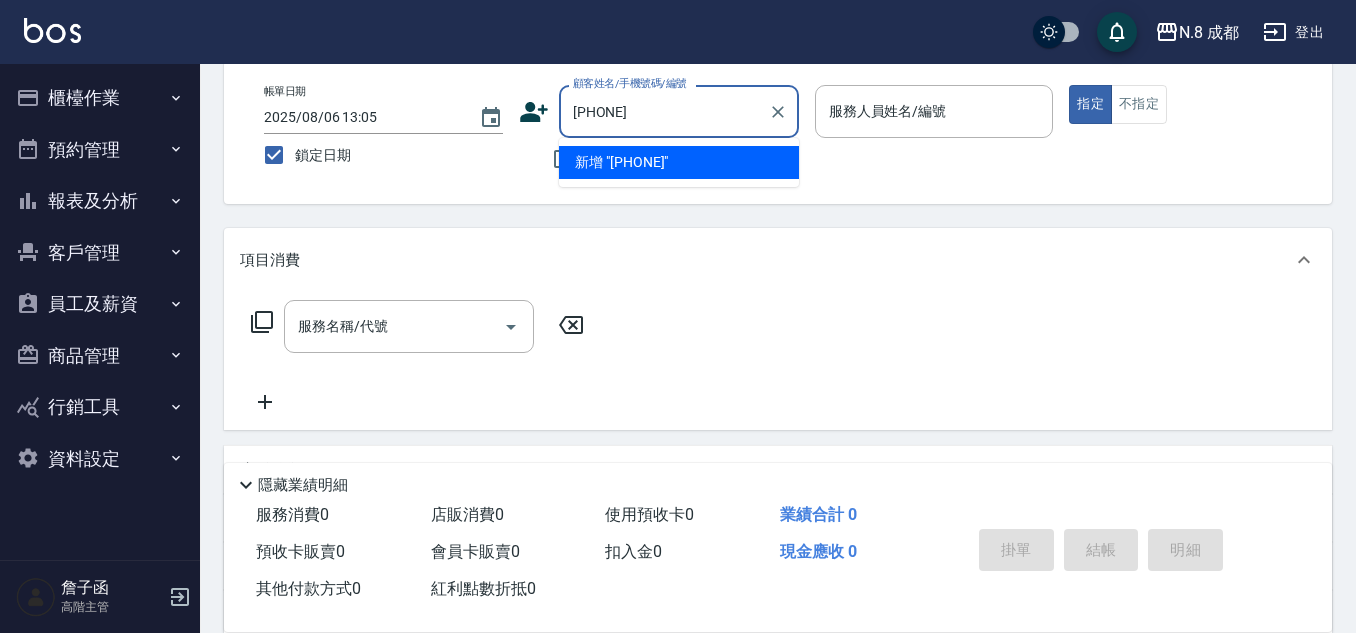 drag, startPoint x: 757, startPoint y: 102, endPoint x: 447, endPoint y: 116, distance: 310.31598 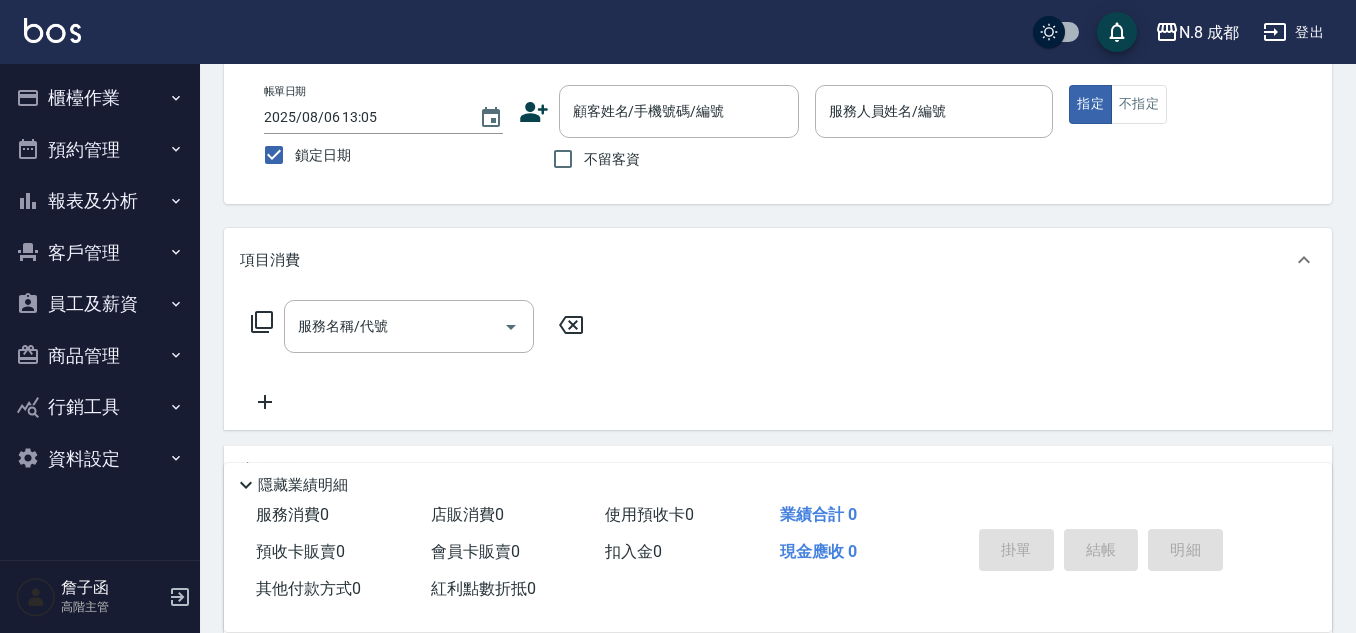 click 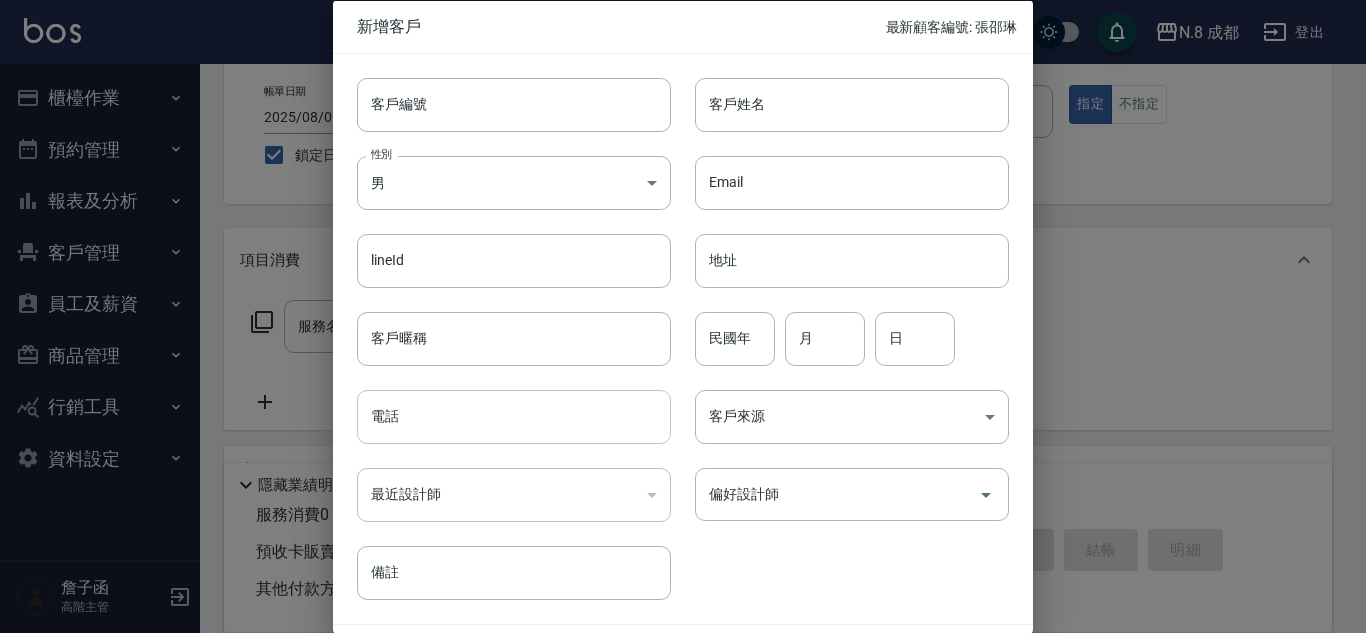 click on "電話" at bounding box center [514, 417] 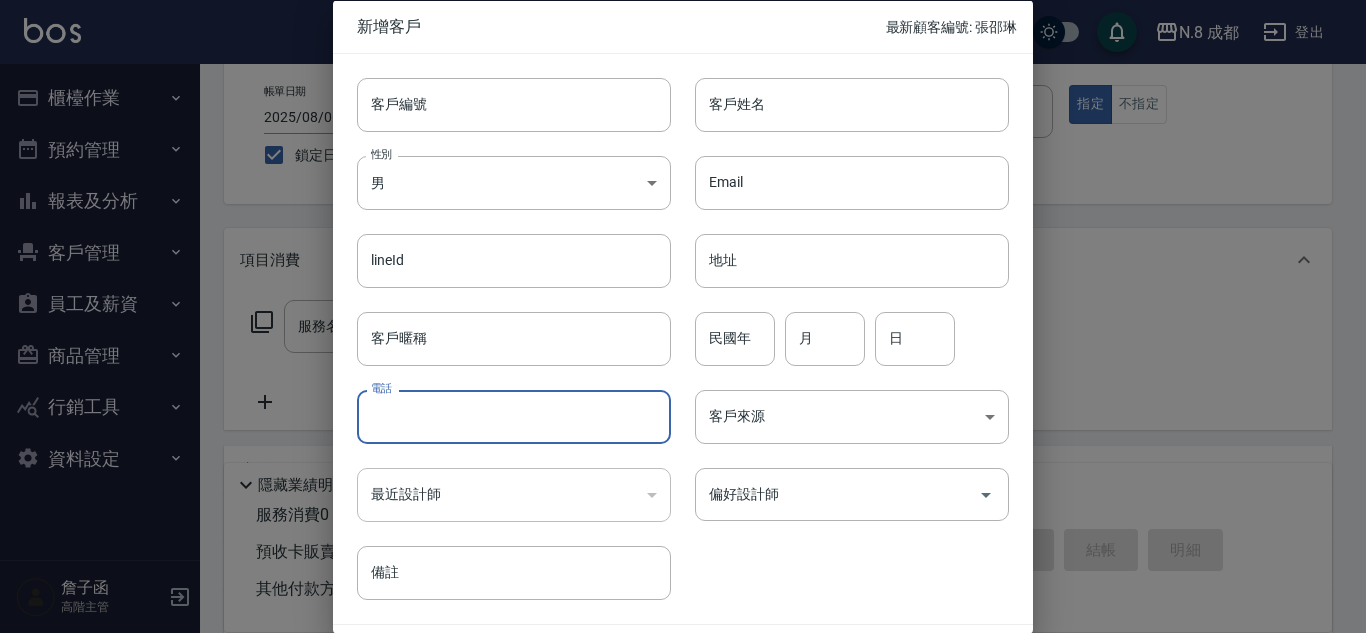 paste on "[PHONE]" 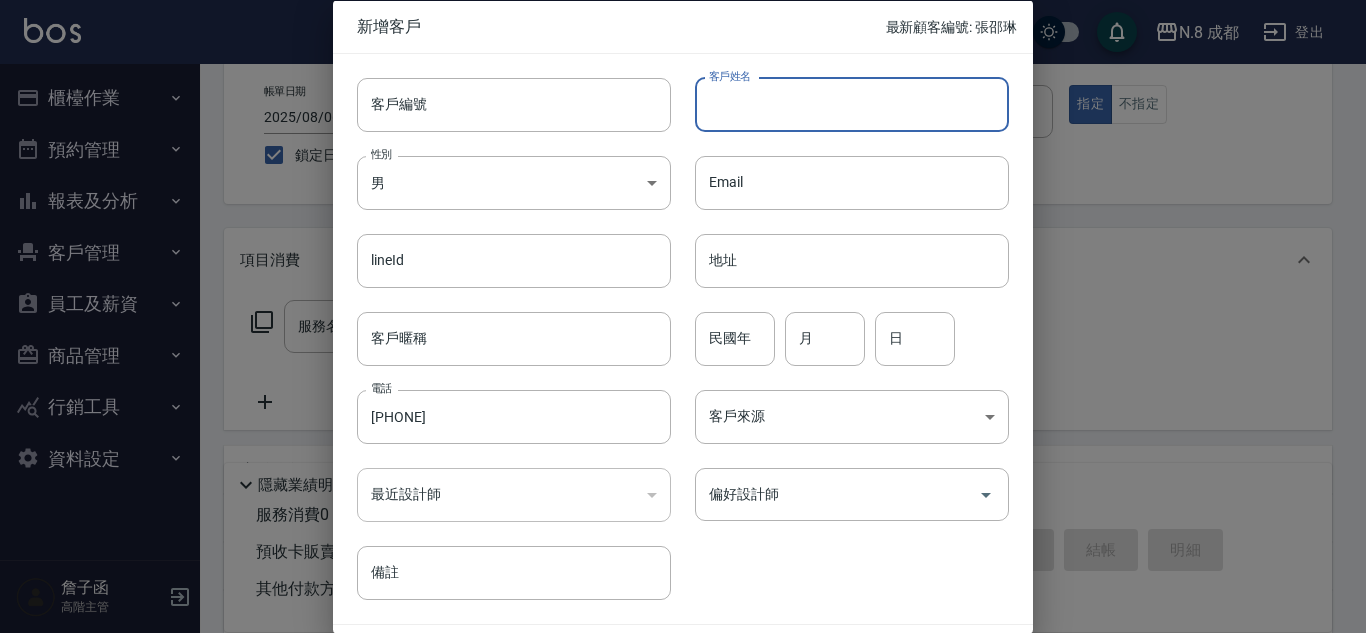 click on "客戶姓名" at bounding box center (852, 104) 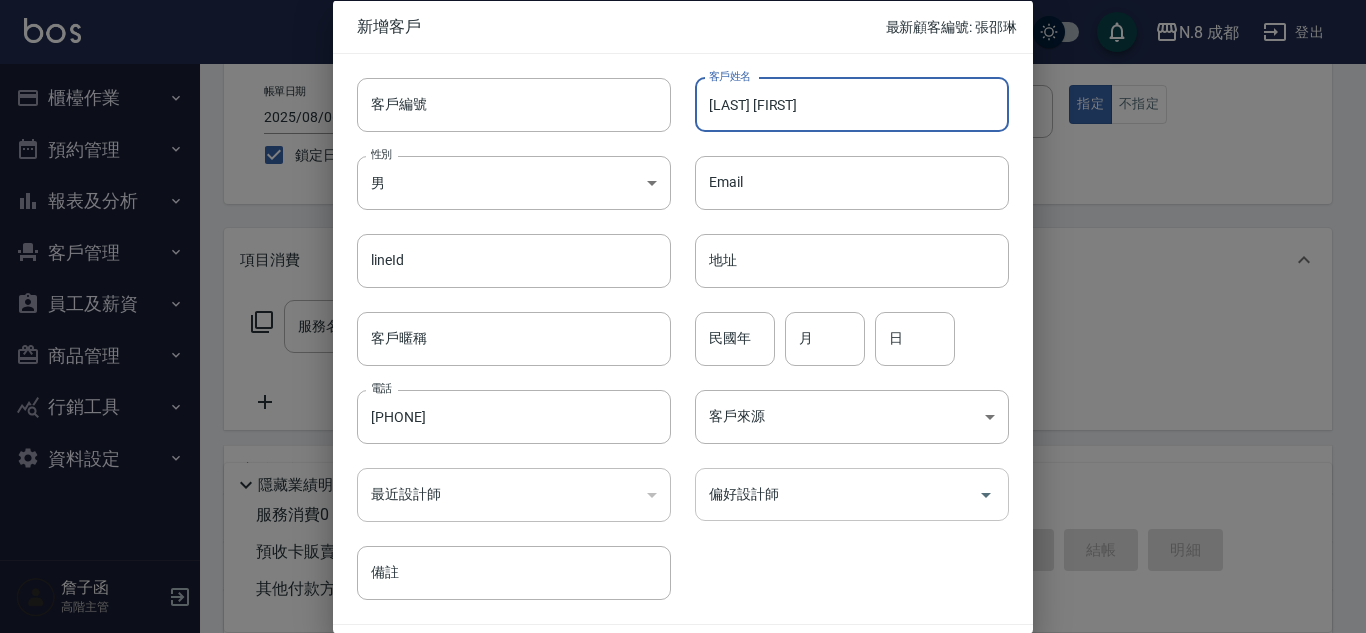 click on "偏好設計師" at bounding box center [837, 494] 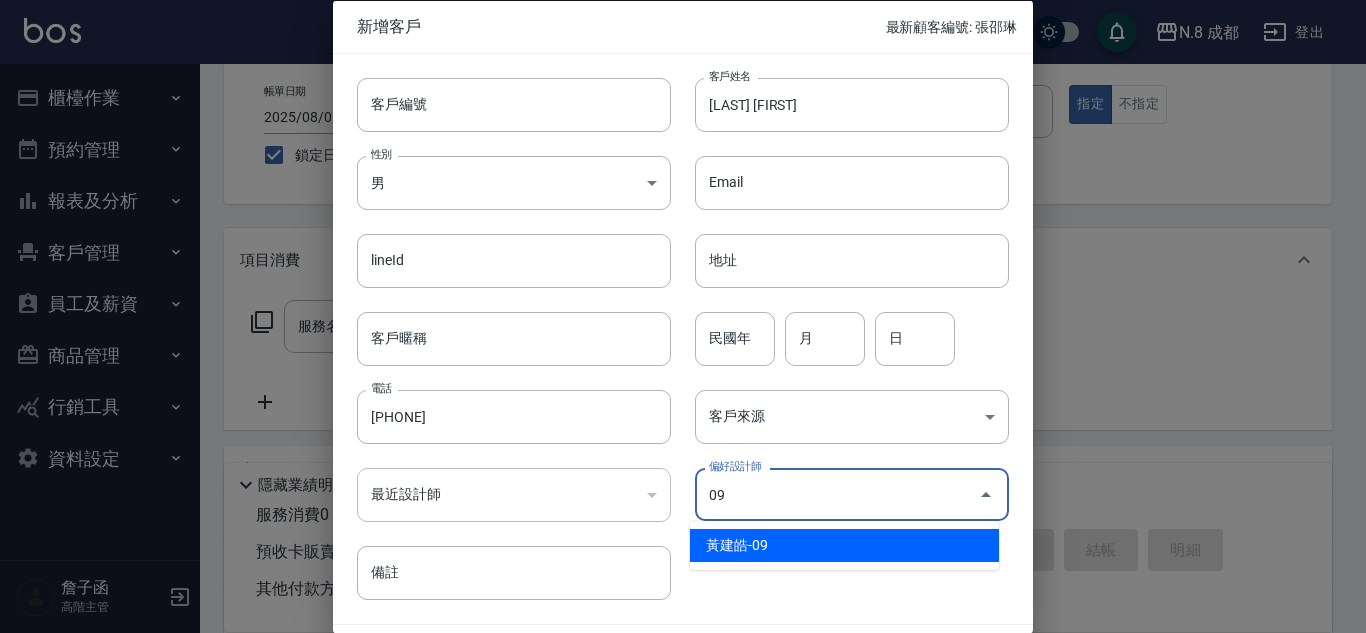 click on "黃建皓-09" at bounding box center [844, 545] 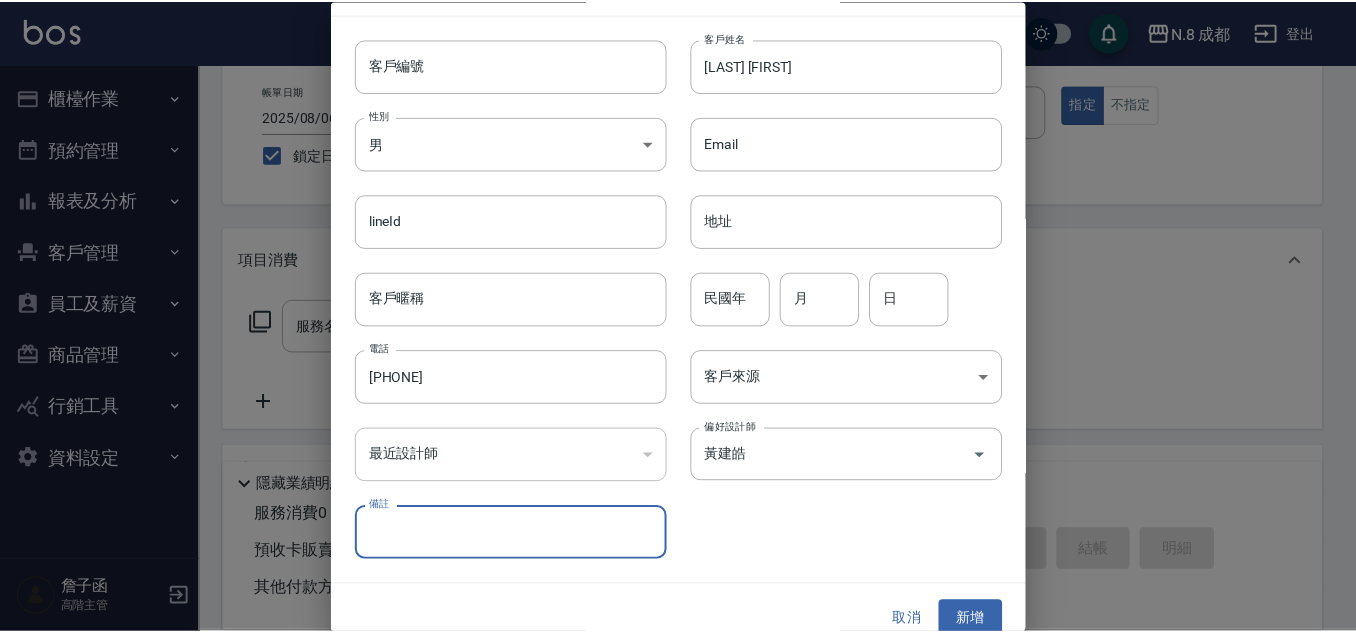 scroll, scrollTop: 60, scrollLeft: 0, axis: vertical 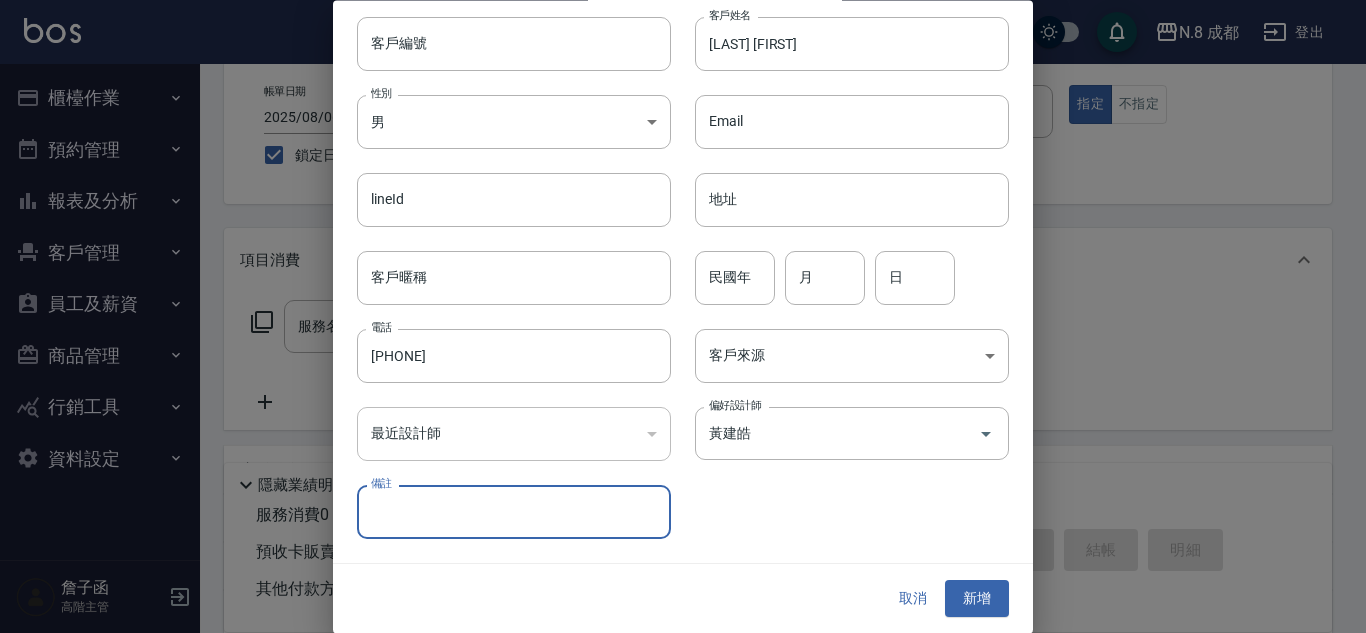 drag, startPoint x: 976, startPoint y: 597, endPoint x: 960, endPoint y: 573, distance: 28.84441 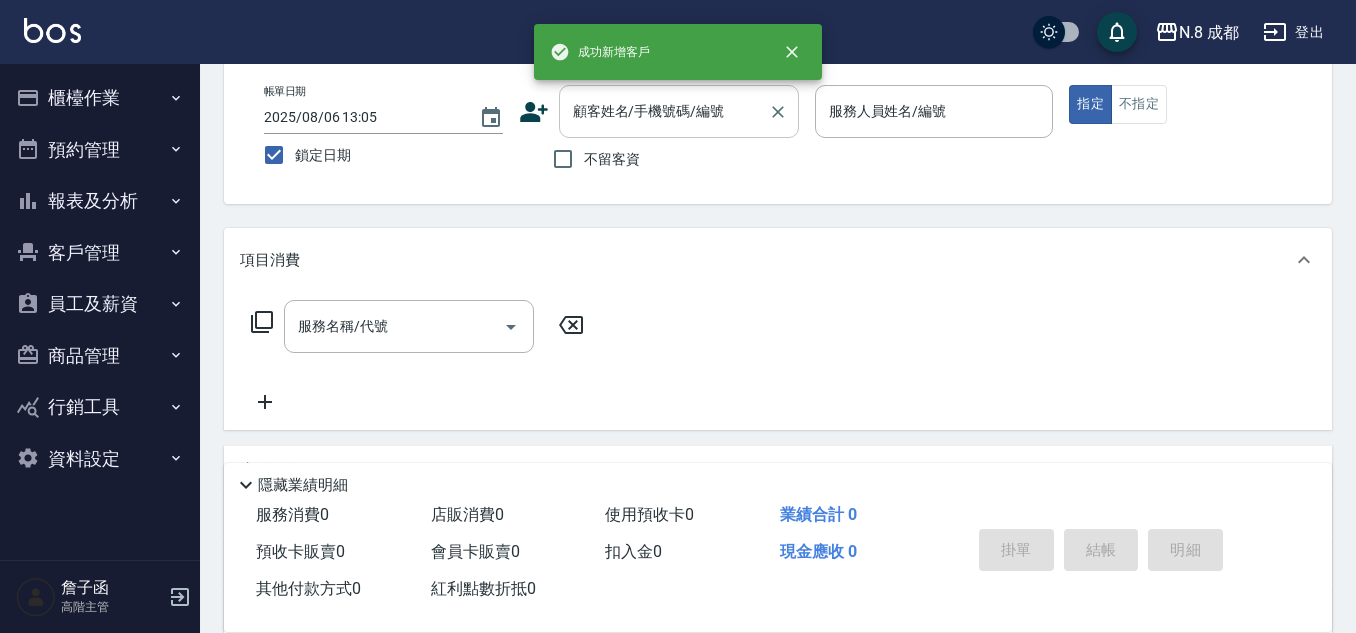 click on "顧客姓名/手機號碼/編號" at bounding box center (664, 111) 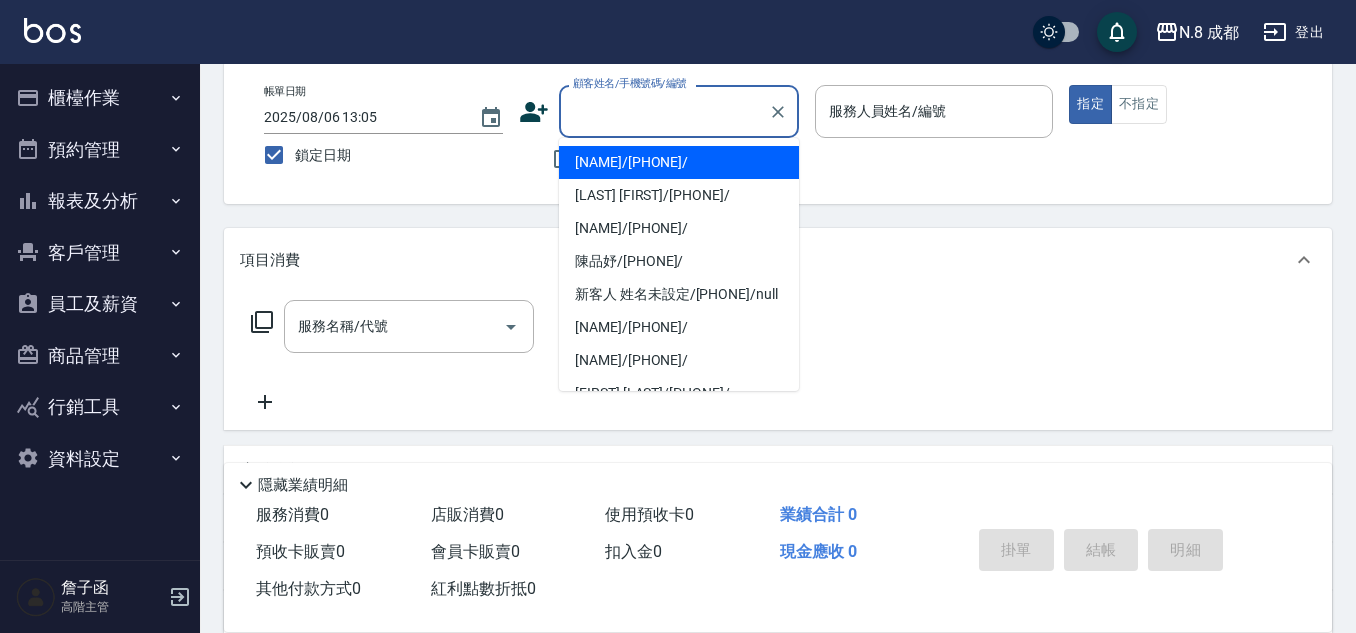 paste on "[PHONE]" 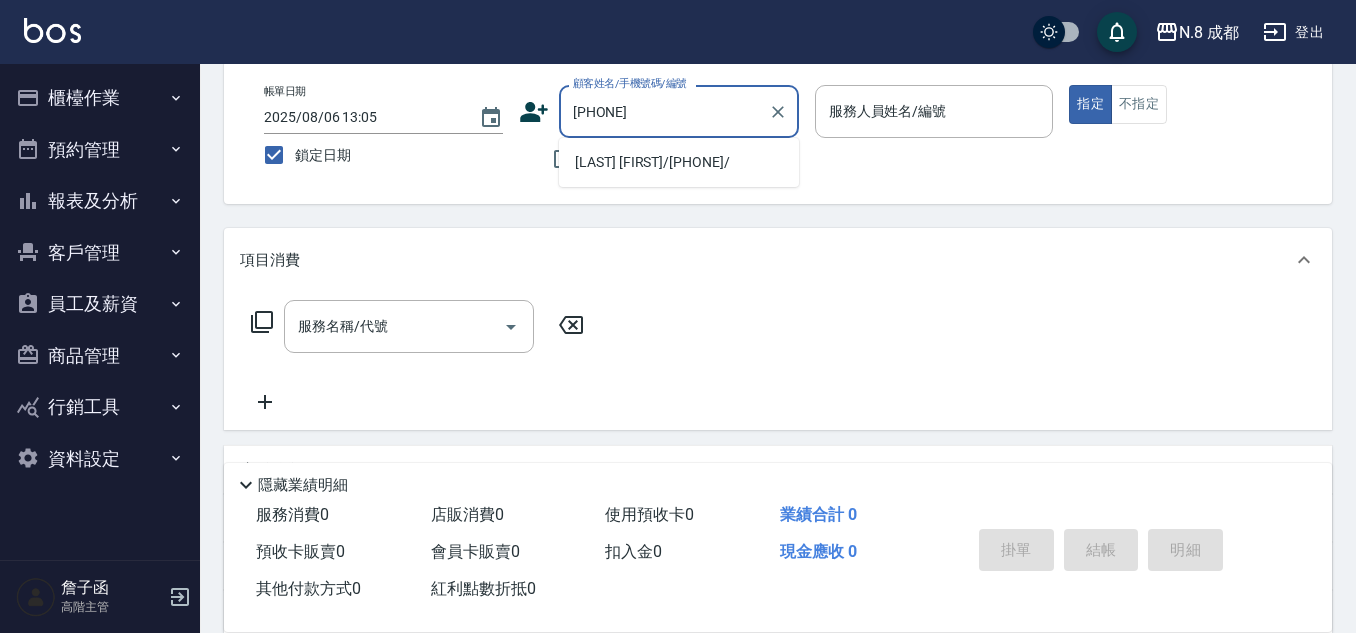 click on "[LAST] [FIRST]/[PHONE]/" at bounding box center (679, 162) 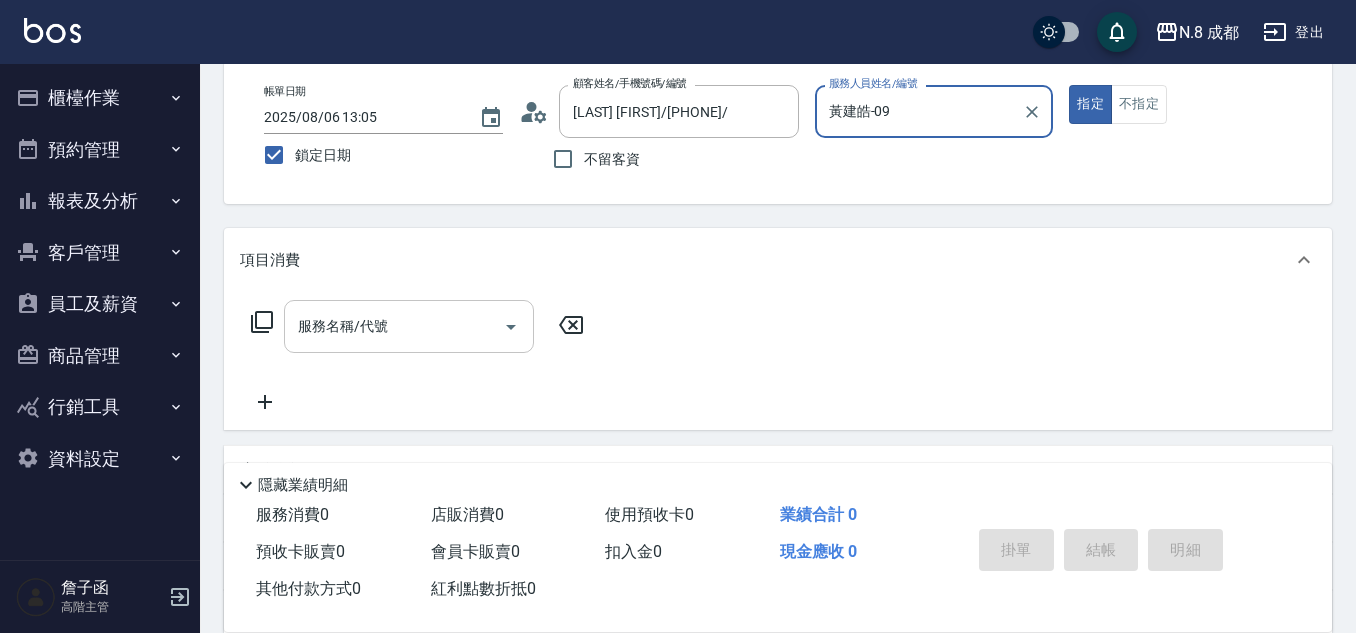 click on "服務名稱/代號 服務名稱/代號" at bounding box center [409, 326] 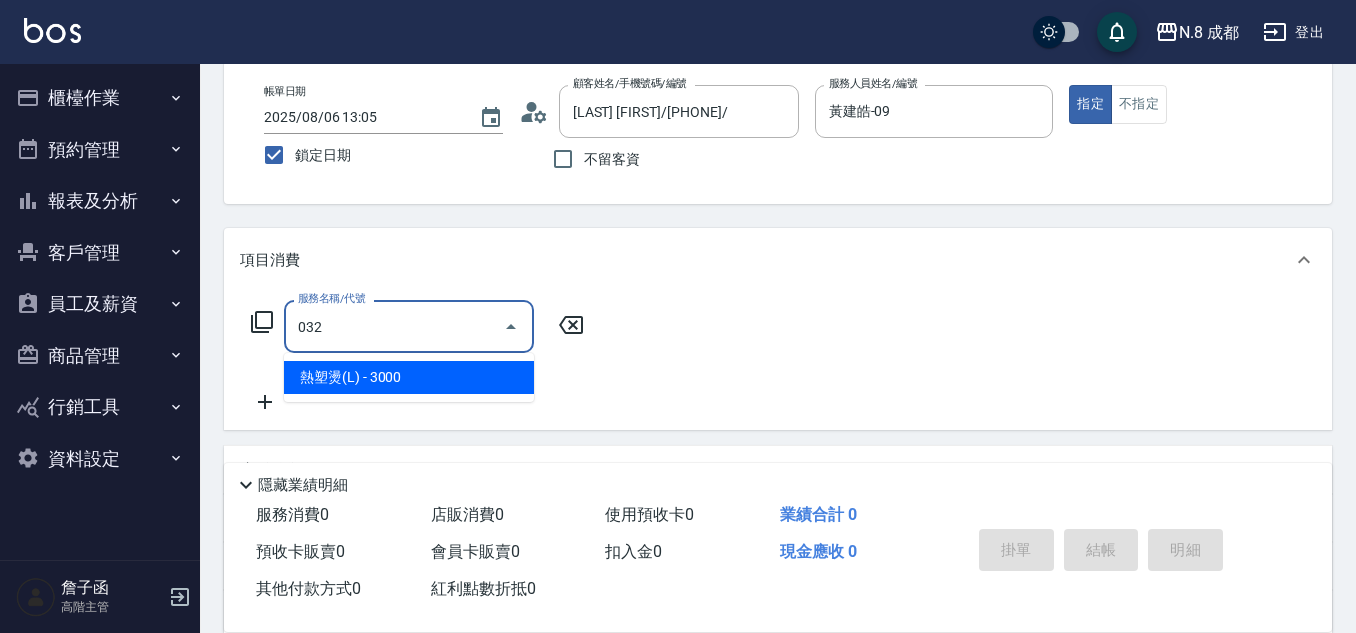 drag, startPoint x: 468, startPoint y: 377, endPoint x: 611, endPoint y: 354, distance: 144.83784 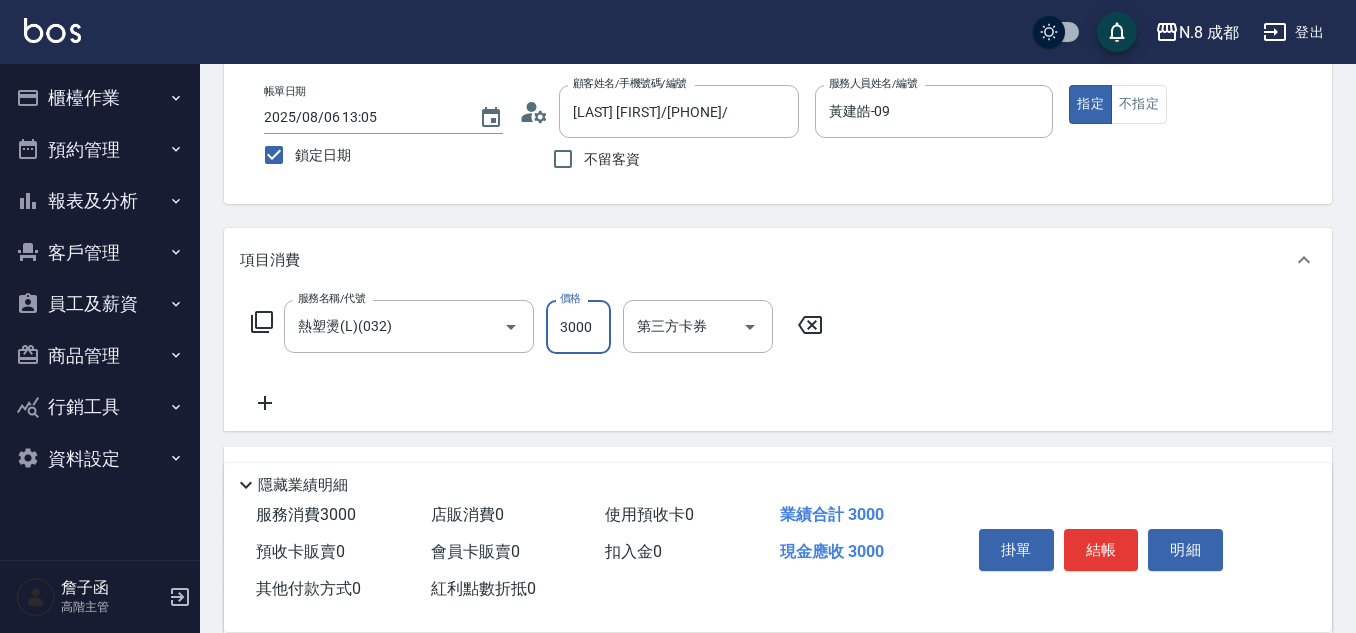 click on "3000" at bounding box center (578, 327) 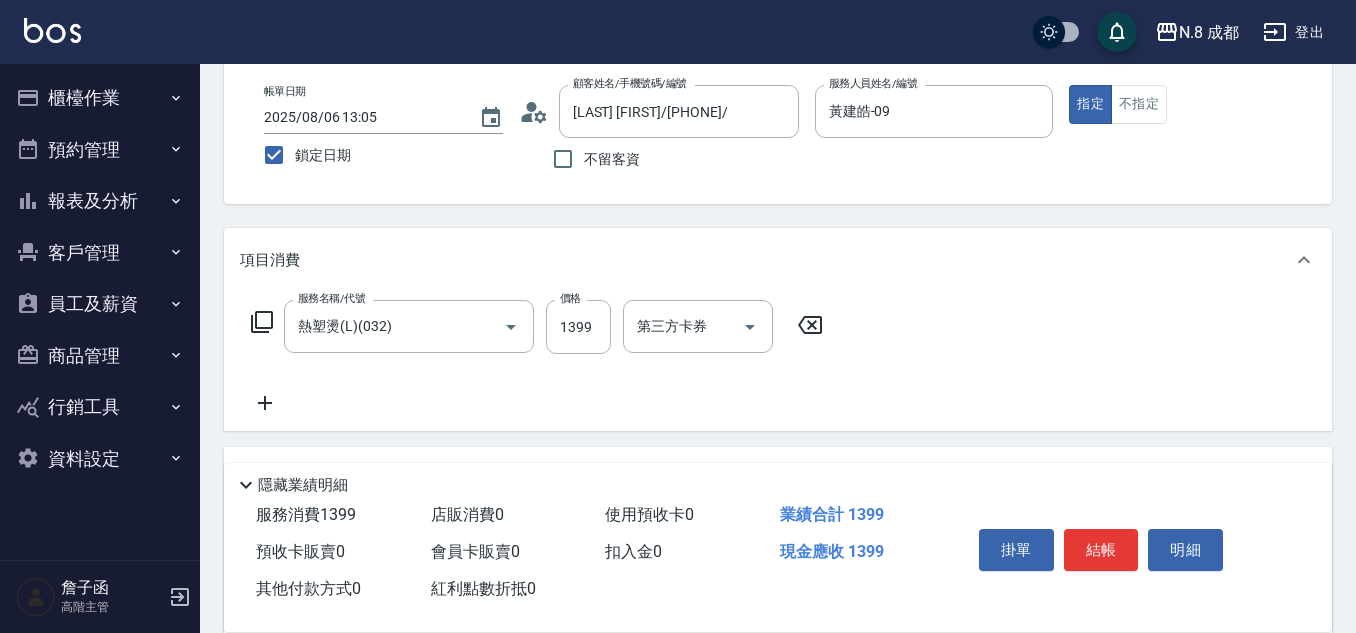 drag, startPoint x: 261, startPoint y: 406, endPoint x: 271, endPoint y: 411, distance: 11.18034 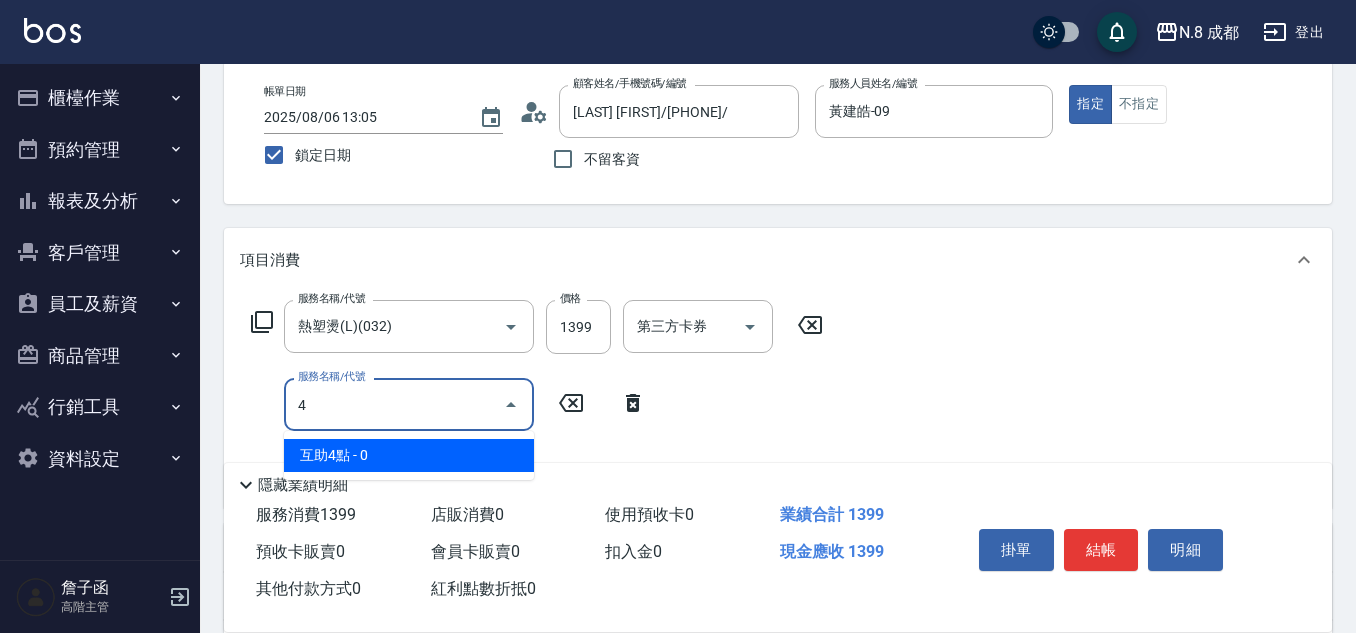 click on "互助4點 - 0" at bounding box center (409, 455) 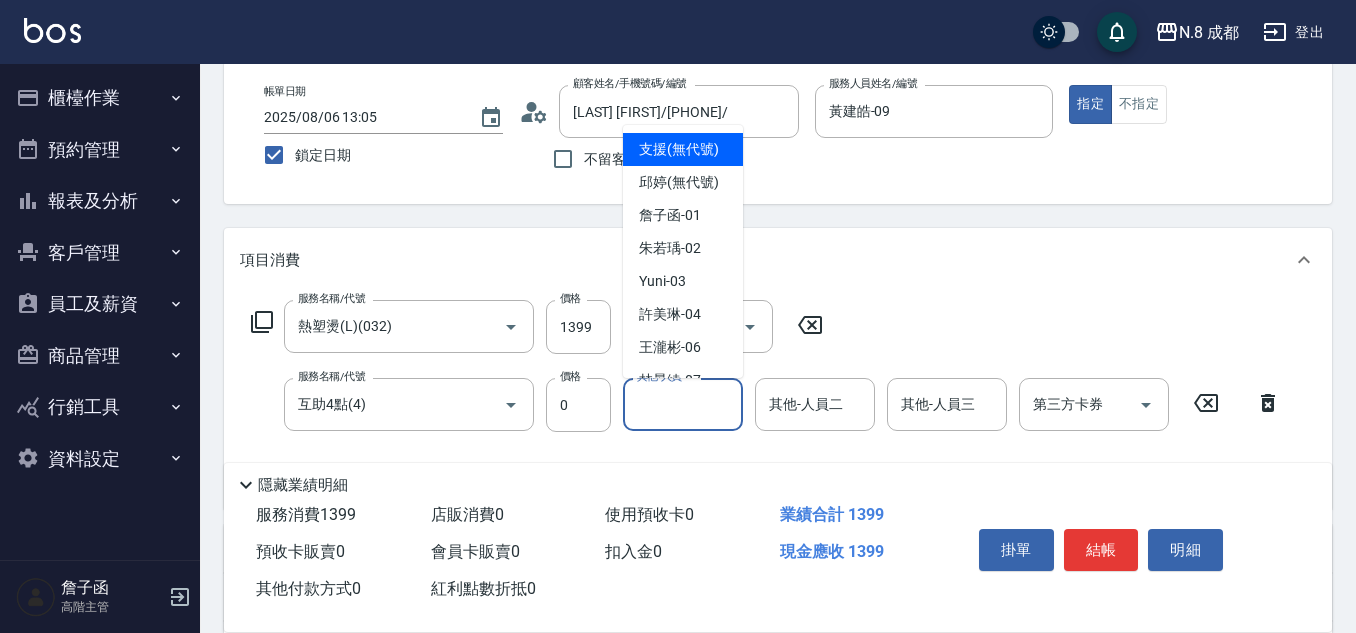 click on "其他-人員一" at bounding box center (683, 404) 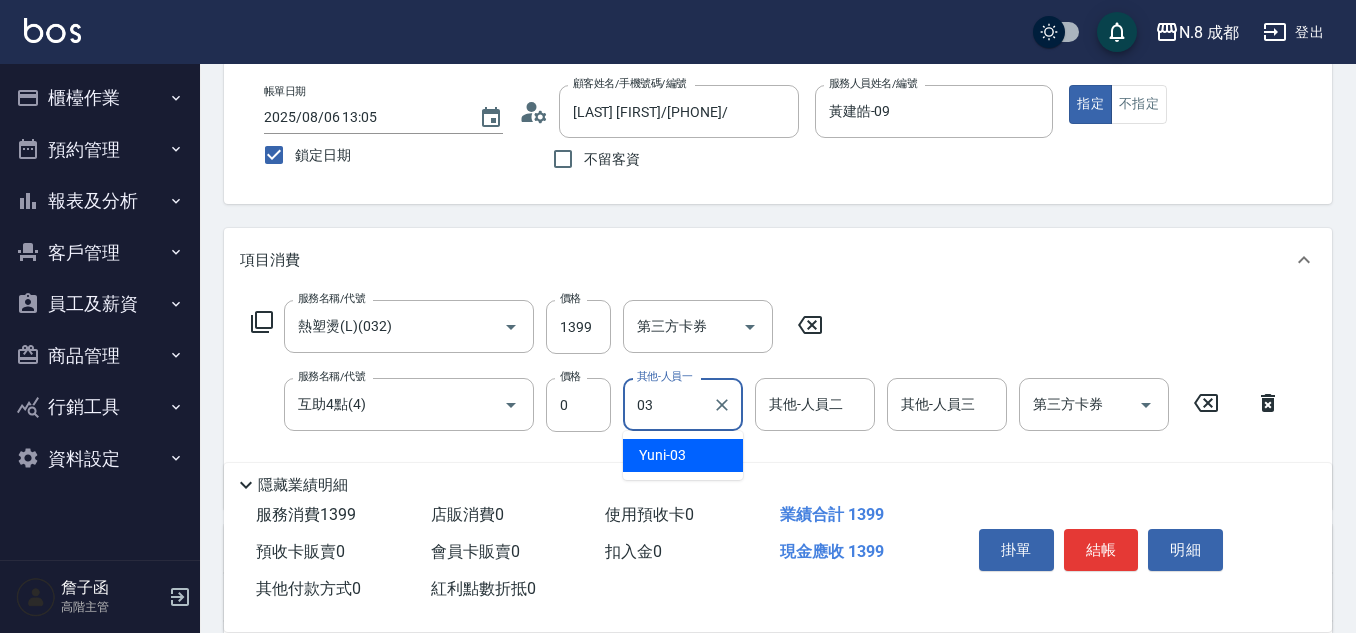 click on "Yuni -03" at bounding box center [662, 455] 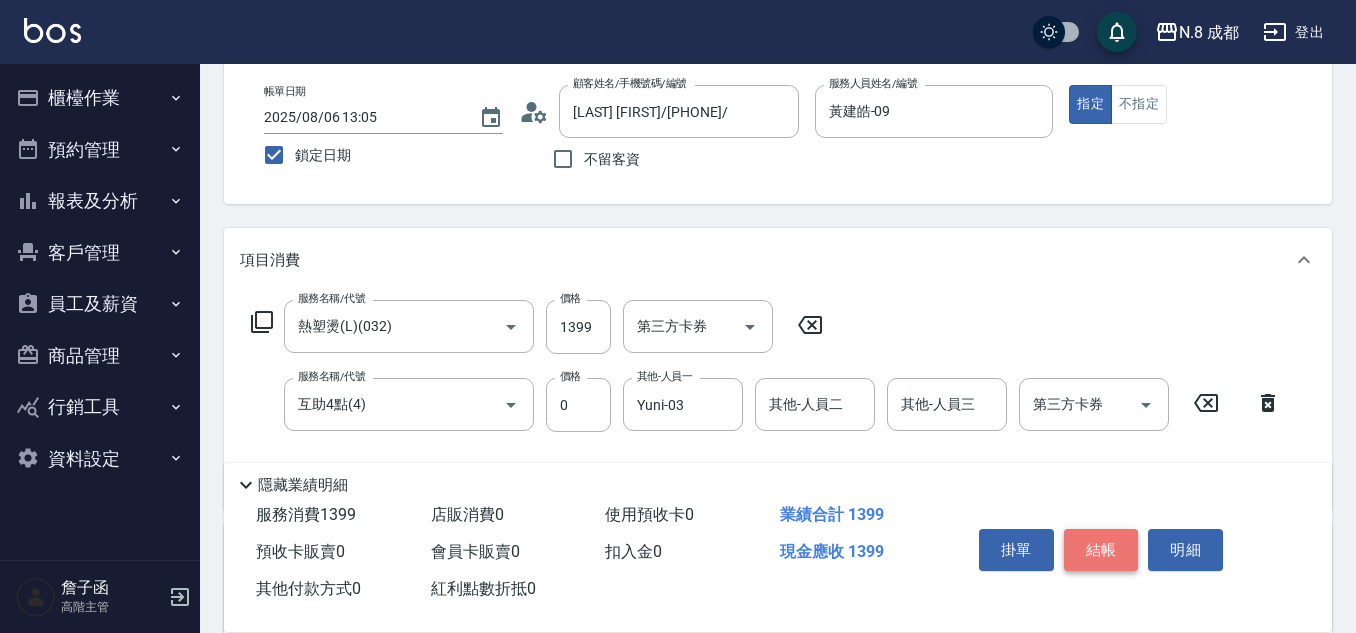 click on "結帳" at bounding box center (1101, 550) 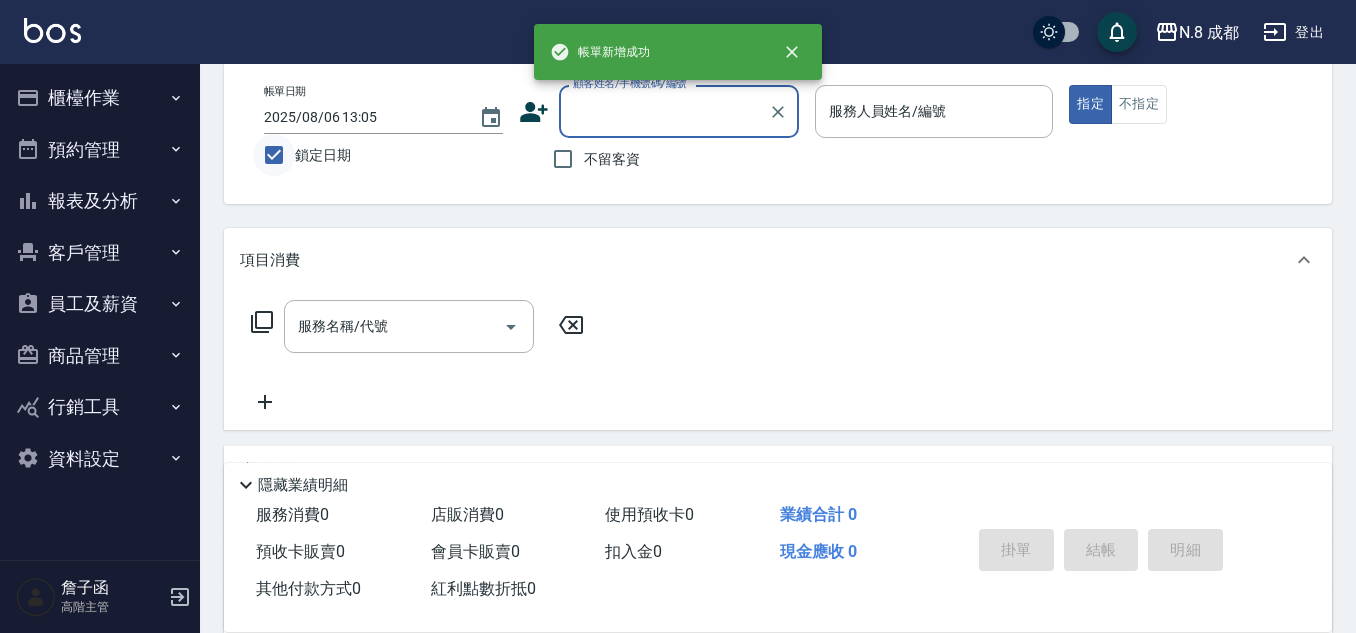 click on "鎖定日期" at bounding box center [274, 155] 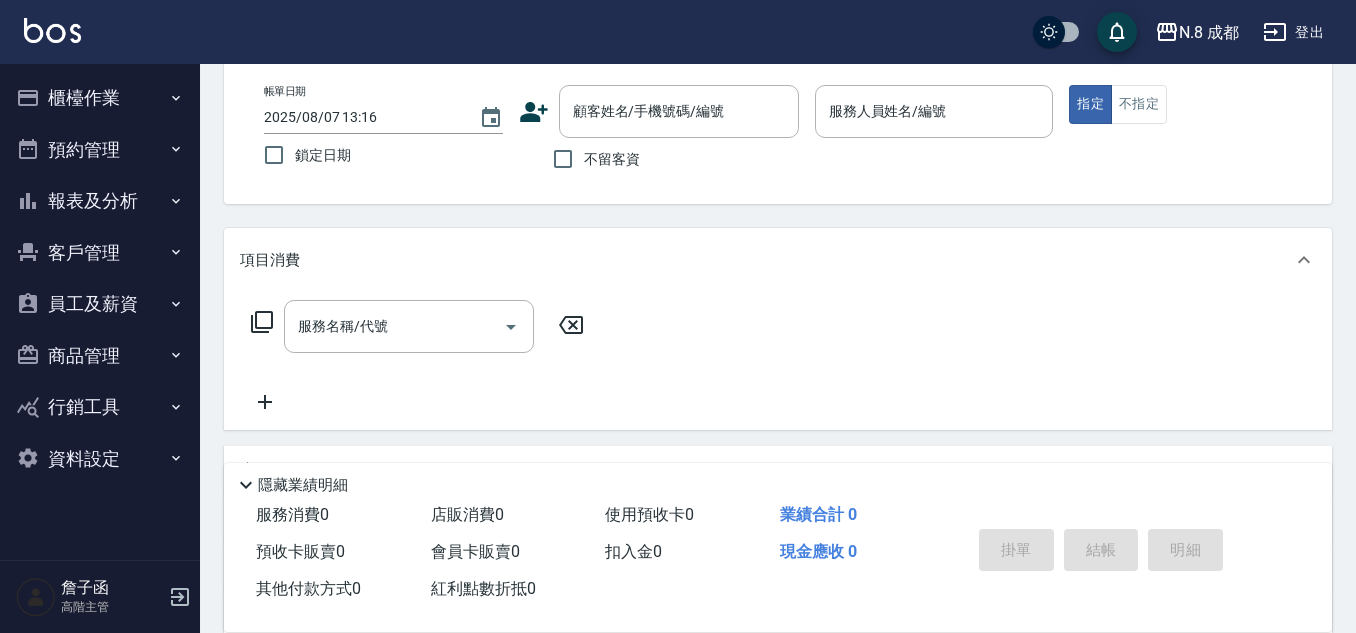 click on "櫃檯作業" at bounding box center (100, 98) 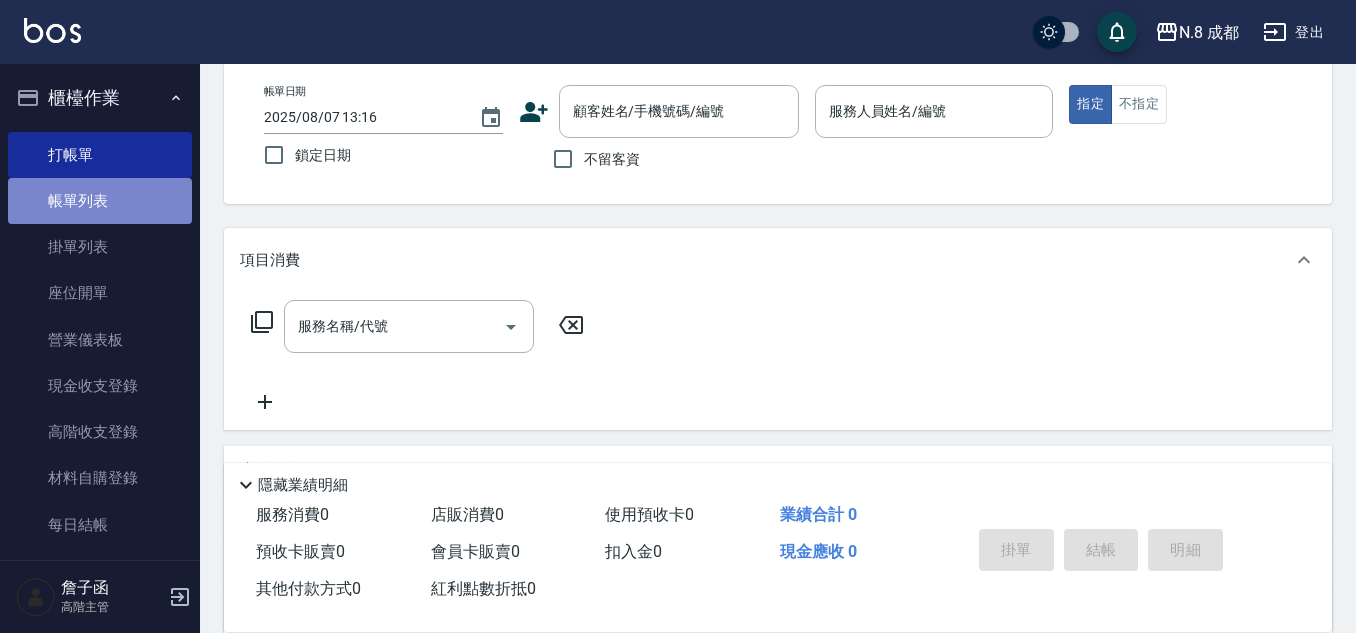click on "帳單列表" at bounding box center [100, 201] 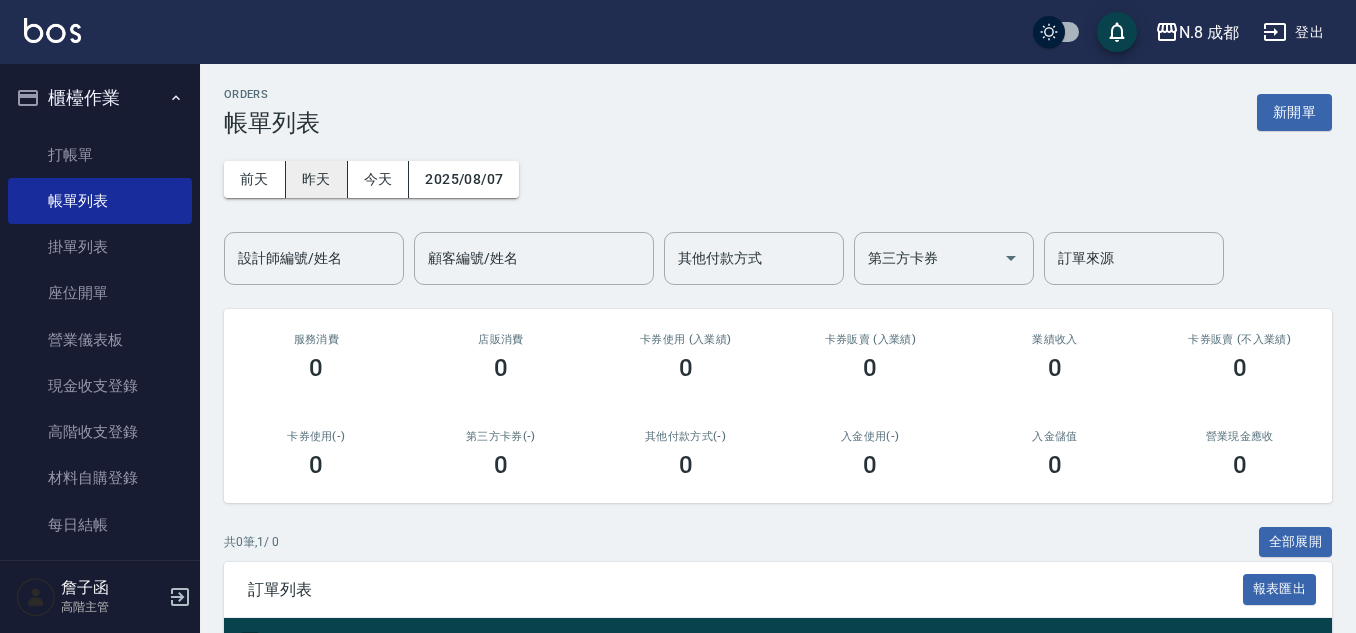 click on "昨天" at bounding box center (317, 179) 